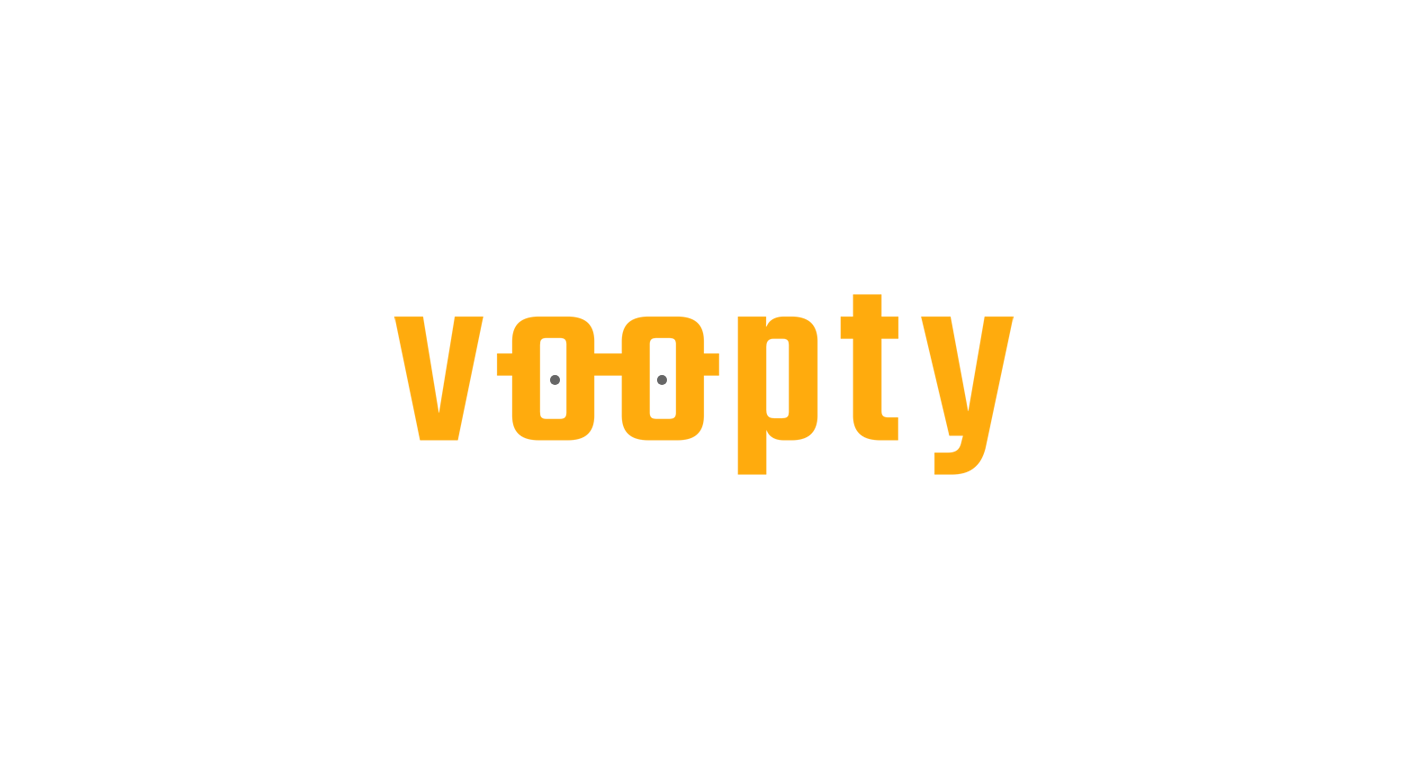 scroll, scrollTop: 0, scrollLeft: 0, axis: both 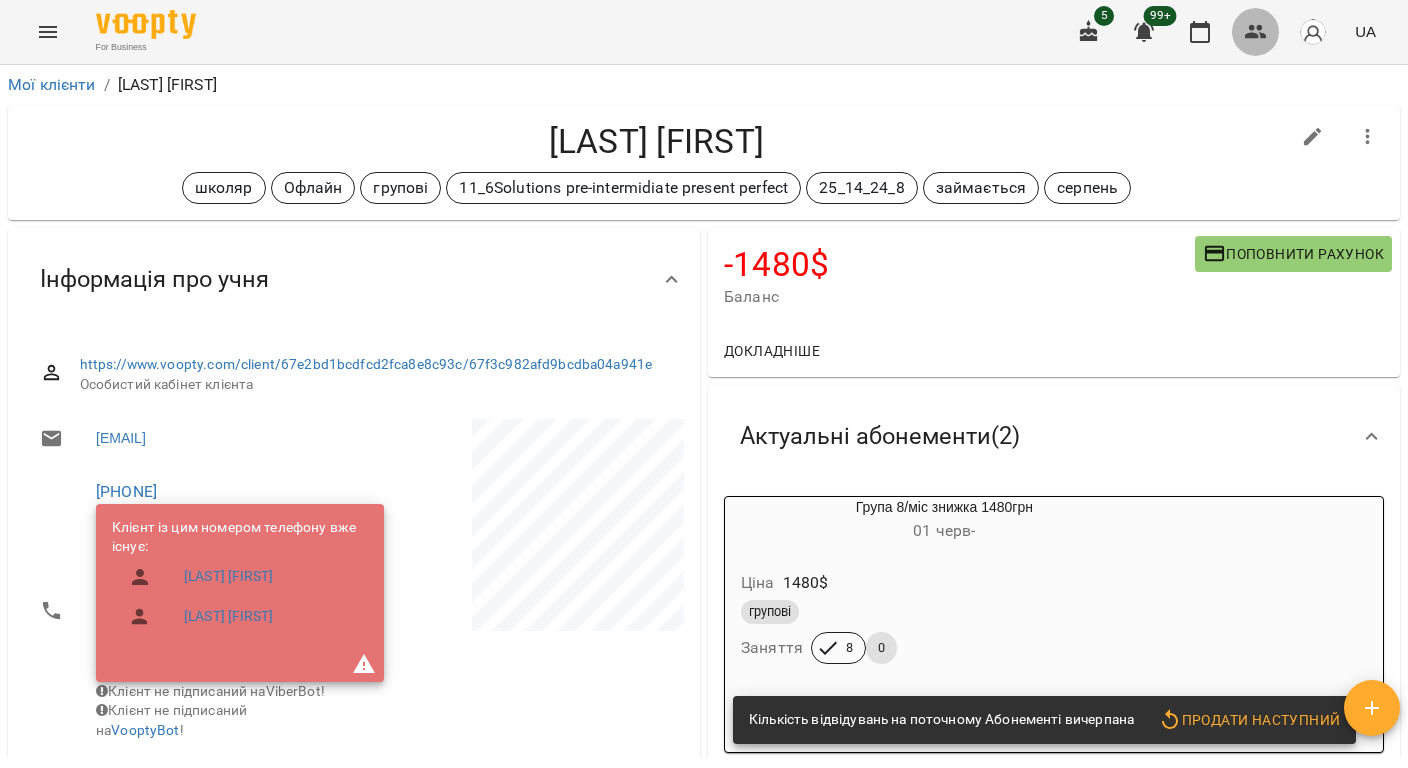 click 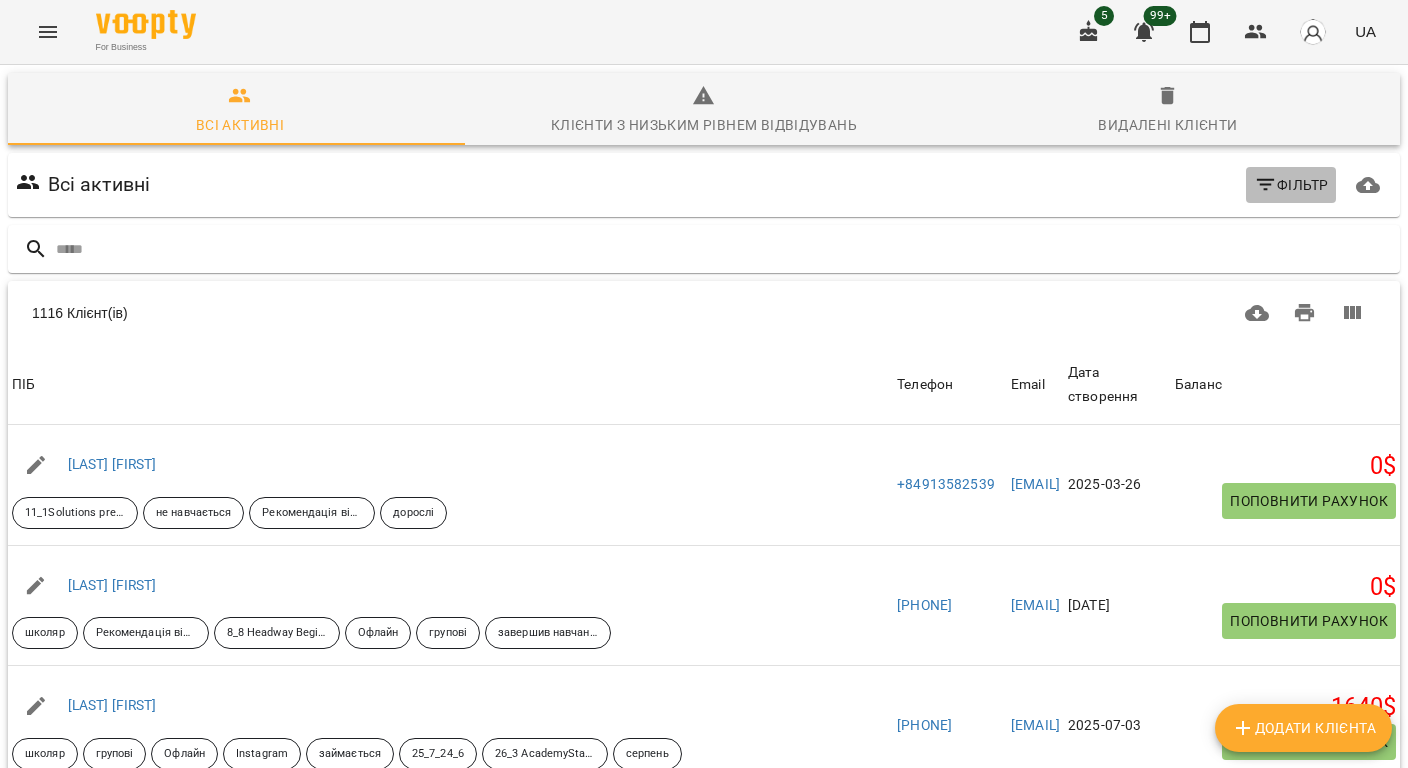 click on "Фільтр" at bounding box center [1291, 185] 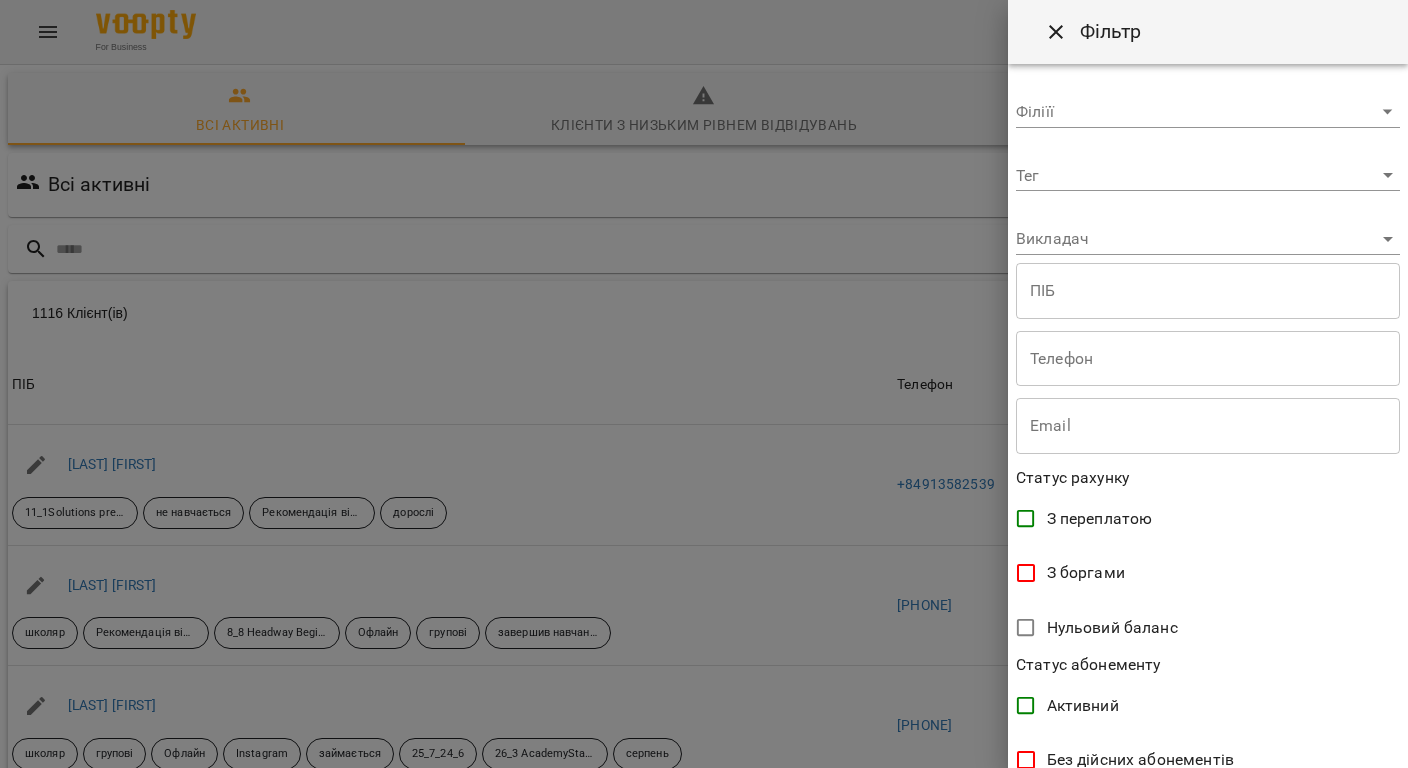 click at bounding box center (1208, 359) 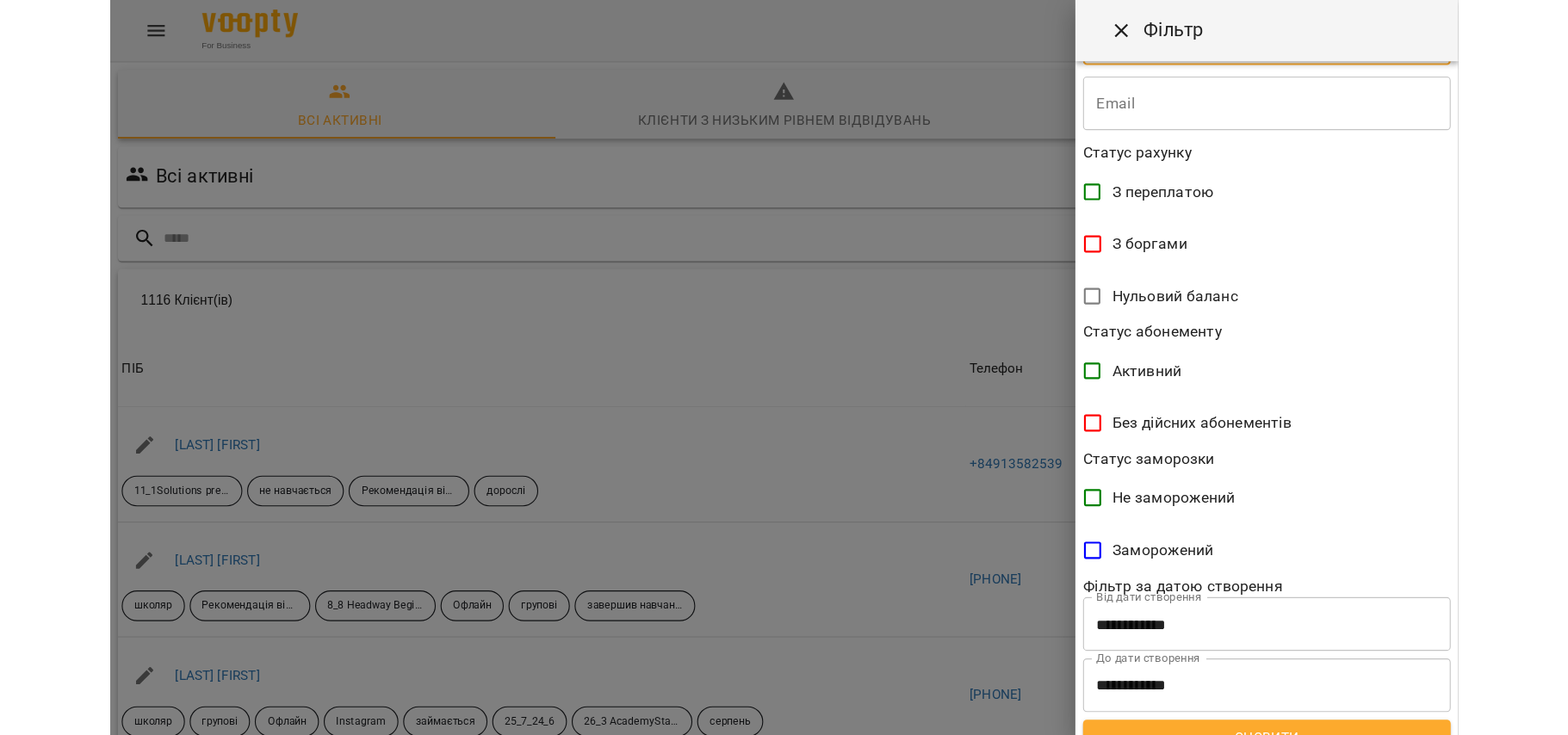 scroll, scrollTop: 297, scrollLeft: 0, axis: vertical 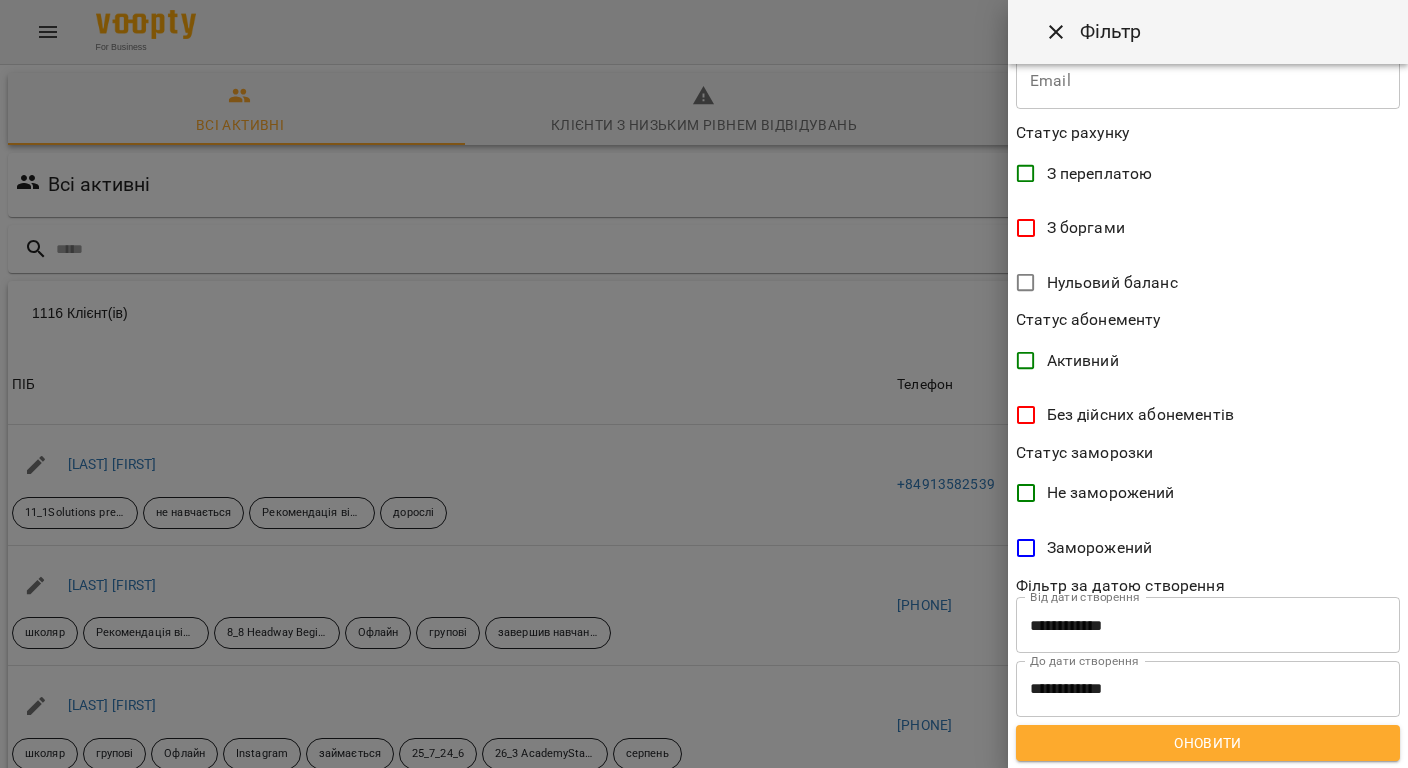 type on "**********" 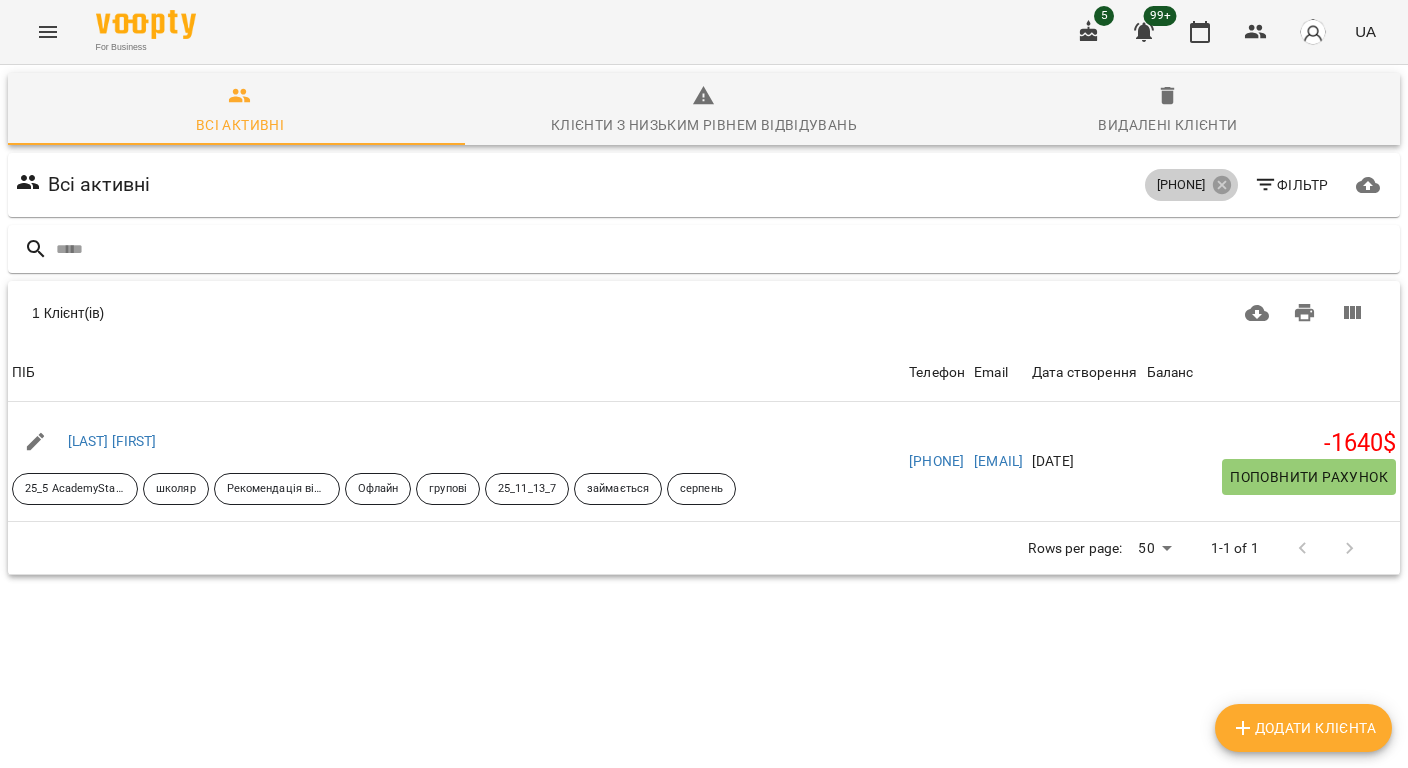 click 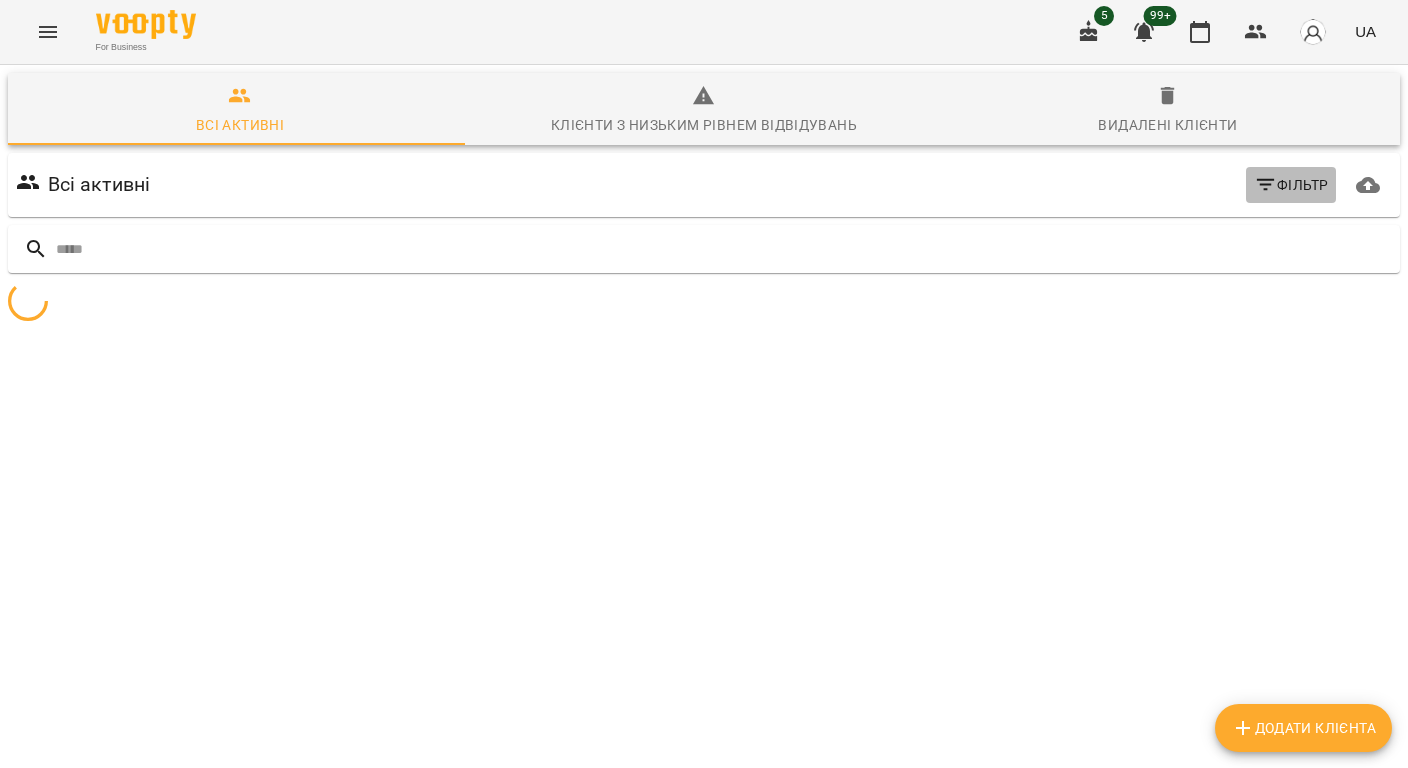 click 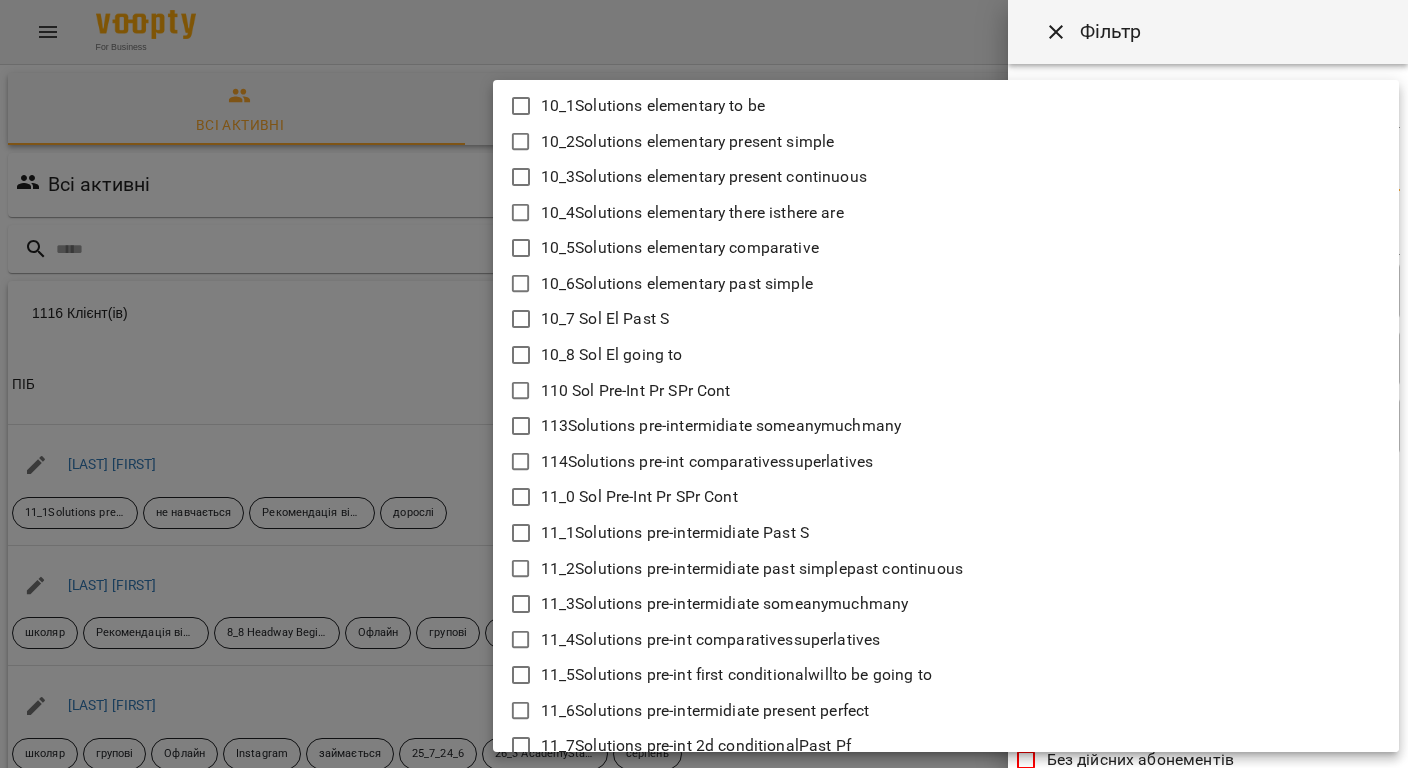 click on "For Business 5 99+ UA Всі активні Клієнти з низьким рівнем відвідувань Видалені клієнти   Всі активні Фільтр 1116   Клієнт(ів) 1116   Клієнт(ів) ПІБ Телефон Email Дата створення Баланс ПІБ Fommavong Manila 11_1Solutions pre-intermidiate Past S не навчається Рекомендація від друзів знайомих тощо дорослі Телефон +84913582539 Email mfommavong@gmail.com Дата створення 2025-03-26 Баланс 0 $ Поповнити рахунок ПІБ Єзовських Анна школяр Рекомендація від друзів знайомих тощо 8_8 Headway Beginner there isare Офлайн групові завершив навчання Телефон +380681831913 Email irinaezovskih@gmail.com Дата створення 2025-04-17 Баланс 0 $ ПІБ" at bounding box center [704, 522] 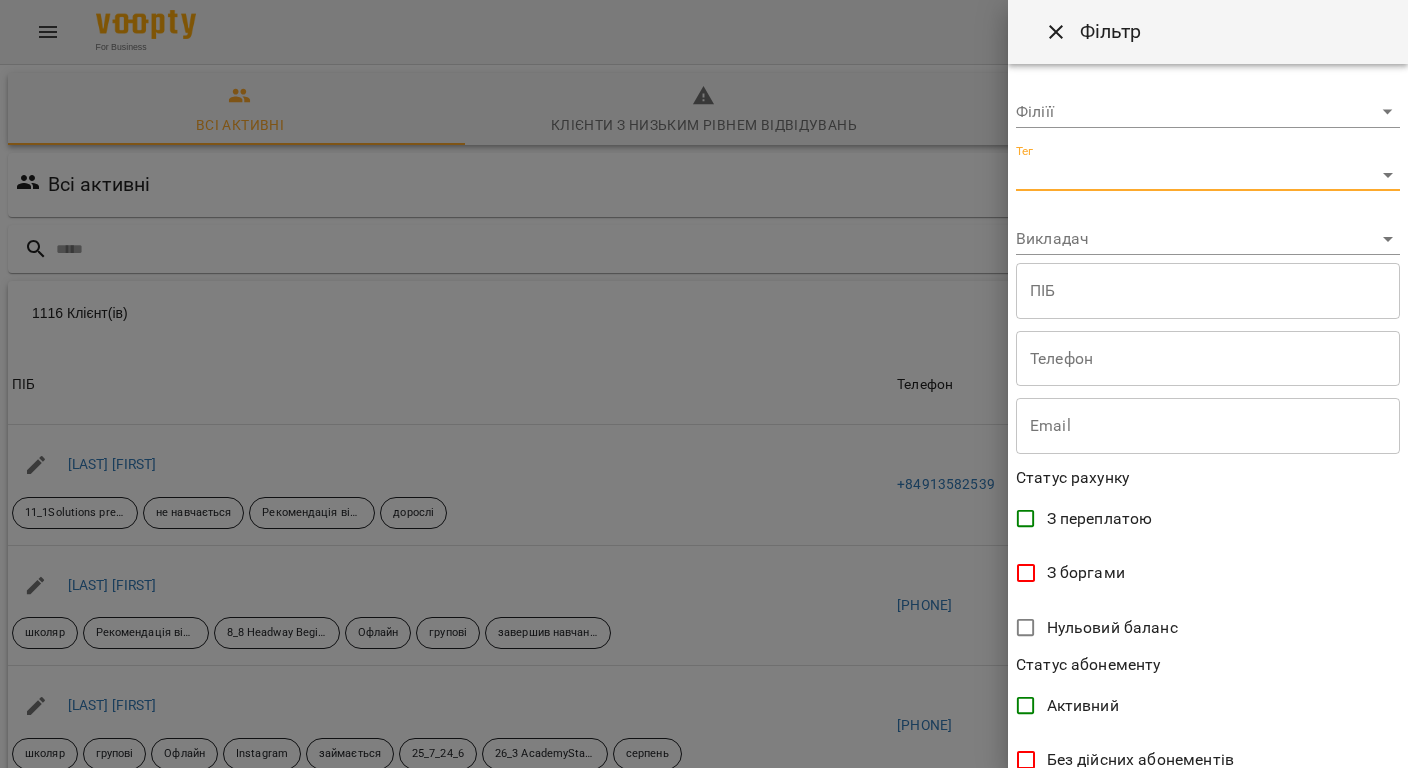 click at bounding box center (1208, 359) 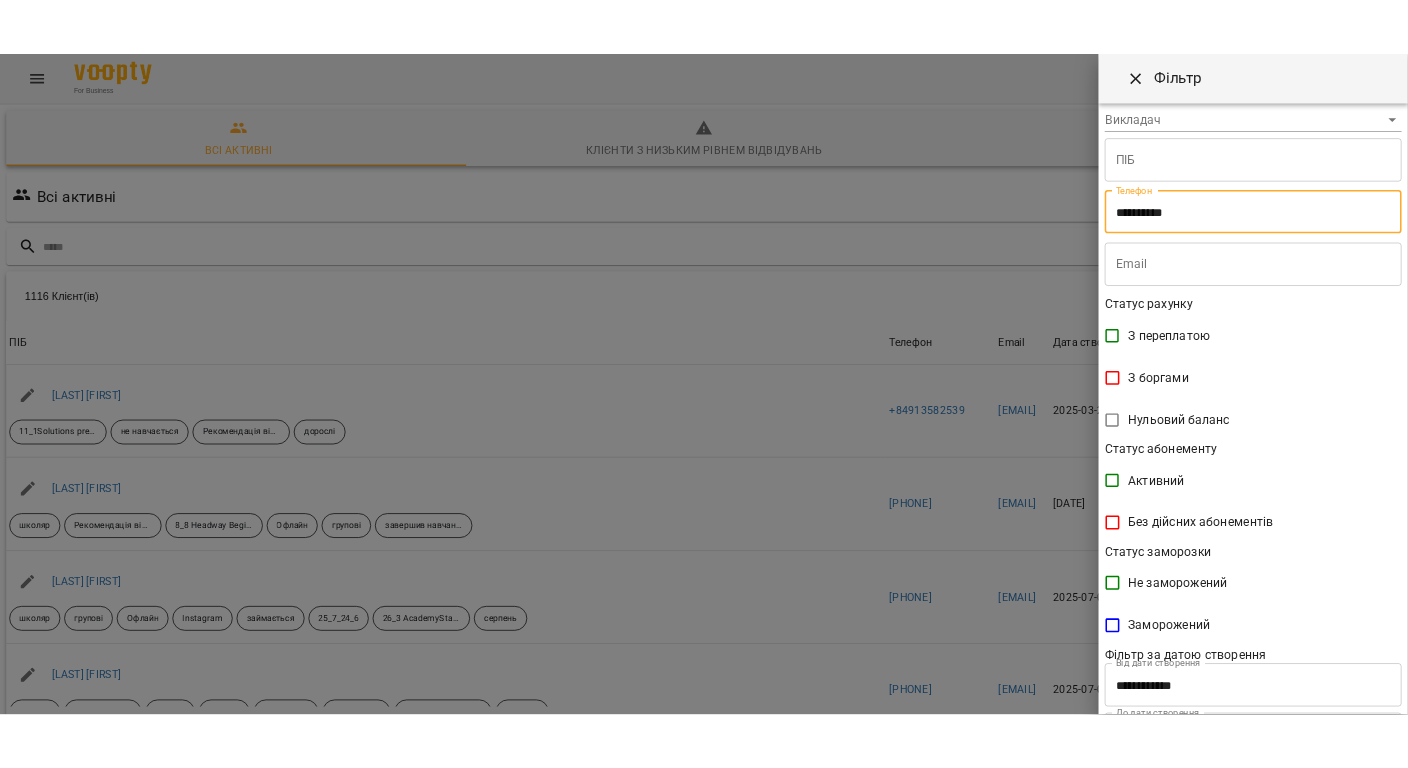 scroll, scrollTop: 258, scrollLeft: 0, axis: vertical 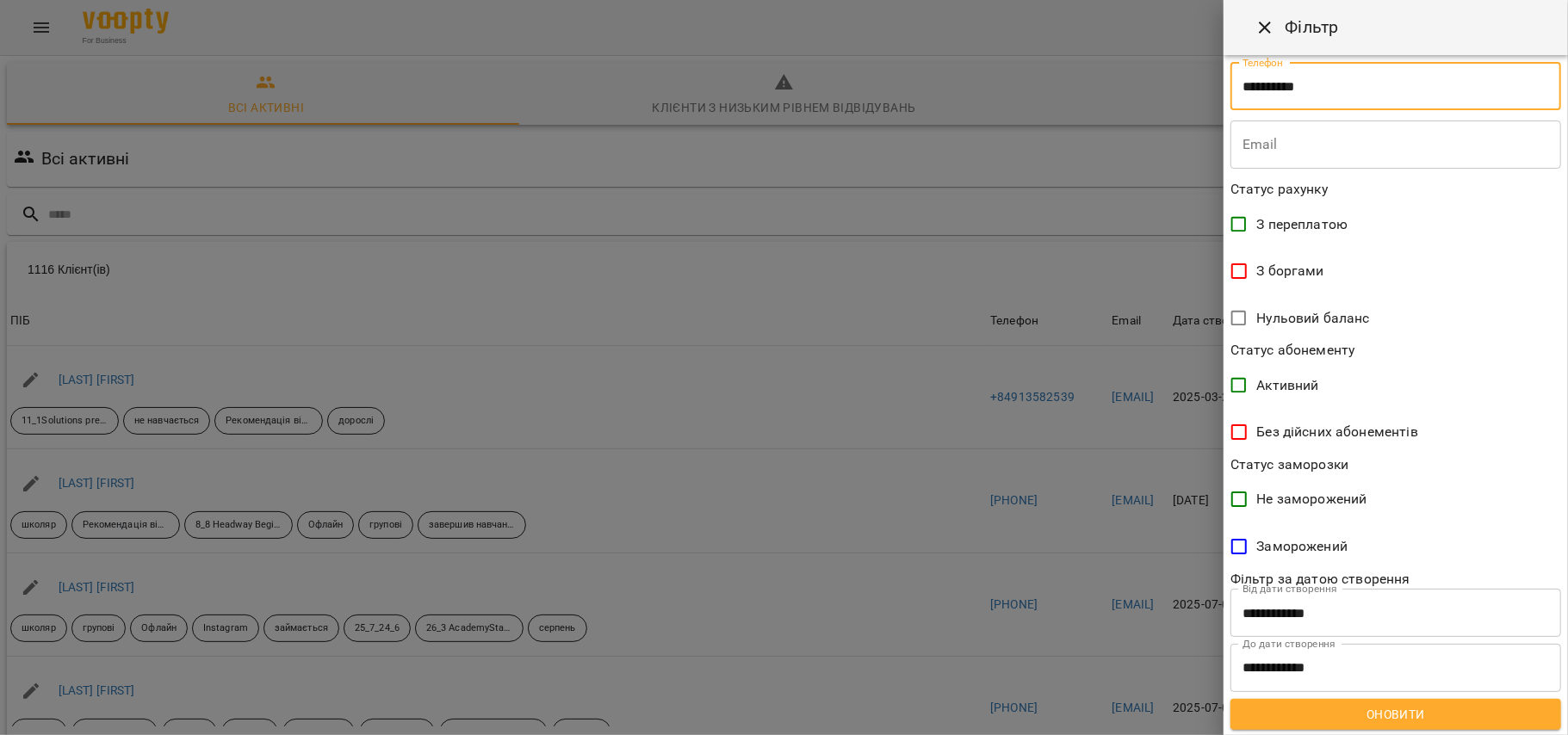type on "**********" 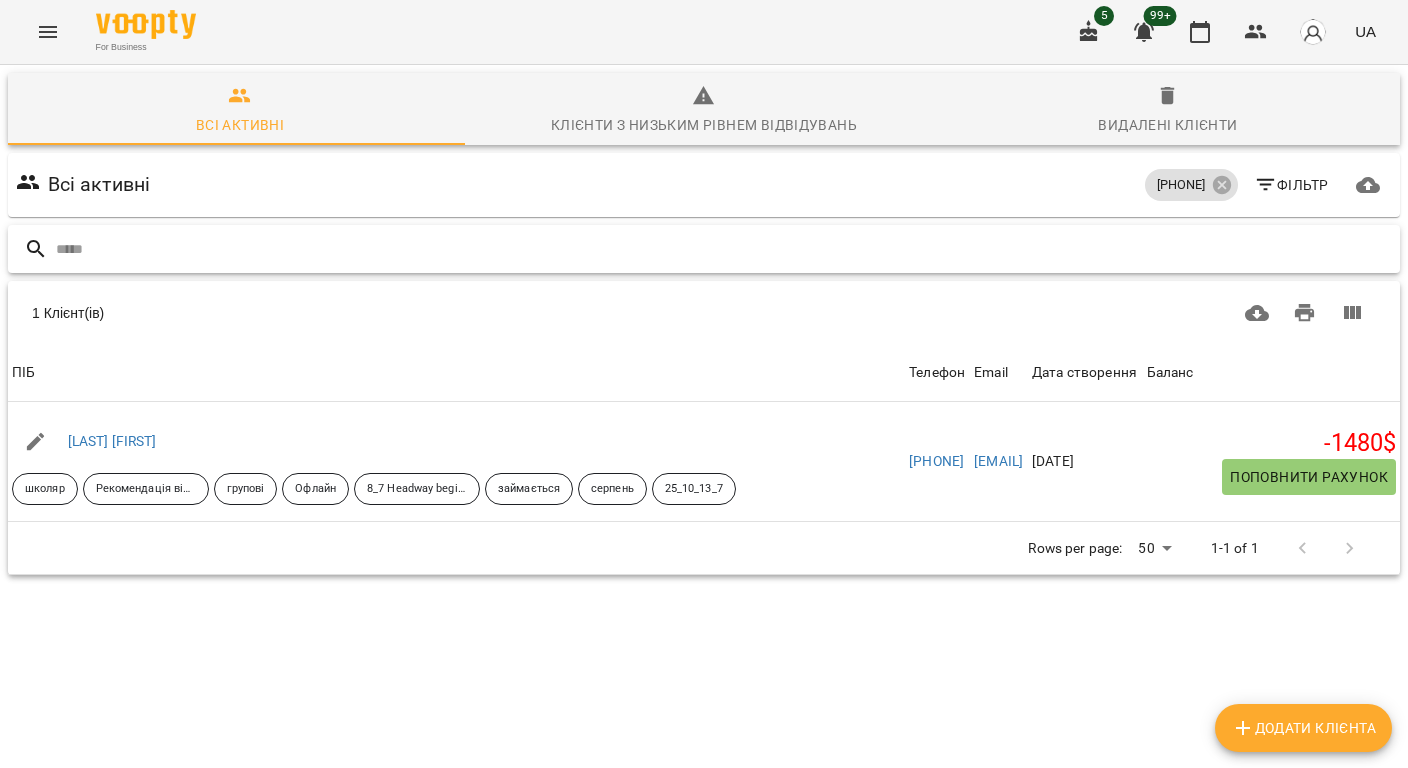 click at bounding box center [724, 249] 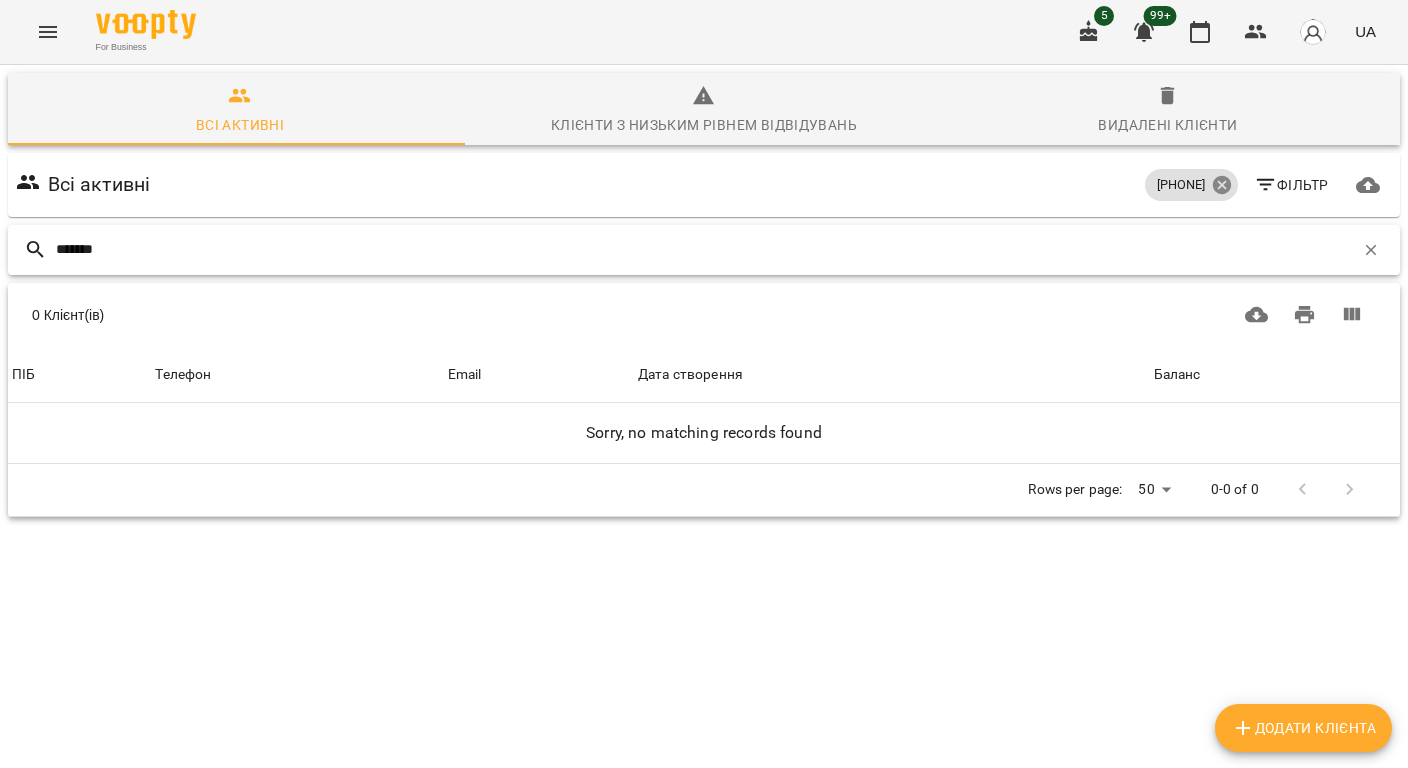 type on "*******" 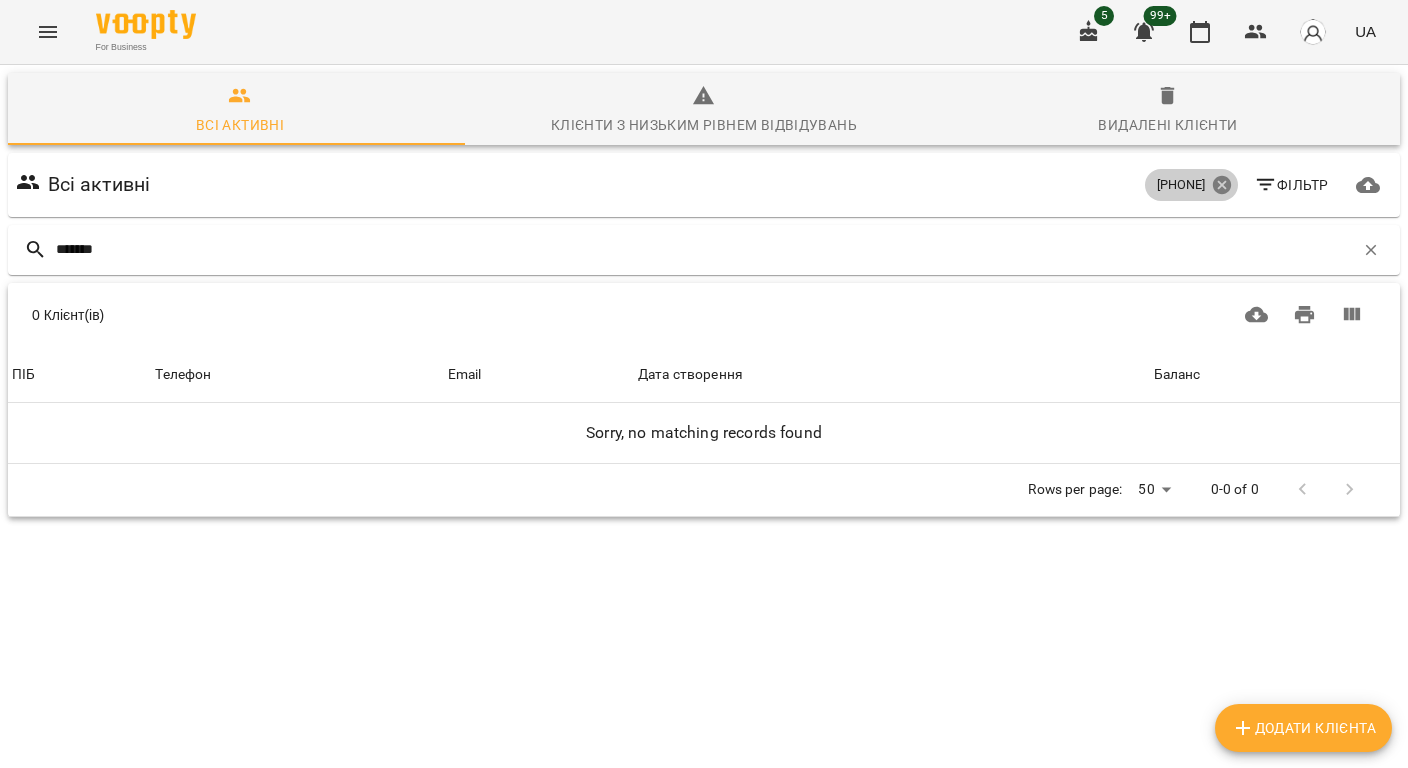 click 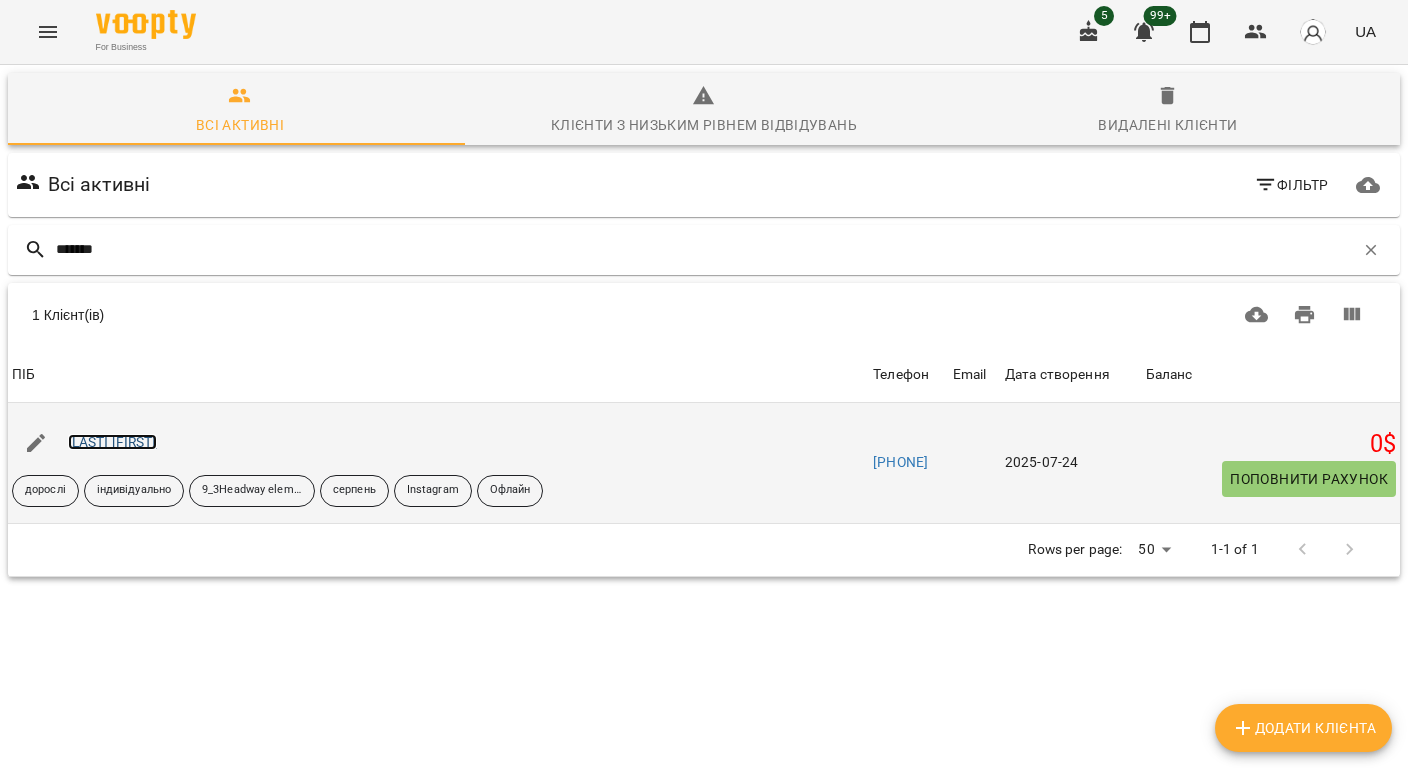 click on "Туревич Діна" at bounding box center (112, 442) 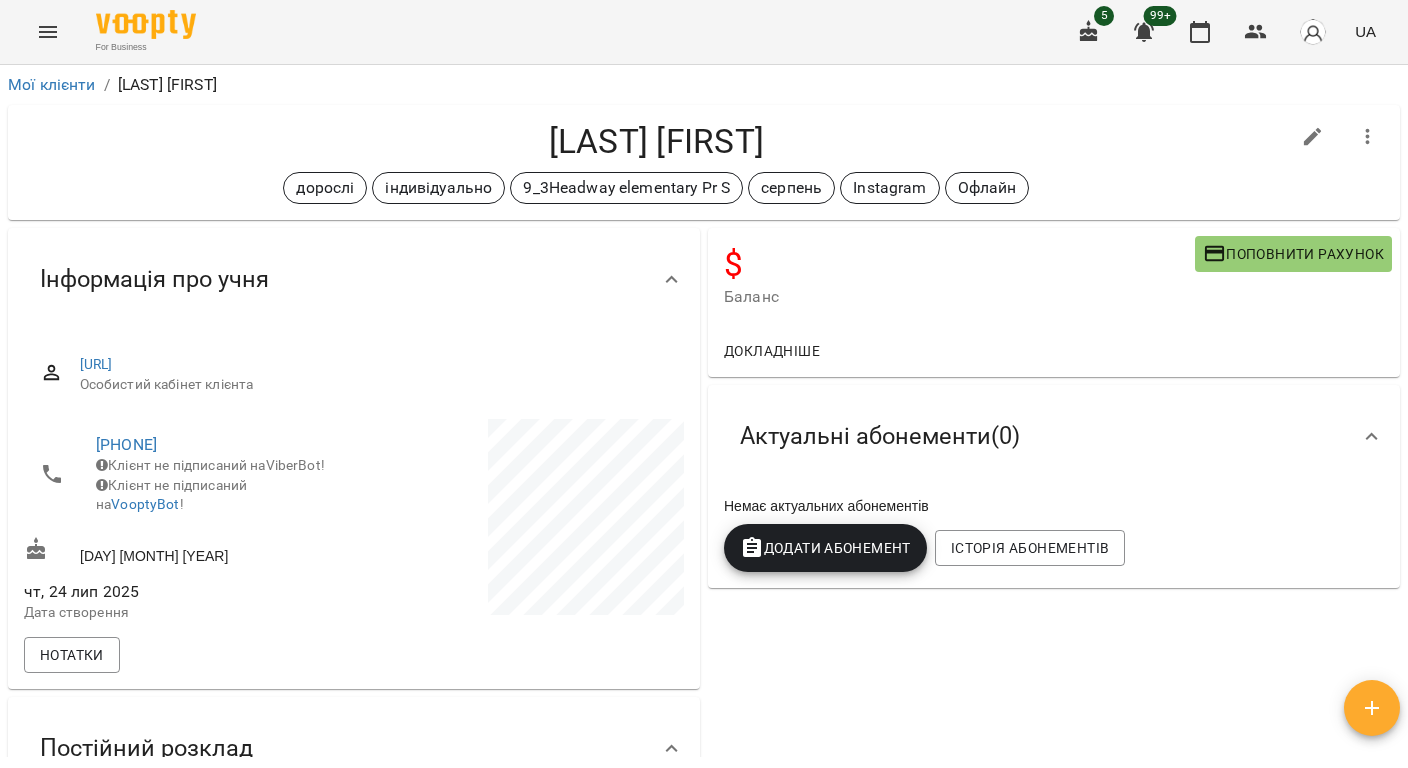 click on "Докладніше" at bounding box center [1054, 351] 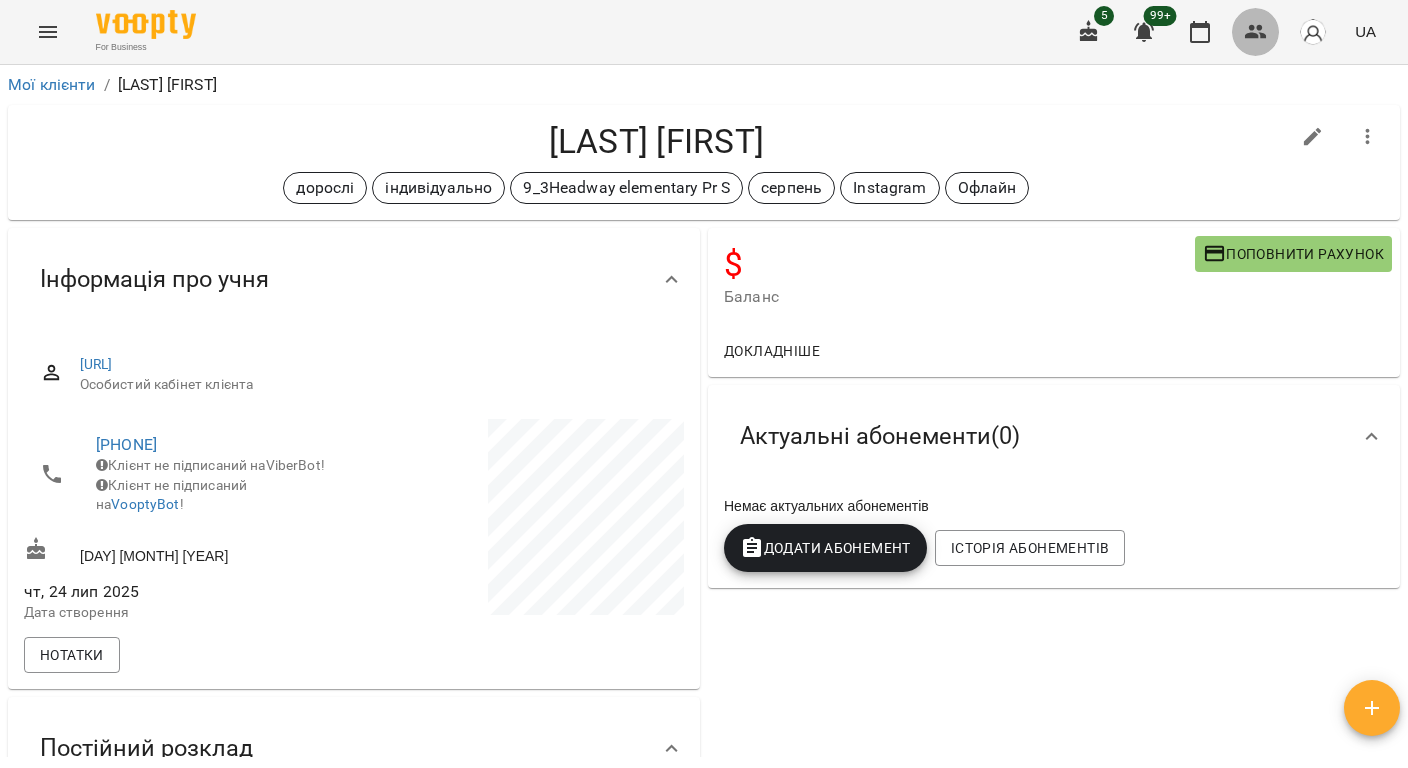 click 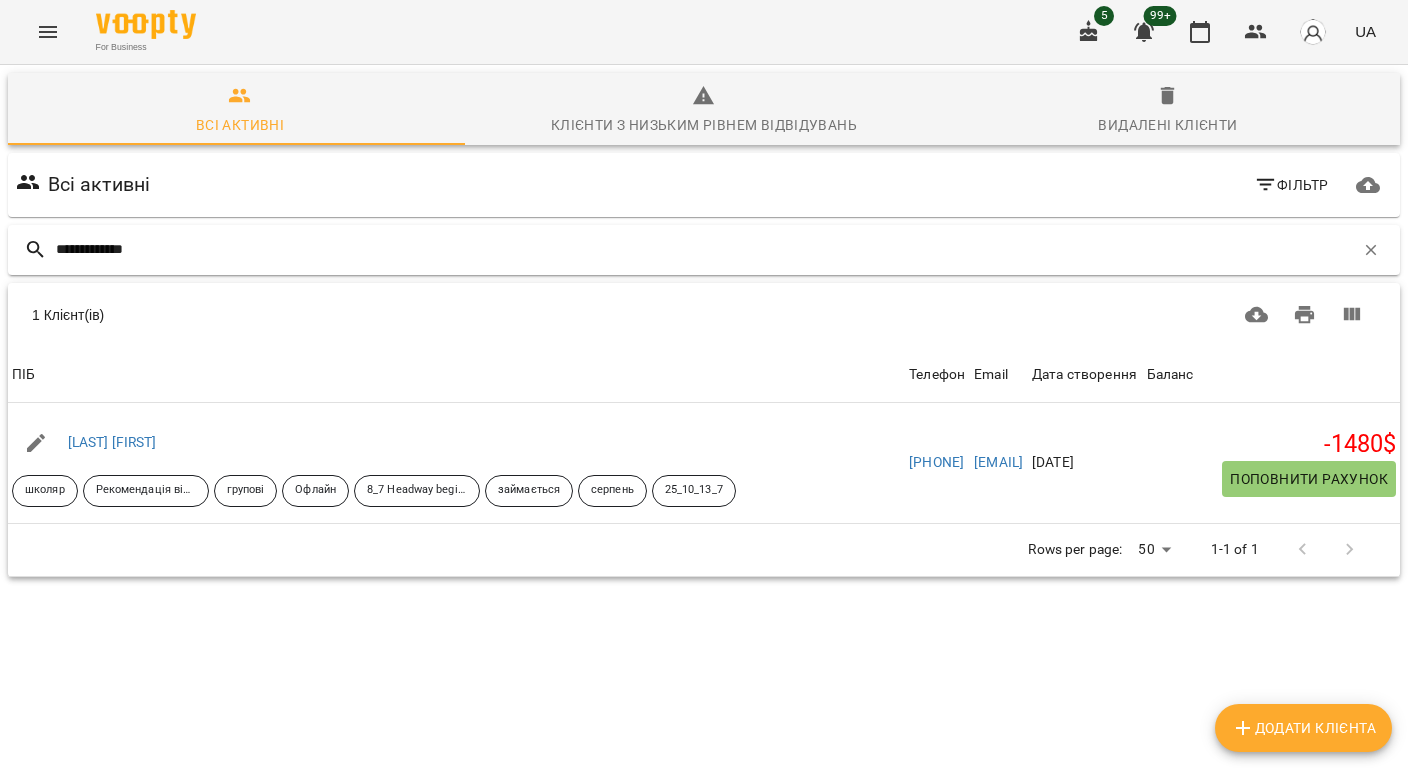 scroll, scrollTop: 88, scrollLeft: 0, axis: vertical 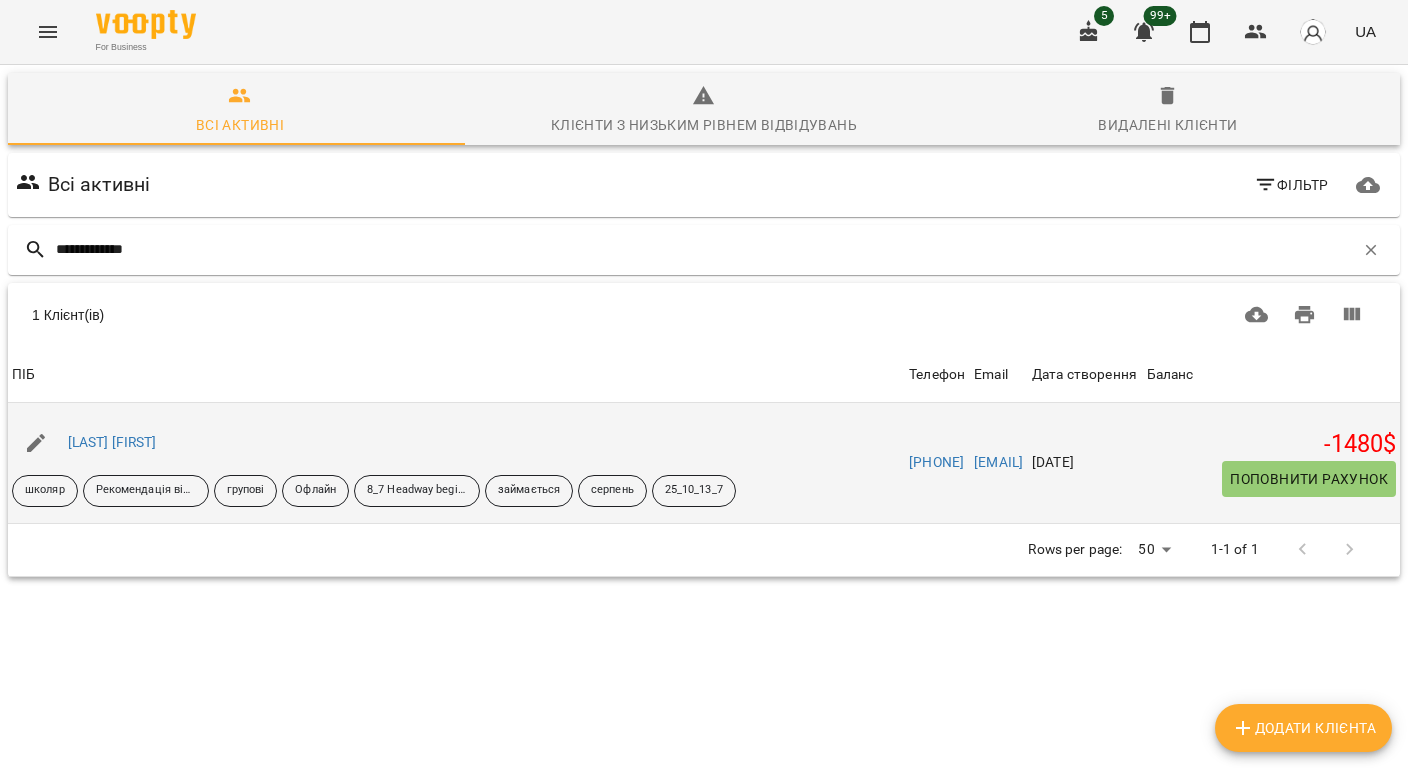 click on "Сухоставський Дмитро" at bounding box center (456, 443) 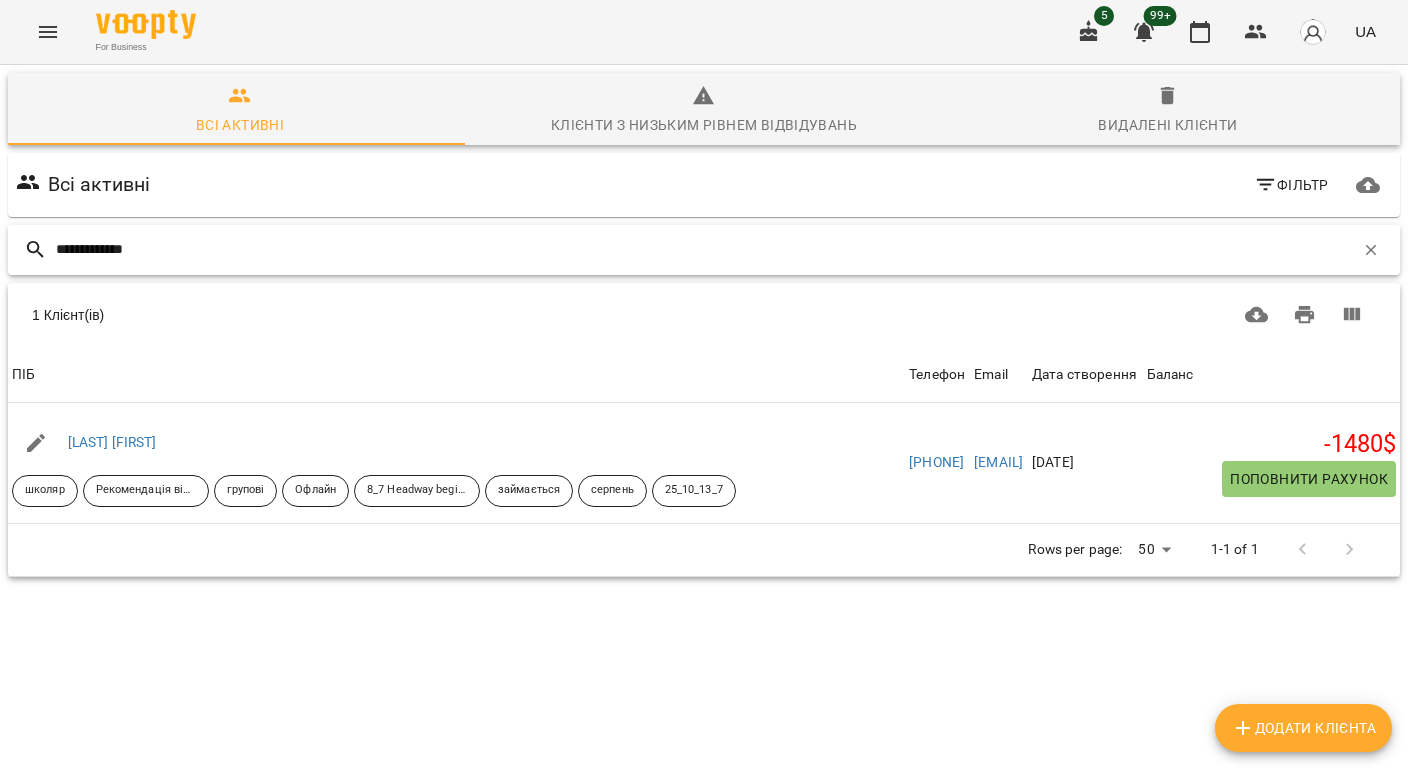 drag, startPoint x: 221, startPoint y: 168, endPoint x: -66, endPoint y: 166, distance: 287.00696 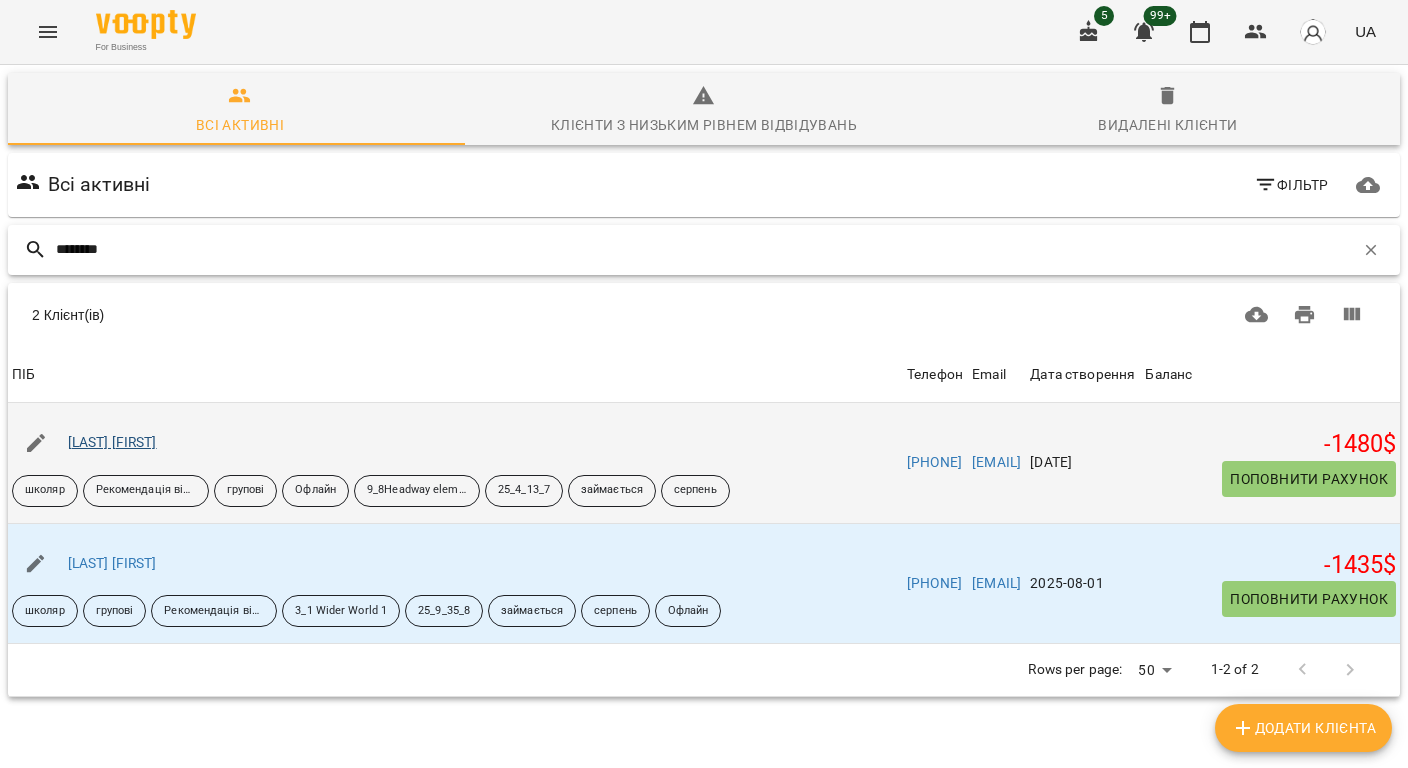 type on "********" 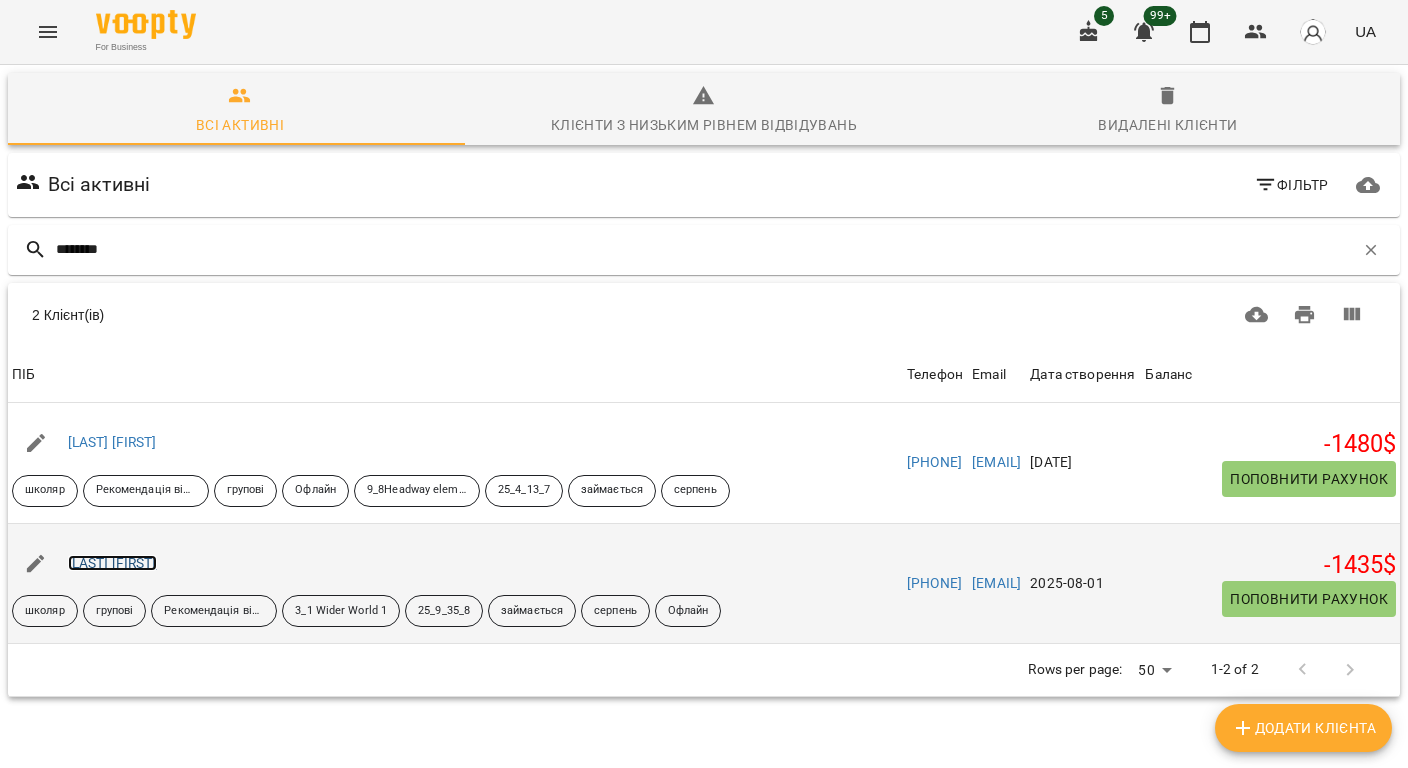 click on "Якименко Анна" at bounding box center [112, 563] 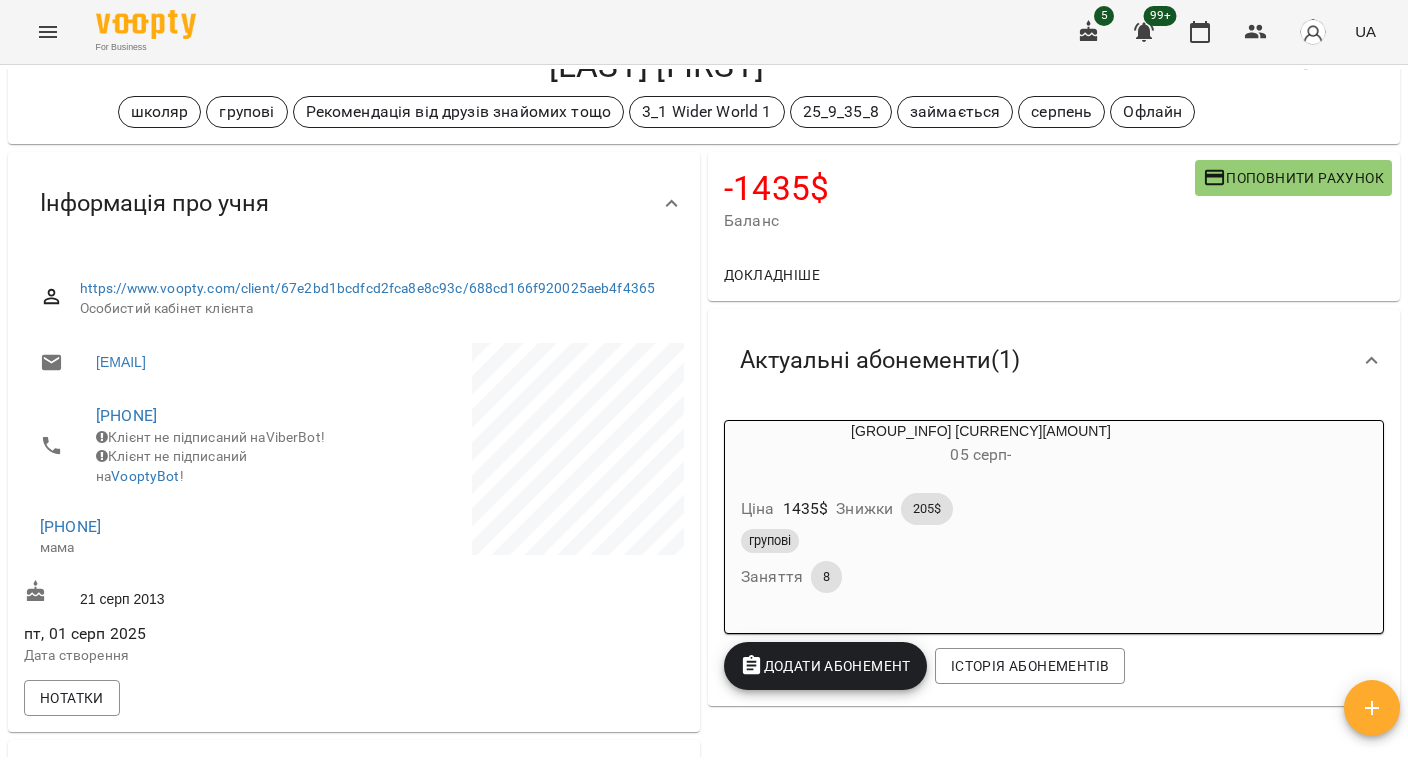 scroll, scrollTop: 133, scrollLeft: 0, axis: vertical 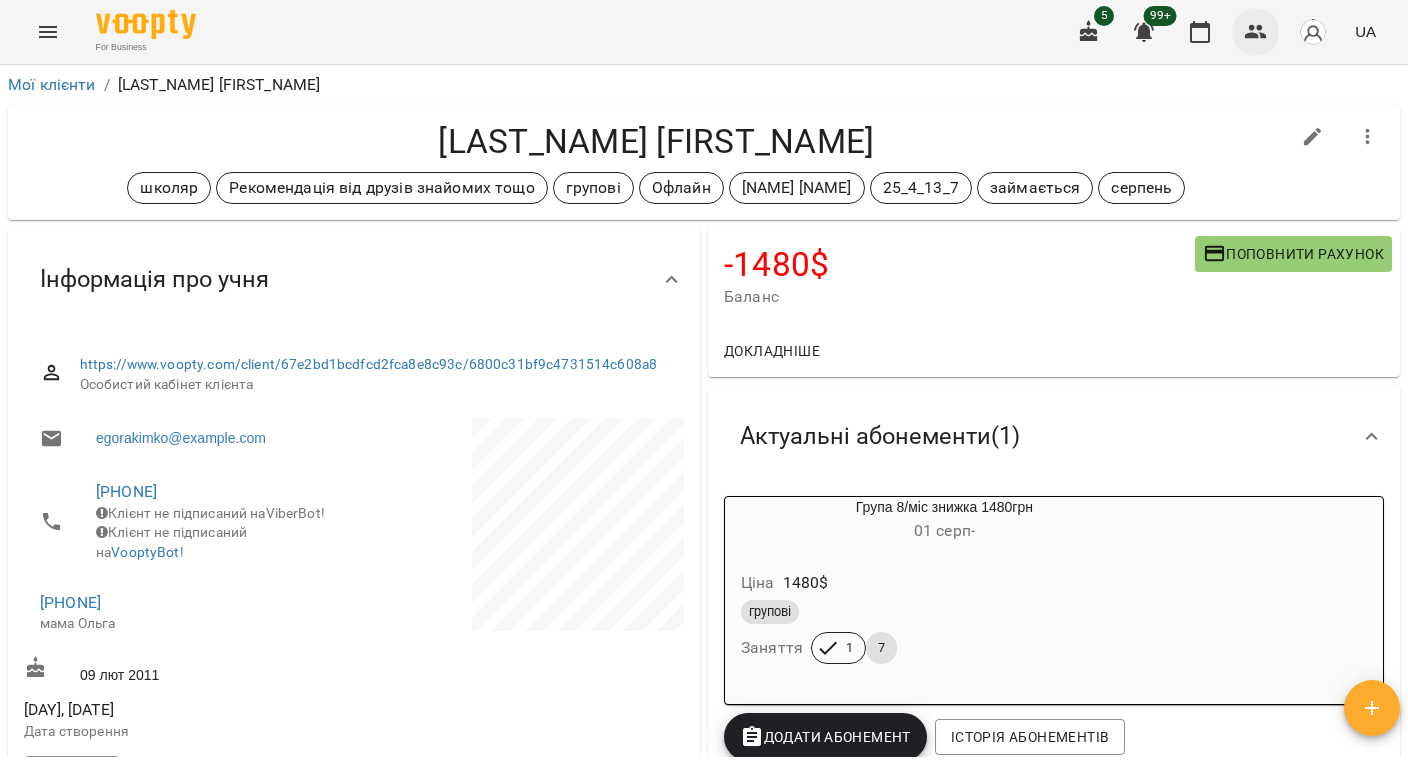 click 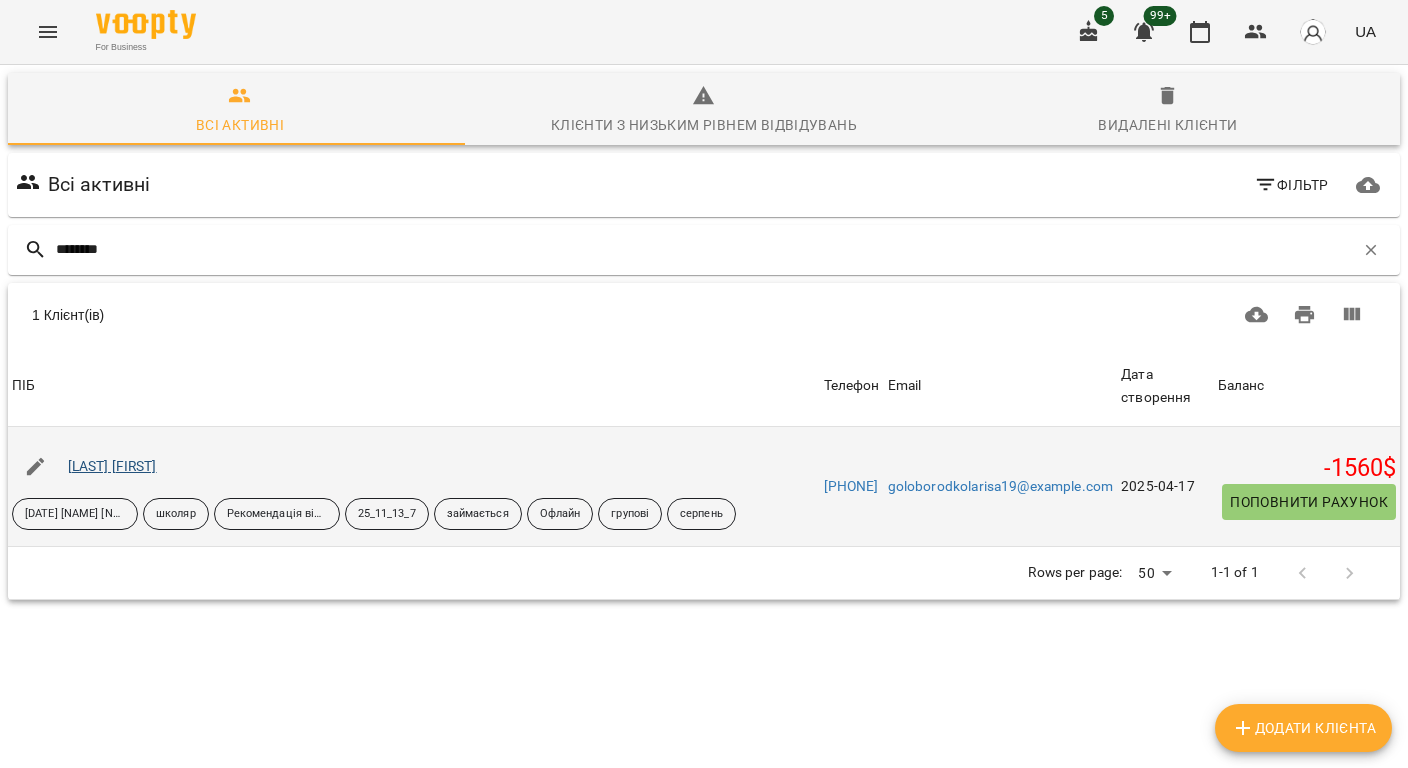 type on "********" 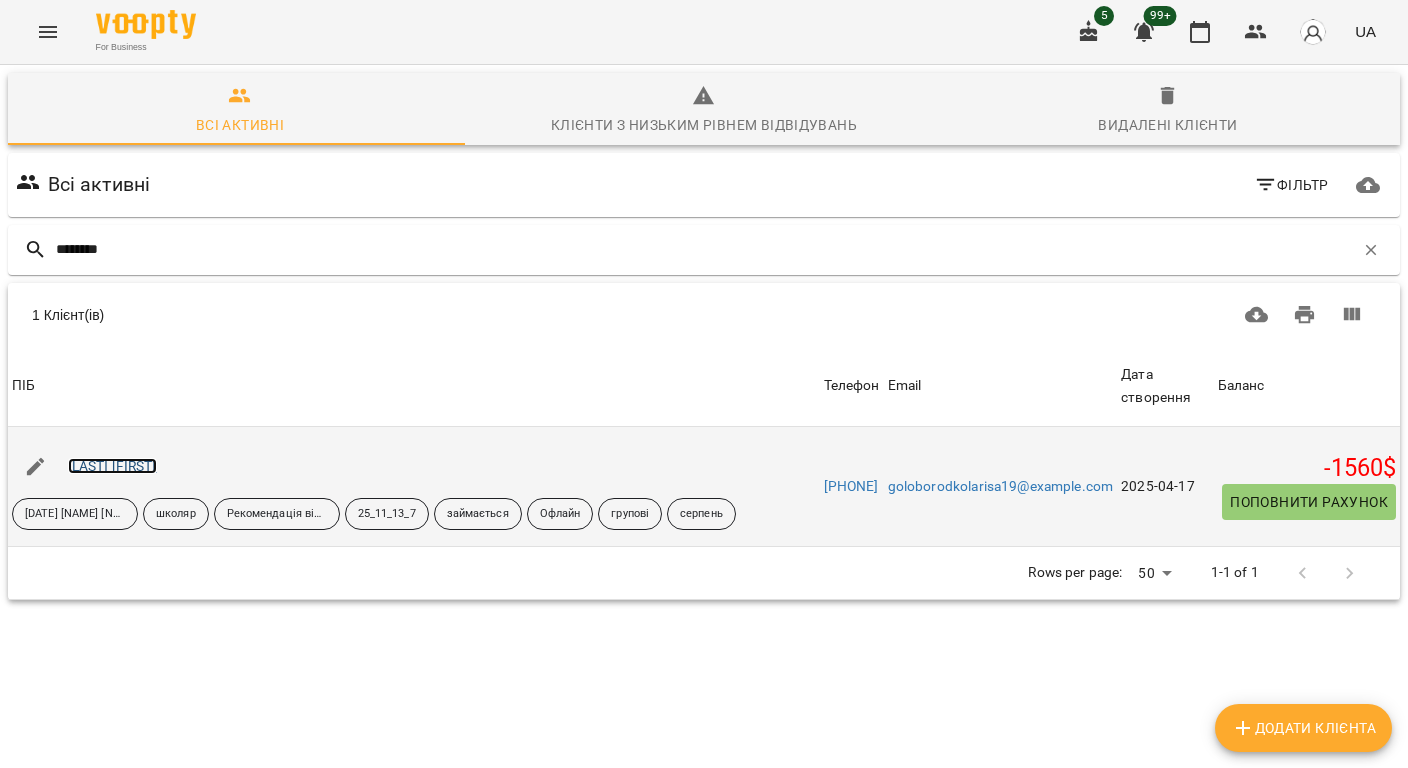 click on "Федоряка Максим" at bounding box center [112, 466] 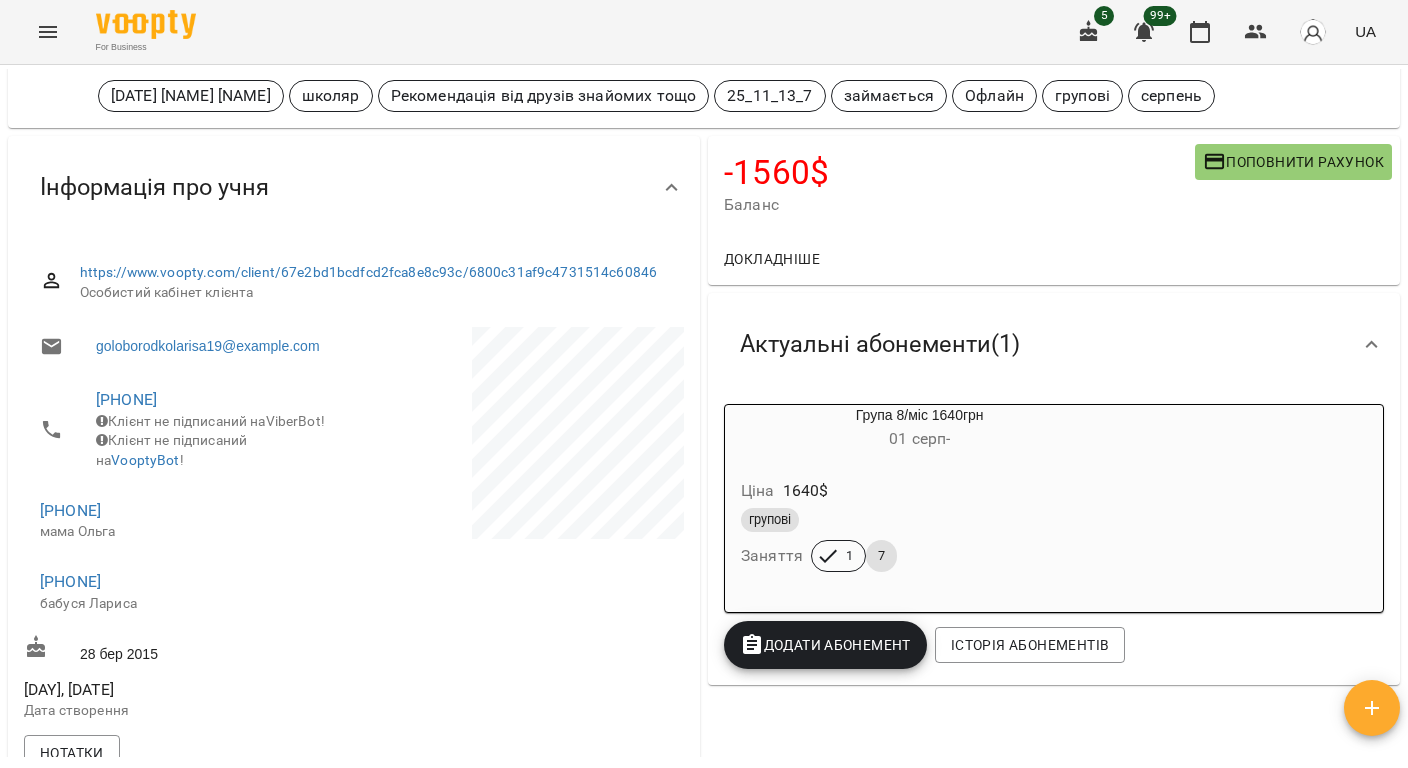 scroll, scrollTop: 133, scrollLeft: 0, axis: vertical 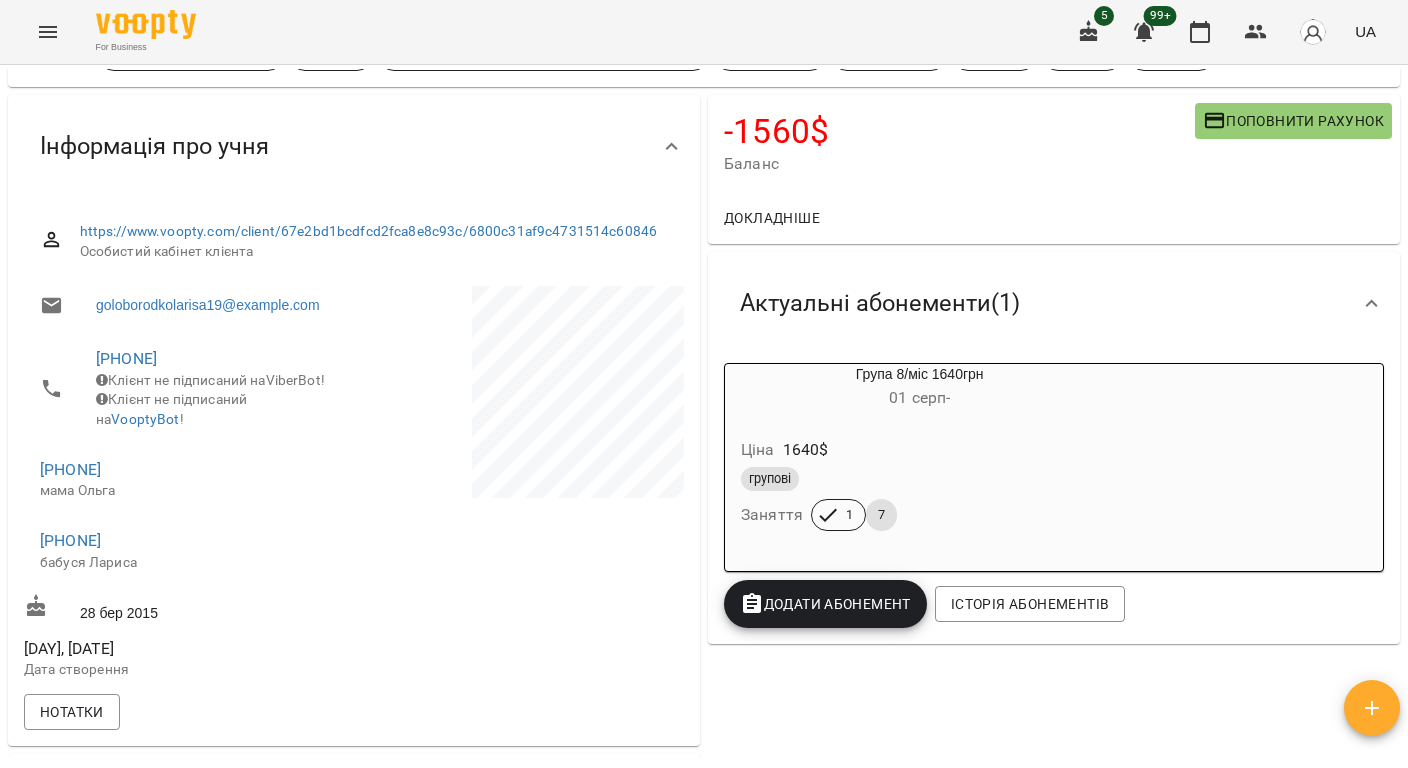 drag, startPoint x: 177, startPoint y: 504, endPoint x: 34, endPoint y: 504, distance: 143 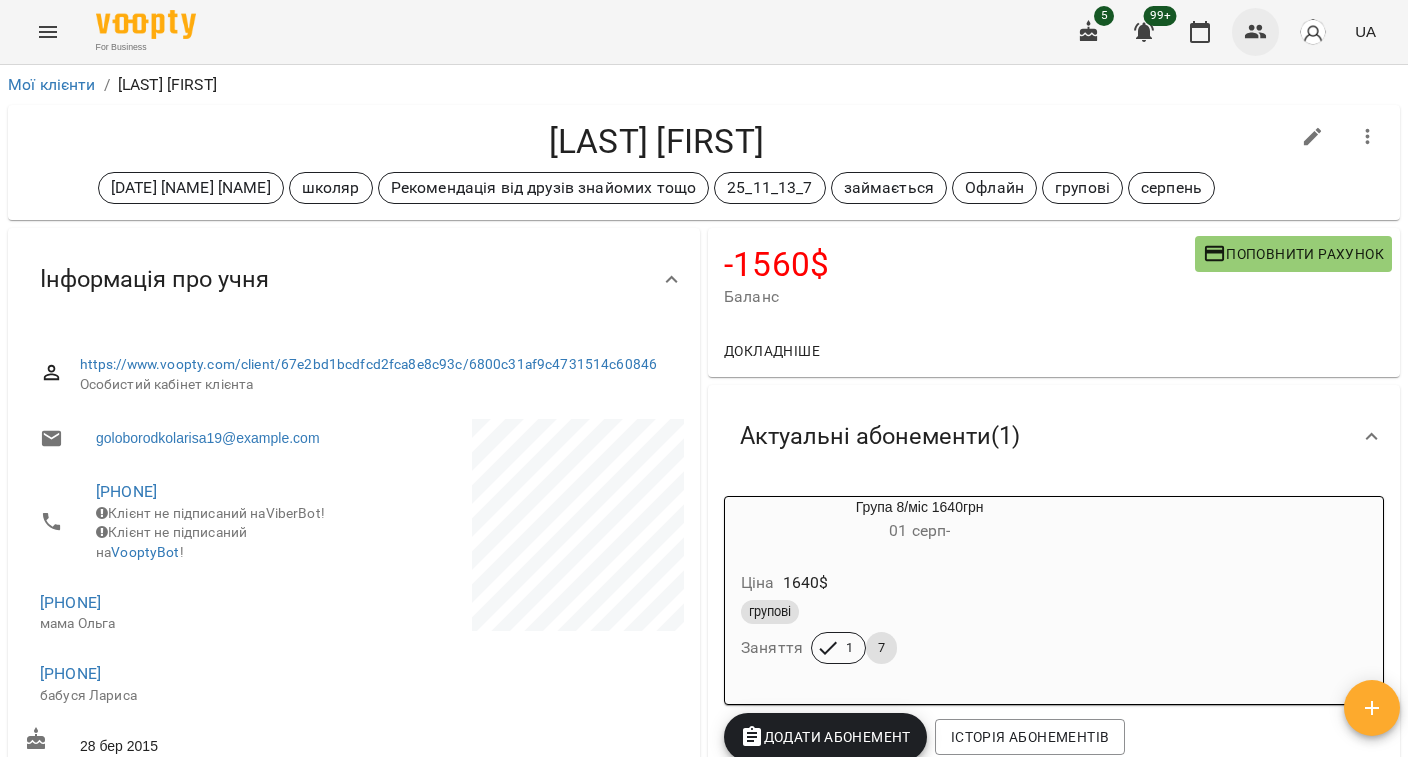 click 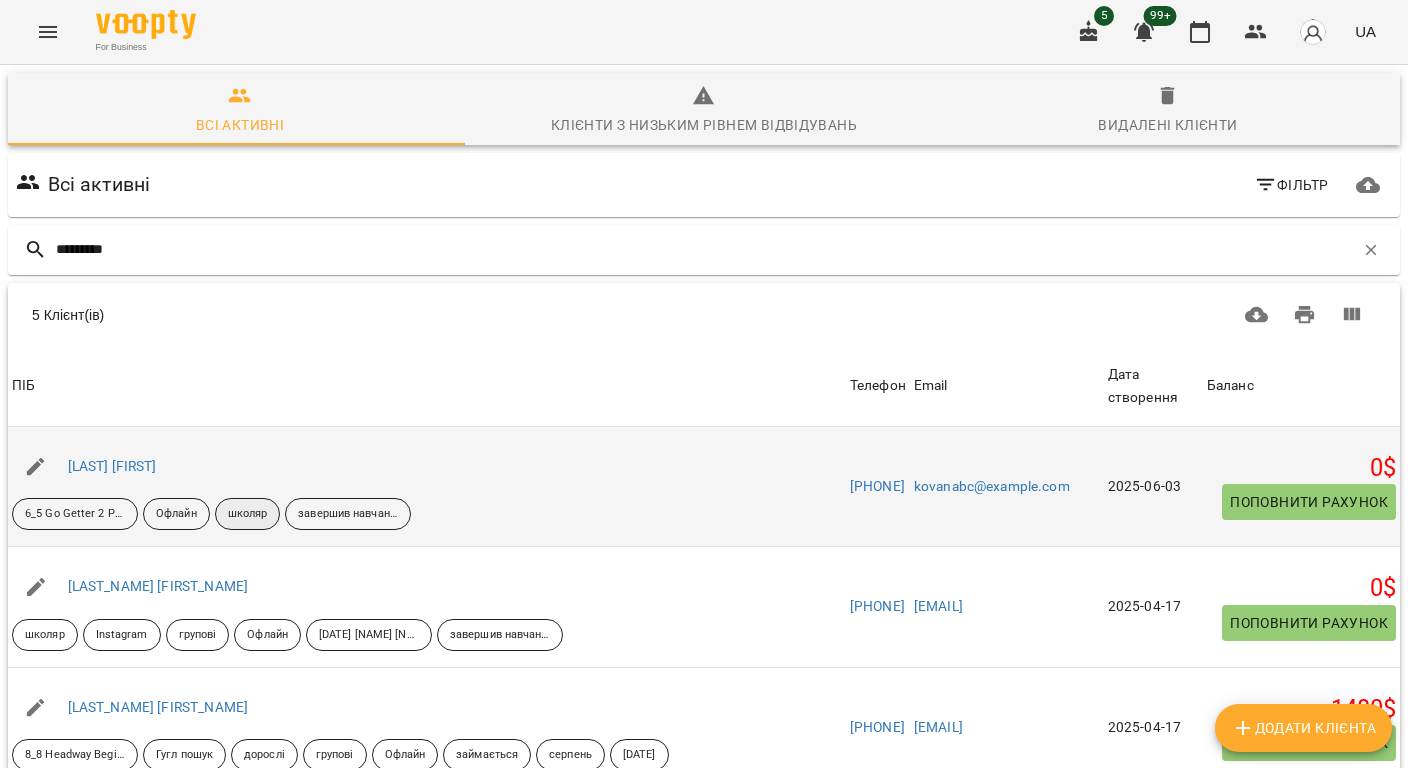 scroll, scrollTop: 206, scrollLeft: 0, axis: vertical 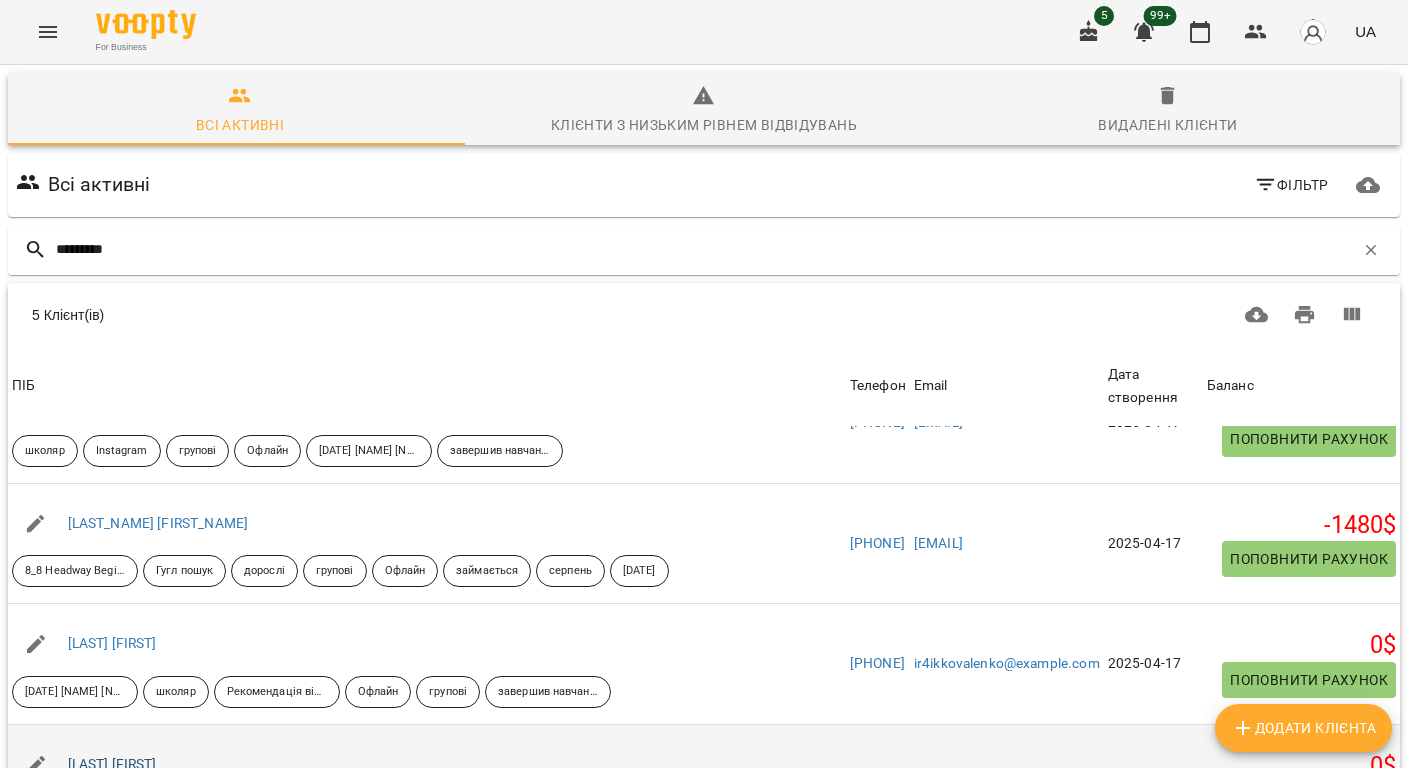 type on "*********" 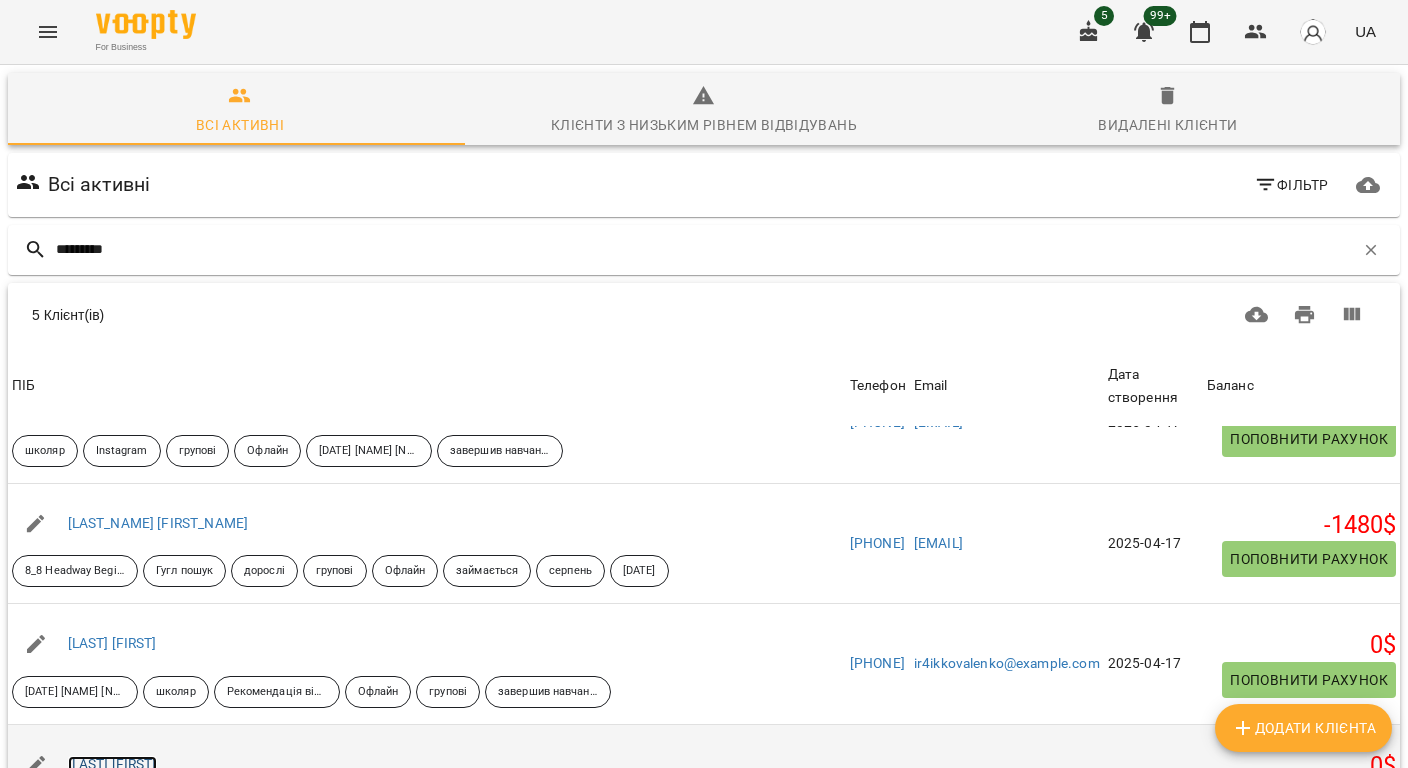 click on "Коваленко Юрій" at bounding box center (112, 764) 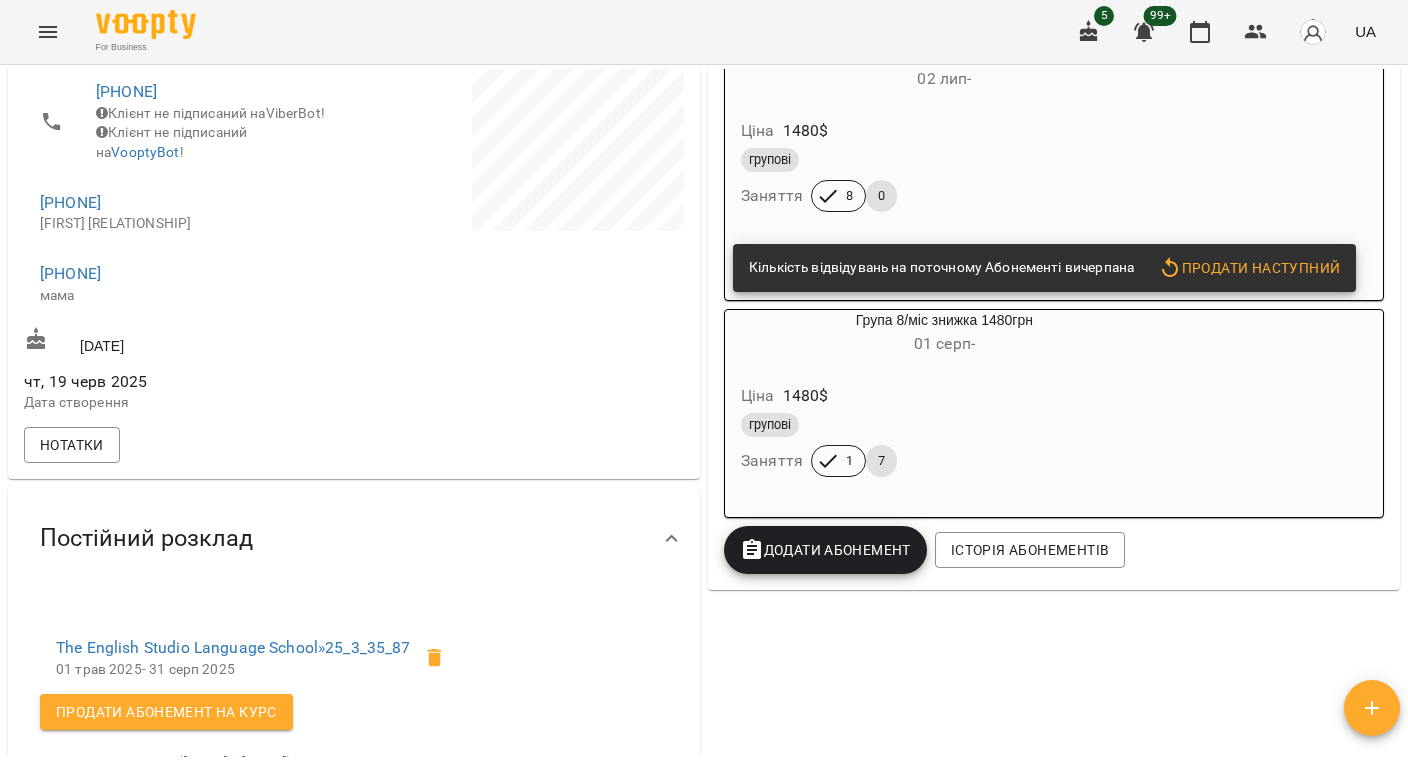 scroll, scrollTop: 353, scrollLeft: 0, axis: vertical 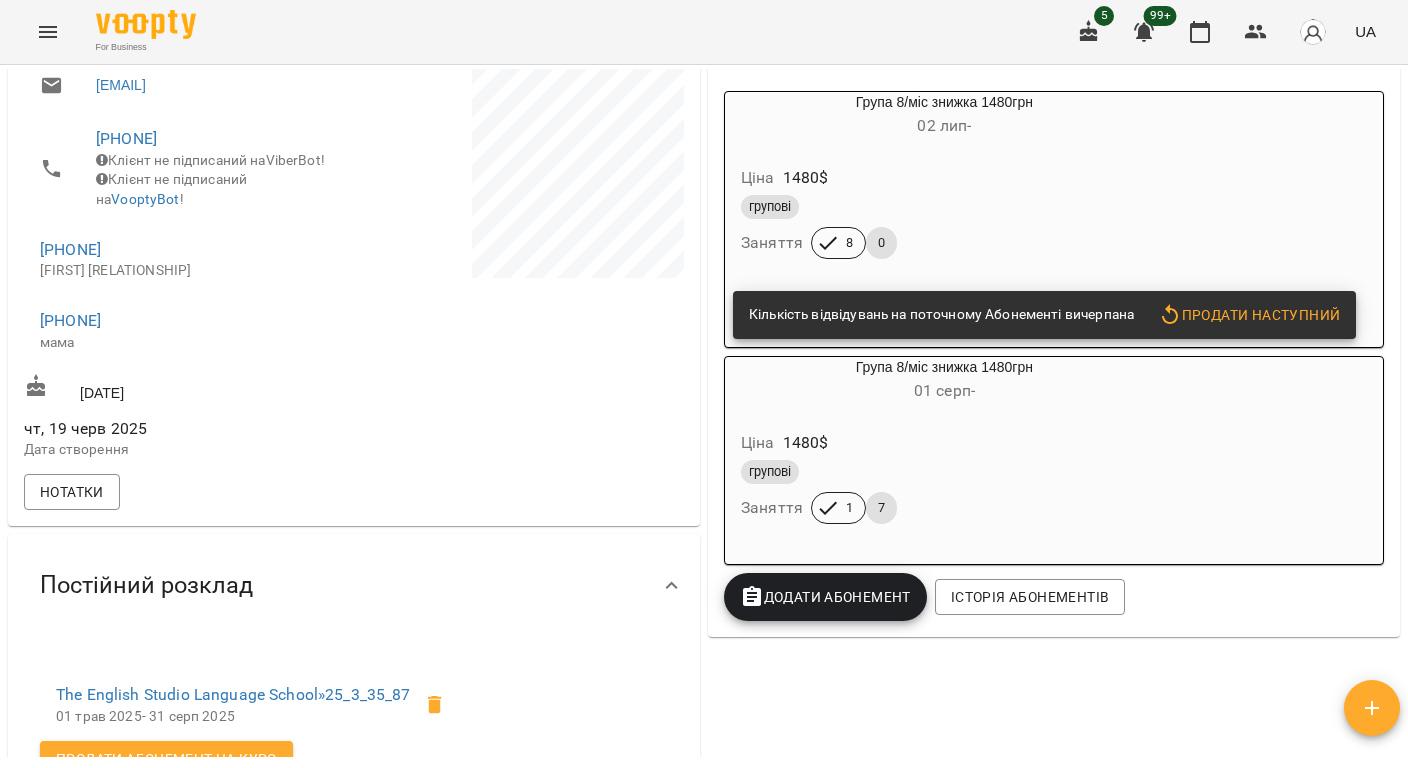 drag, startPoint x: 177, startPoint y: 356, endPoint x: 9, endPoint y: 352, distance: 168.0476 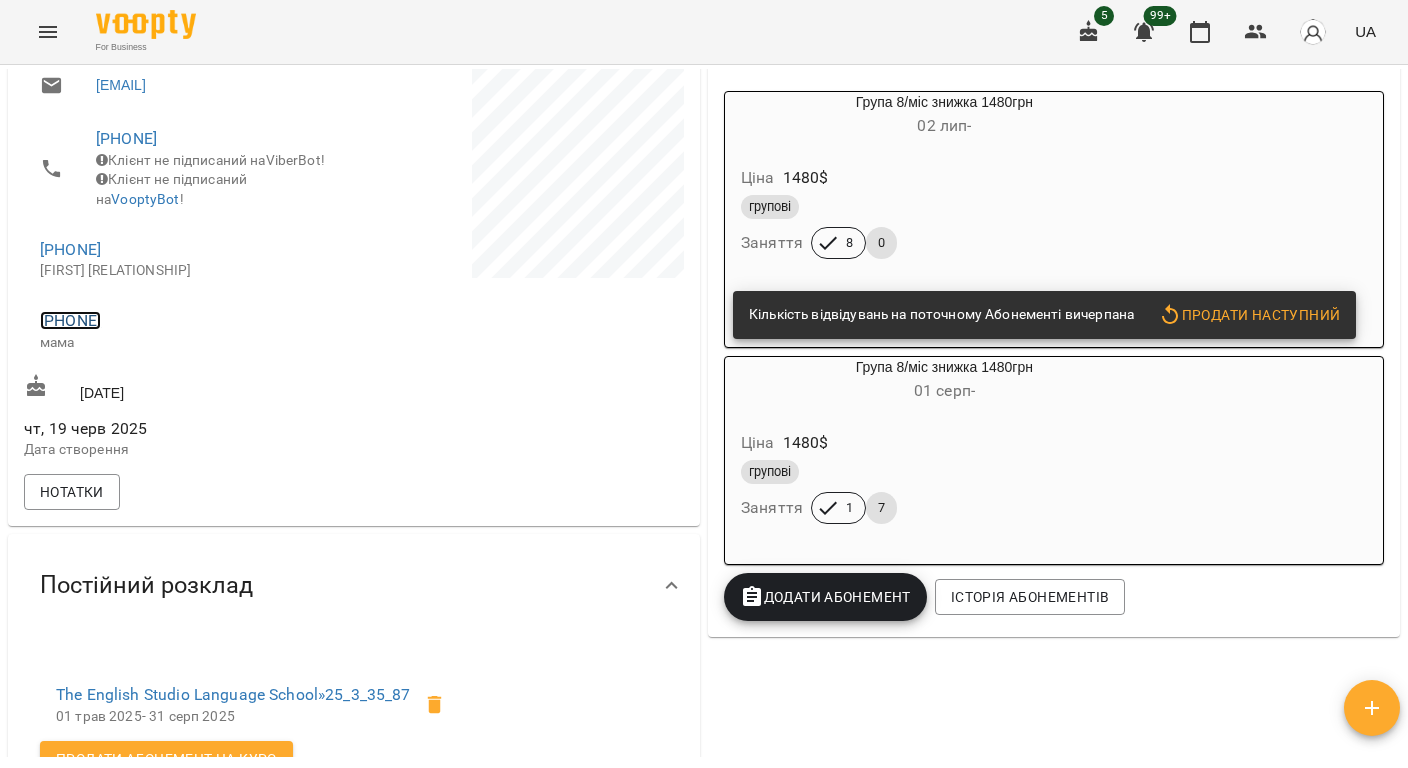 copy on "+380964448421" 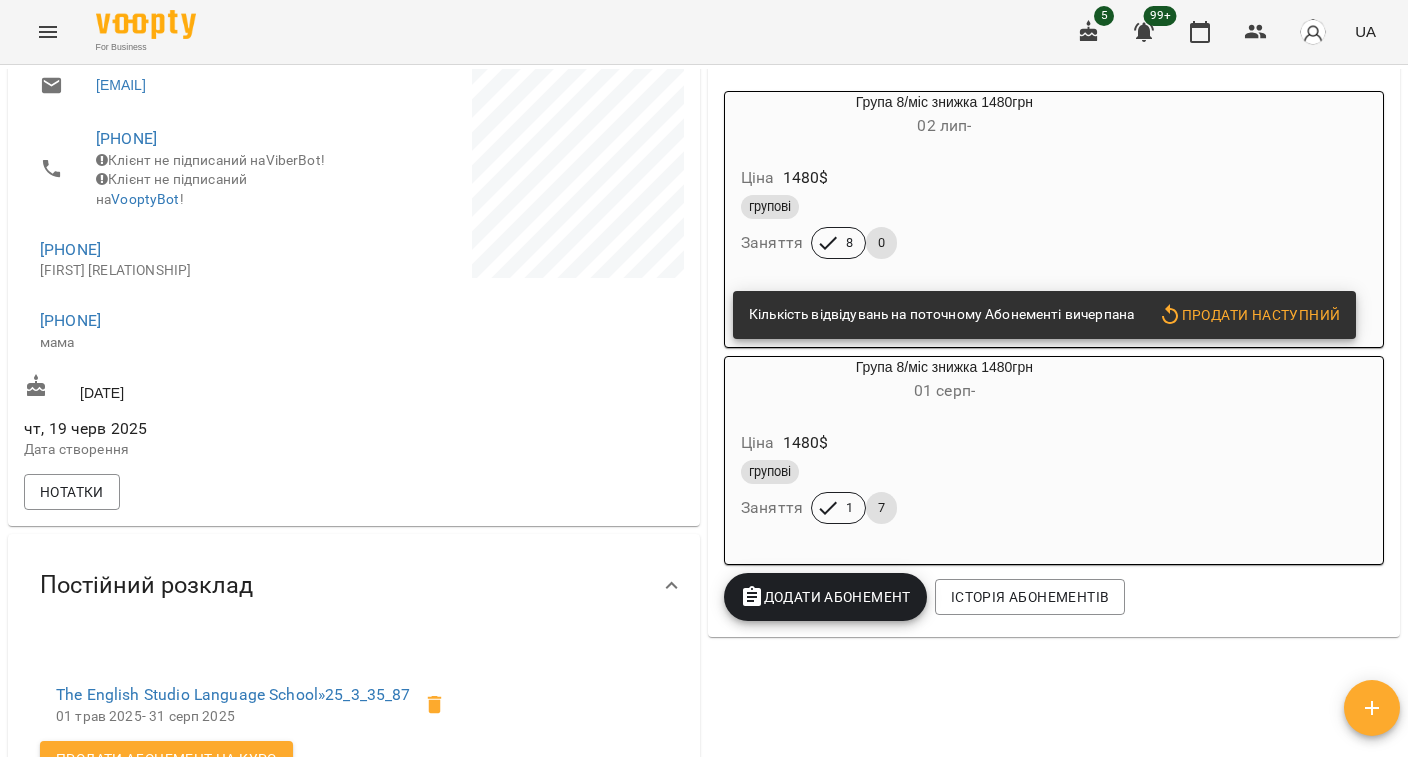 click on "The English Studio Language School  »  25_3_35_87 01 трав 2025 -   31 серп 2025 Продати абонемент на Курс ср ,  16:50   (01 трав - 31 серп) групові 25_3_35_87 пт ,  15:40   (01 трав - 31 серп) групові 25_3_35_87" at bounding box center (257, 814) 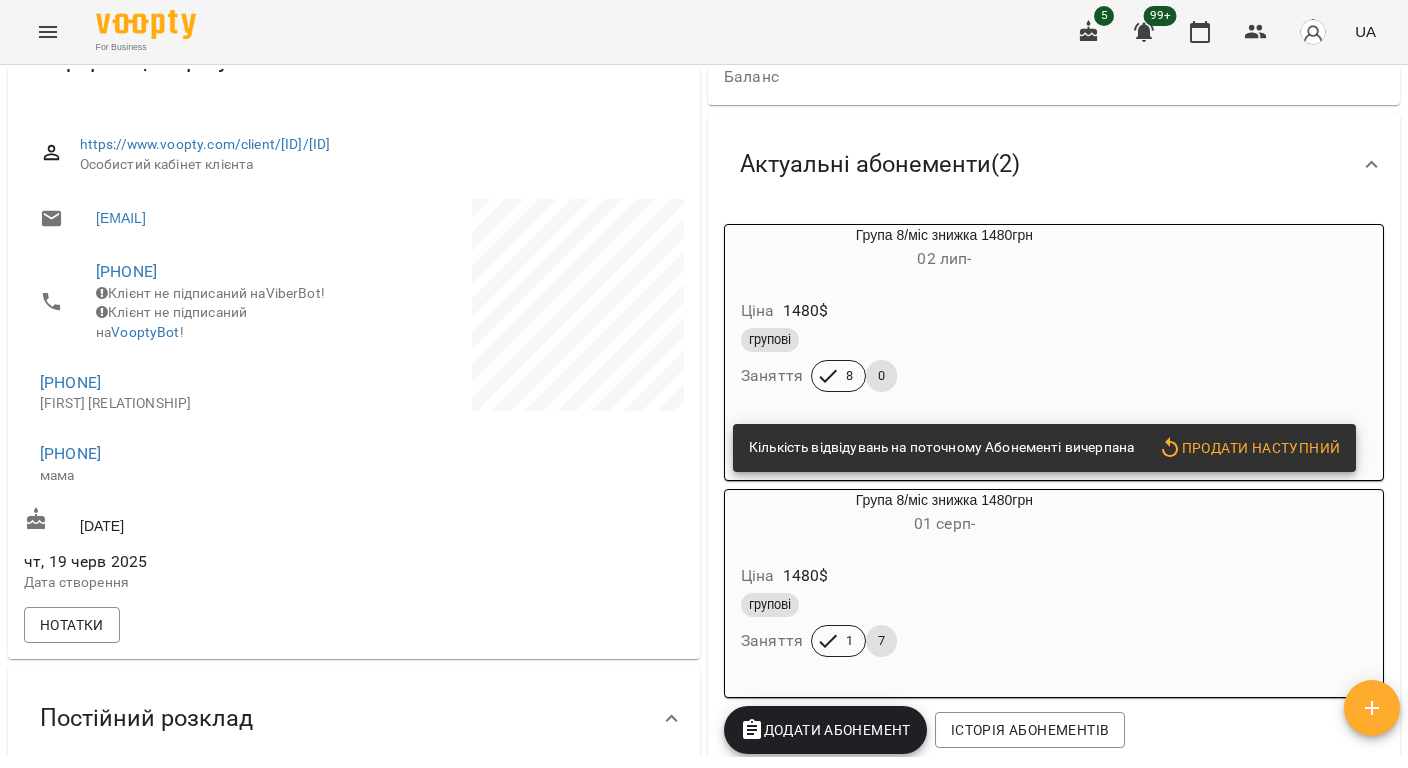drag, startPoint x: 245, startPoint y: 260, endPoint x: 78, endPoint y: 257, distance: 167.02695 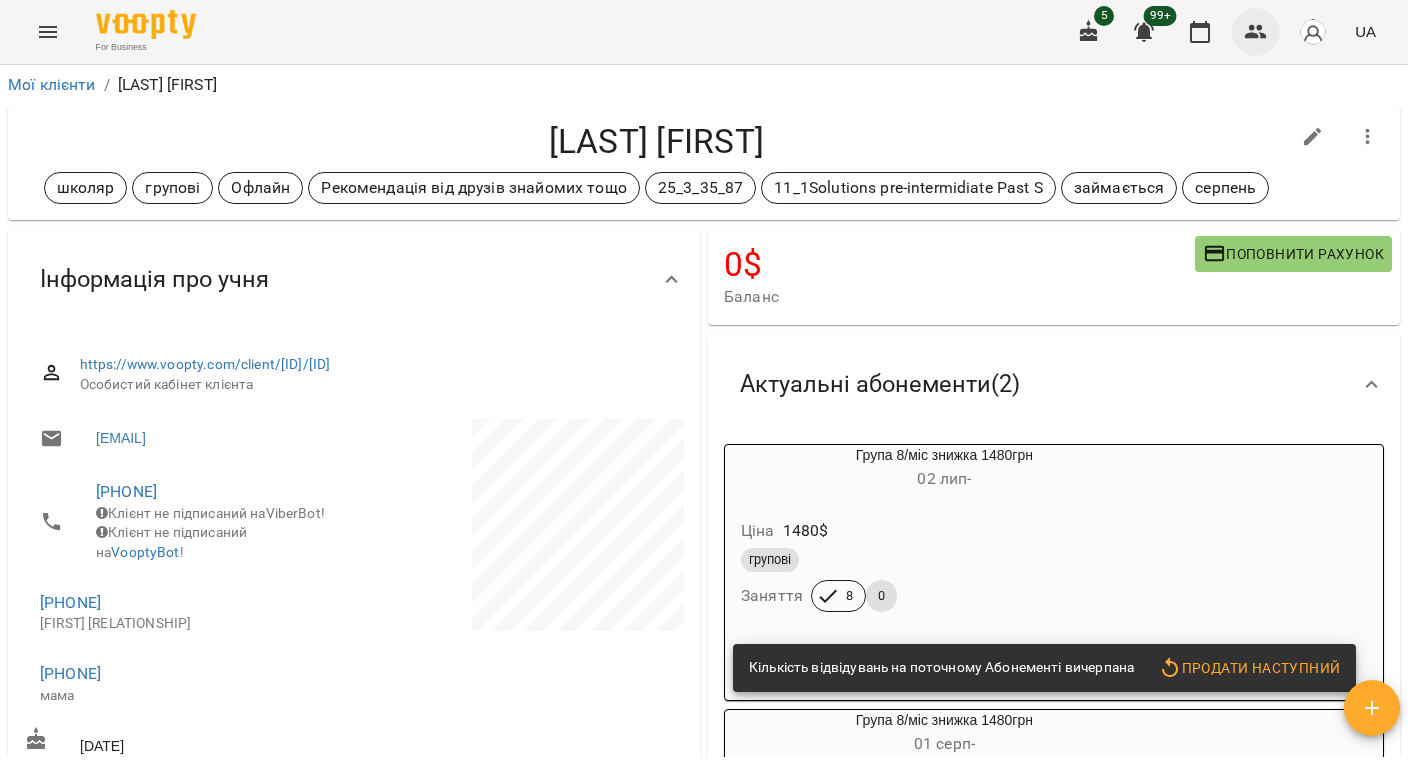 click 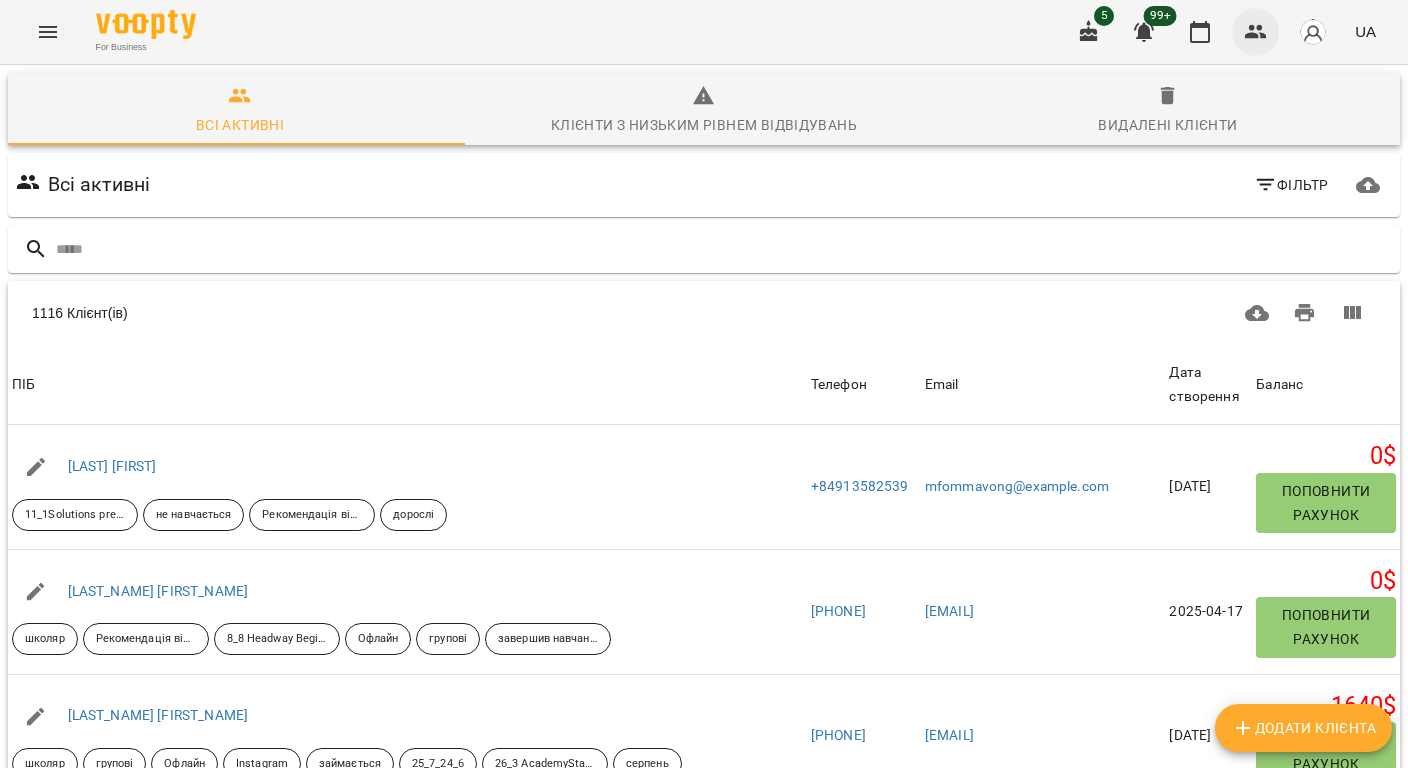 click 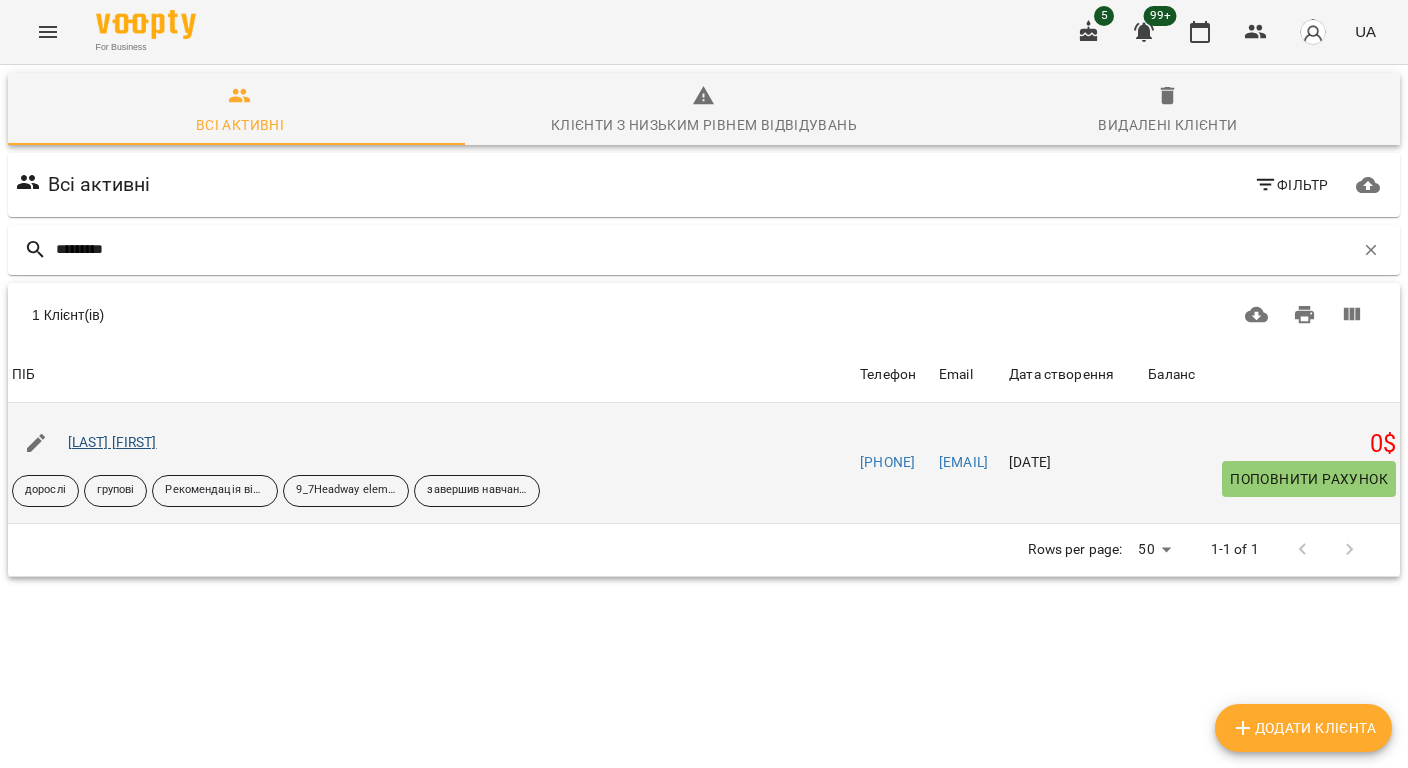 type on "*********" 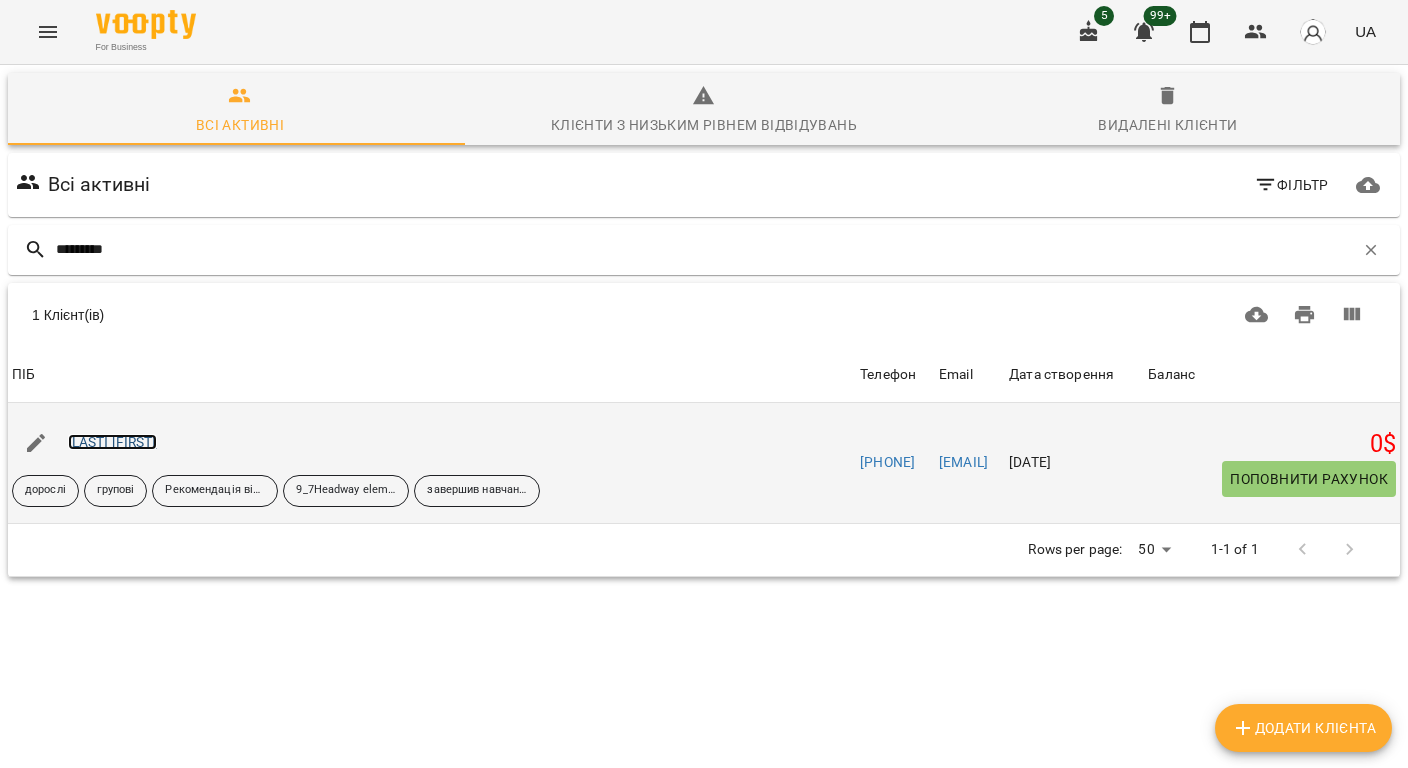 click on "Вівтоніченко Лілія" at bounding box center (112, 442) 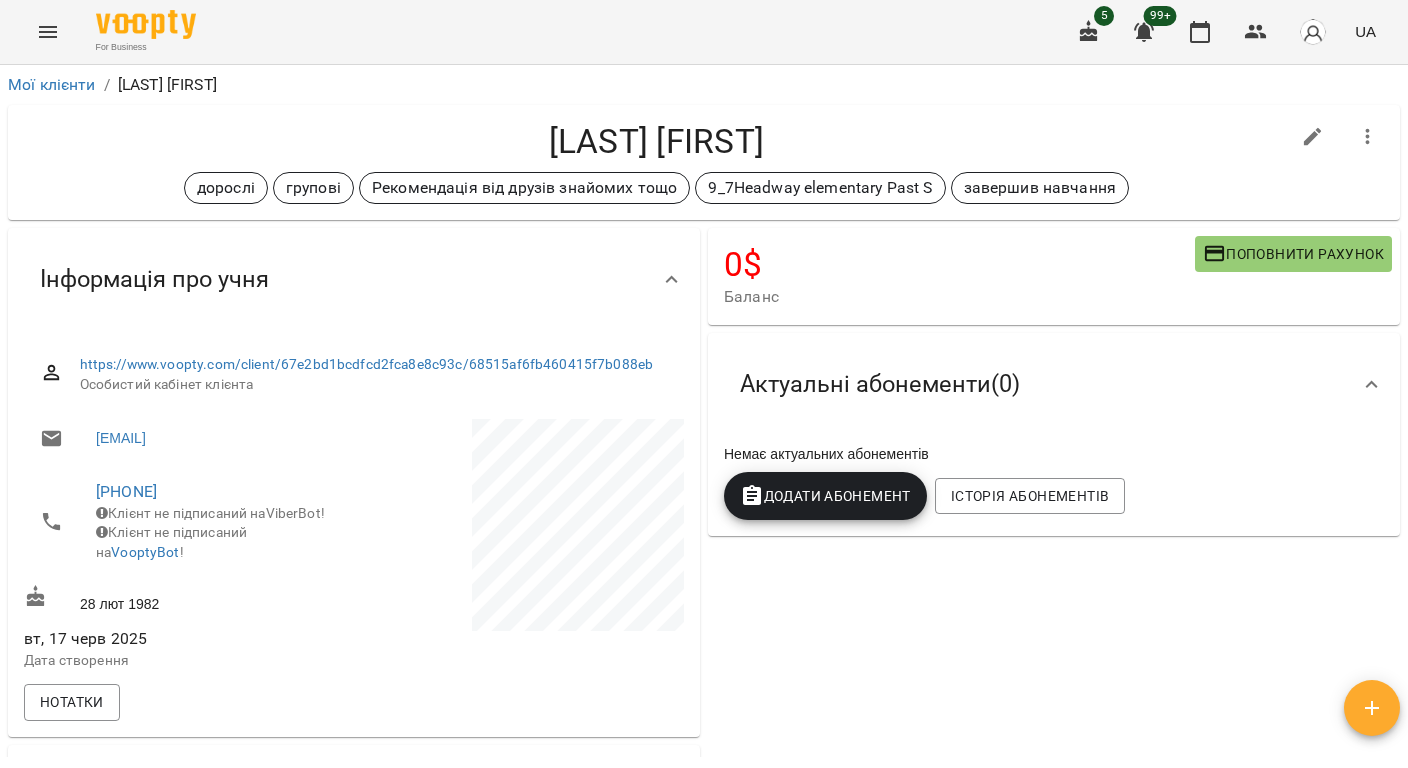 click on "Вівтоніченко Лілія дорослі групові Рекомендація від друзів знайомих тощо 9_7Headway elementary Past S завершив навчання" at bounding box center [656, 162] 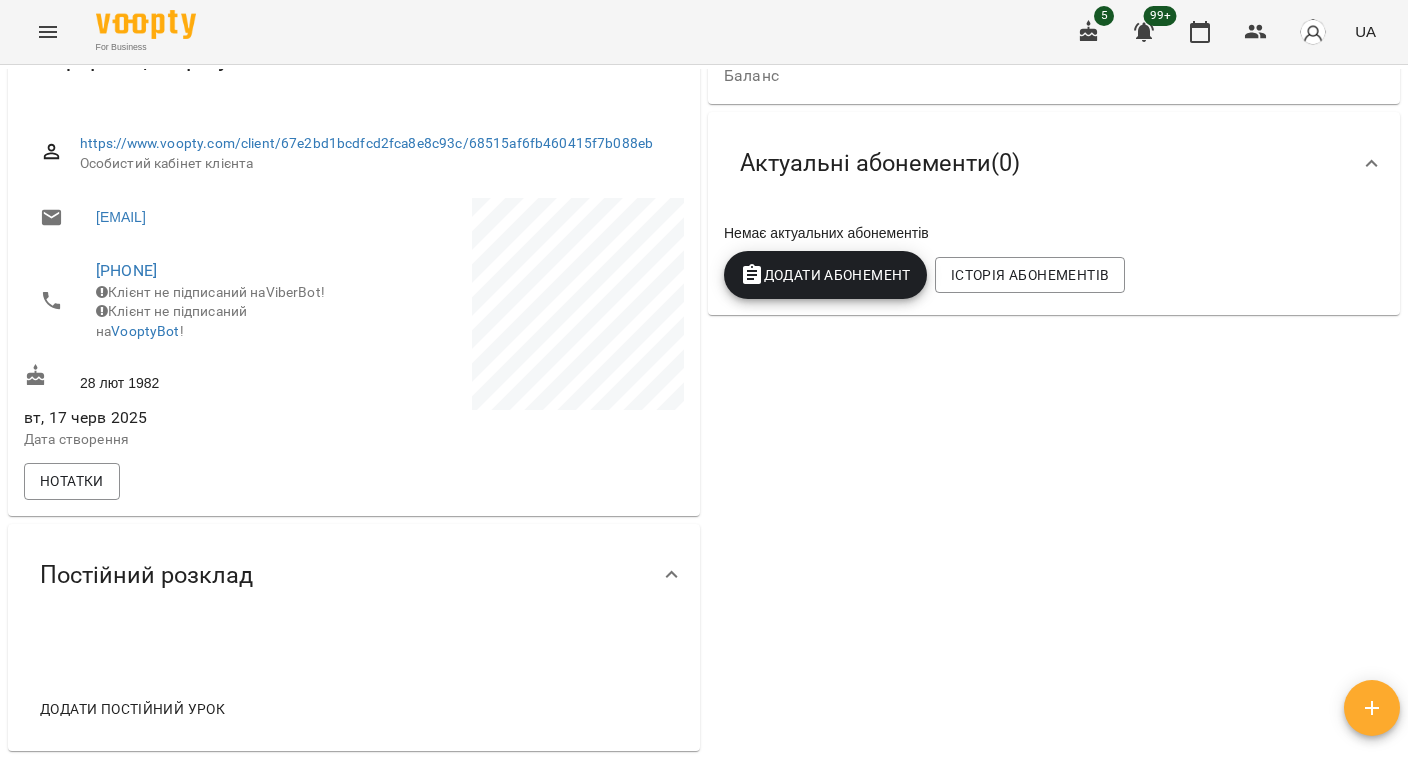 scroll, scrollTop: 266, scrollLeft: 0, axis: vertical 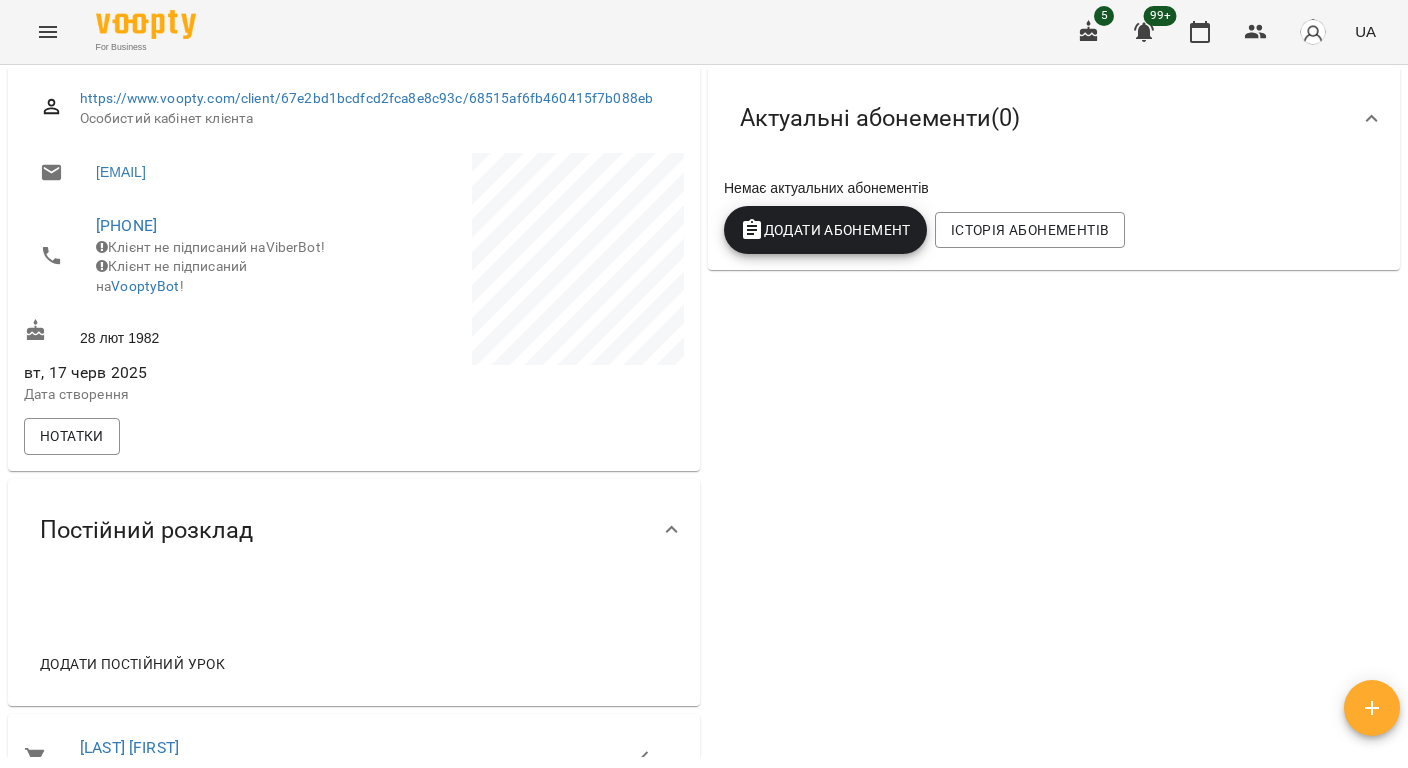 drag, startPoint x: 240, startPoint y: 220, endPoint x: 44, endPoint y: 224, distance: 196.04082 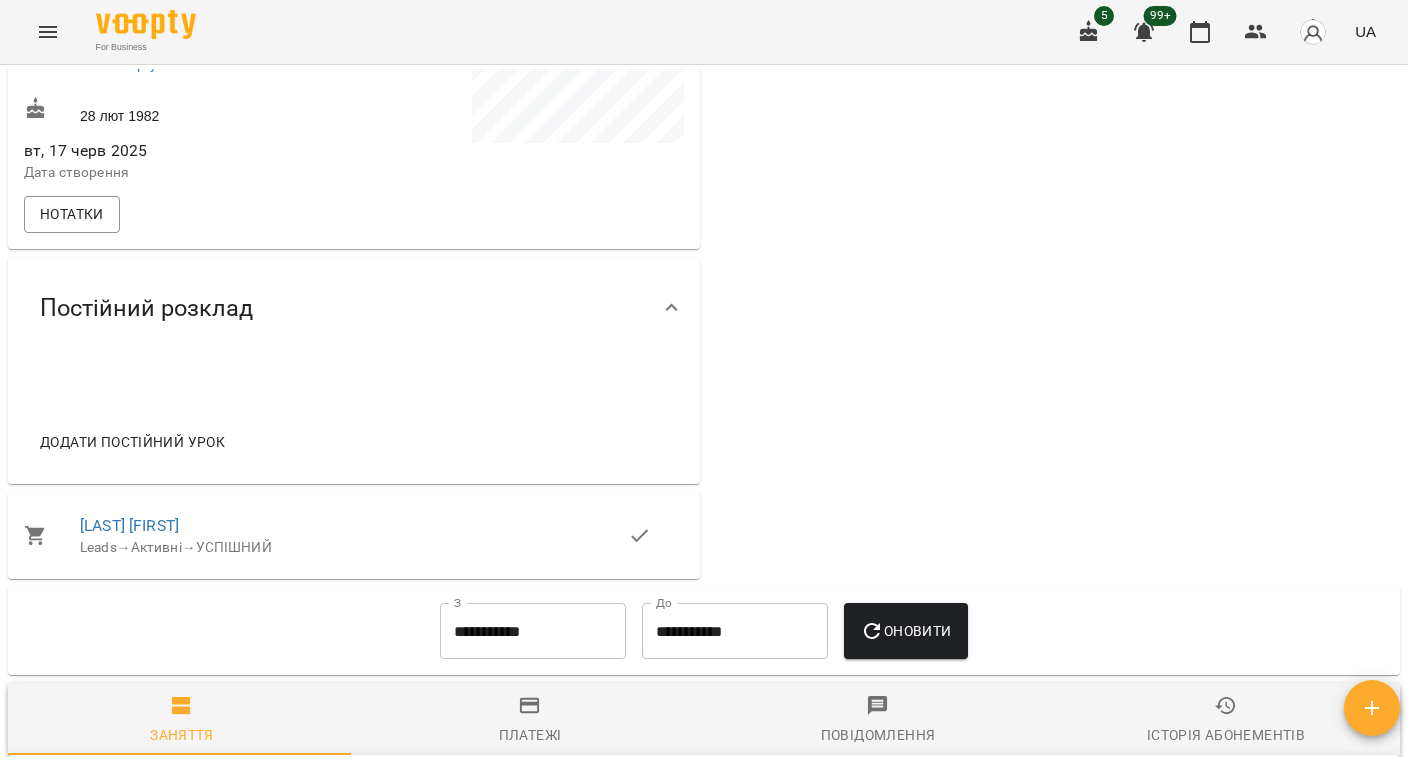 scroll, scrollTop: 133, scrollLeft: 0, axis: vertical 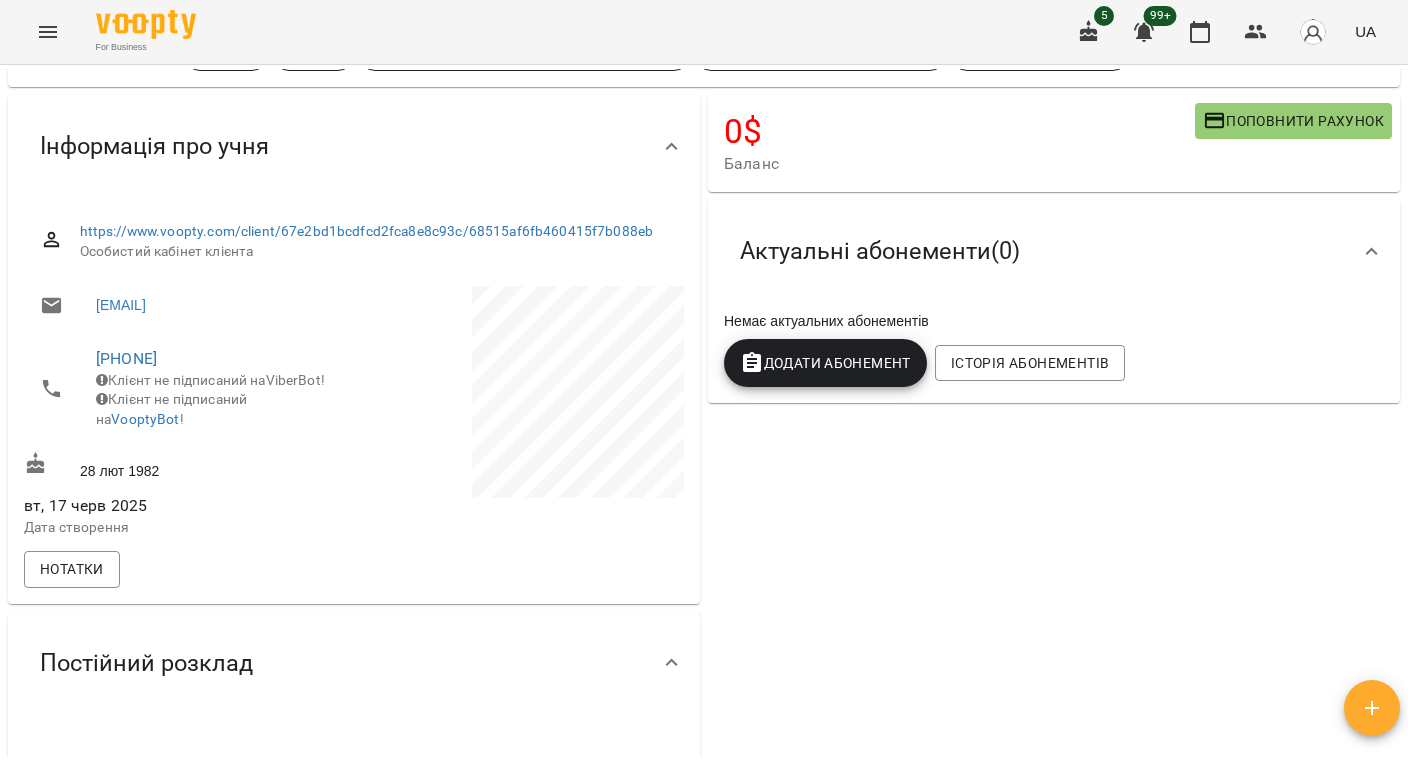 click on "Немає актуальних абонементів" at bounding box center [1054, 321] 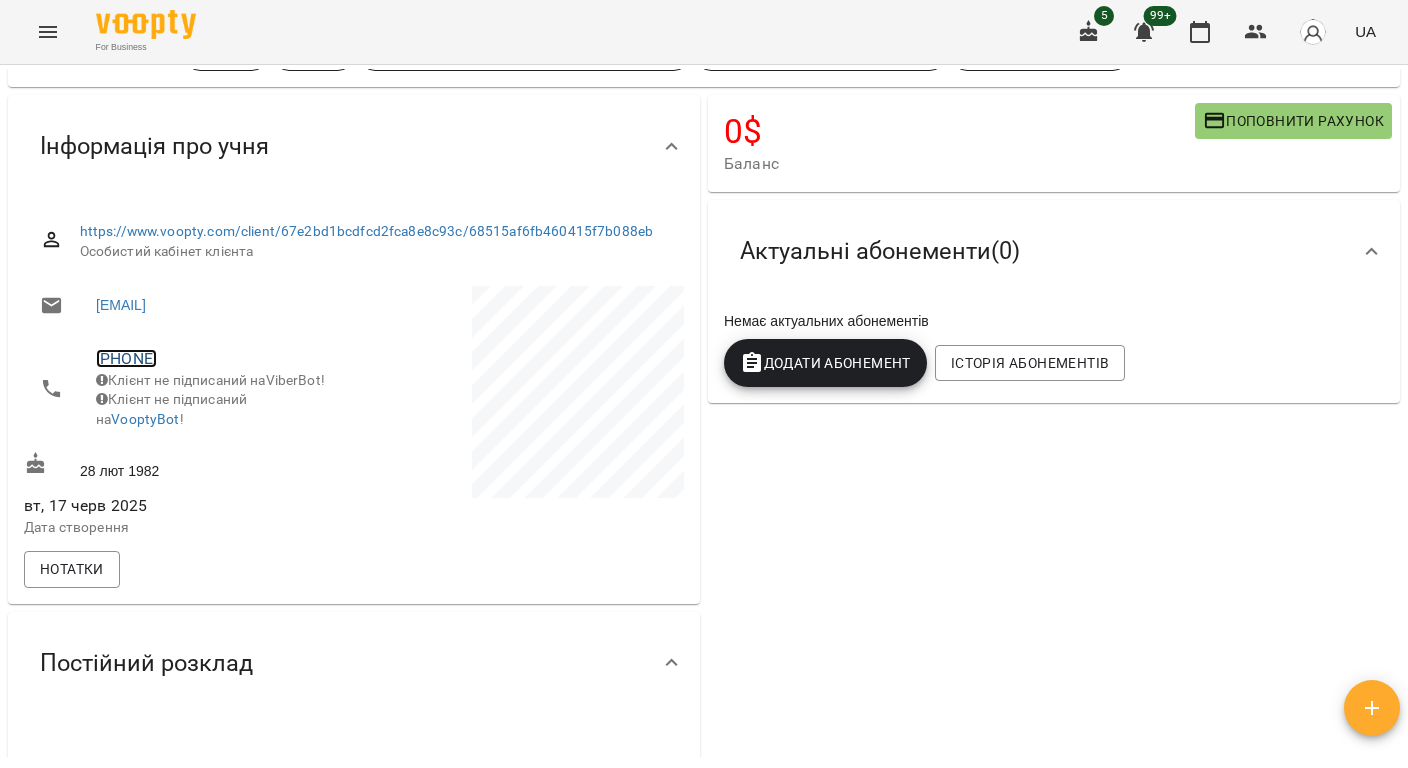 copy on "+380963764969" 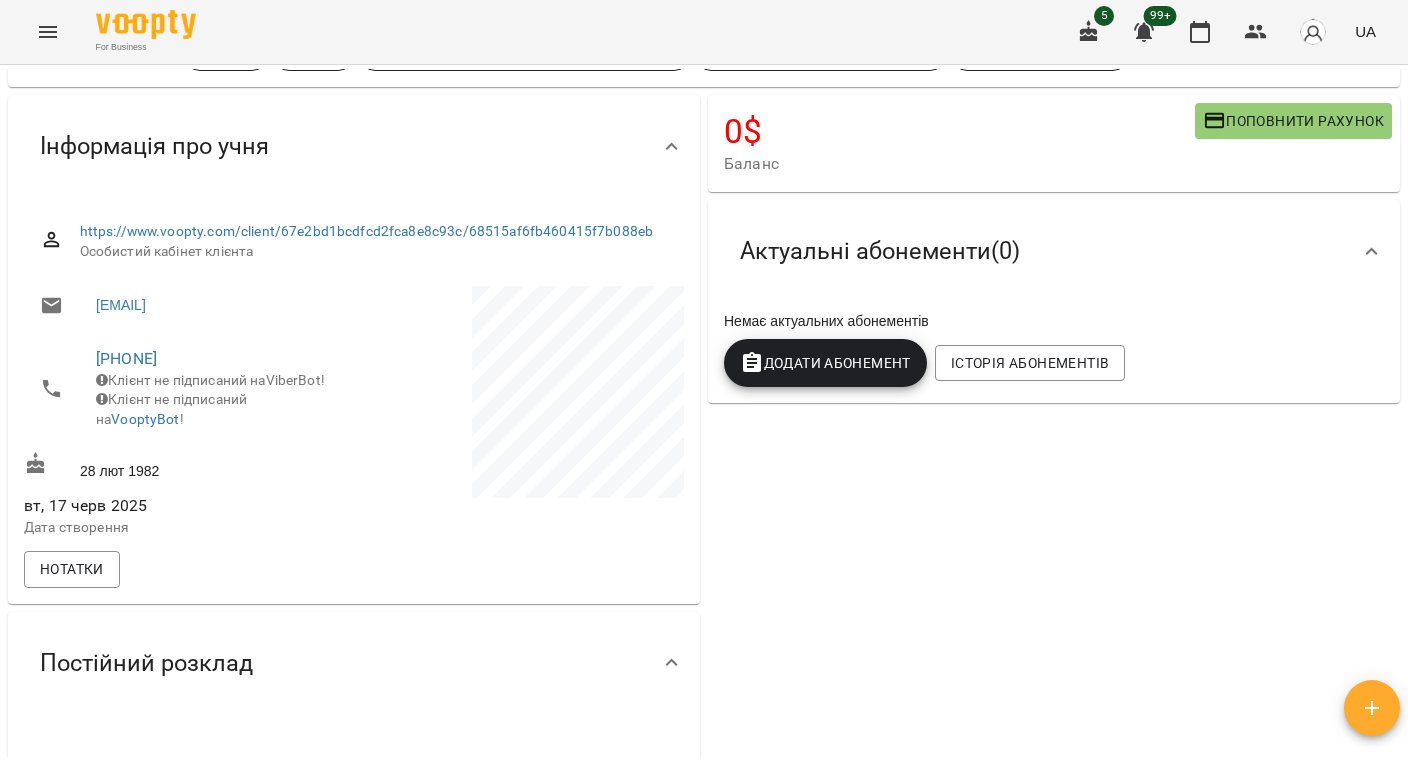 click on "0 $ Баланс Поповнити рахунок Актуальні абонементи ( 0 ) Немає актуальних абонементів Додати Абонемент Історія абонементів" at bounding box center (1054, 514) 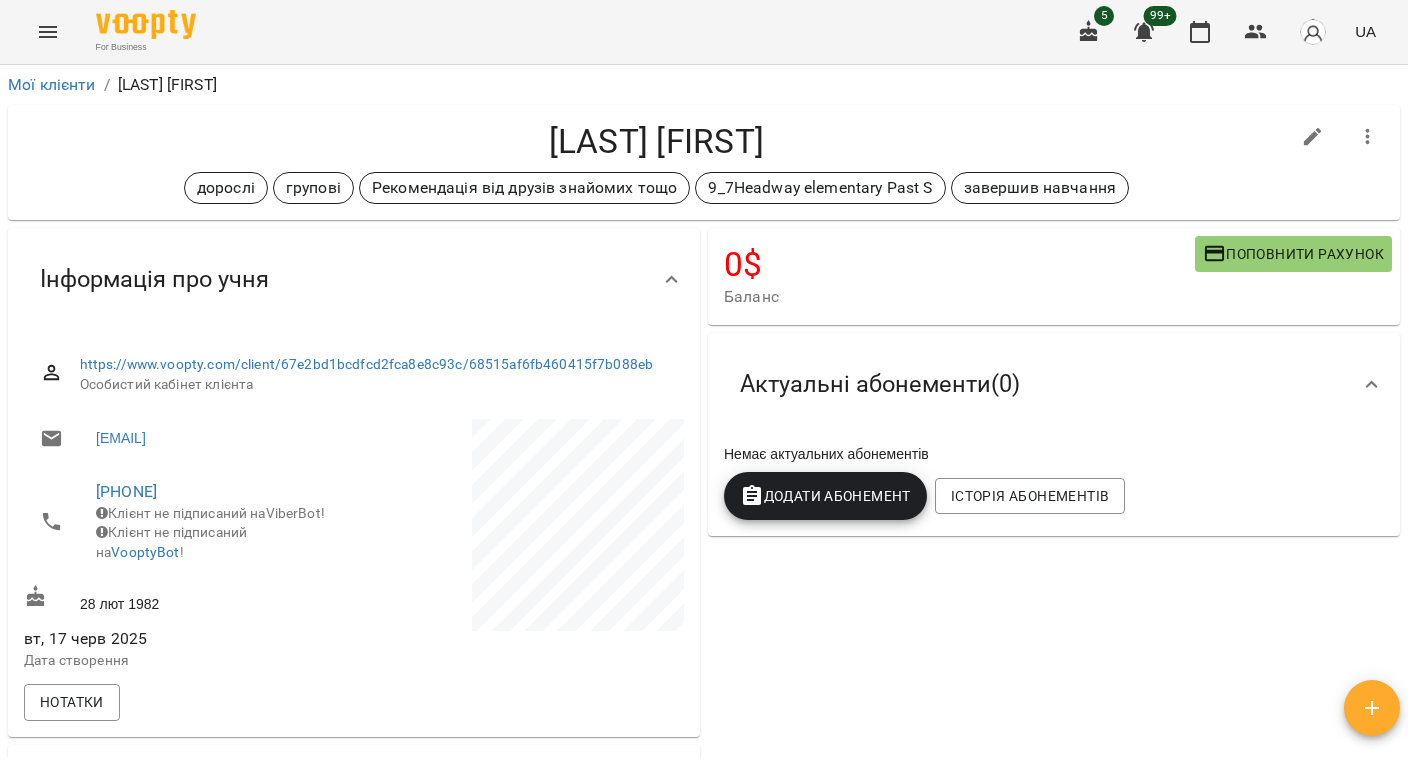 click on "0 $ Баланс Поповнити рахунок Актуальні абонементи ( 0 ) Немає актуальних абонементів Додати Абонемент Історія абонементів" at bounding box center (1054, 647) 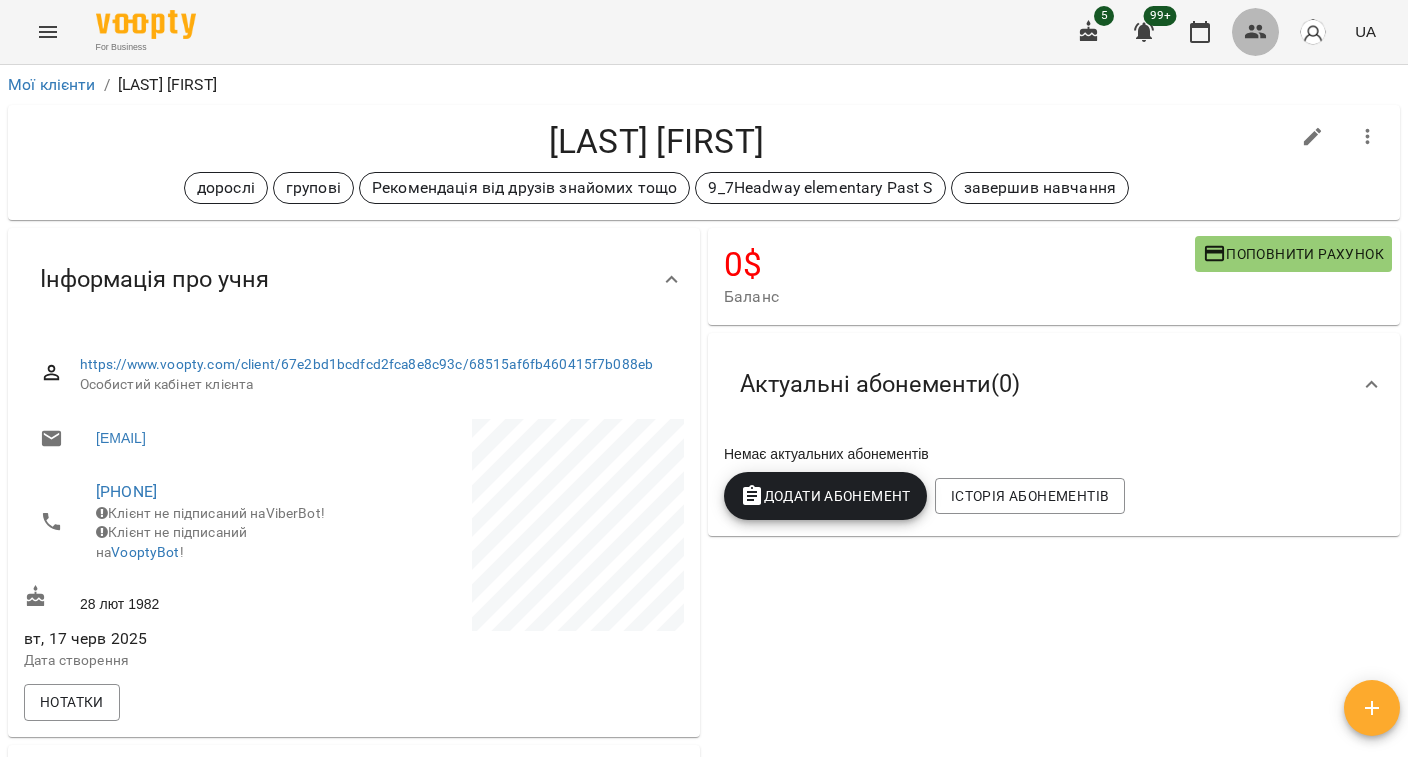 click 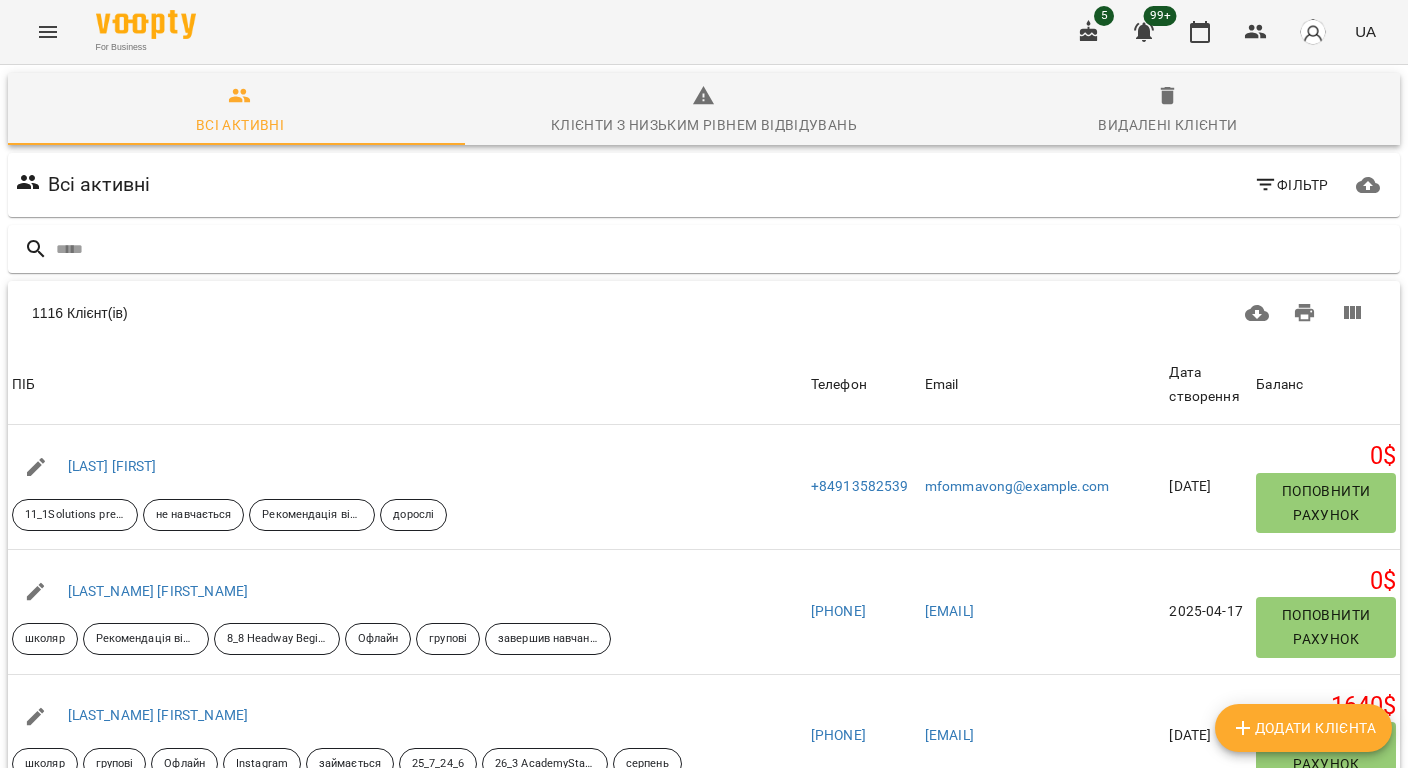 click at bounding box center [724, 249] 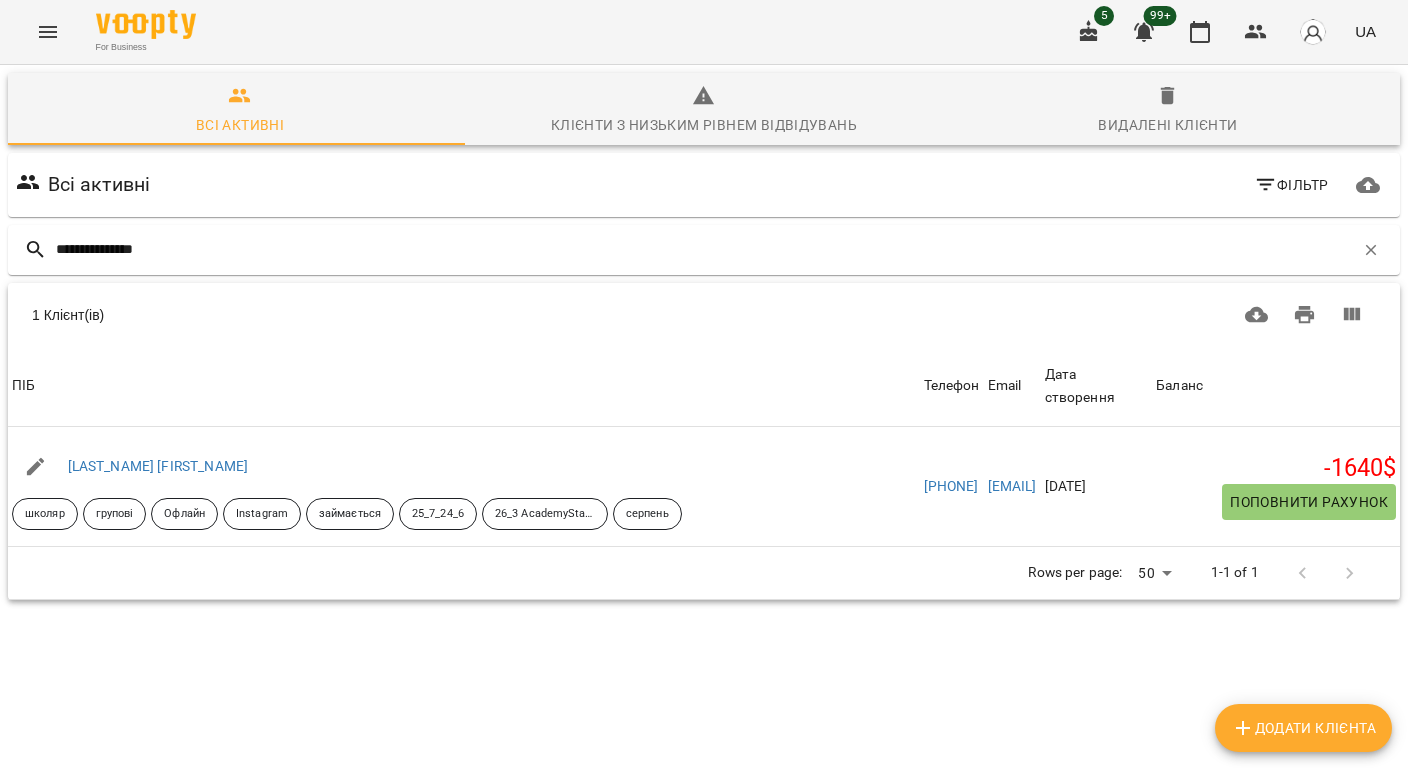 type on "**********" 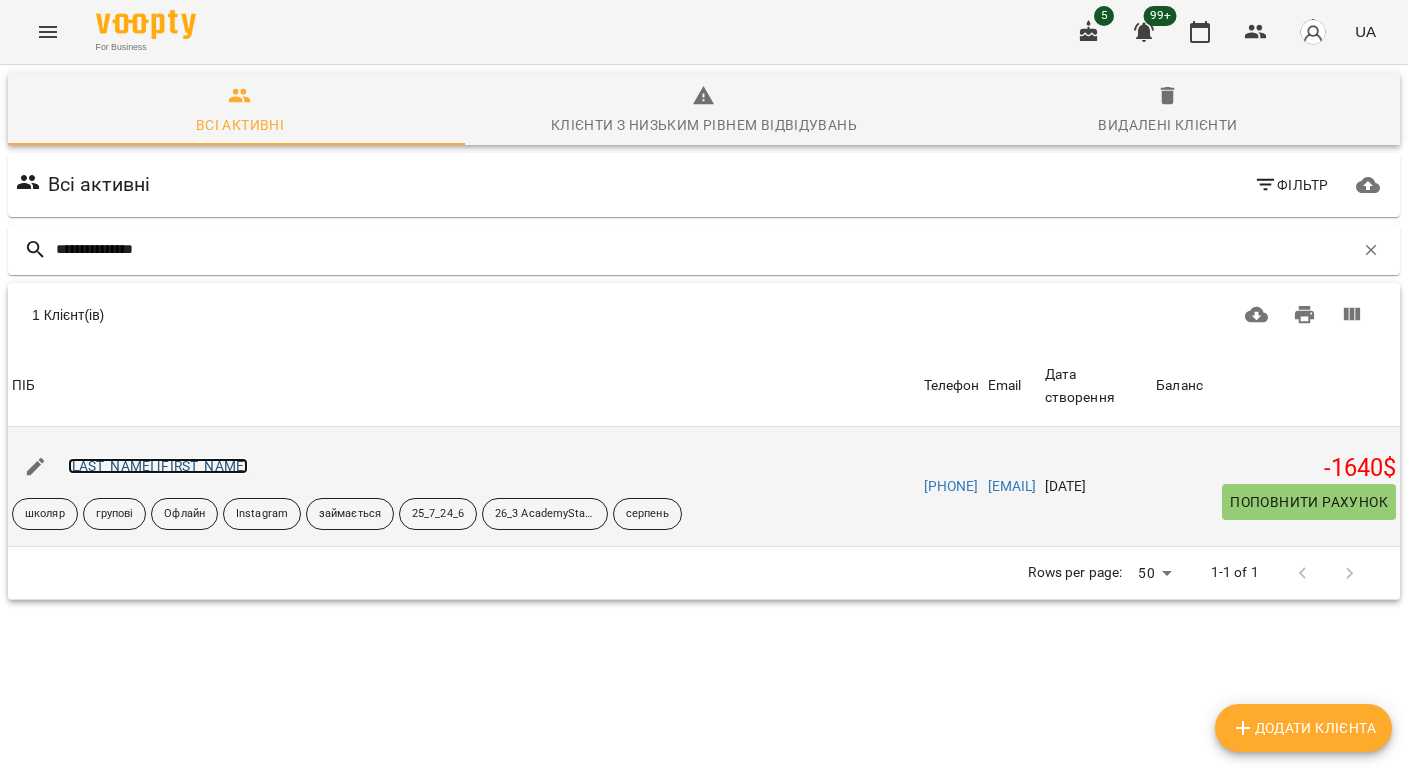 click on "Єршевський Марк" at bounding box center (158, 466) 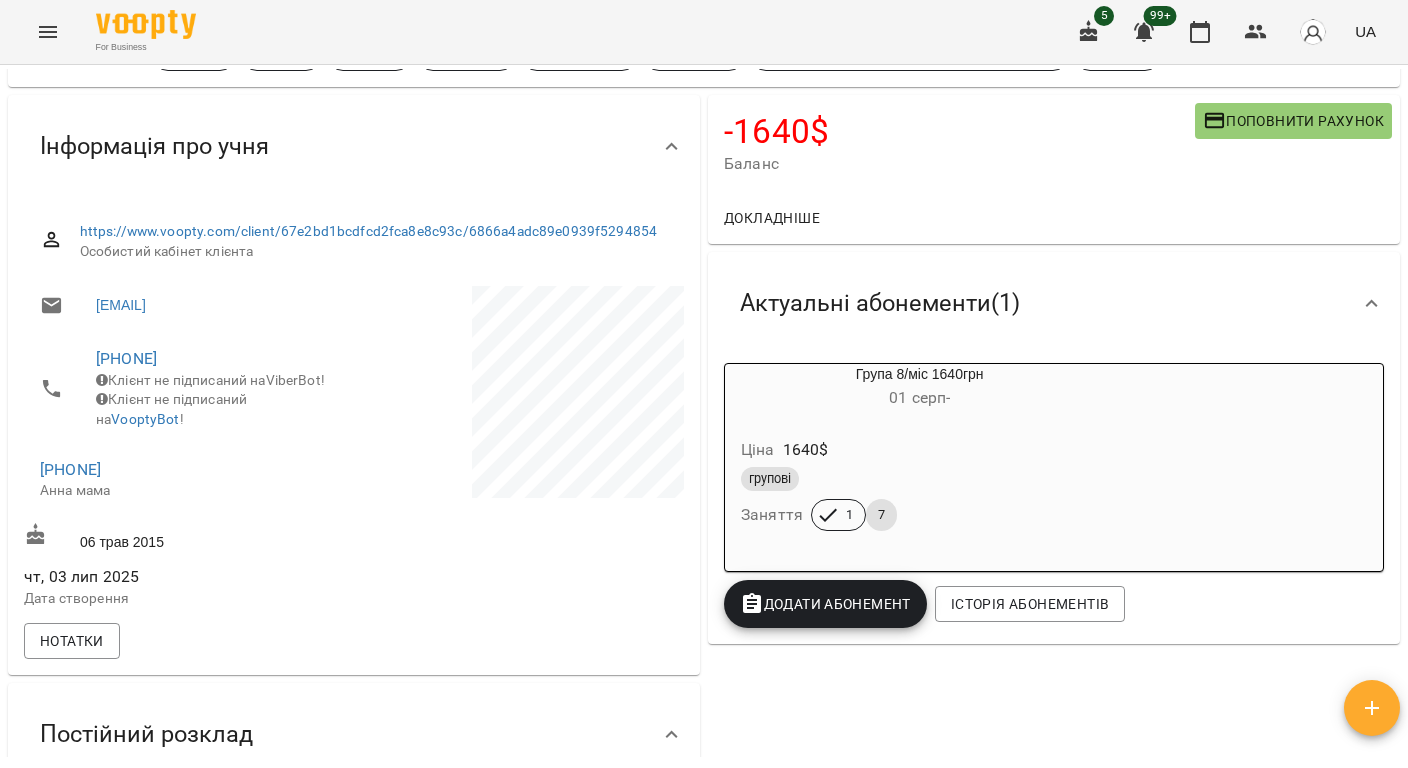 scroll, scrollTop: 0, scrollLeft: 0, axis: both 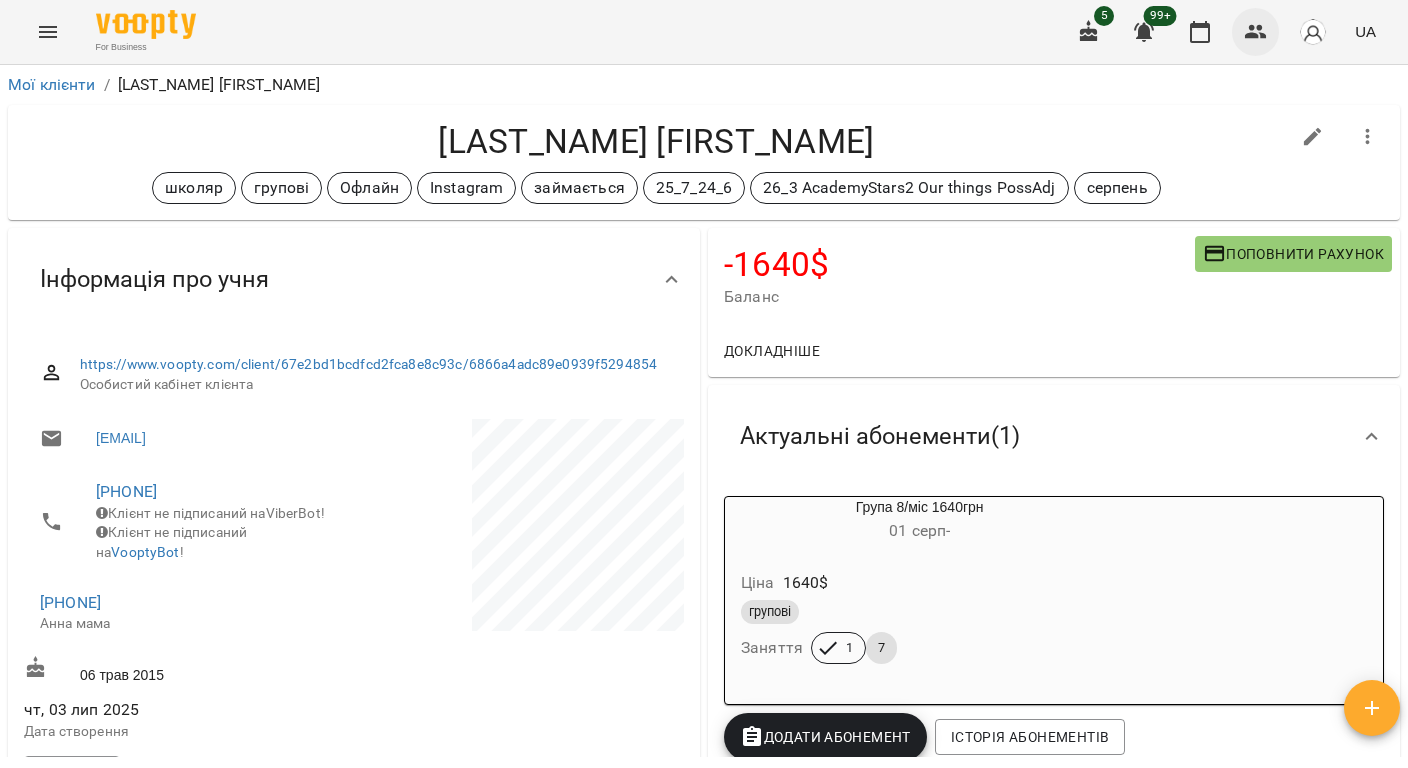 click 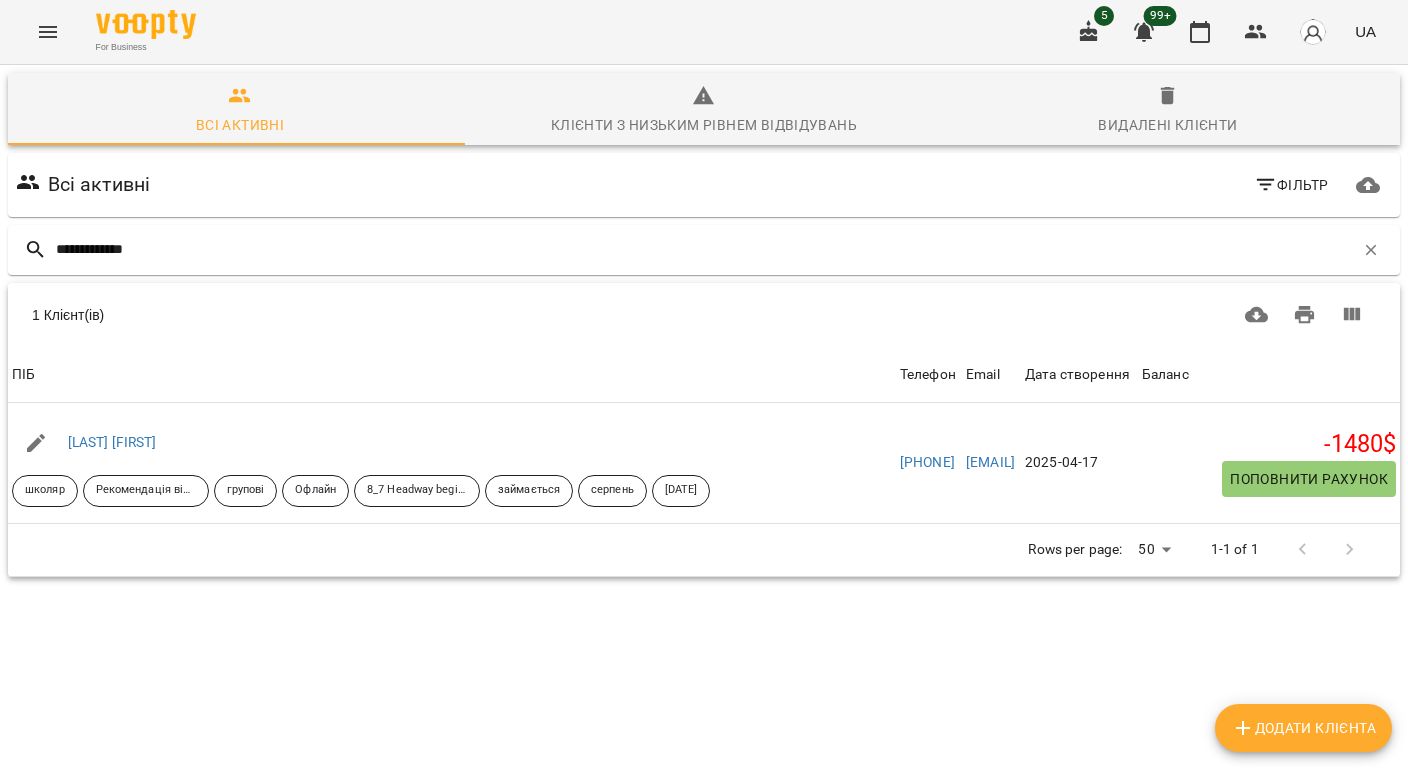click on "**********" at bounding box center [704, 400] 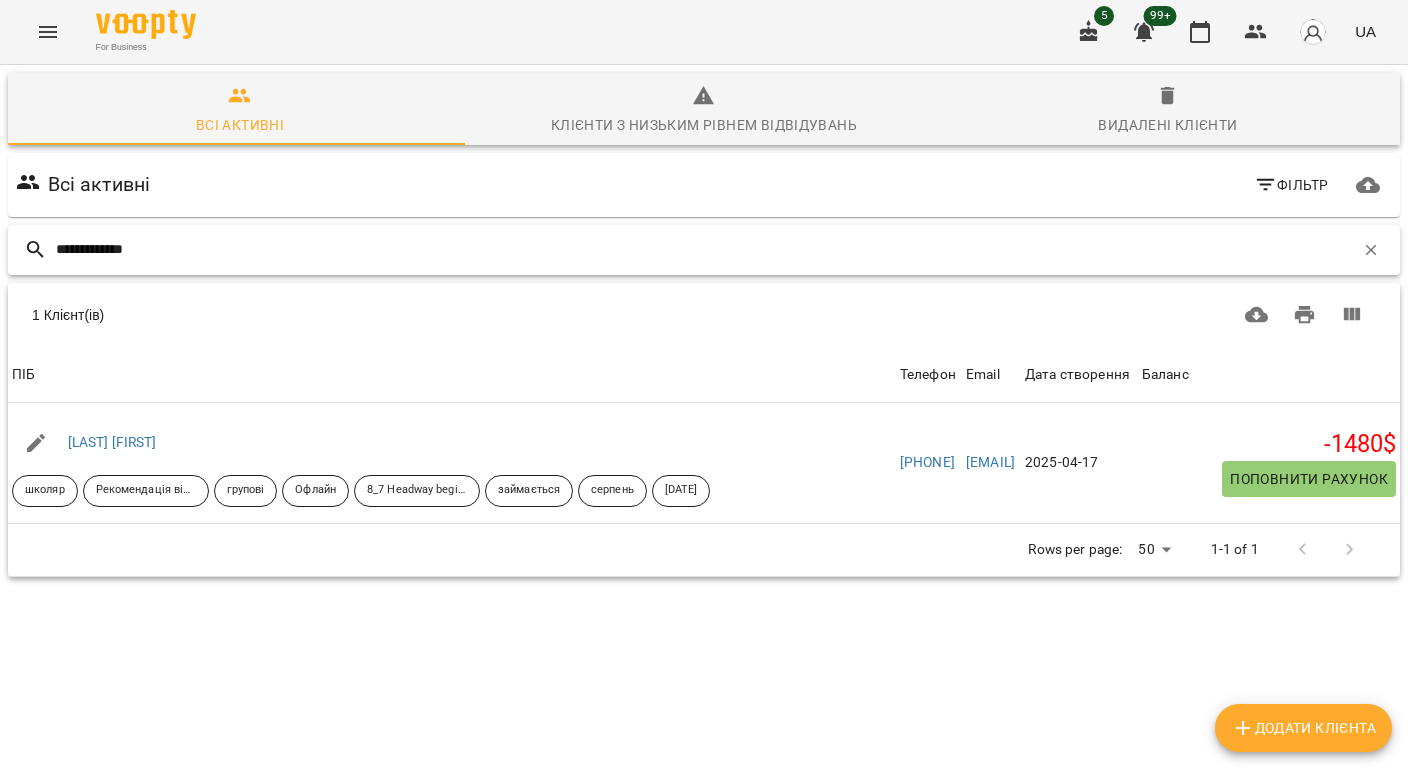 drag, startPoint x: 205, startPoint y: 249, endPoint x: -84, endPoint y: 248, distance: 289.00174 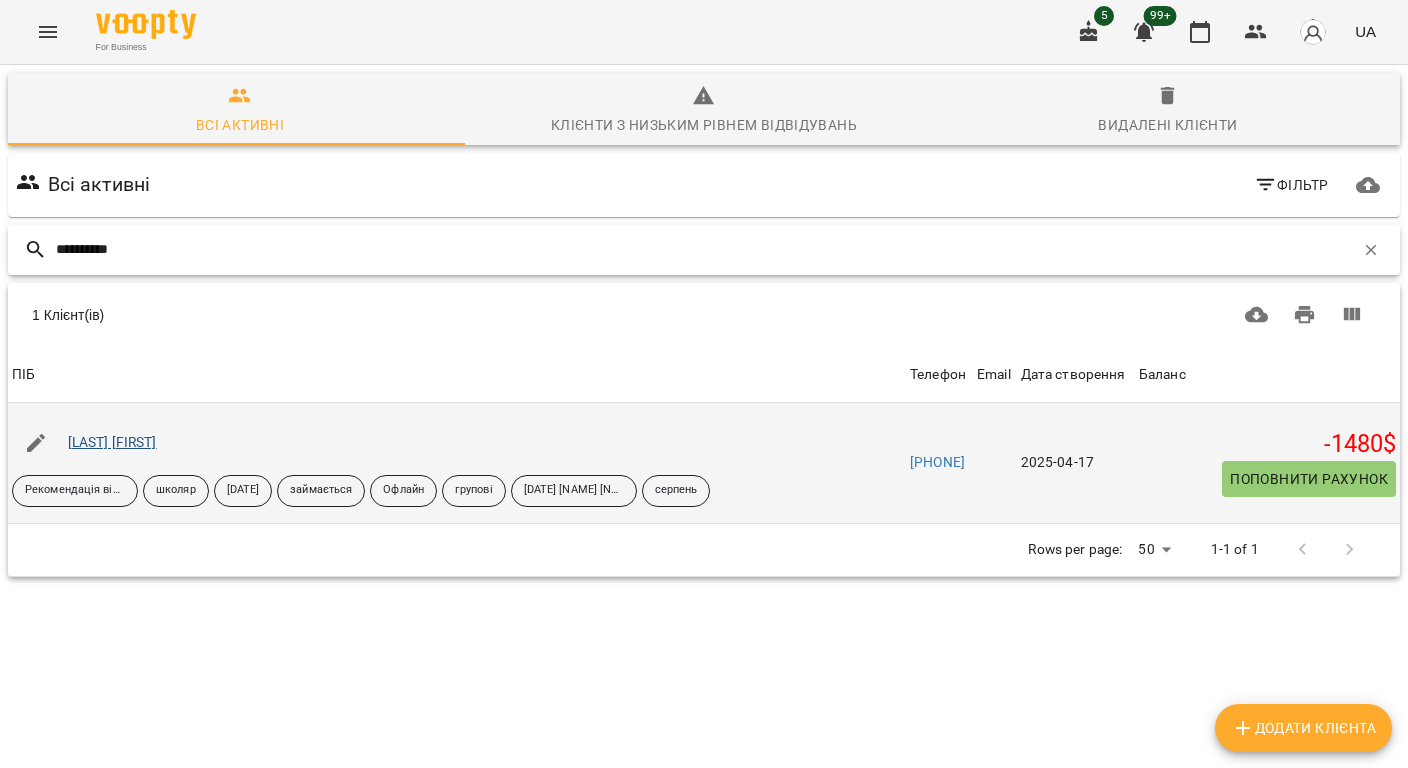 type on "**********" 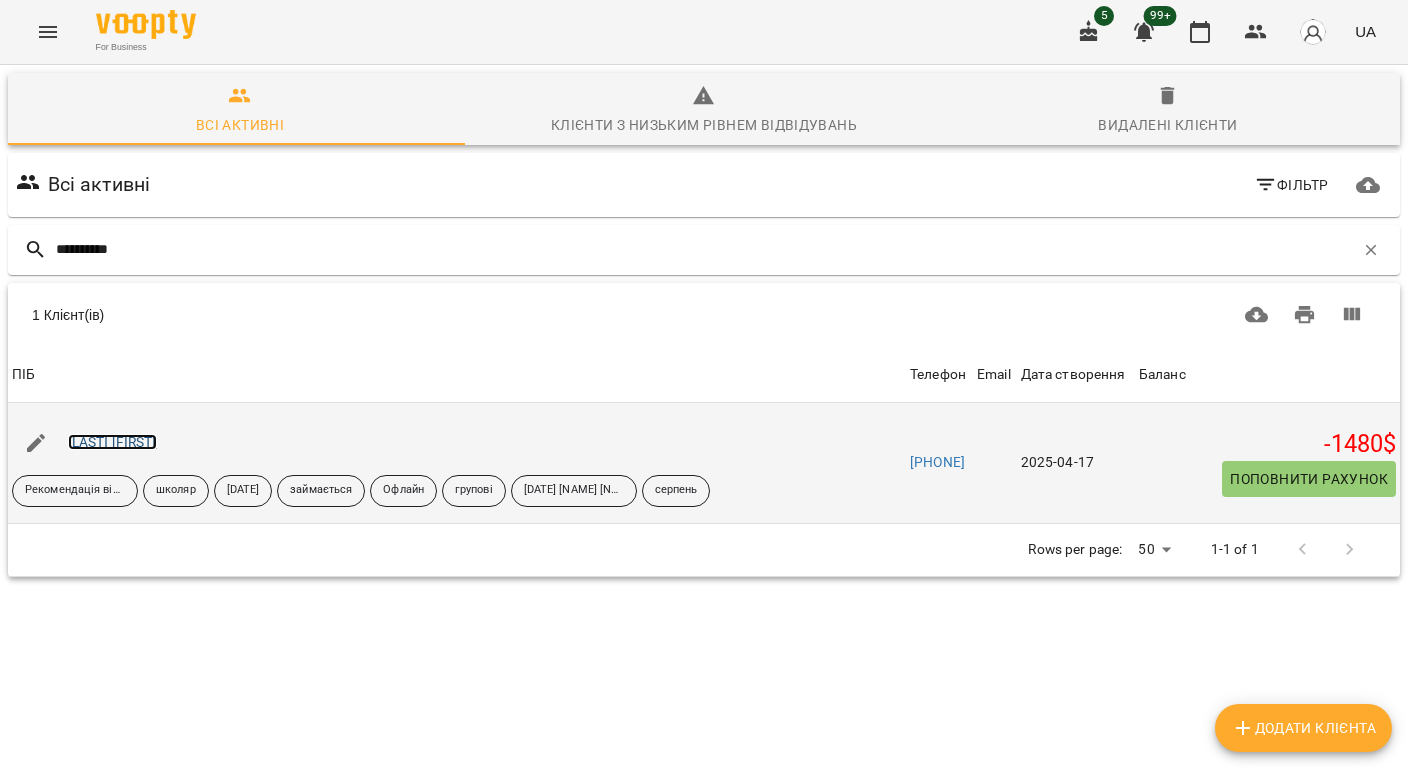 click on "Малахійчук Софія" at bounding box center [112, 442] 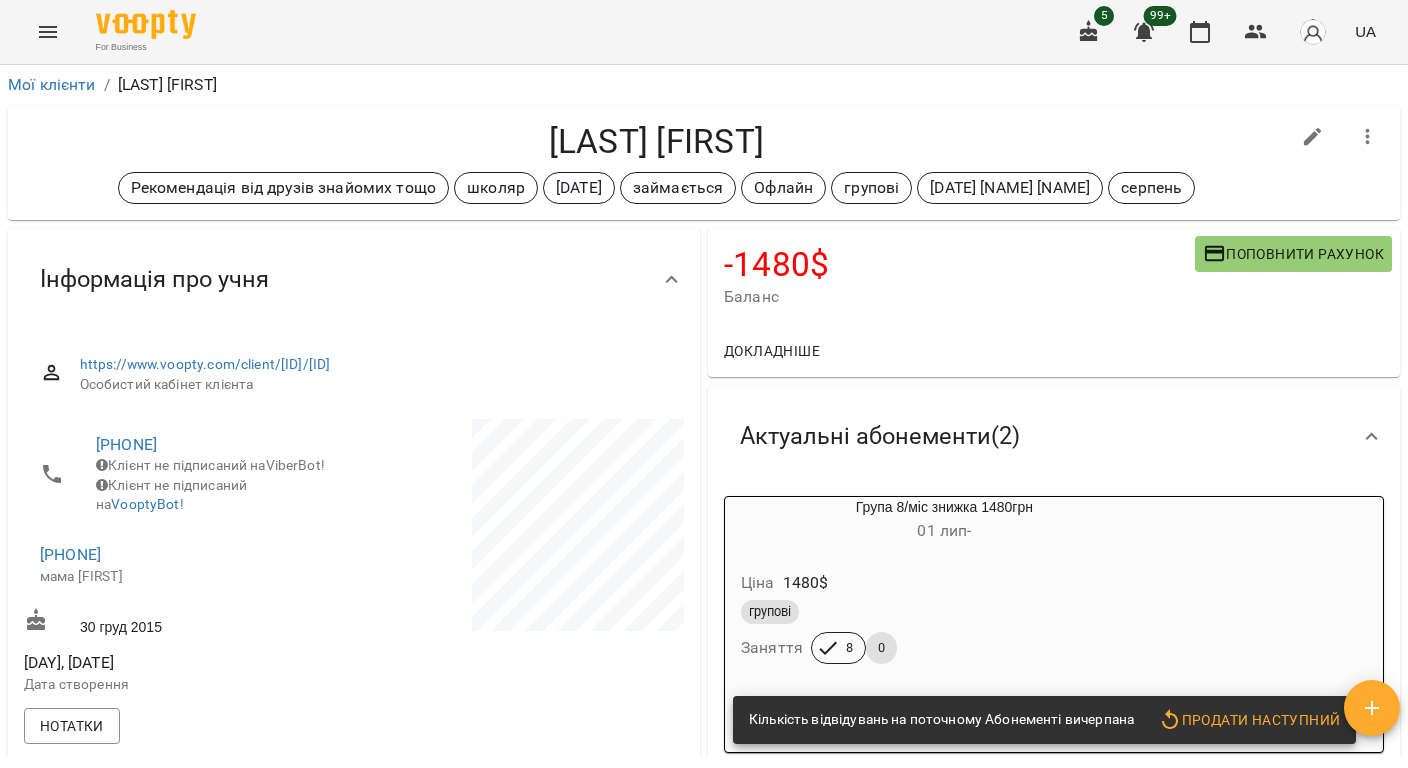 scroll, scrollTop: 266, scrollLeft: 0, axis: vertical 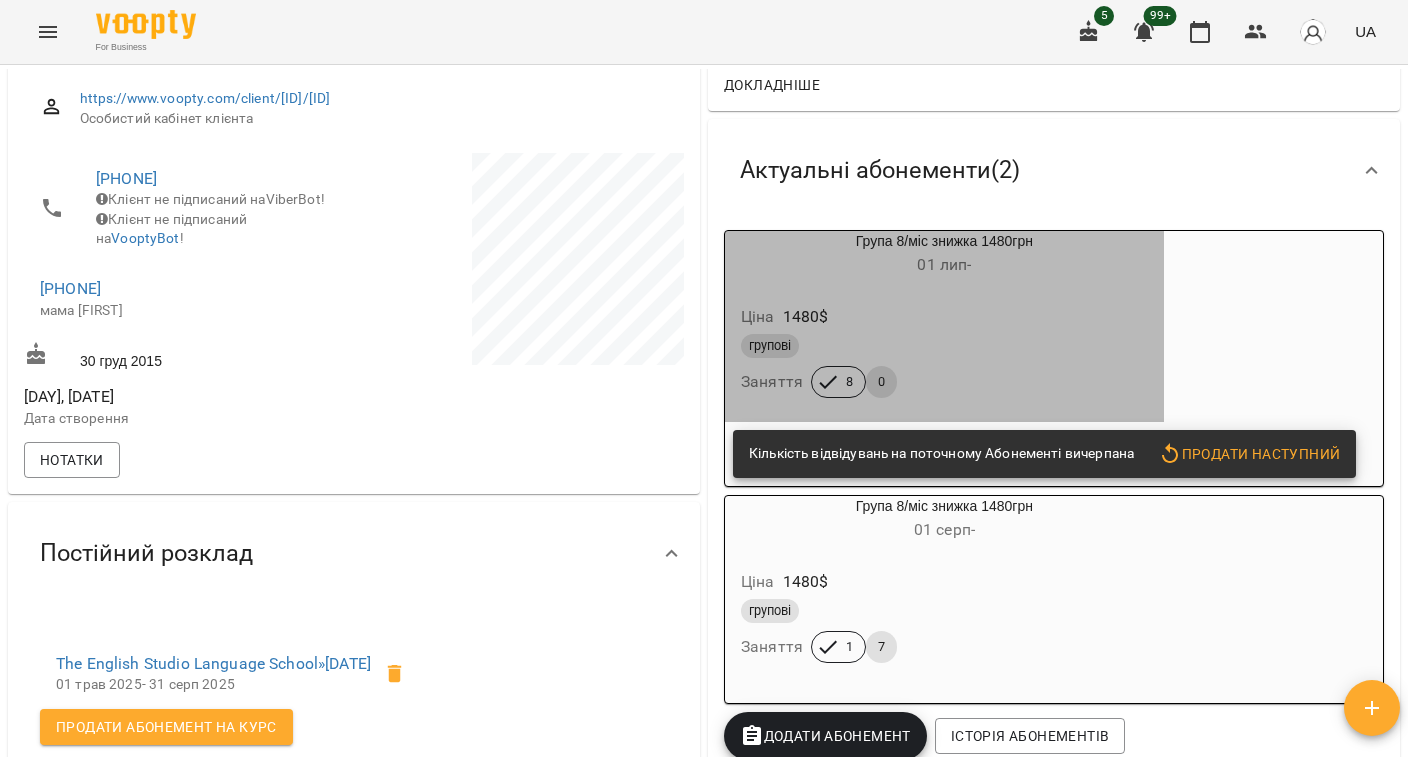click on "Ціна 1480 $" at bounding box center [944, 317] 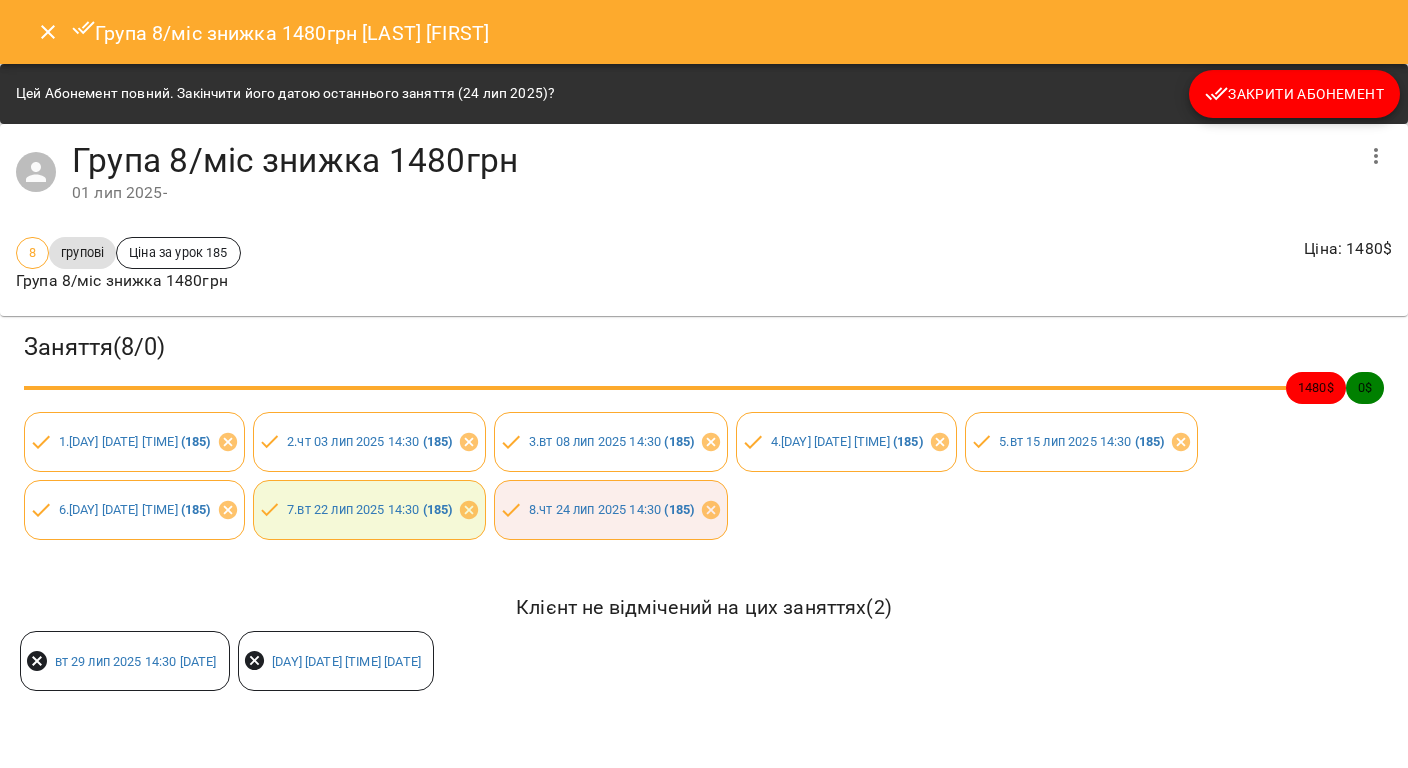click on "Закрити Абонемент" at bounding box center [1294, 94] 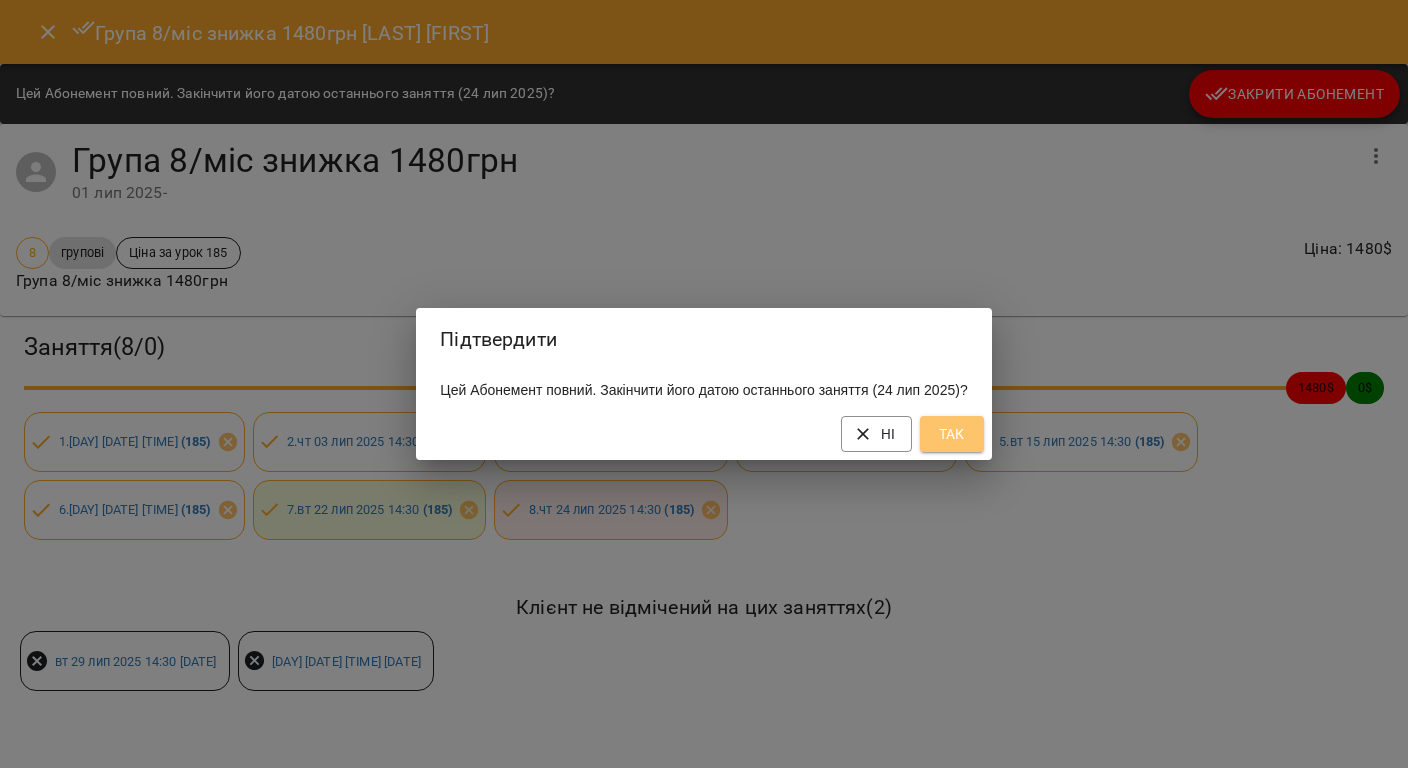 click on "Так" at bounding box center (952, 434) 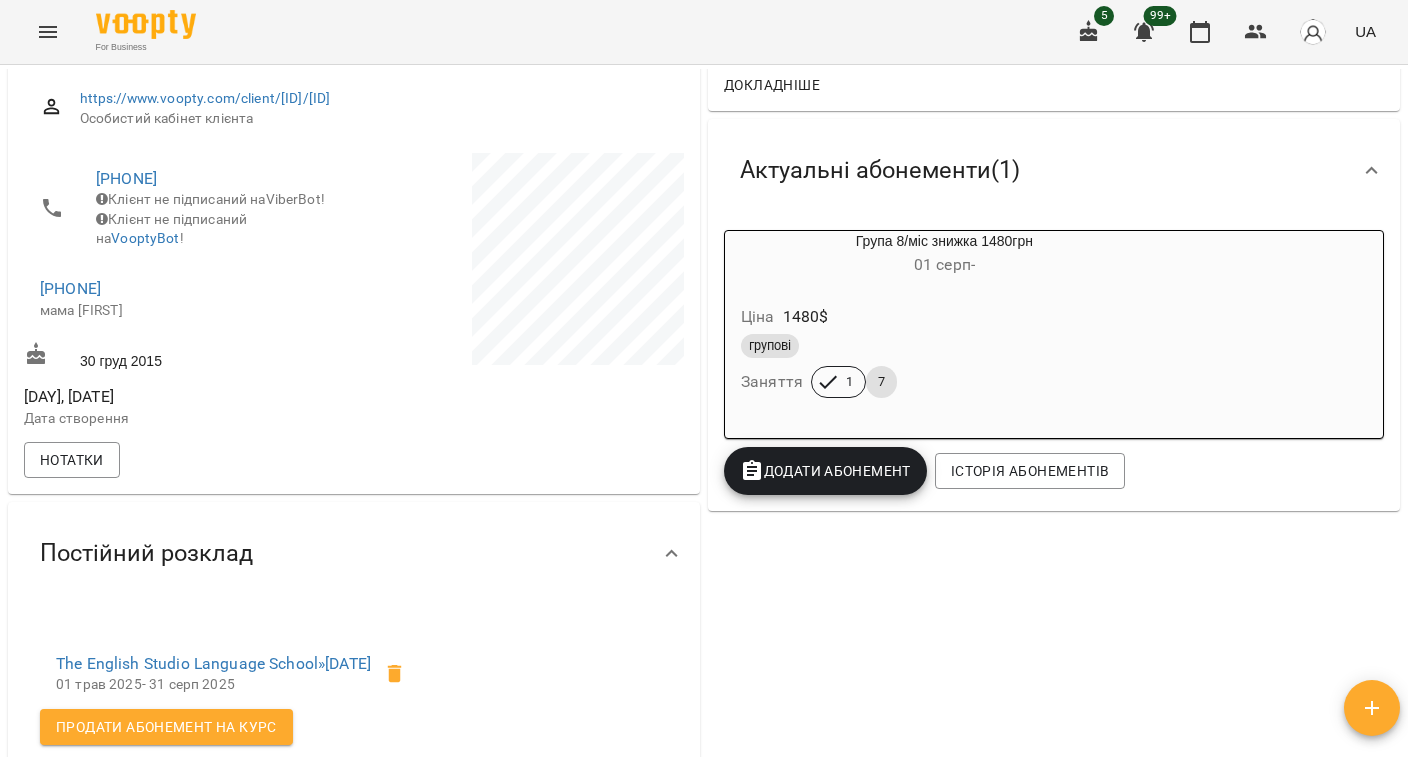 click on "Група 8/міс  знижка 1480грн 01 серп  -   Ціна 1480 $ групові Заняття 1 7 Додати Абонемент Історія абонементів" at bounding box center [1054, 362] 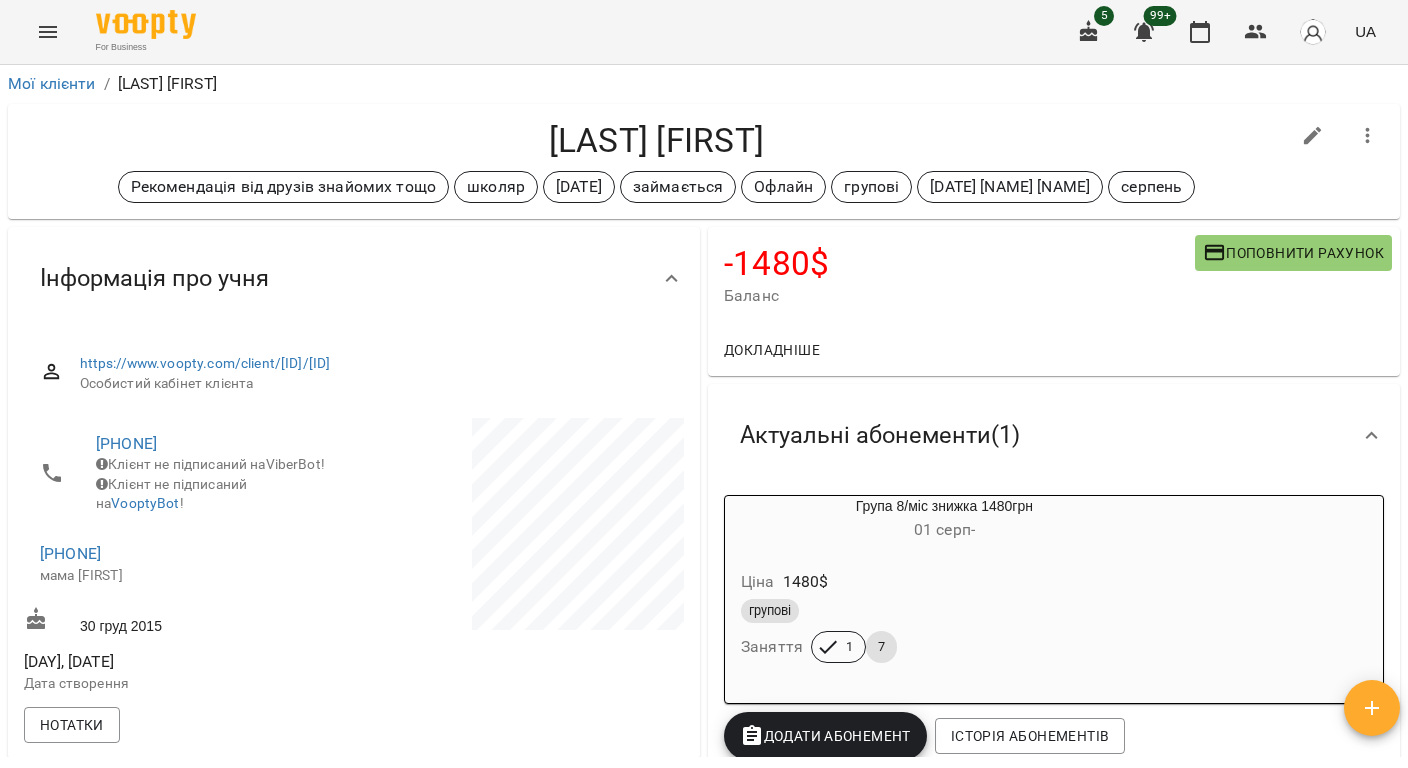 scroll, scrollTop: 0, scrollLeft: 0, axis: both 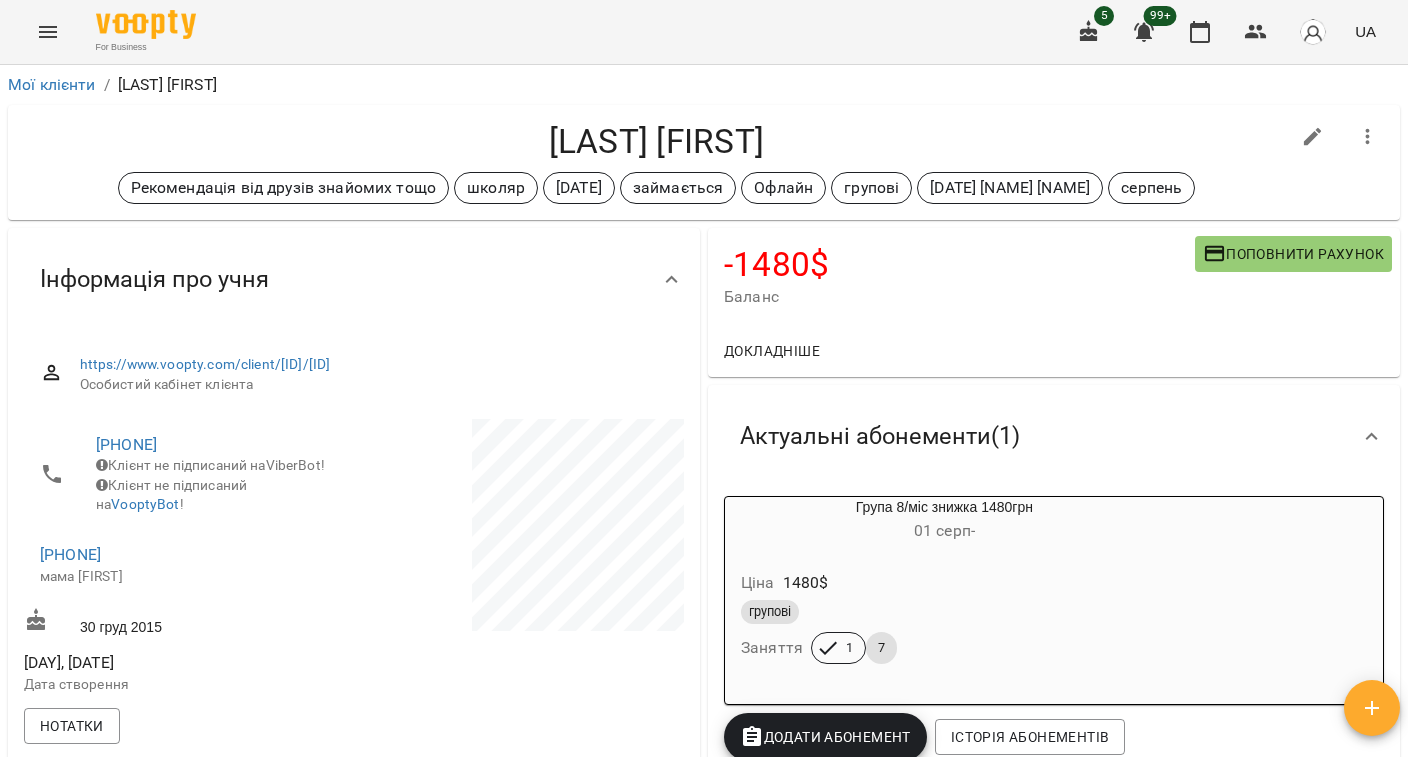 click on "Малахійчук Софія" at bounding box center [656, 141] 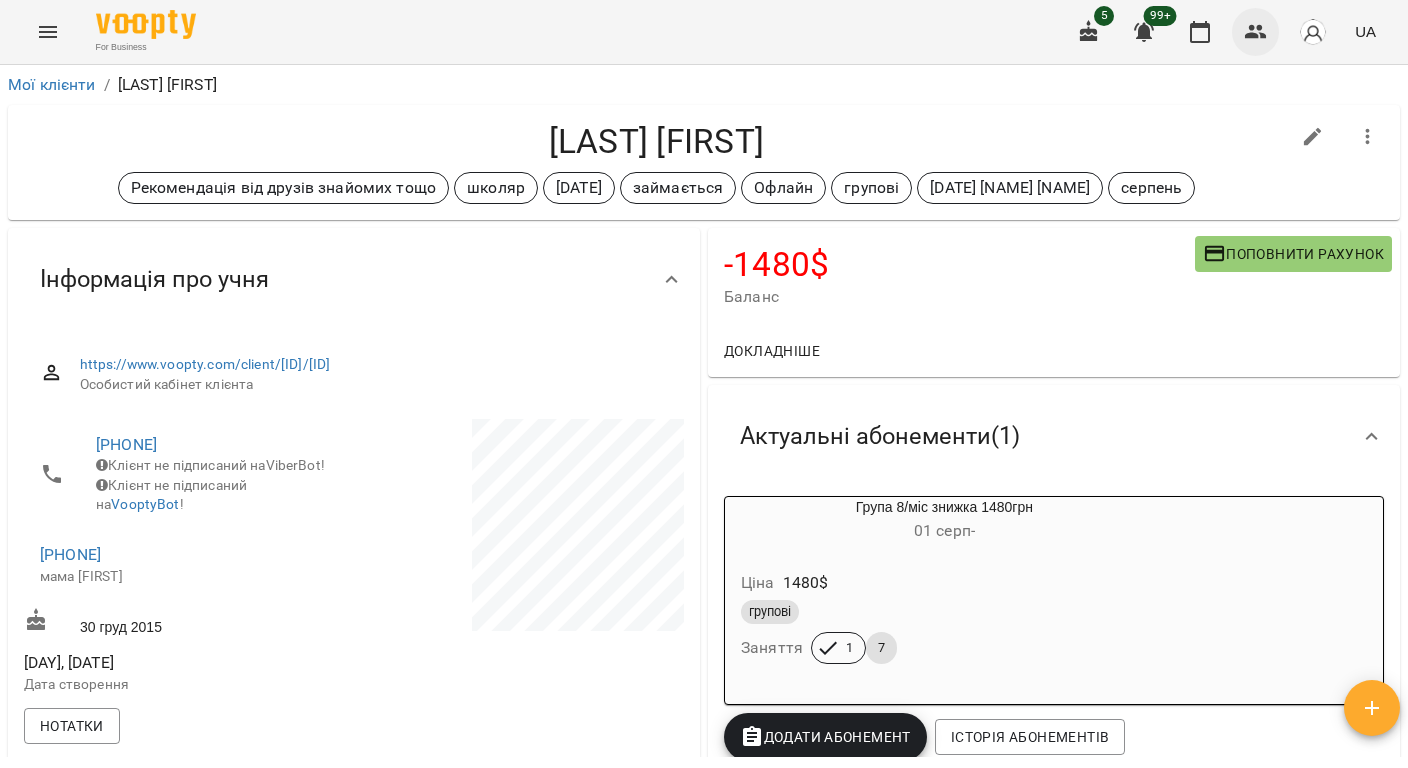 click 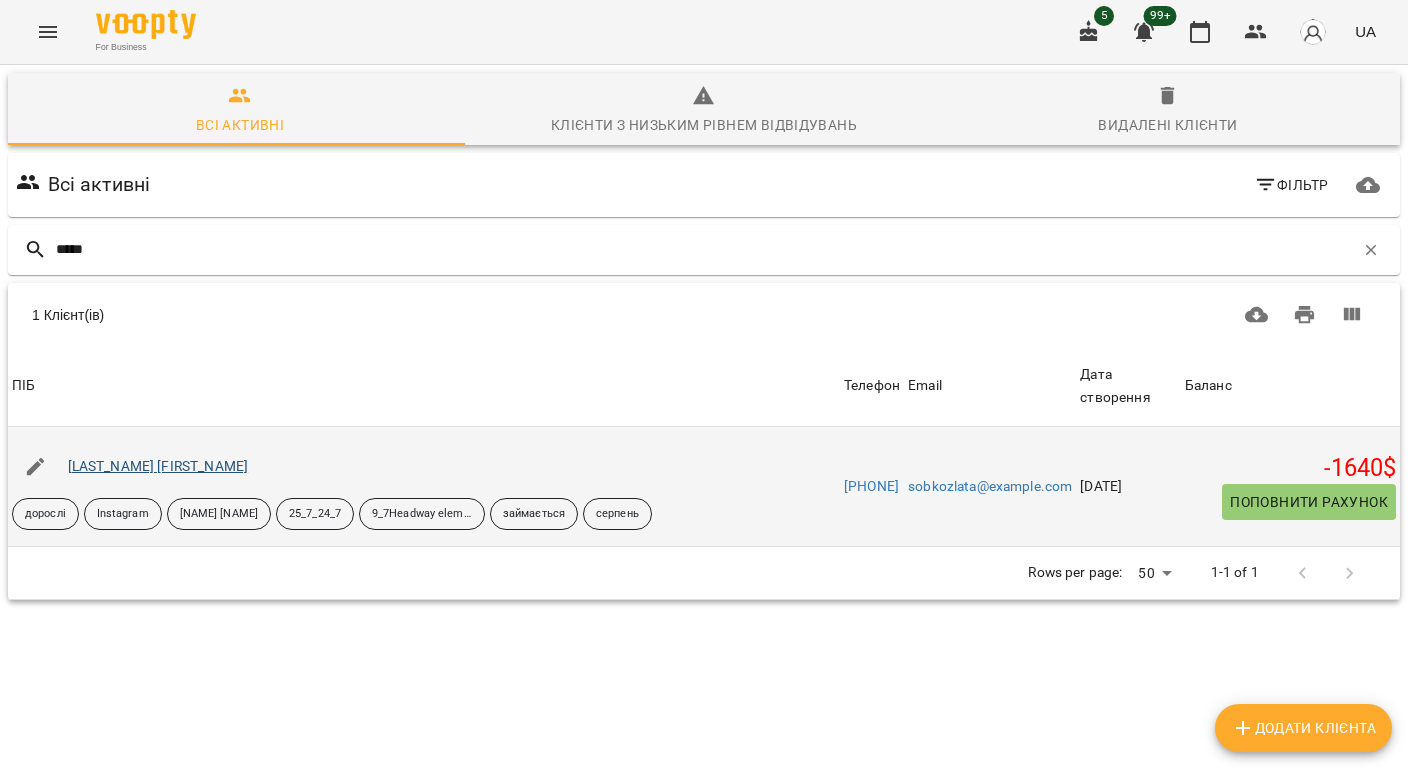 type on "*****" 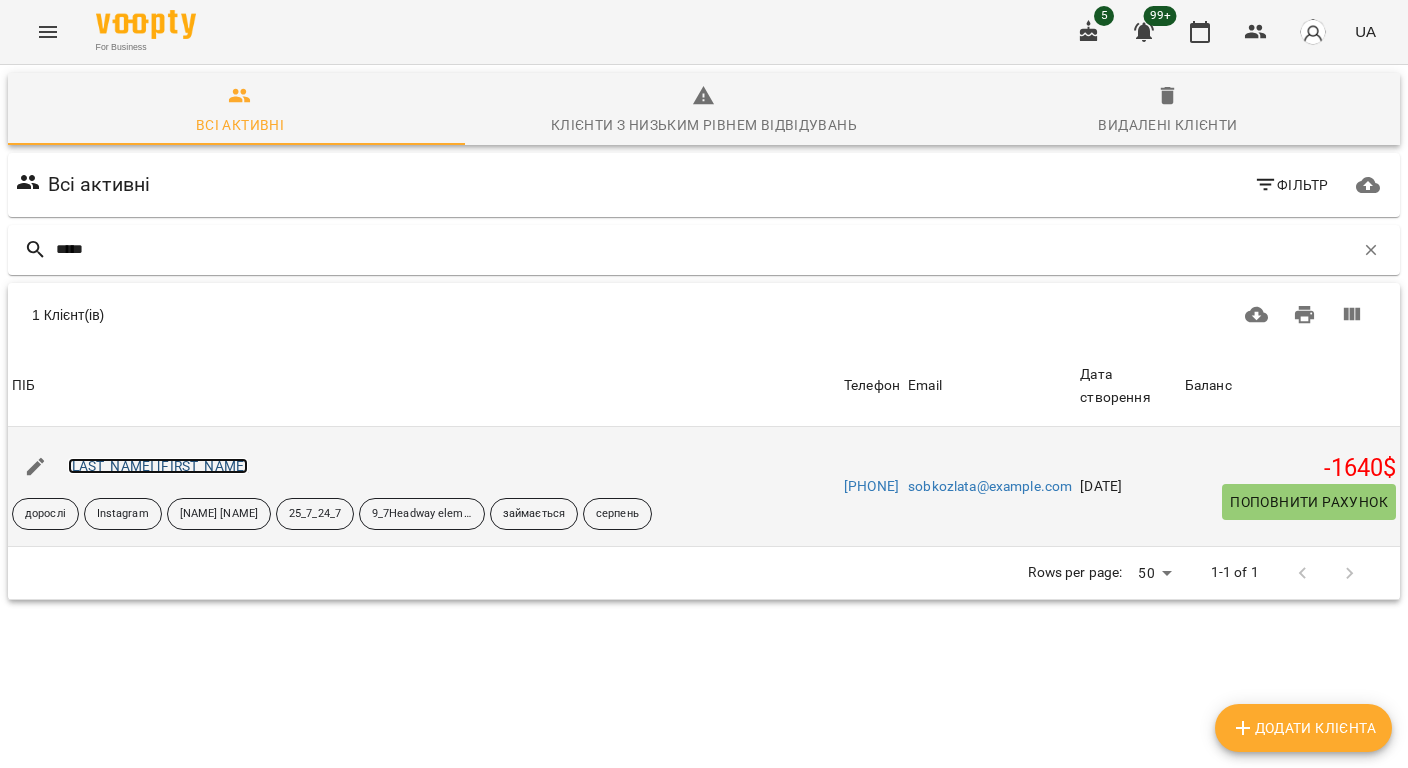 click on "Собко Злата" at bounding box center [158, 466] 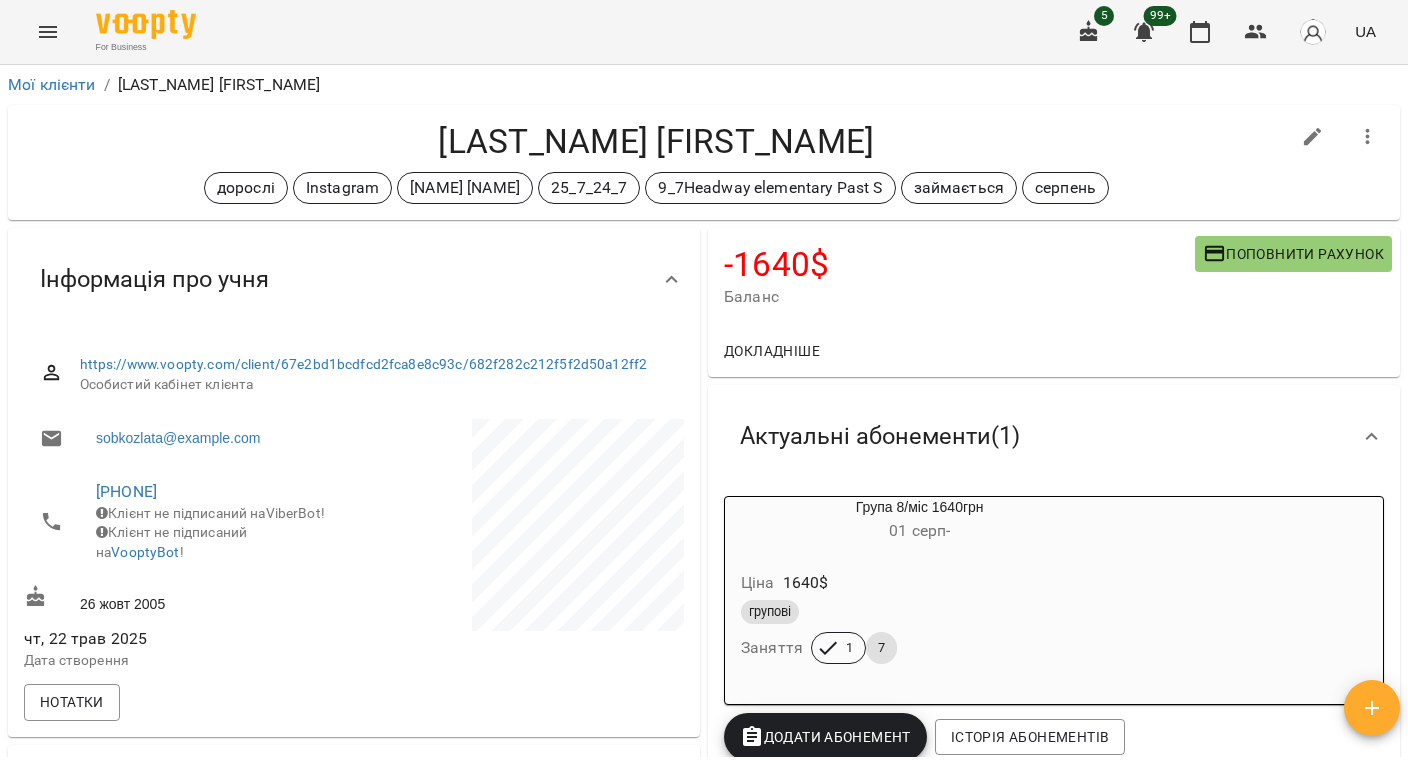drag, startPoint x: 248, startPoint y: 498, endPoint x: 88, endPoint y: 486, distance: 160.44937 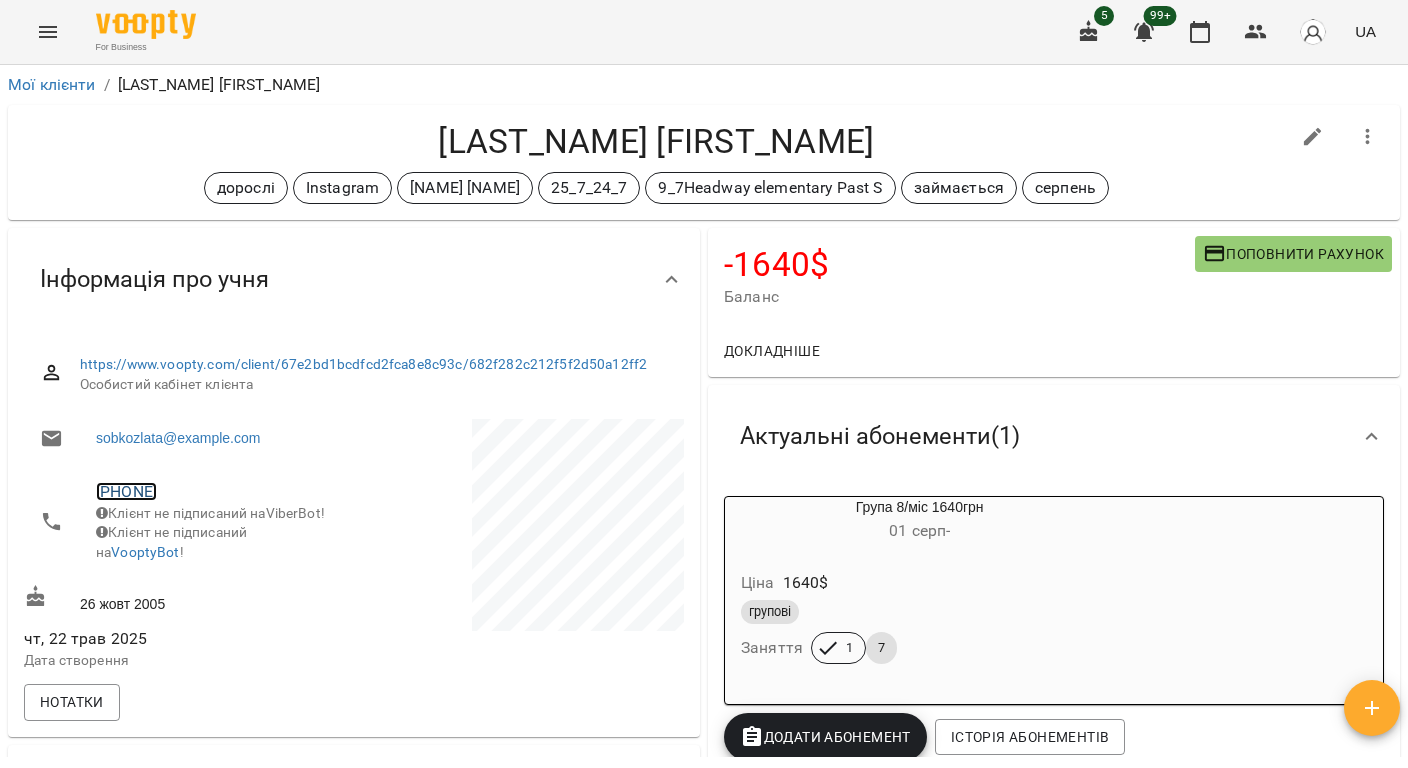 copy on "+380988732904" 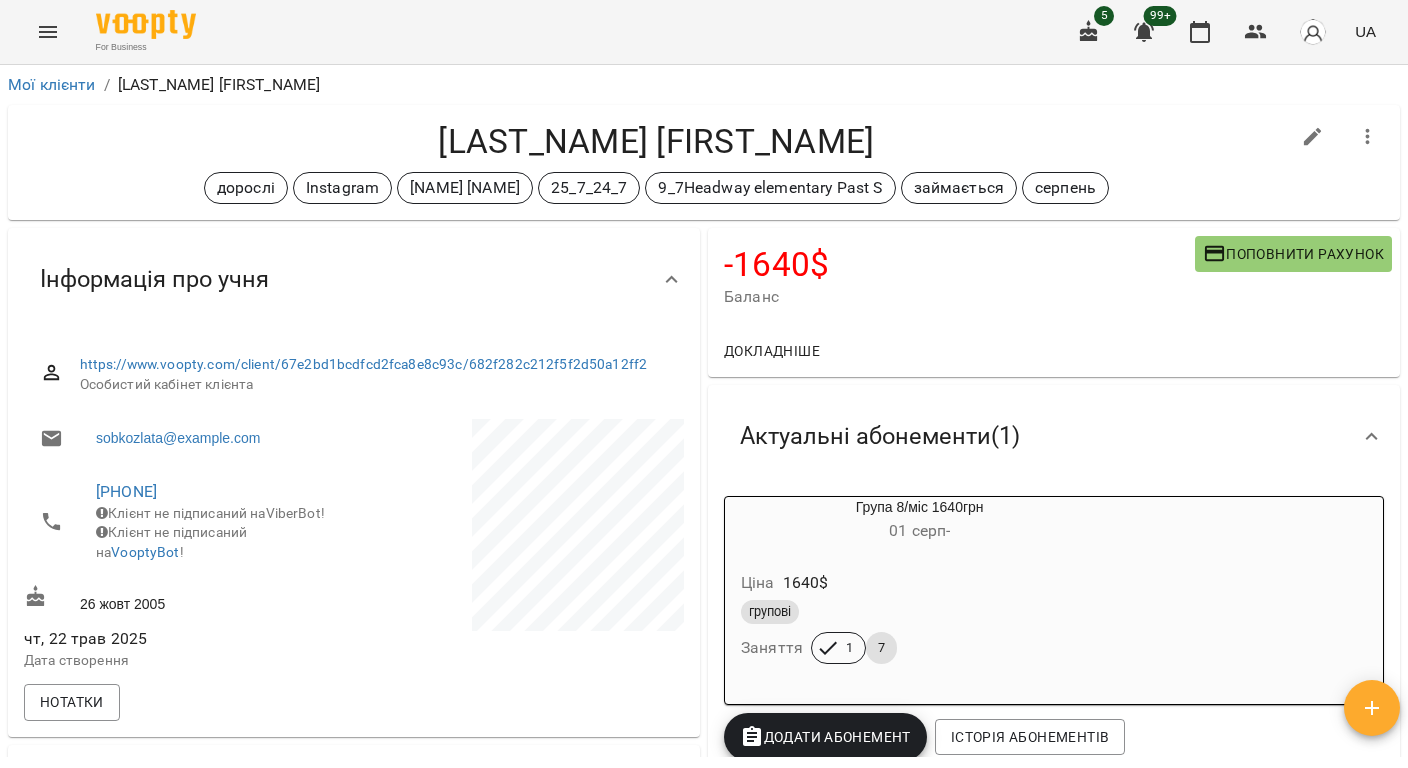 click at bounding box center [521, 548] 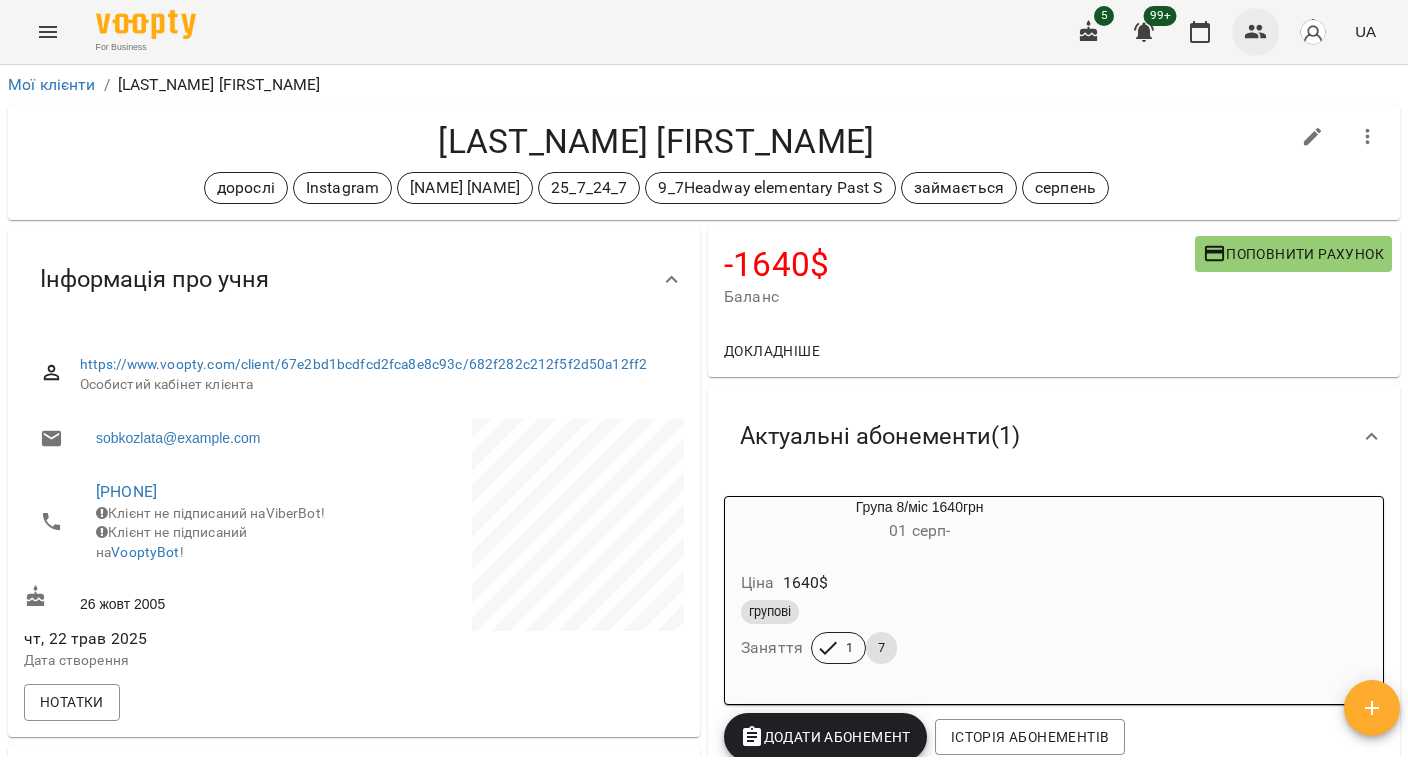 click 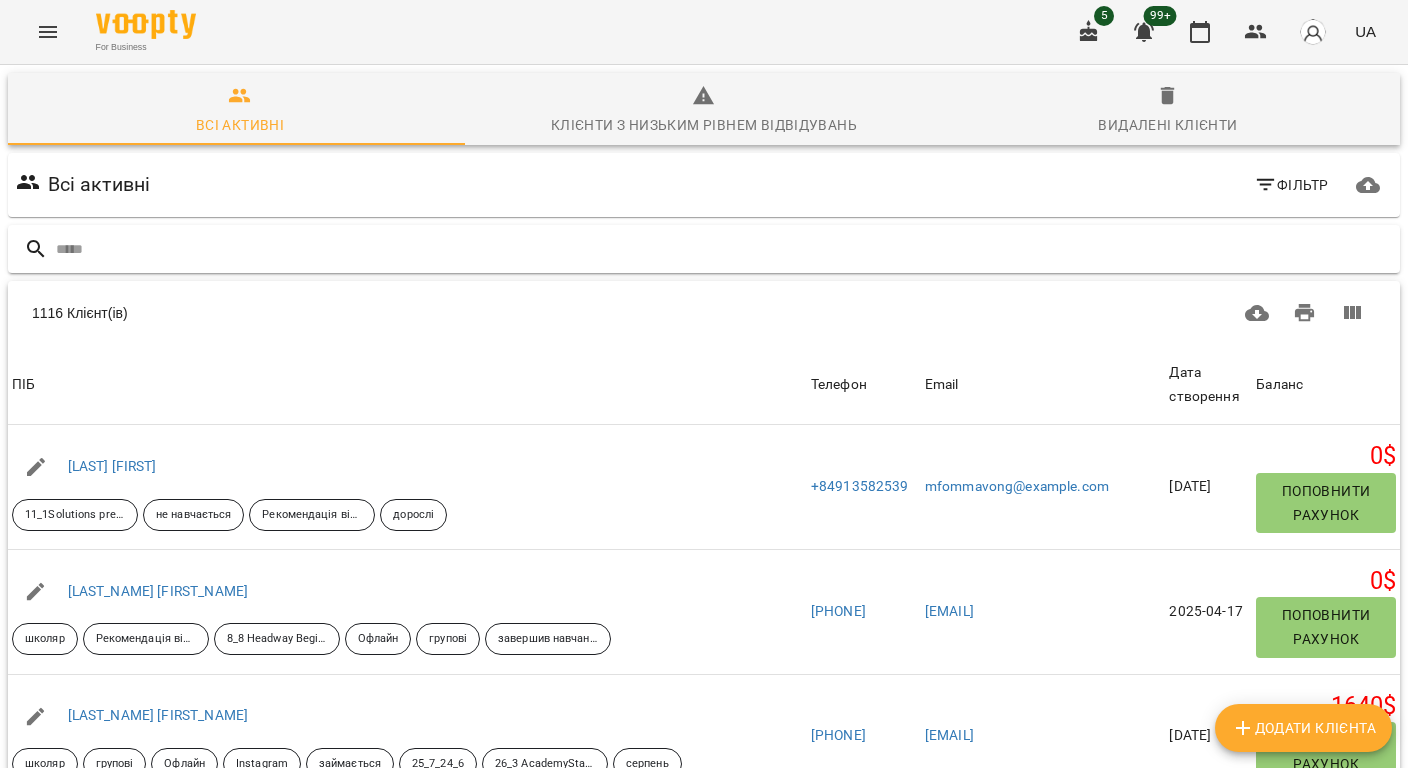 click at bounding box center [724, 249] 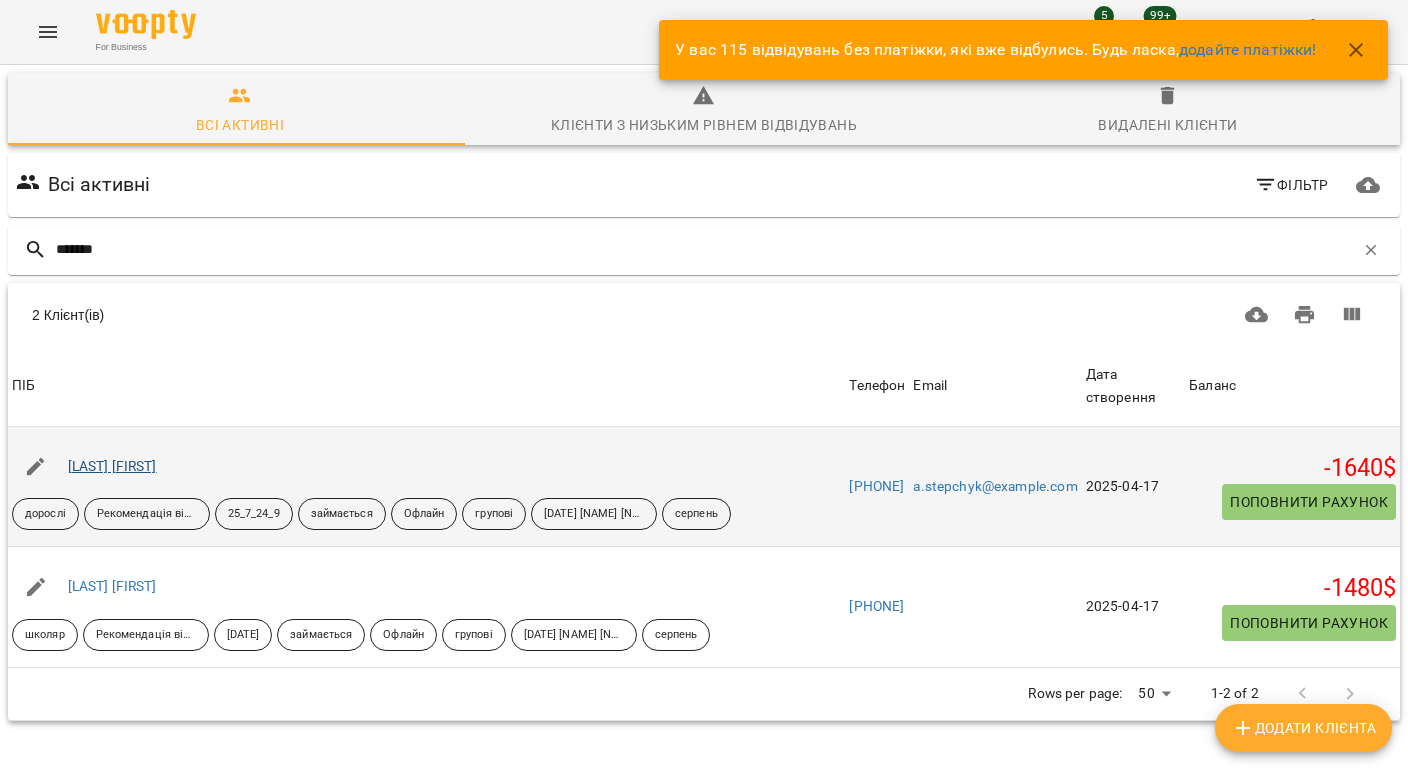 type on "*******" 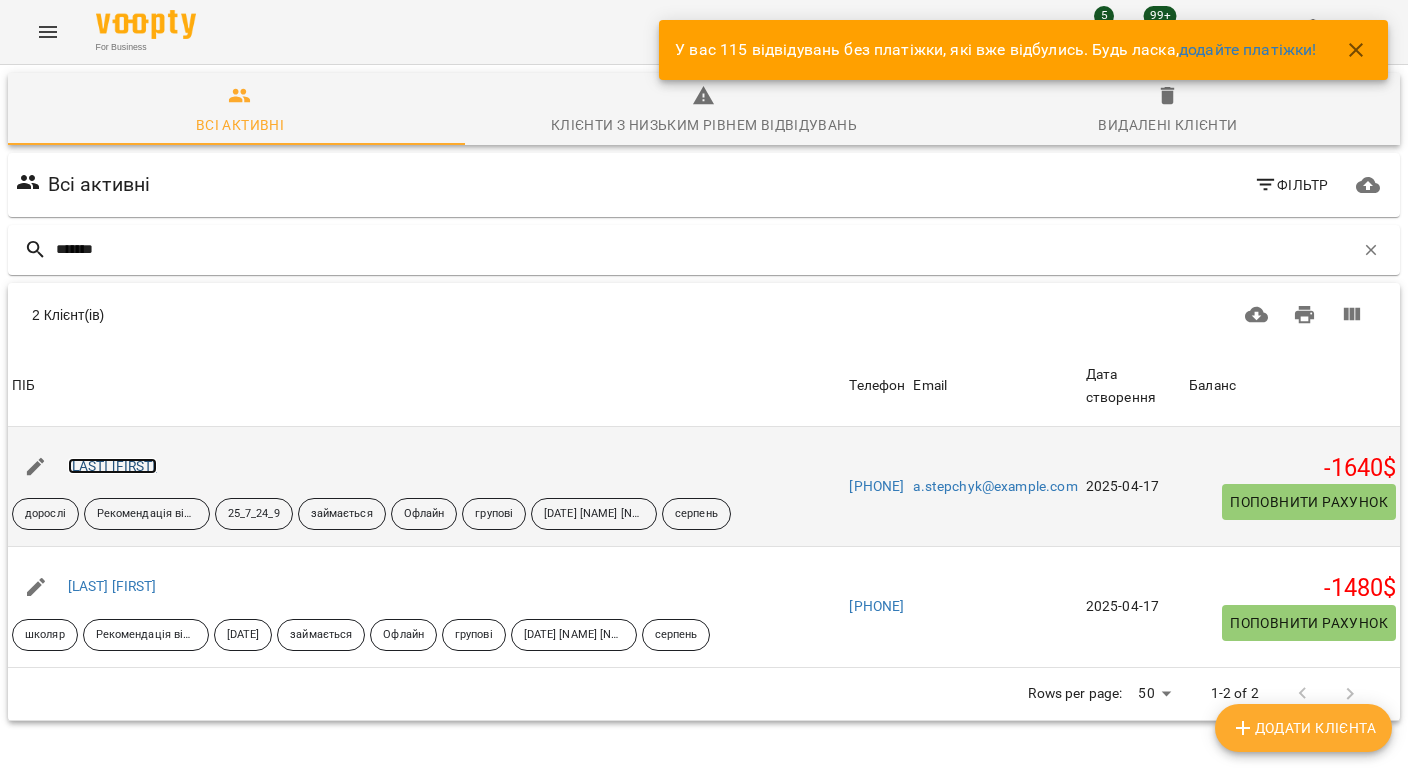 click on "Степчук Агнесса" at bounding box center [112, 466] 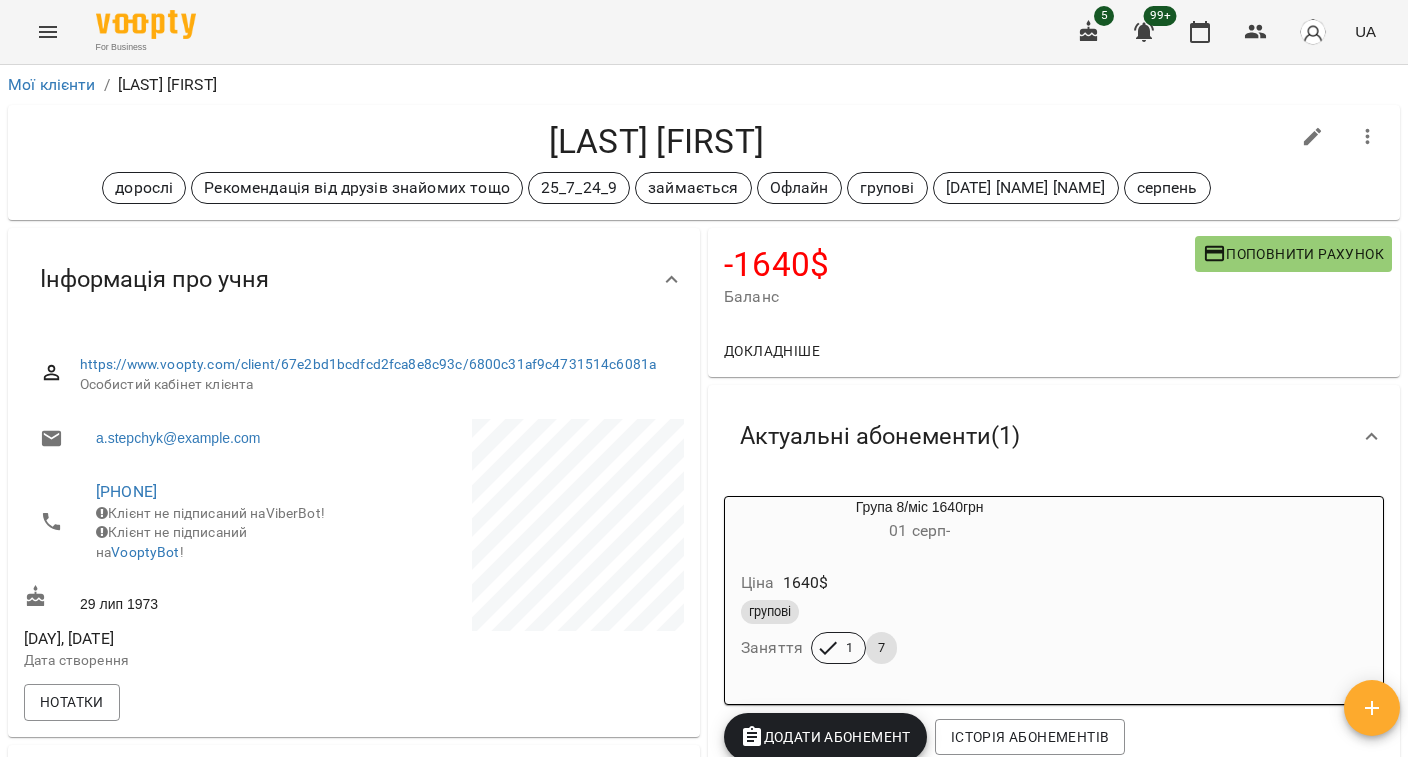 drag, startPoint x: 269, startPoint y: 484, endPoint x: 62, endPoint y: 485, distance: 207.00241 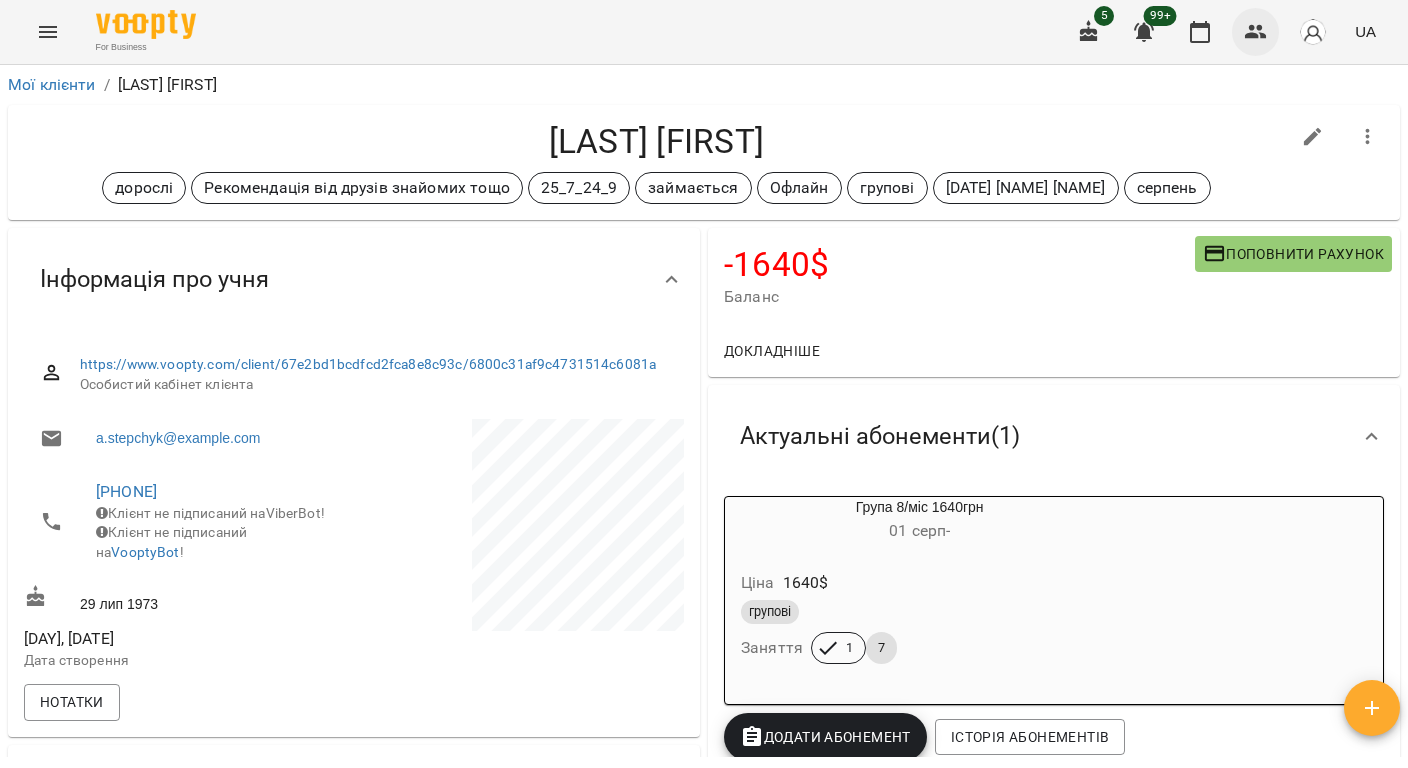 click 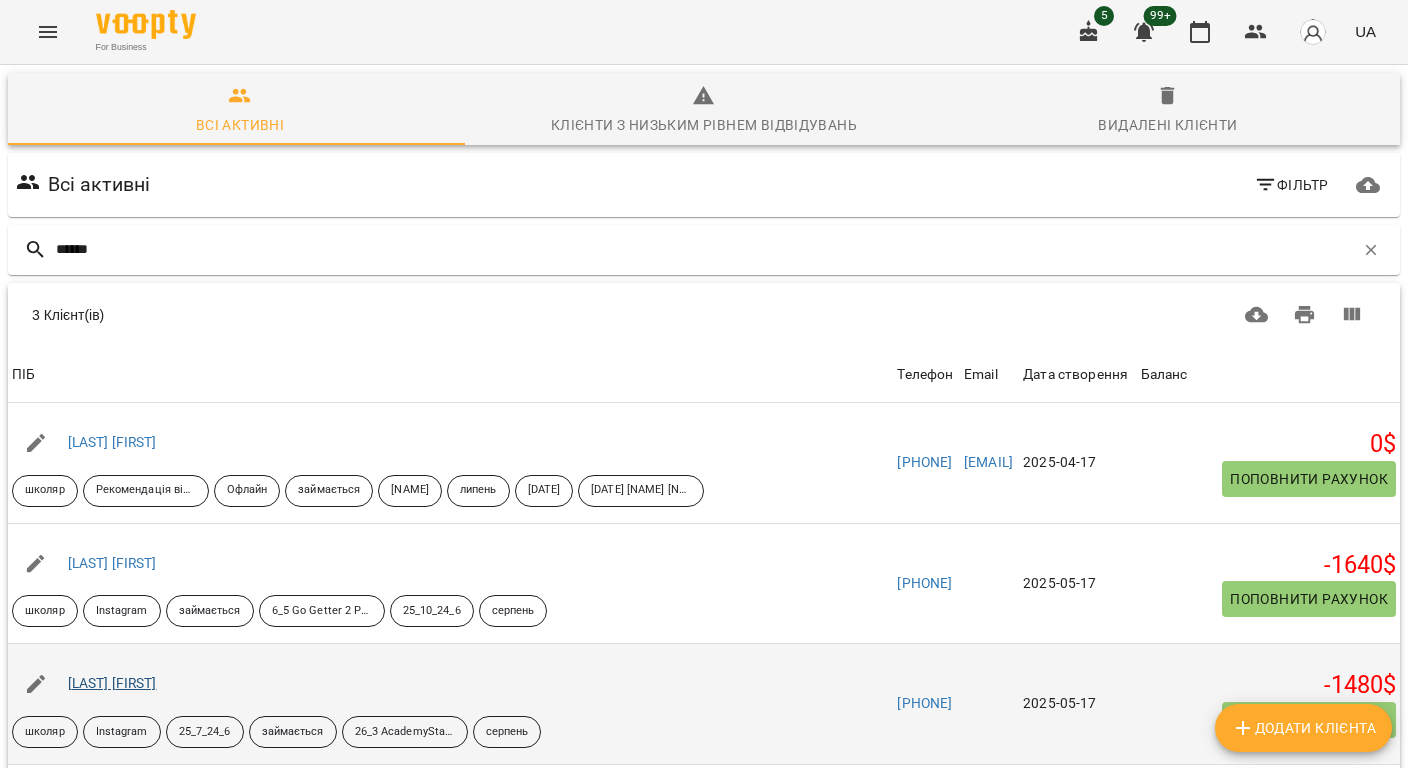 type on "******" 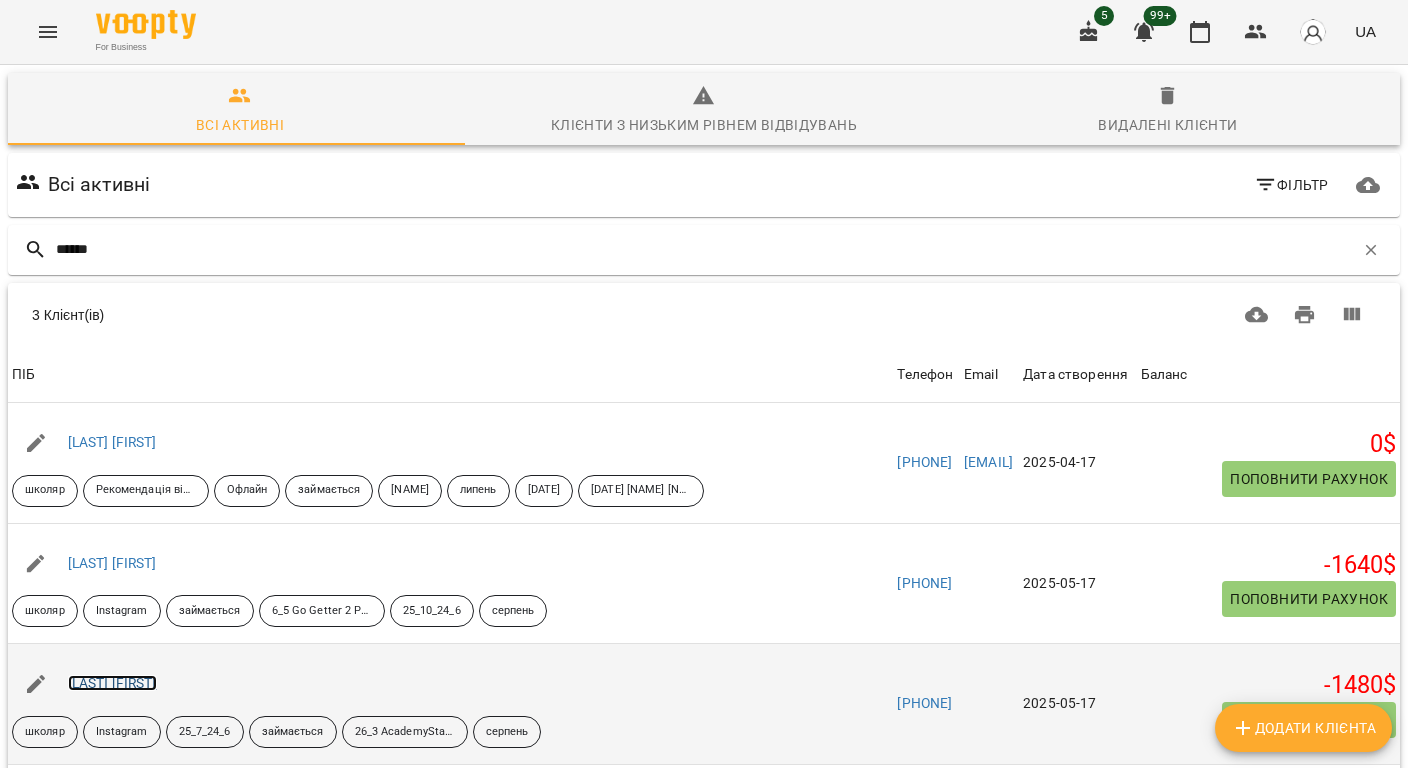 click on "Терещенкова Єва" at bounding box center [112, 683] 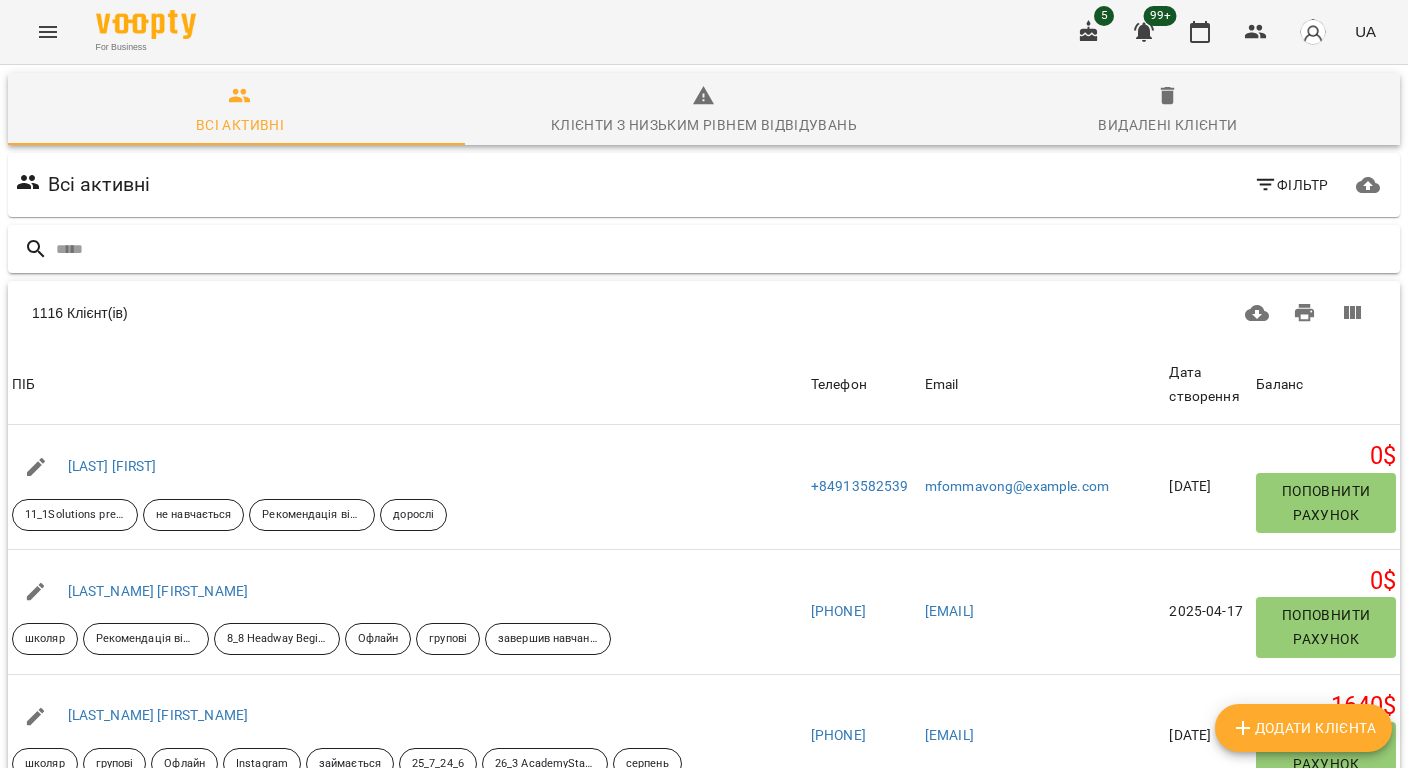 click at bounding box center (724, 249) 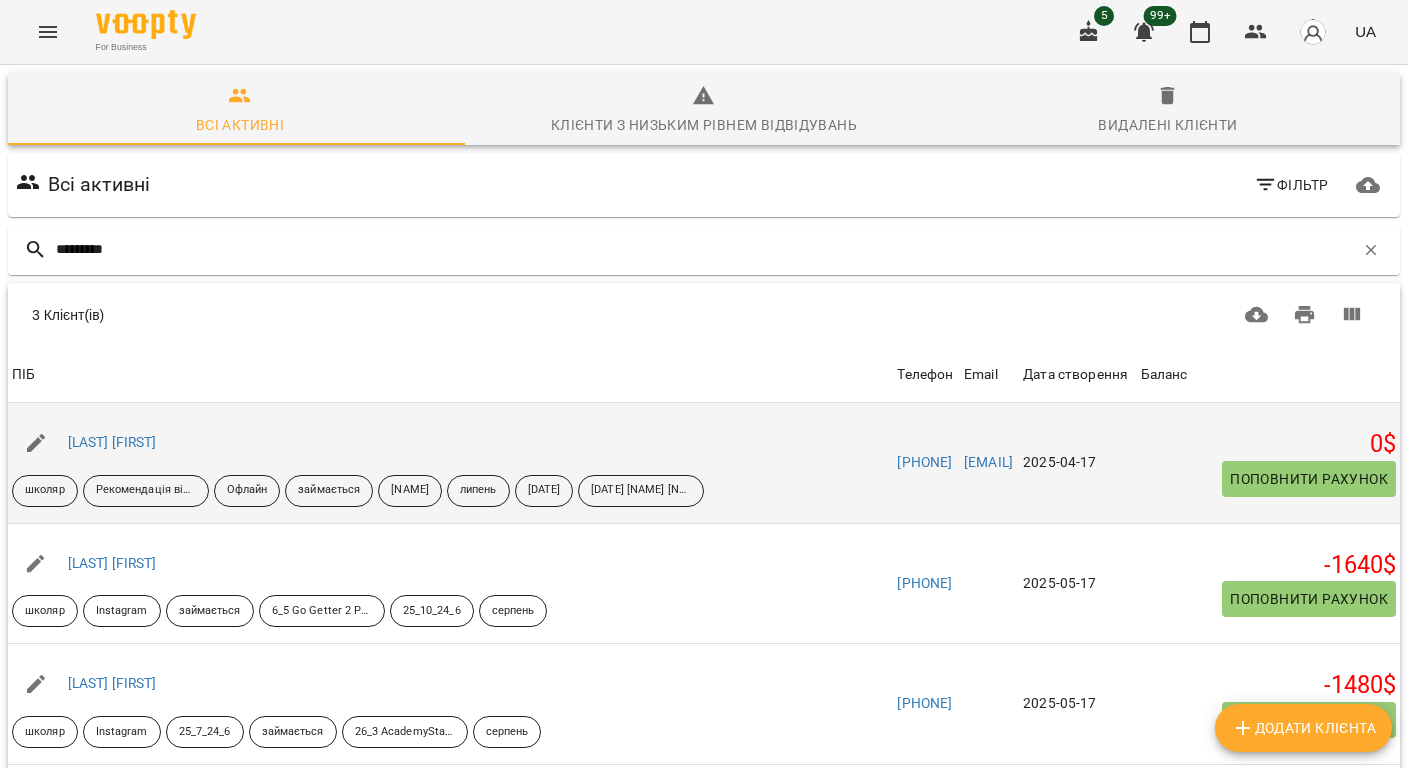 scroll, scrollTop: 157, scrollLeft: 0, axis: vertical 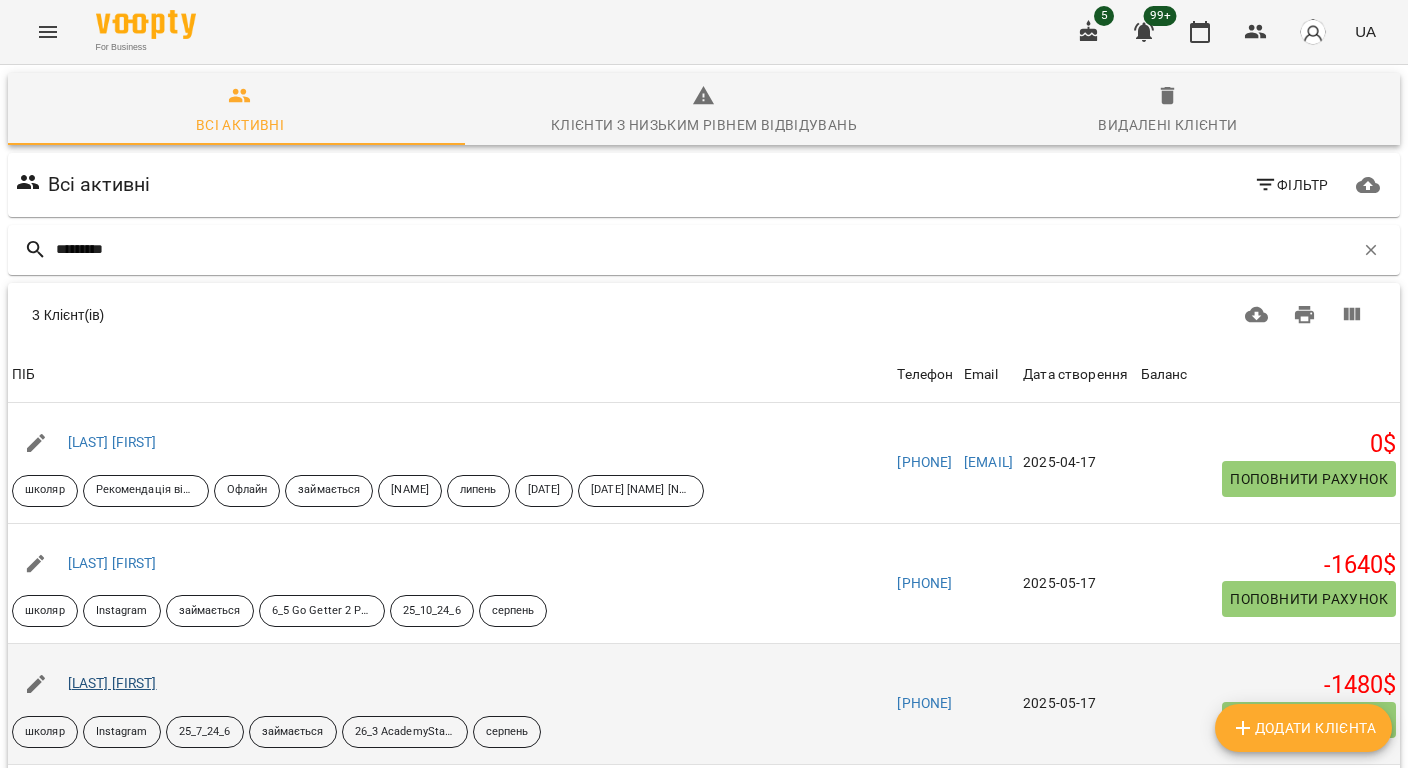 type on "*********" 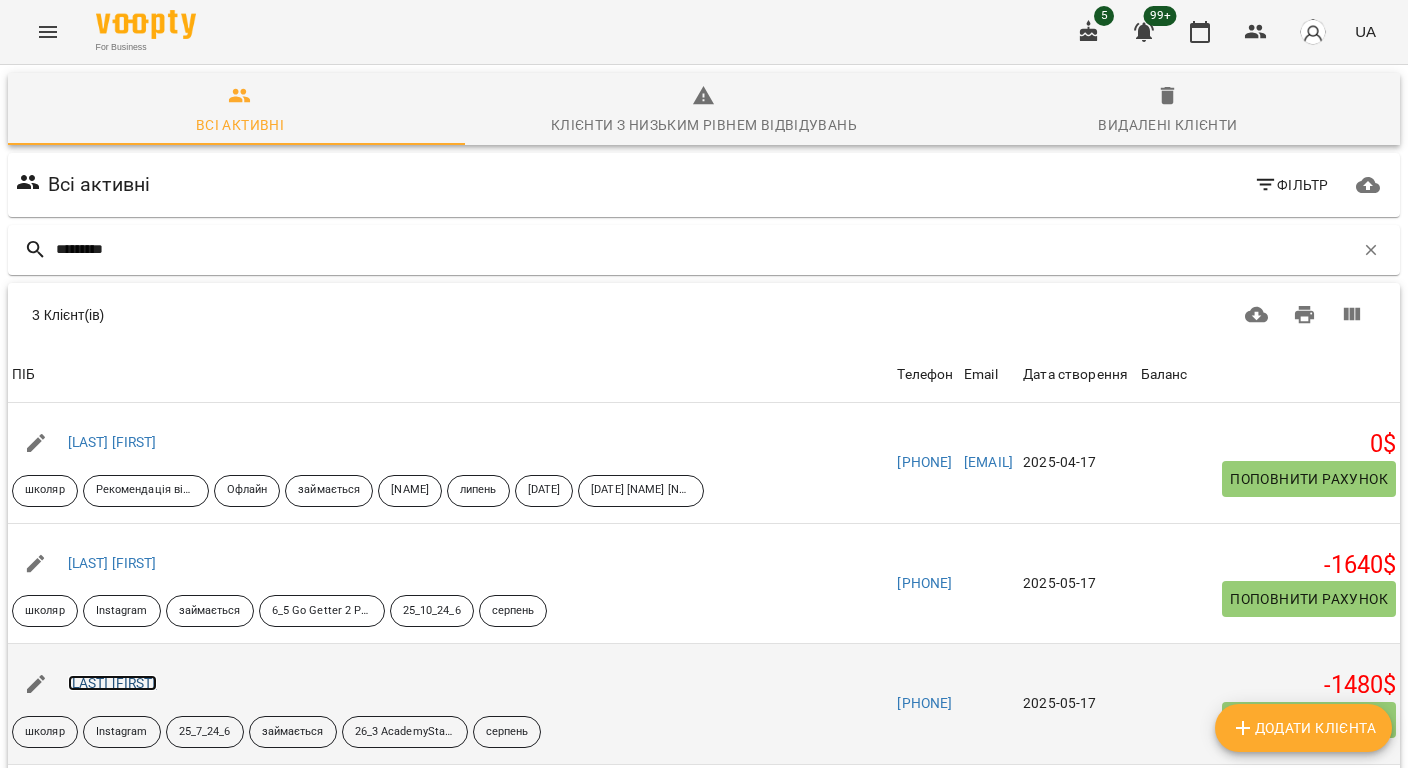 click on "Терещенкова Єва" at bounding box center [112, 683] 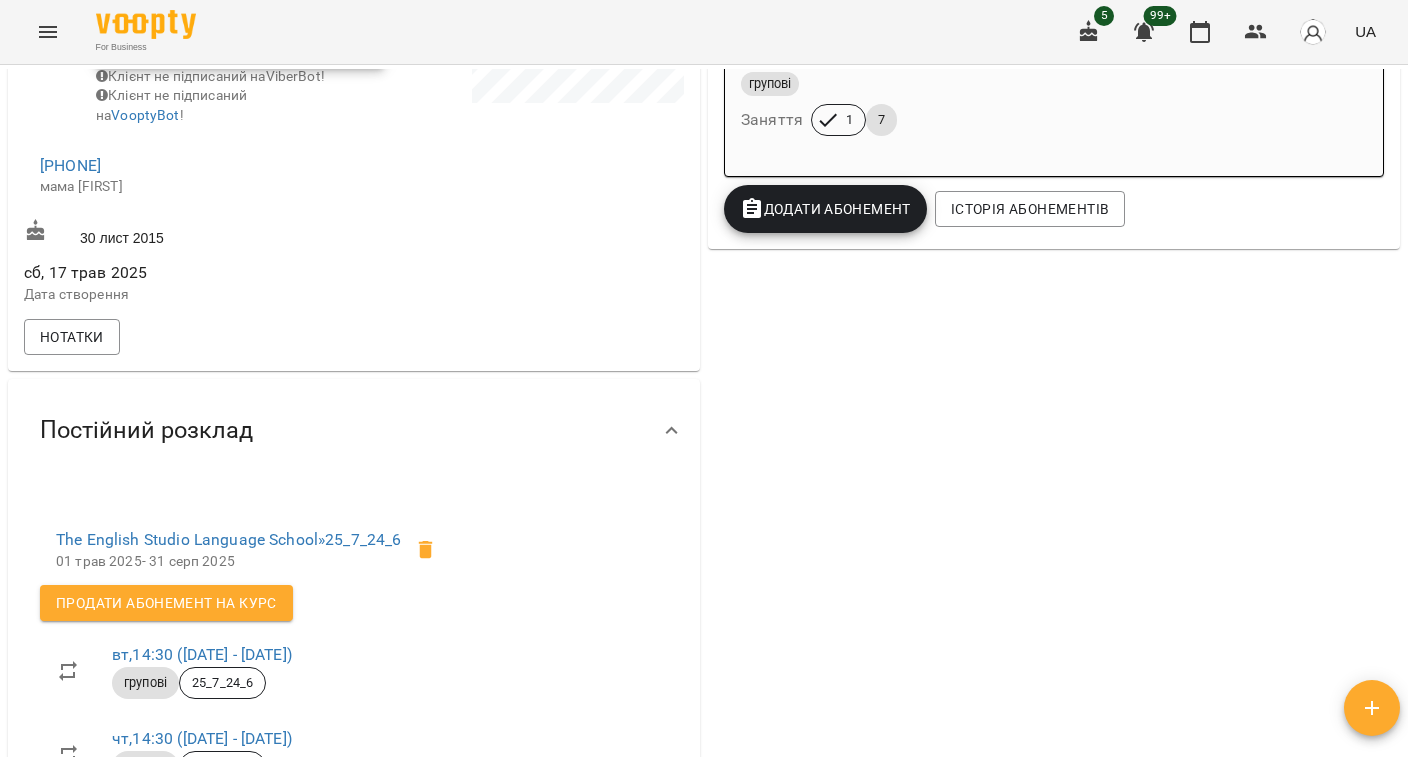 scroll, scrollTop: 533, scrollLeft: 0, axis: vertical 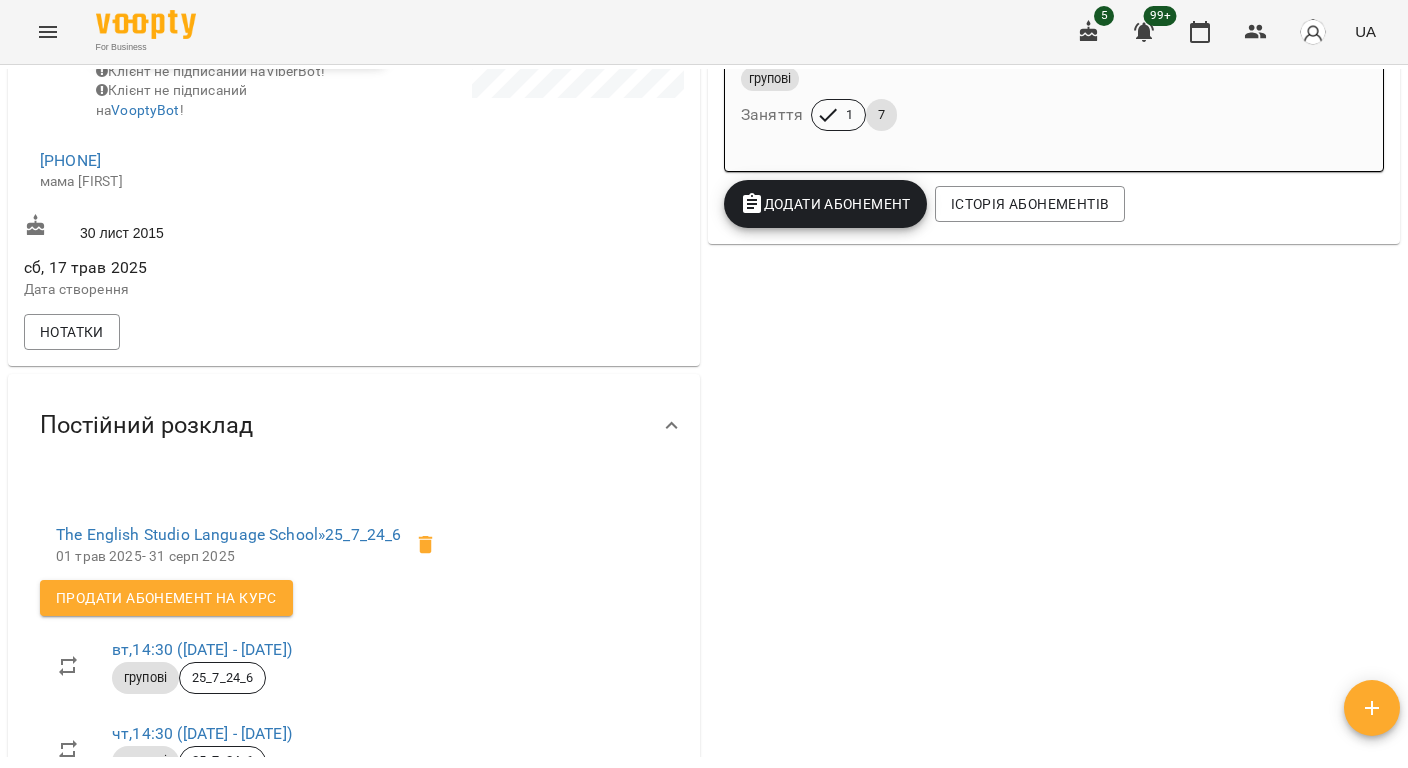 drag, startPoint x: 245, startPoint y: 189, endPoint x: -34, endPoint y: 184, distance: 279.0448 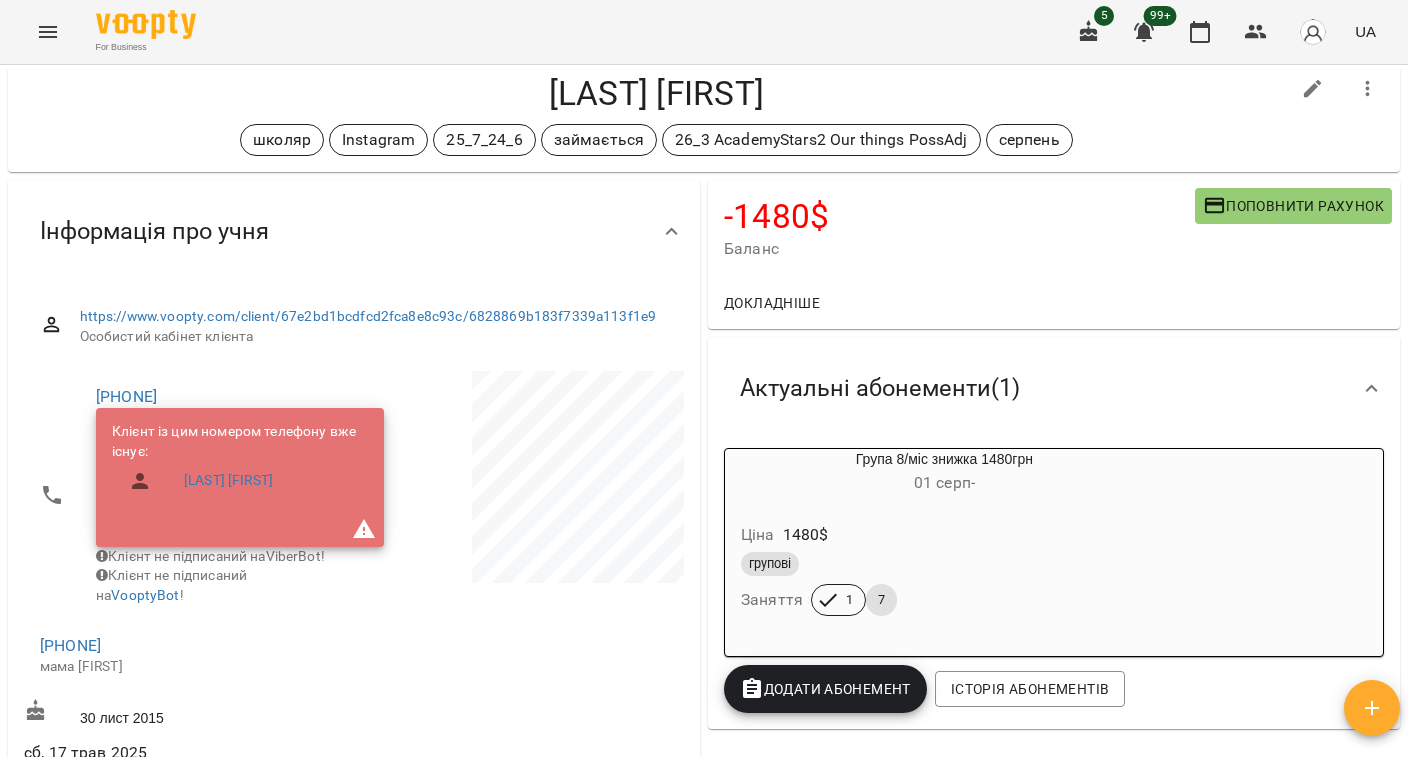 scroll, scrollTop: 0, scrollLeft: 0, axis: both 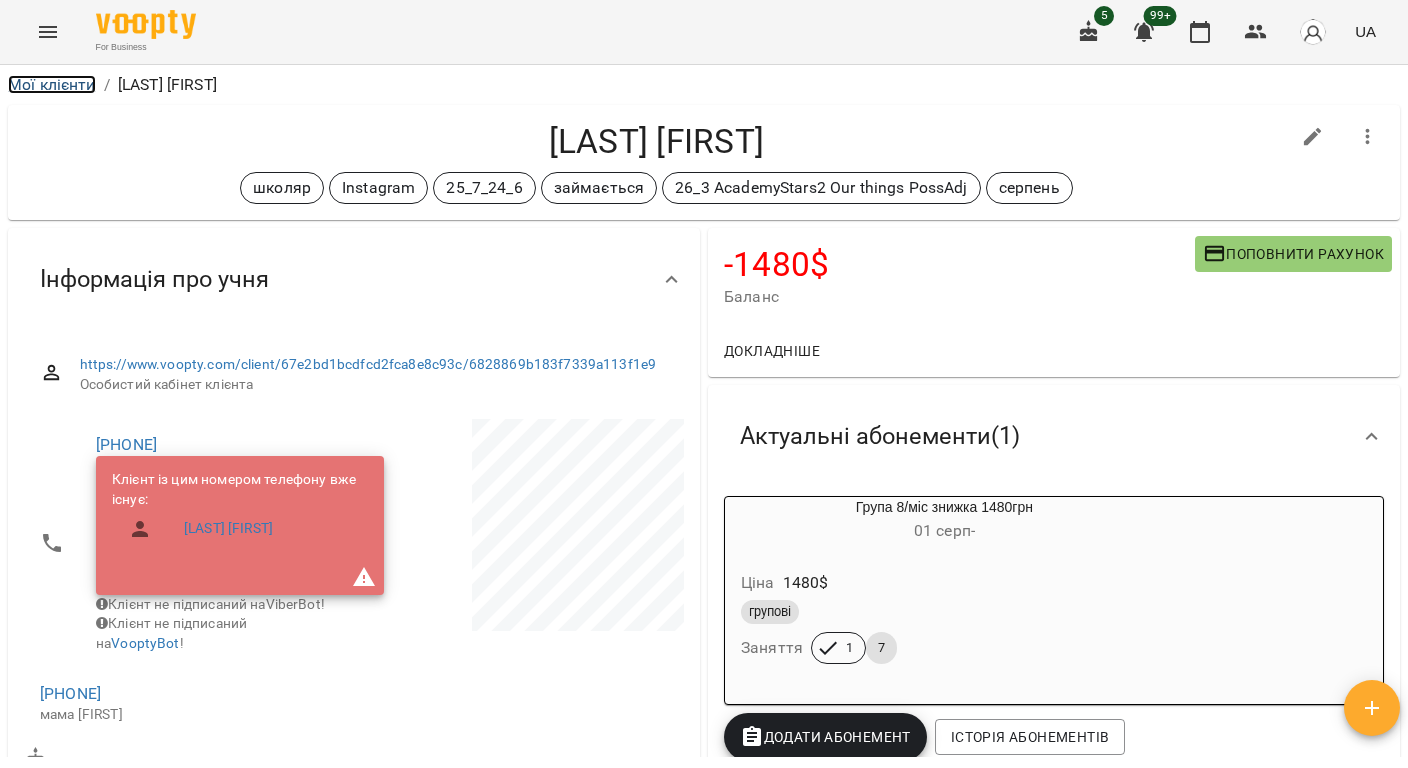 click on "Мої клієнти" at bounding box center (52, 84) 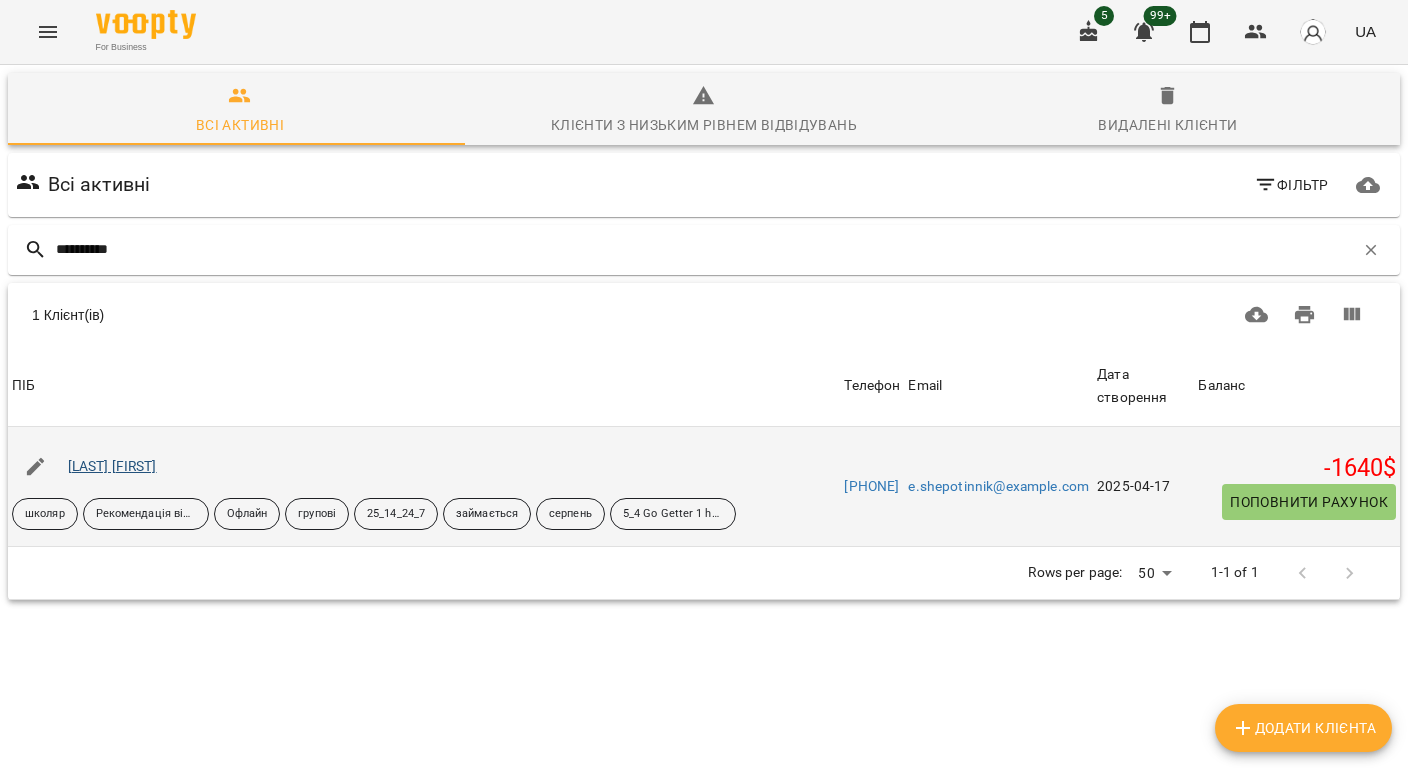 type on "**********" 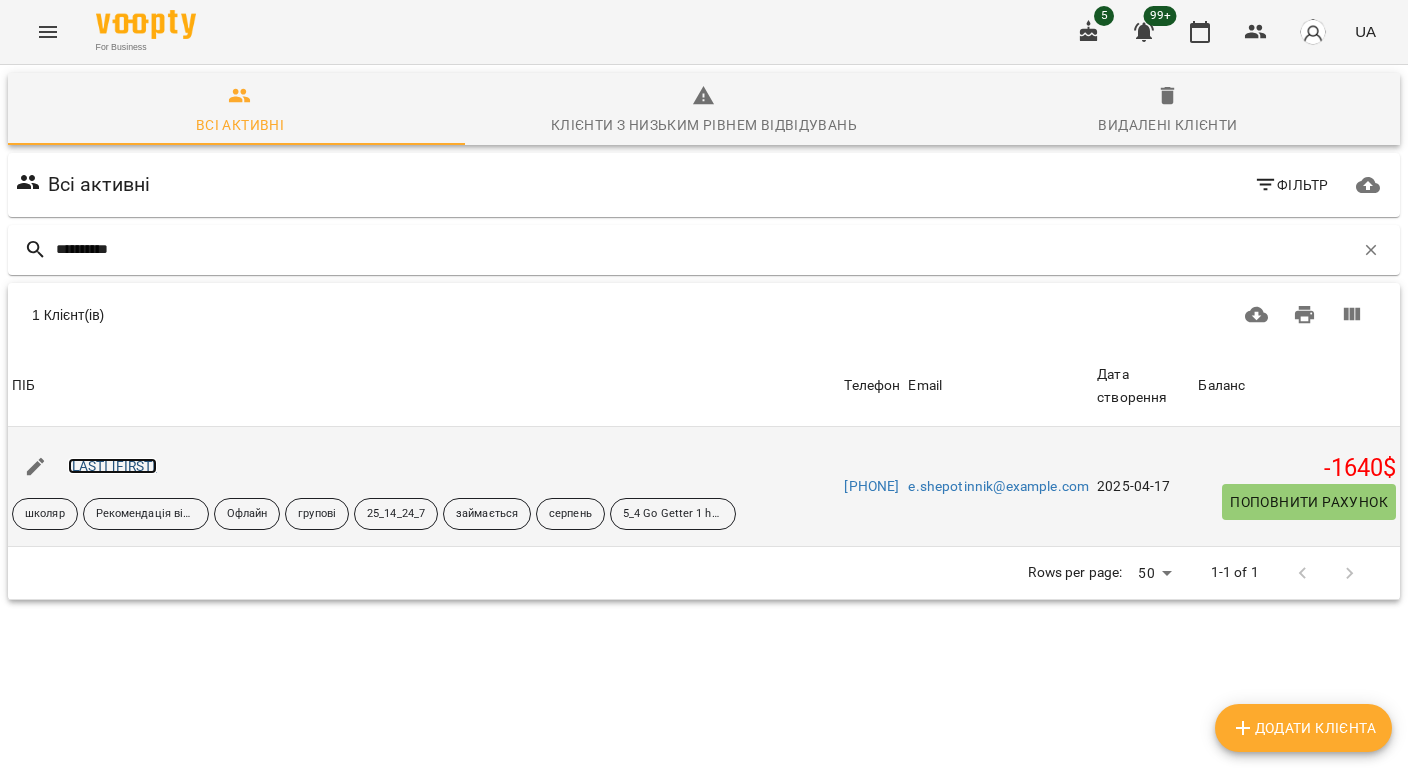 click on "Шепотіннік Єгор" at bounding box center (112, 466) 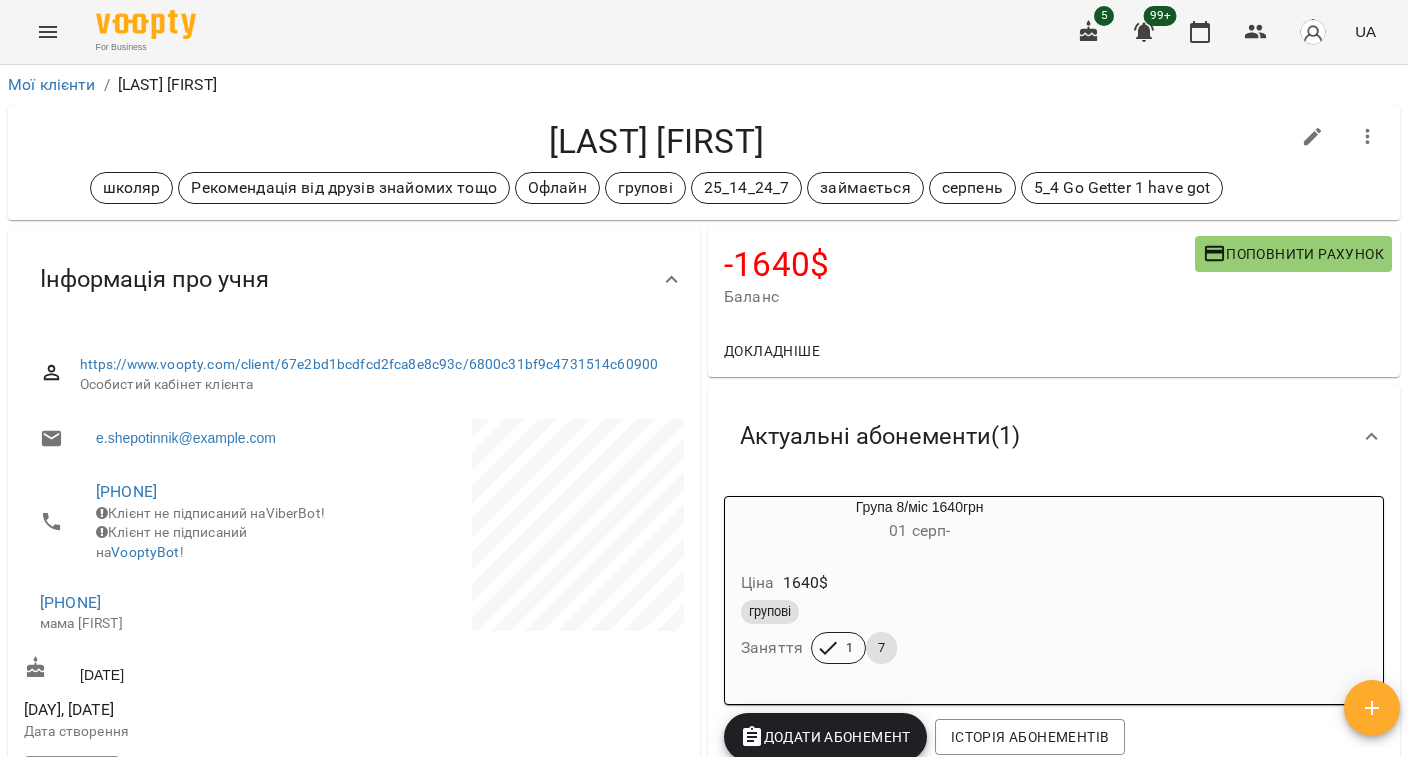 click on "Шепотіннік Єгор" at bounding box center (656, 141) 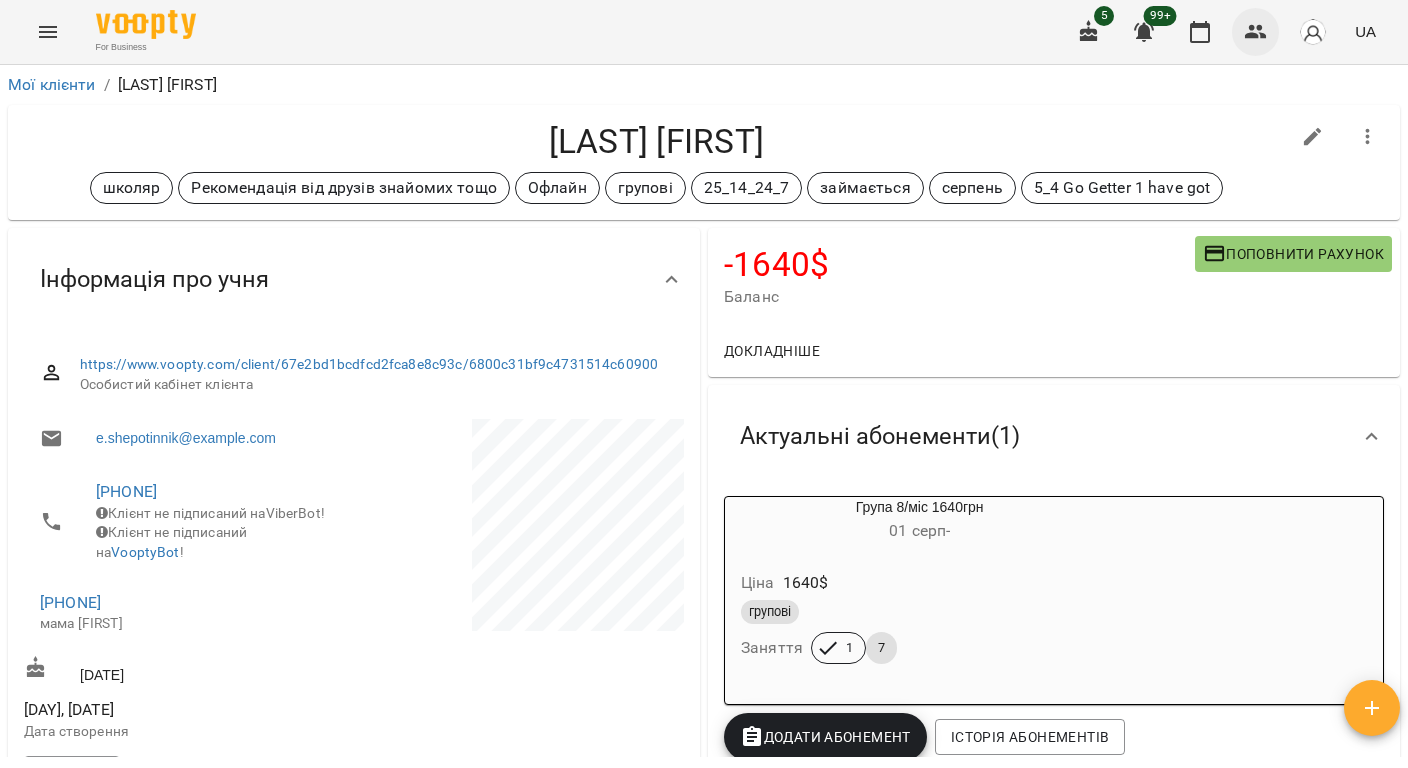 click 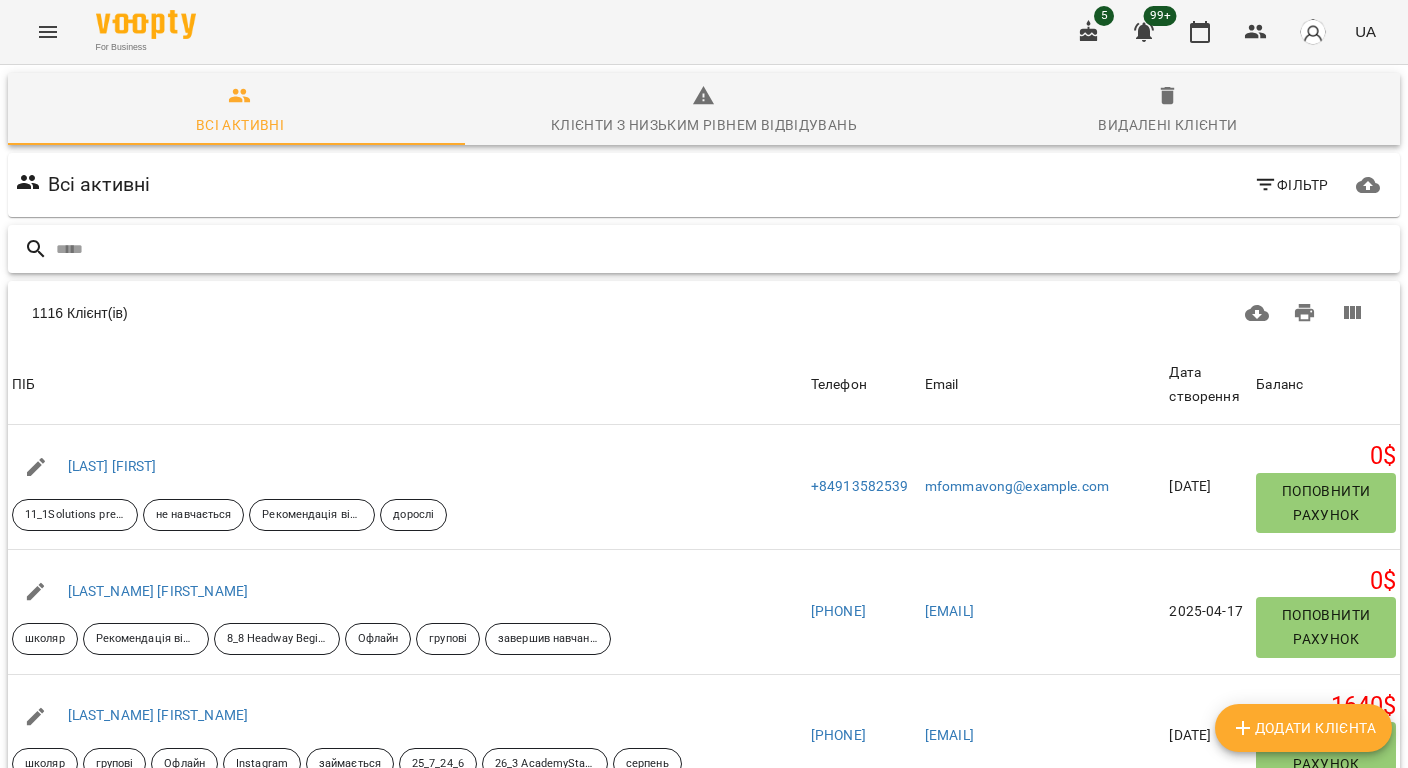 click at bounding box center [724, 249] 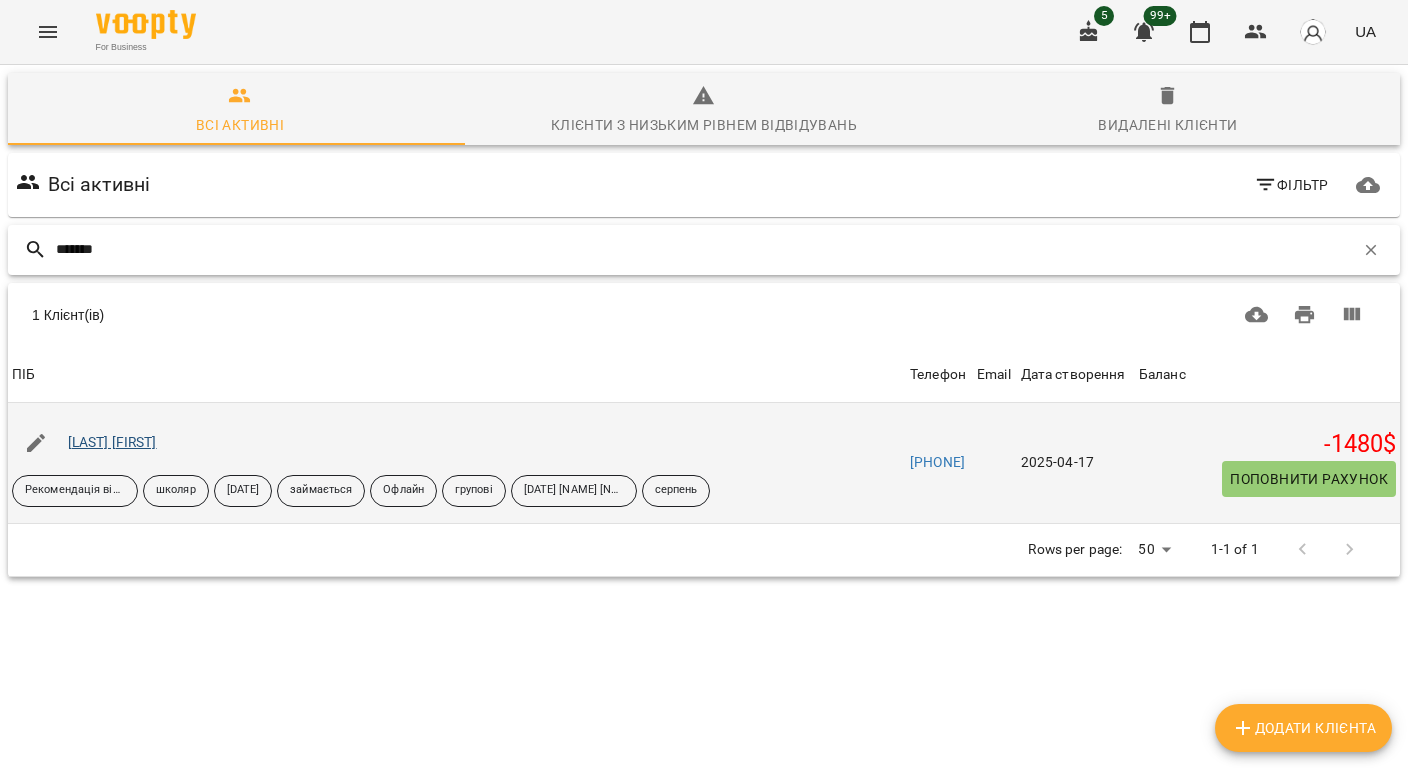 type on "*******" 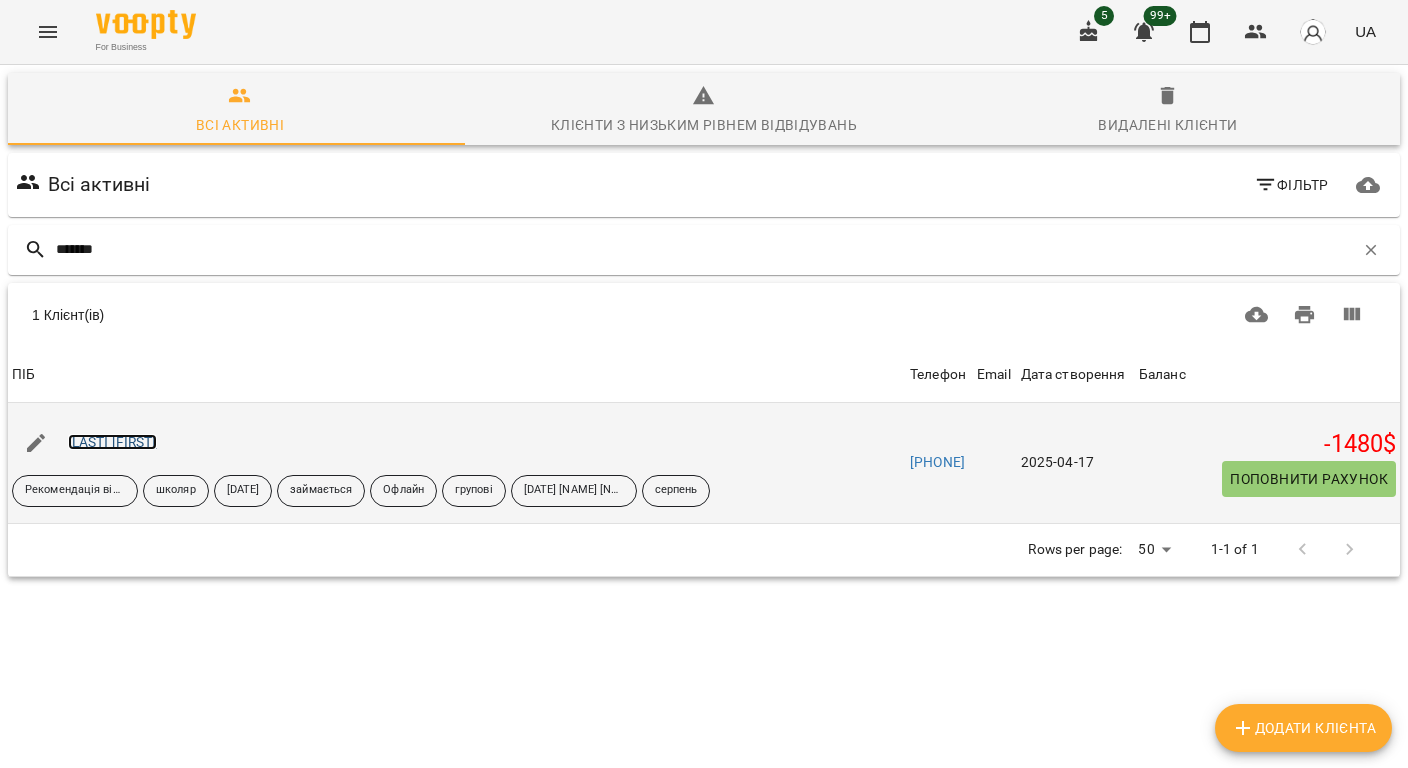 click on "Малахійчук Софія" at bounding box center [112, 442] 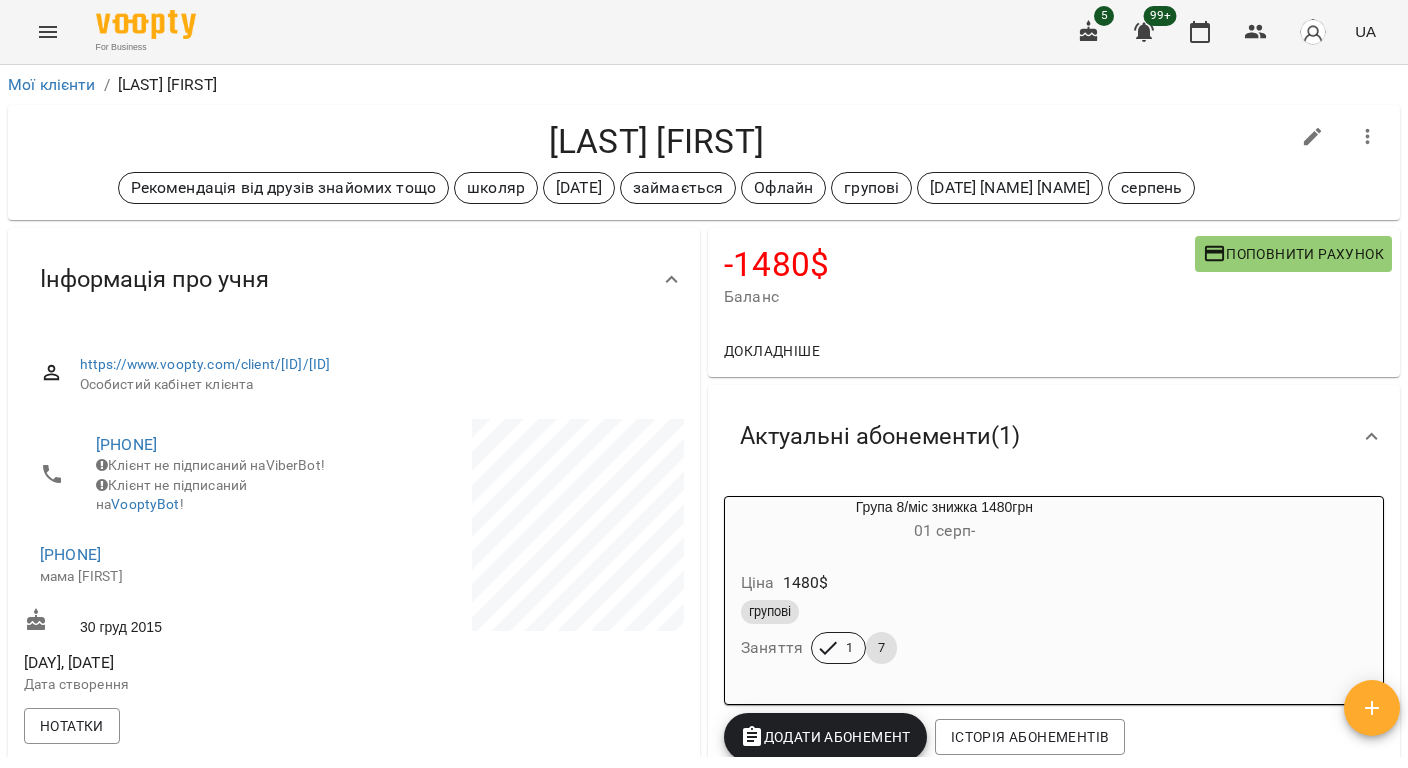 drag, startPoint x: 169, startPoint y: 584, endPoint x: 29, endPoint y: 596, distance: 140.51335 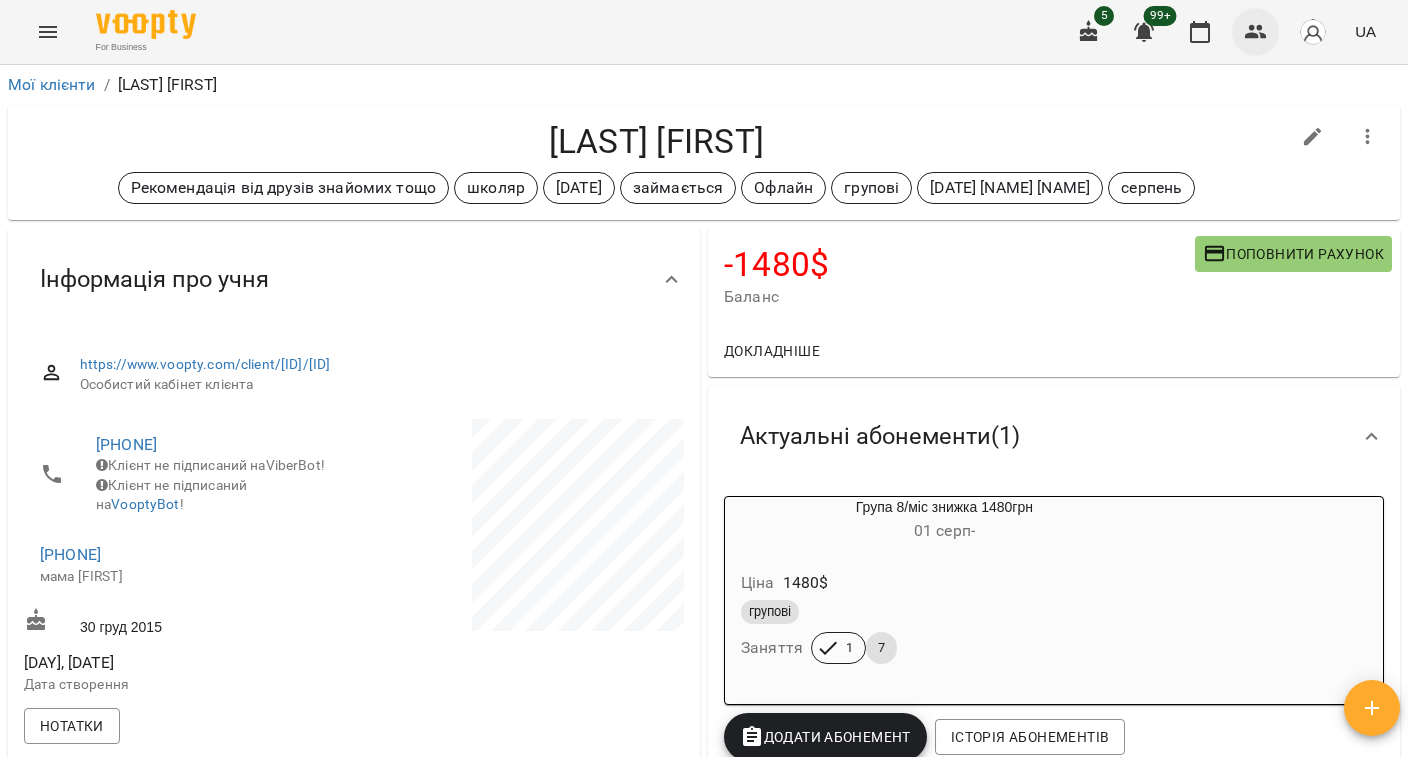 click 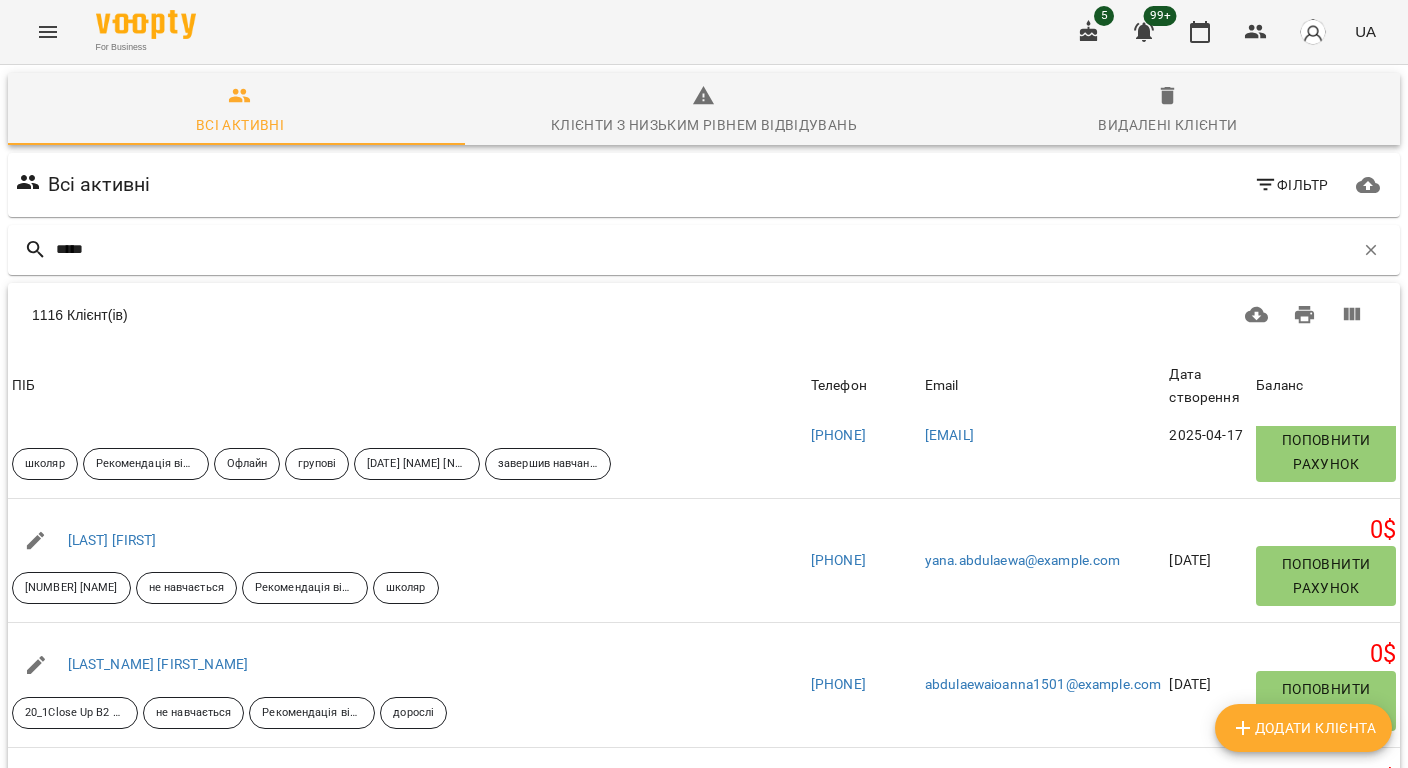 scroll, scrollTop: 1200, scrollLeft: 0, axis: vertical 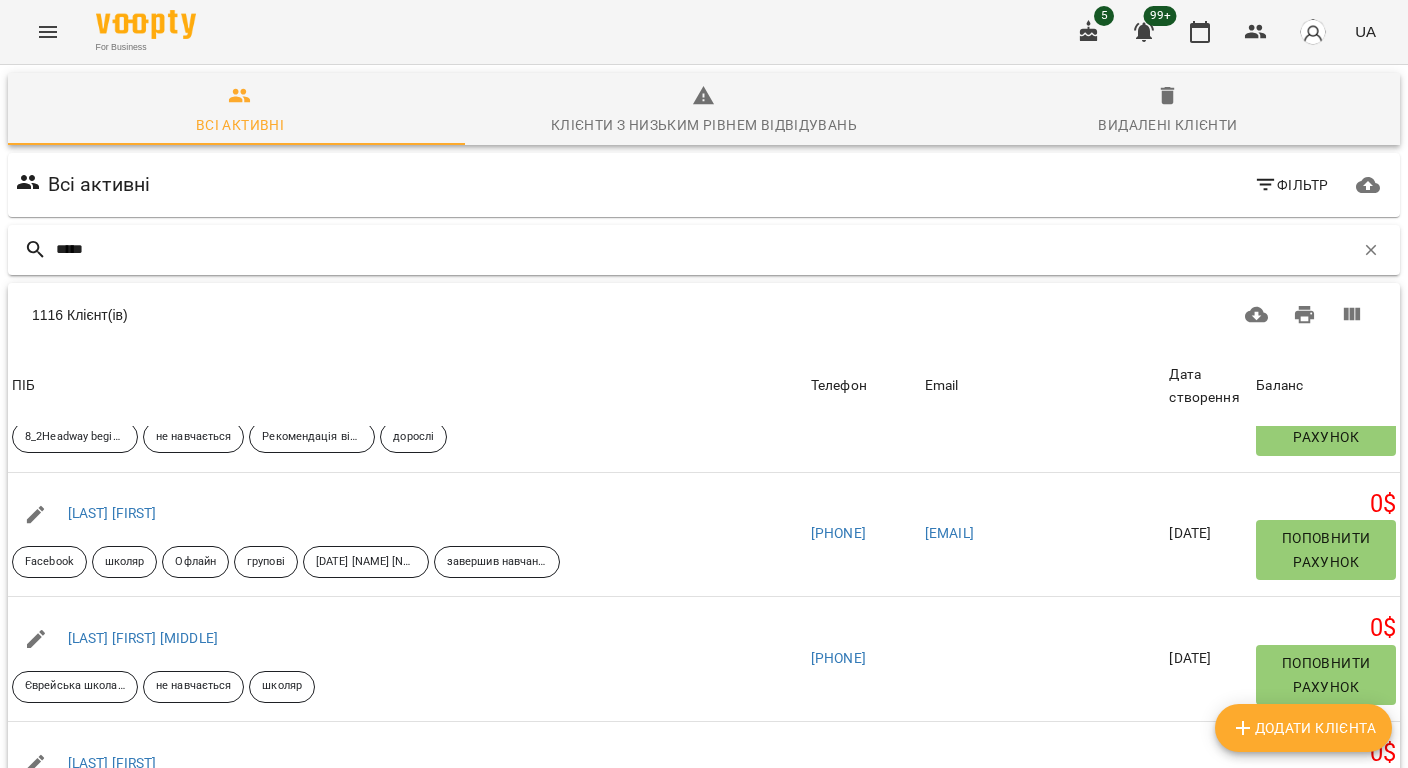 click on "*****" at bounding box center [705, 249] 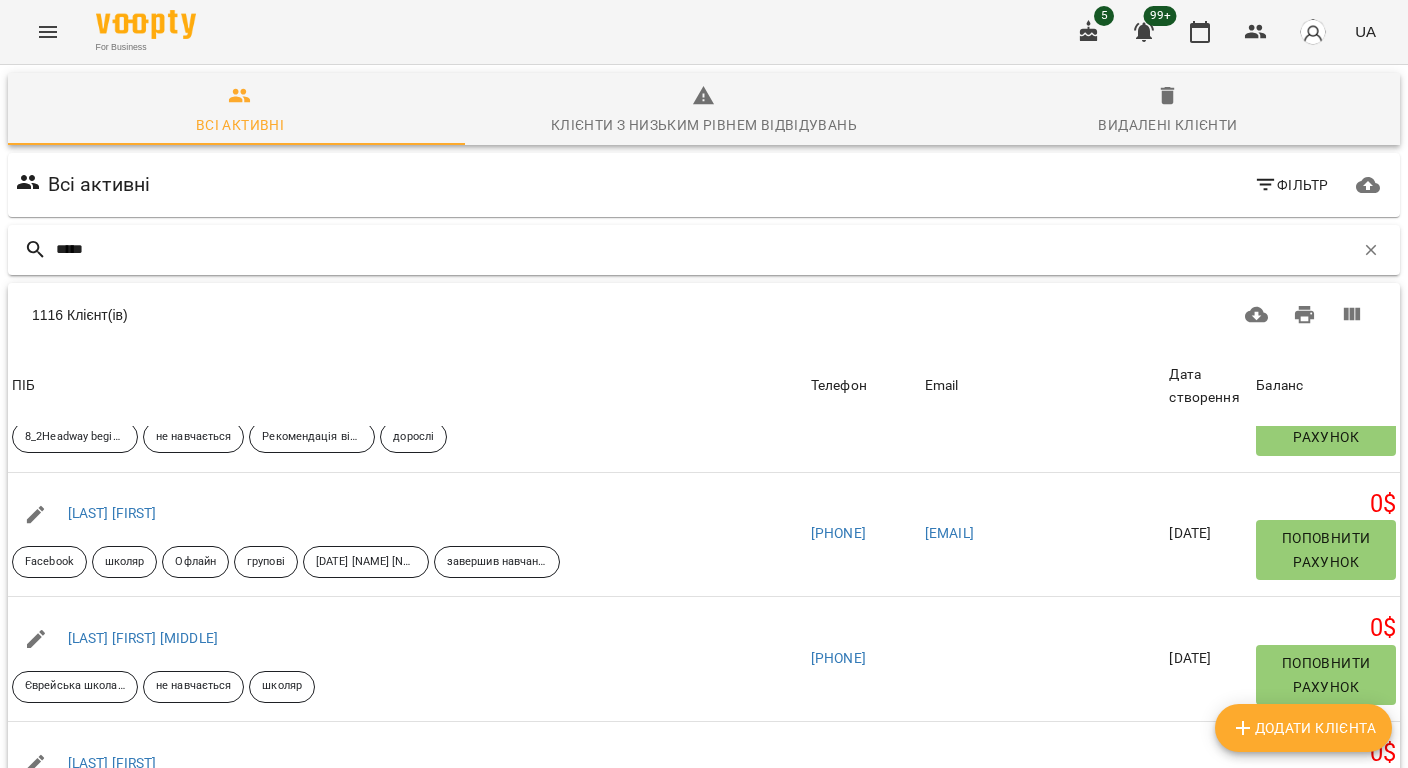 type on "*****" 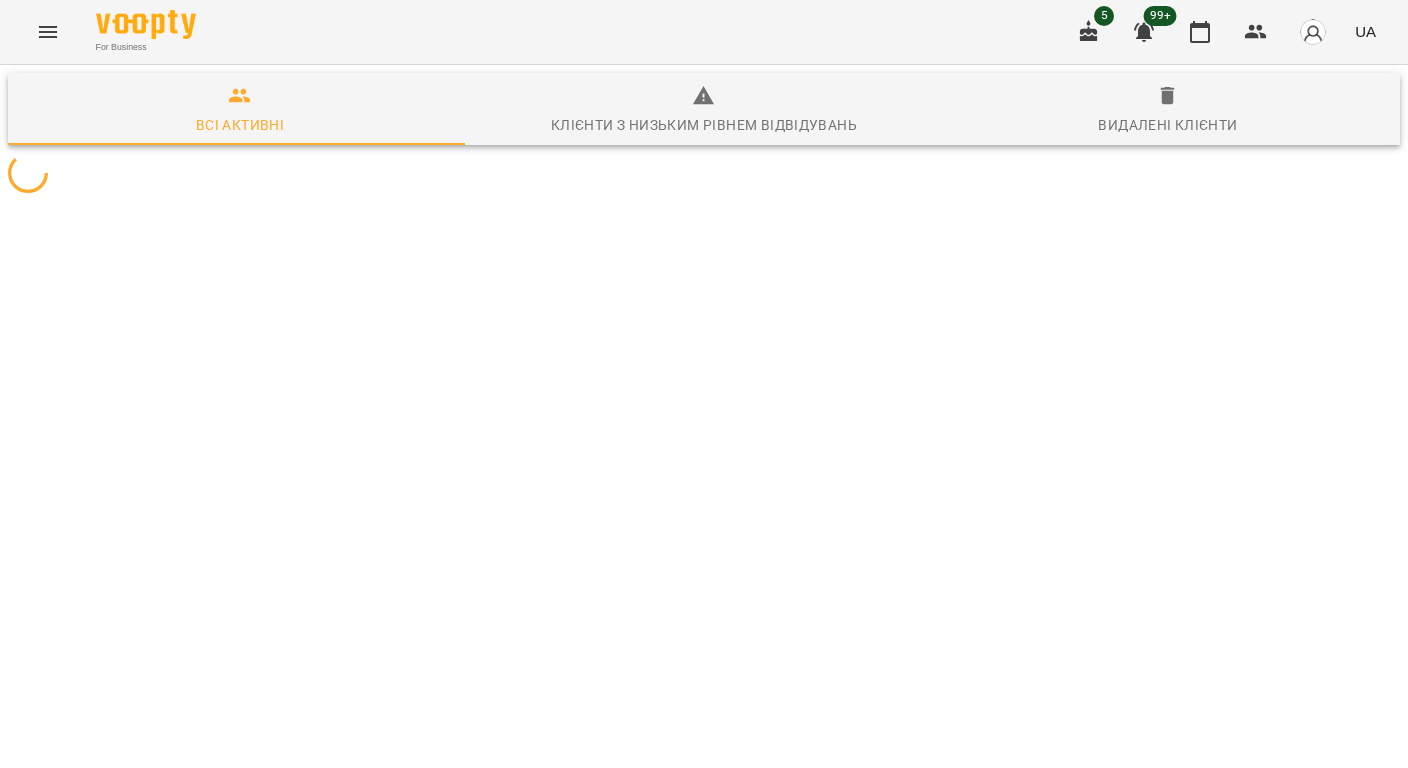scroll, scrollTop: 0, scrollLeft: 0, axis: both 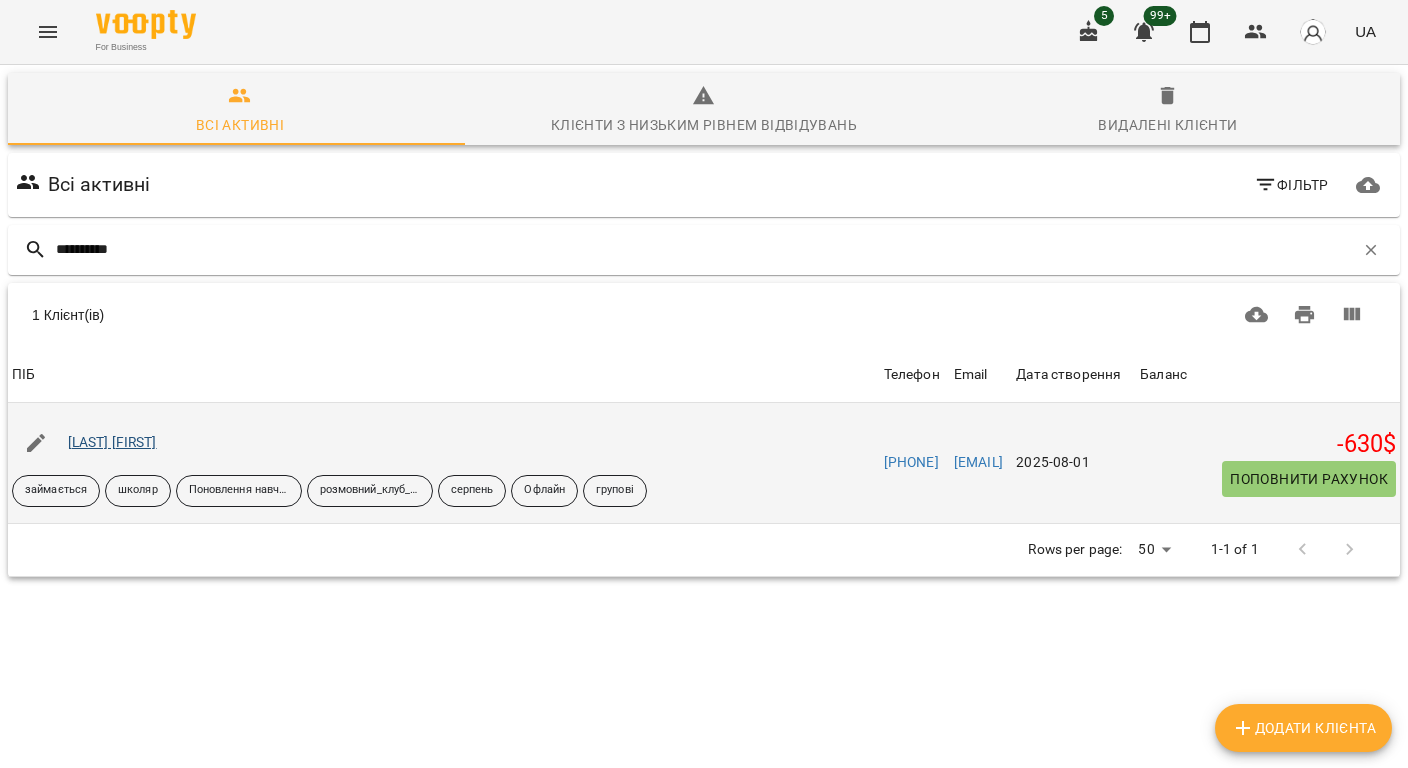 type on "**********" 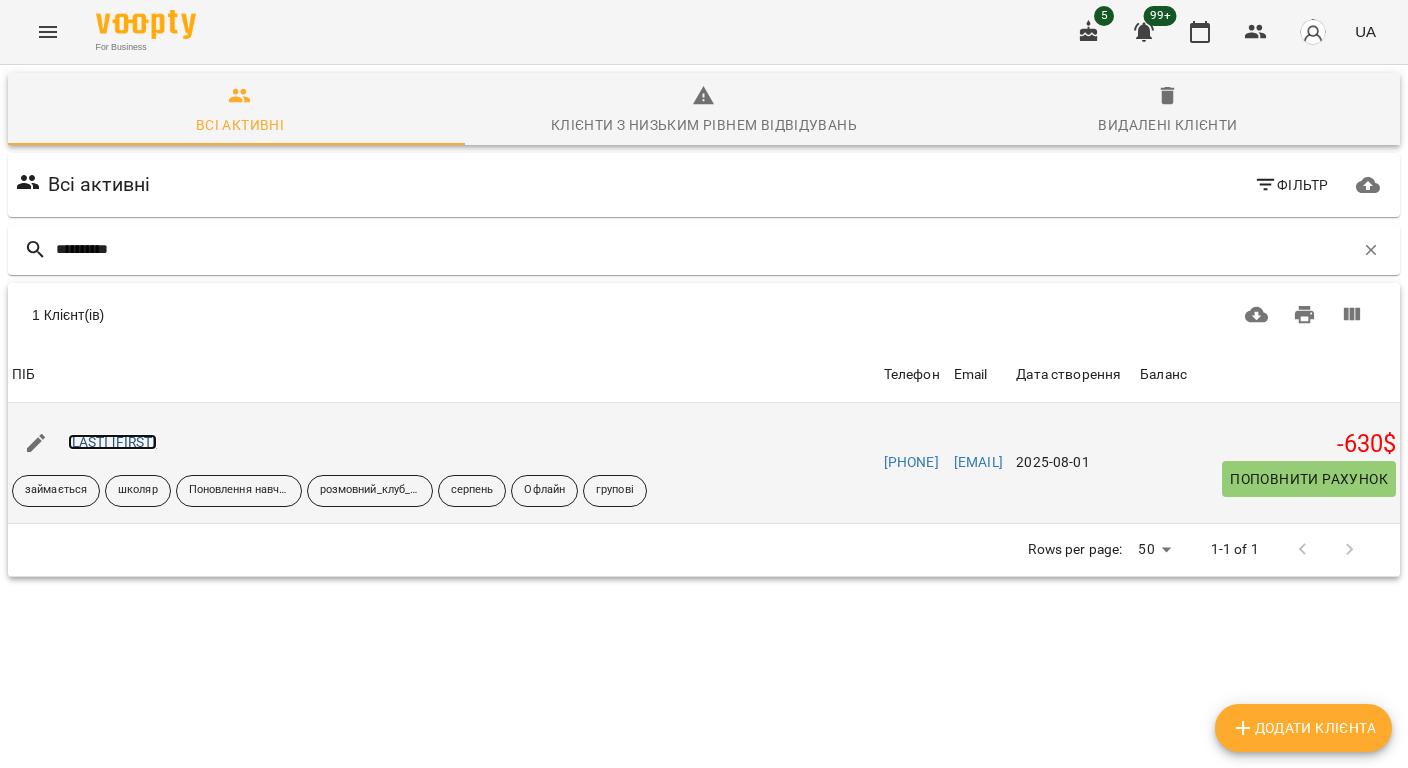click on "Шурашкевич Анастасія" at bounding box center [112, 442] 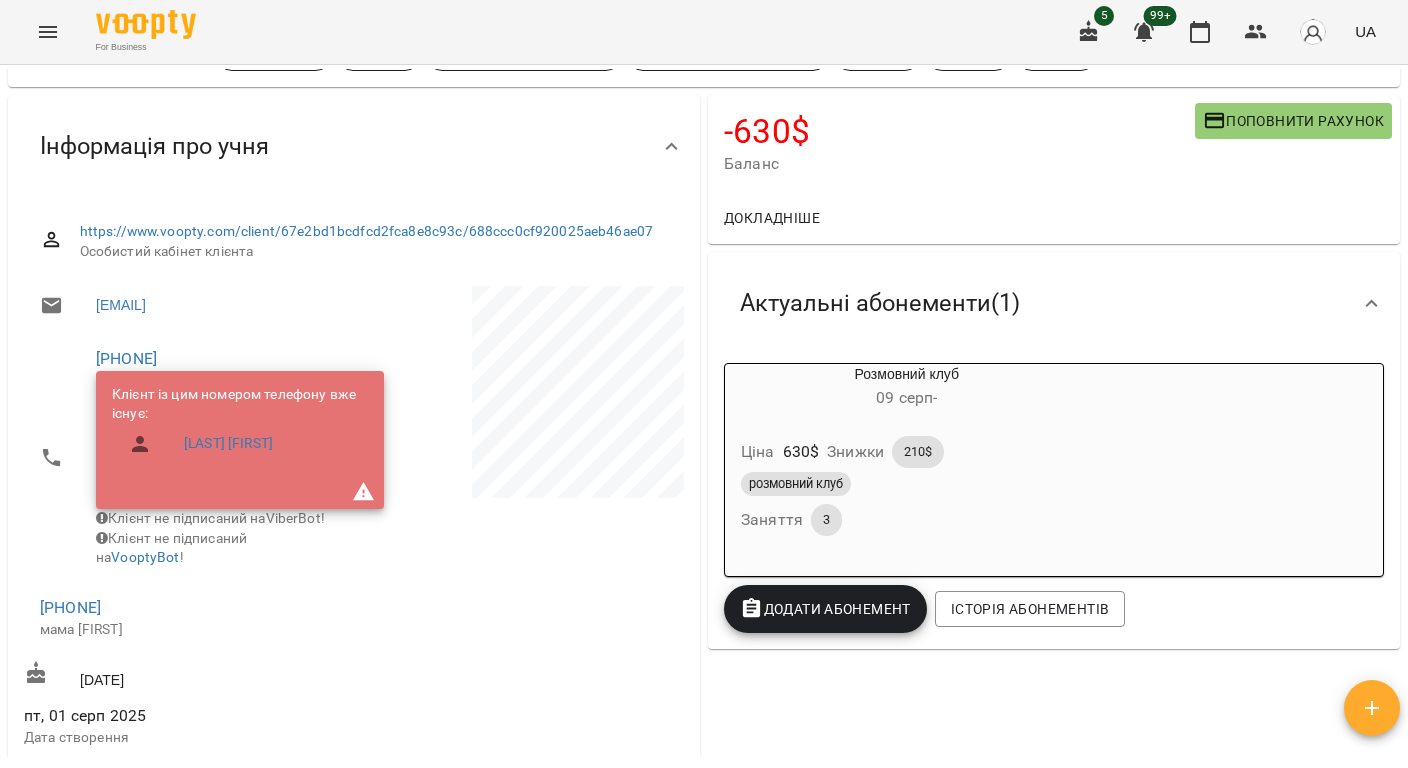 scroll, scrollTop: 0, scrollLeft: 0, axis: both 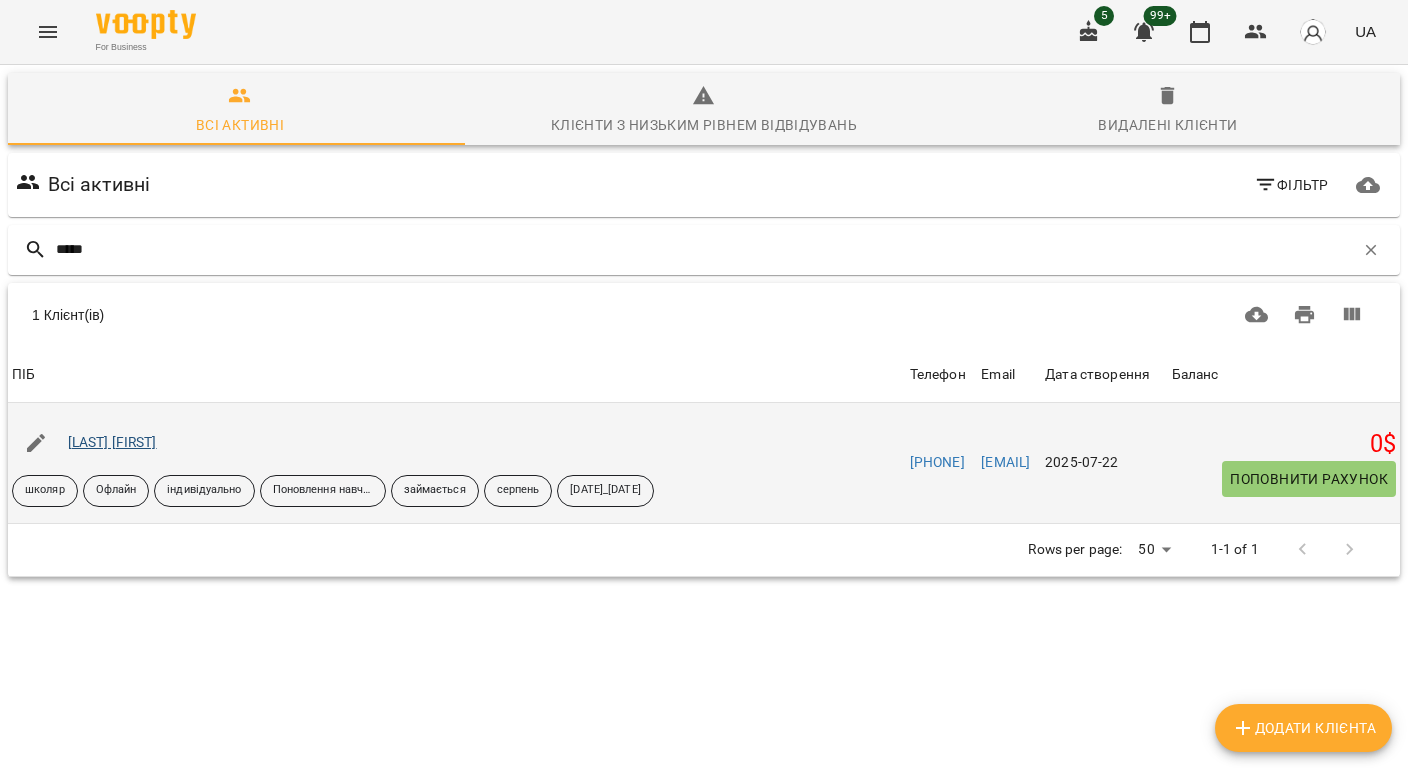 type on "*****" 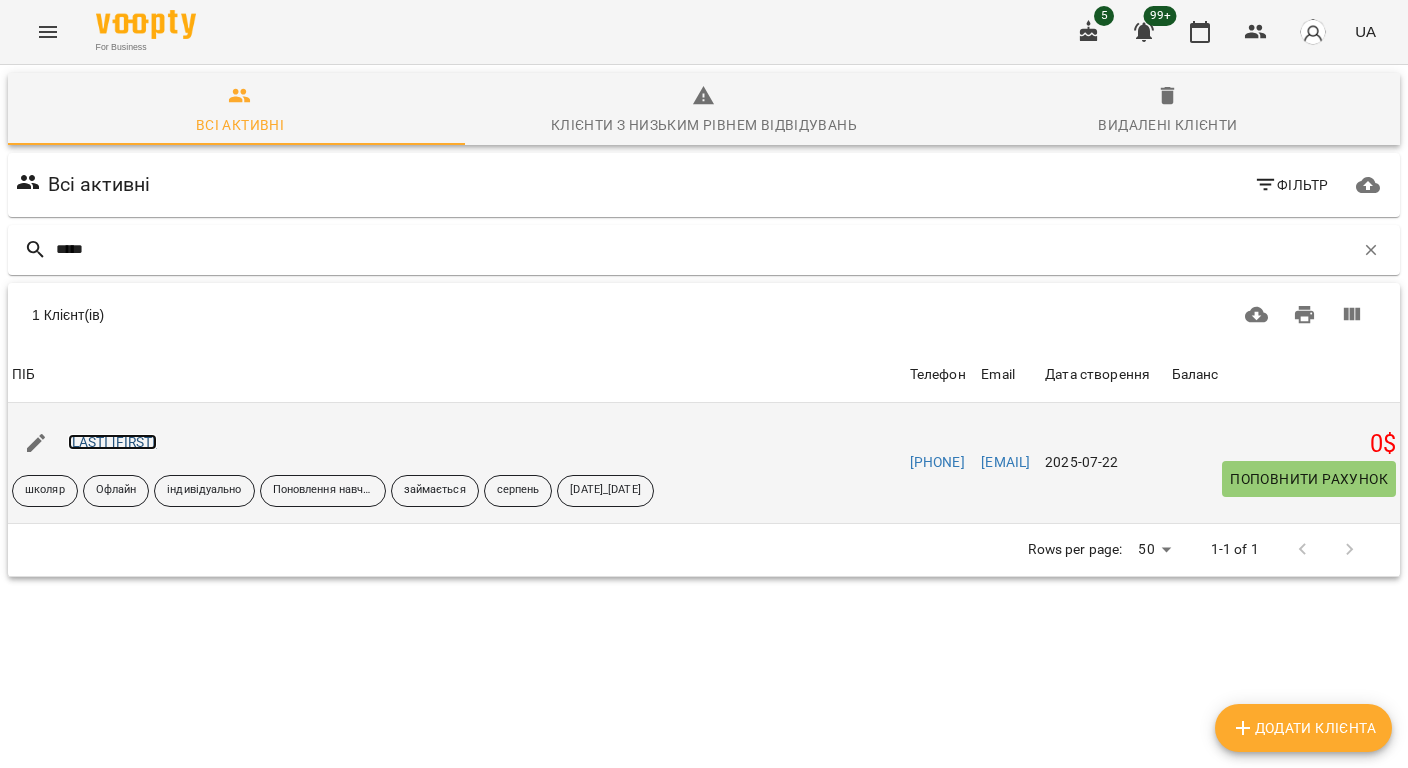 click on "Дирда Марія" at bounding box center (112, 442) 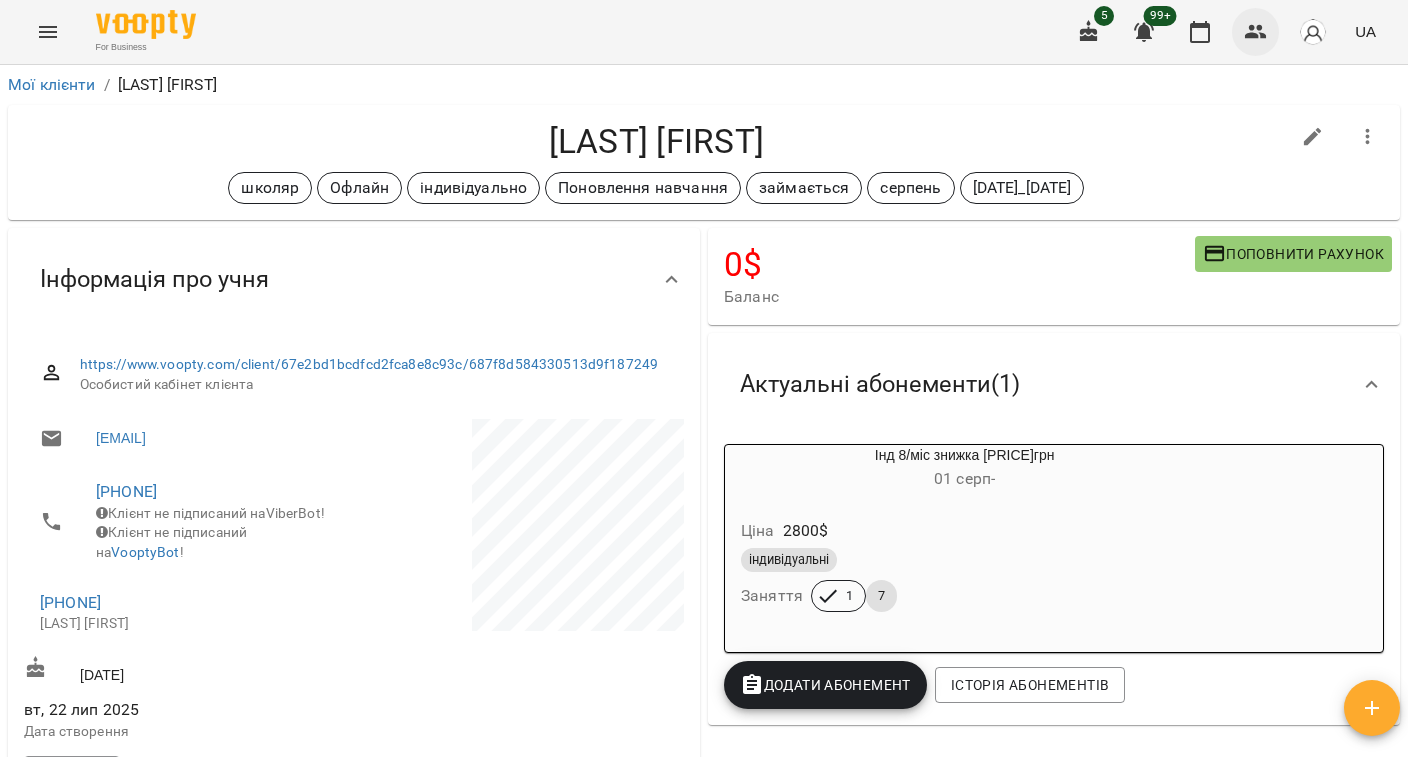click 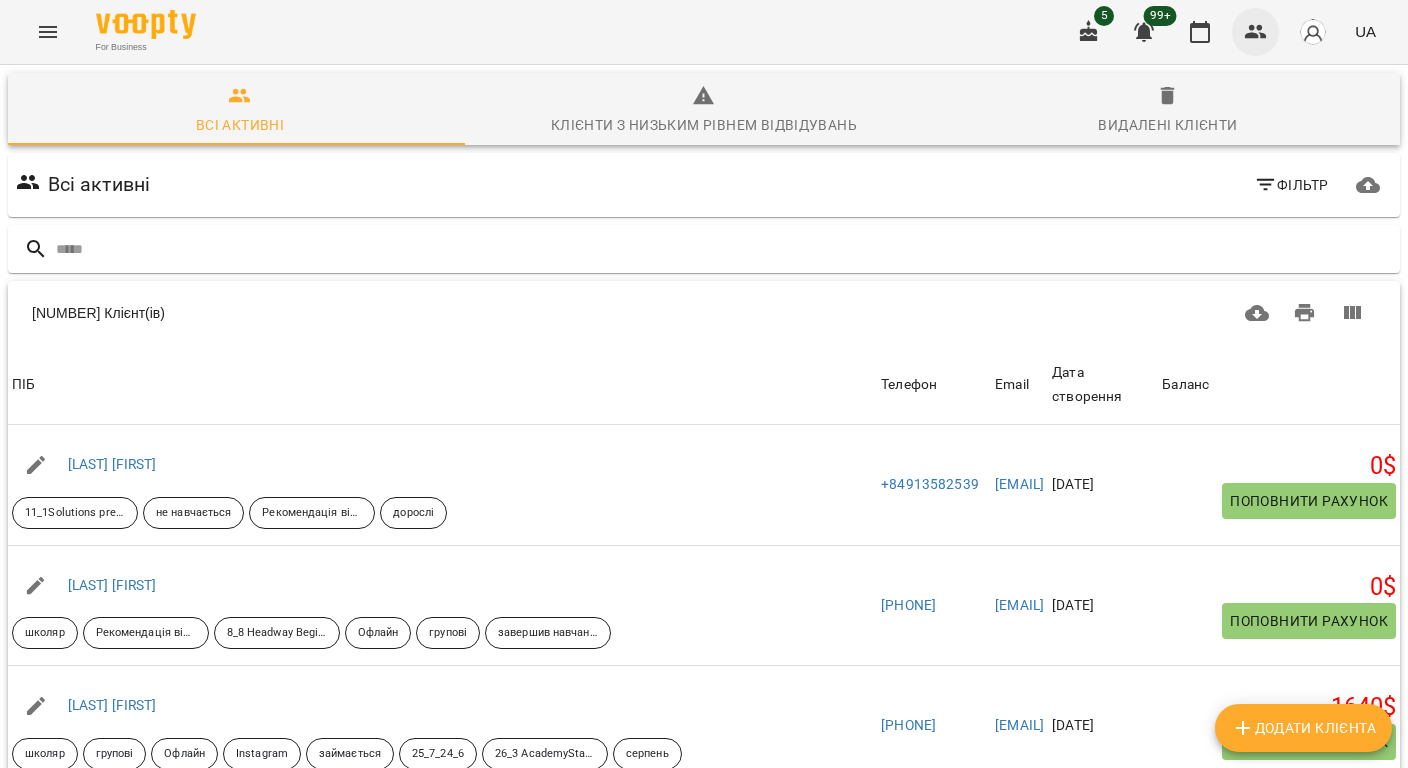 click 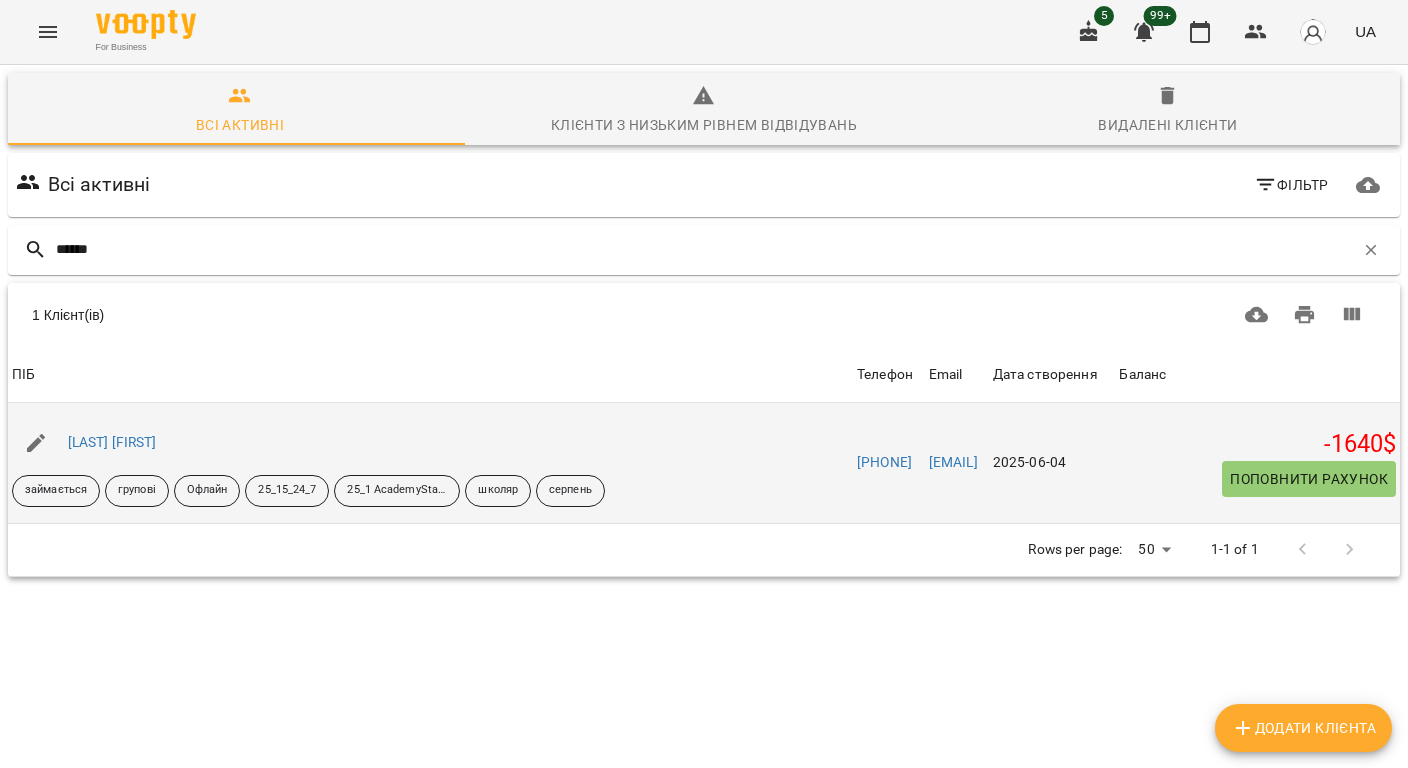 type on "******" 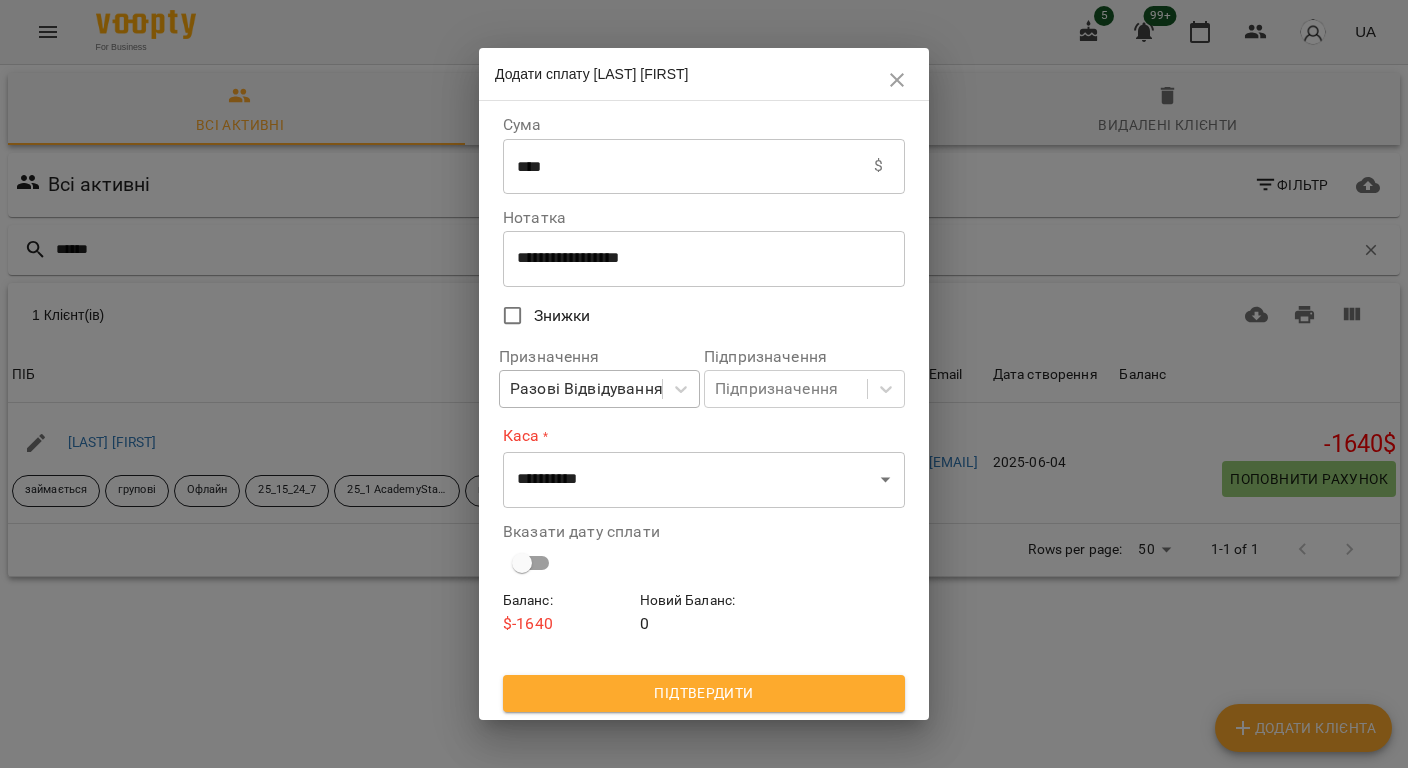 click on "Разові Відвідування" at bounding box center (586, 389) 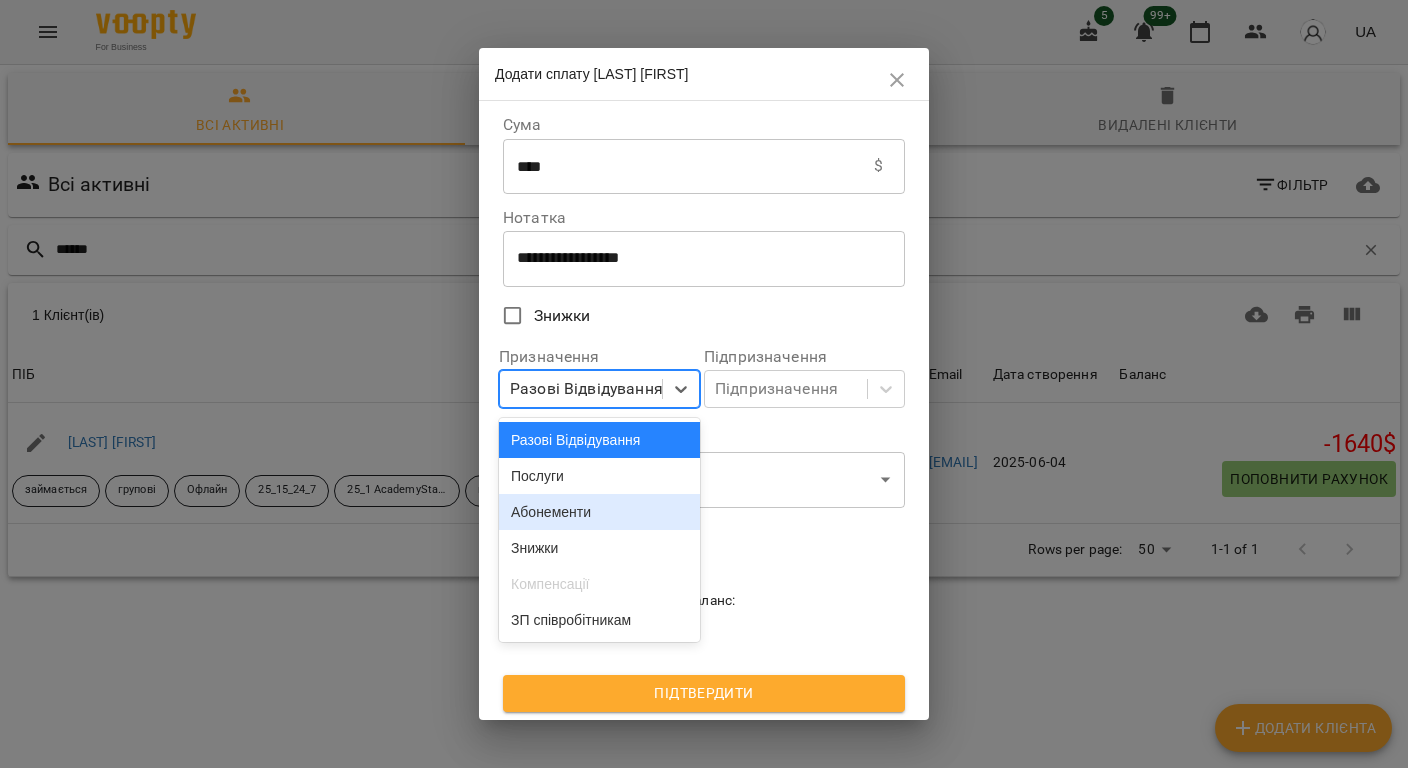 click on "Абонементи" at bounding box center (599, 512) 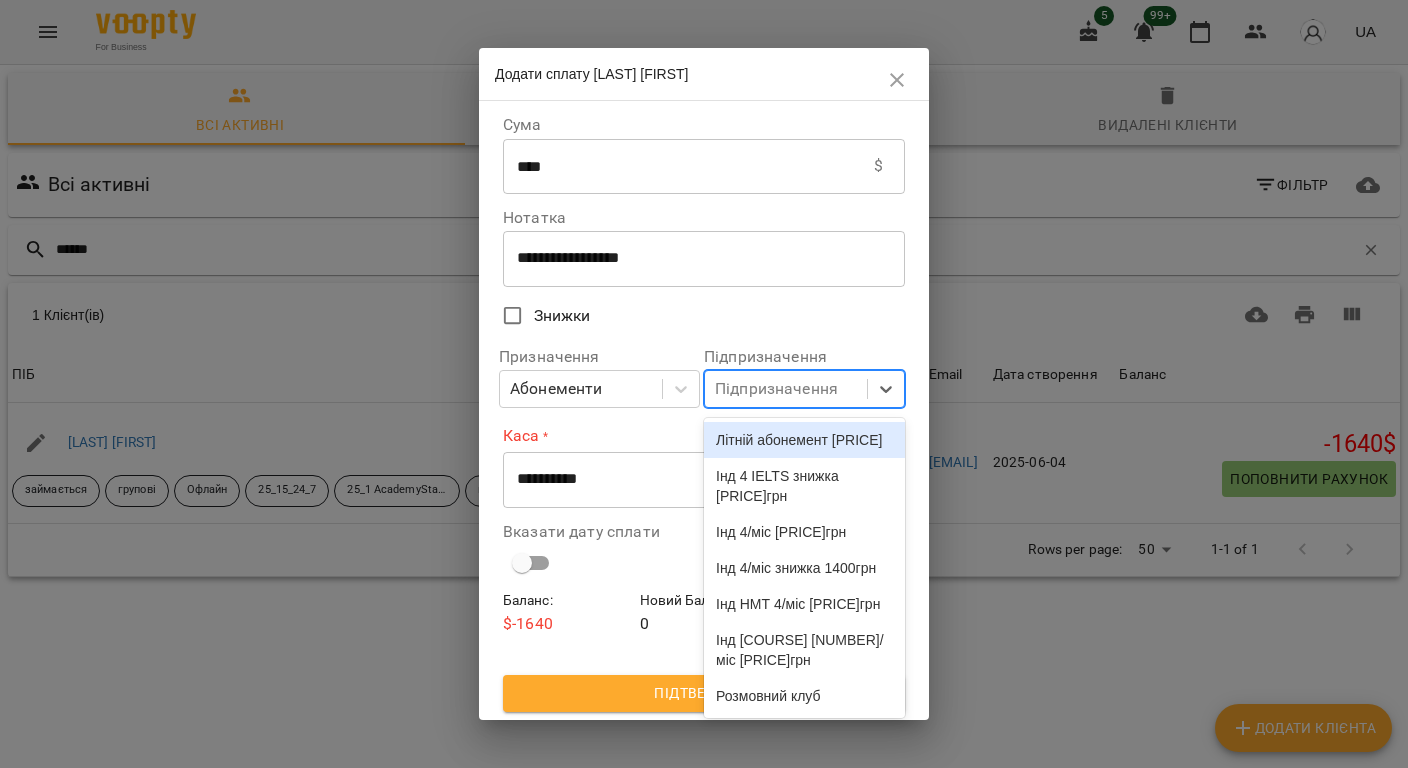 click on "Підпризначення" at bounding box center [776, 389] 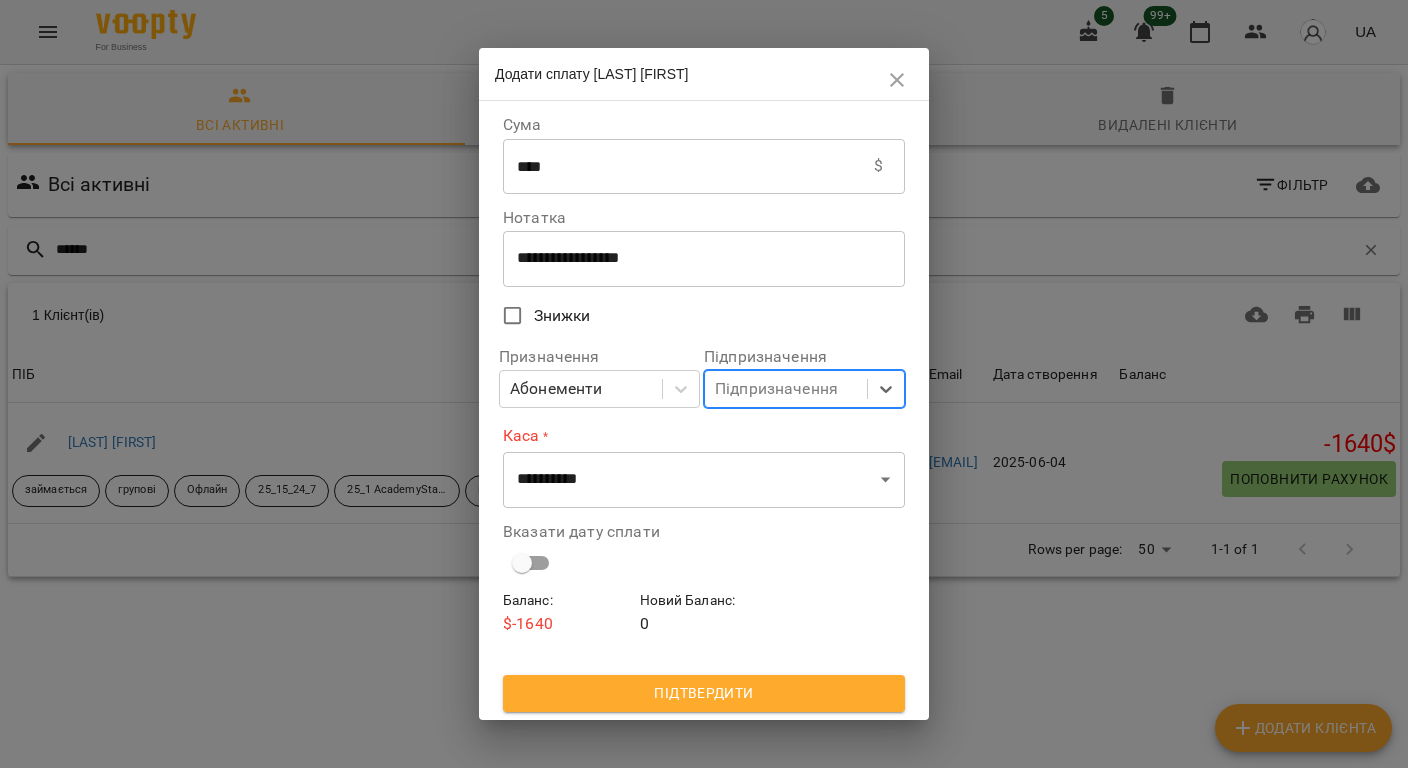 click on "Підпризначення" at bounding box center [776, 389] 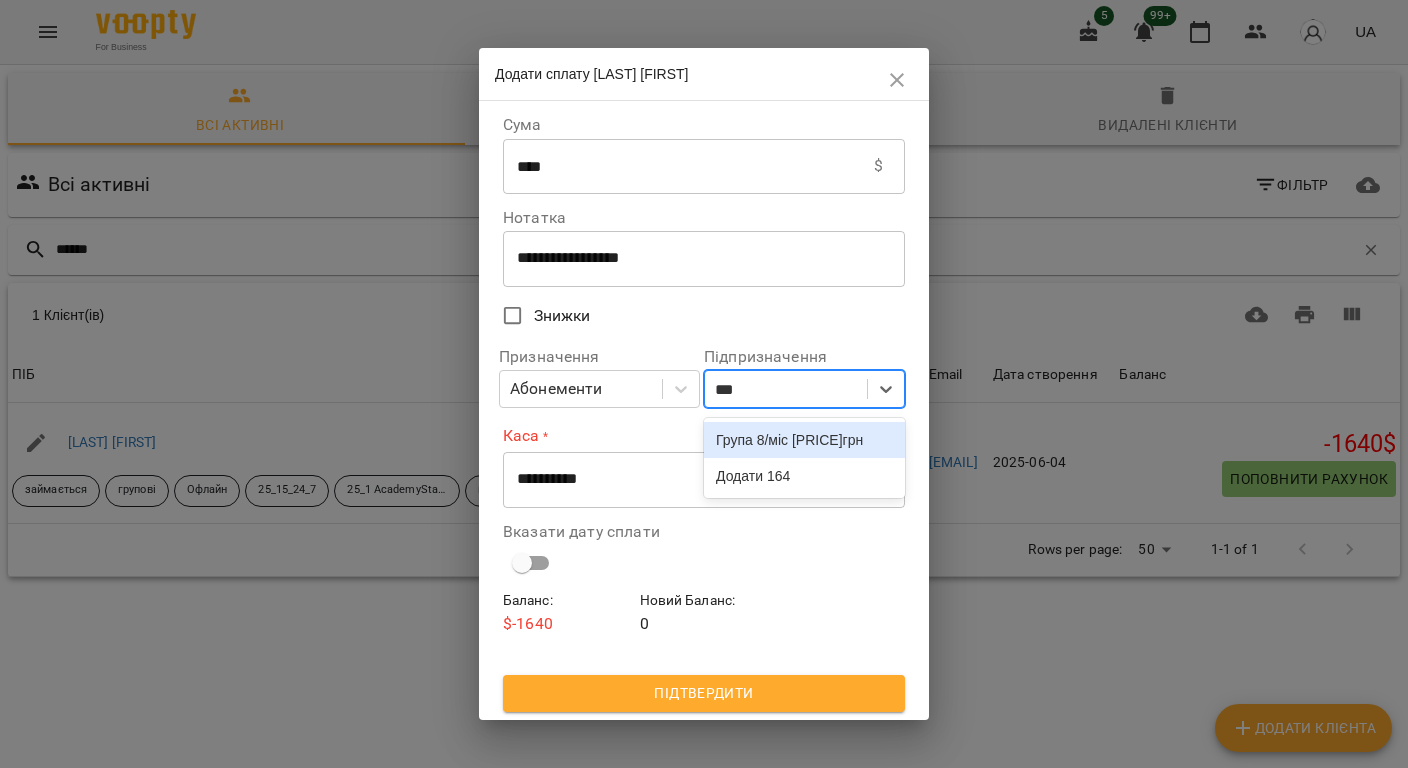 type on "****" 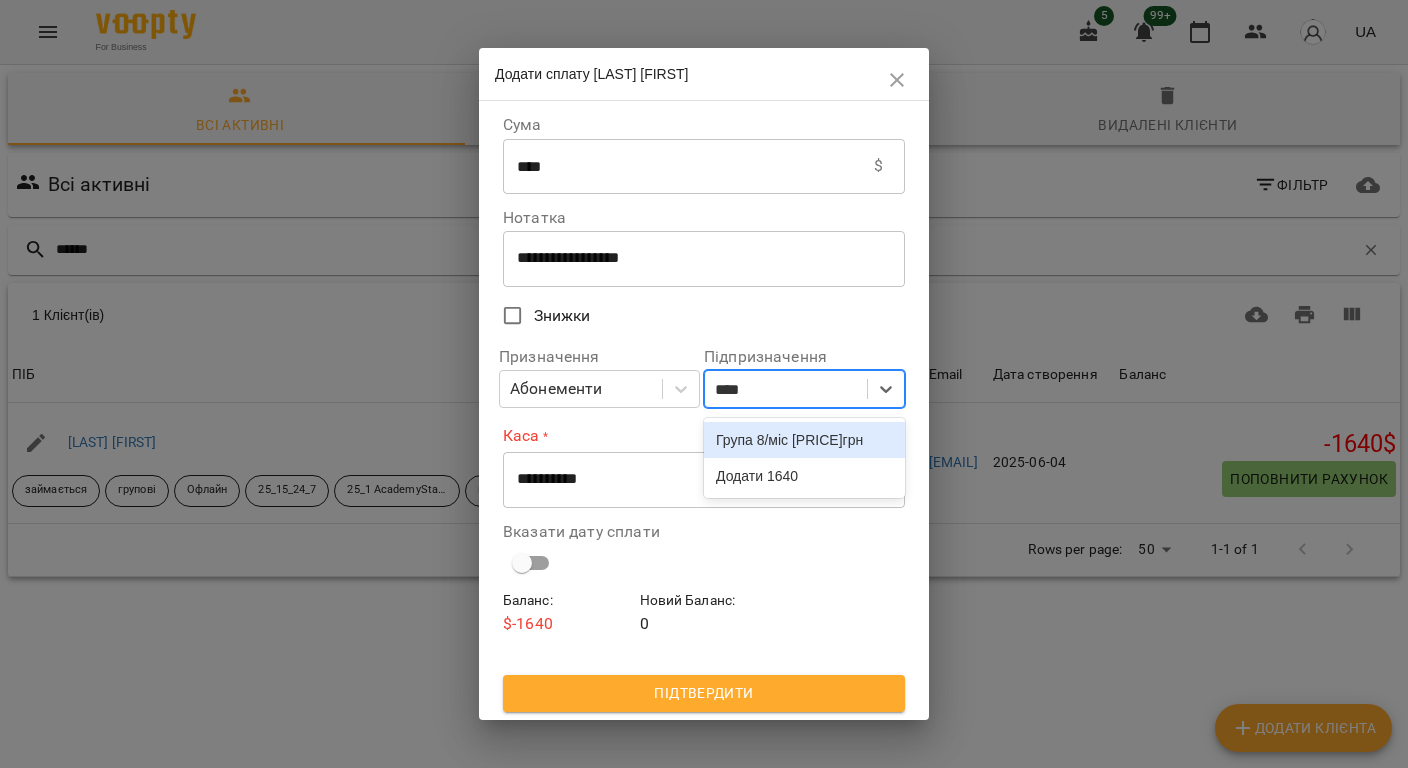 click on "Група 8/міс 1640грн" at bounding box center (804, 440) 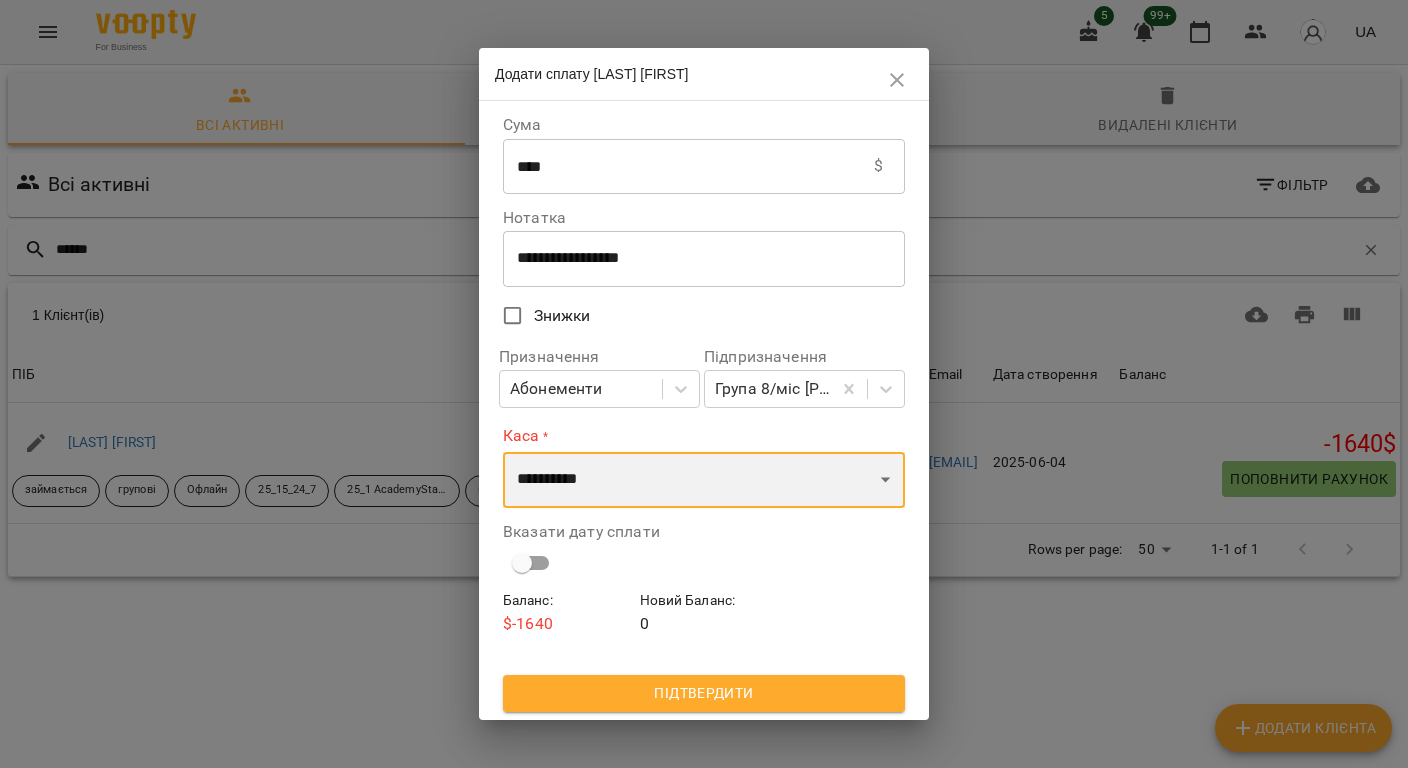 click on "**********" at bounding box center (704, 480) 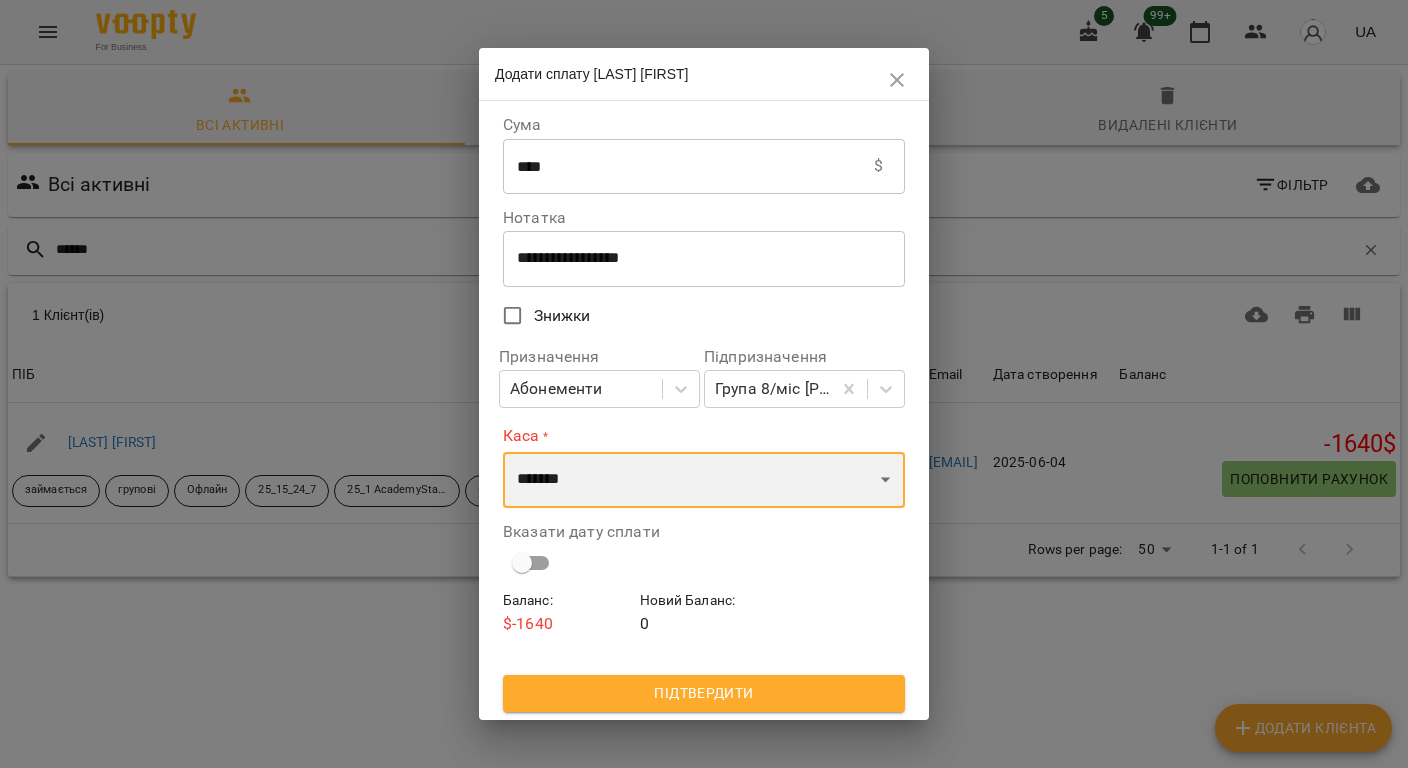 click on "**********" at bounding box center (704, 480) 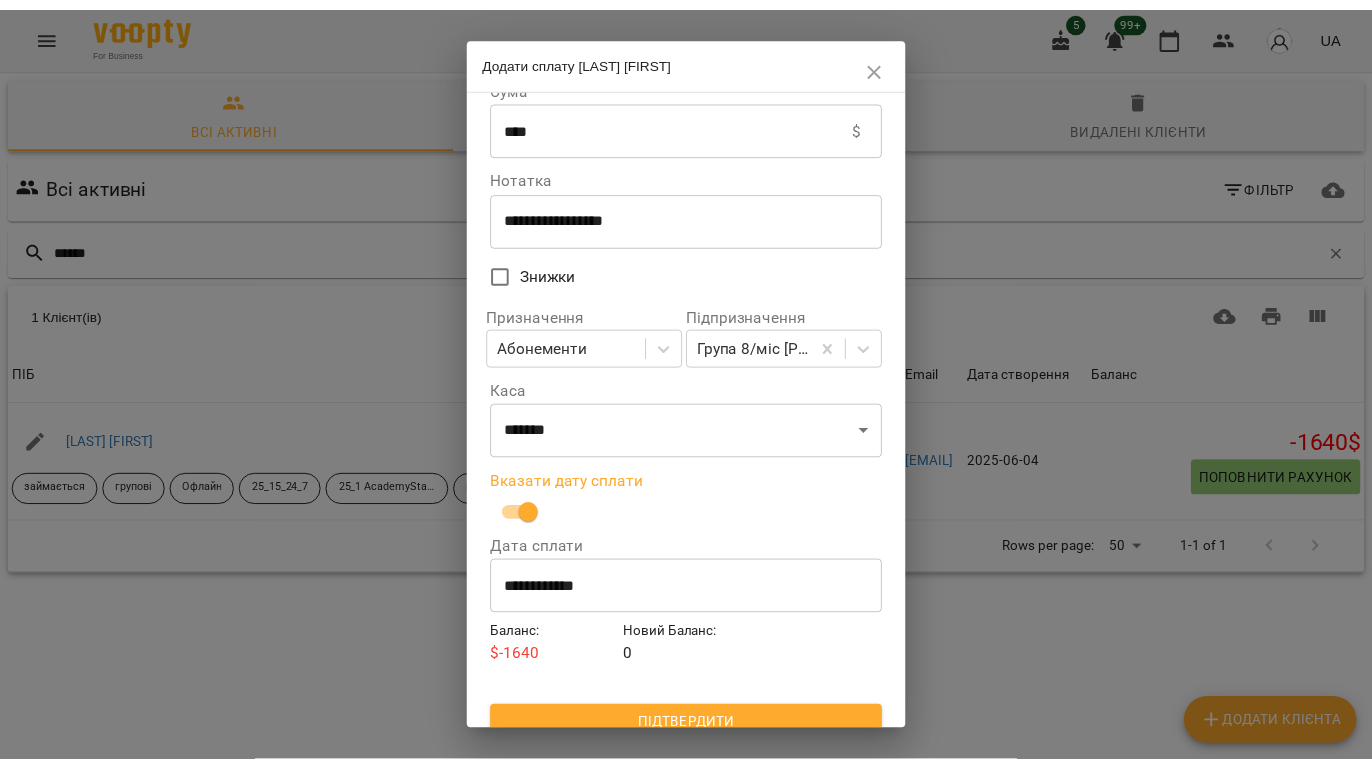 scroll, scrollTop: 48, scrollLeft: 0, axis: vertical 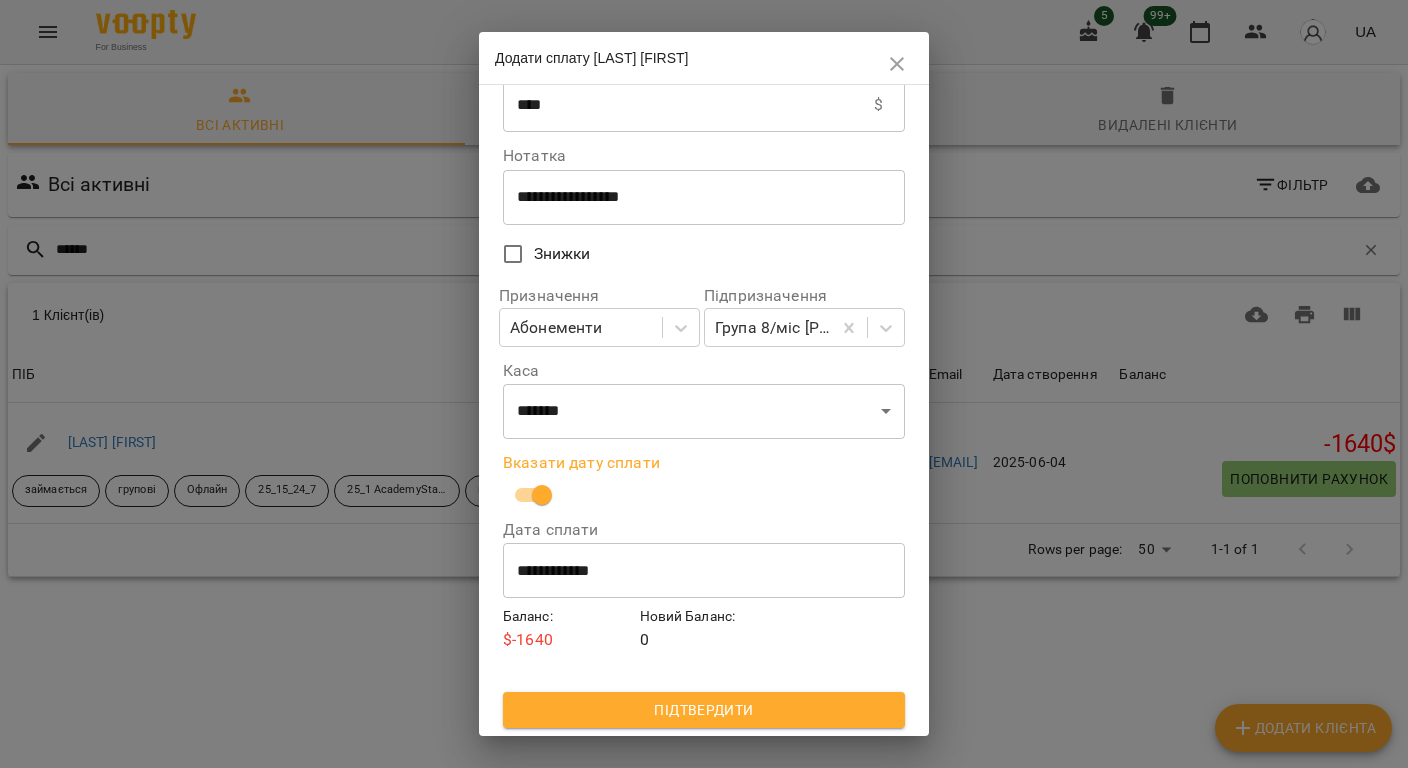 click on "Підтвердити" at bounding box center (704, 710) 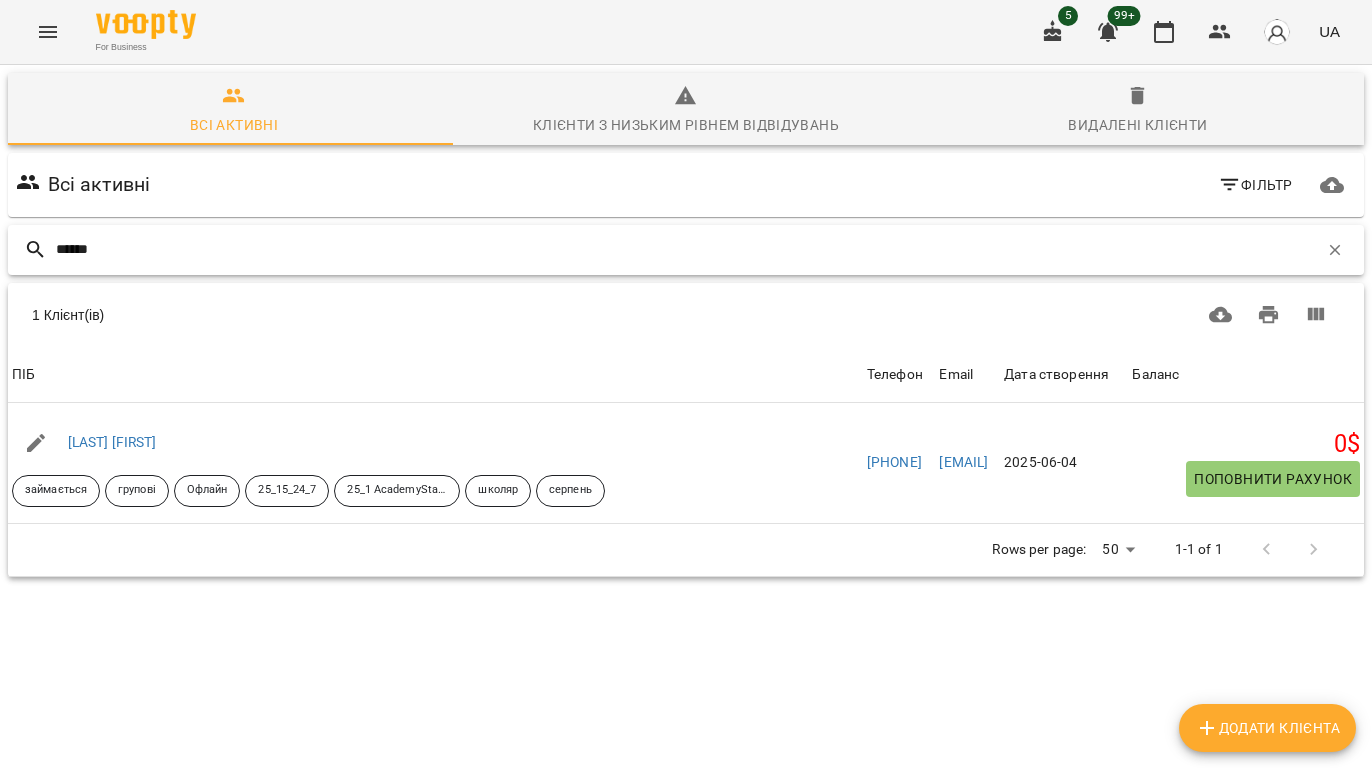 drag, startPoint x: 177, startPoint y: 256, endPoint x: -66, endPoint y: 250, distance: 243.07407 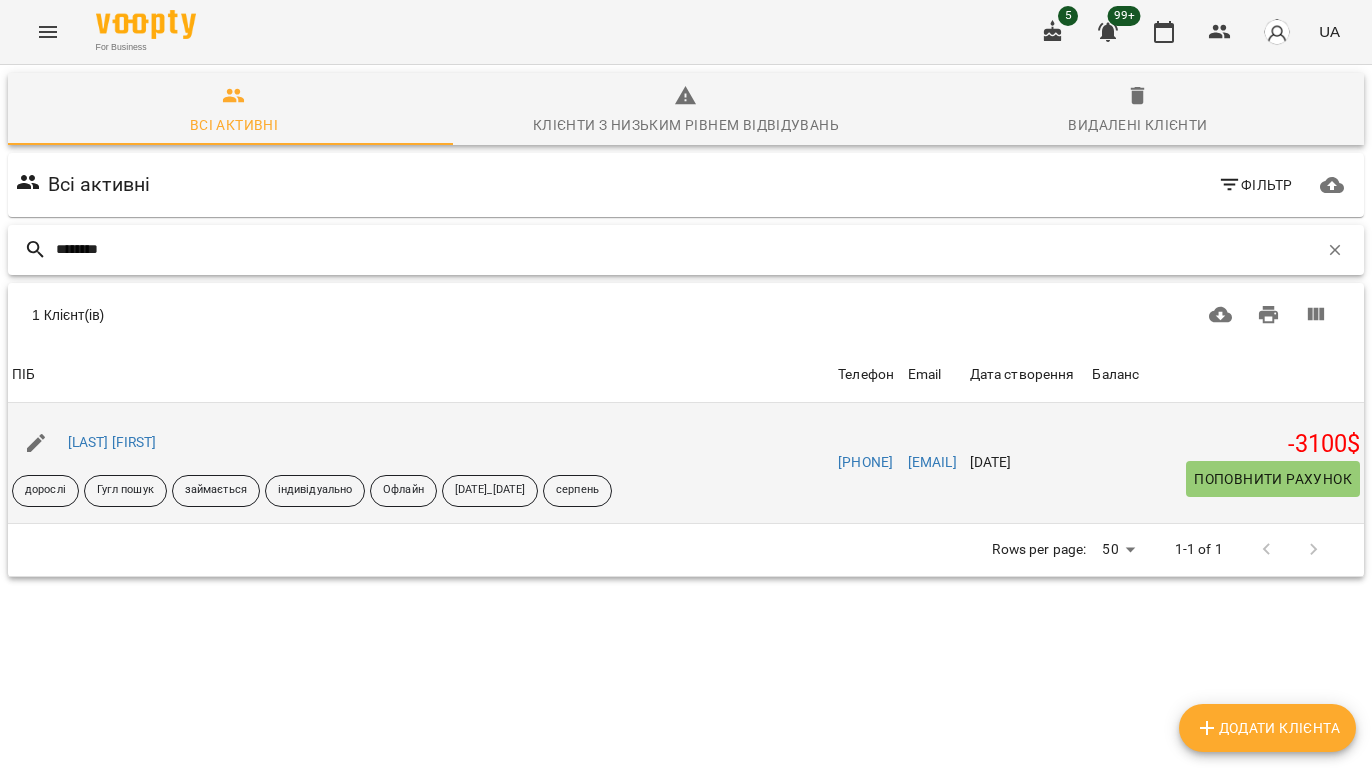 type on "********" 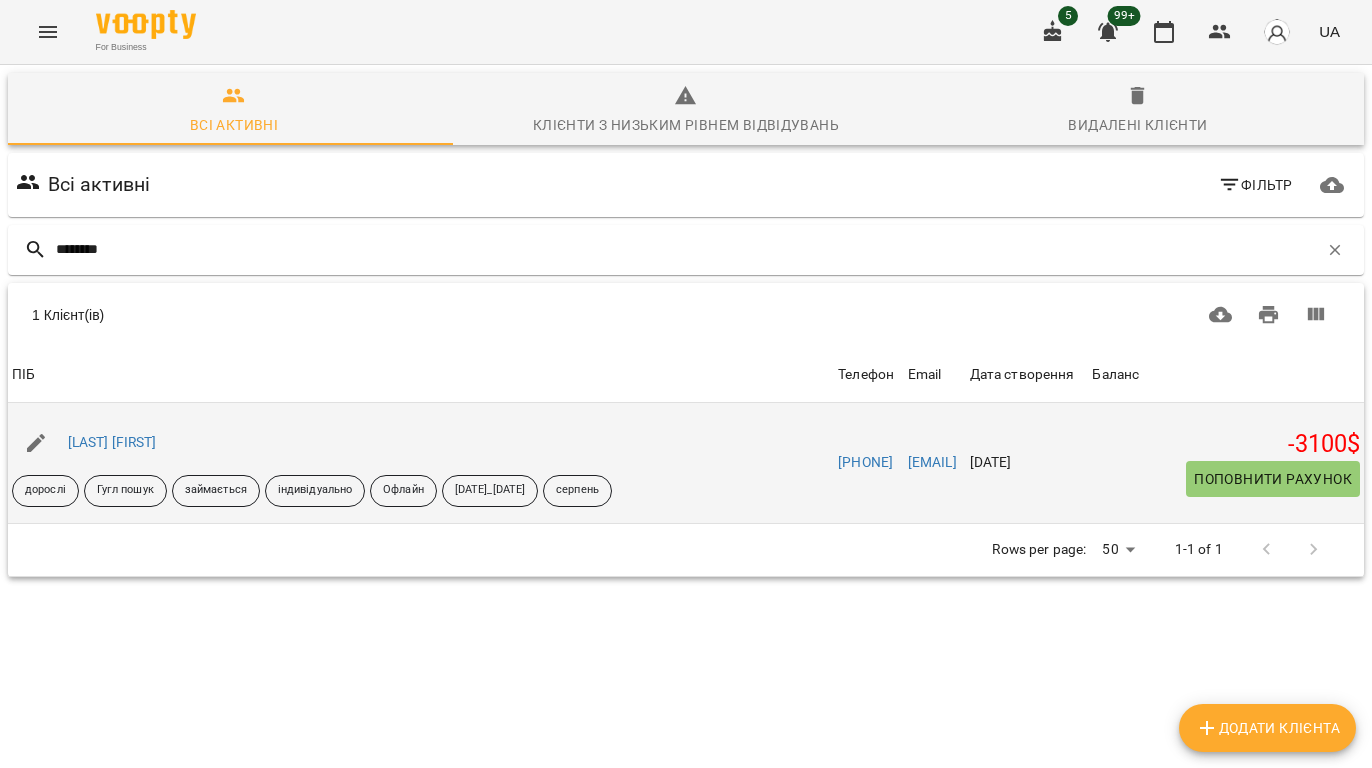 click on "Поповнити рахунок" at bounding box center (1273, 479) 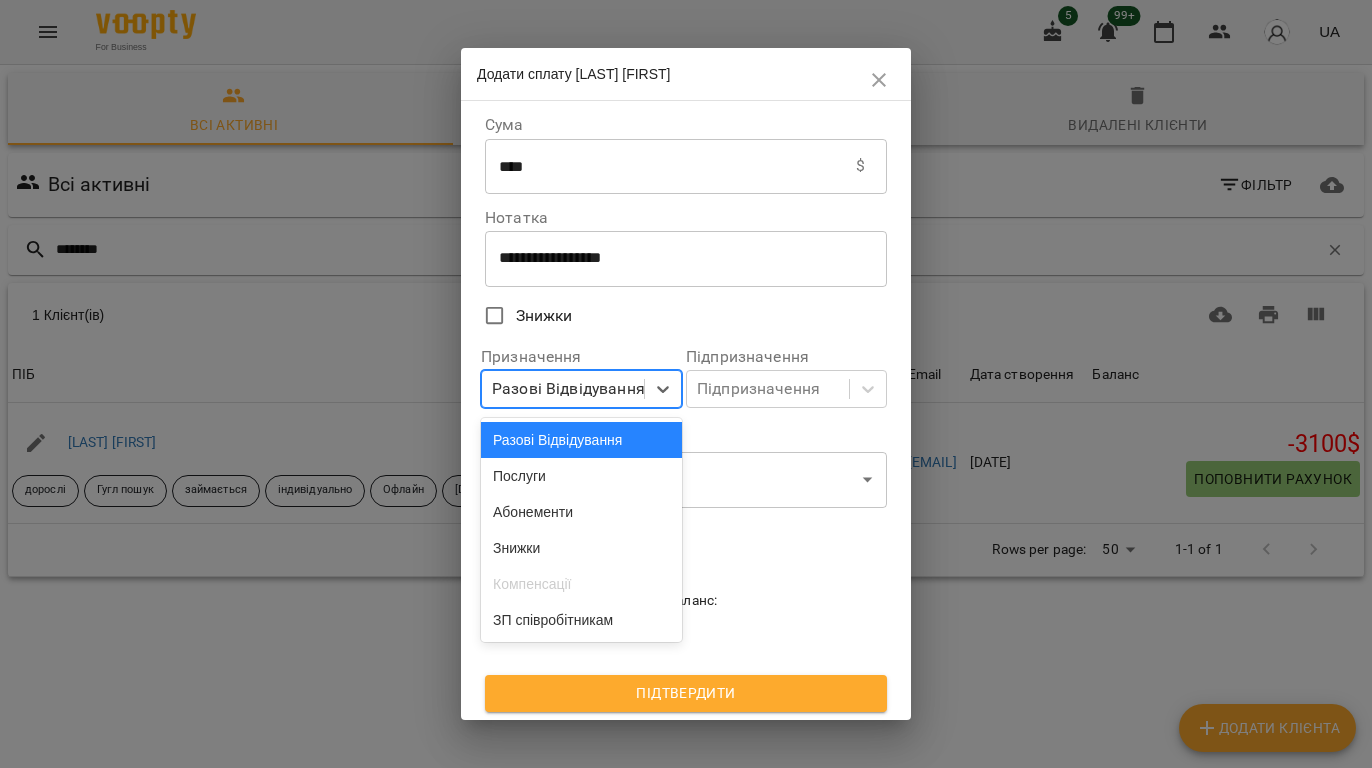 click on "Разові Відвідування" at bounding box center [568, 389] 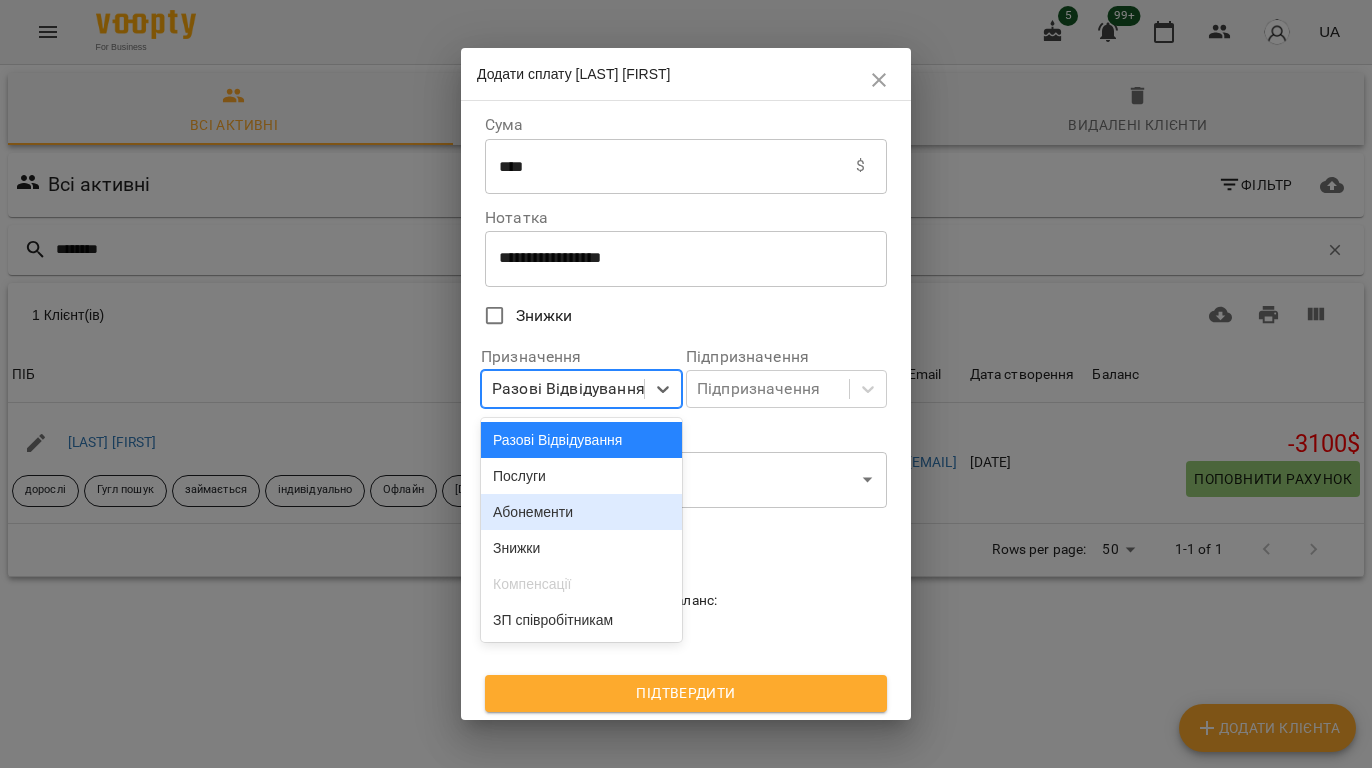 click on "Абонементи" at bounding box center [581, 512] 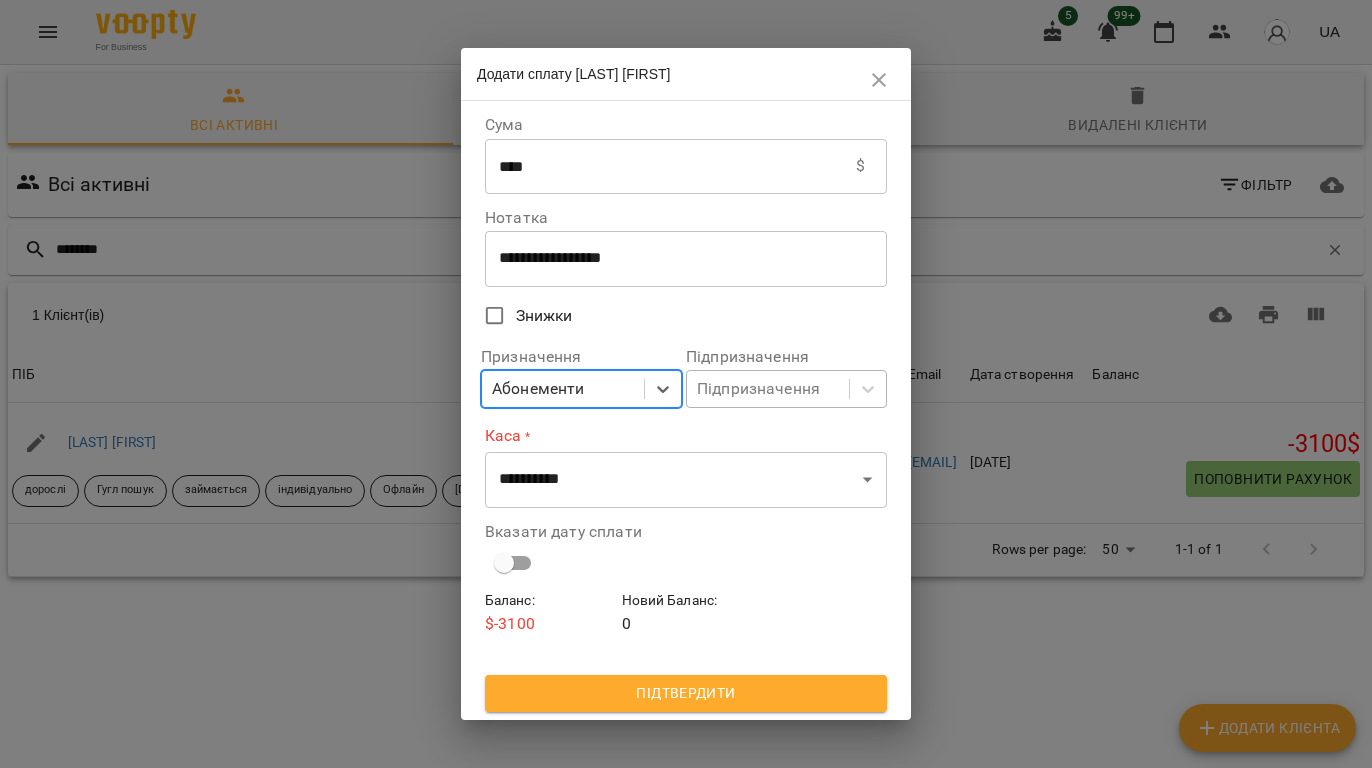 click on "Підпризначення" at bounding box center (758, 389) 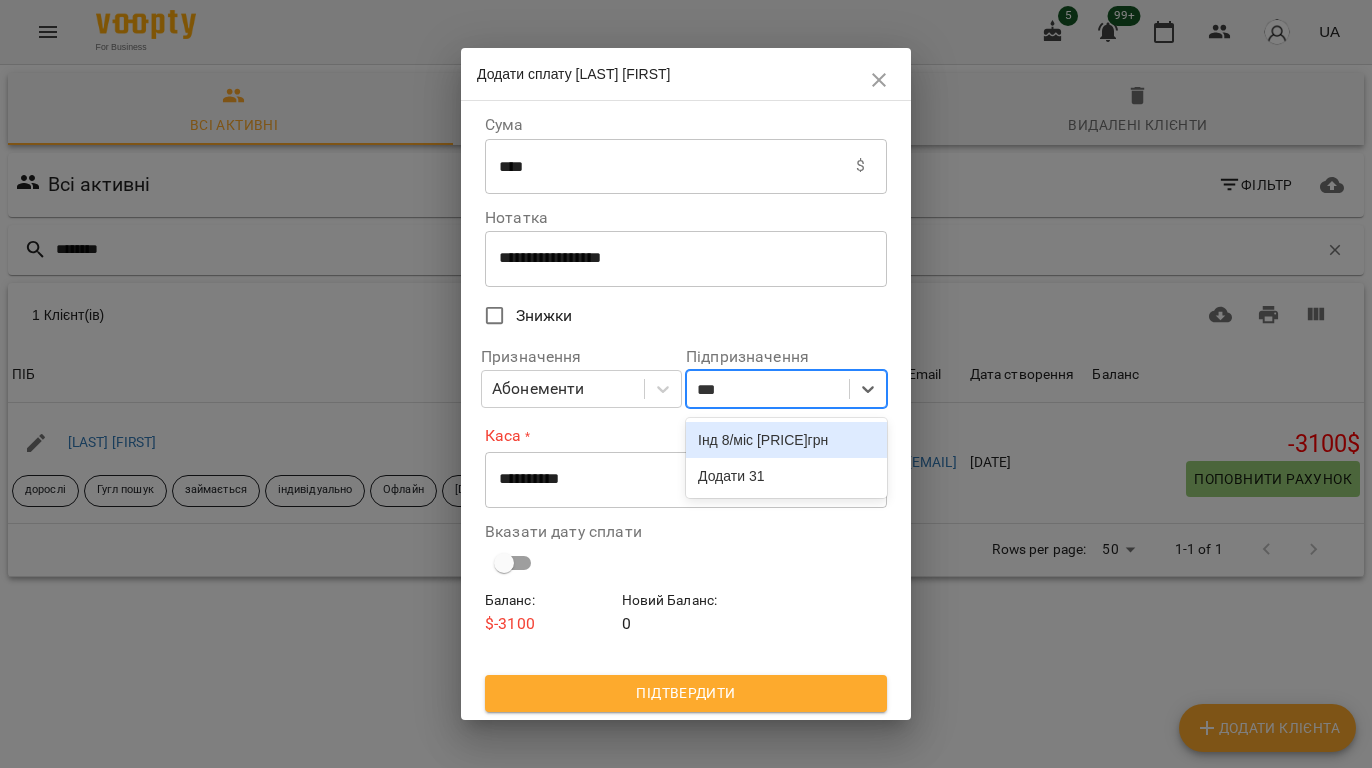 type on "****" 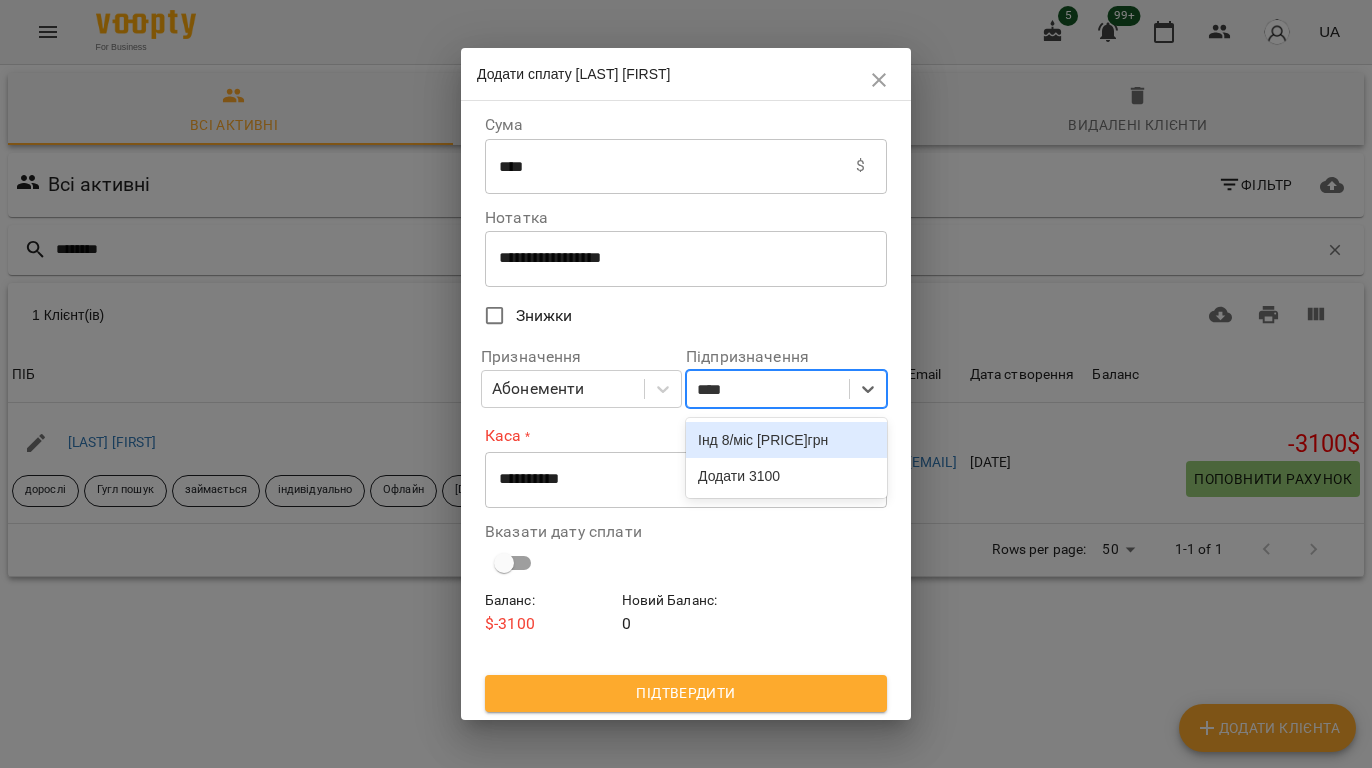 click on "Інд 8/міс  3100грн" at bounding box center [786, 440] 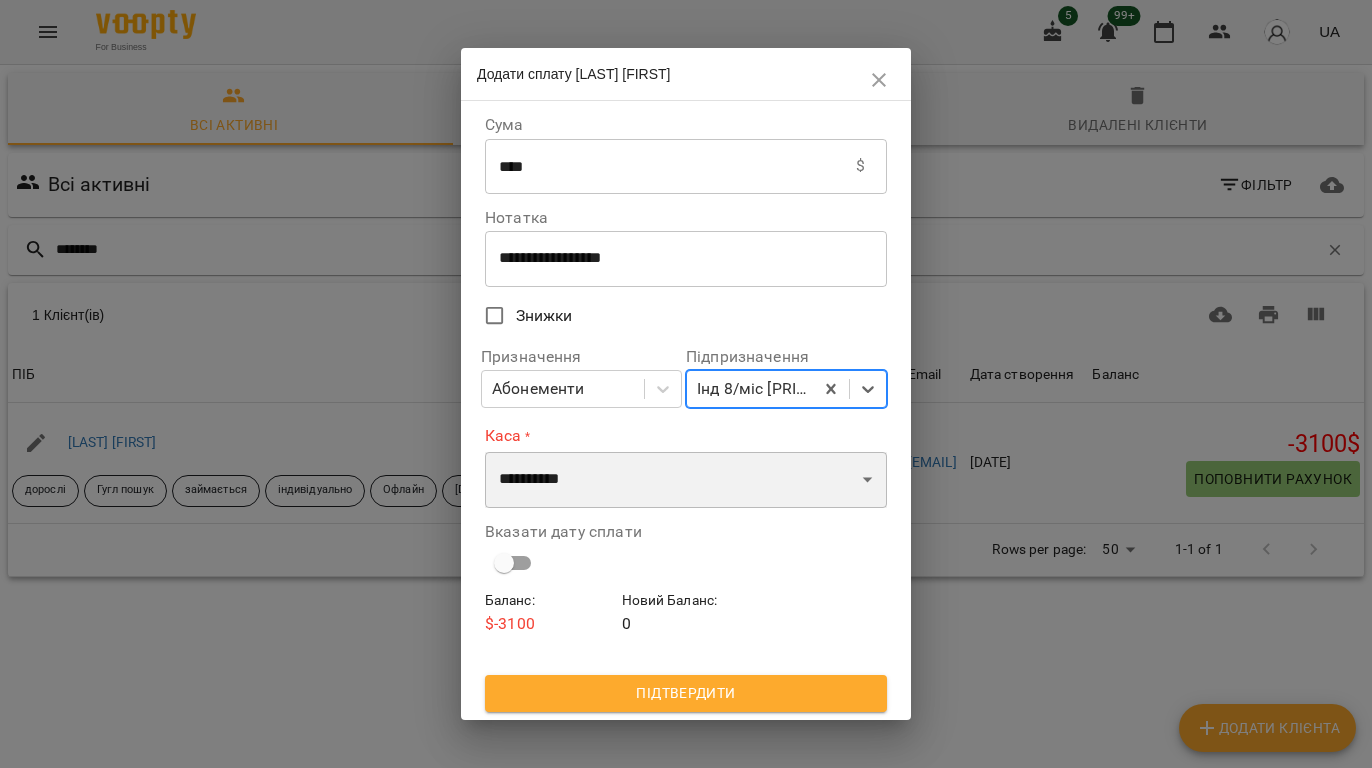 click on "**********" at bounding box center (686, 480) 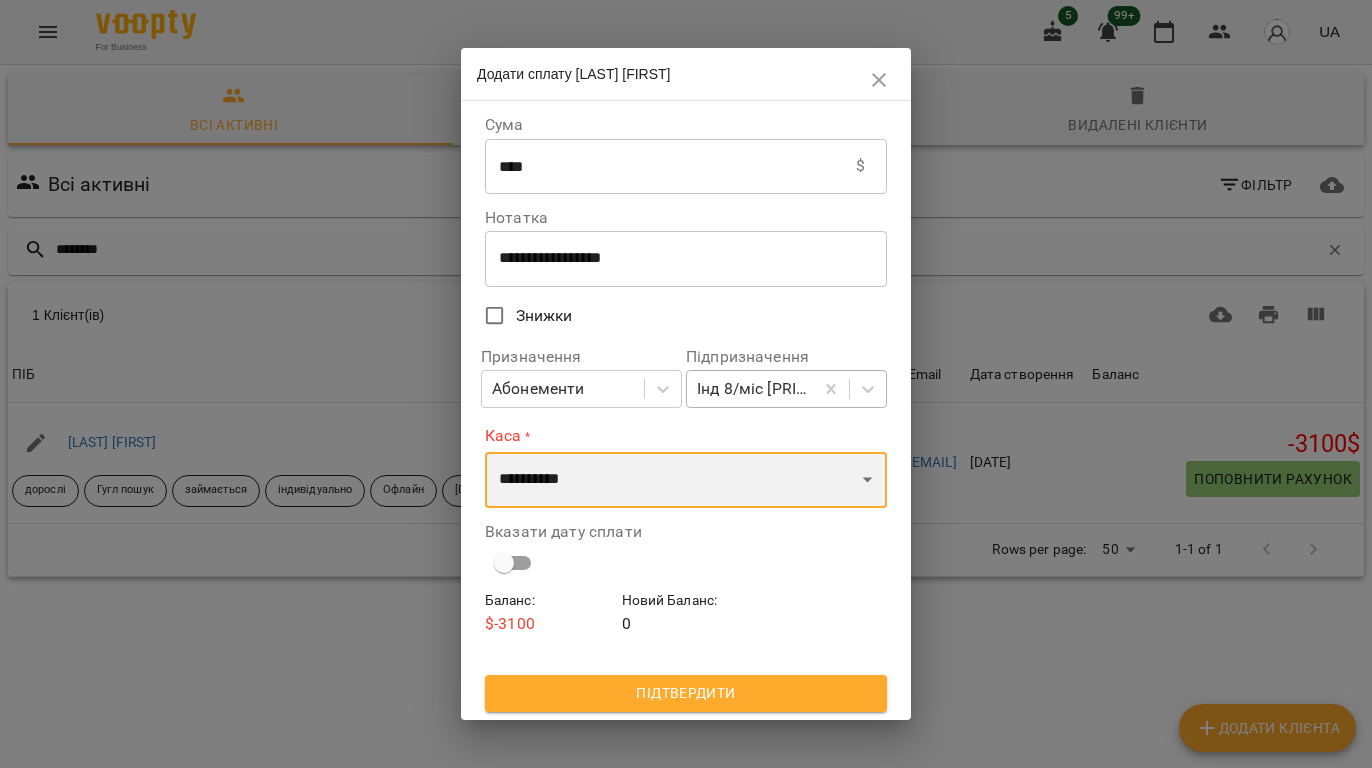 select on "****" 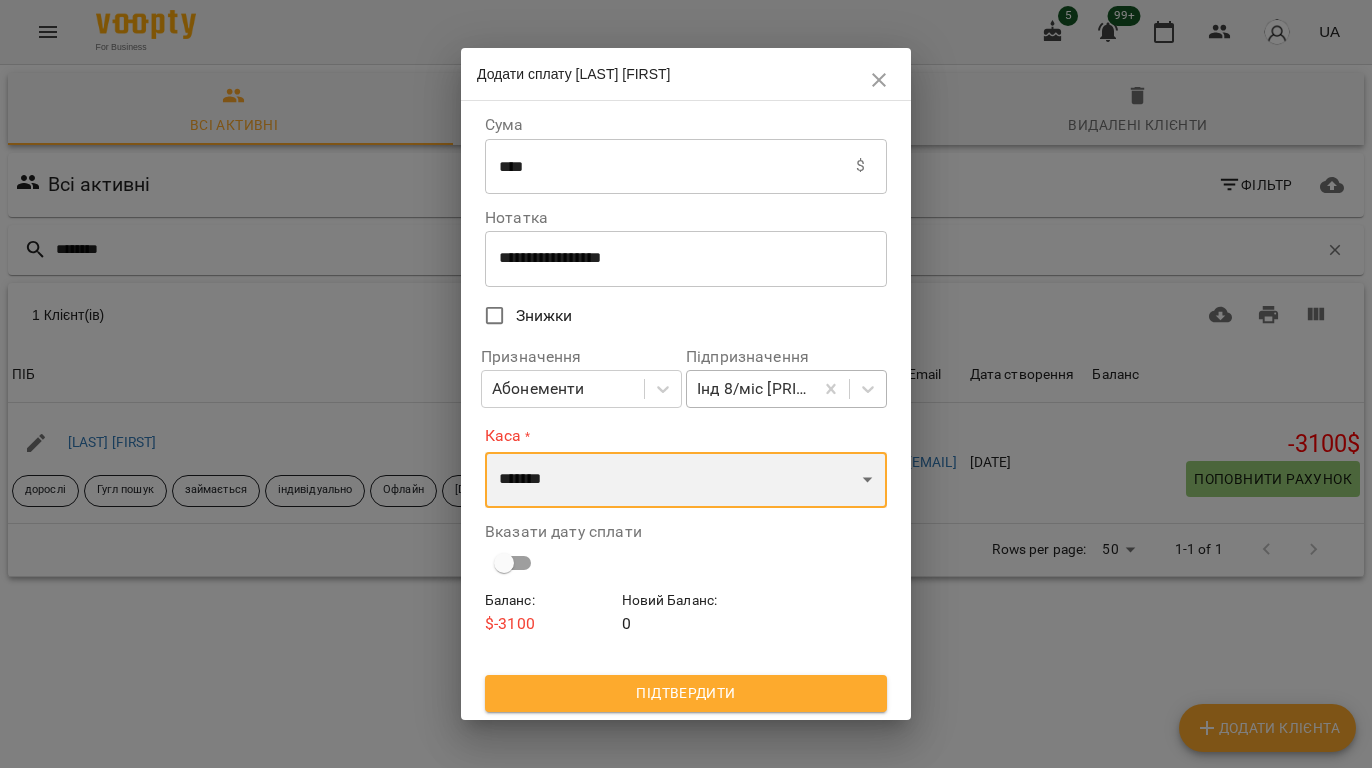 click on "**********" at bounding box center [686, 480] 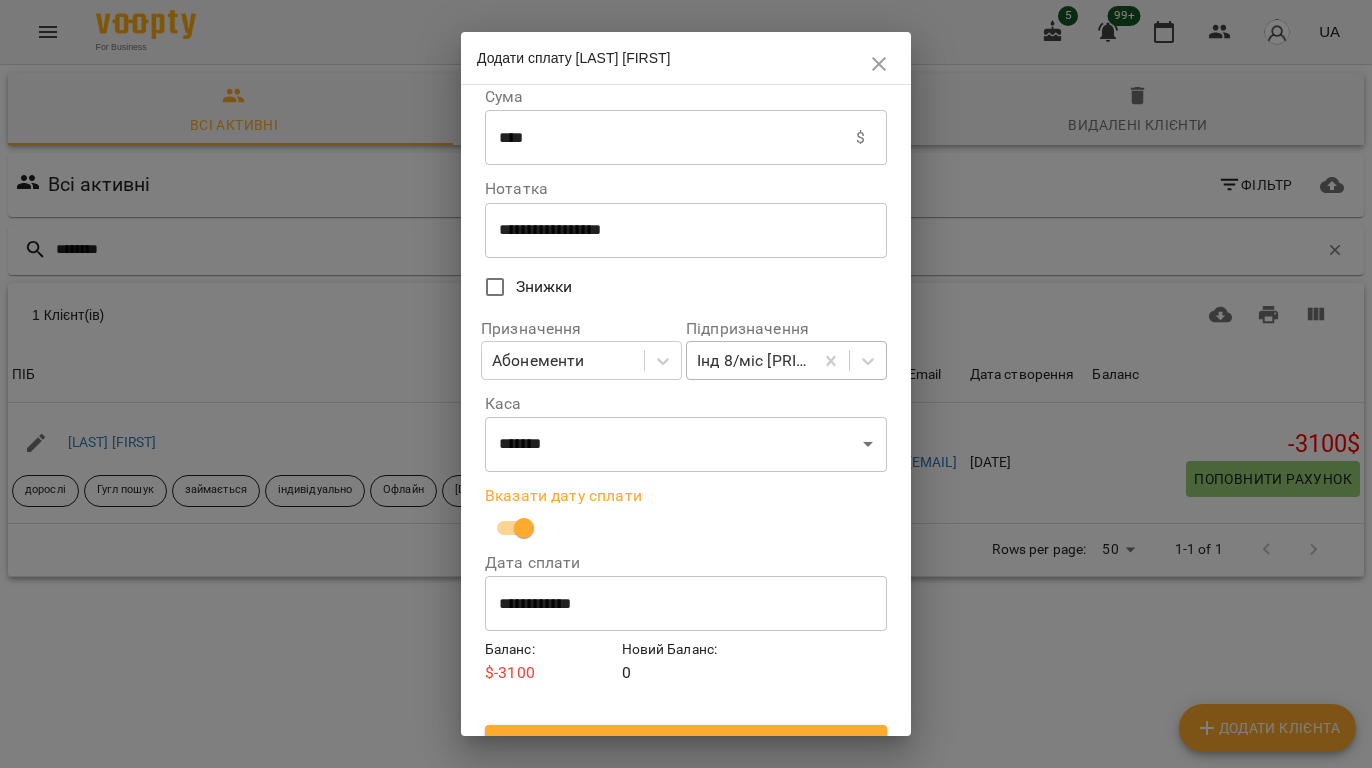 scroll, scrollTop: 48, scrollLeft: 0, axis: vertical 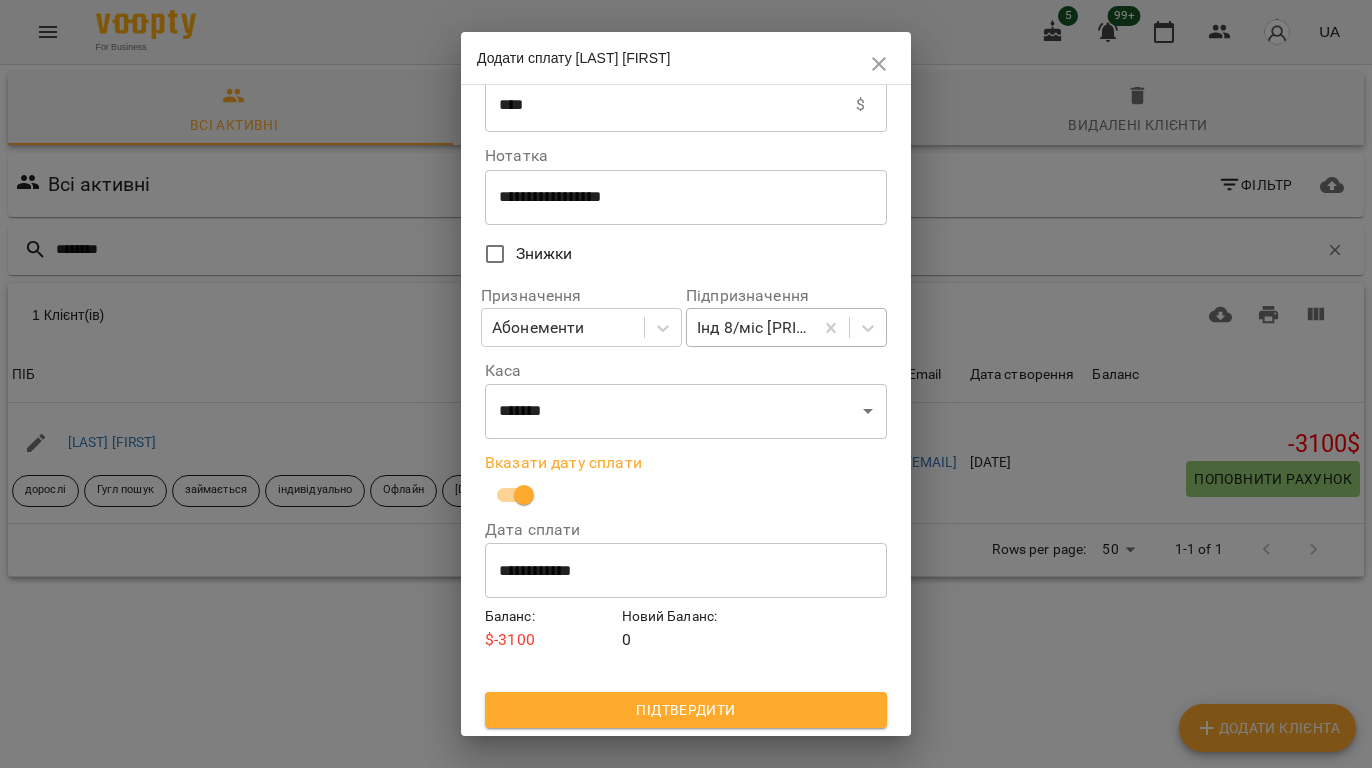 click on "Підтвердити" at bounding box center (686, 710) 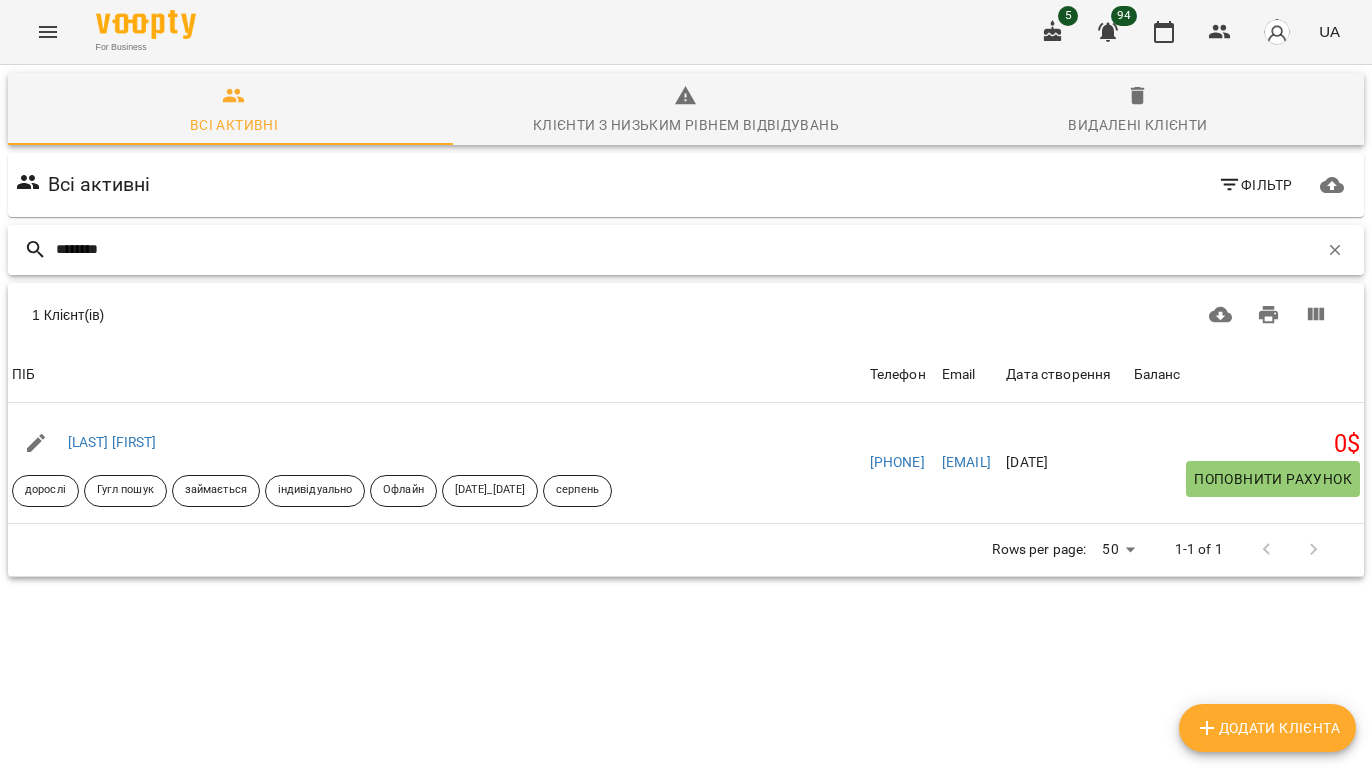 drag, startPoint x: 17, startPoint y: 248, endPoint x: -244, endPoint y: 248, distance: 261 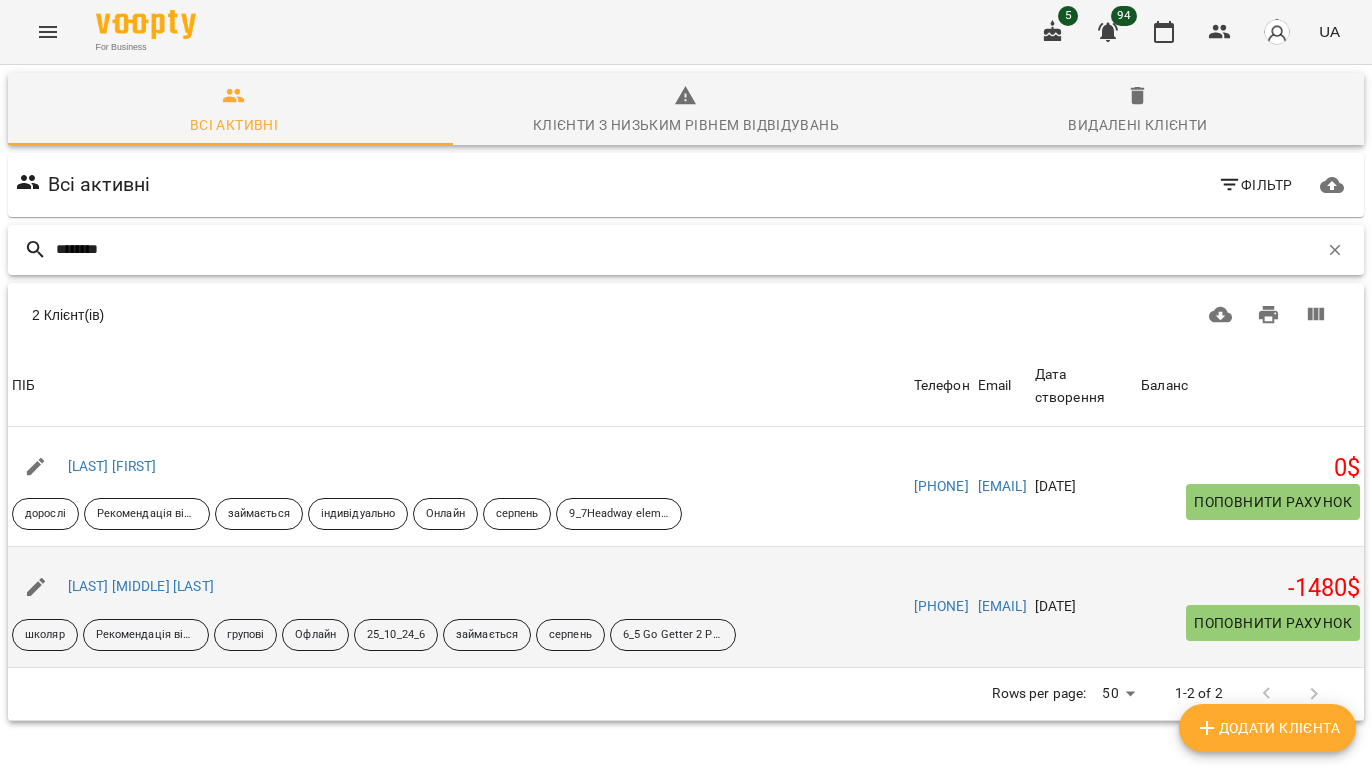 type on "********" 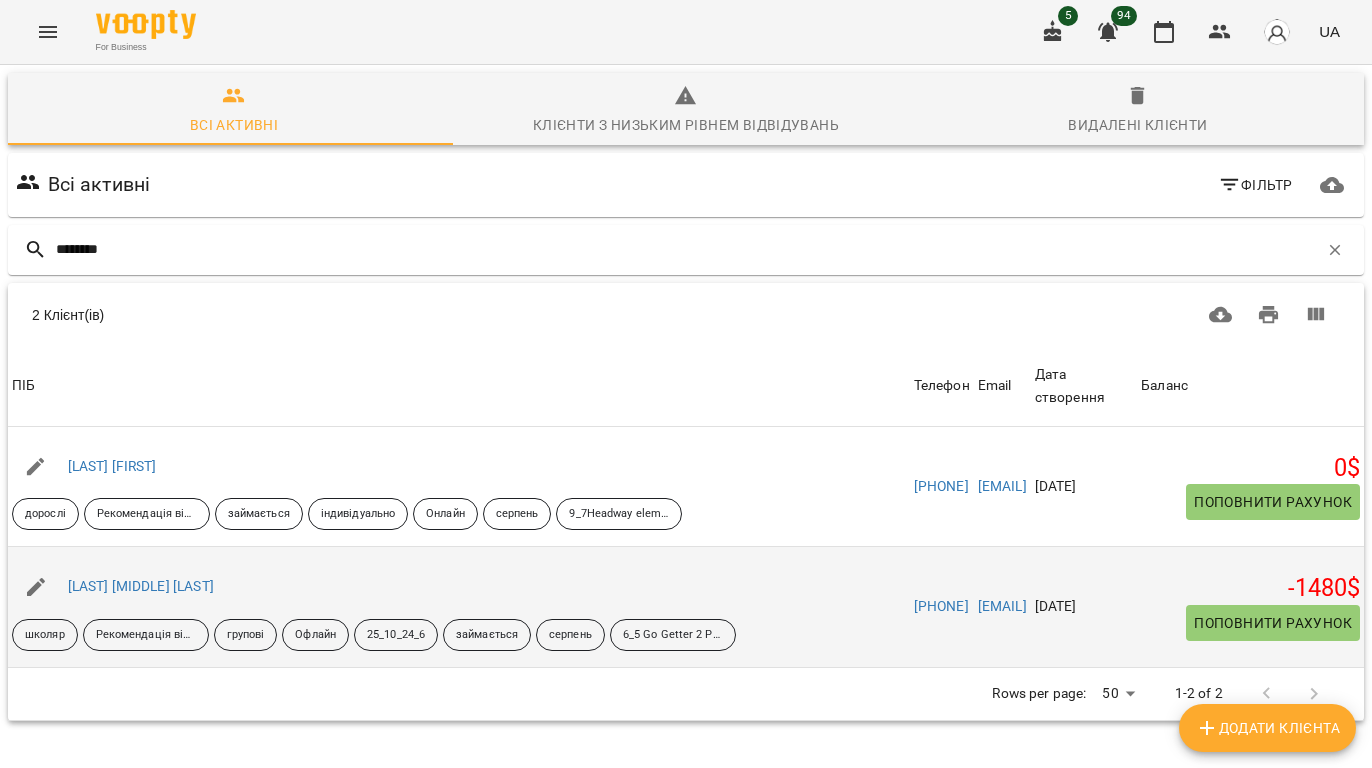 click on "Поповнити рахунок" at bounding box center (1273, 623) 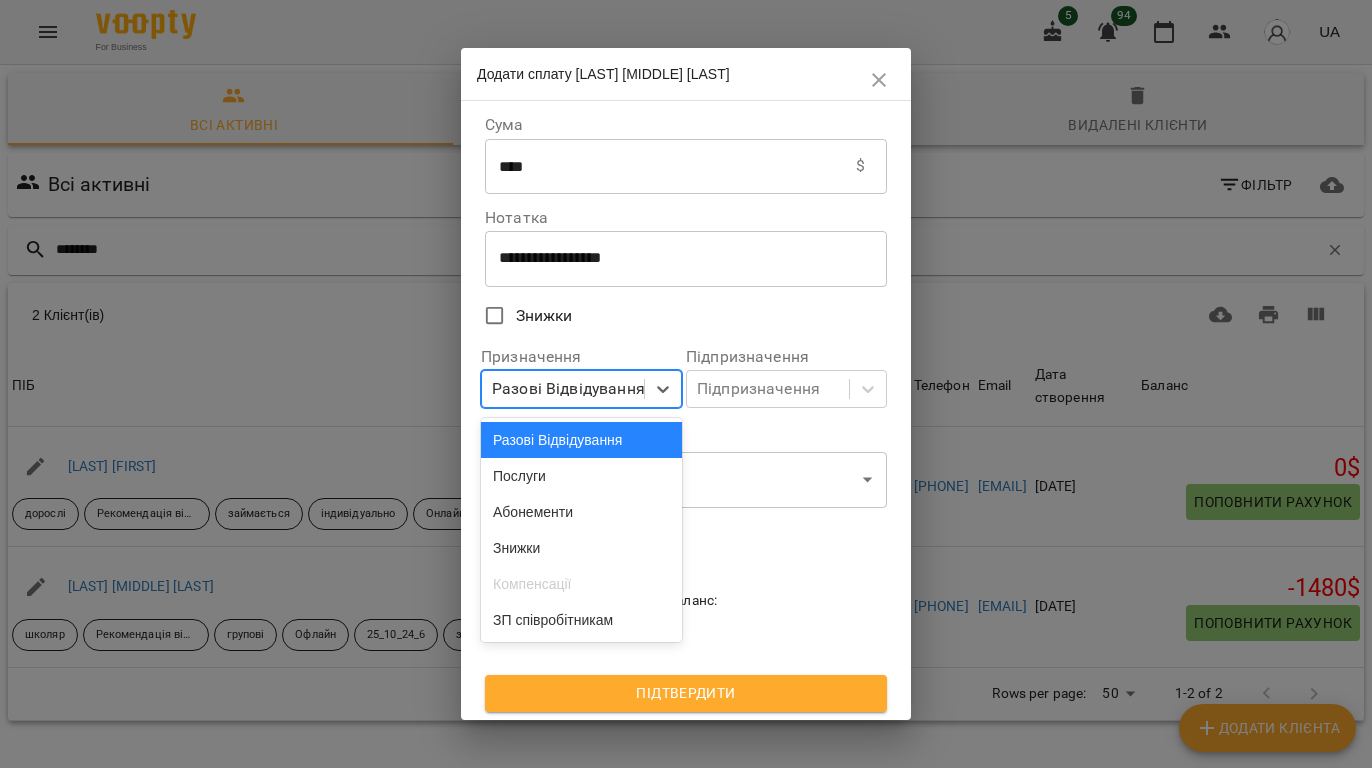 click on "Разові Відвідування" at bounding box center (568, 389) 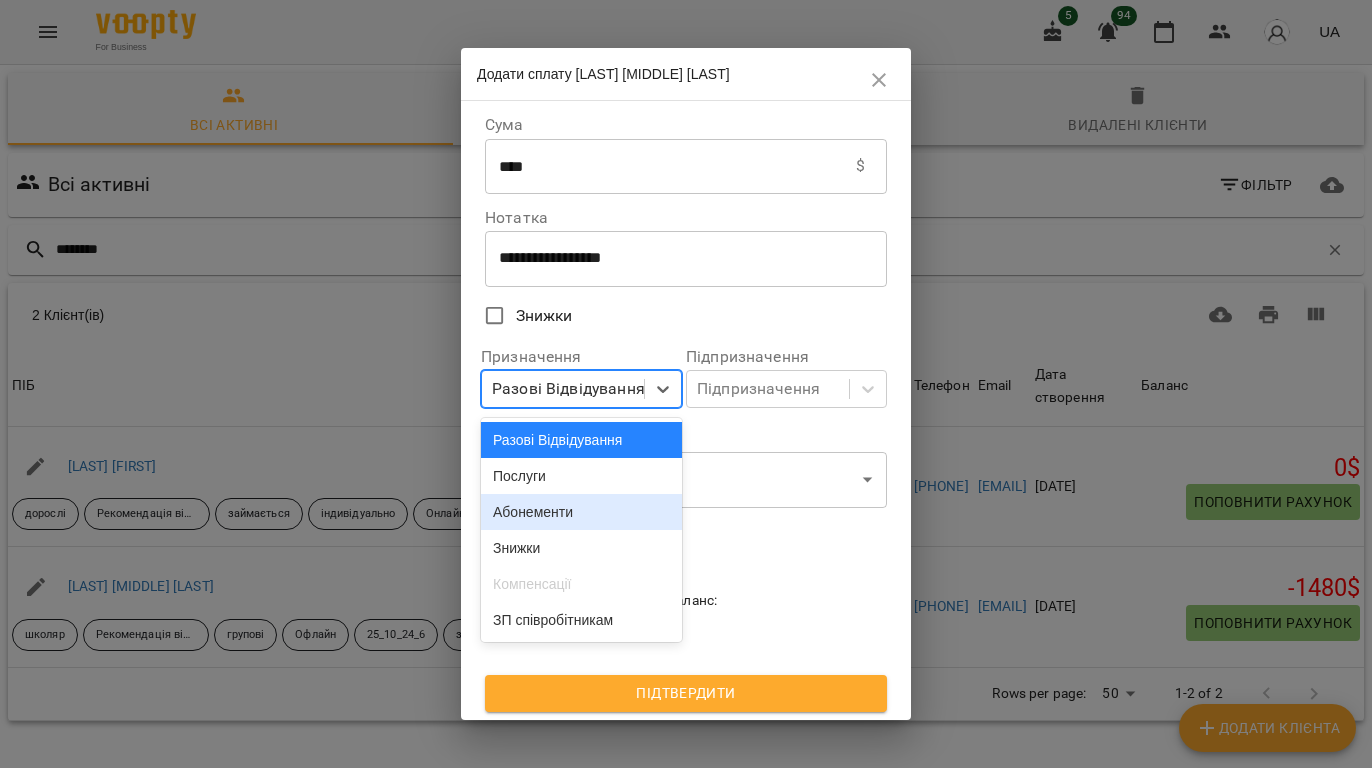 click on "Абонементи" at bounding box center [581, 512] 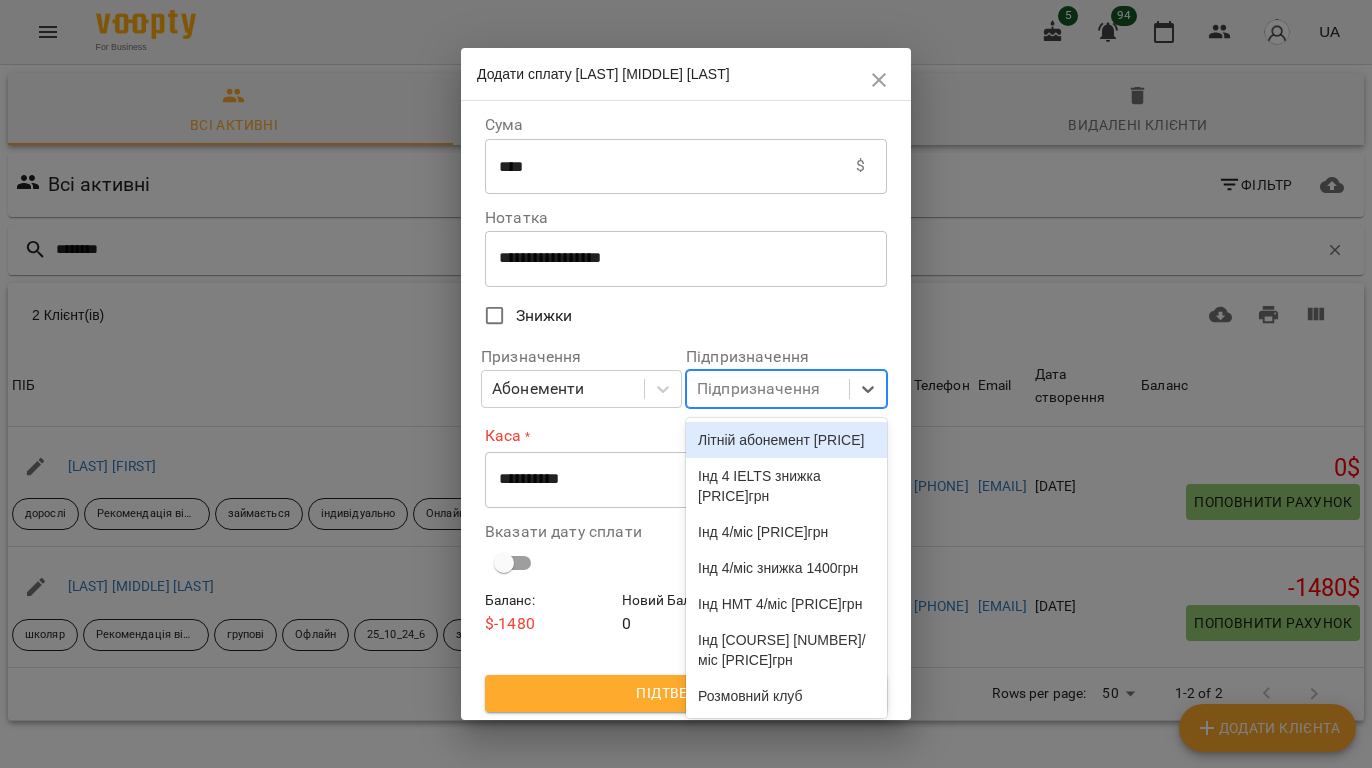 click on "Підпризначення" at bounding box center (758, 389) 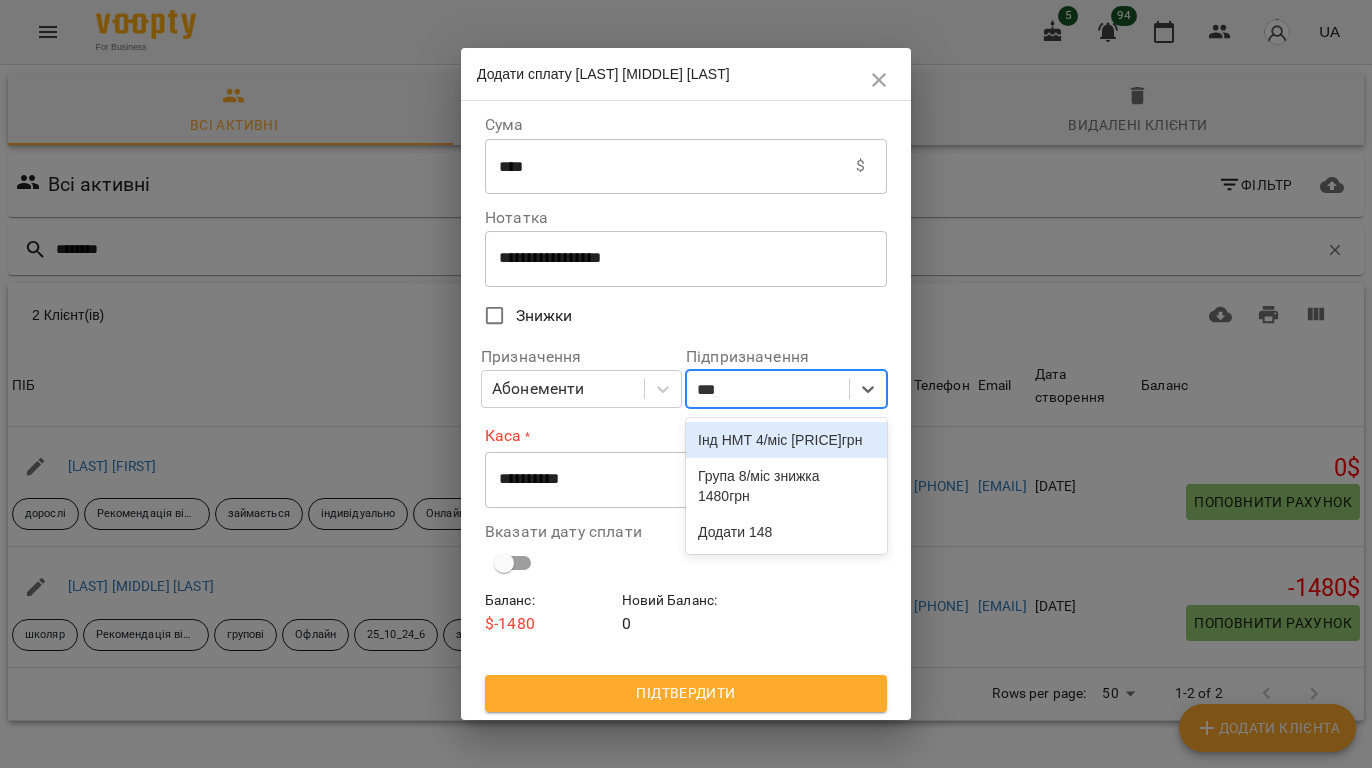 type on "****" 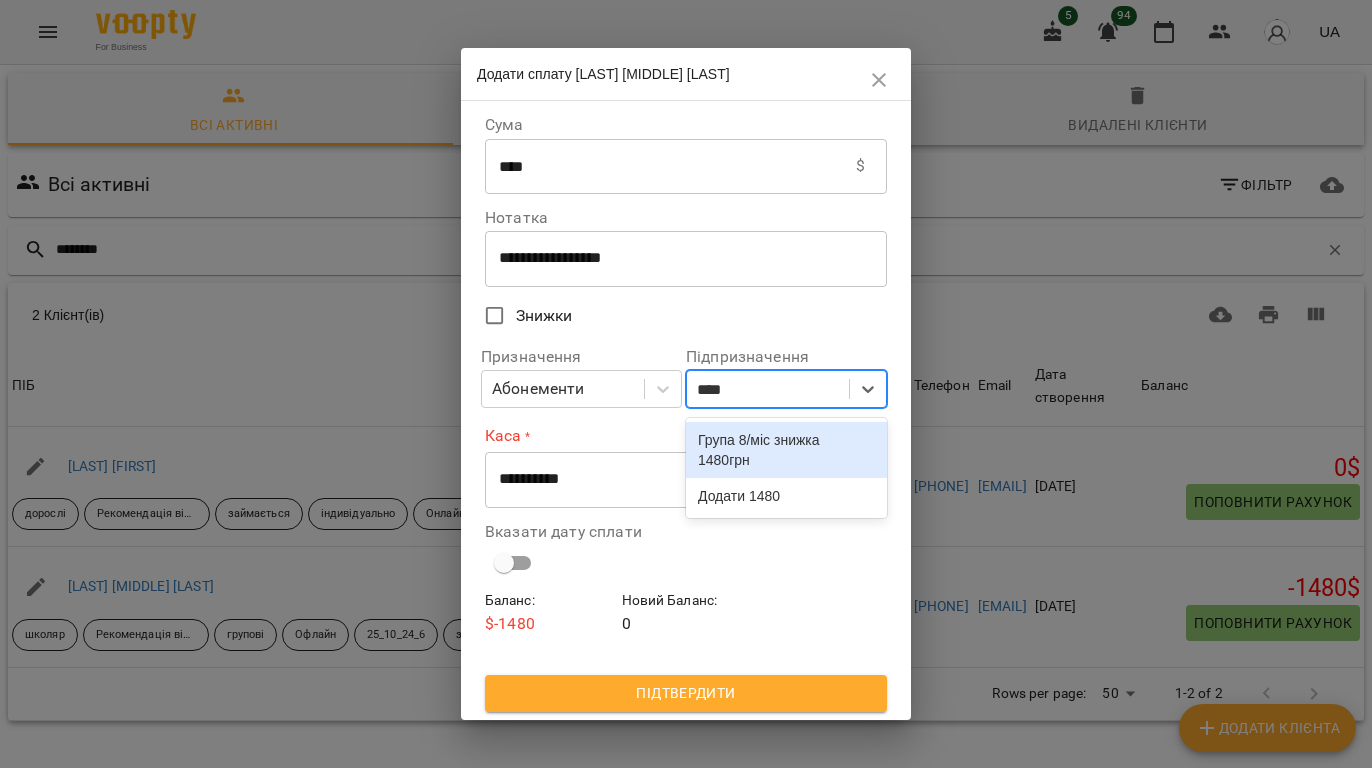 click on "Група 8/міс  знижка 1480грн" at bounding box center (786, 450) 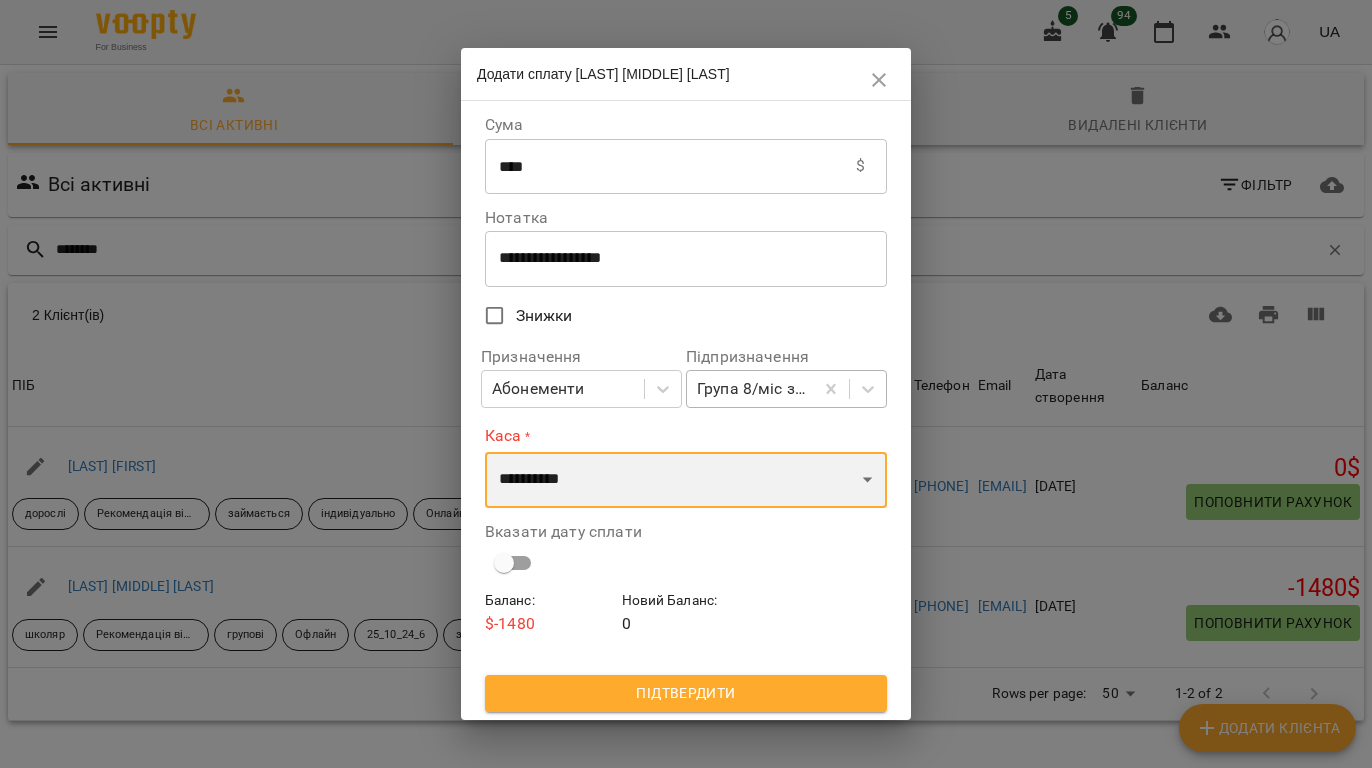 click on "**********" at bounding box center (686, 480) 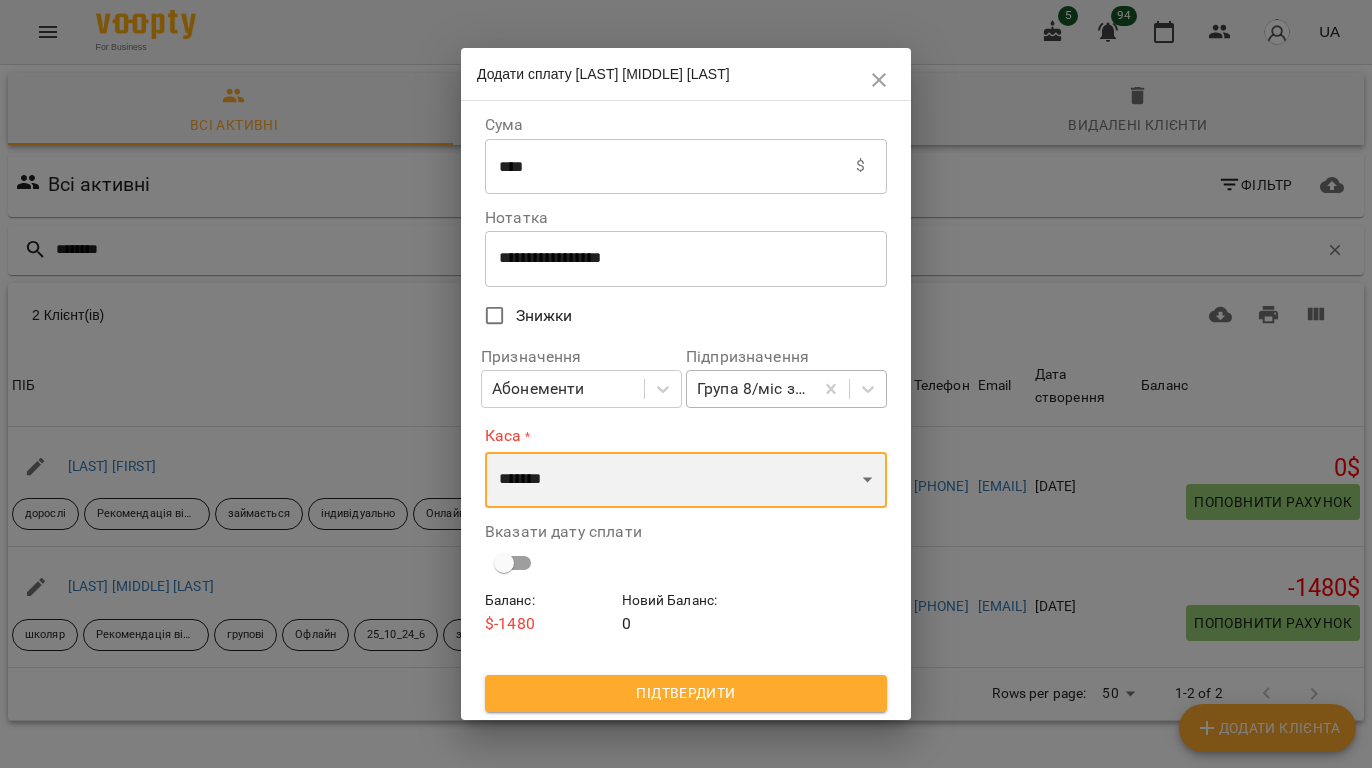 click on "**********" at bounding box center (686, 480) 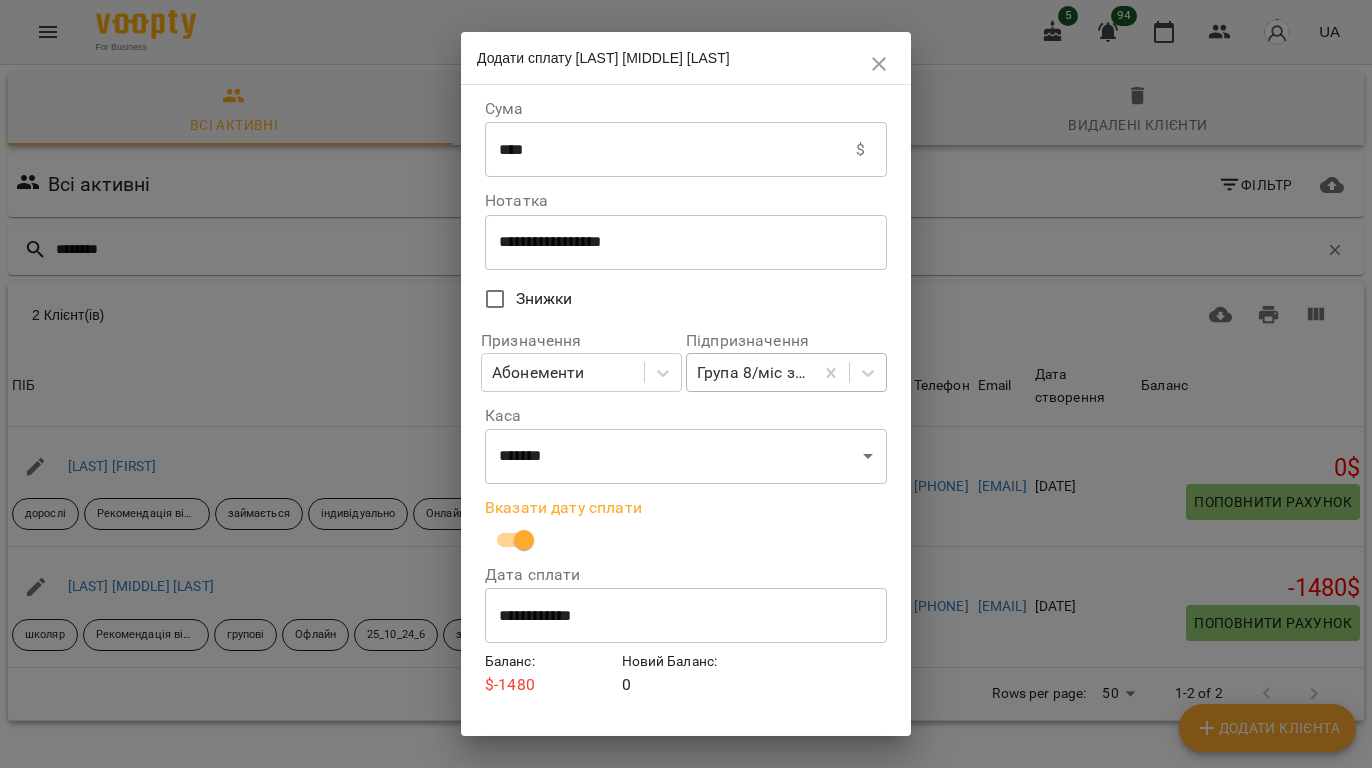 scroll, scrollTop: 48, scrollLeft: 0, axis: vertical 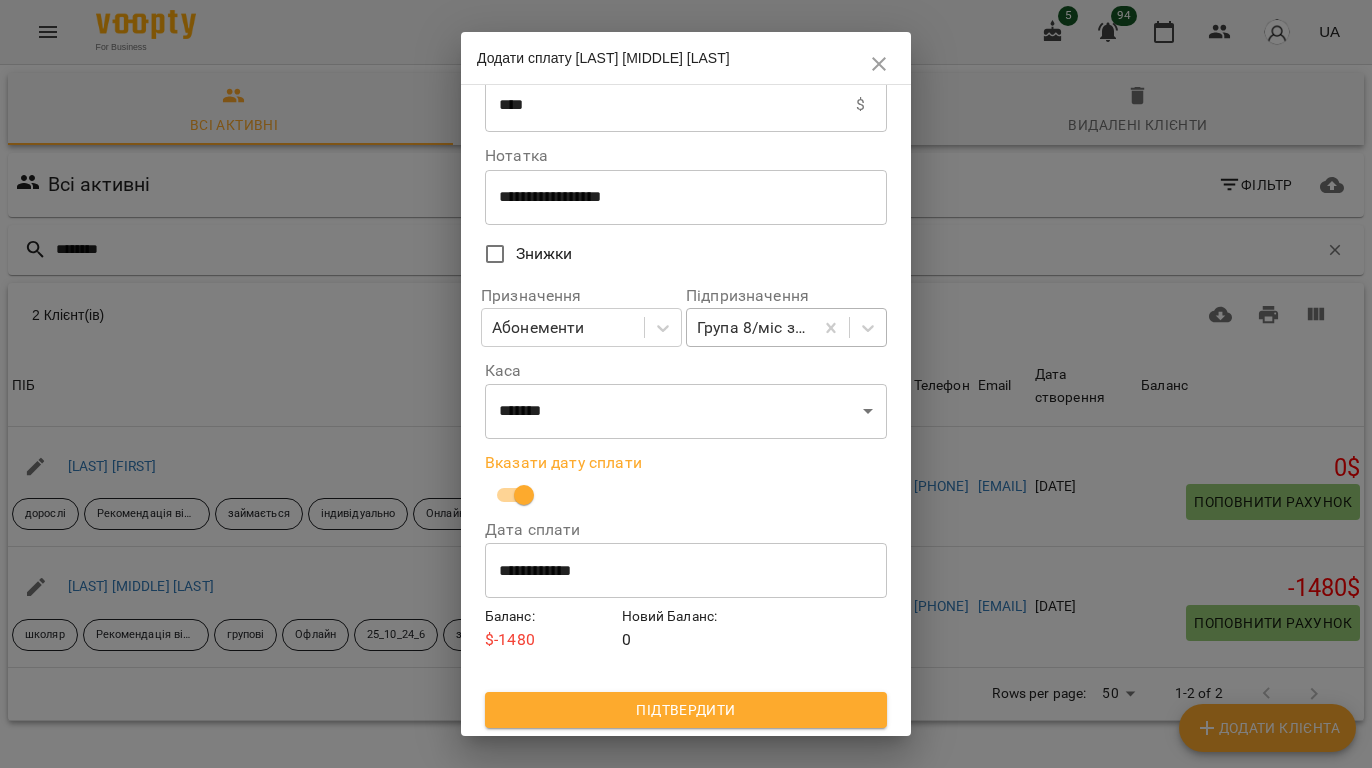 click on "Підтвердити" at bounding box center (686, 710) 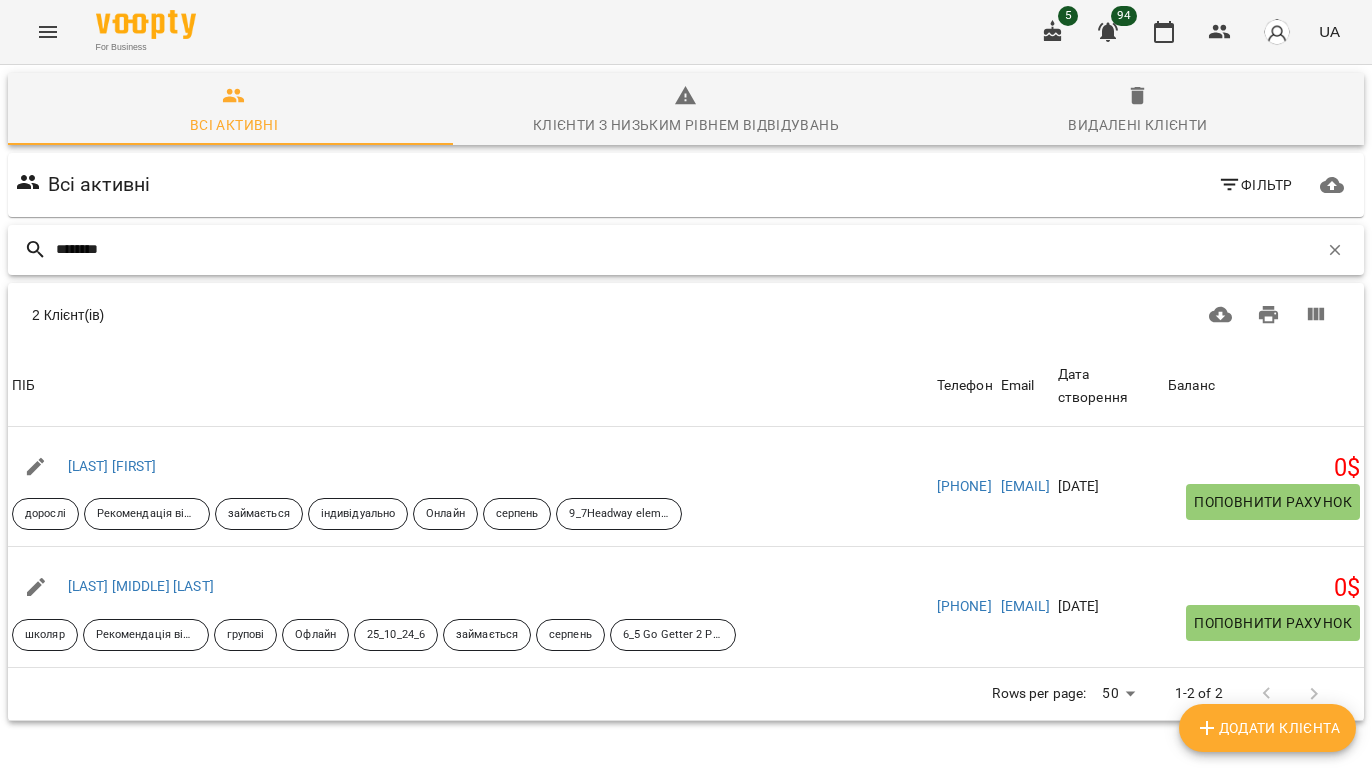 drag, startPoint x: 220, startPoint y: 252, endPoint x: -156, endPoint y: 241, distance: 376.16086 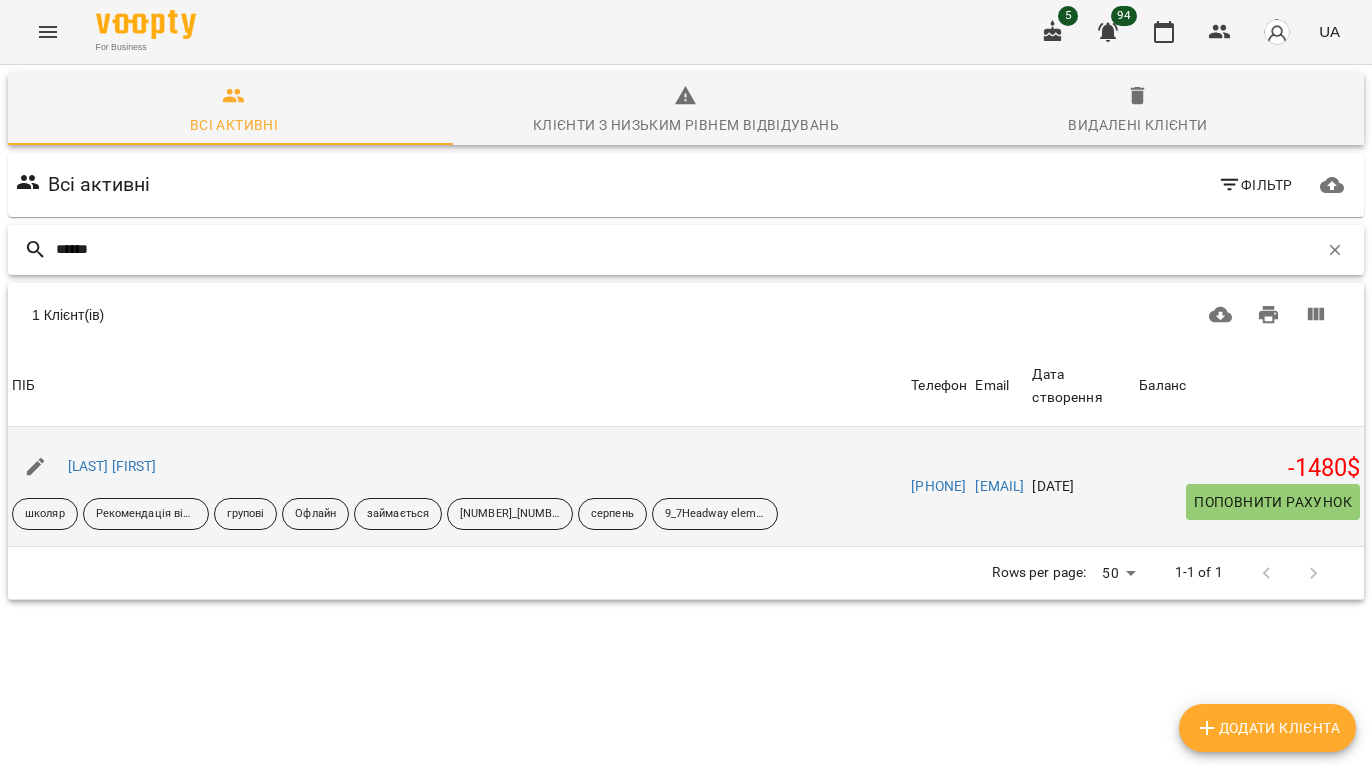 type on "******" 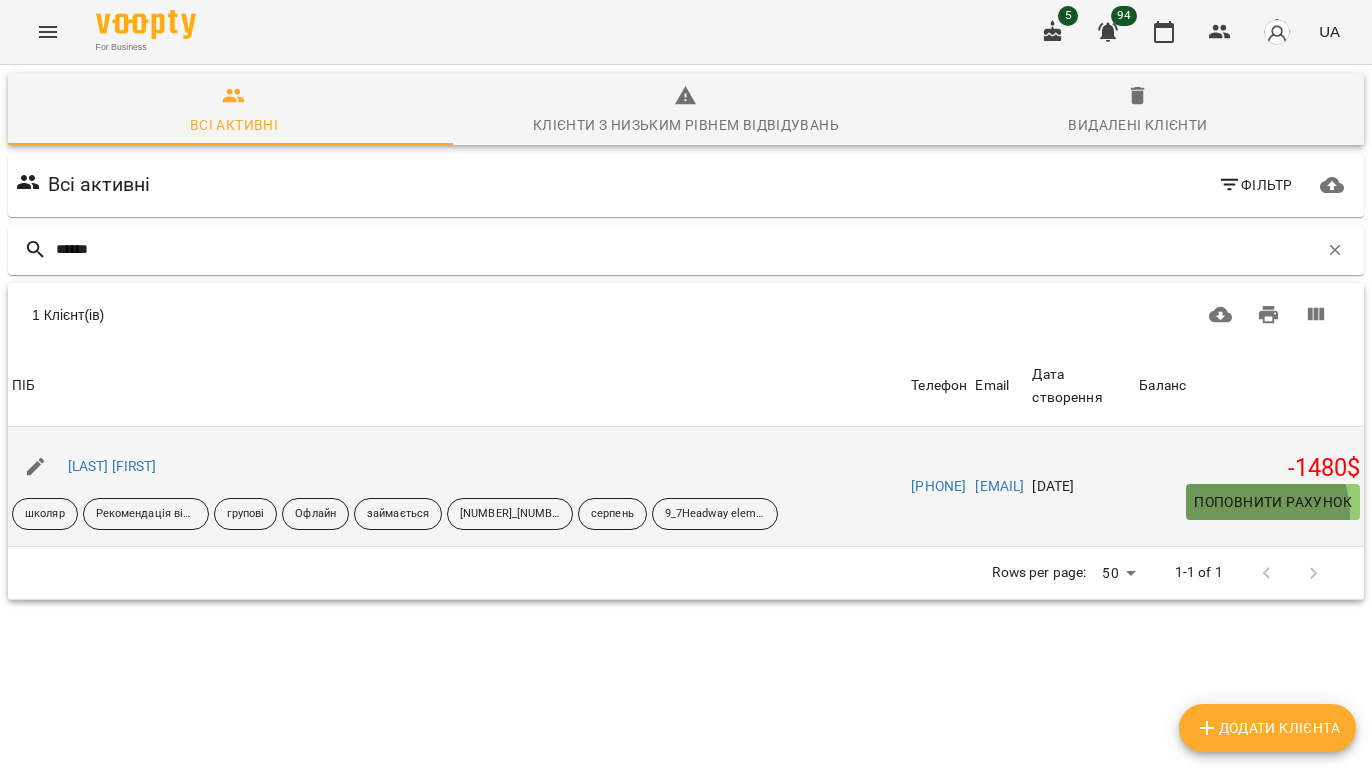 click on "Поповнити рахунок" at bounding box center (1273, 502) 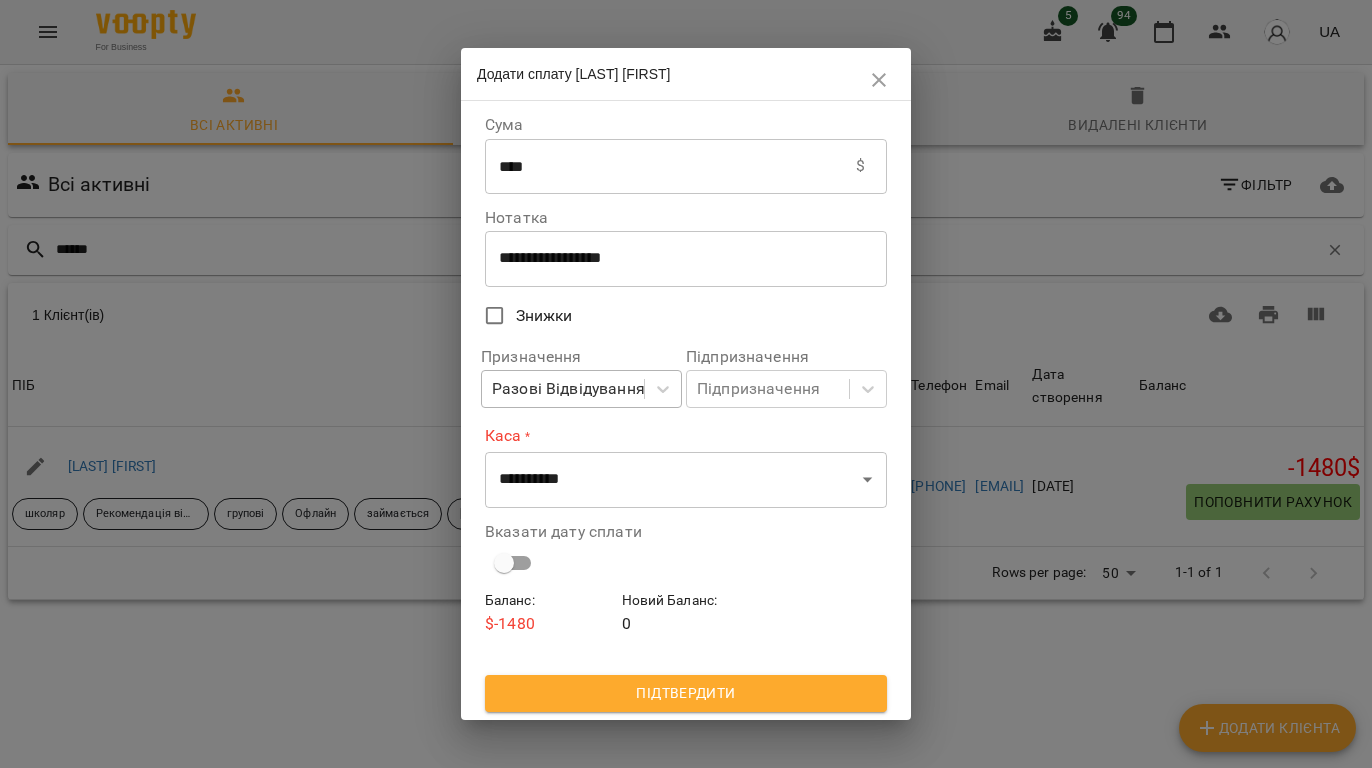 click on "Разові Відвідування" at bounding box center [568, 389] 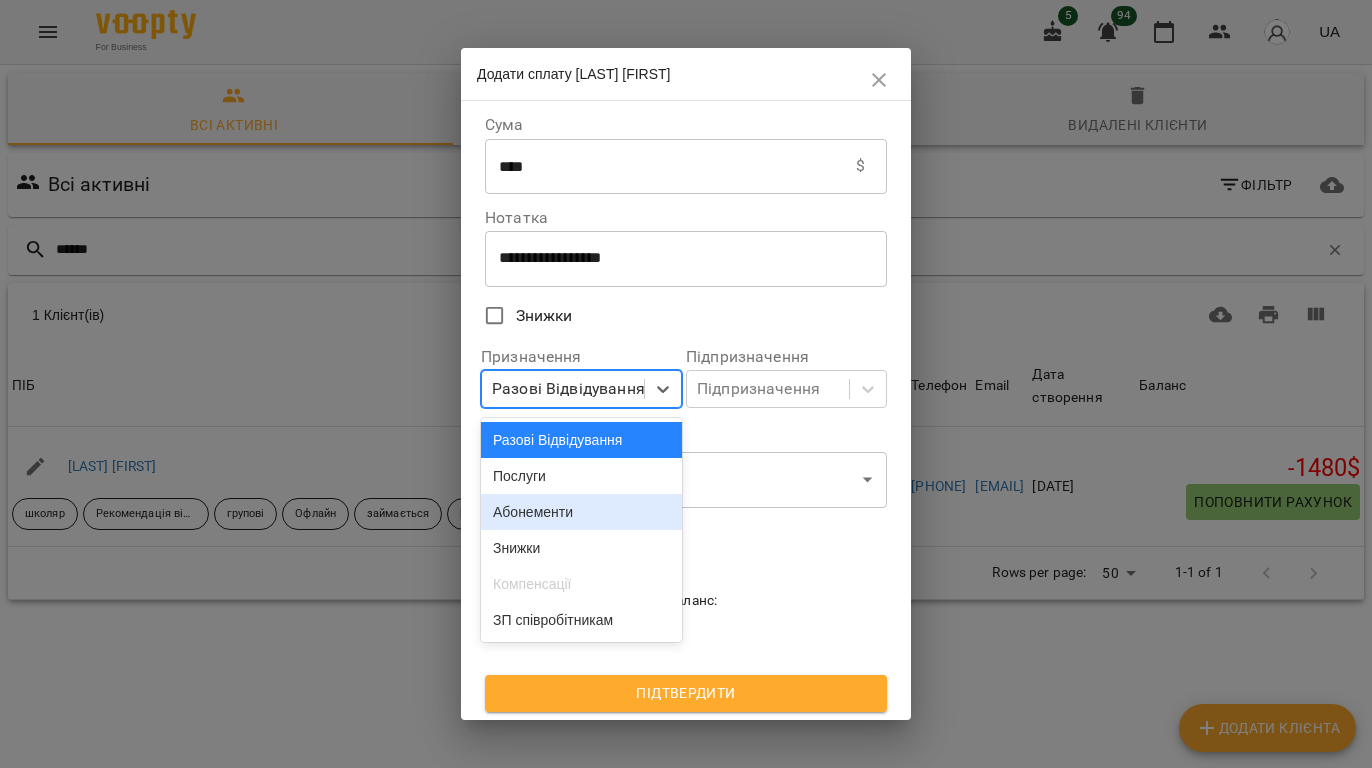 click on "Абонементи" at bounding box center (581, 512) 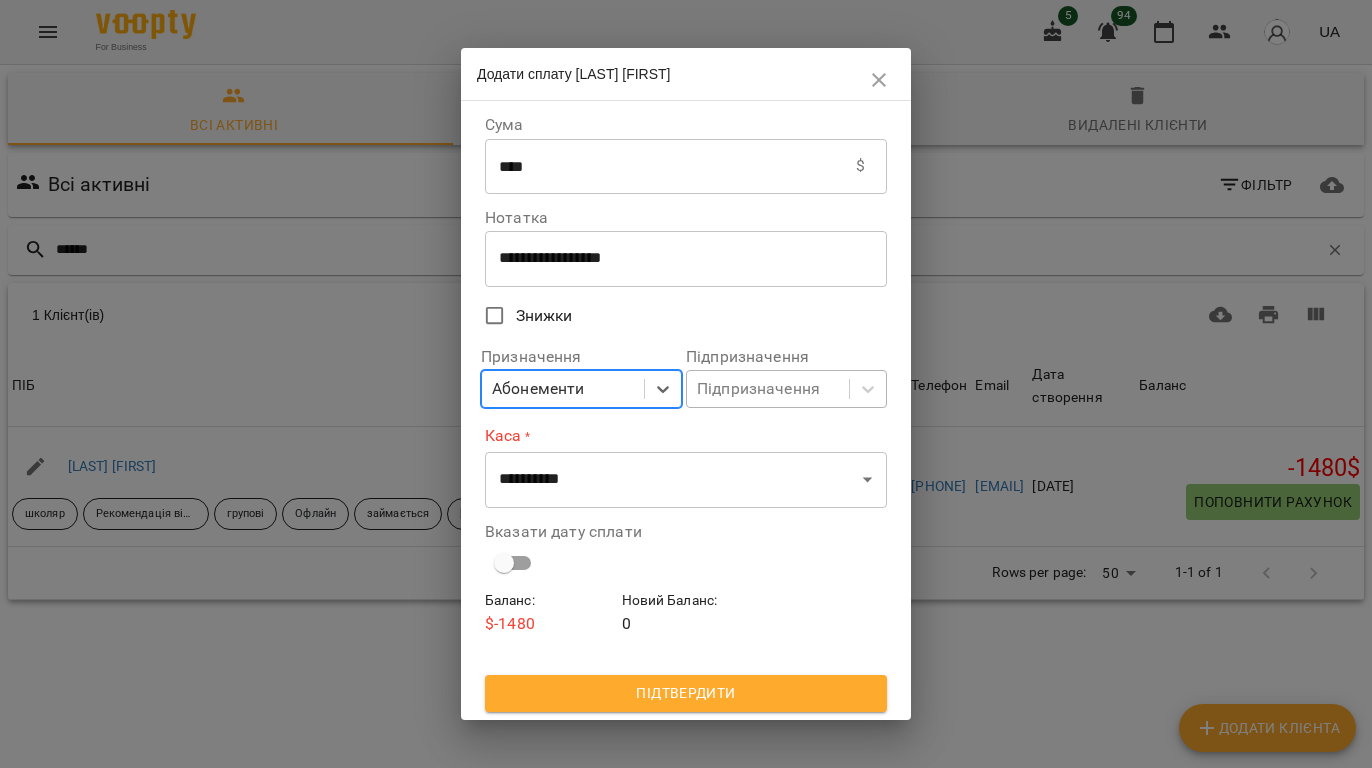 click on "Підпризначення" at bounding box center [758, 389] 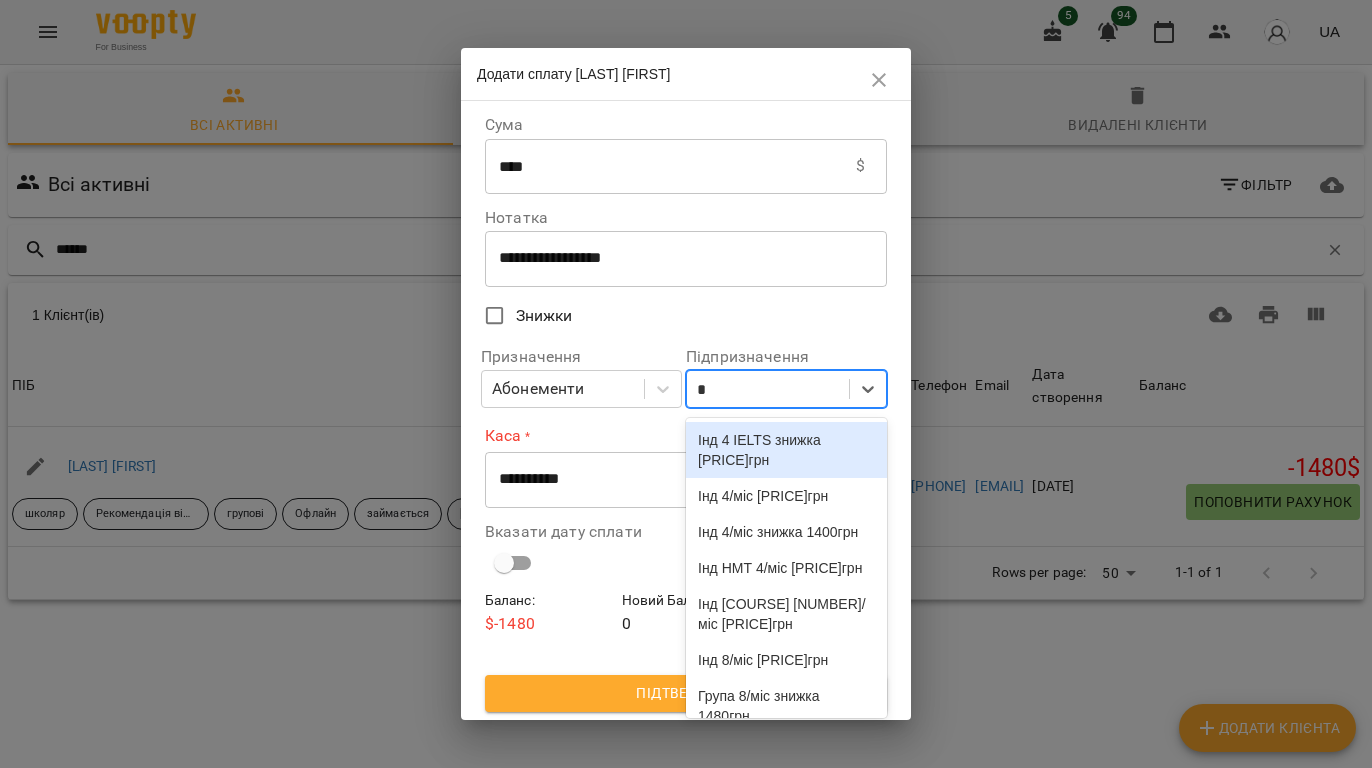 type on "**" 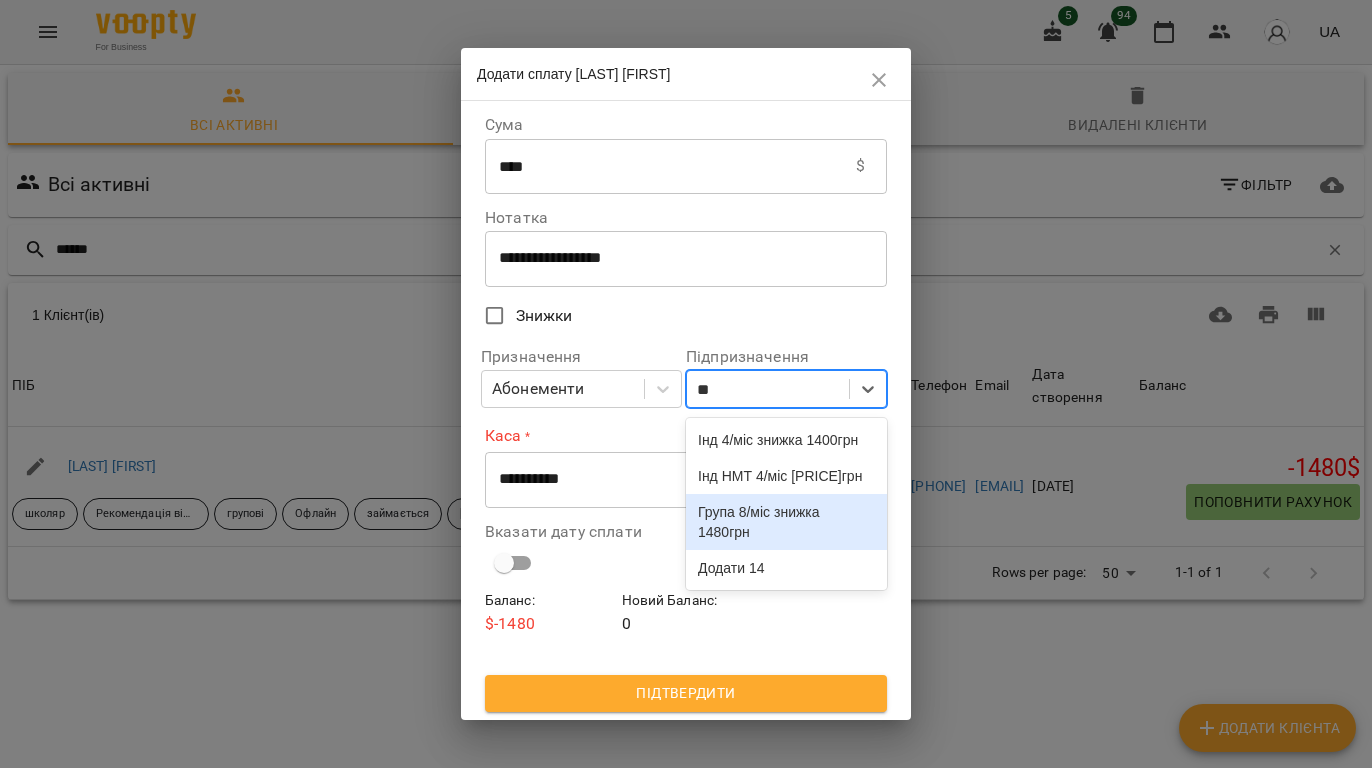 click on "Група 8/міс  знижка 1480грн" at bounding box center (786, 522) 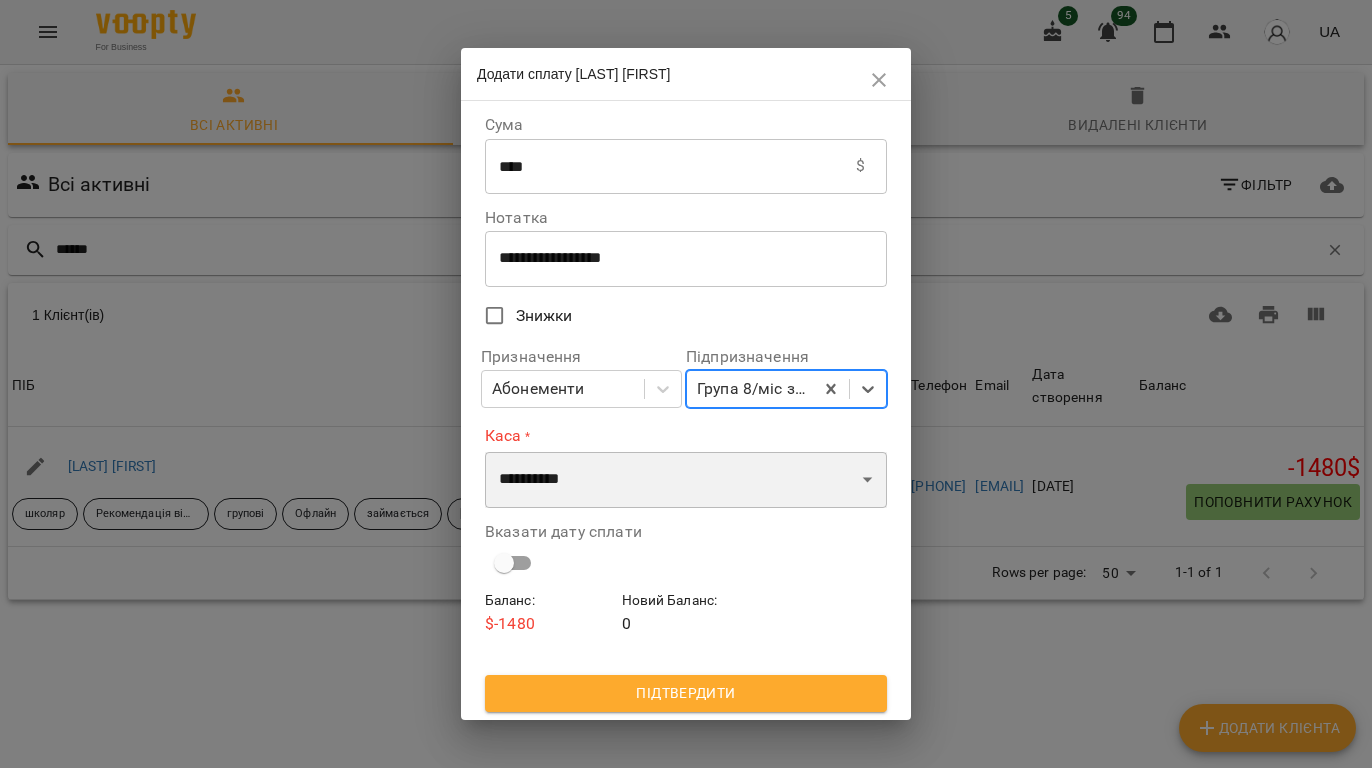 click on "**********" at bounding box center [686, 480] 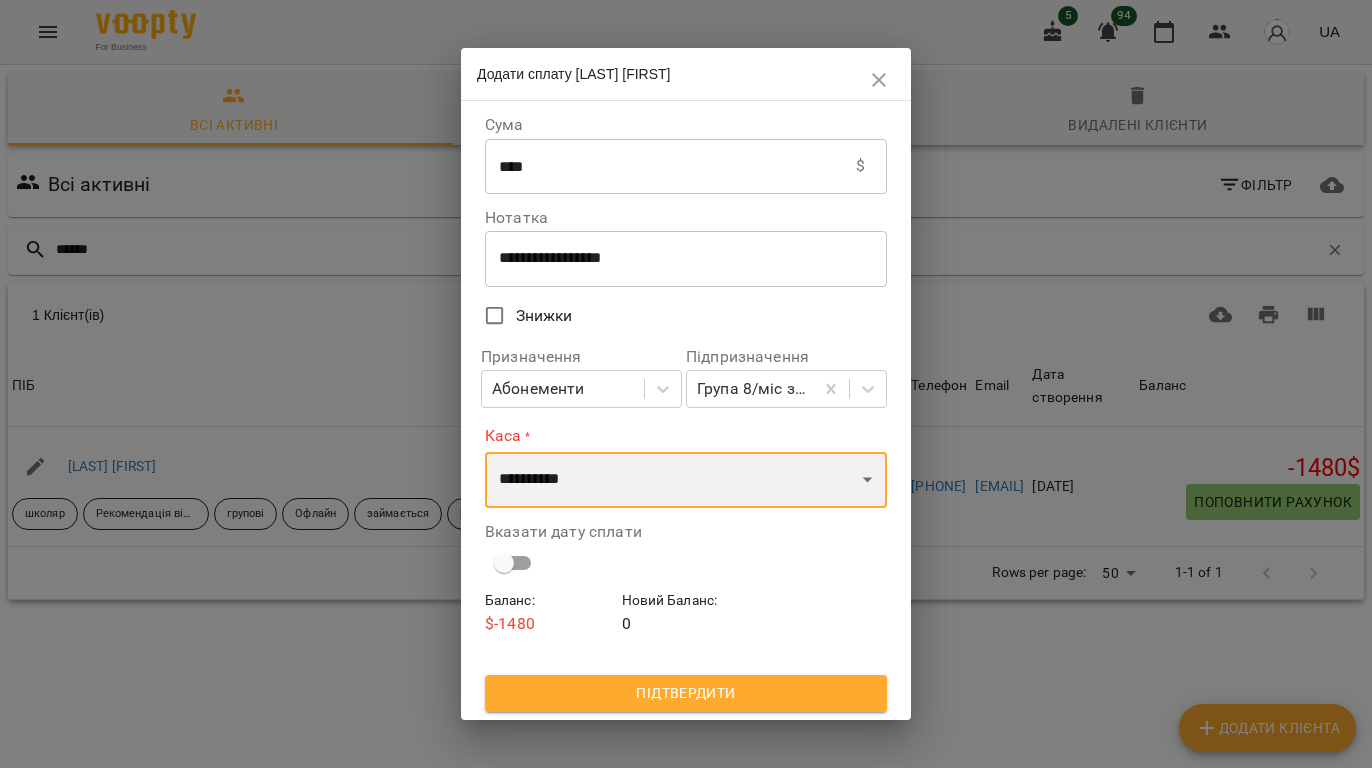 select on "****" 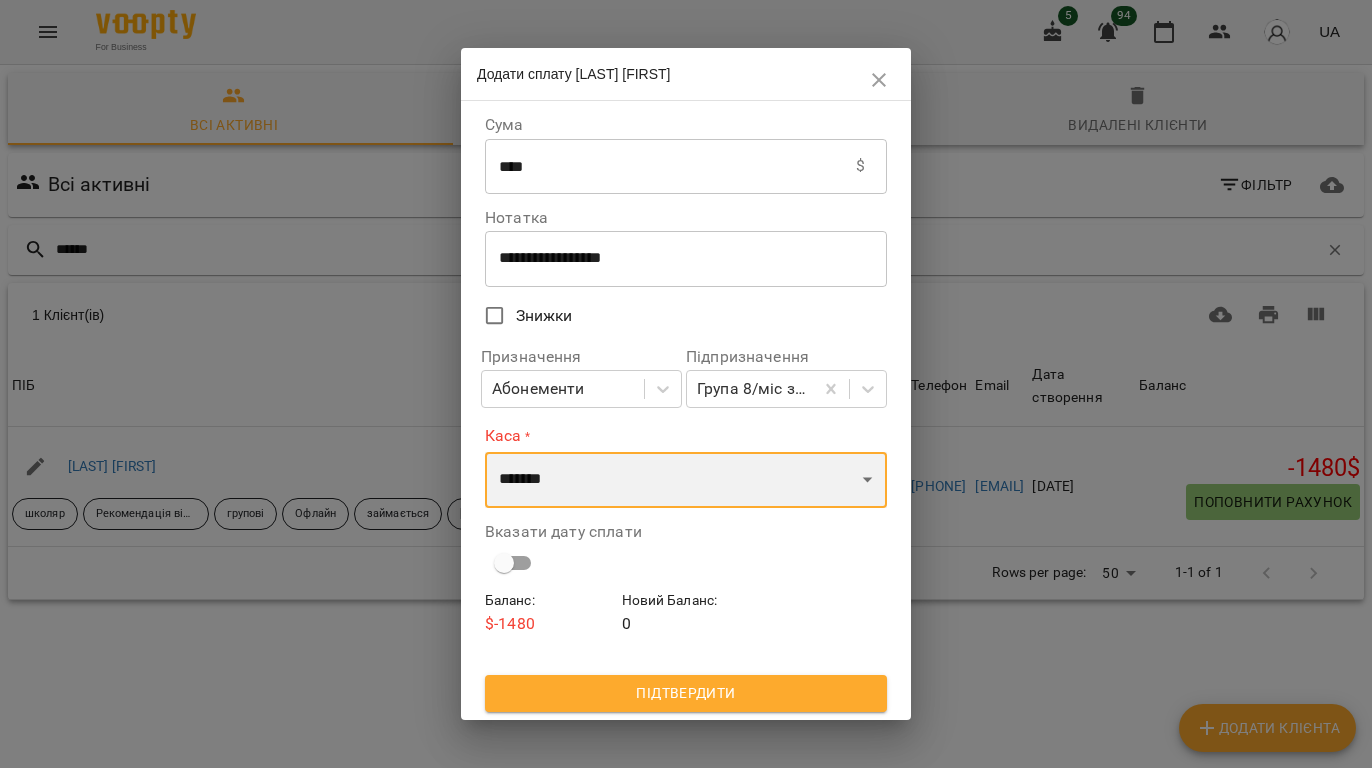 click on "**********" at bounding box center [686, 480] 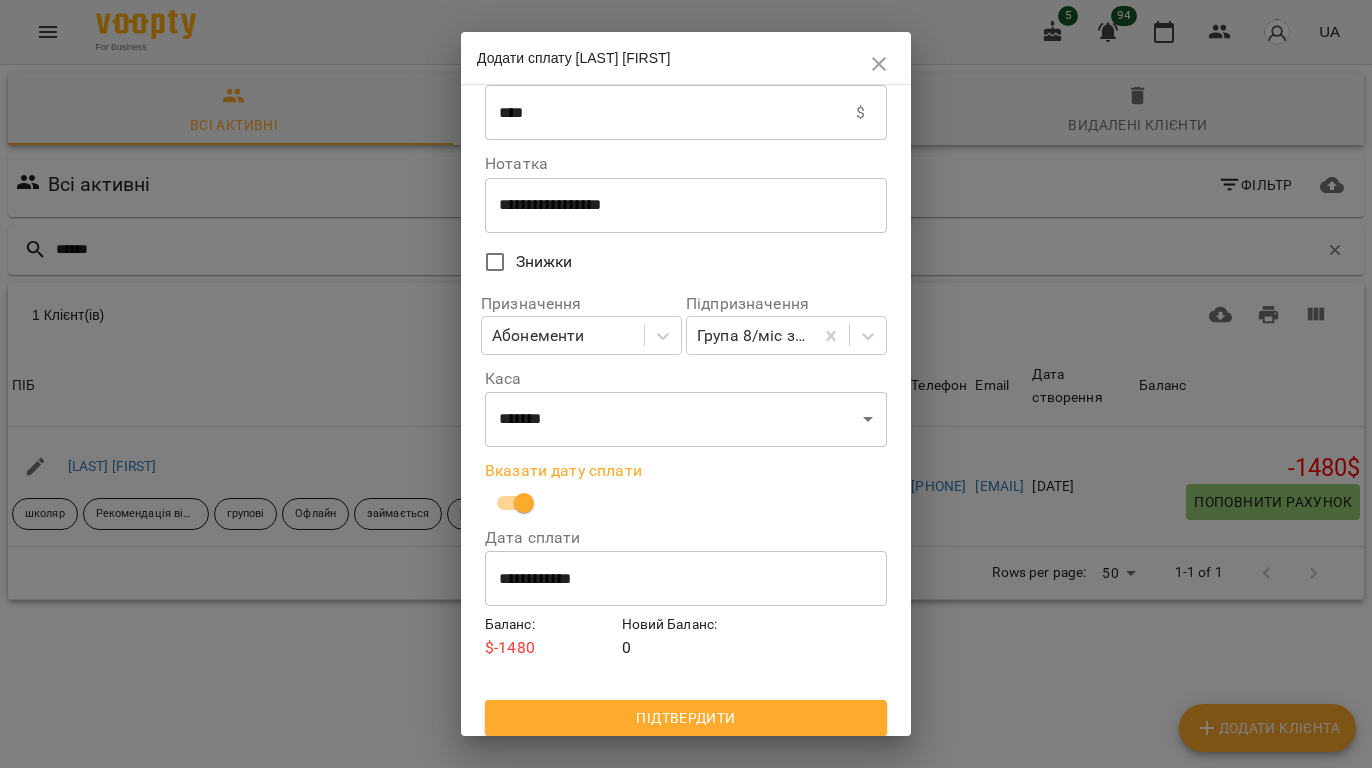 scroll, scrollTop: 48, scrollLeft: 0, axis: vertical 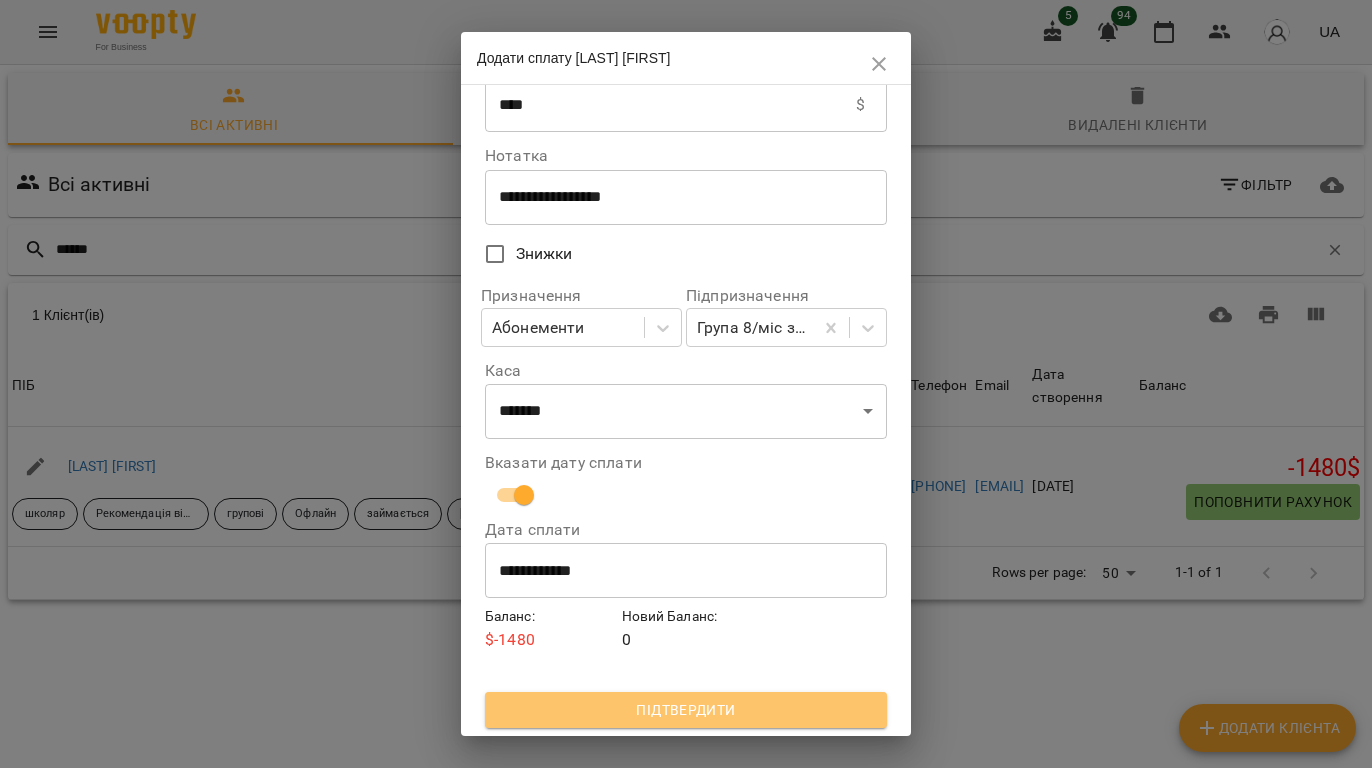 click on "Підтвердити" at bounding box center [686, 710] 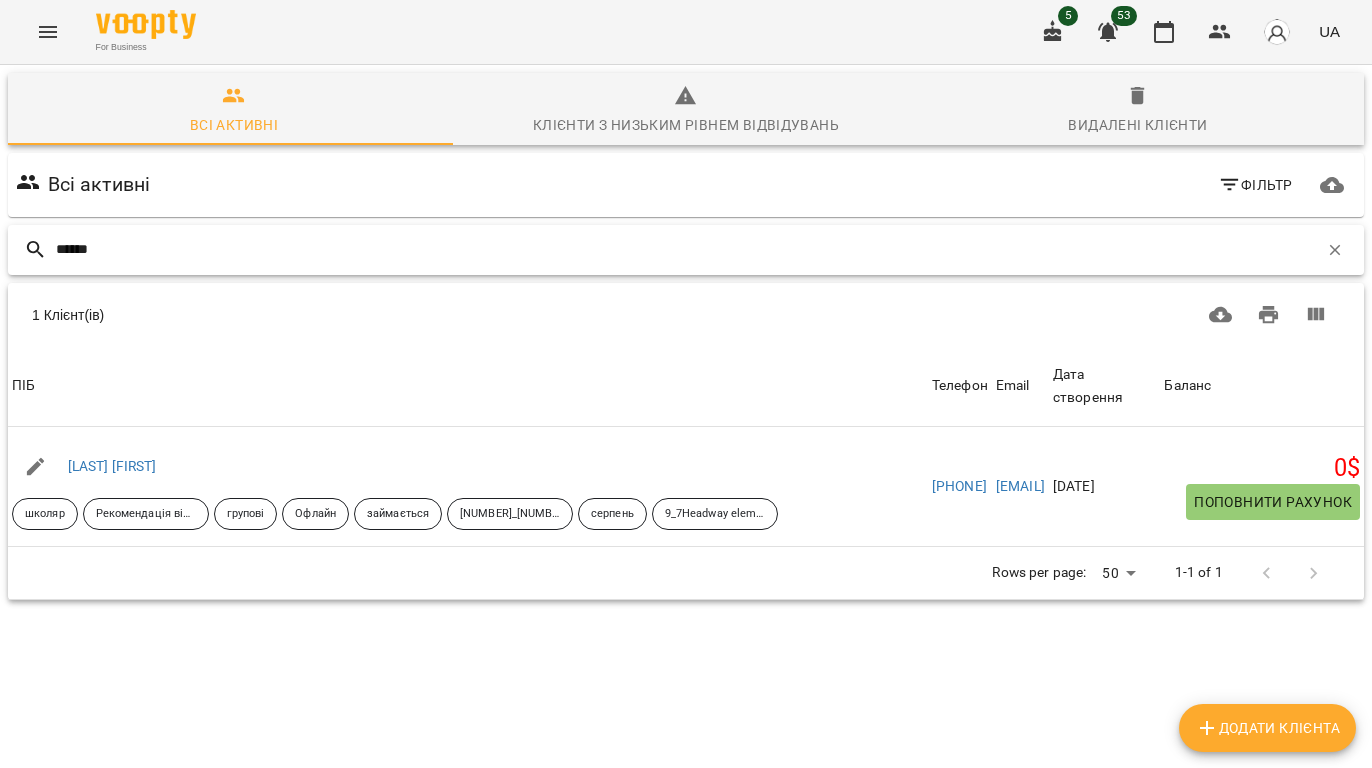 drag, startPoint x: 177, startPoint y: 254, endPoint x: -90, endPoint y: 244, distance: 267.1872 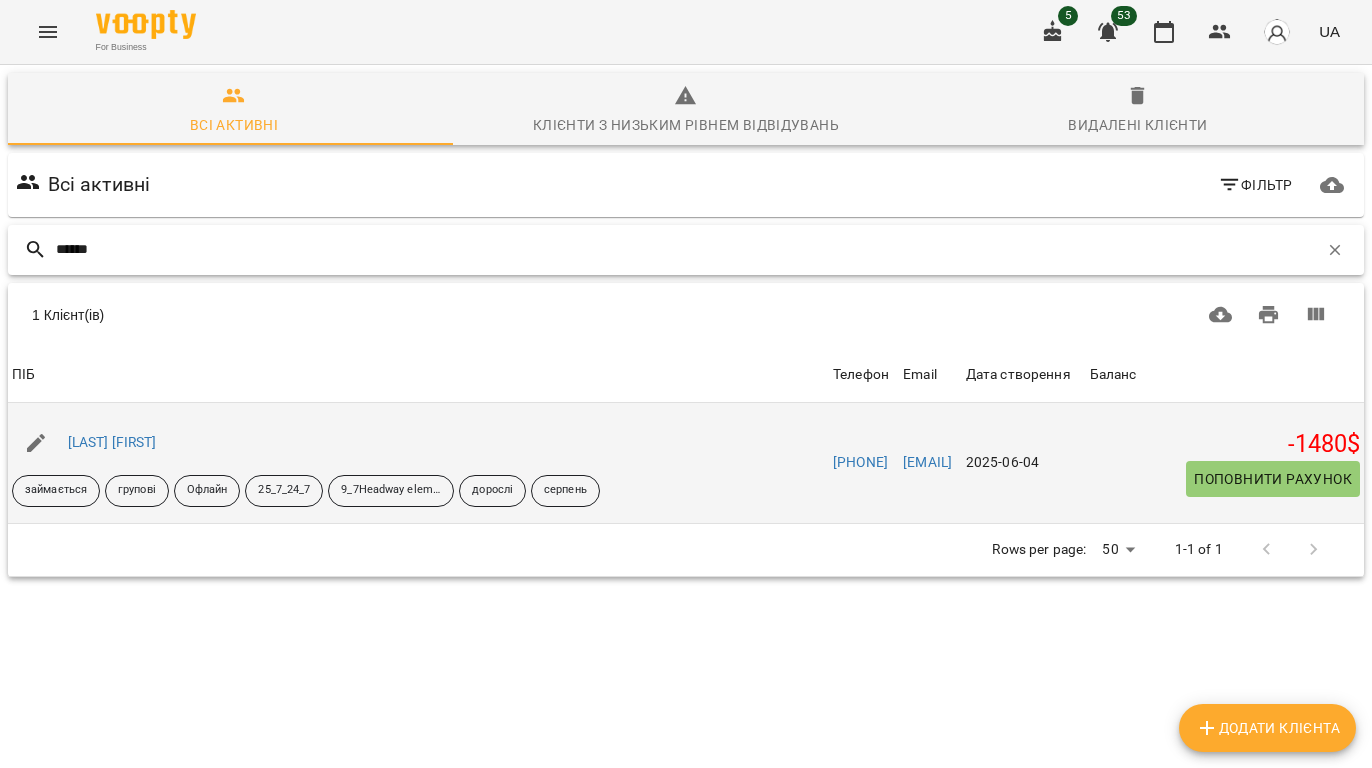 type on "******" 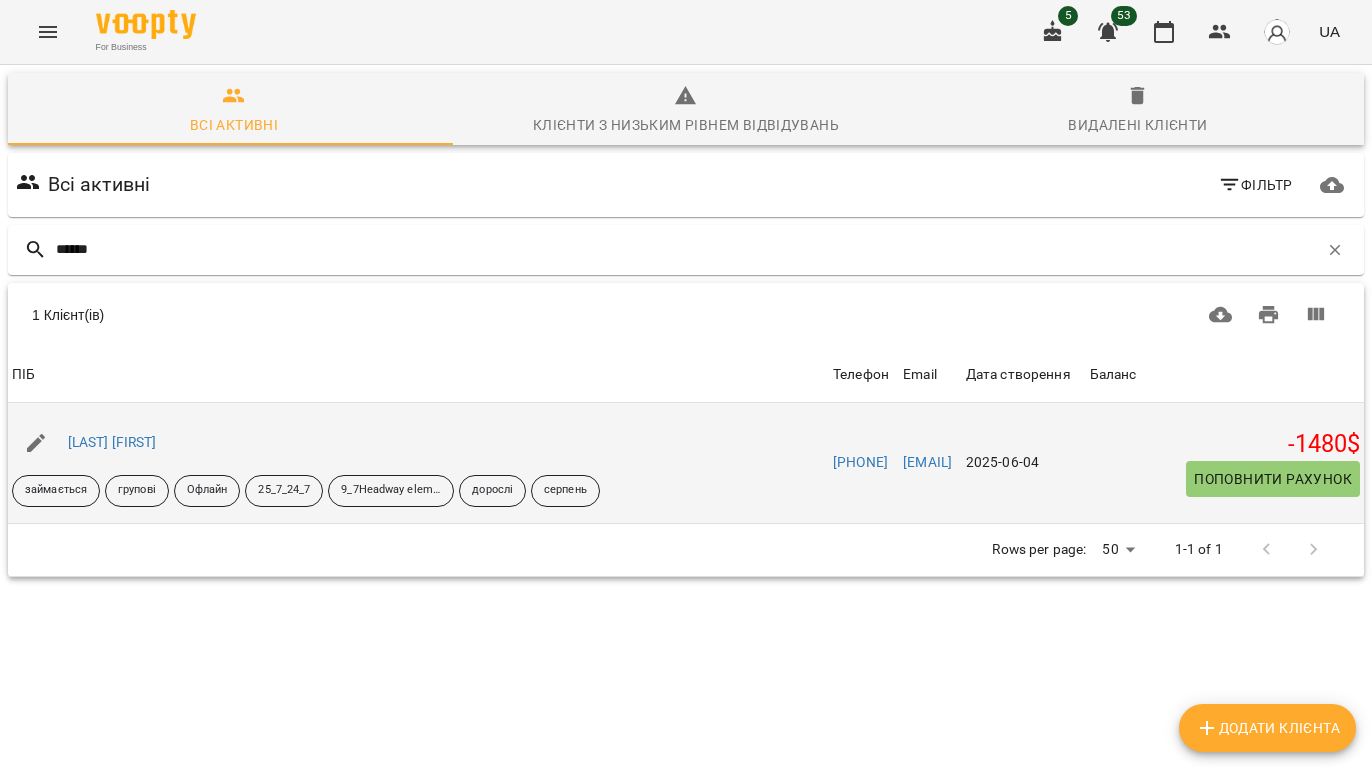 click on "Поповнити рахунок" at bounding box center [1273, 479] 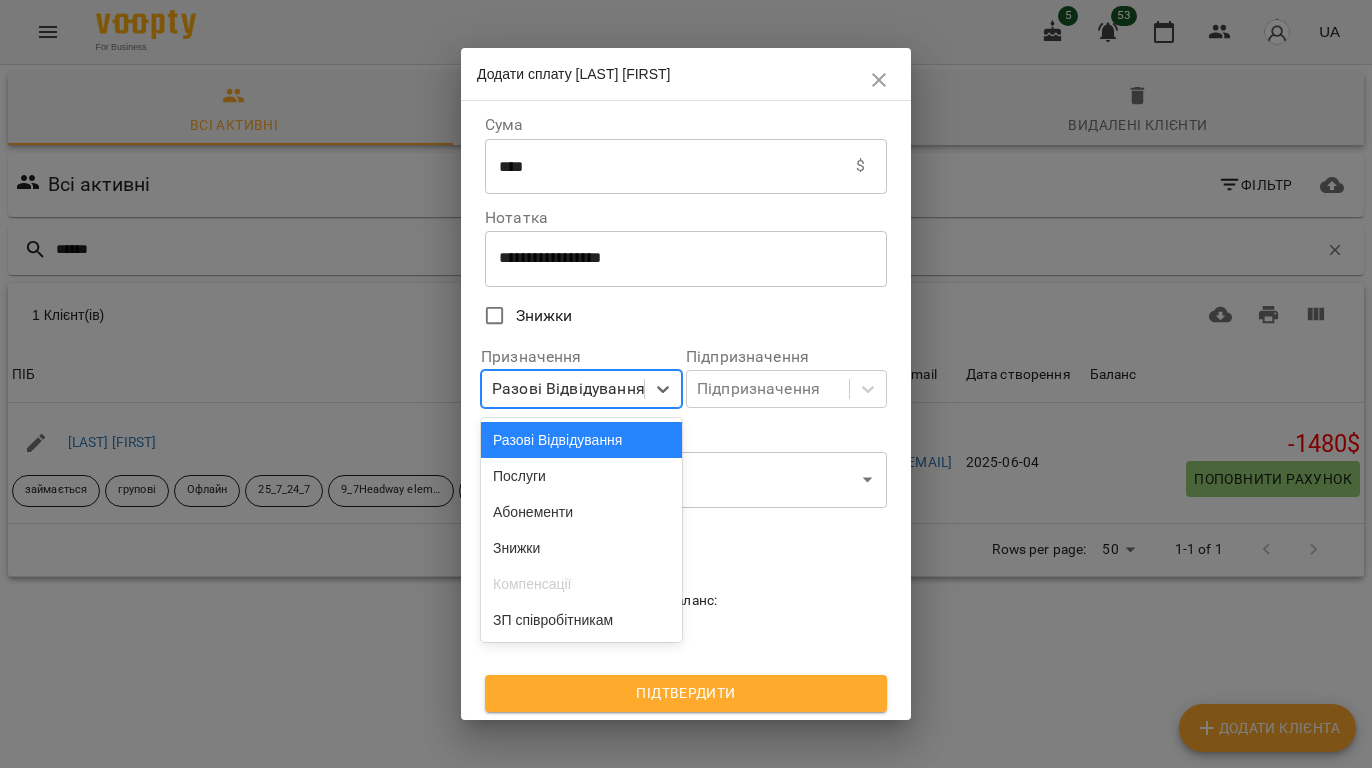 click on "Разові Відвідування" at bounding box center (563, 389) 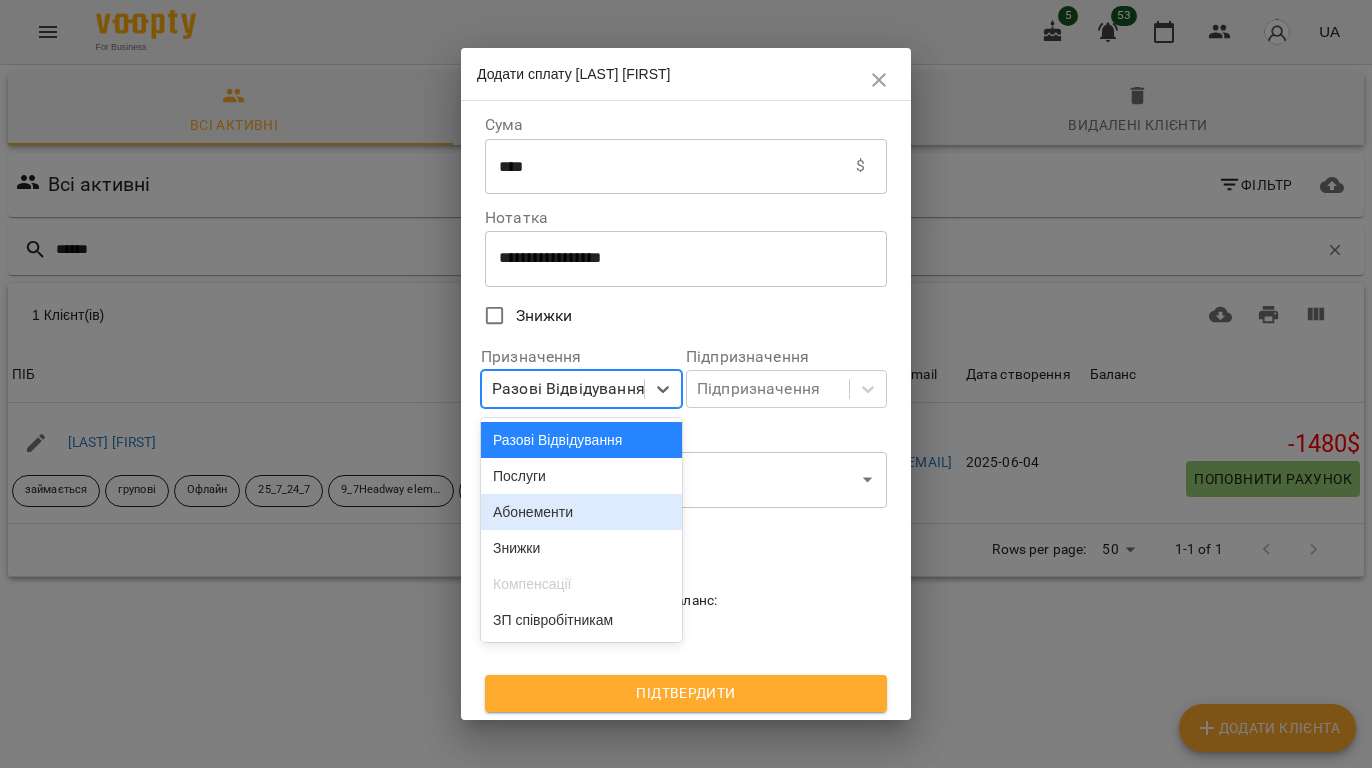 click on "Абонементи" at bounding box center (581, 512) 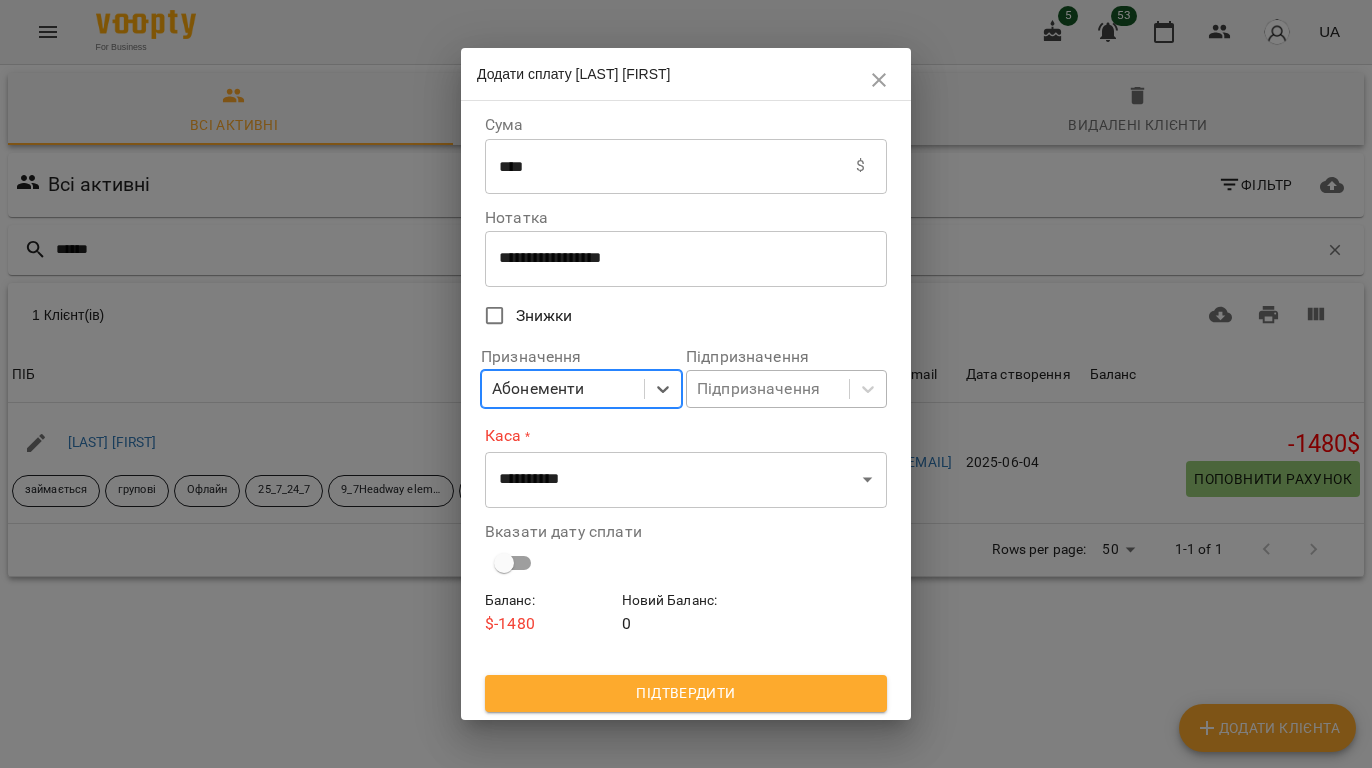 click on "Підпризначення" at bounding box center [758, 389] 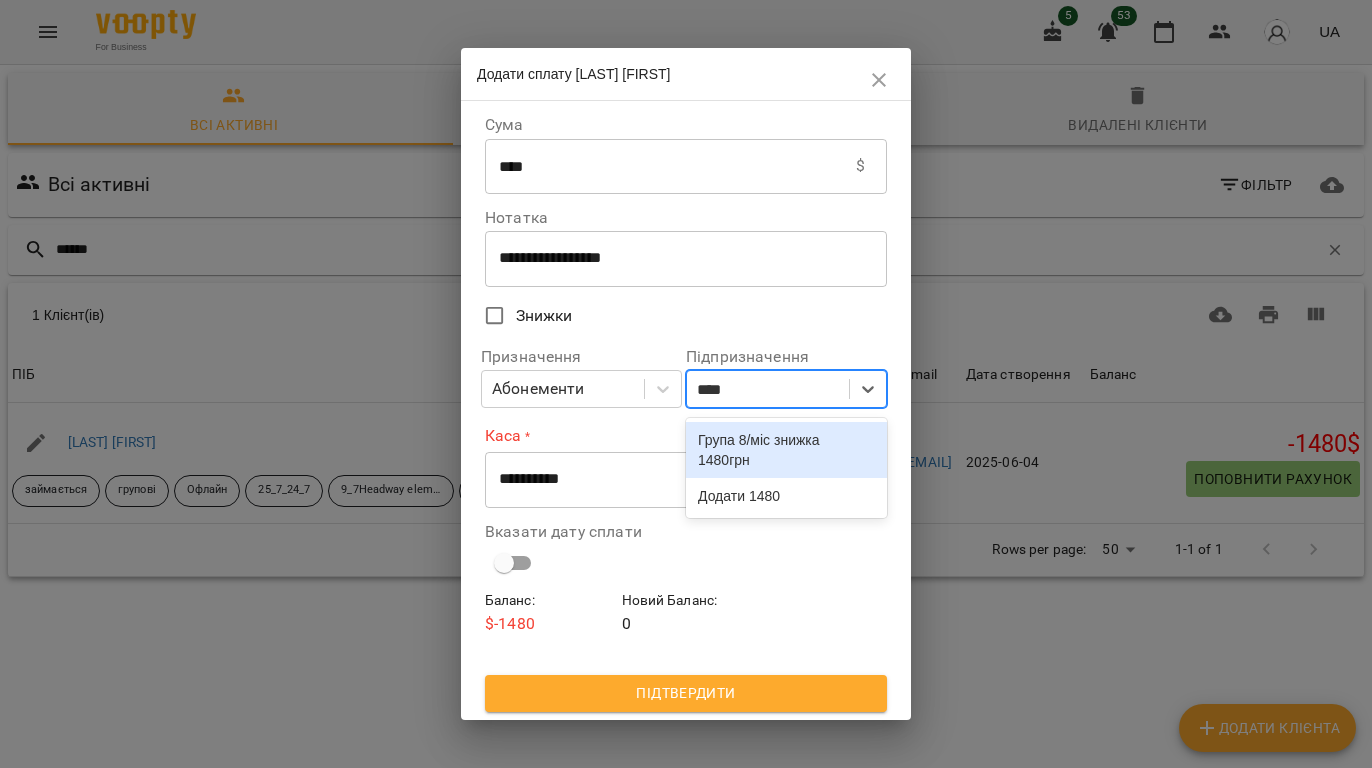 type on "****" 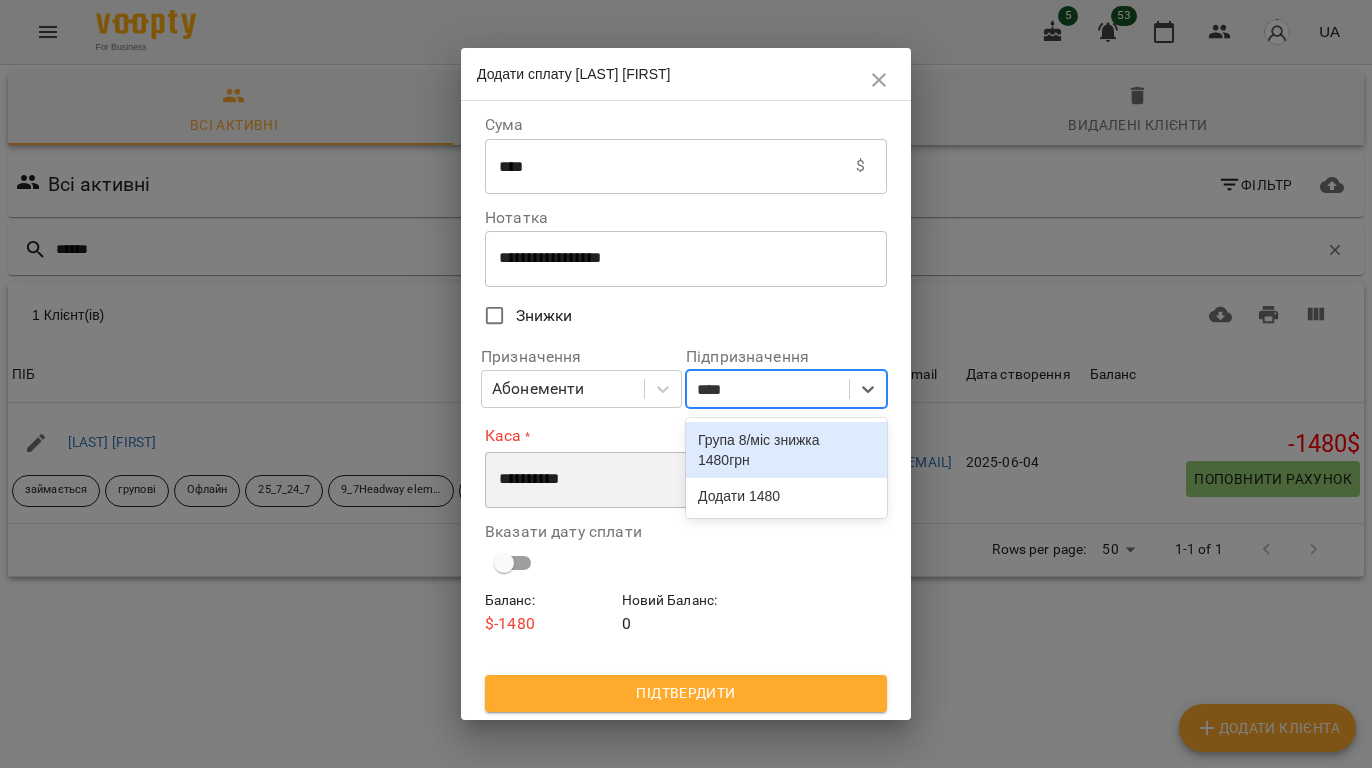 type 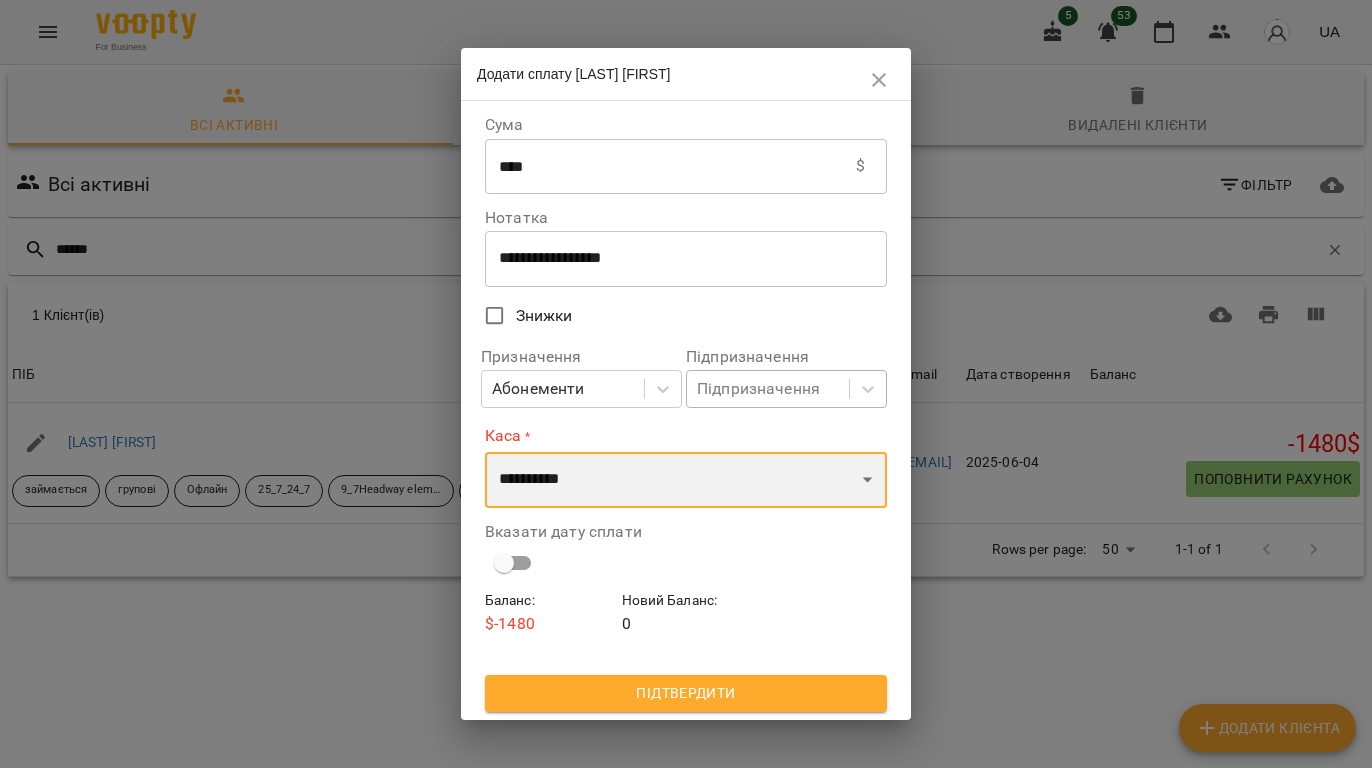 click on "**********" at bounding box center (686, 480) 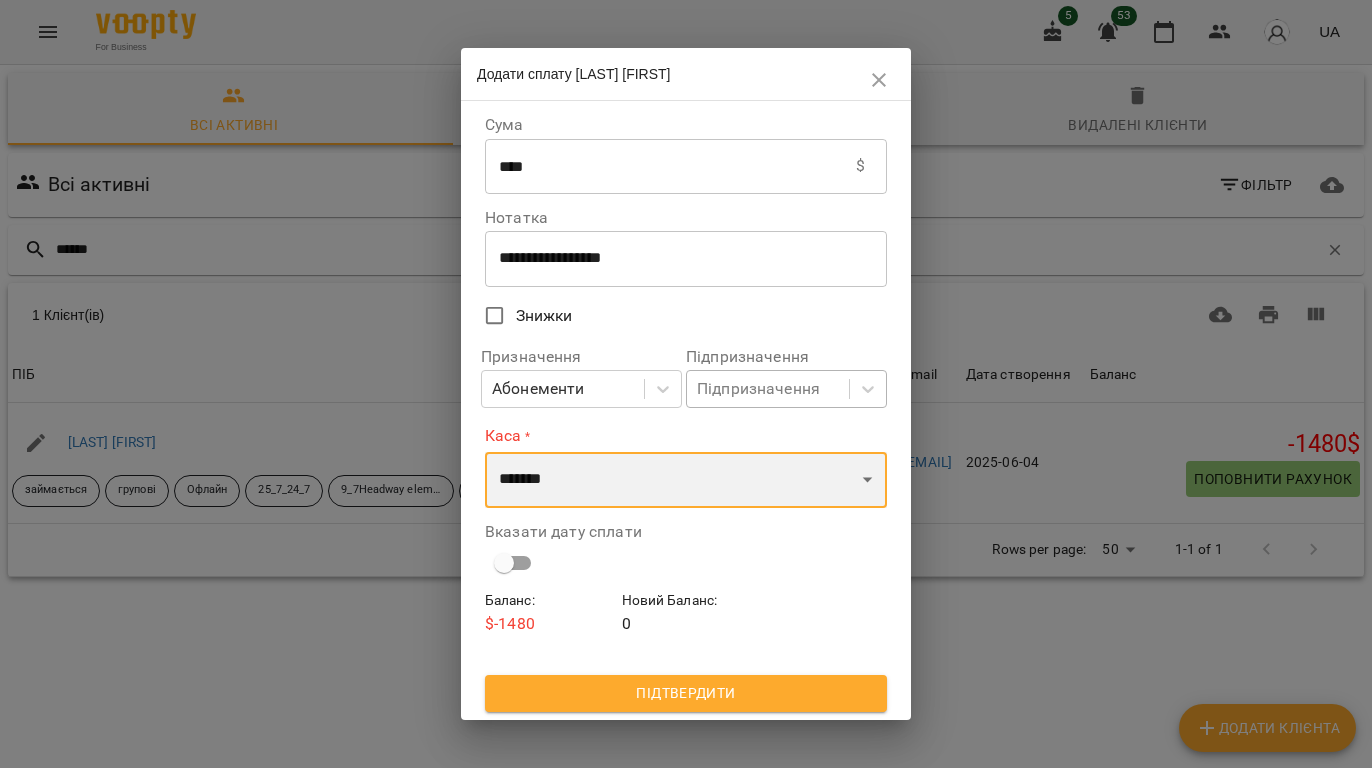 click on "**********" at bounding box center (686, 480) 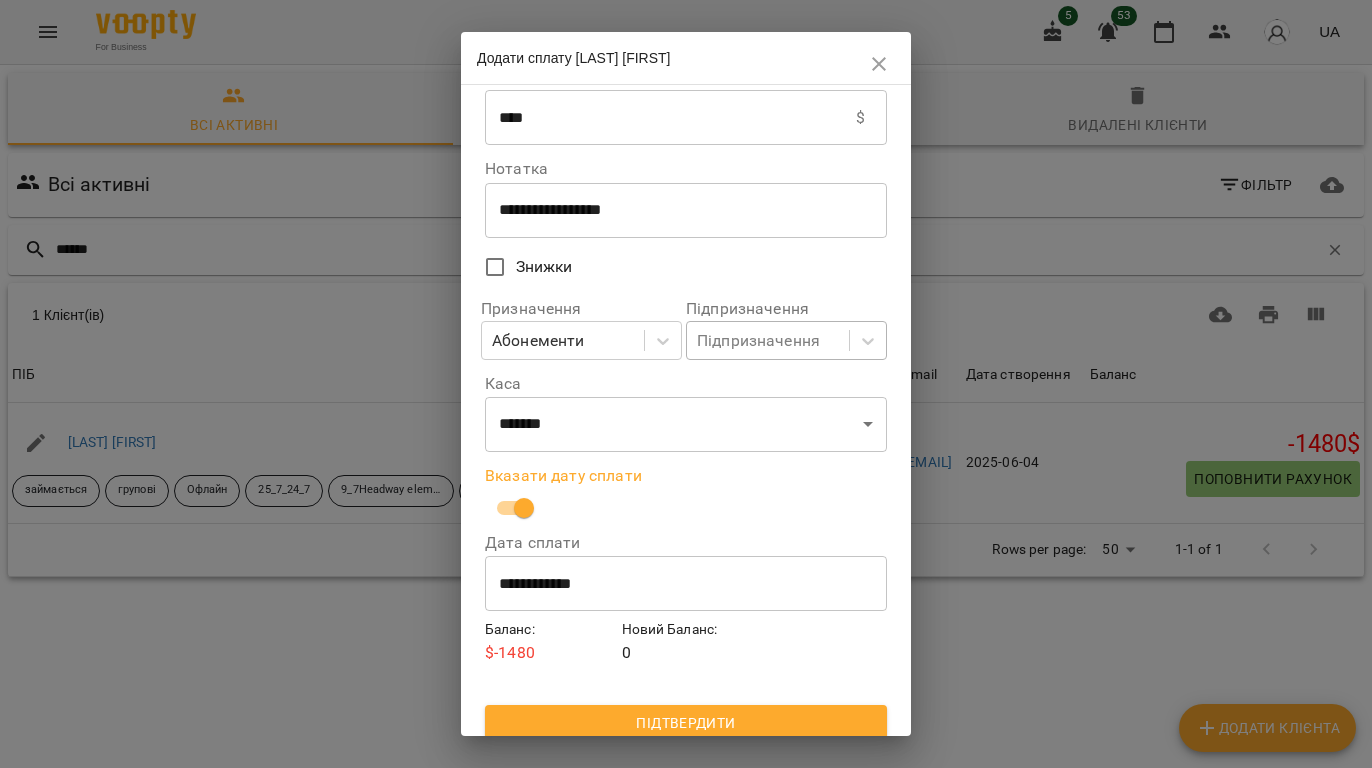 scroll, scrollTop: 48, scrollLeft: 0, axis: vertical 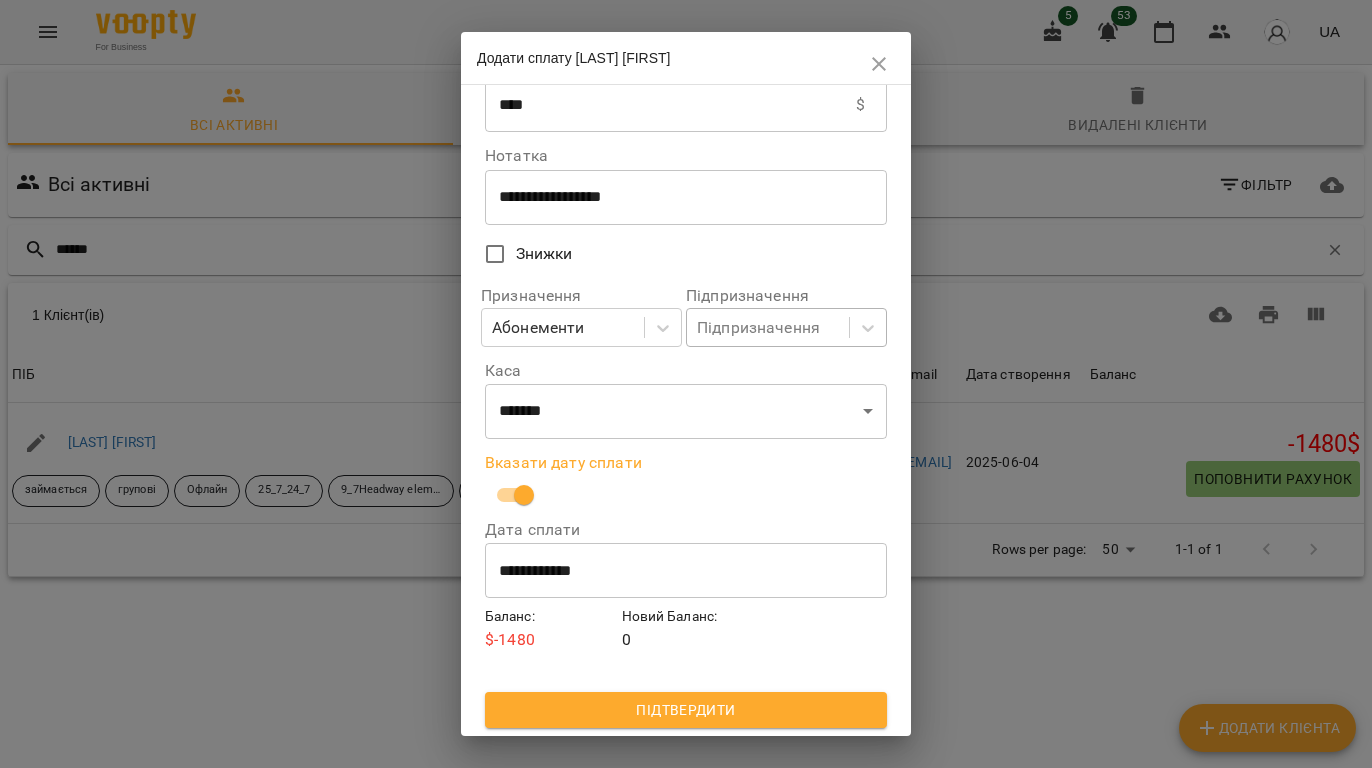 click on "Підтвердити" at bounding box center (686, 710) 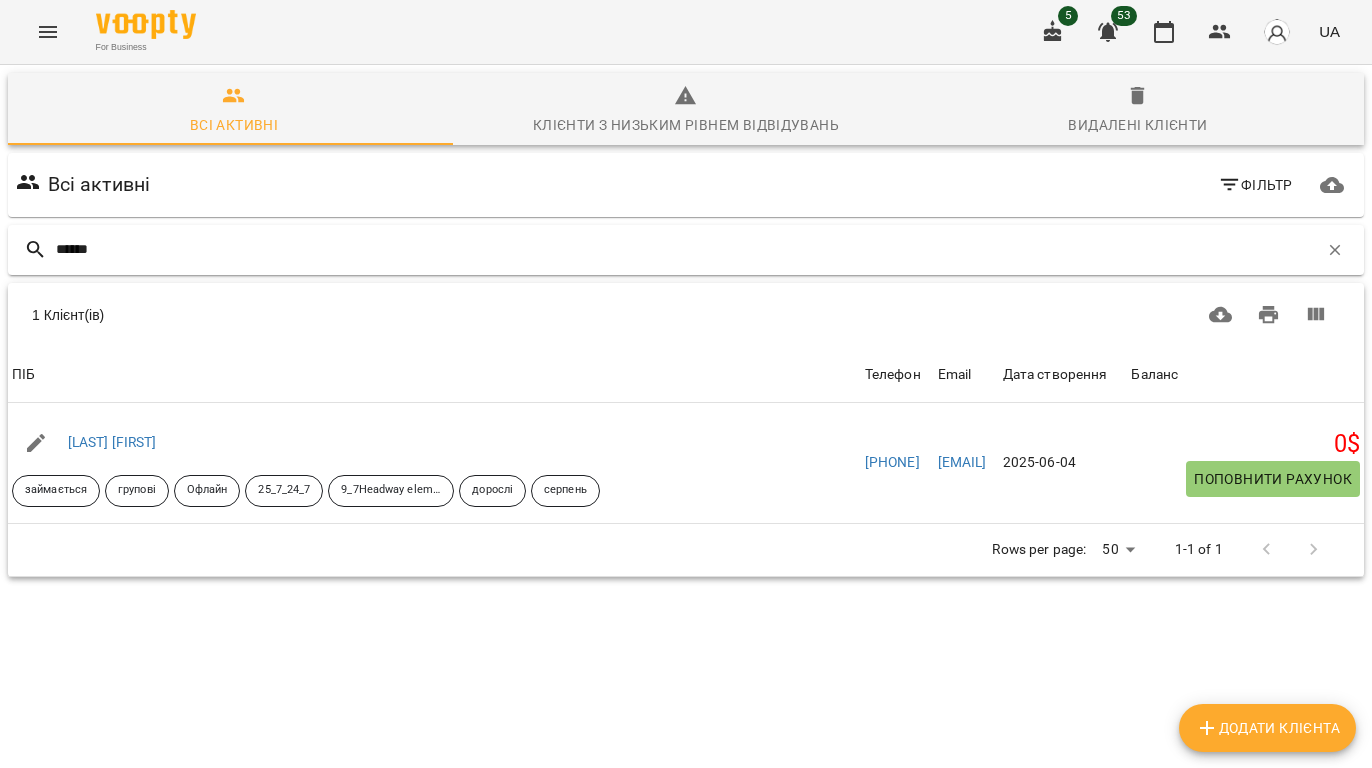 drag, startPoint x: 1046, startPoint y: 204, endPoint x: 910, endPoint y: 249, distance: 143.25153 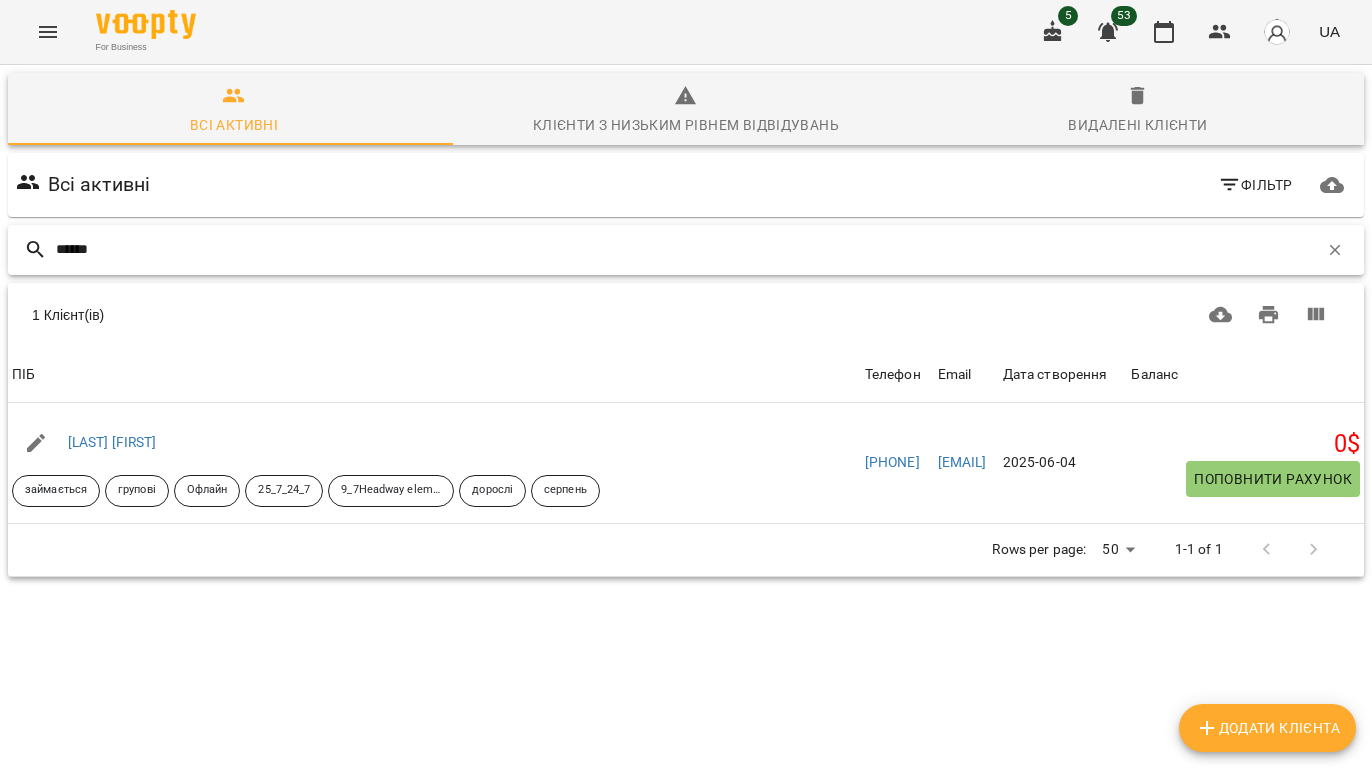 drag, startPoint x: 265, startPoint y: 248, endPoint x: -127, endPoint y: 248, distance: 392 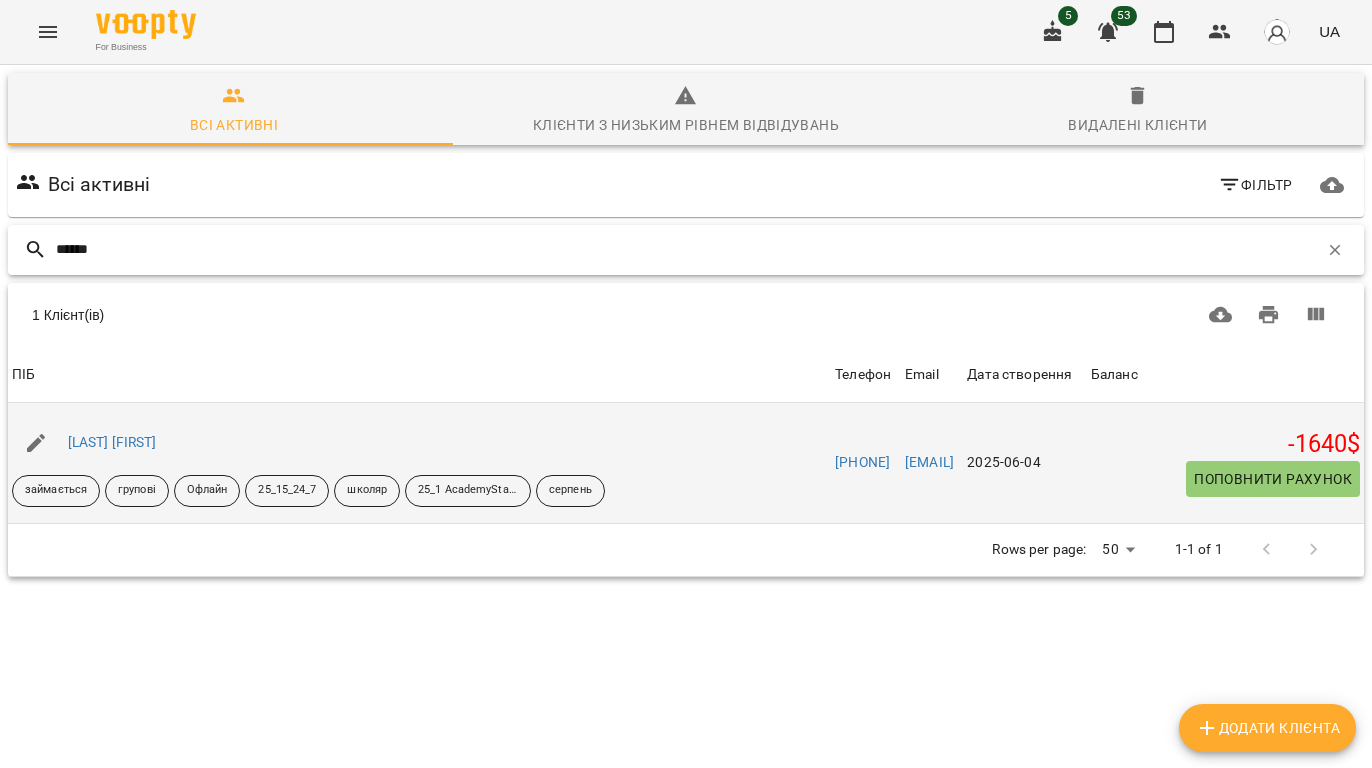 type on "******" 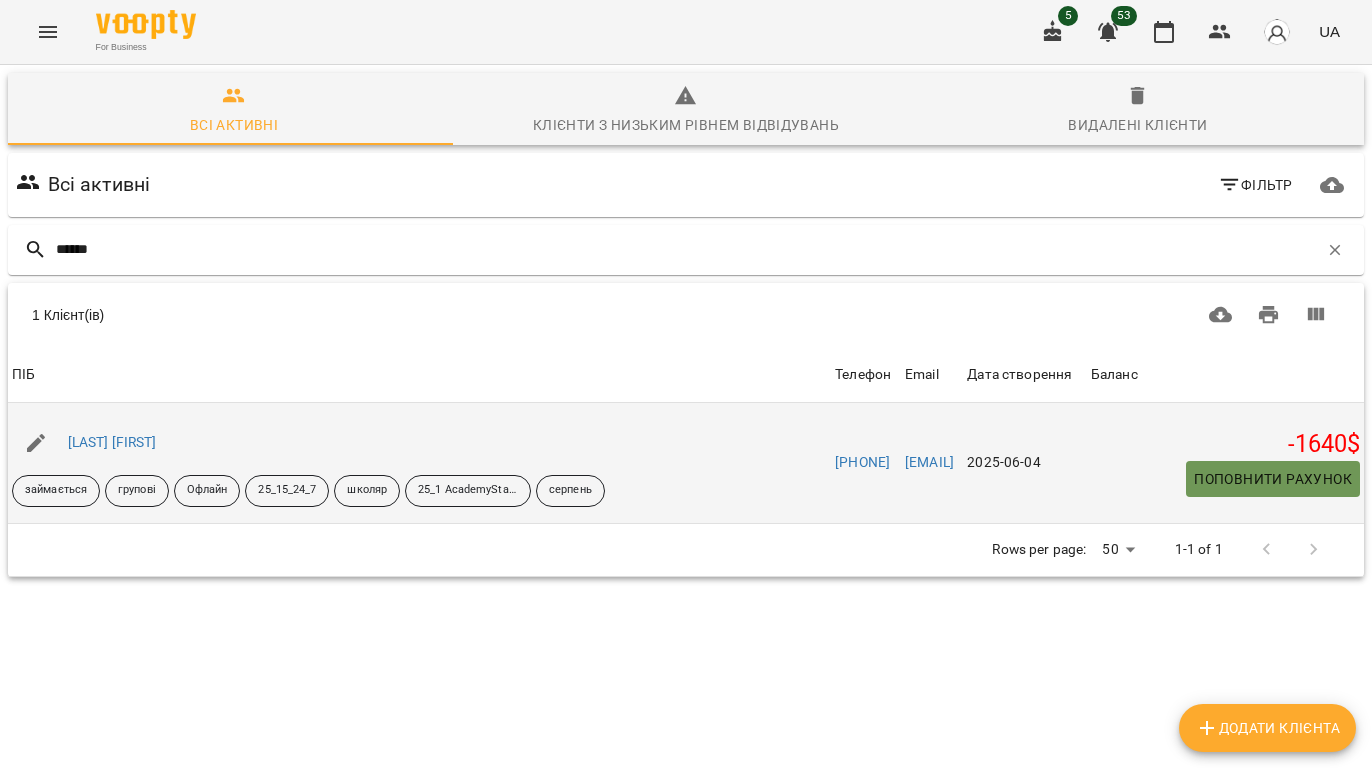 click on "Поповнити рахунок" at bounding box center (1273, 479) 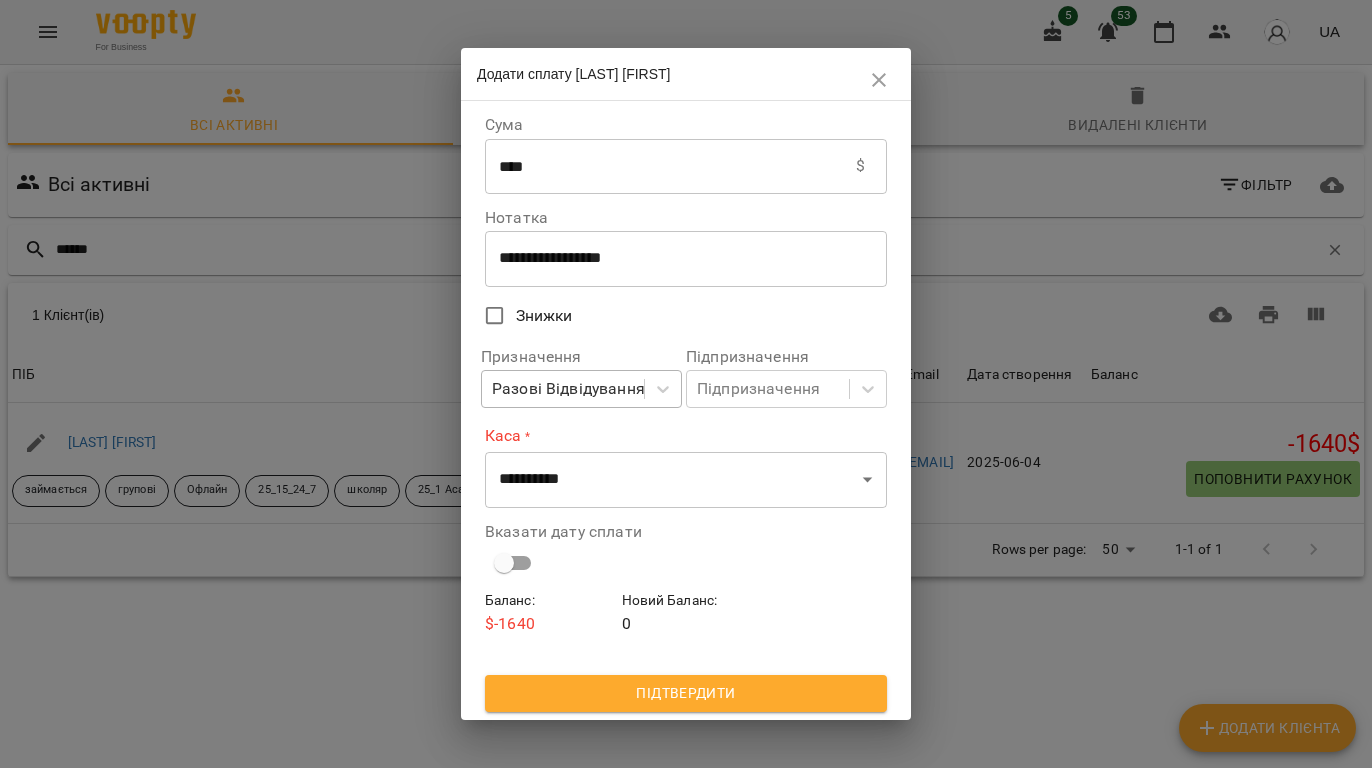 click on "Разові Відвідування" at bounding box center [568, 389] 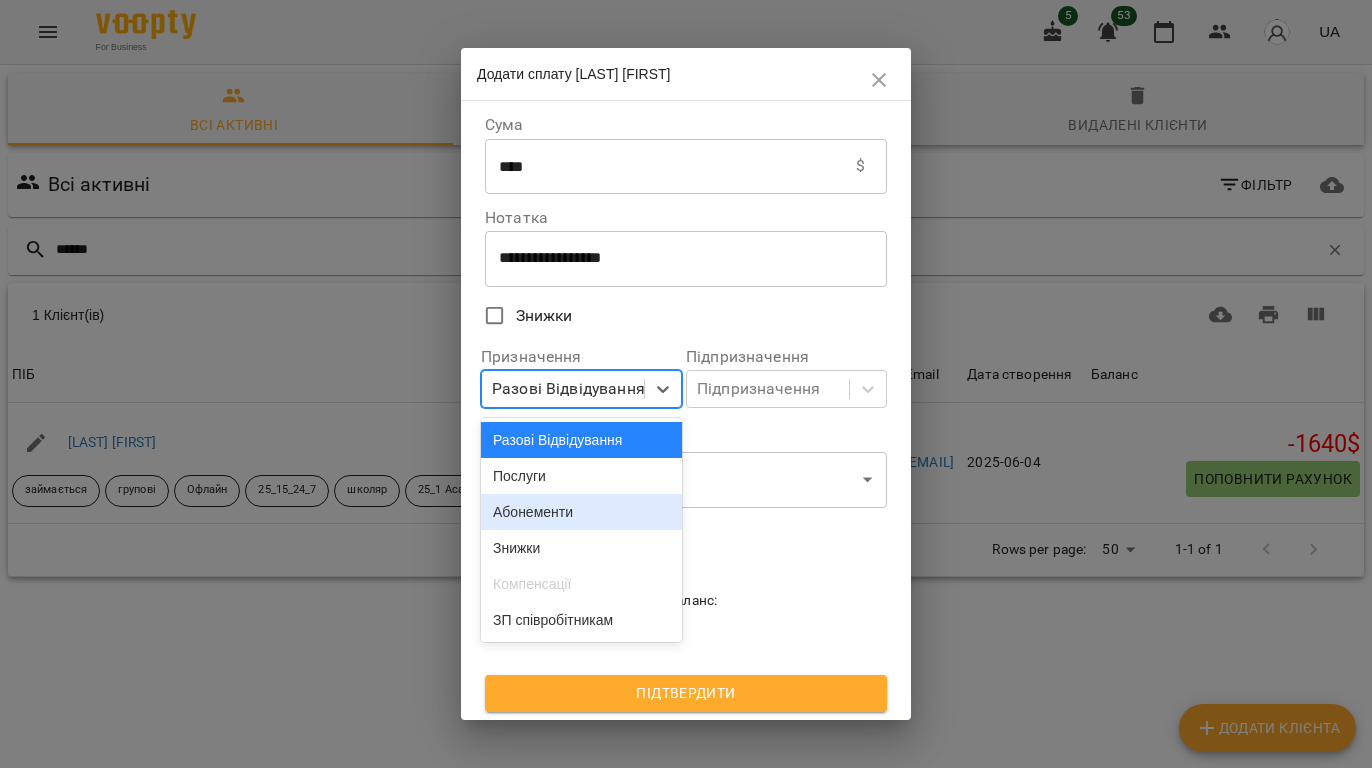 click on "Абонементи" at bounding box center [581, 512] 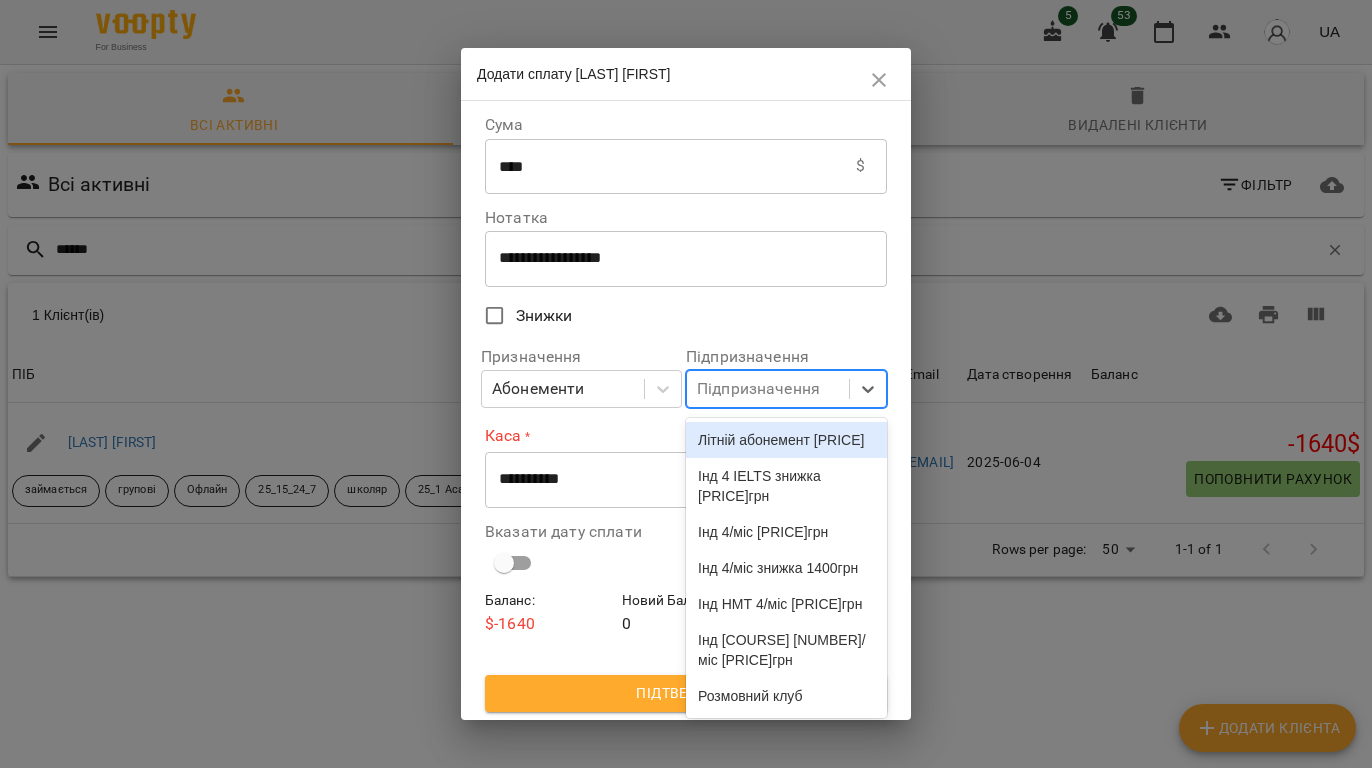 click on "Підпризначення" at bounding box center [758, 389] 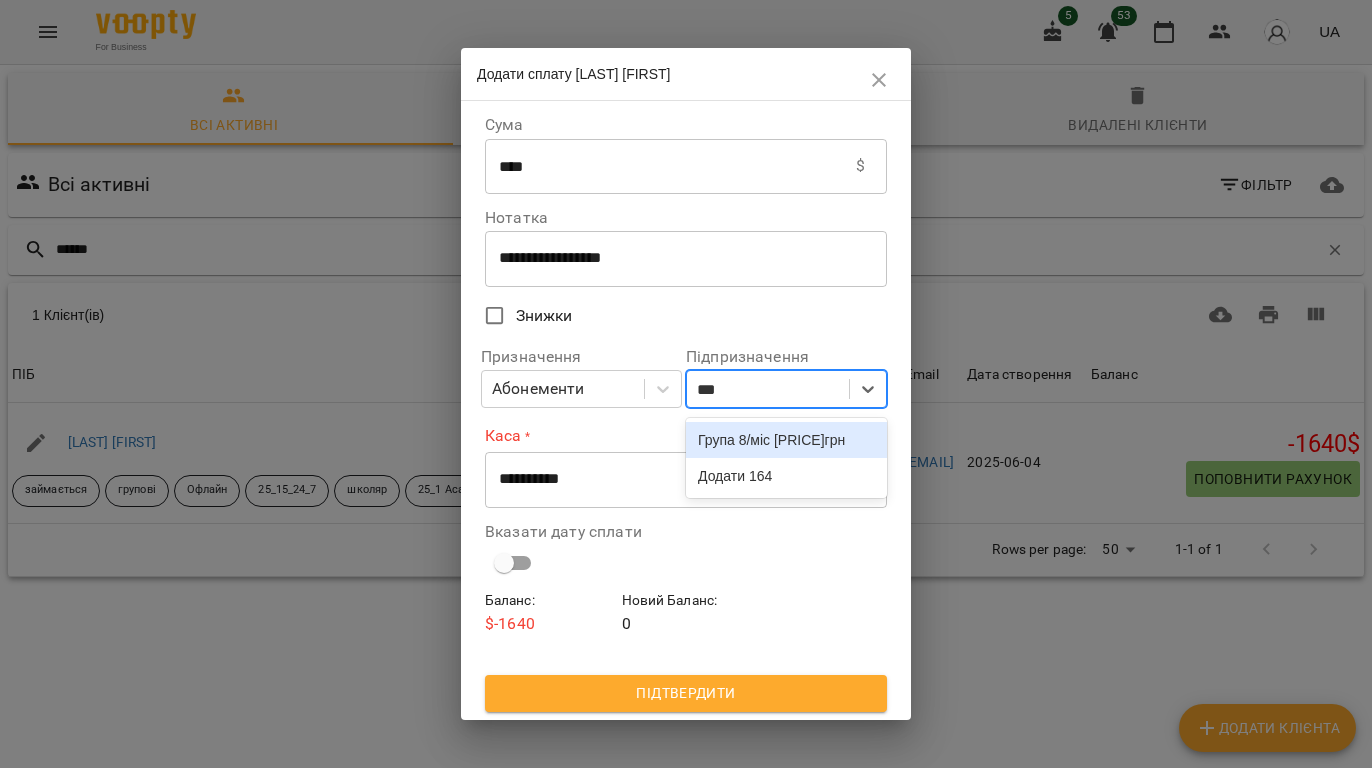 type on "****" 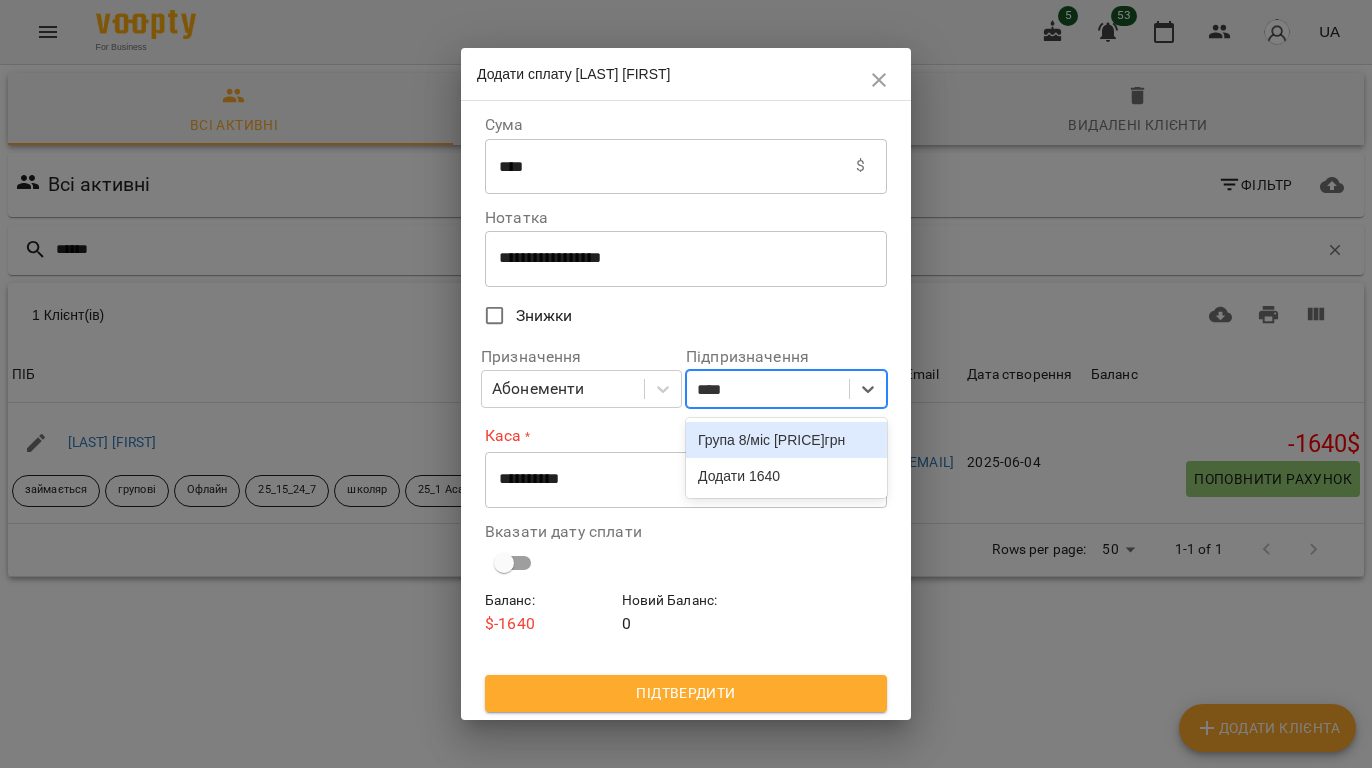 drag, startPoint x: 797, startPoint y: 450, endPoint x: 713, endPoint y: 472, distance: 86.833176 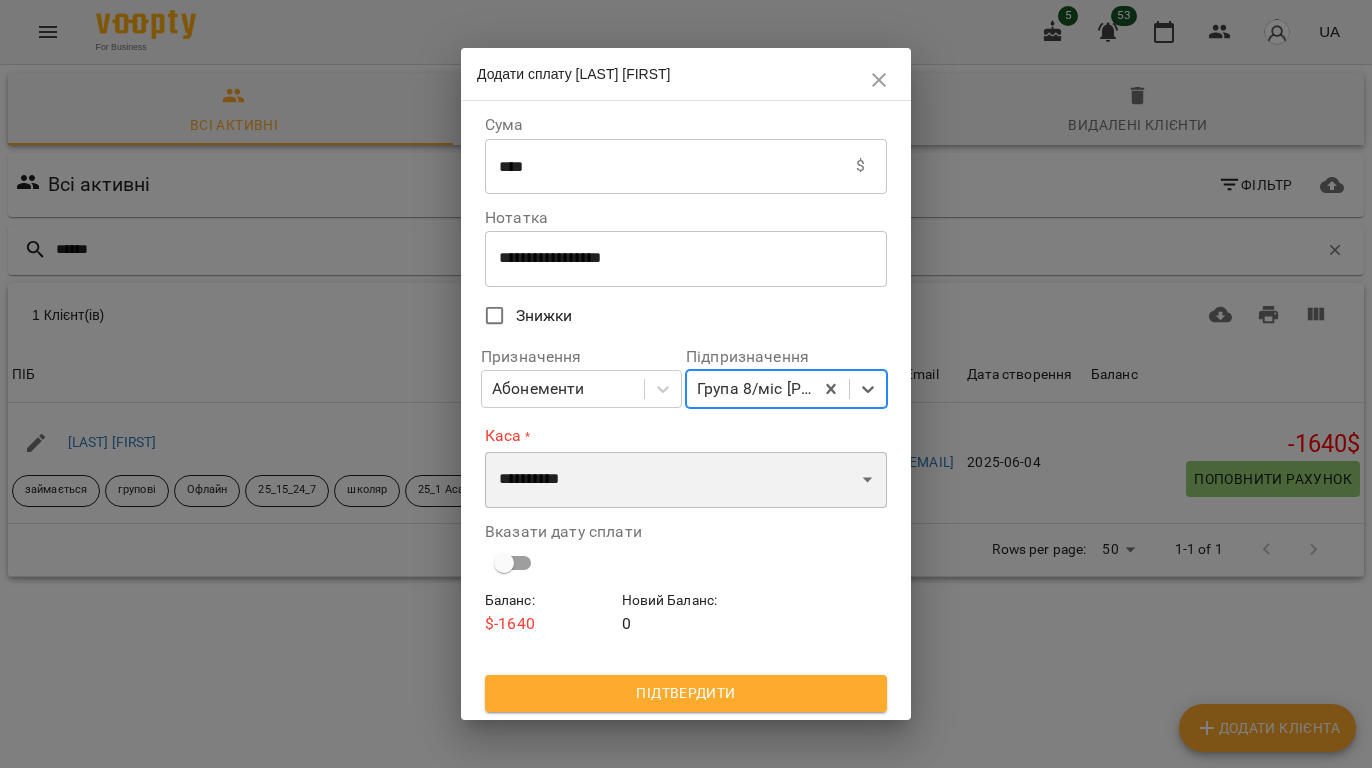 click on "**********" at bounding box center [686, 480] 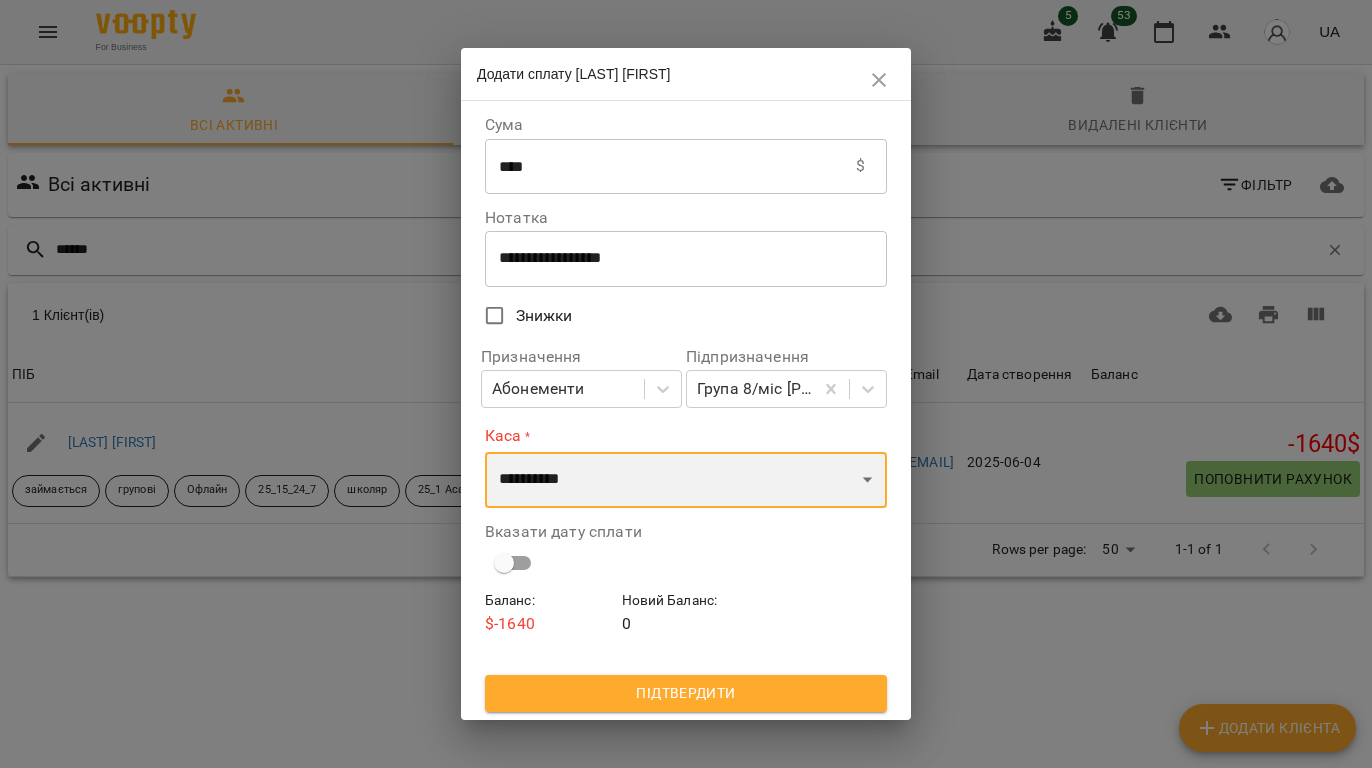 select on "****" 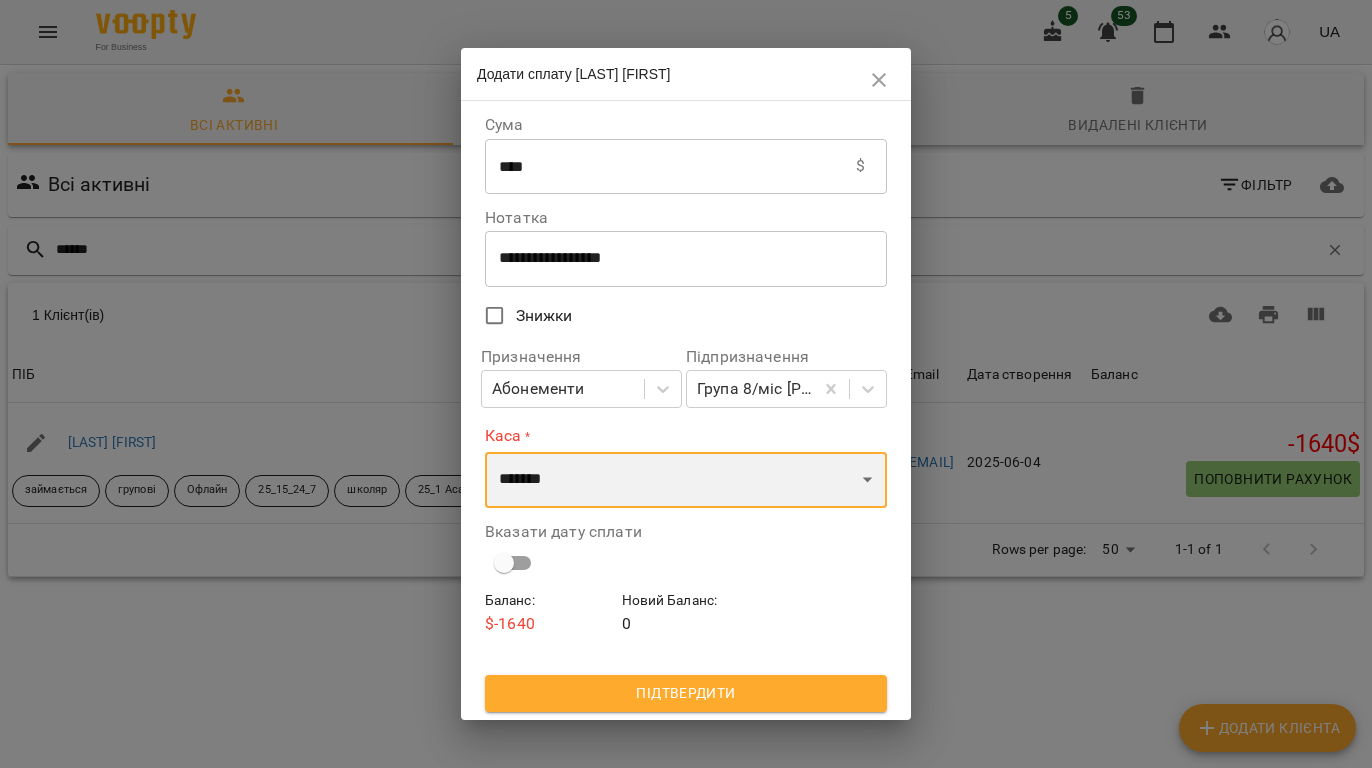 click on "**********" at bounding box center (686, 480) 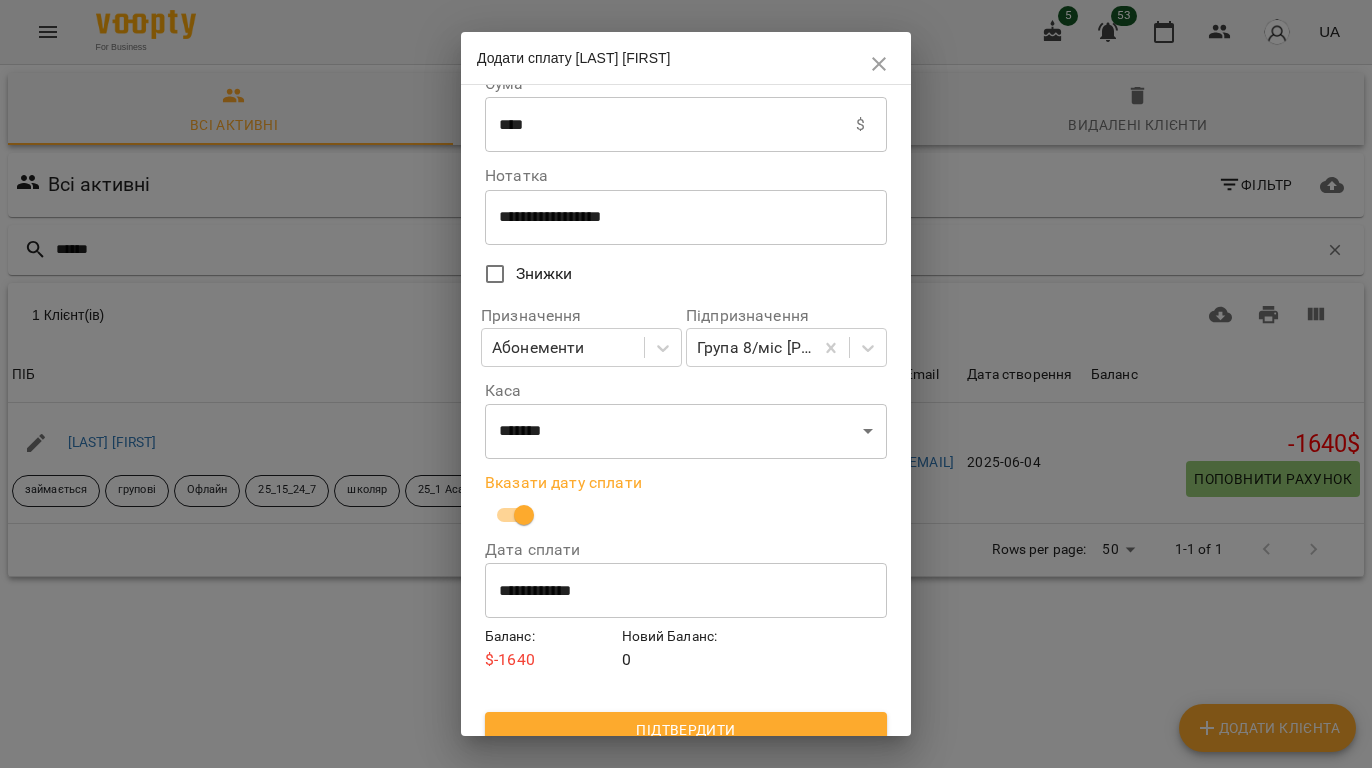 scroll, scrollTop: 48, scrollLeft: 0, axis: vertical 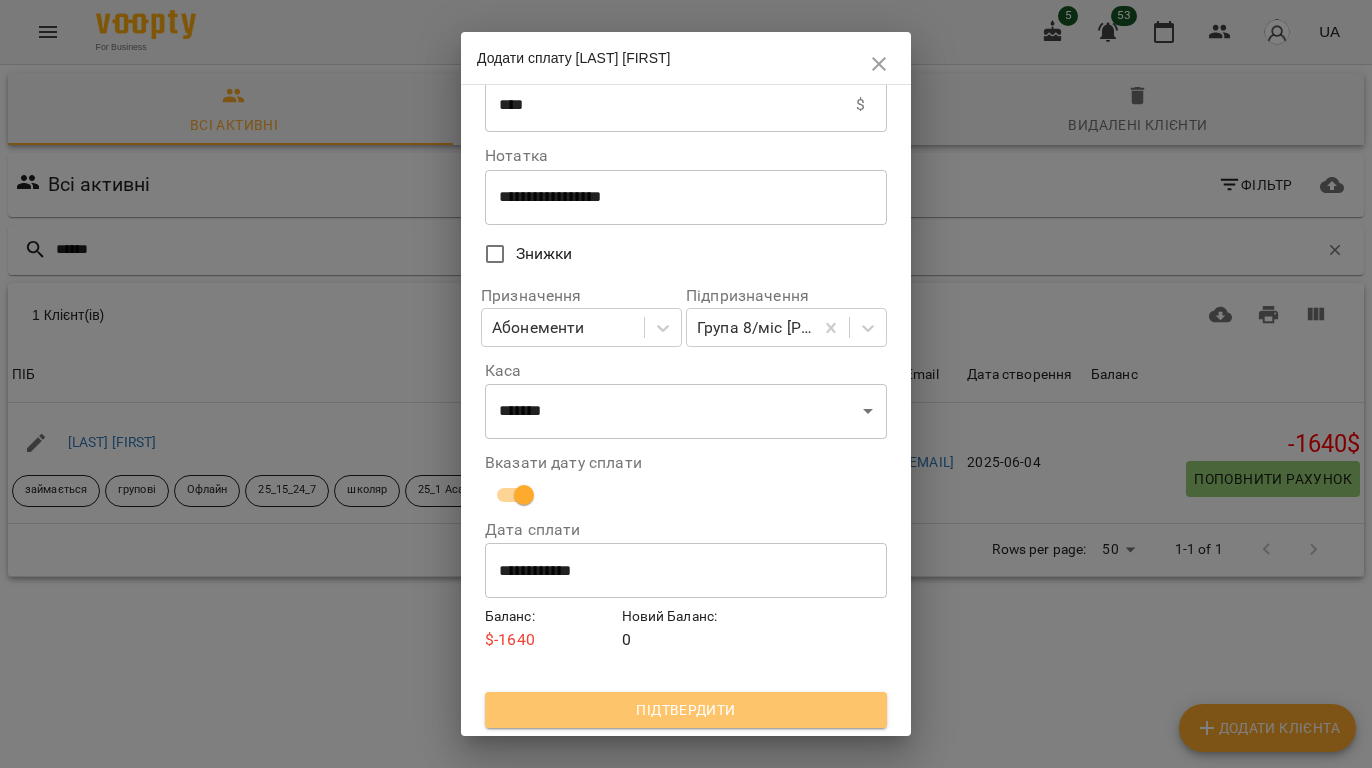 click on "Підтвердити" at bounding box center (686, 710) 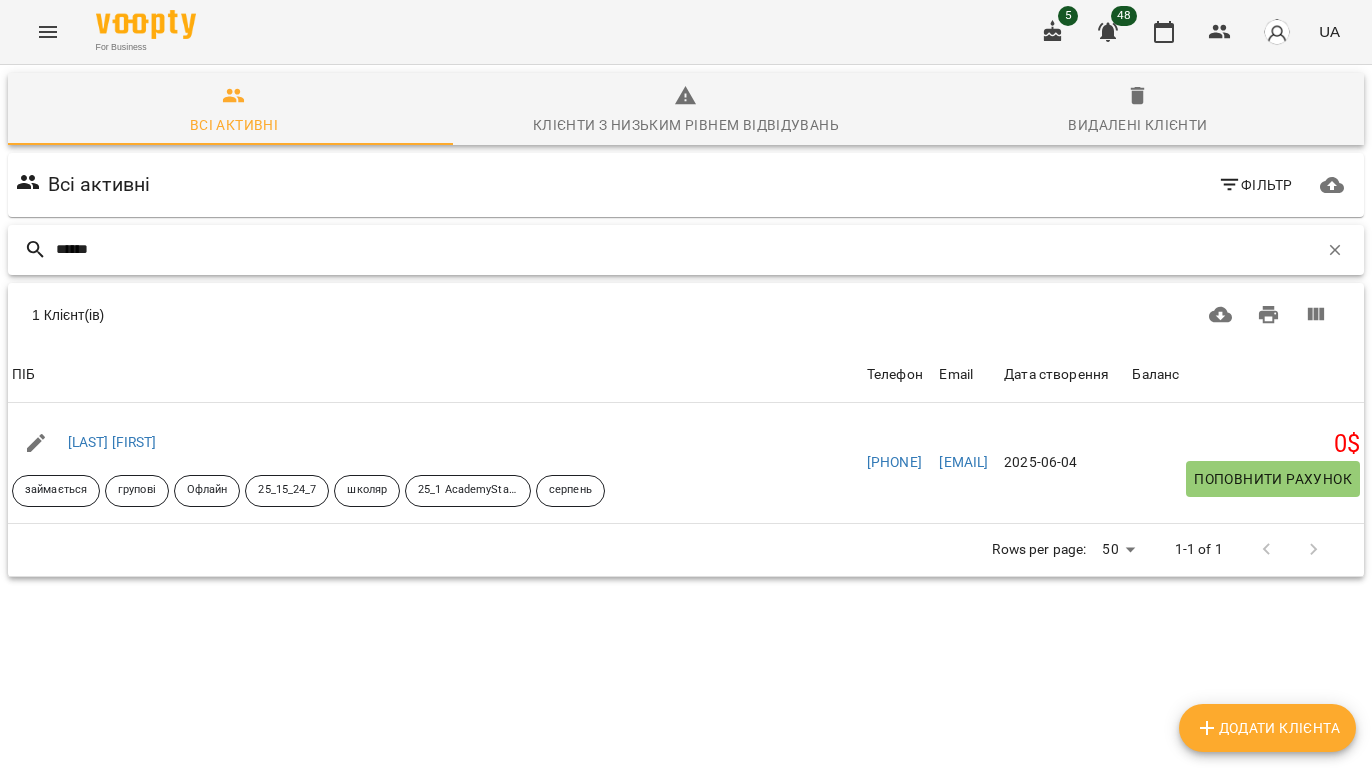 drag, startPoint x: 145, startPoint y: 249, endPoint x: -68, endPoint y: 244, distance: 213.05867 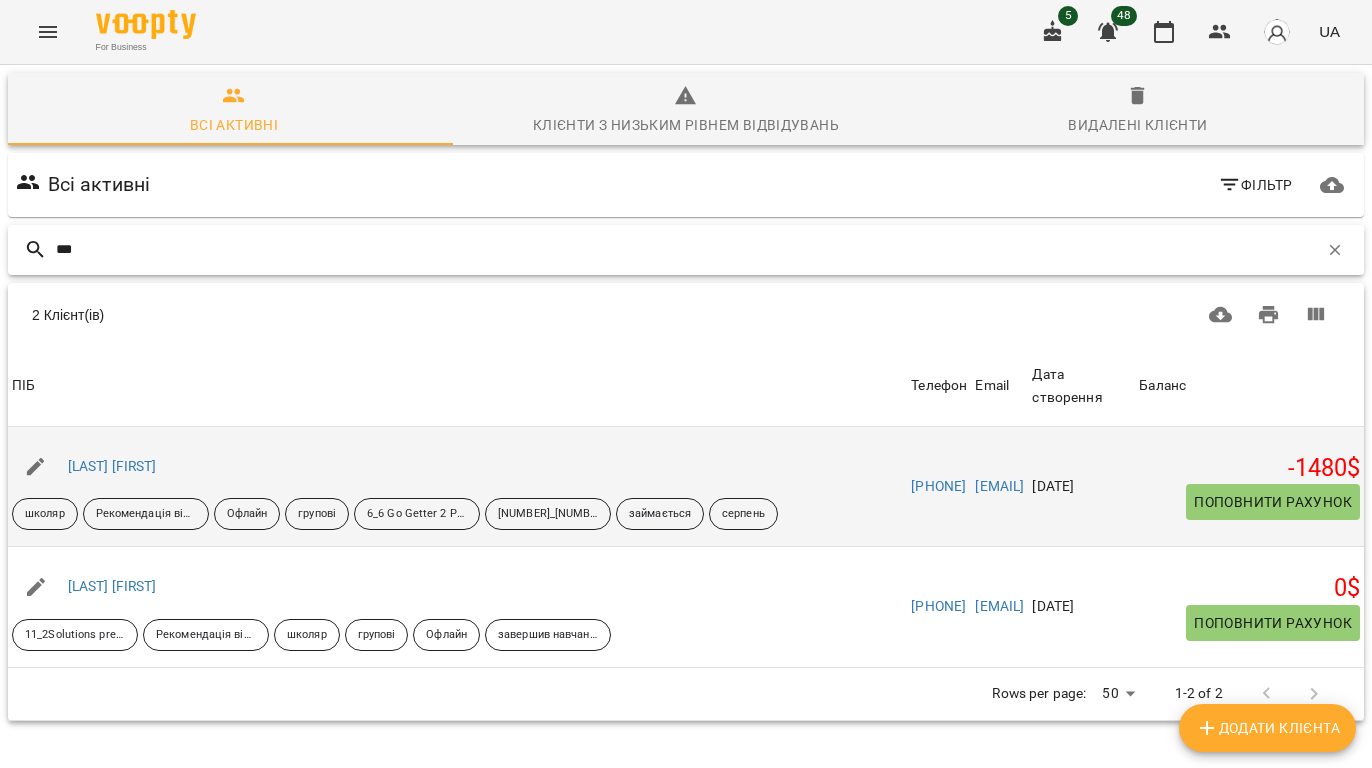 type on "***" 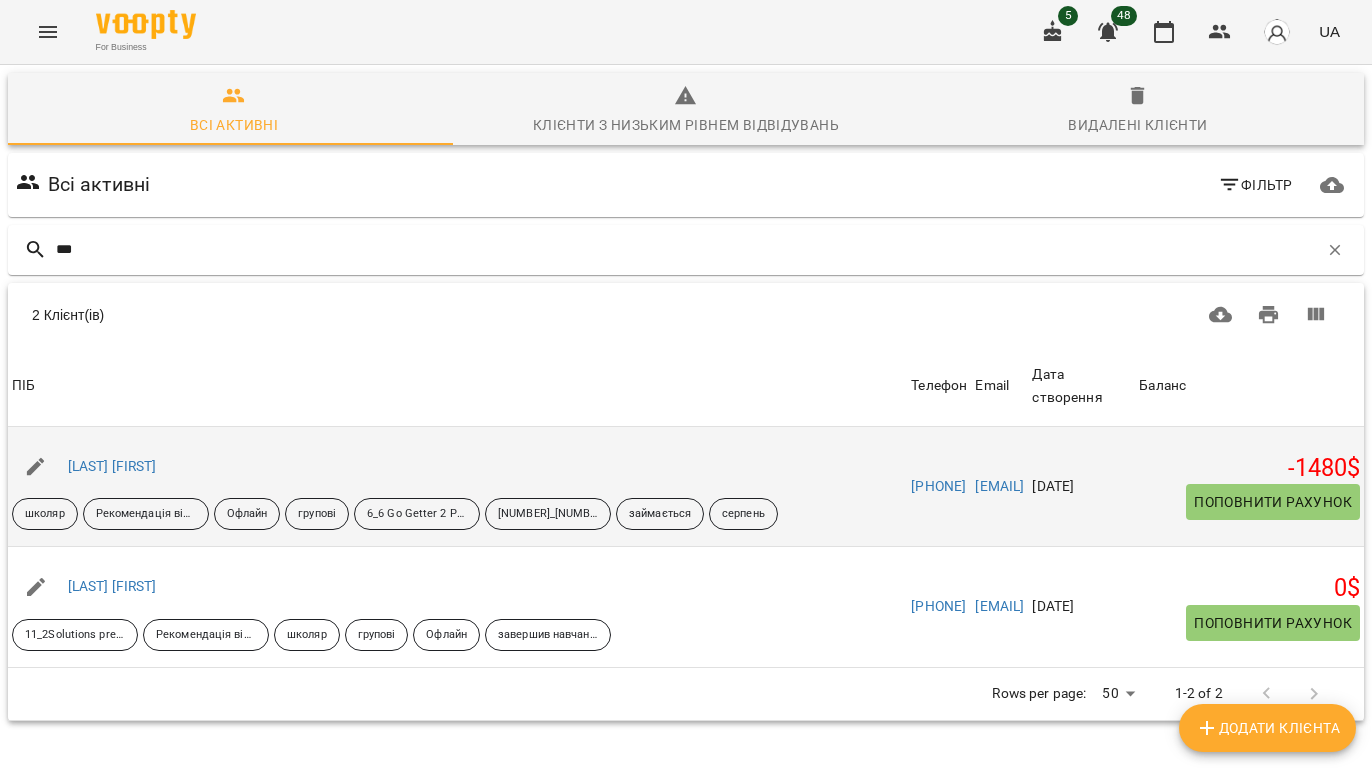 click on "Поповнити рахунок" at bounding box center [1273, 502] 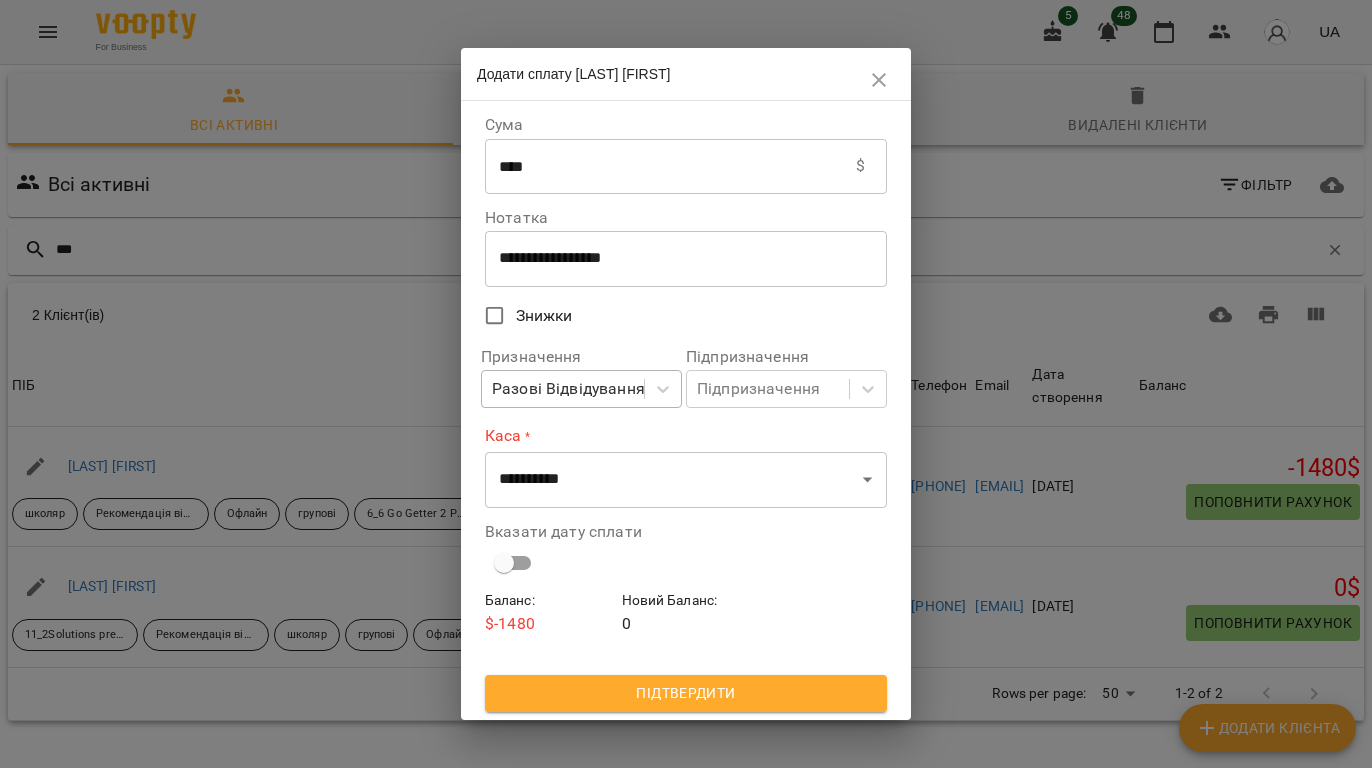 click on "Разові Відвідування" at bounding box center [568, 389] 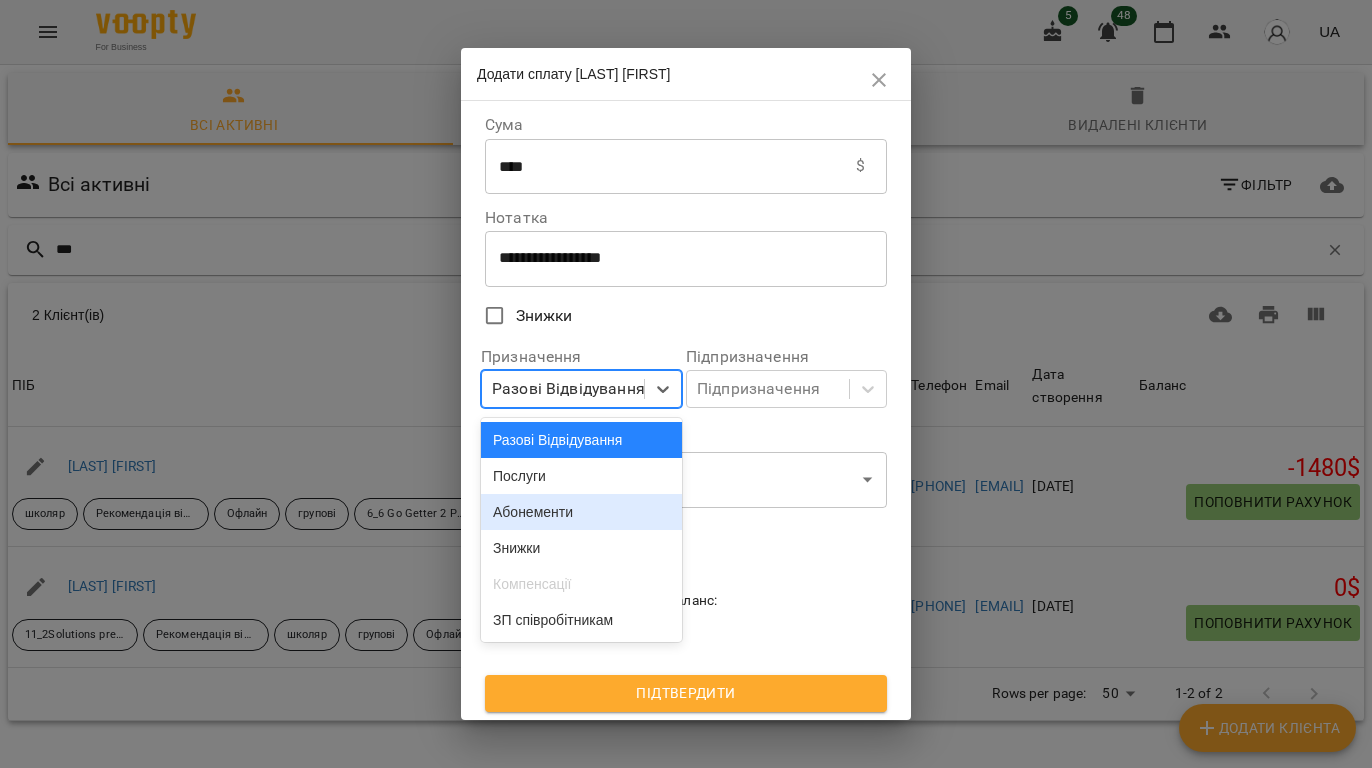 click on "Абонементи" at bounding box center (581, 512) 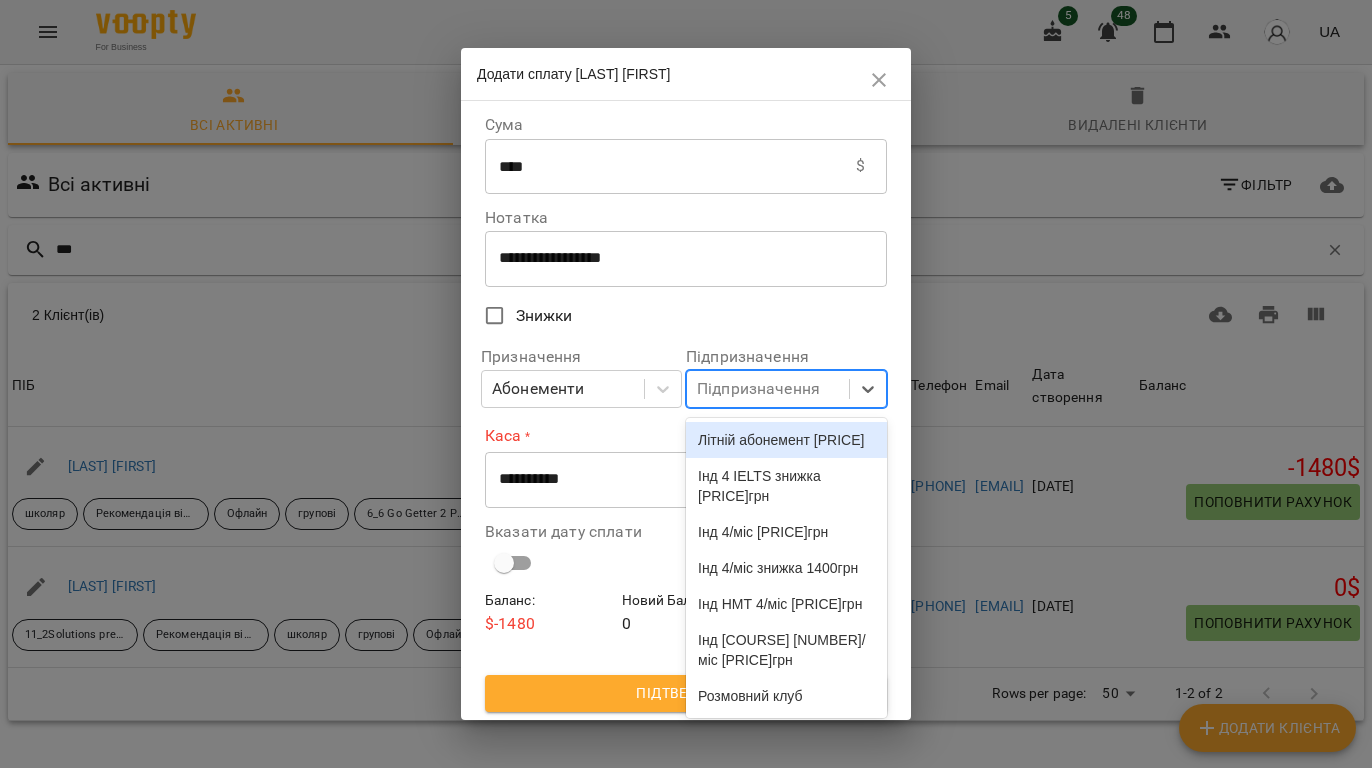 click on "Підпризначення" at bounding box center [758, 389] 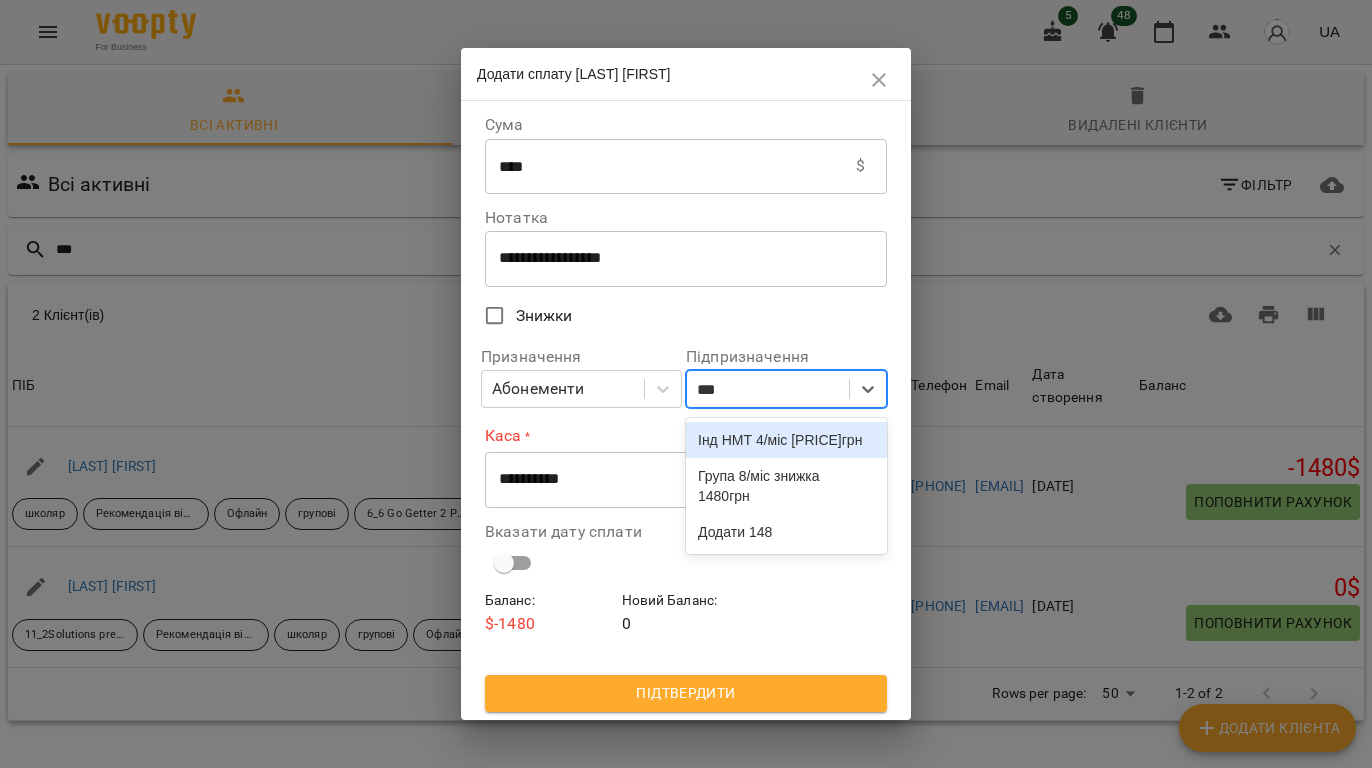 type on "****" 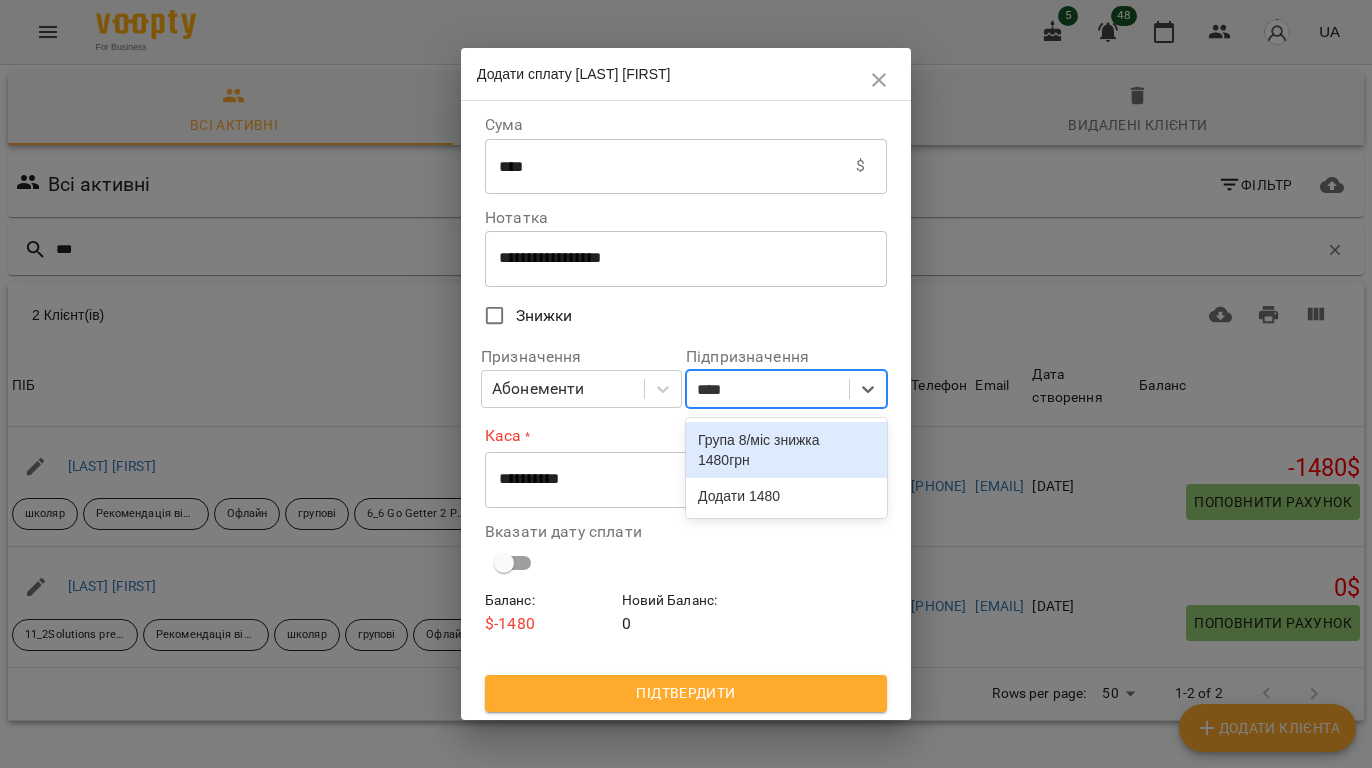 click on "Група 8/міс  знижка 1480грн" at bounding box center (786, 450) 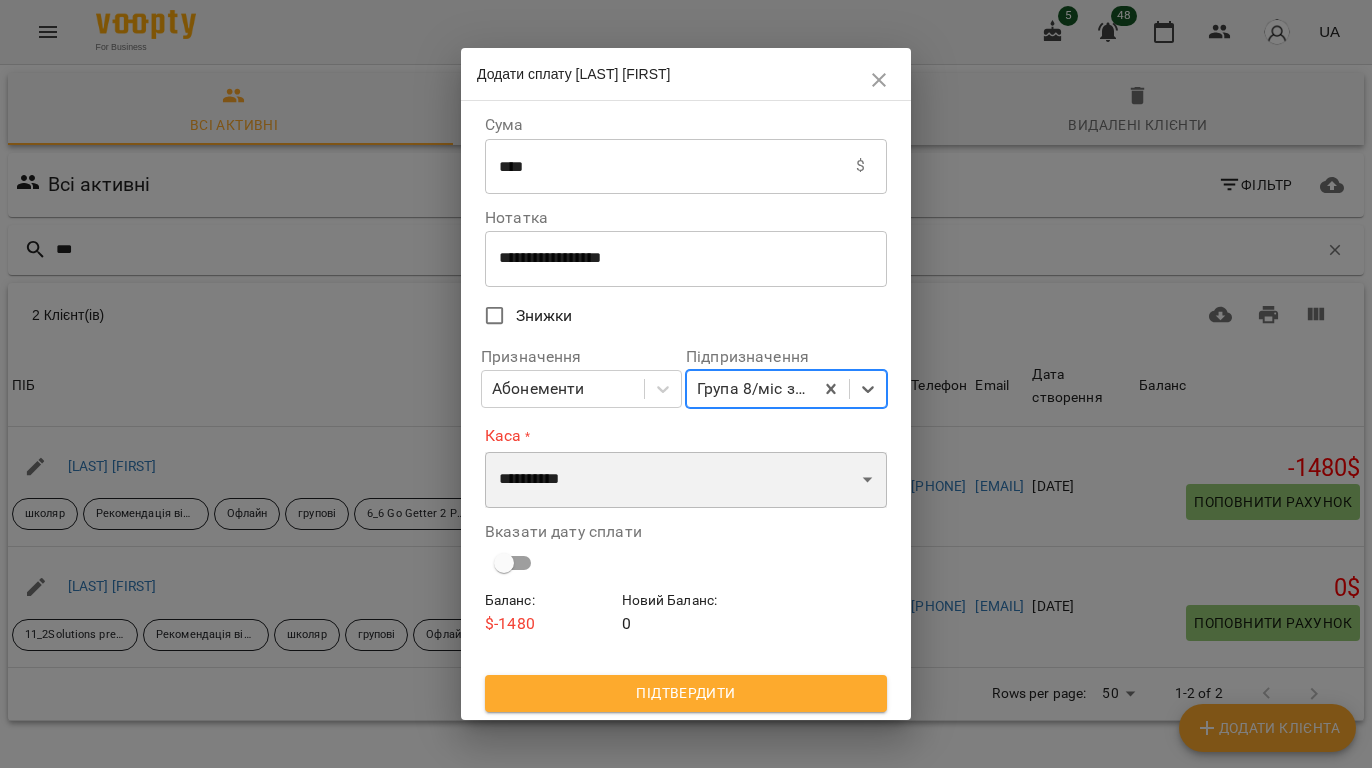 click on "**********" at bounding box center (686, 480) 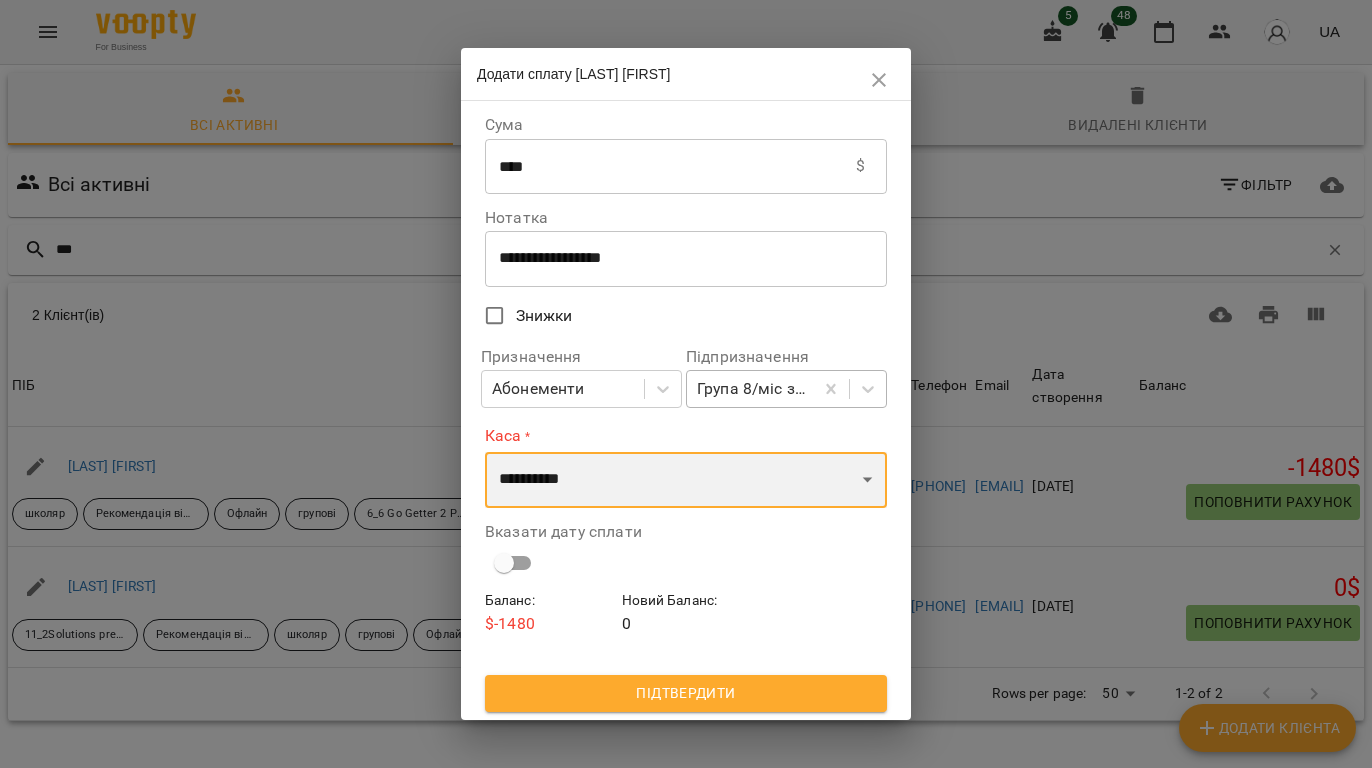 select on "****" 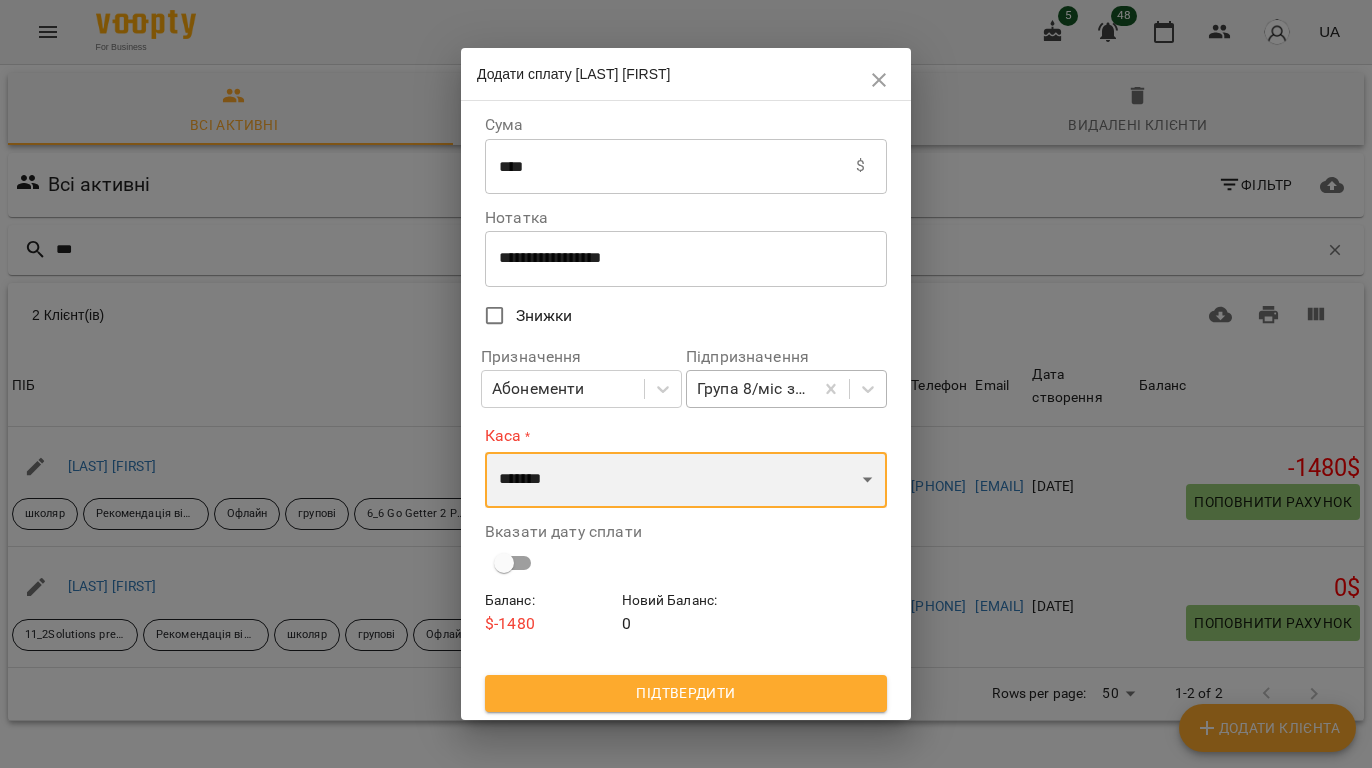 click on "**********" at bounding box center (686, 480) 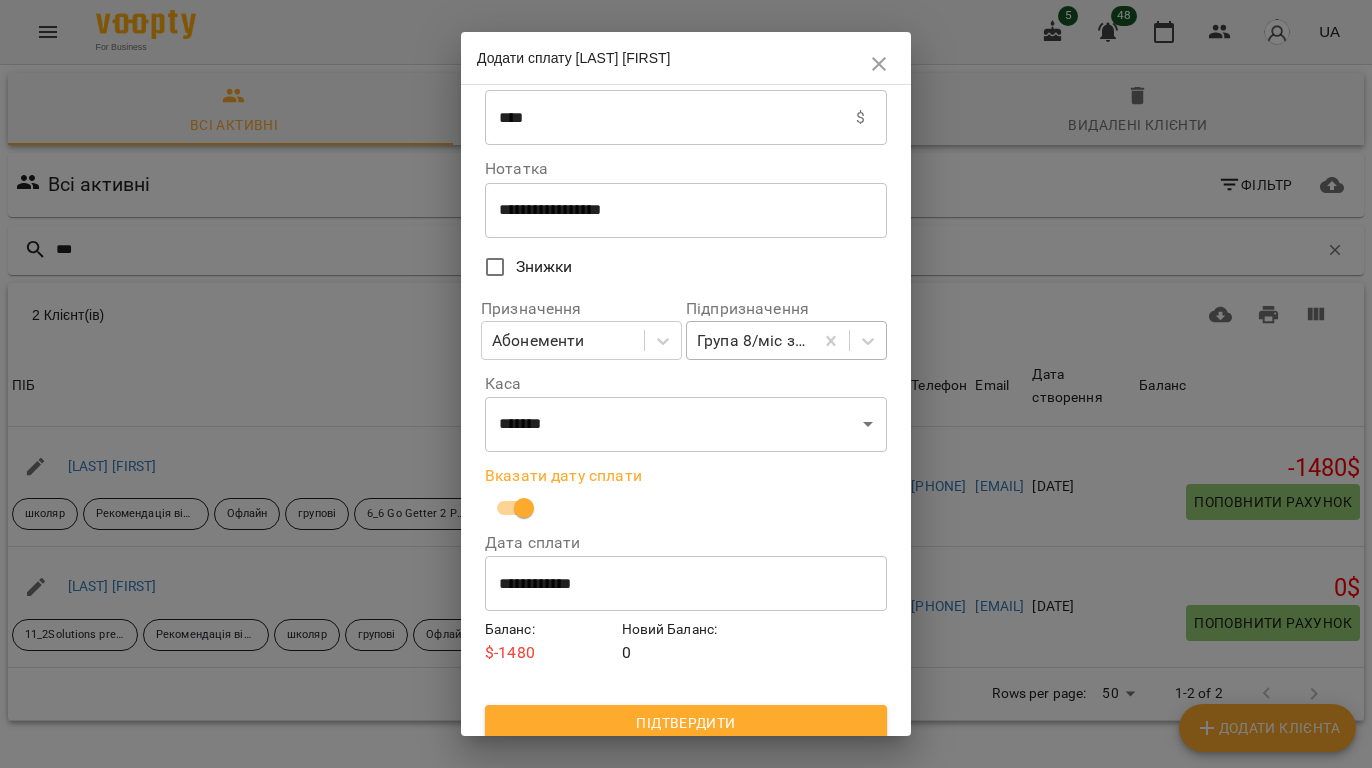 scroll, scrollTop: 48, scrollLeft: 0, axis: vertical 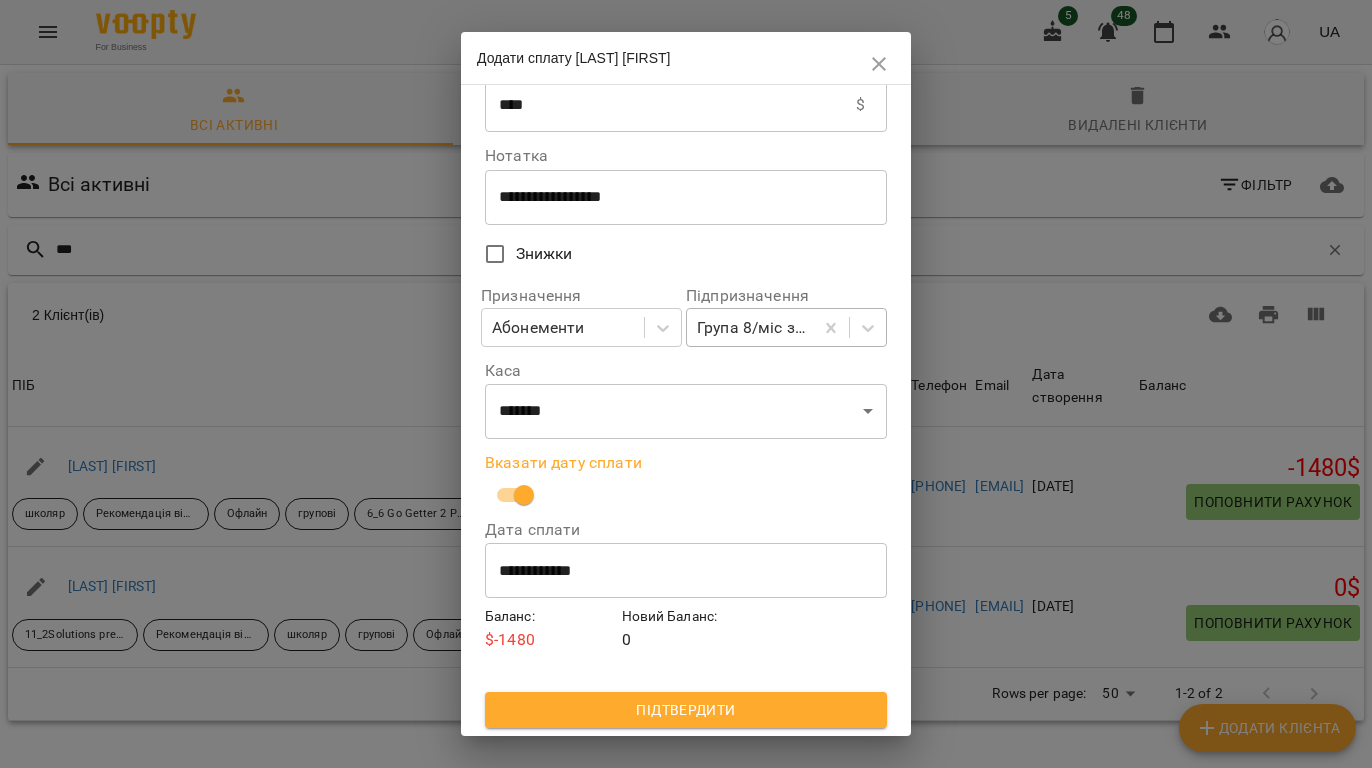 click on "Підтвердити" at bounding box center [686, 710] 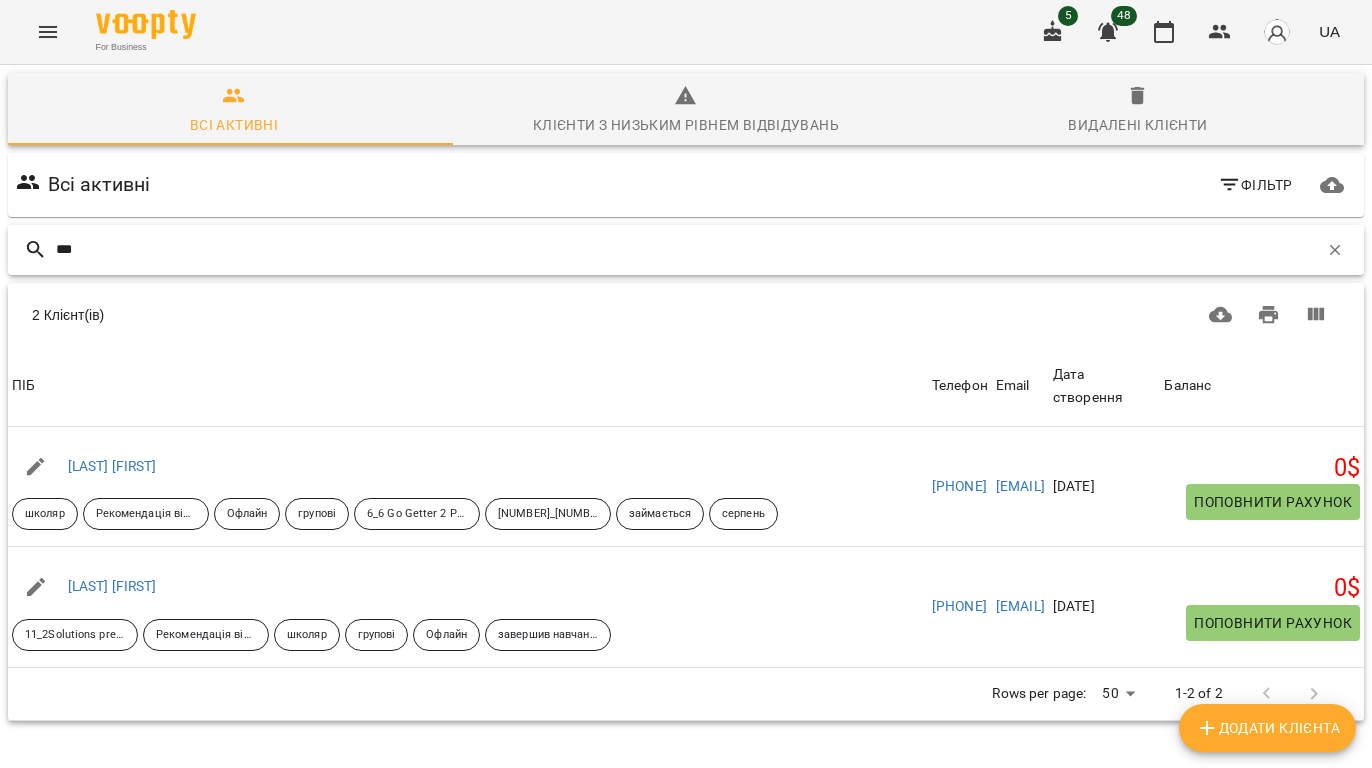 drag, startPoint x: 30, startPoint y: 252, endPoint x: -59, endPoint y: 254, distance: 89.02247 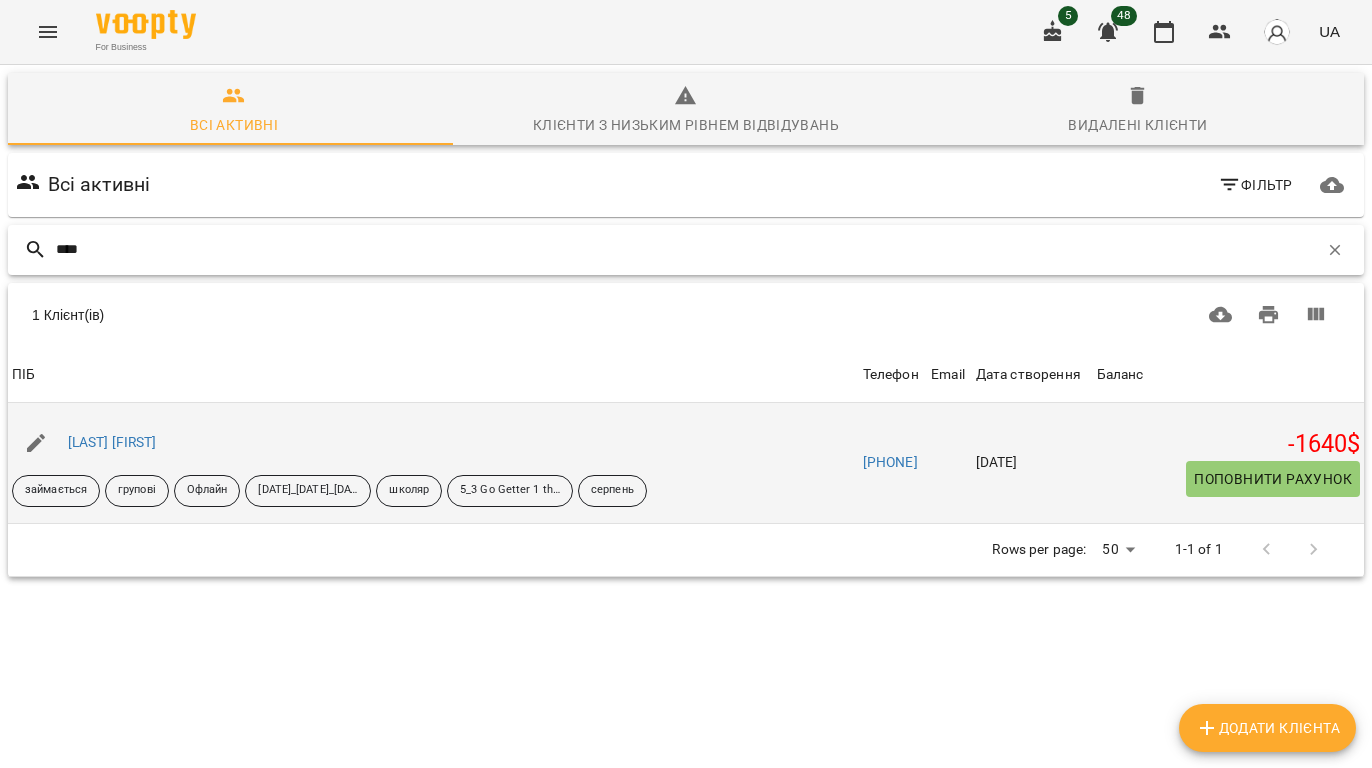 type on "****" 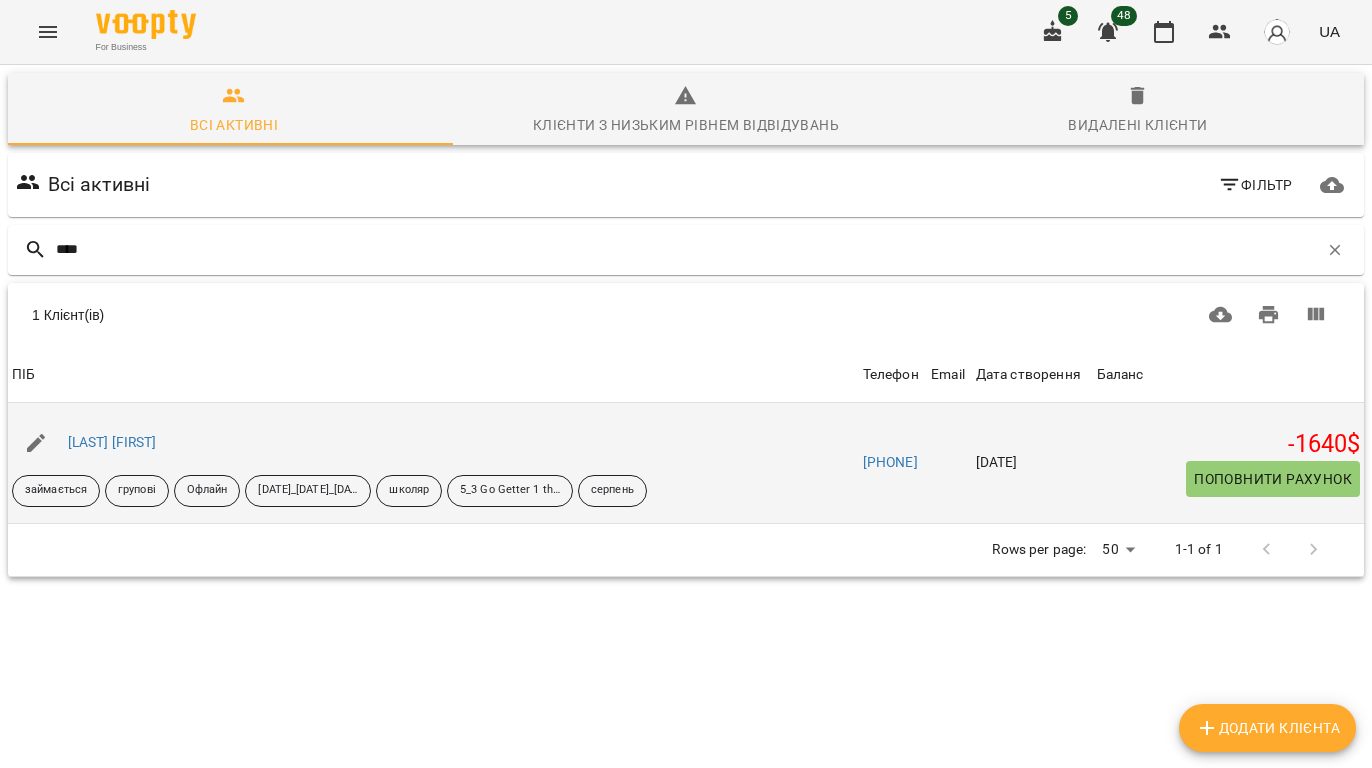 click on "Поповнити рахунок" at bounding box center (1273, 479) 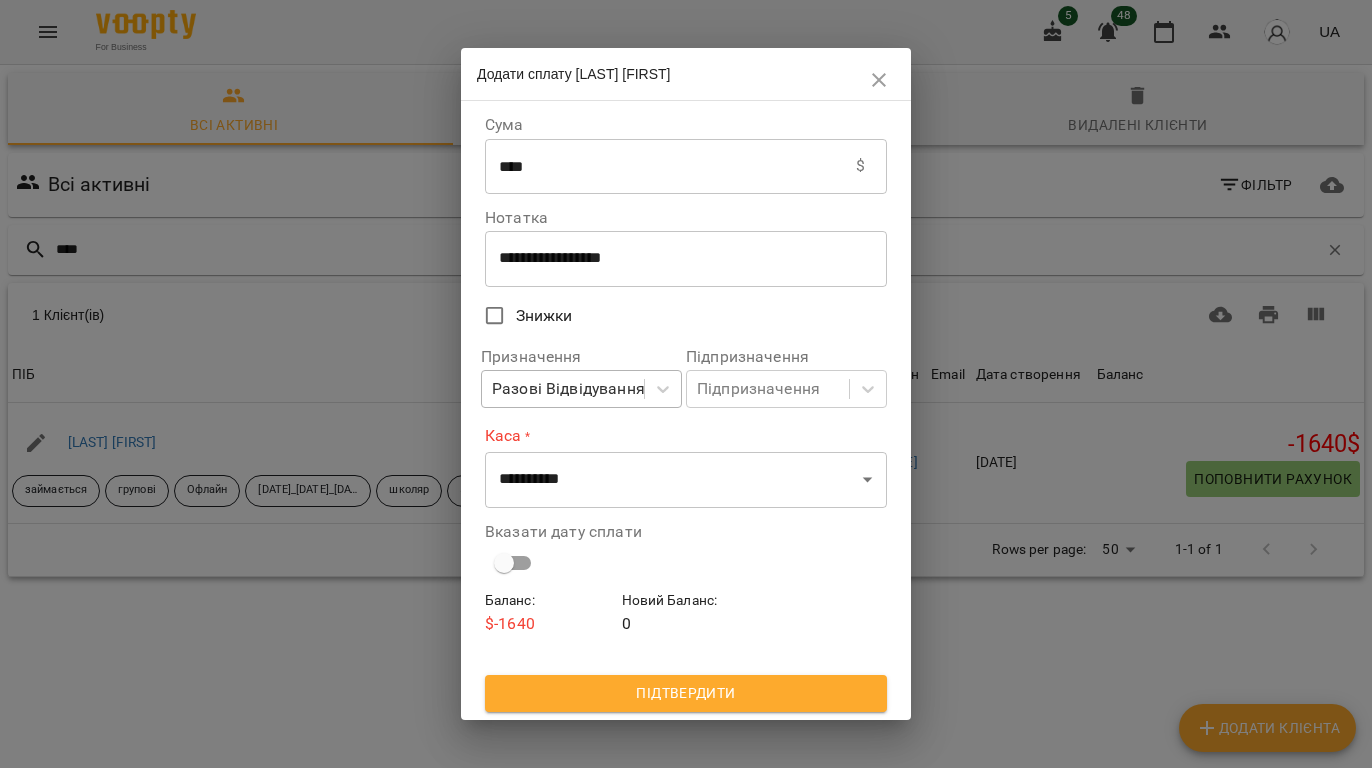 click on "Разові Відвідування" at bounding box center (568, 389) 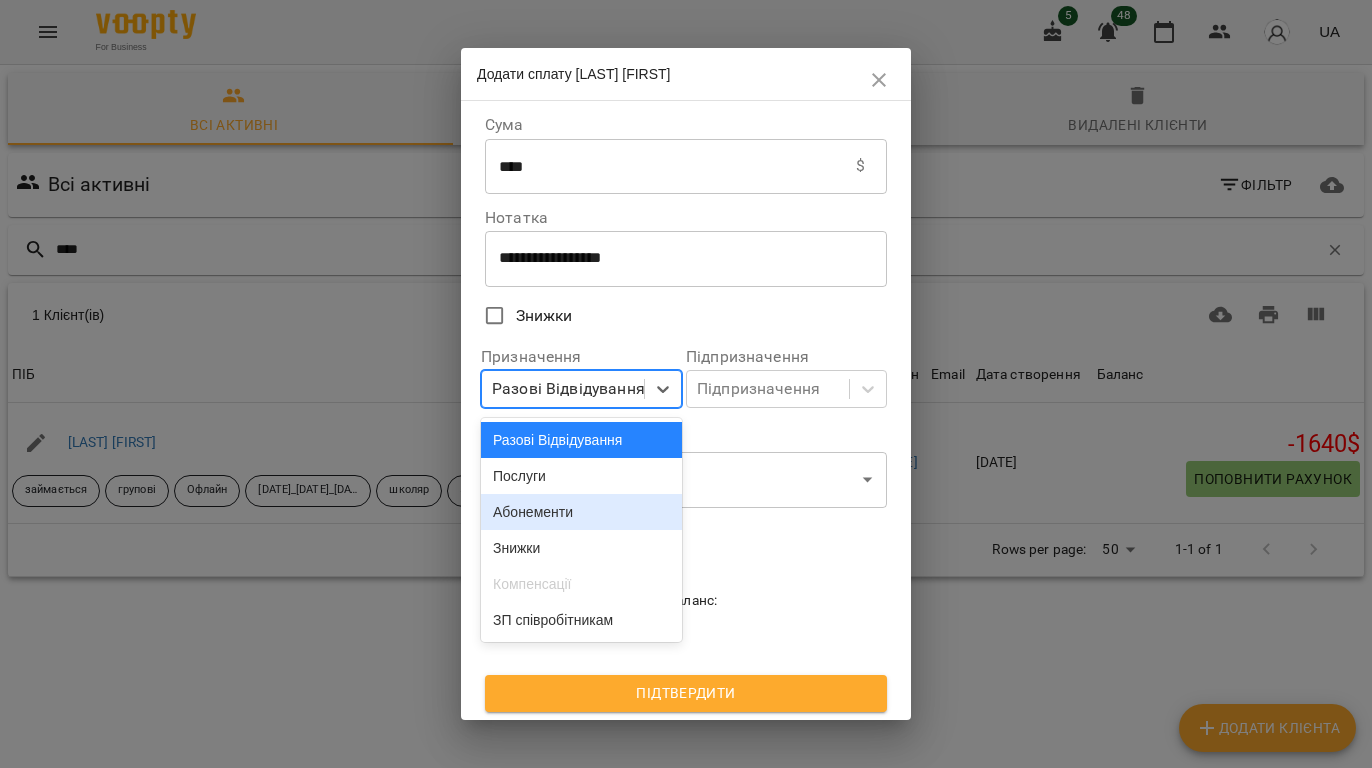 click on "Абонементи" at bounding box center [581, 512] 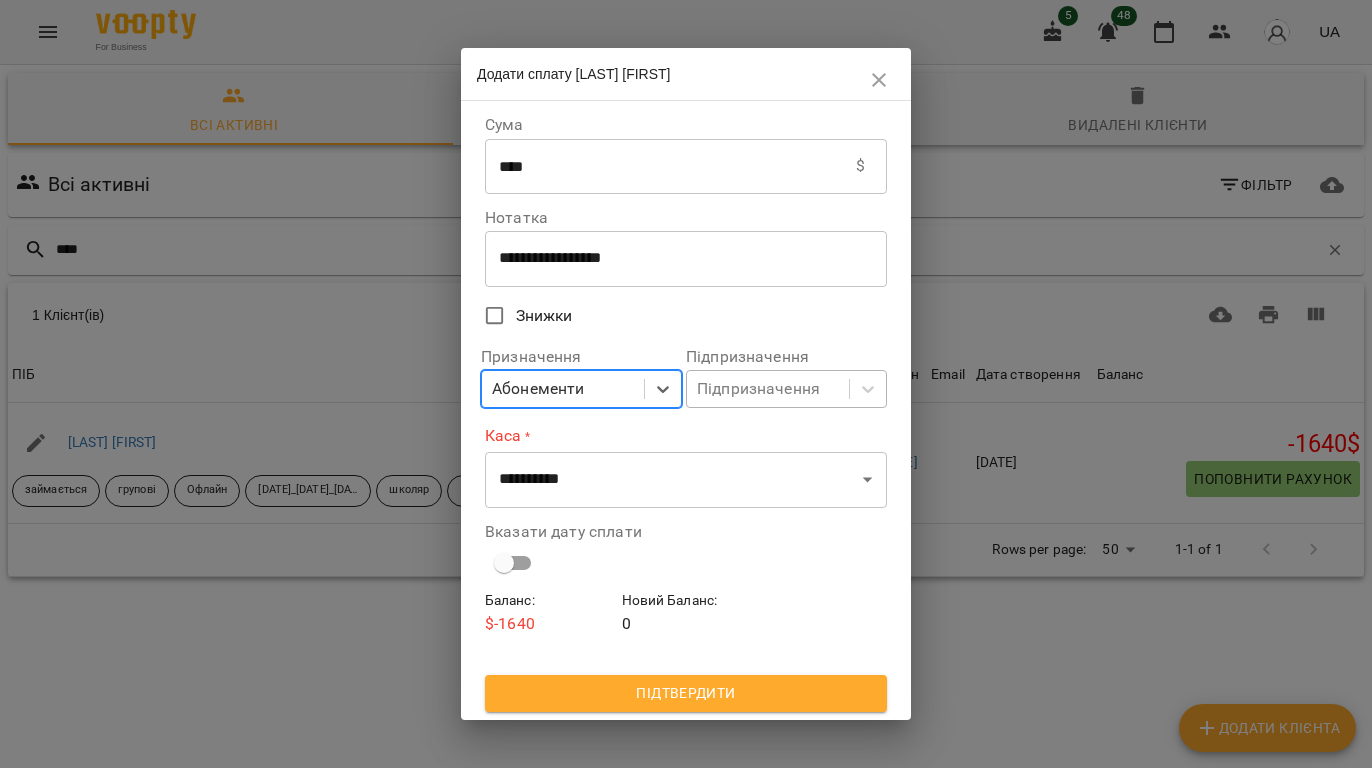 click on "Підпризначення" at bounding box center (768, 389) 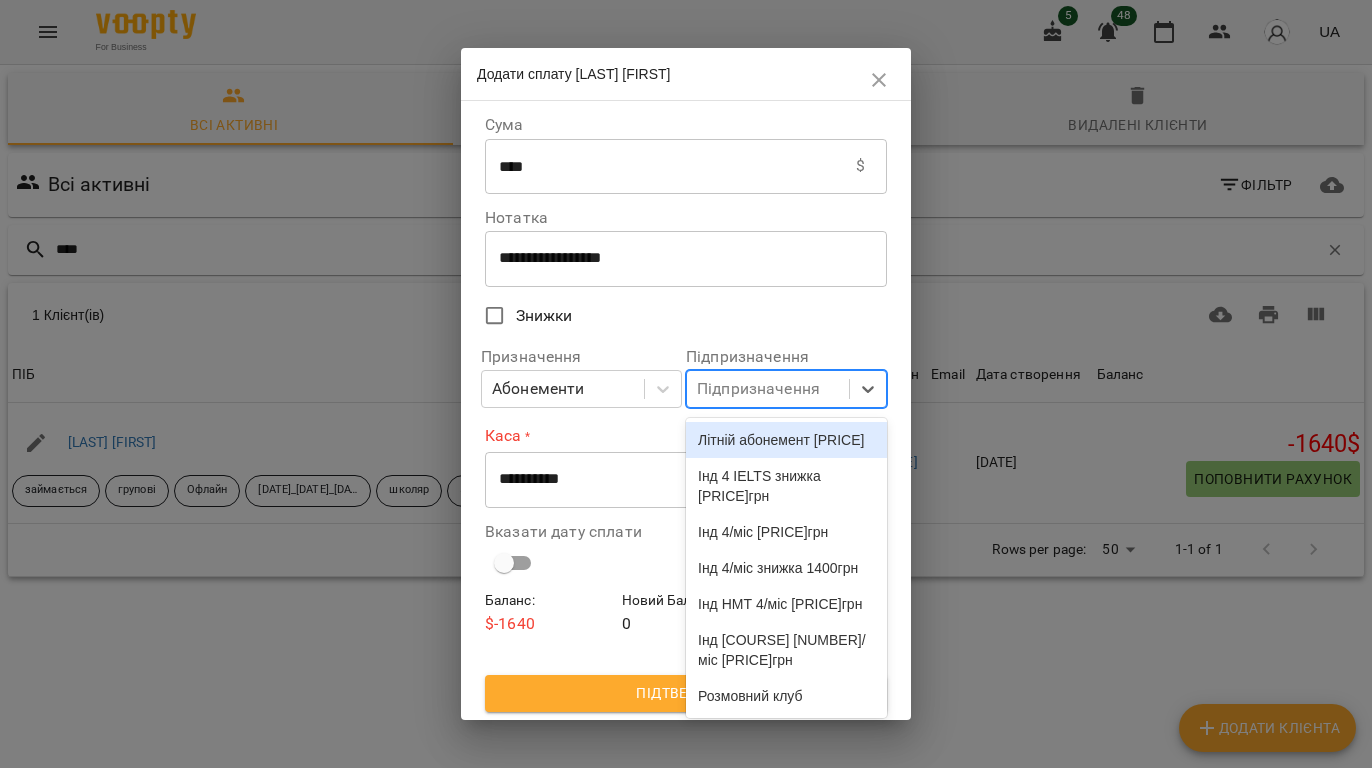 click on "Підпризначення" at bounding box center [758, 389] 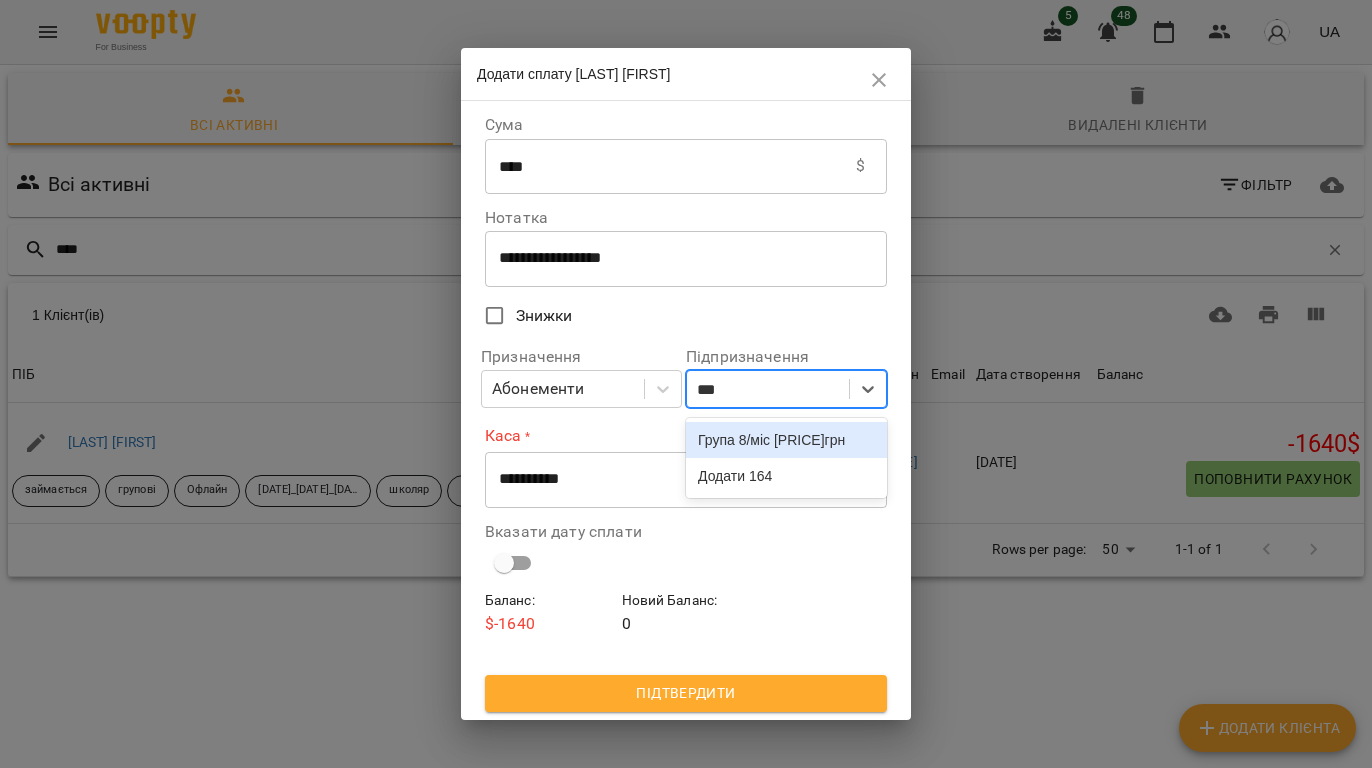 type on "****" 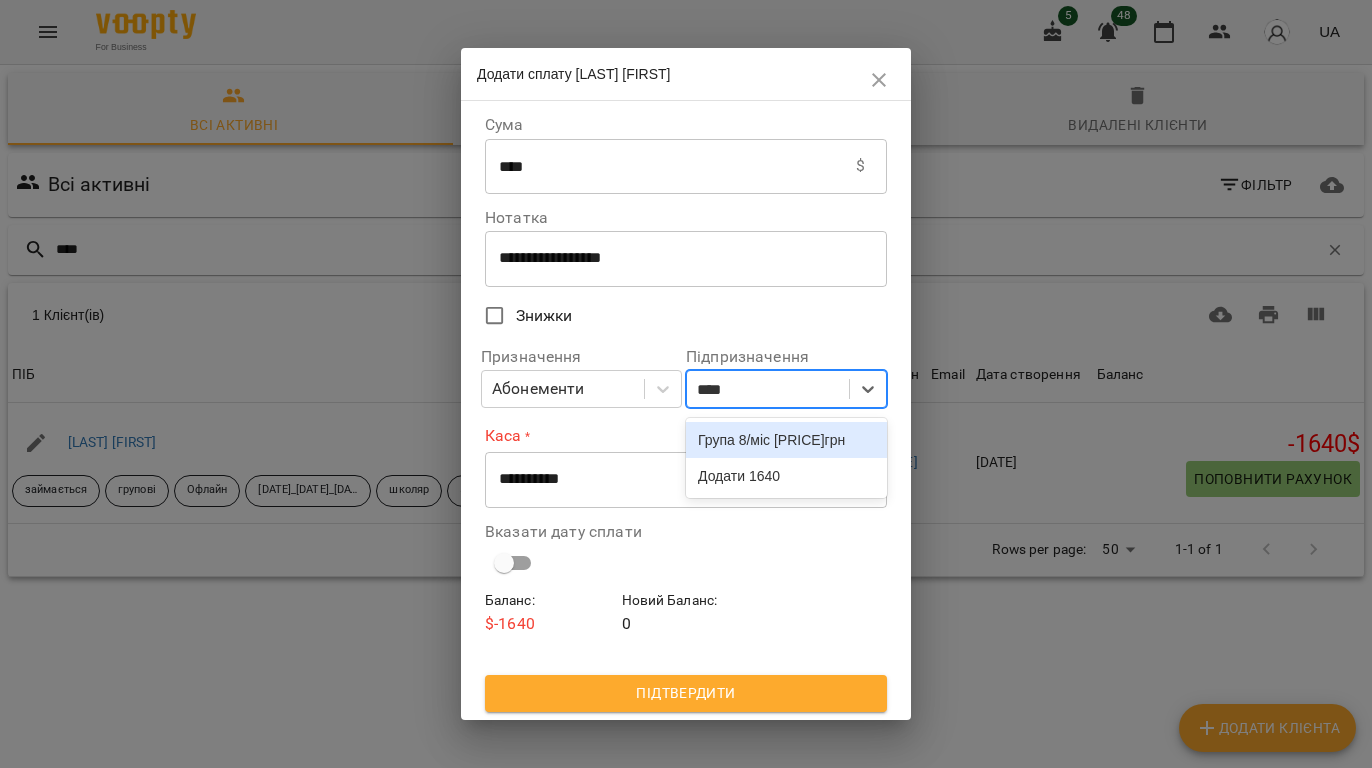 click on "Група 8/міс 1640грн" at bounding box center (786, 440) 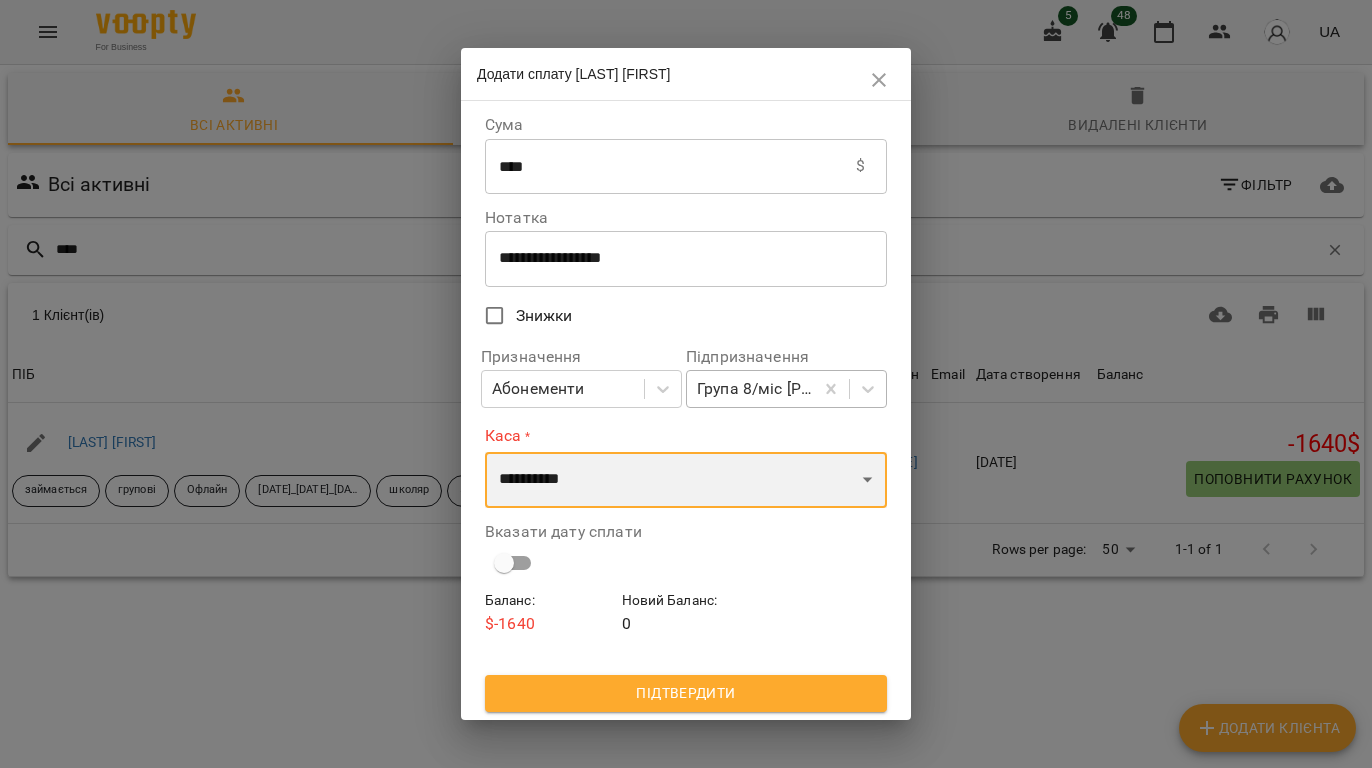 click on "**********" at bounding box center (686, 480) 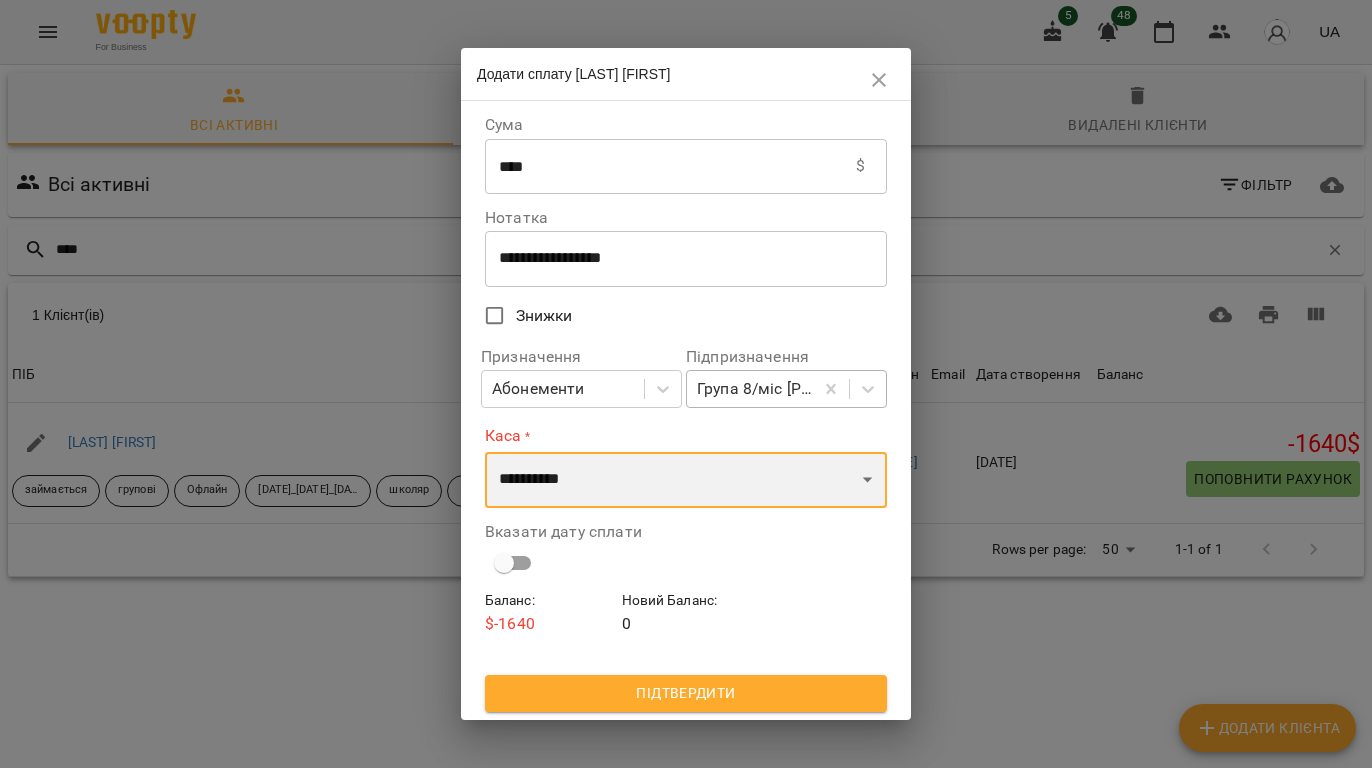 select on "****" 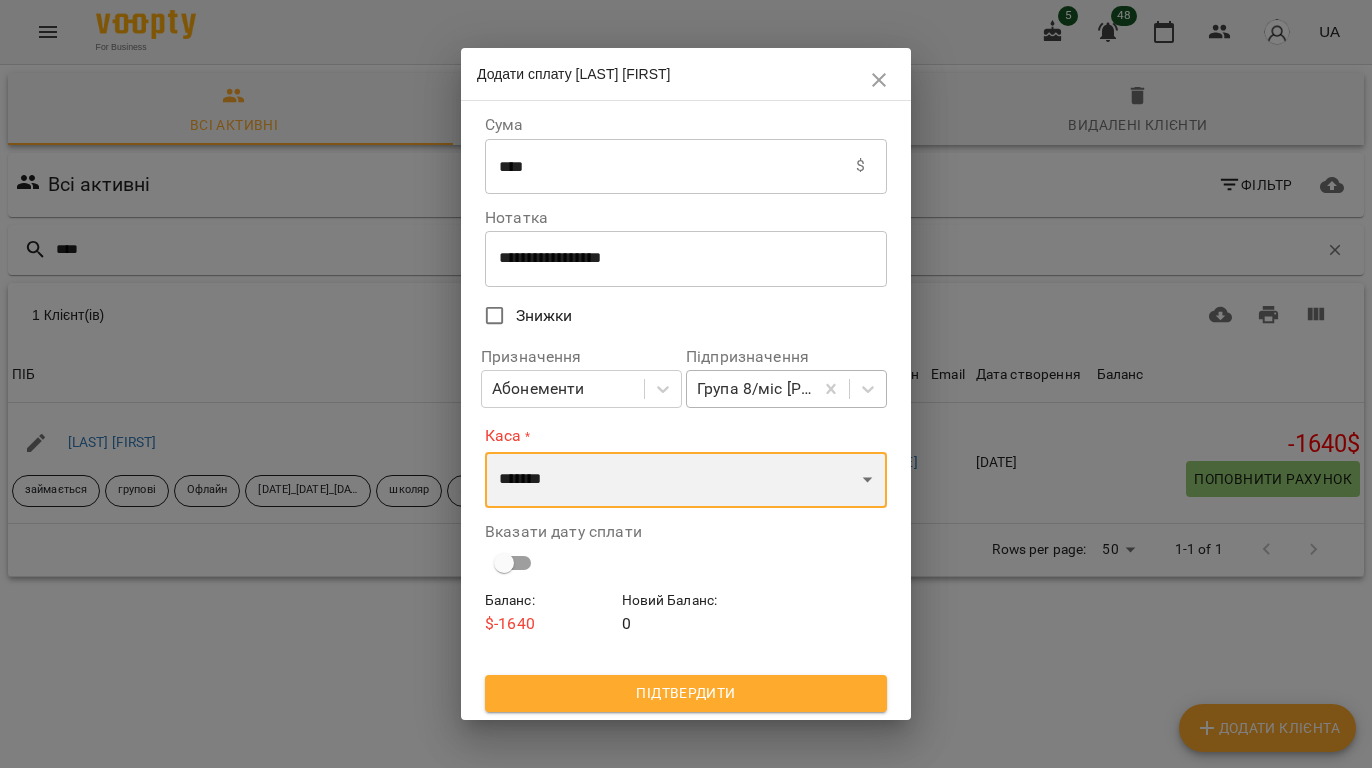 click on "**********" at bounding box center [686, 480] 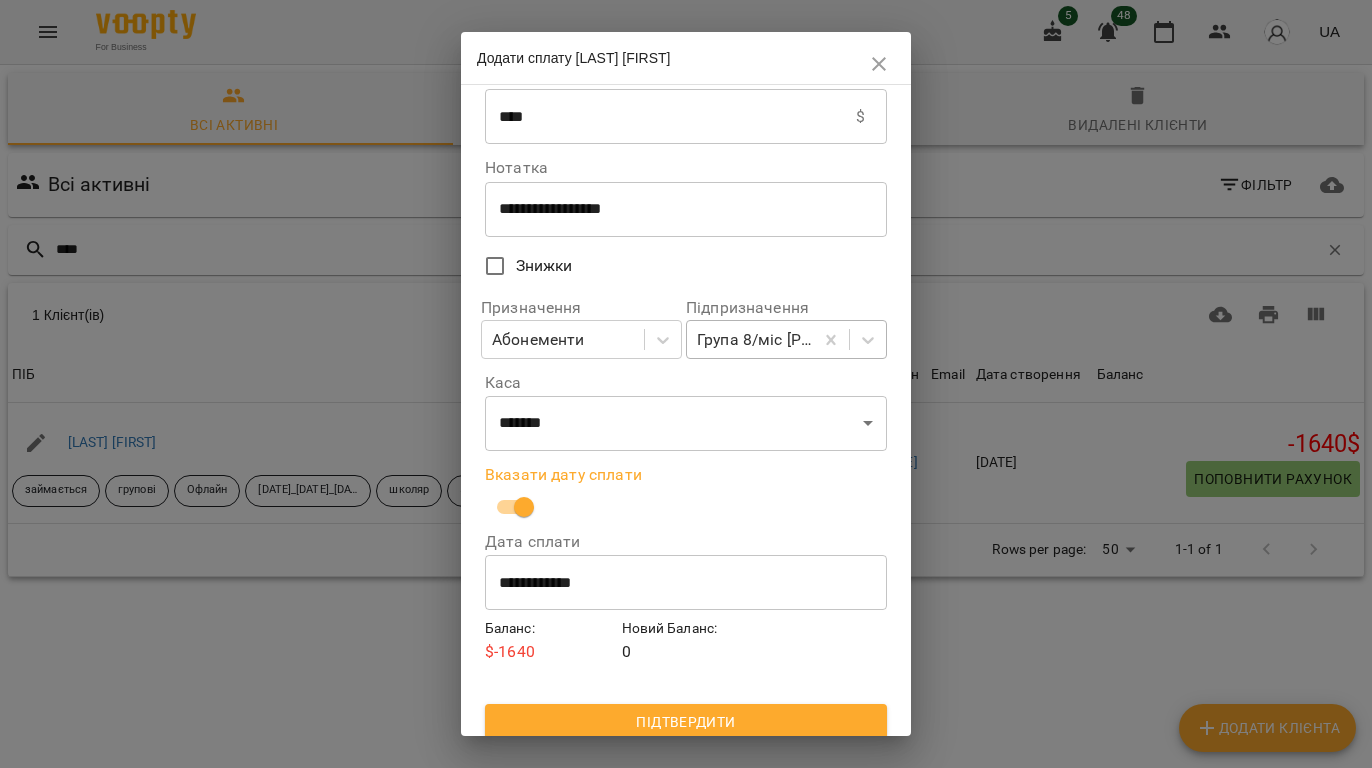 scroll, scrollTop: 48, scrollLeft: 0, axis: vertical 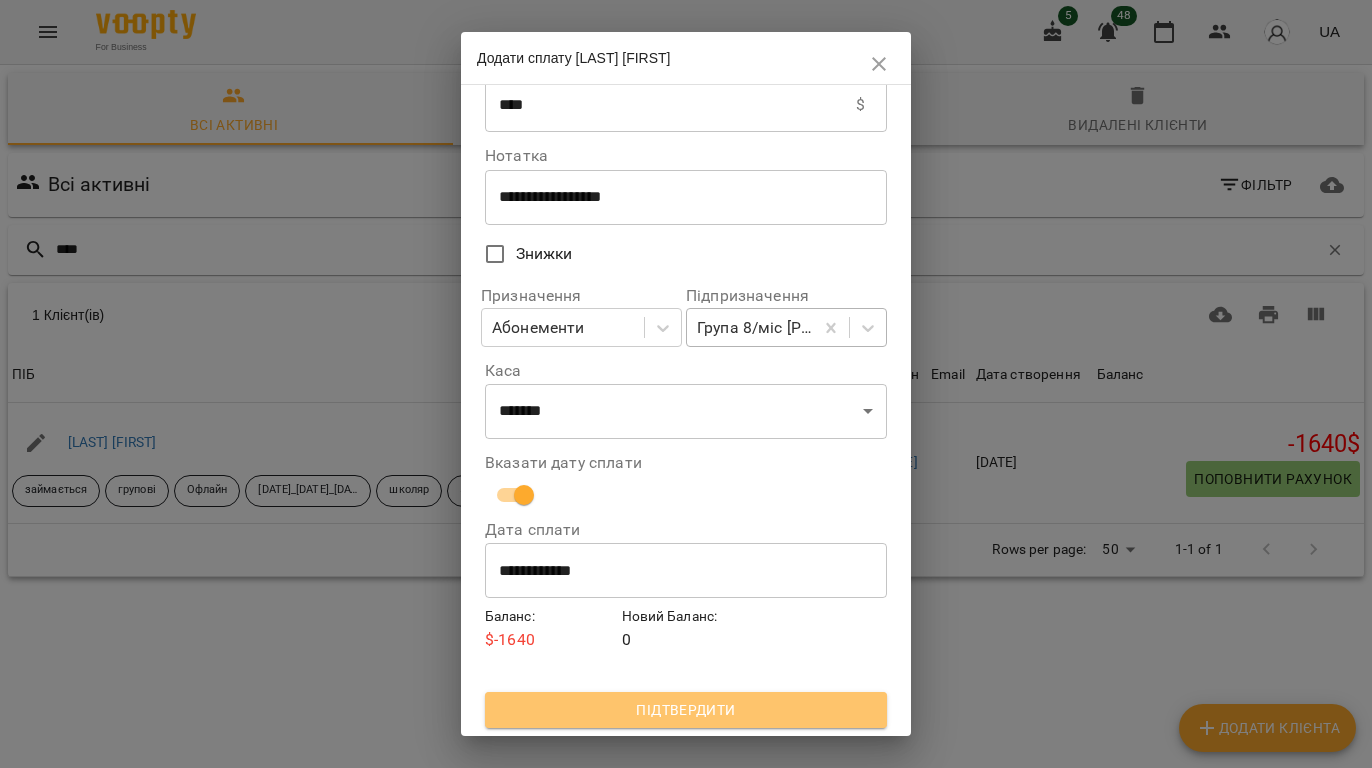 click on "Підтвердити" at bounding box center (686, 710) 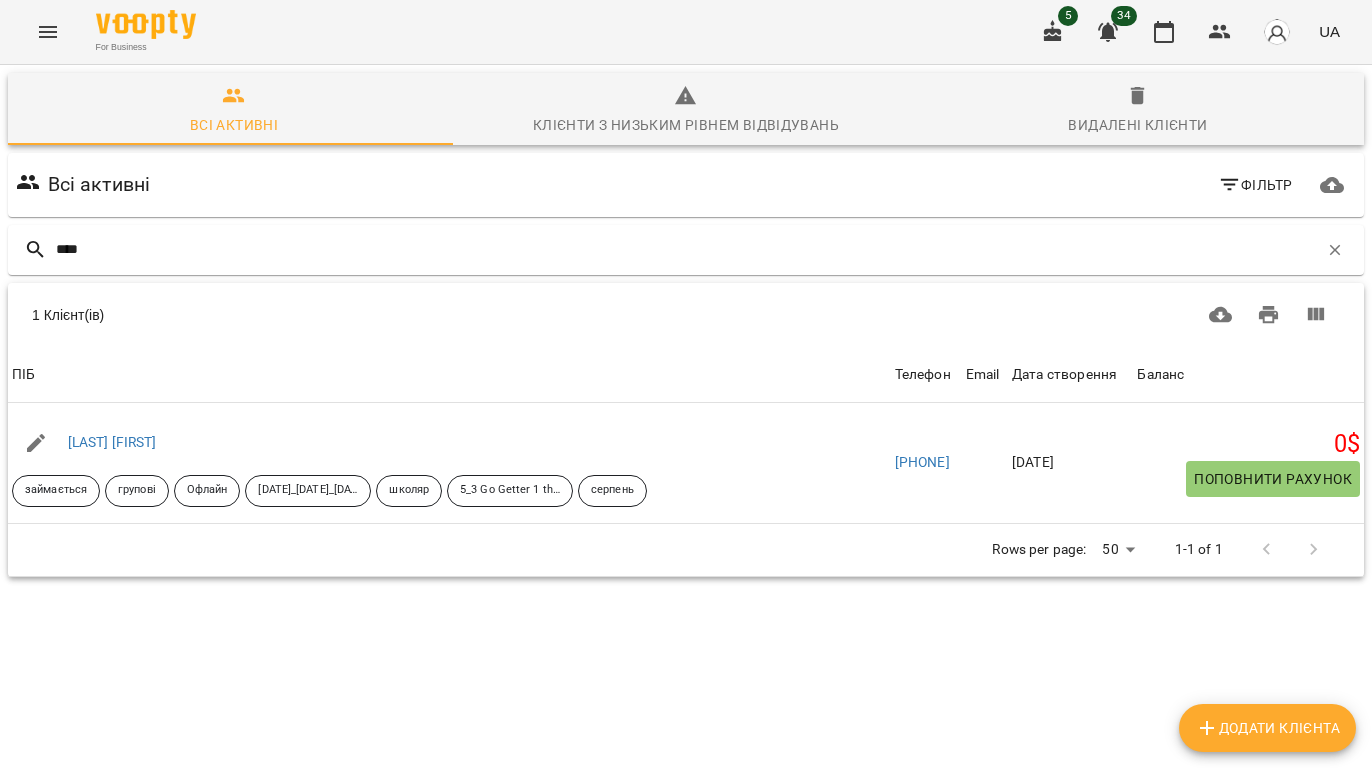 drag, startPoint x: 981, startPoint y: 298, endPoint x: 937, endPoint y: 305, distance: 44.553337 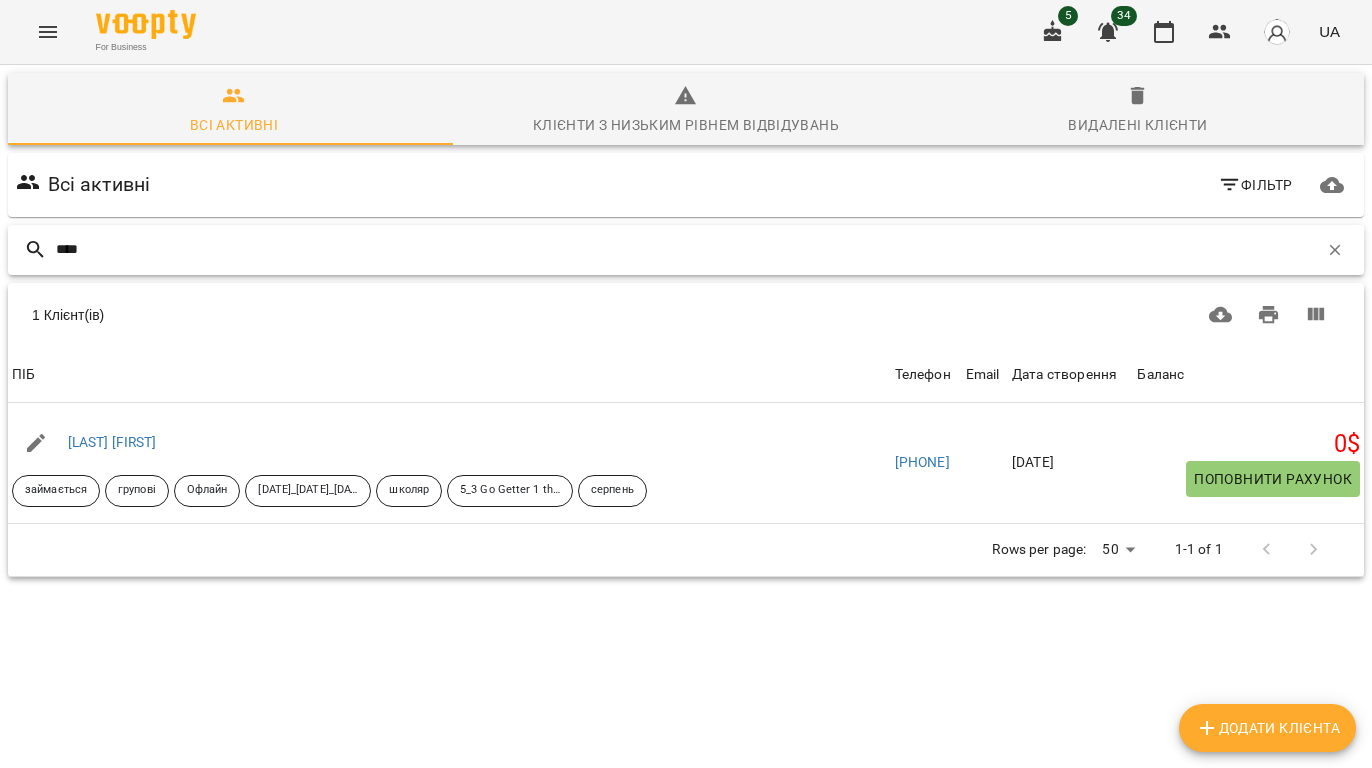 drag, startPoint x: 76, startPoint y: 246, endPoint x: -16, endPoint y: 246, distance: 92 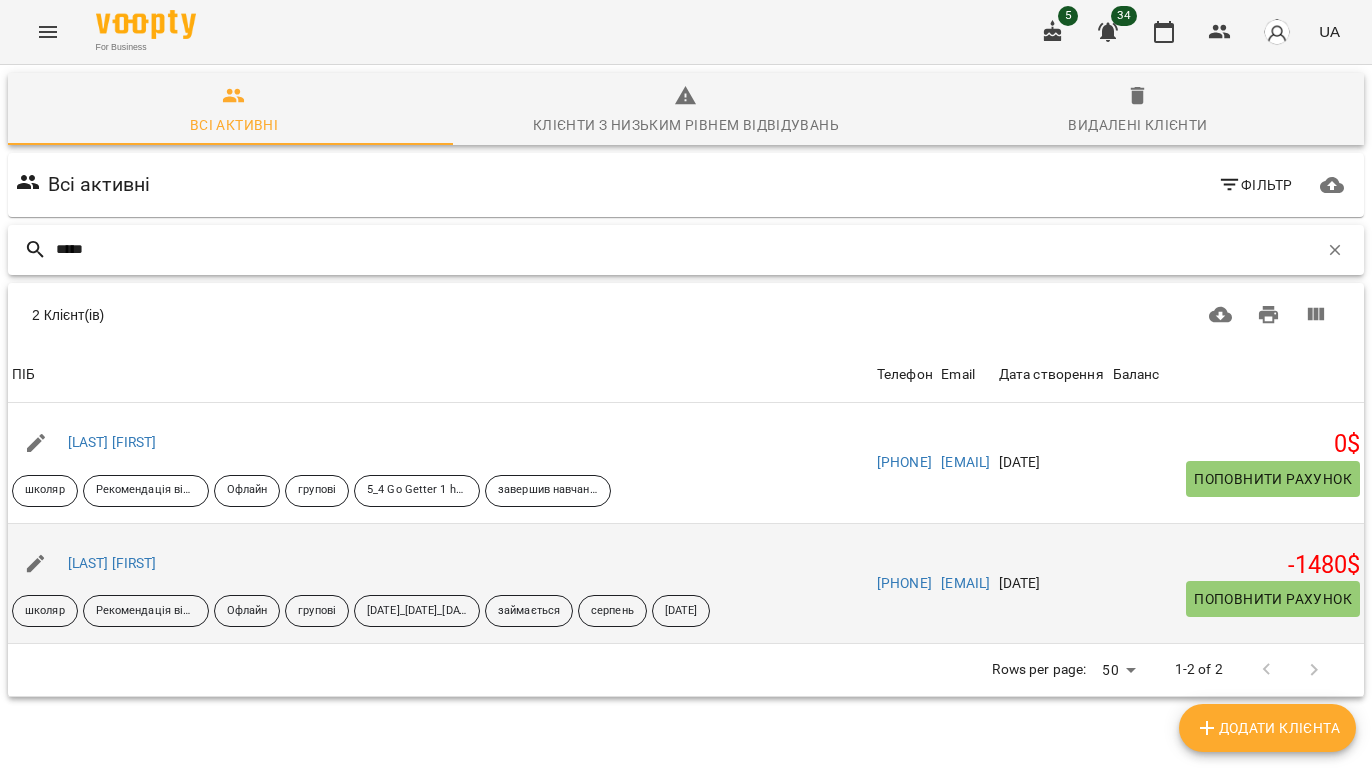 type on "*****" 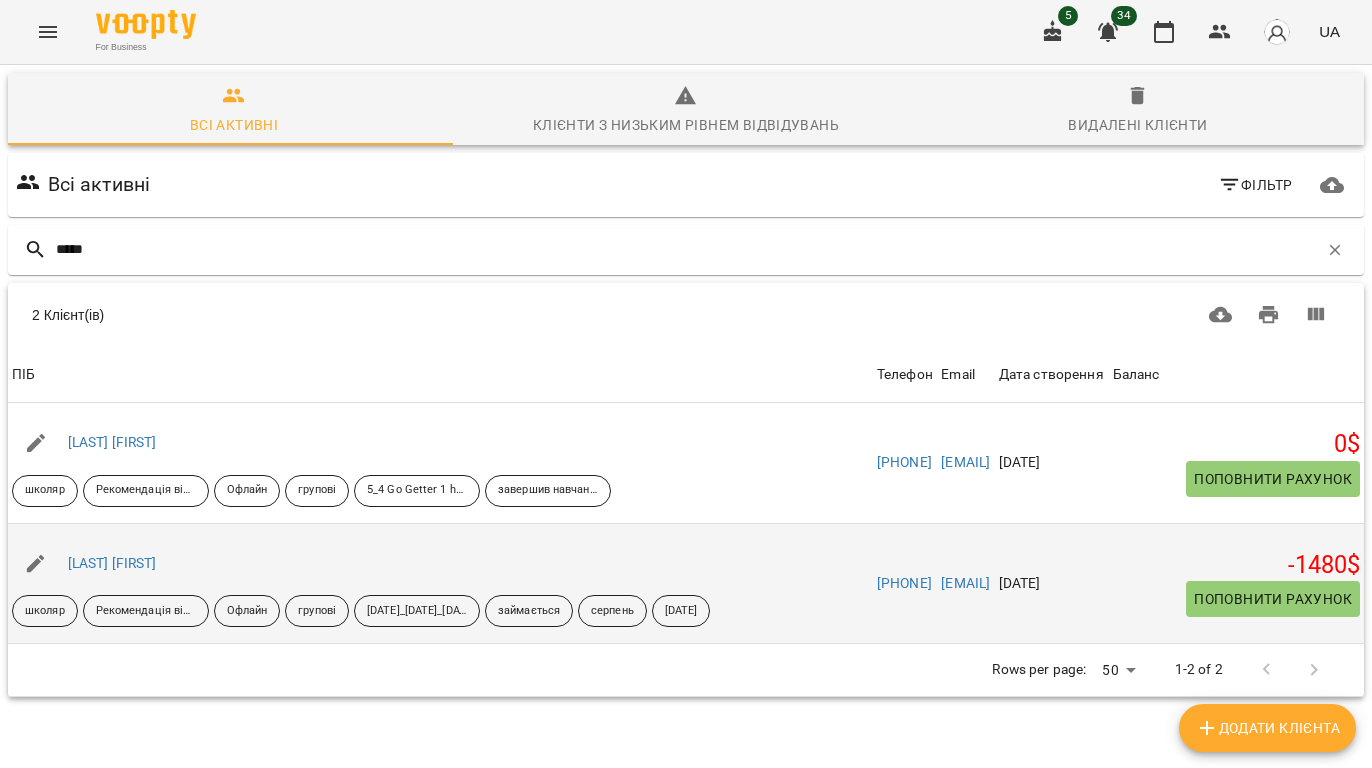 click on "Поповнити рахунок" at bounding box center (1273, 599) 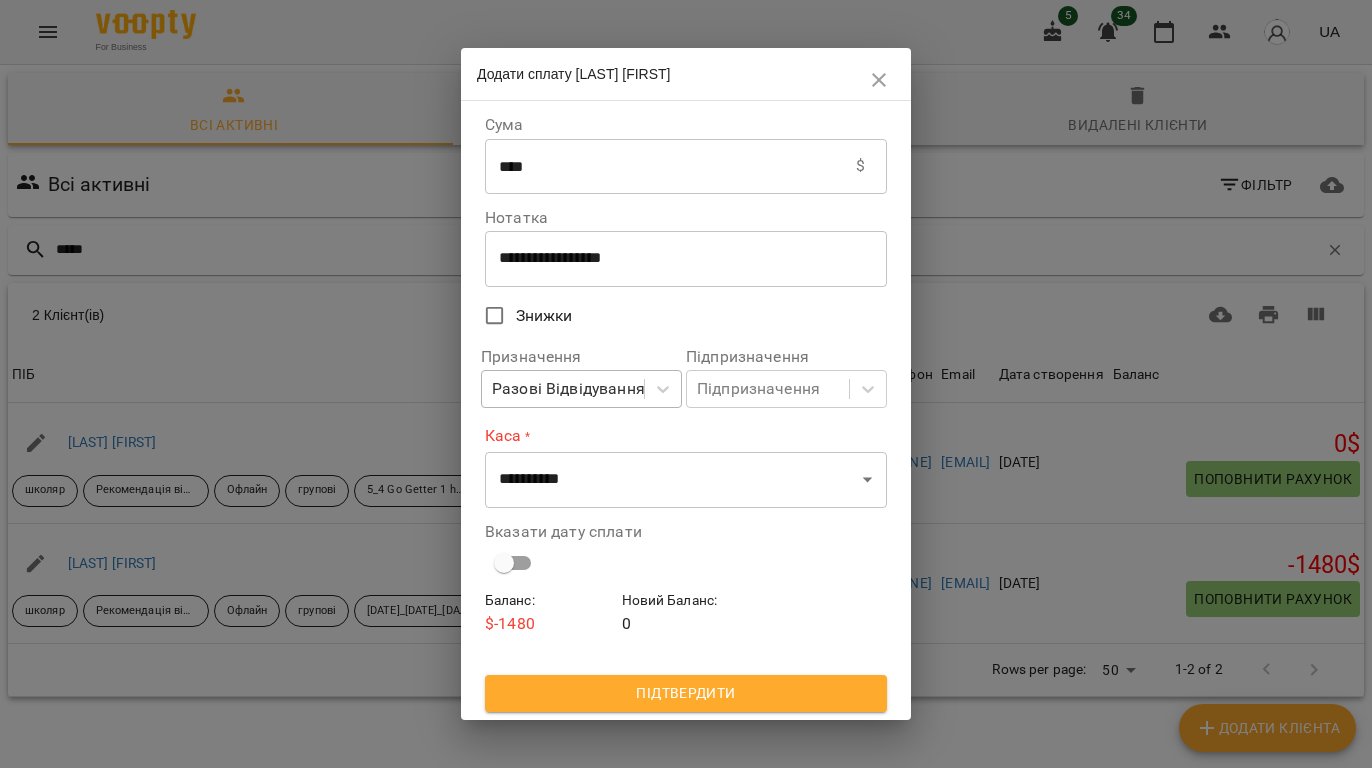 click on "Разові Відвідування" at bounding box center (568, 389) 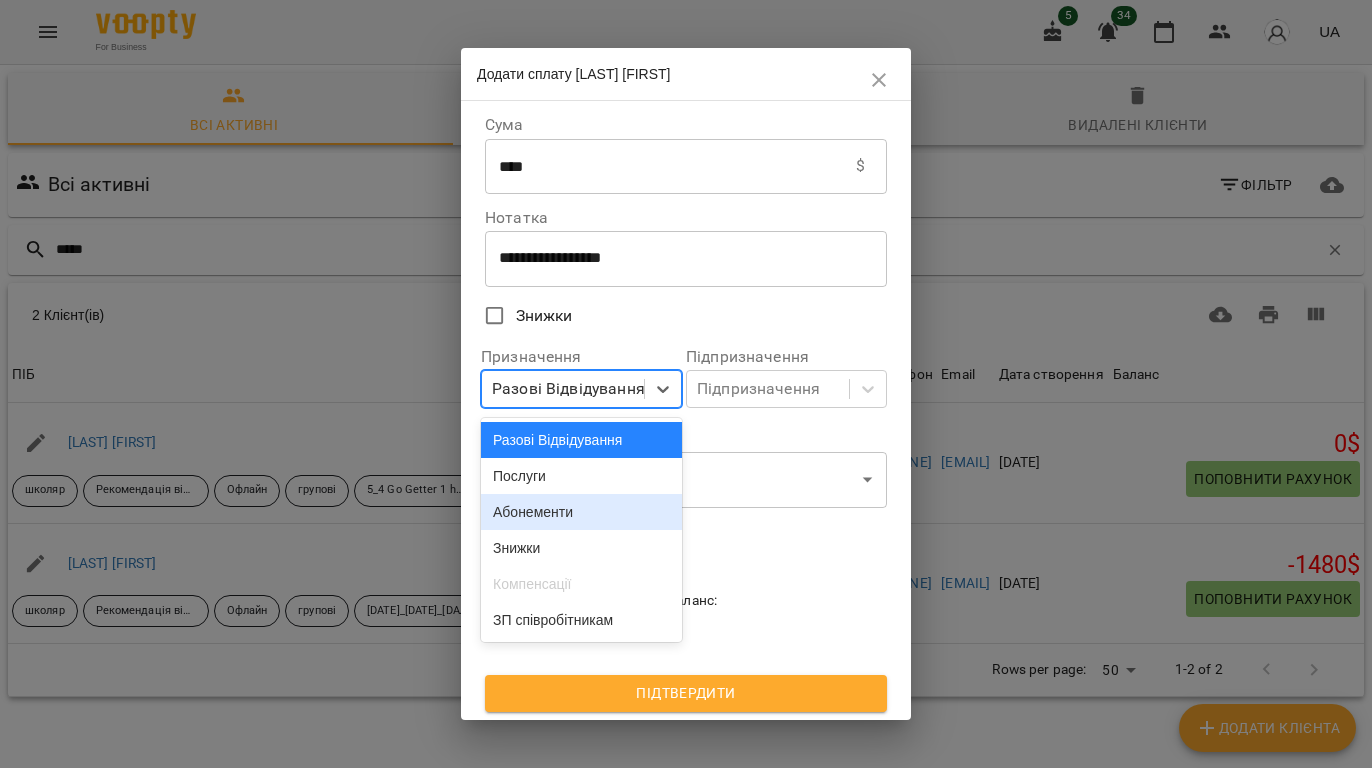 click on "Абонементи" at bounding box center (581, 512) 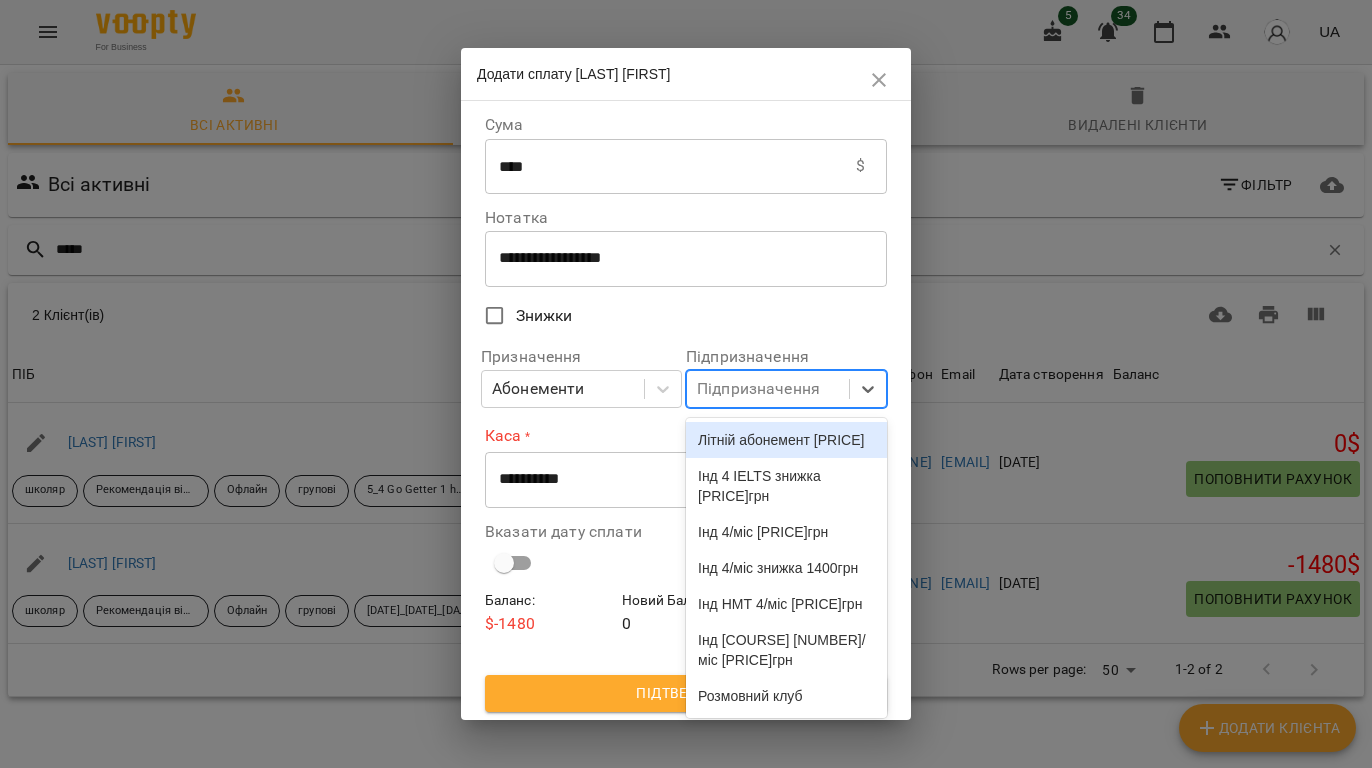 click on "Підпризначення" at bounding box center [758, 389] 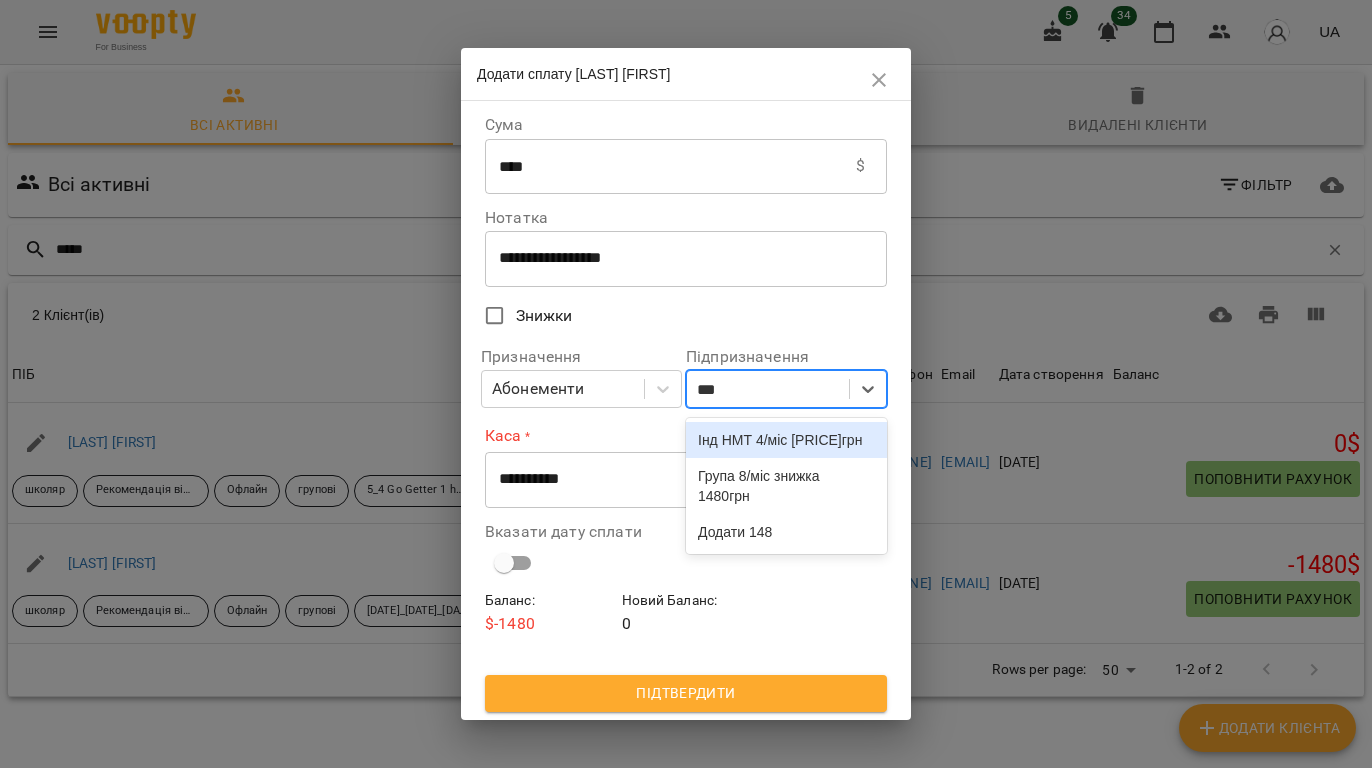 type on "****" 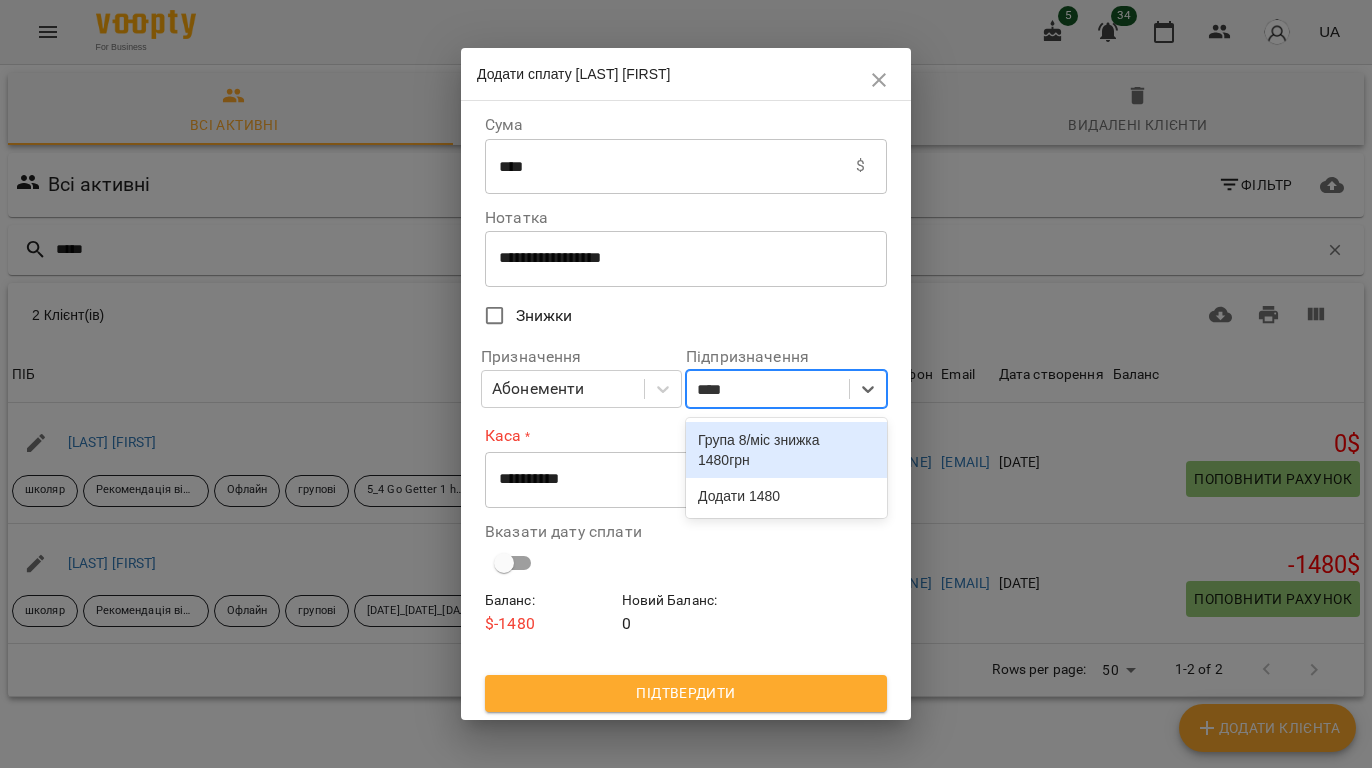 click on "Група 8/міс  знижка 1480грн" at bounding box center (786, 450) 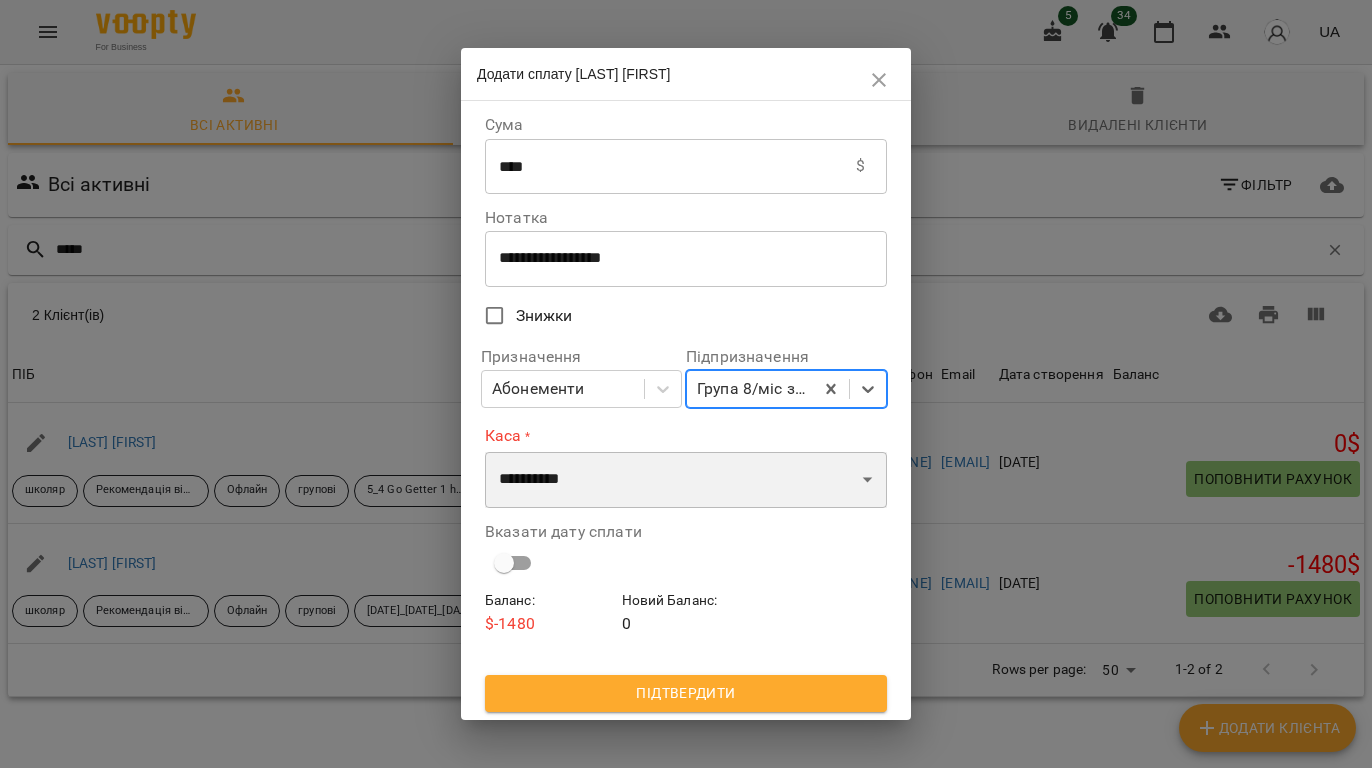 click on "**********" at bounding box center [686, 480] 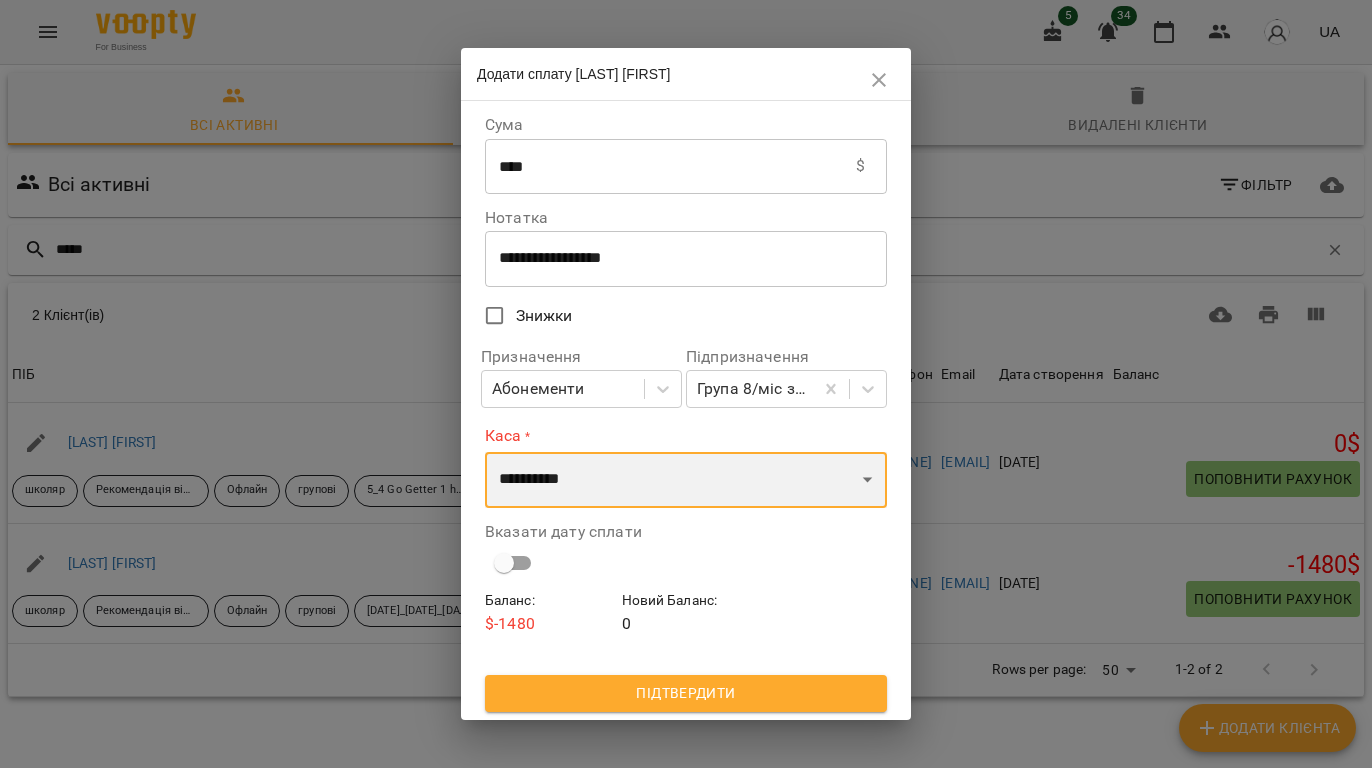 select on "****" 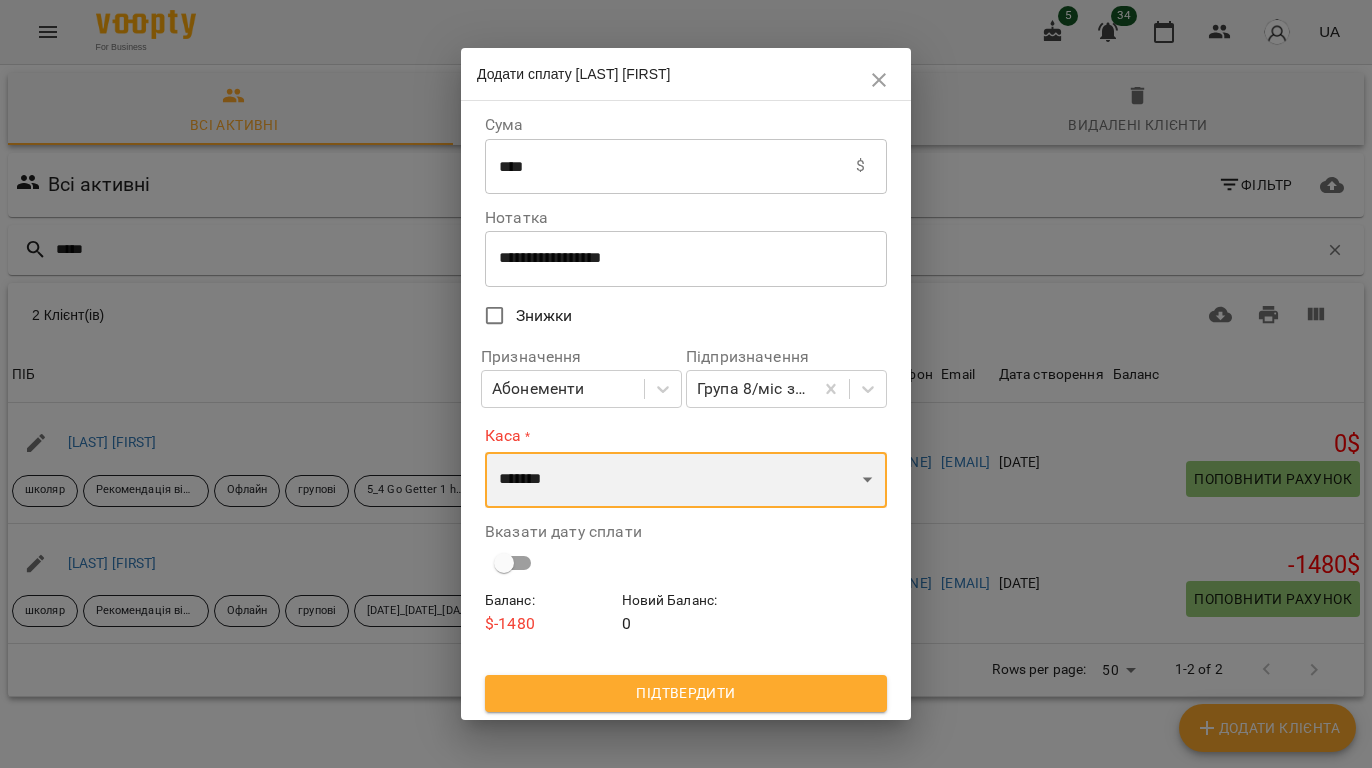 click on "**********" at bounding box center [686, 480] 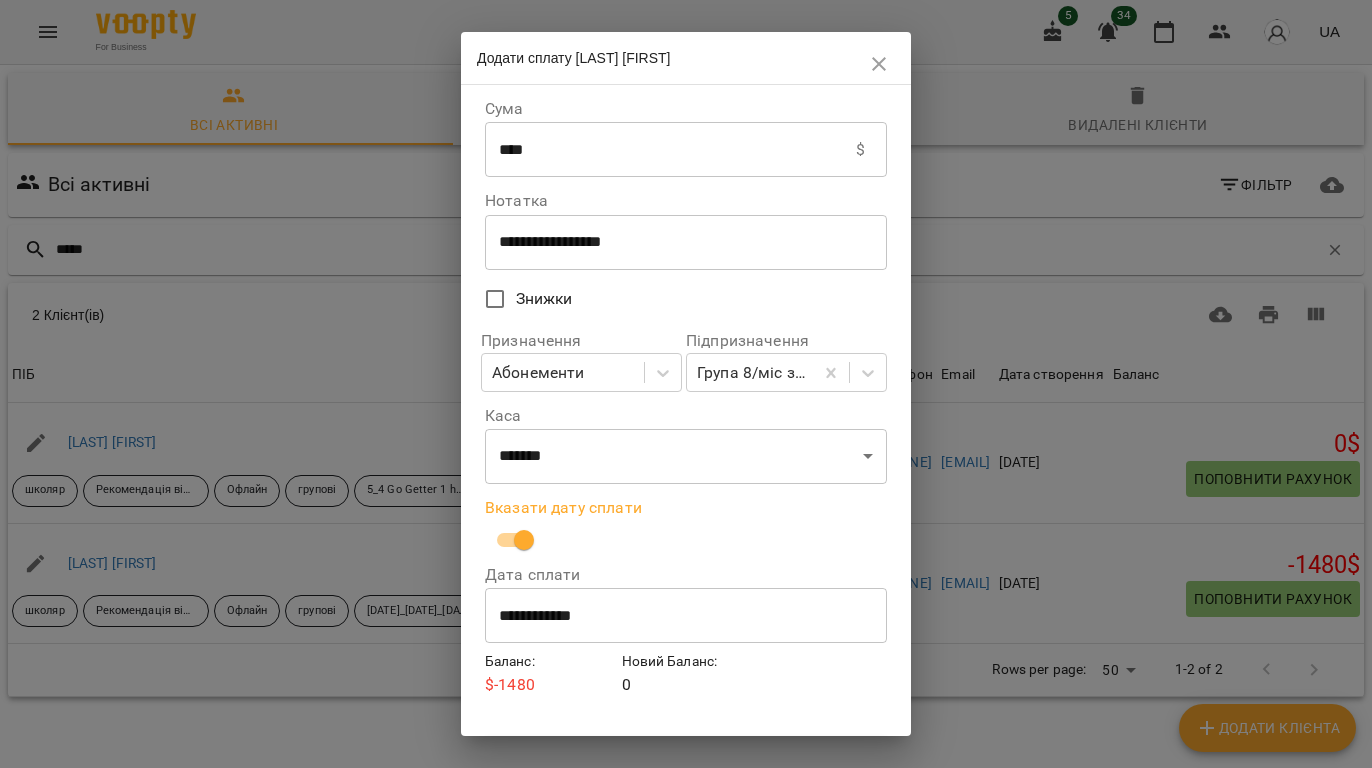 scroll, scrollTop: 48, scrollLeft: 0, axis: vertical 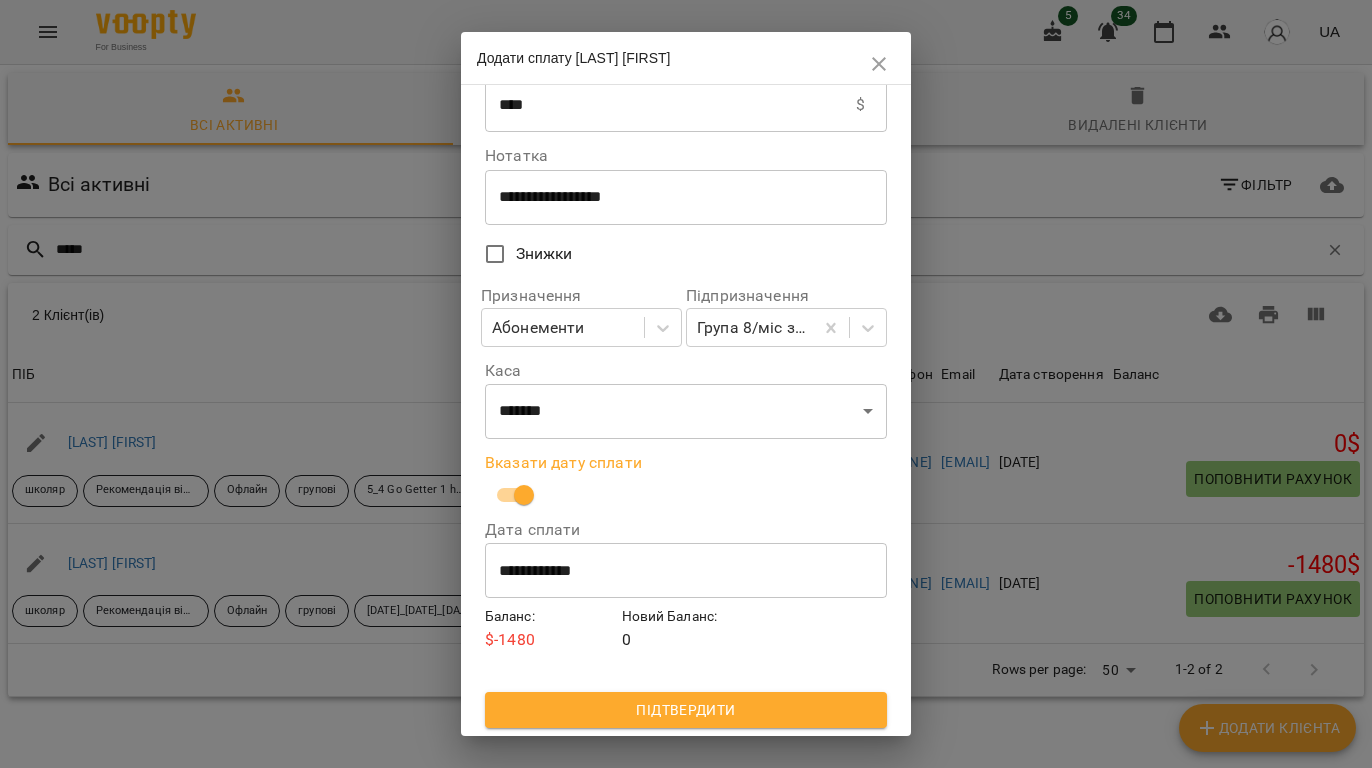 click on "Підтвердити" at bounding box center (686, 710) 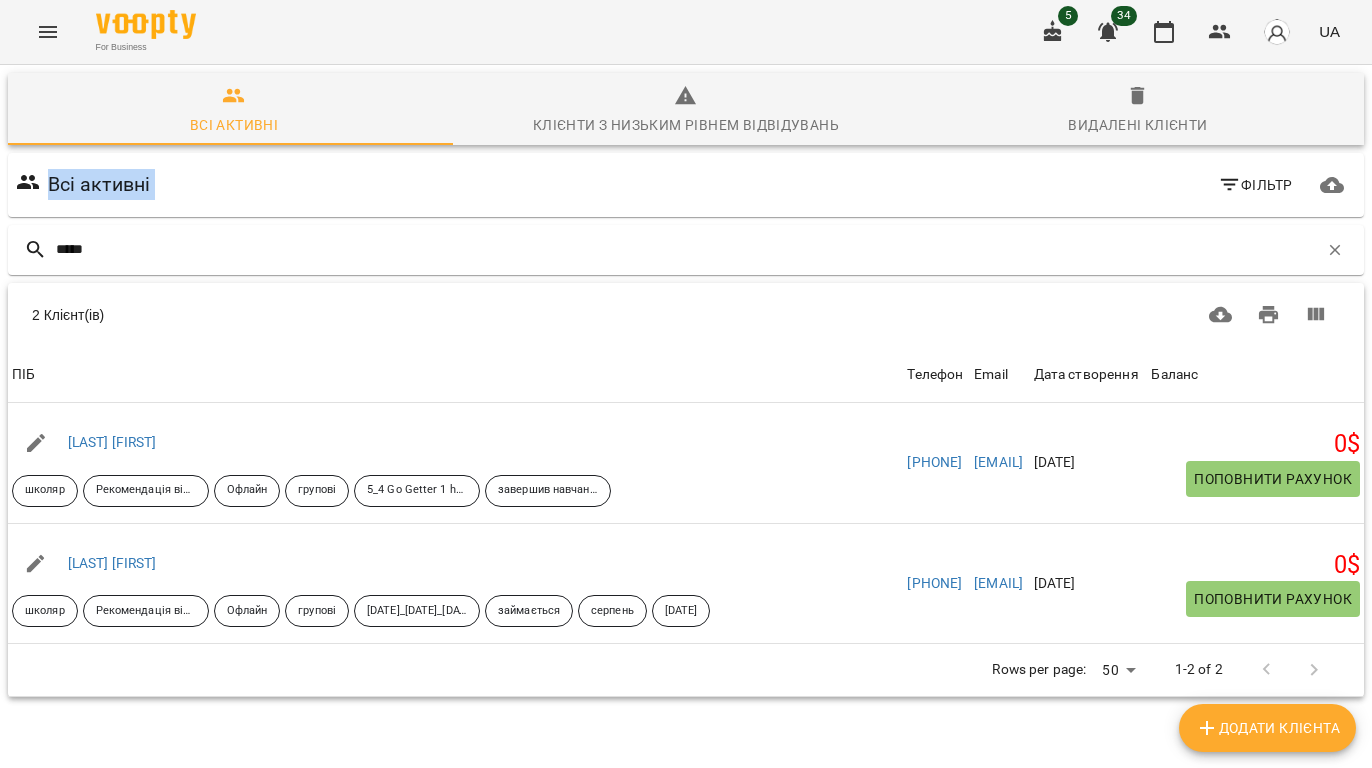 drag, startPoint x: 249, startPoint y: 228, endPoint x: -92, endPoint y: 258, distance: 342.3171 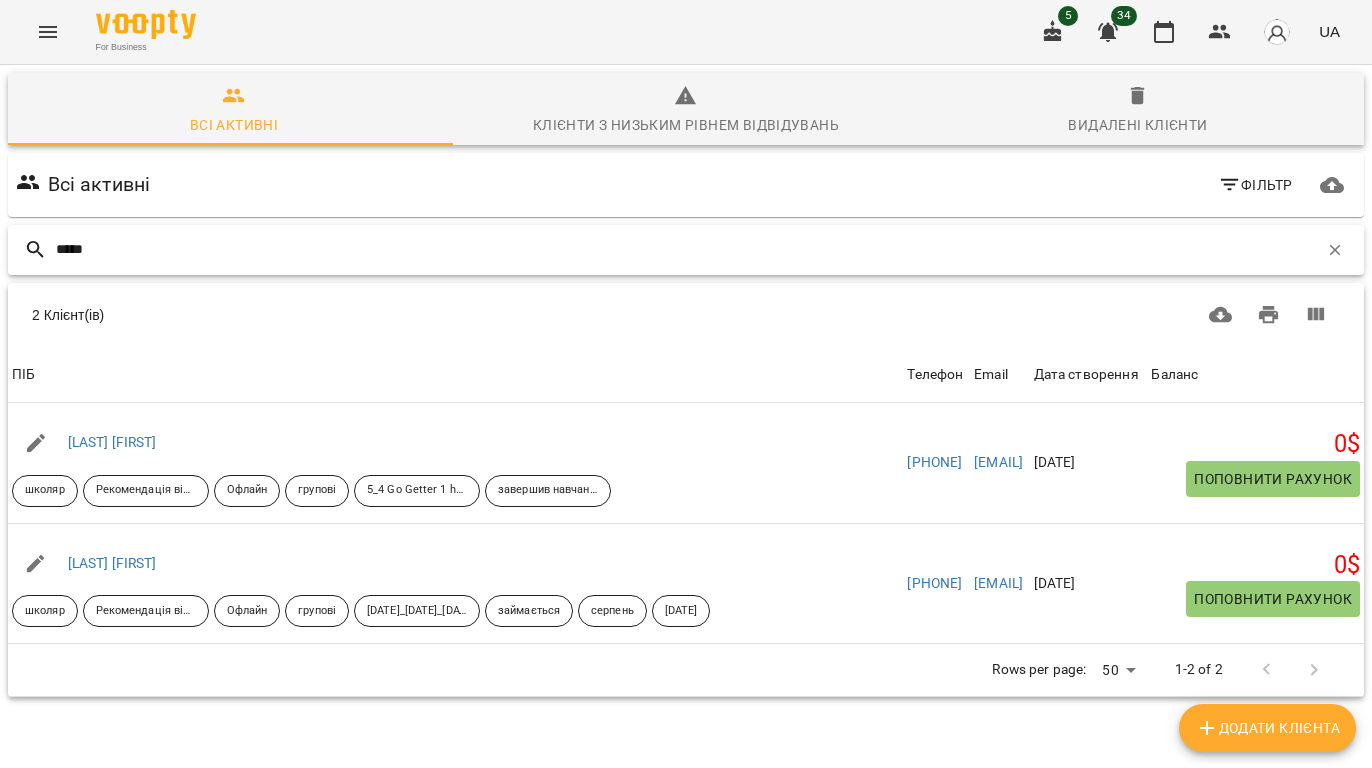 drag, startPoint x: 134, startPoint y: 254, endPoint x: -135, endPoint y: 253, distance: 269.00186 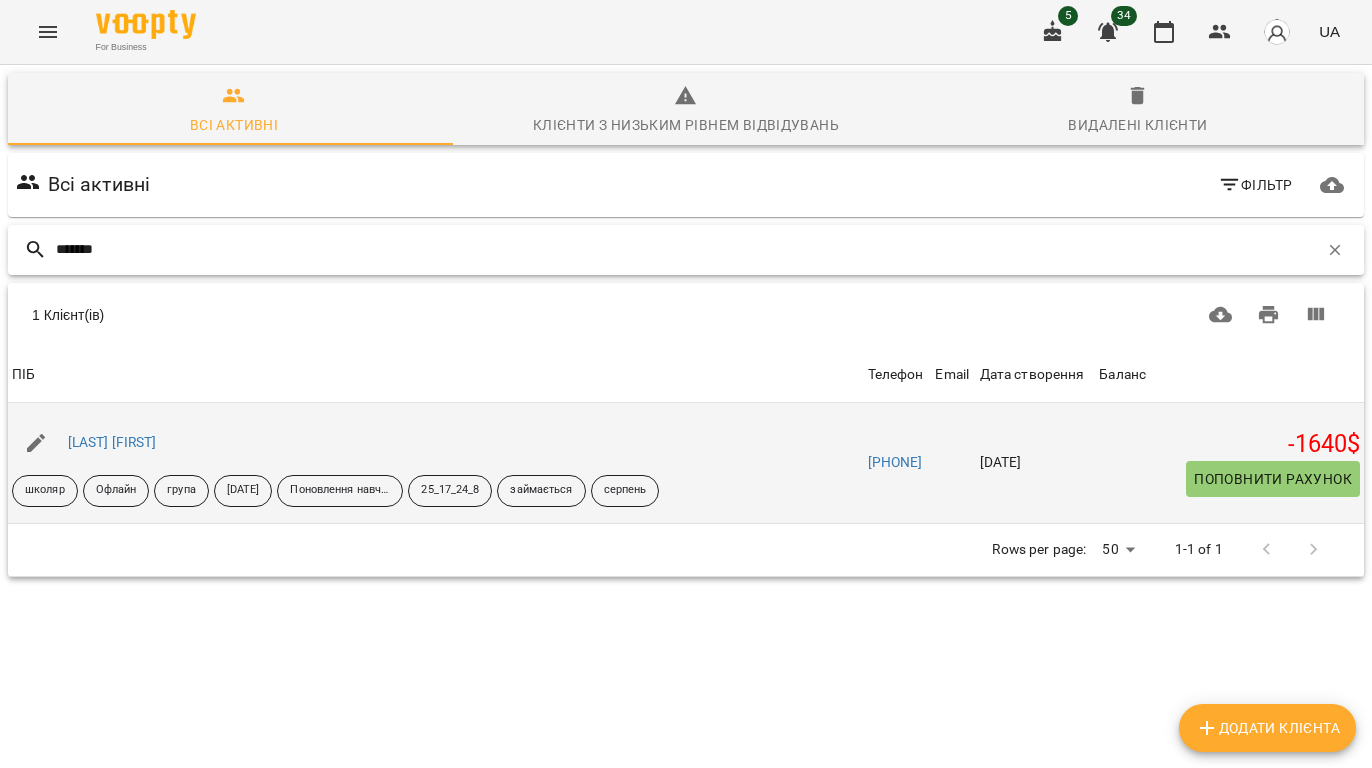 type on "*******" 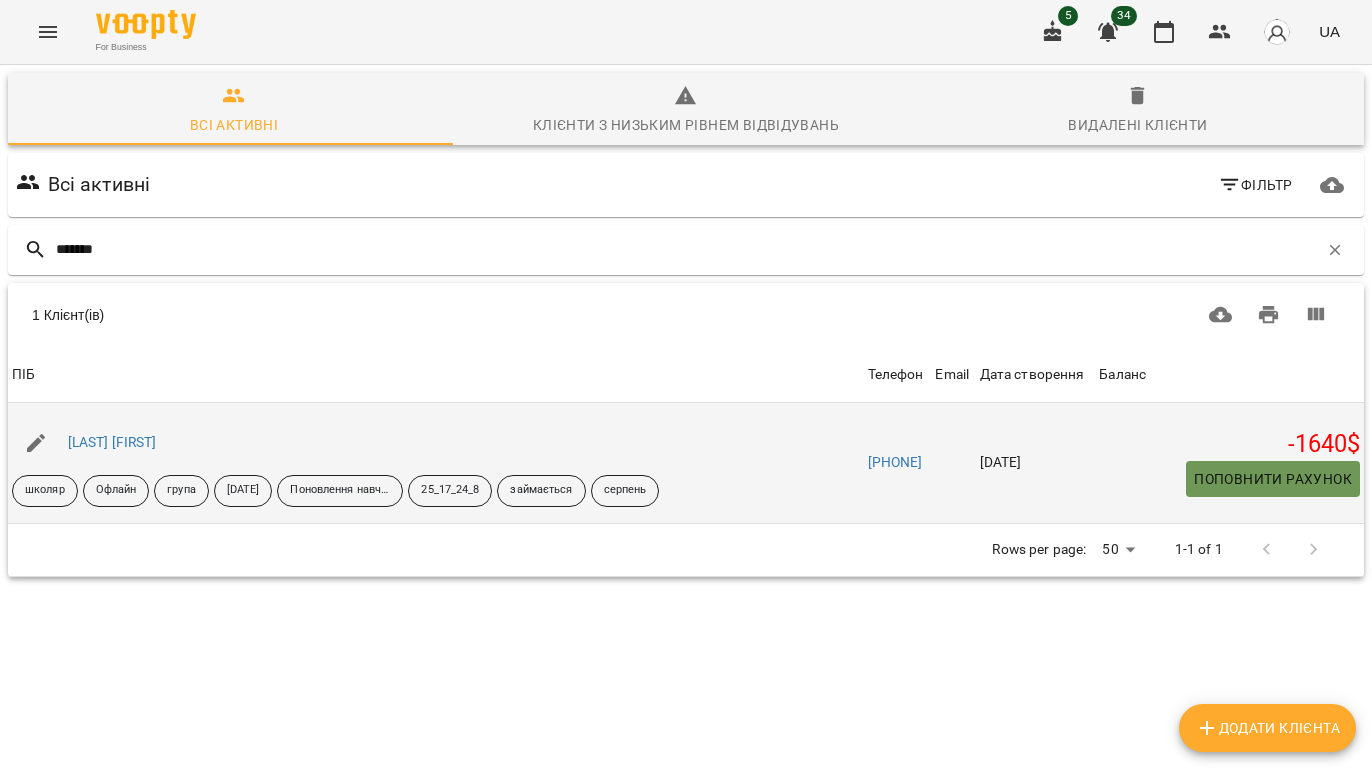 click on "Поповнити рахунок" at bounding box center (1273, 479) 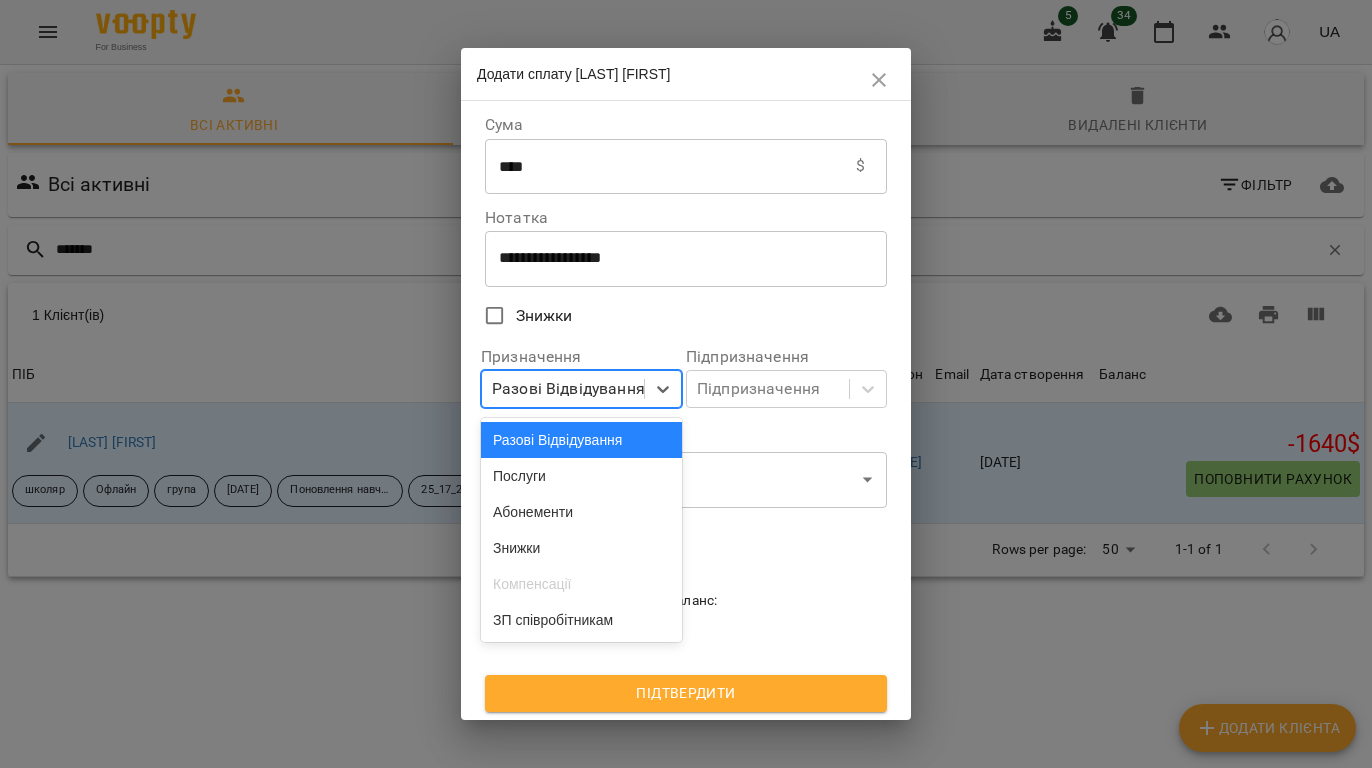 click on "Разові Відвідування" at bounding box center (568, 389) 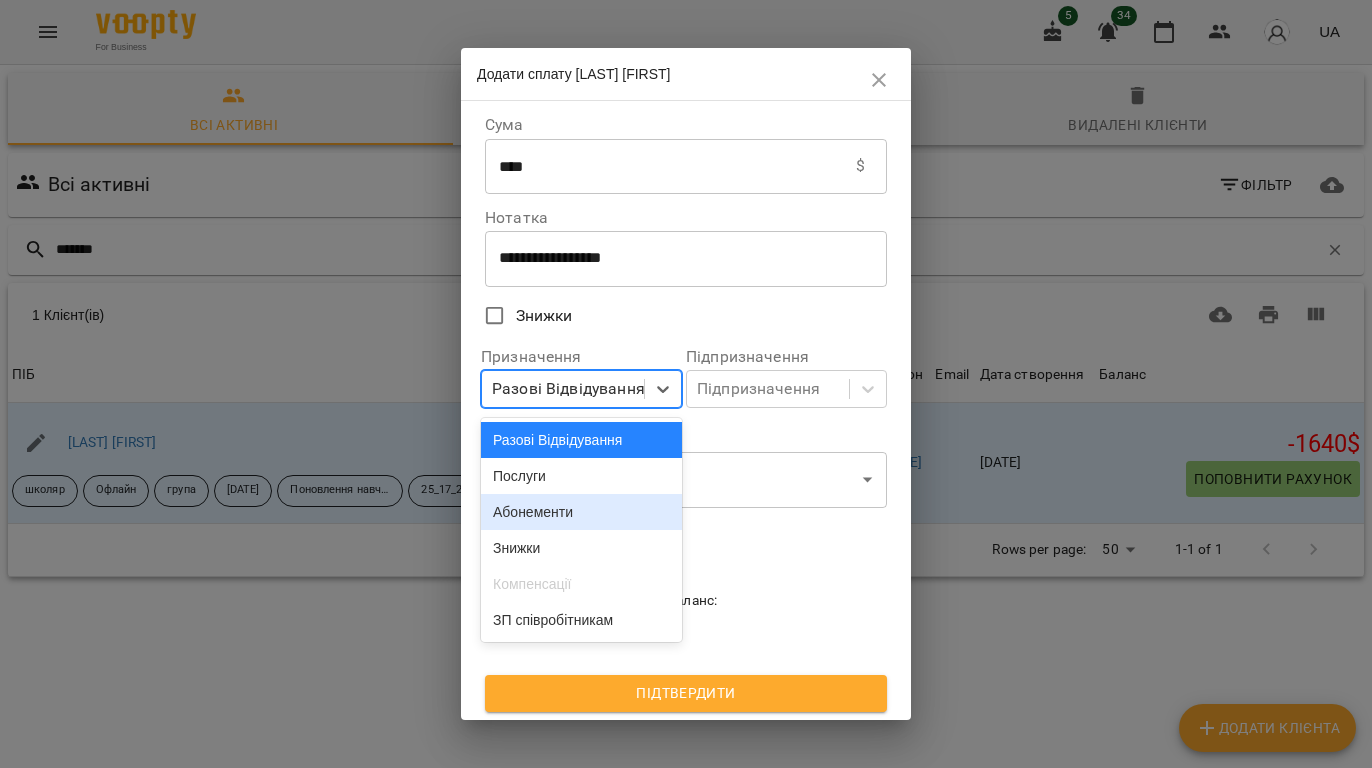 click on "Абонементи" at bounding box center [581, 512] 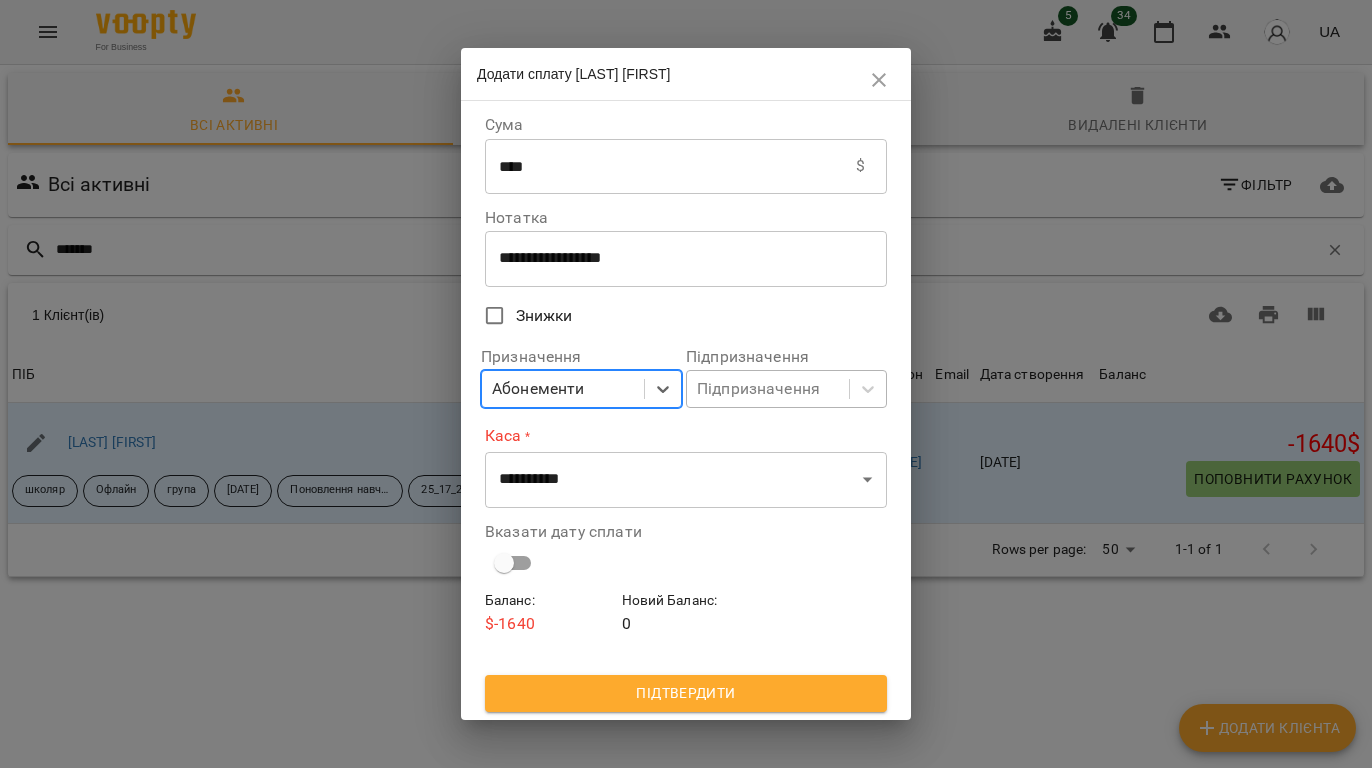 click on "Підпризначення" at bounding box center (768, 389) 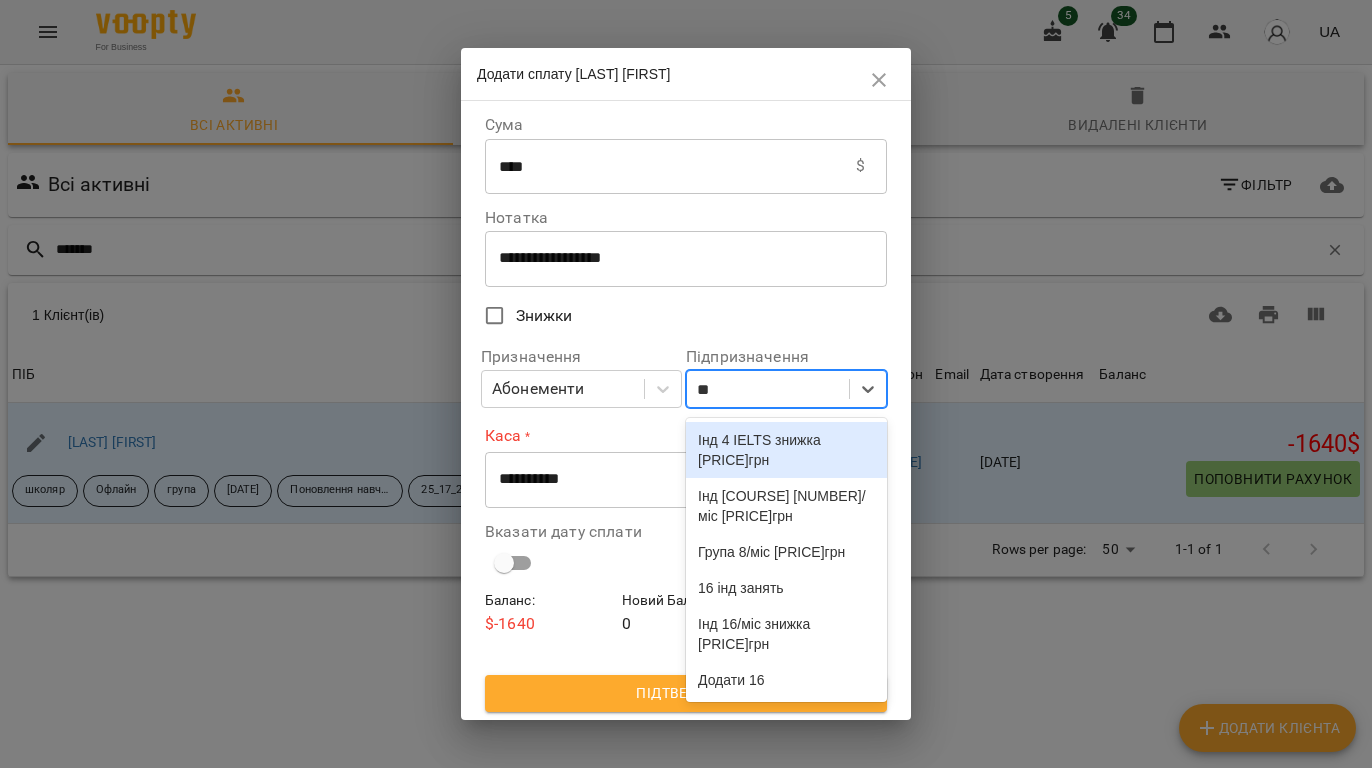 type on "***" 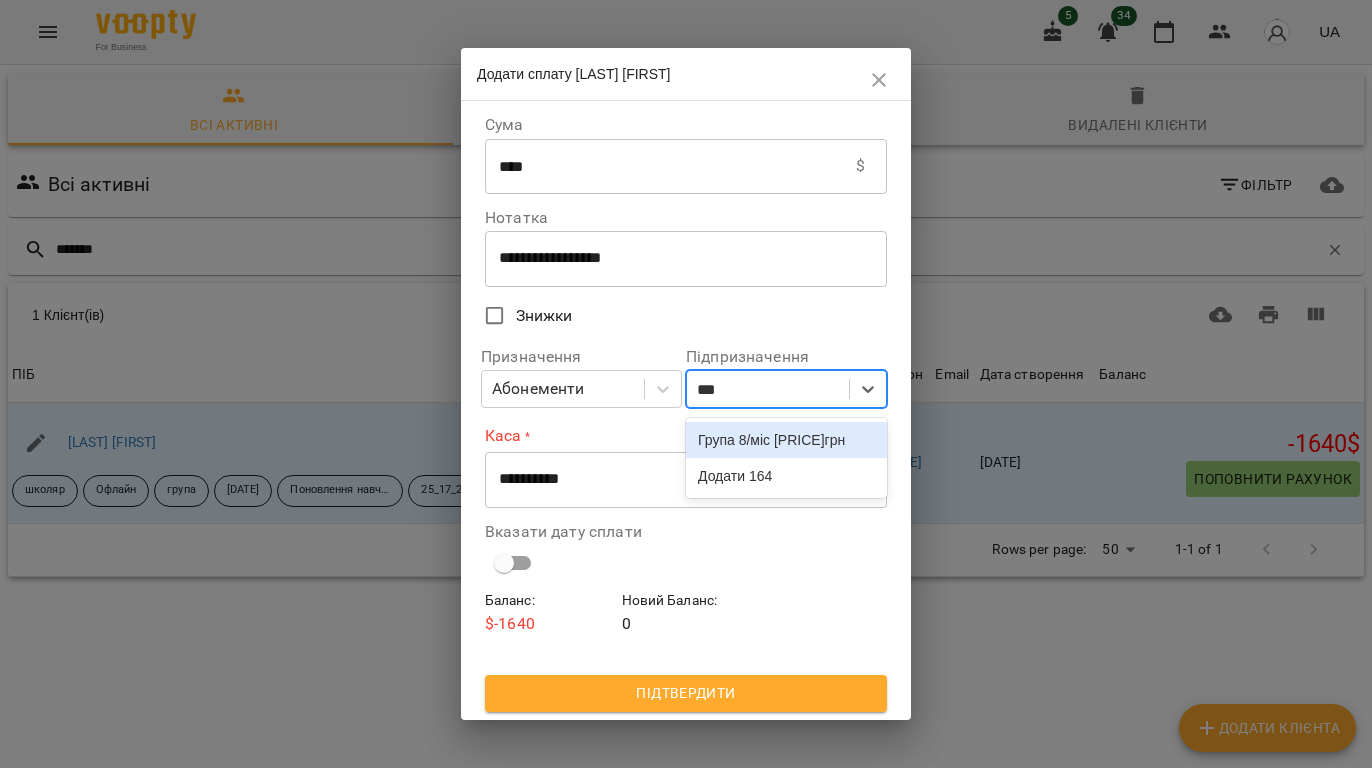 click on "Група 8/міс 1640грн" at bounding box center [786, 440] 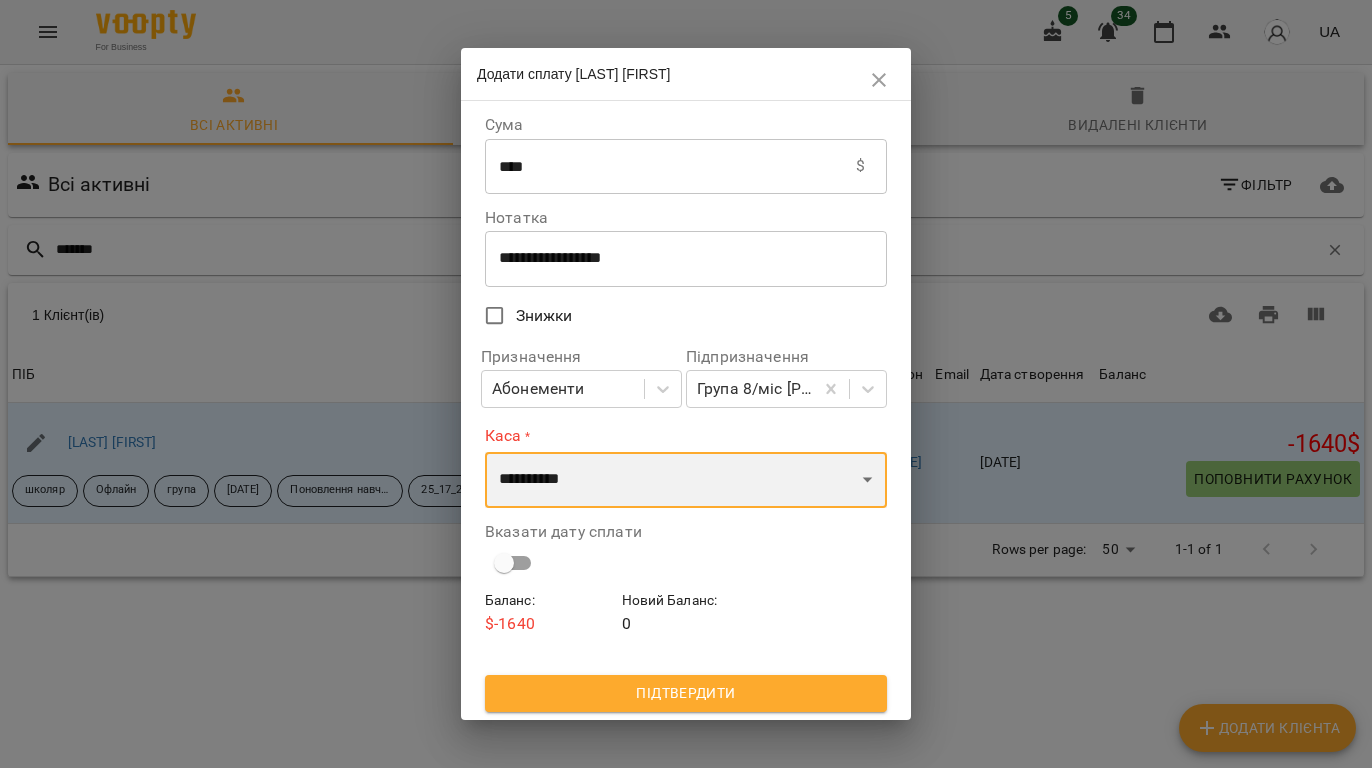 click on "**********" at bounding box center (686, 480) 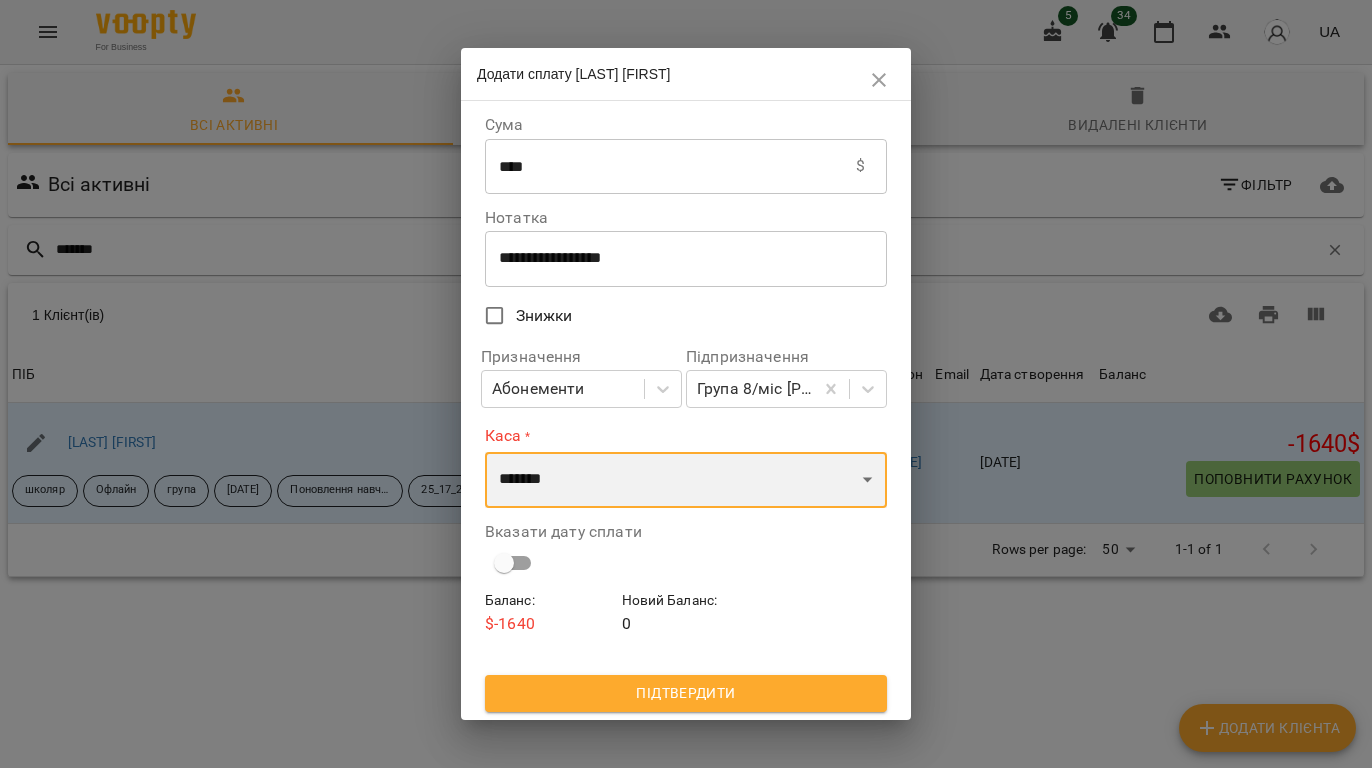 click on "**********" at bounding box center [686, 480] 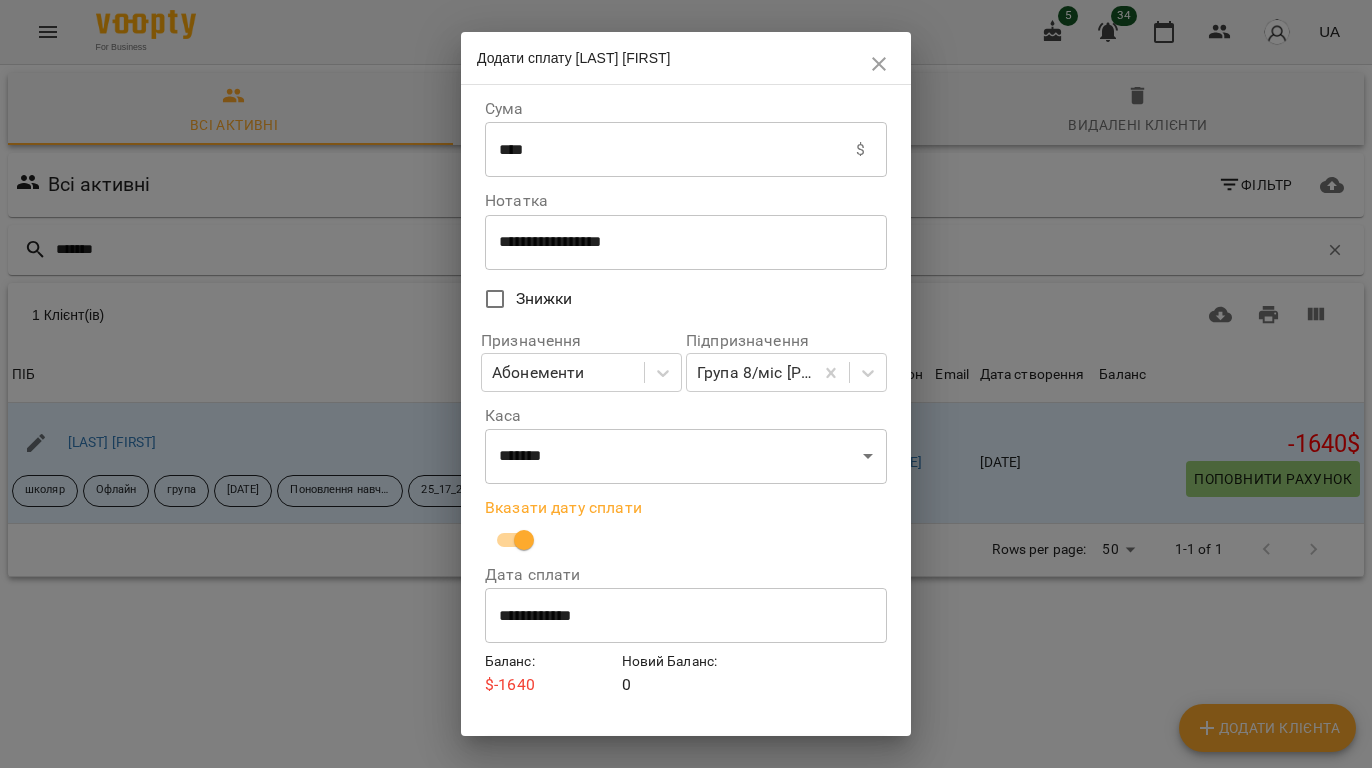 scroll, scrollTop: 48, scrollLeft: 0, axis: vertical 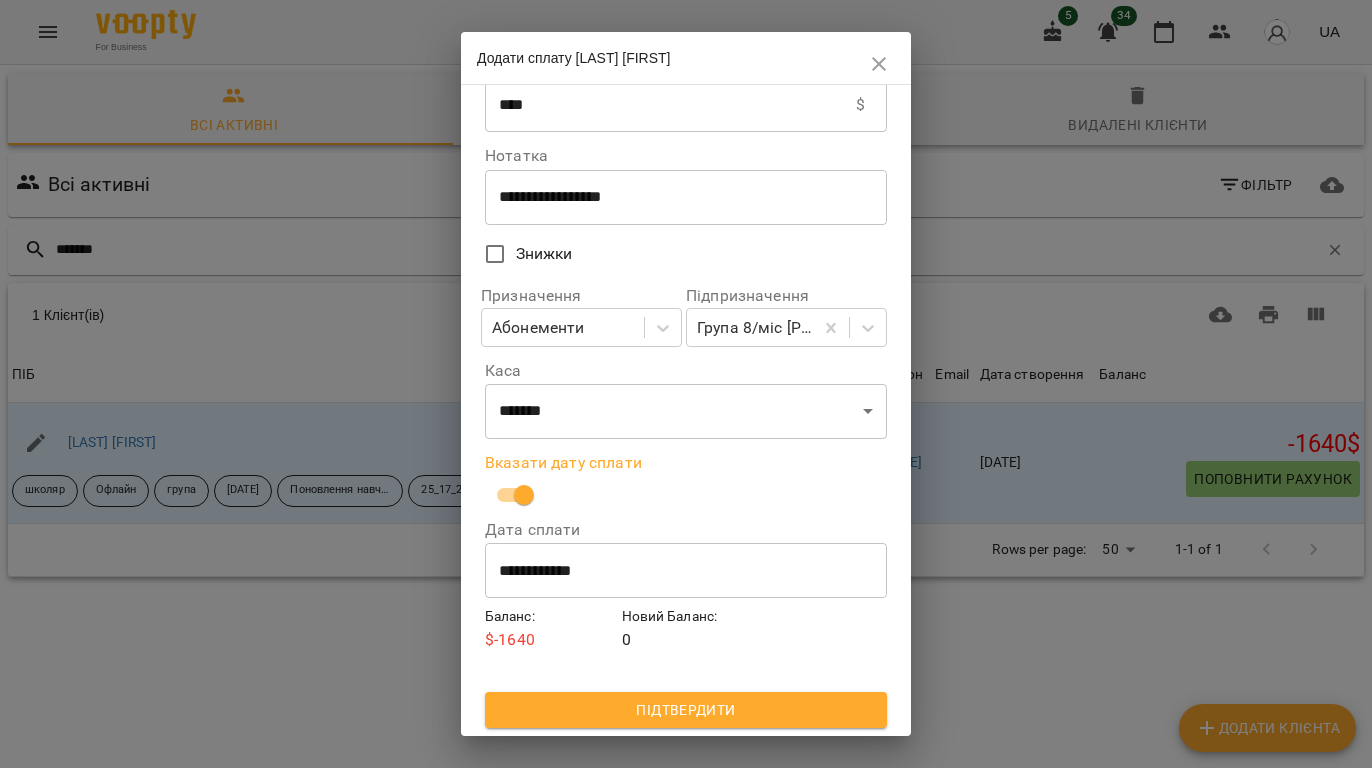 click on "Підтвердити" at bounding box center [686, 710] 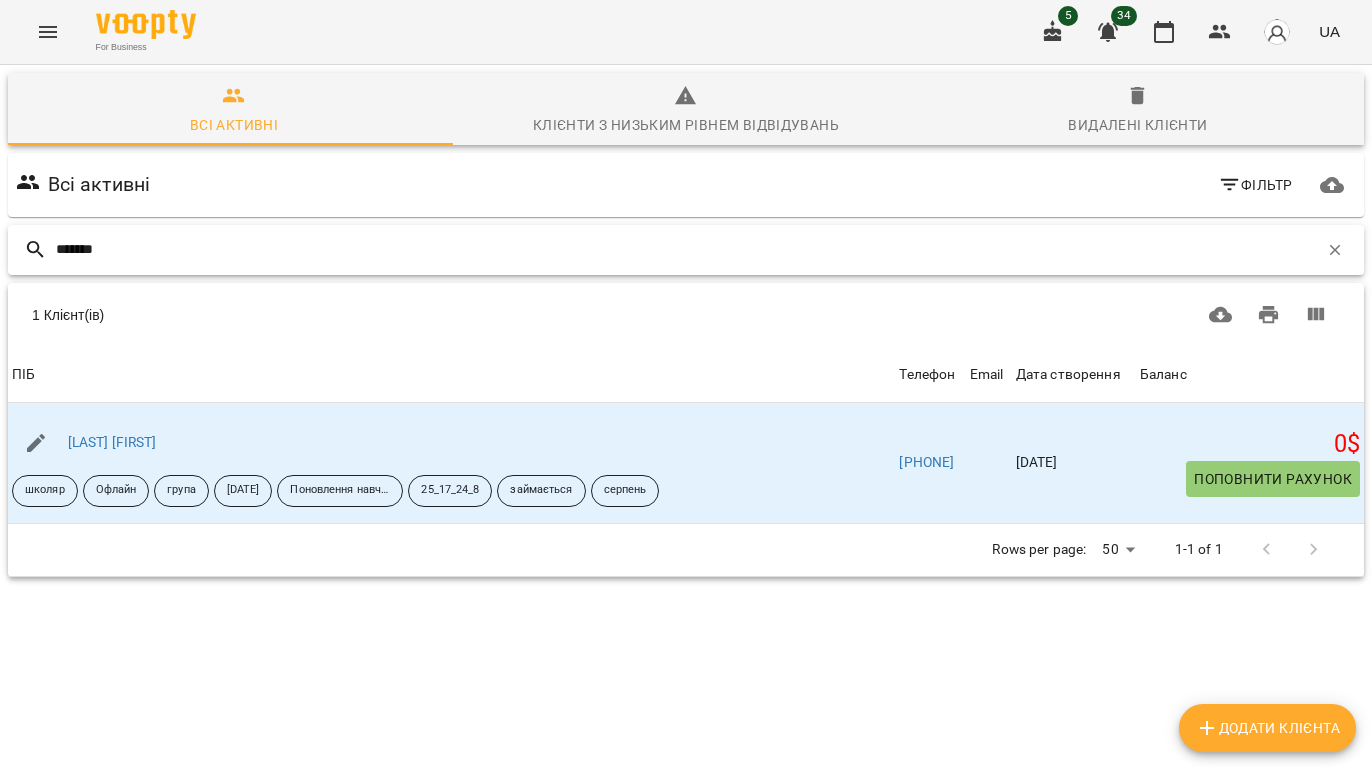 drag, startPoint x: 154, startPoint y: 241, endPoint x: -108, endPoint y: 262, distance: 262.84024 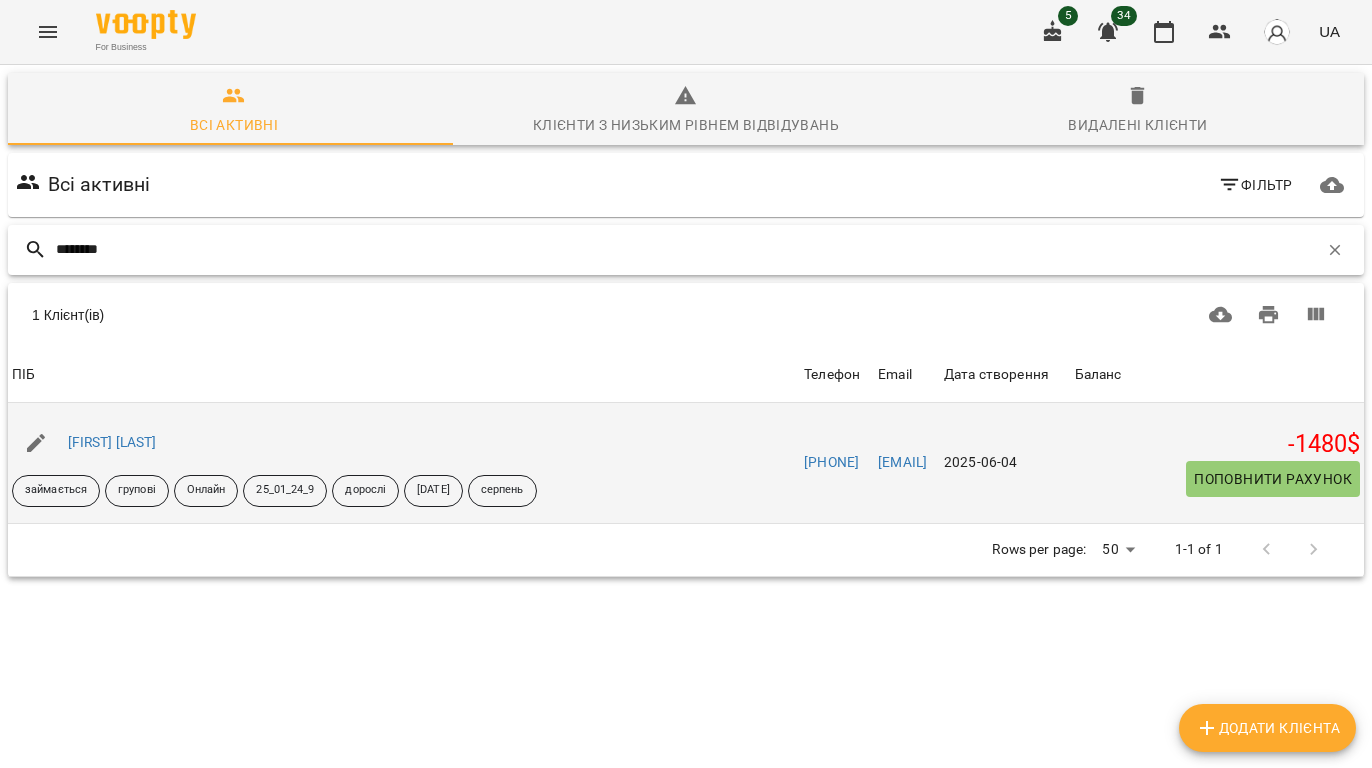 type on "********" 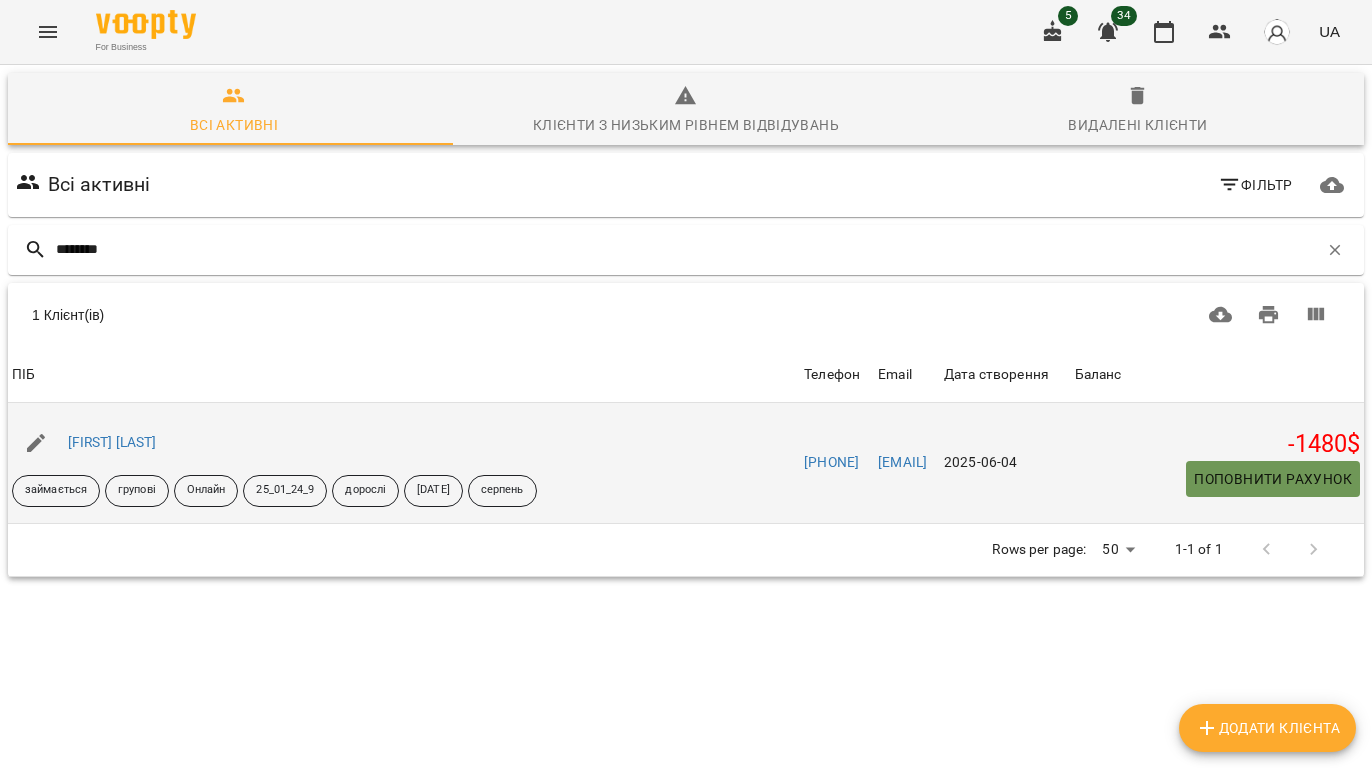 click on "Поповнити рахунок" at bounding box center (1273, 479) 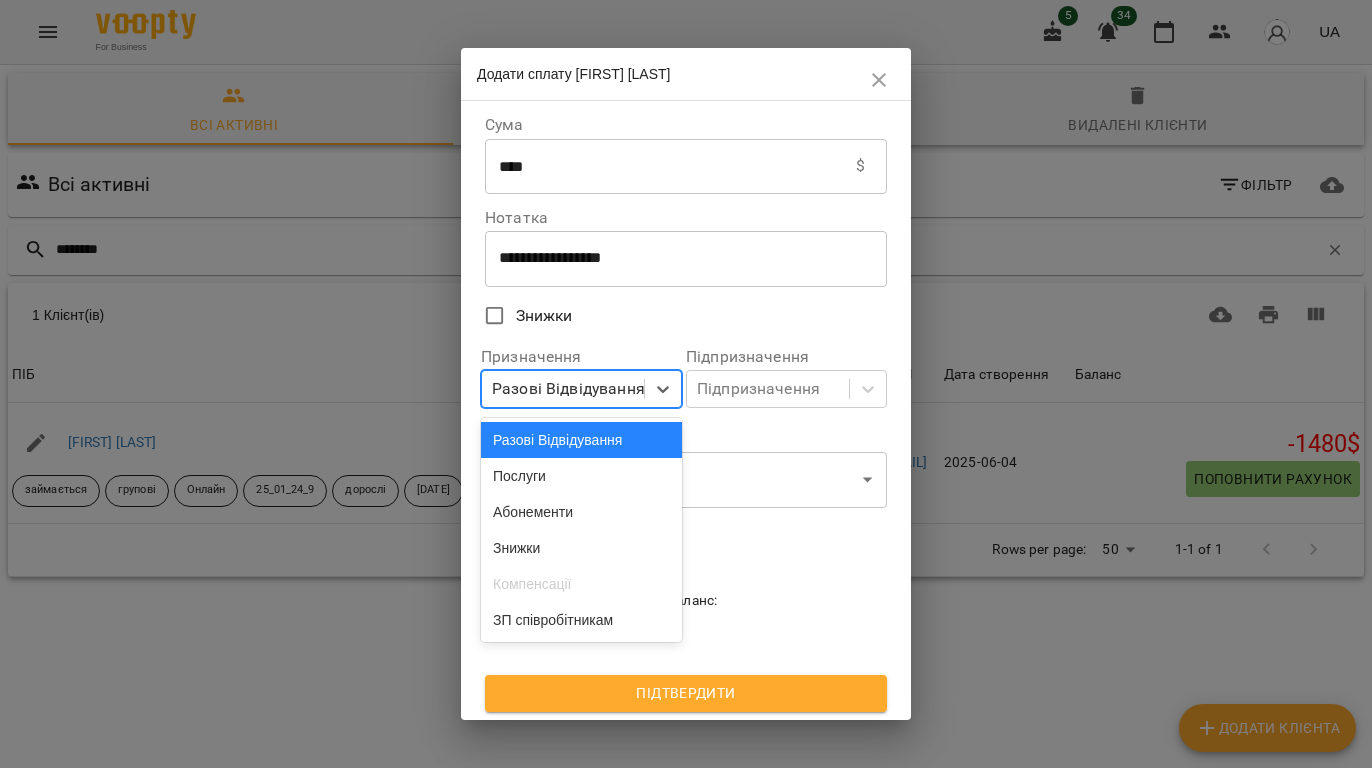 click on "Разові Відвідування" at bounding box center (568, 389) 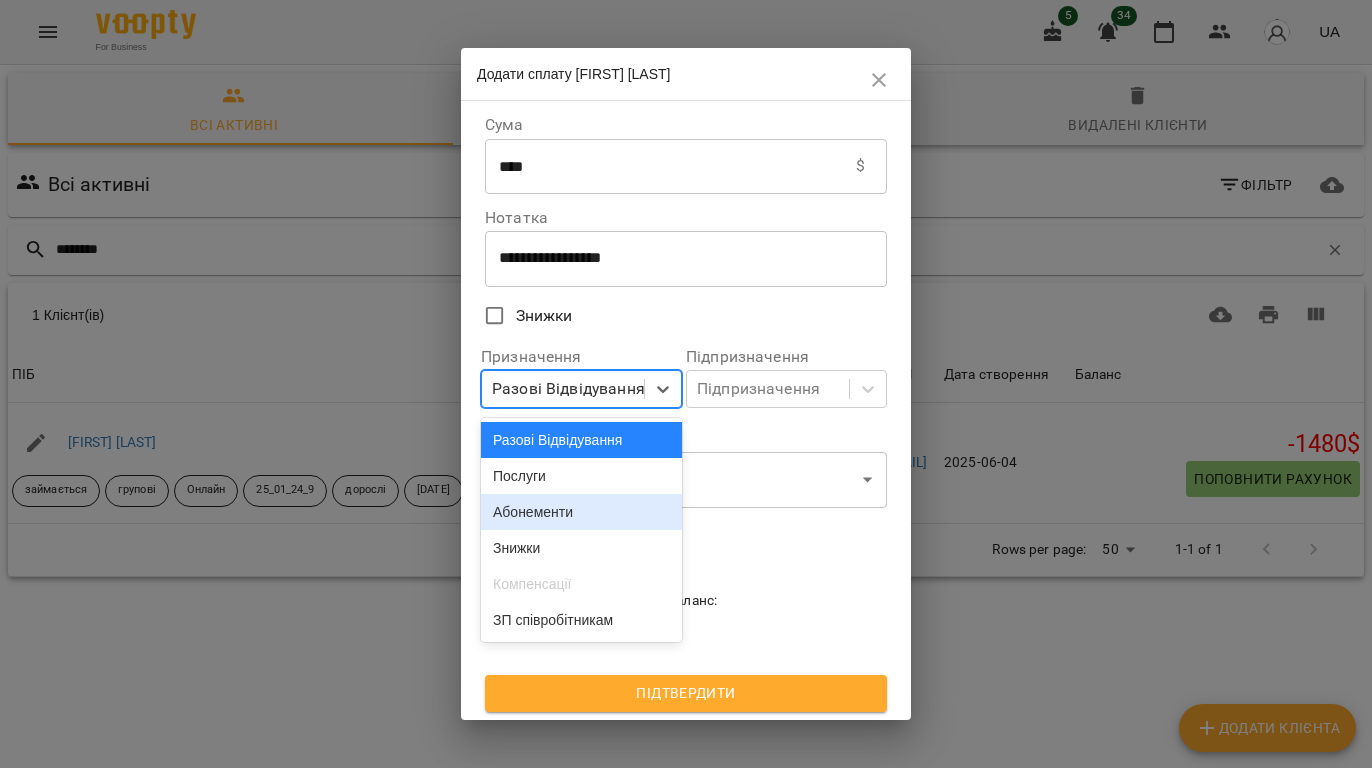 click on "Абонементи" at bounding box center (581, 512) 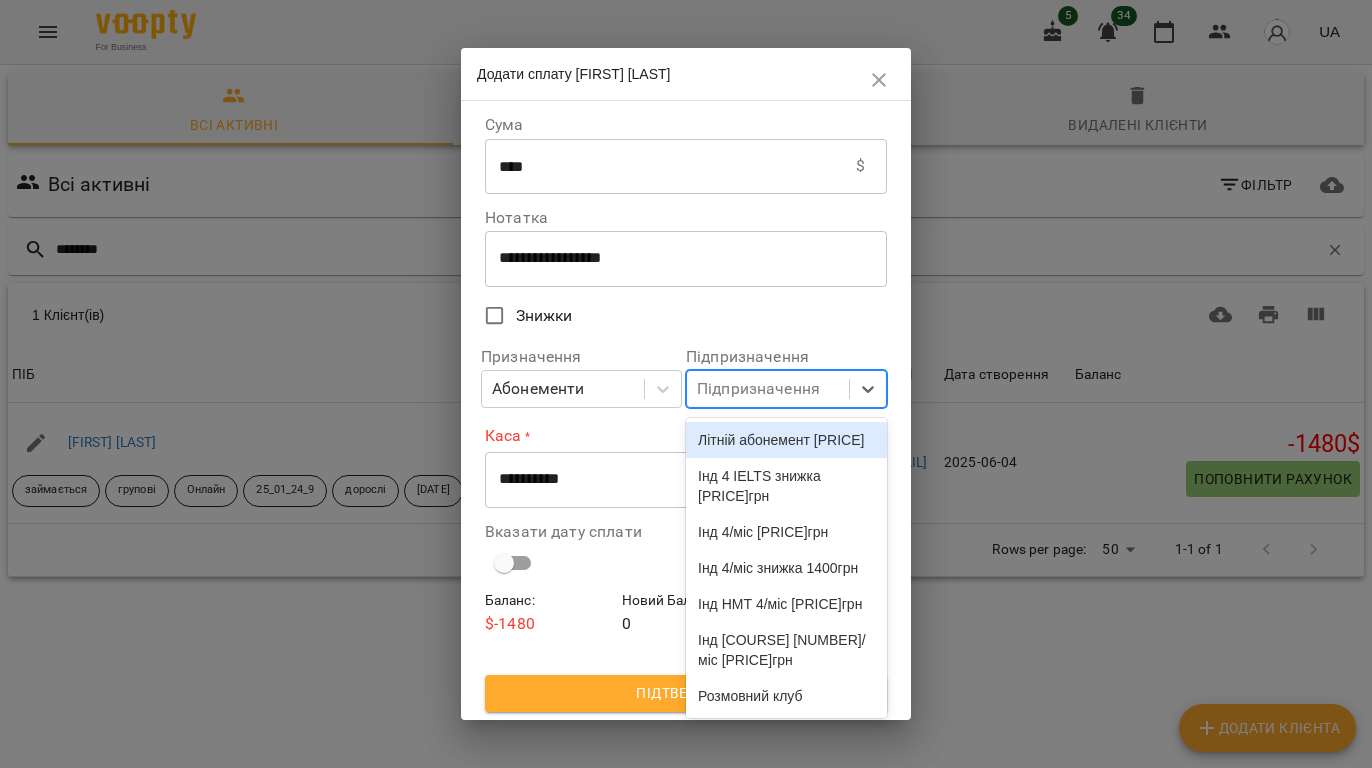 click on "Підпризначення" at bounding box center (758, 389) 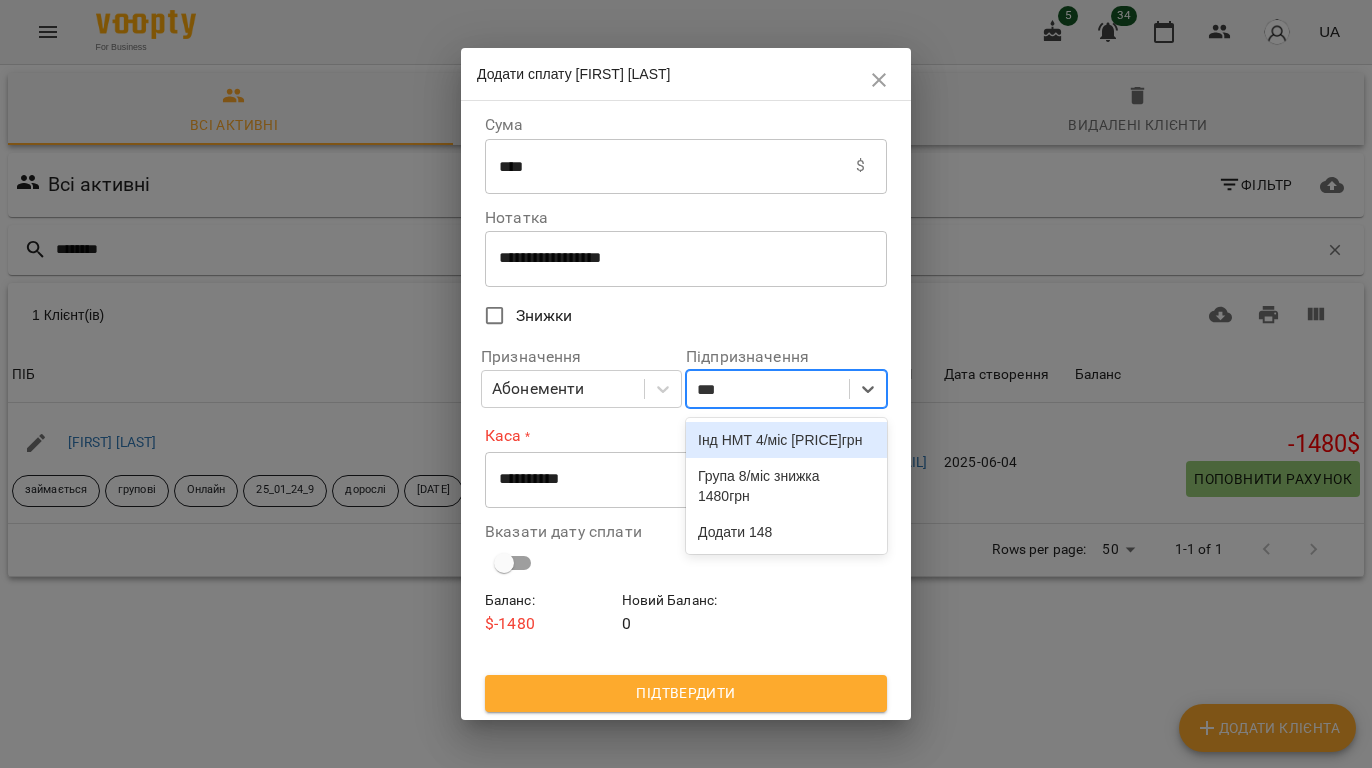 type on "****" 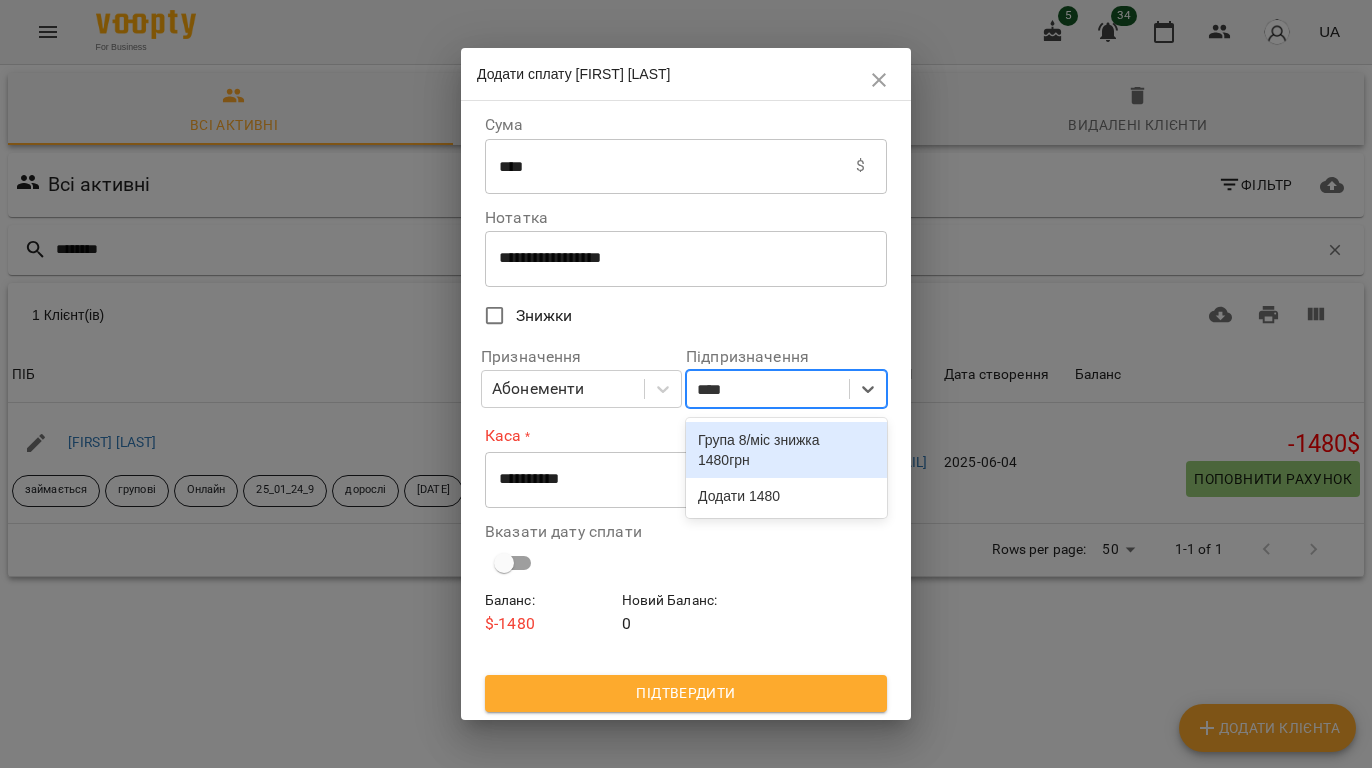 drag, startPoint x: 781, startPoint y: 452, endPoint x: 725, endPoint y: 464, distance: 57.271286 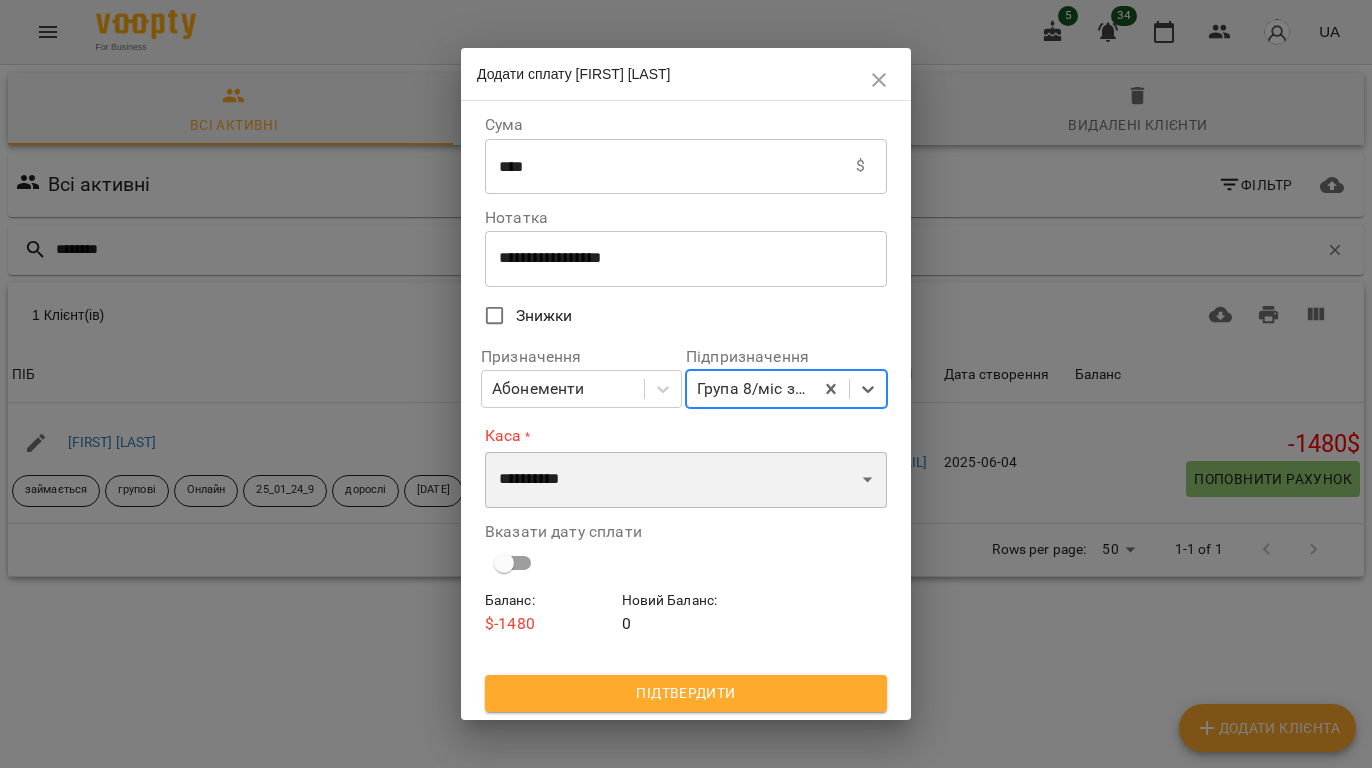 click on "**********" at bounding box center [686, 480] 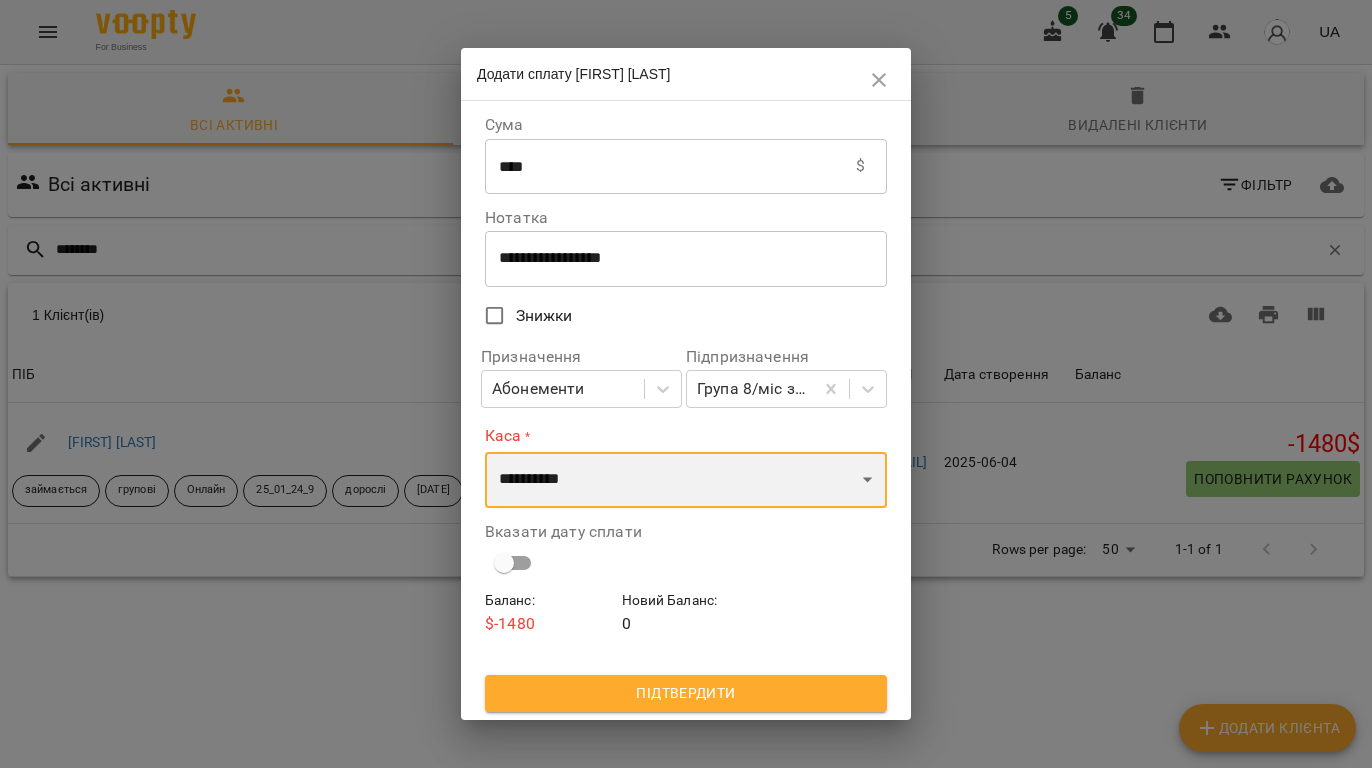 select on "****" 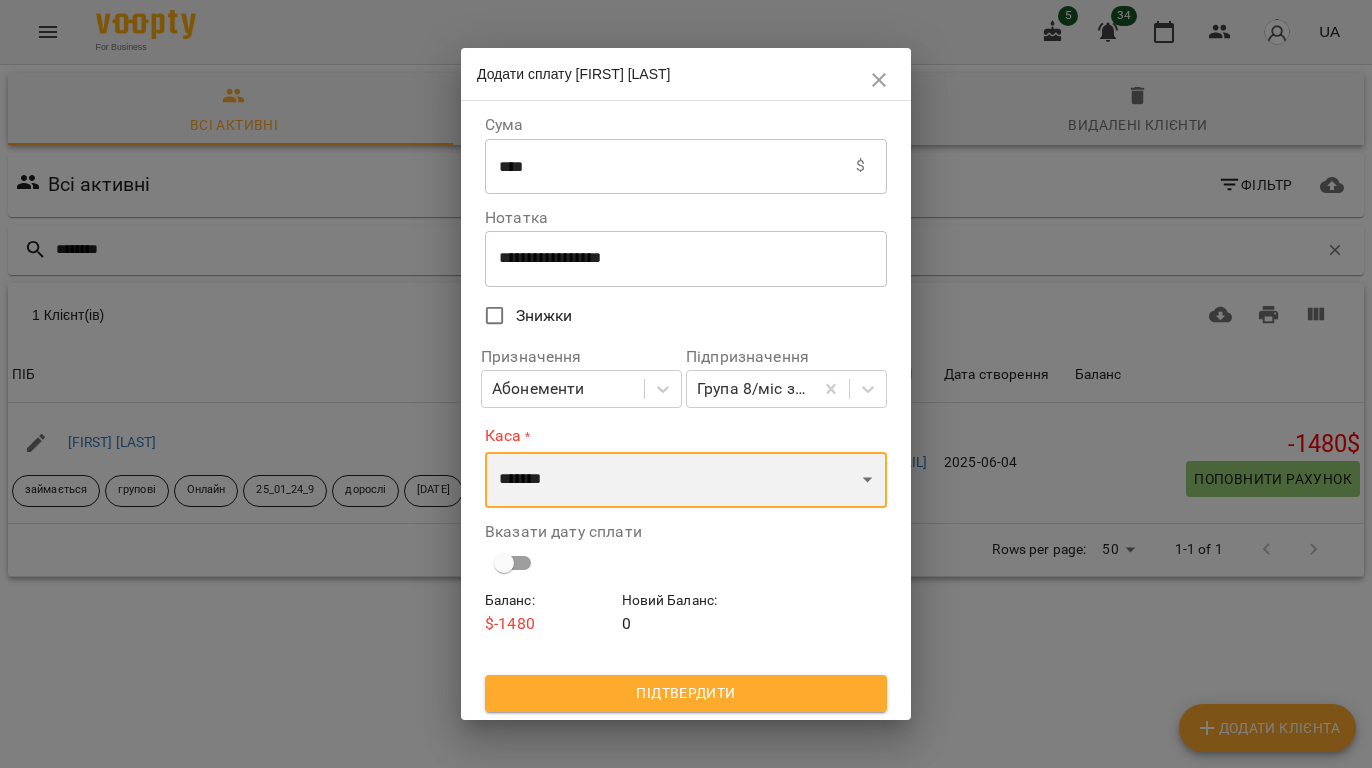 click on "**********" at bounding box center (686, 480) 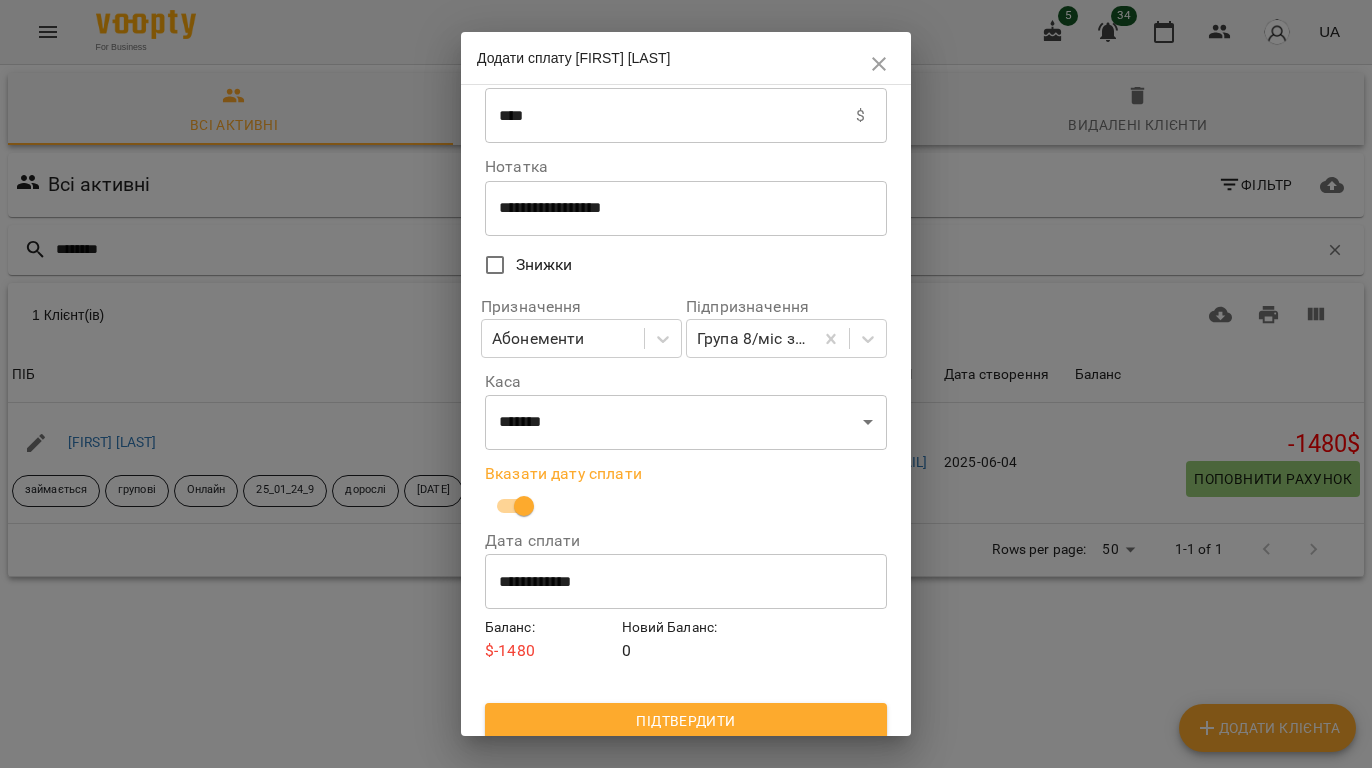 scroll, scrollTop: 48, scrollLeft: 0, axis: vertical 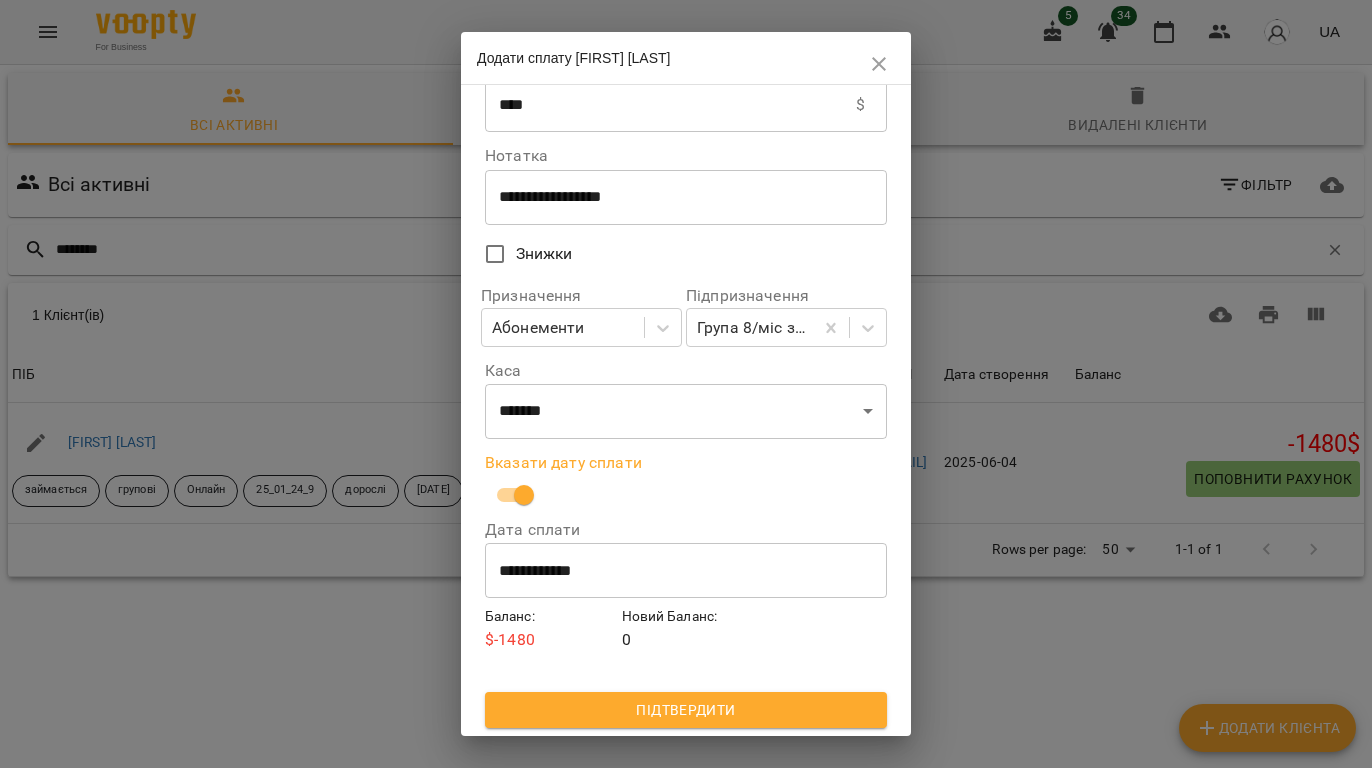 click on "Підтвердити" at bounding box center [686, 710] 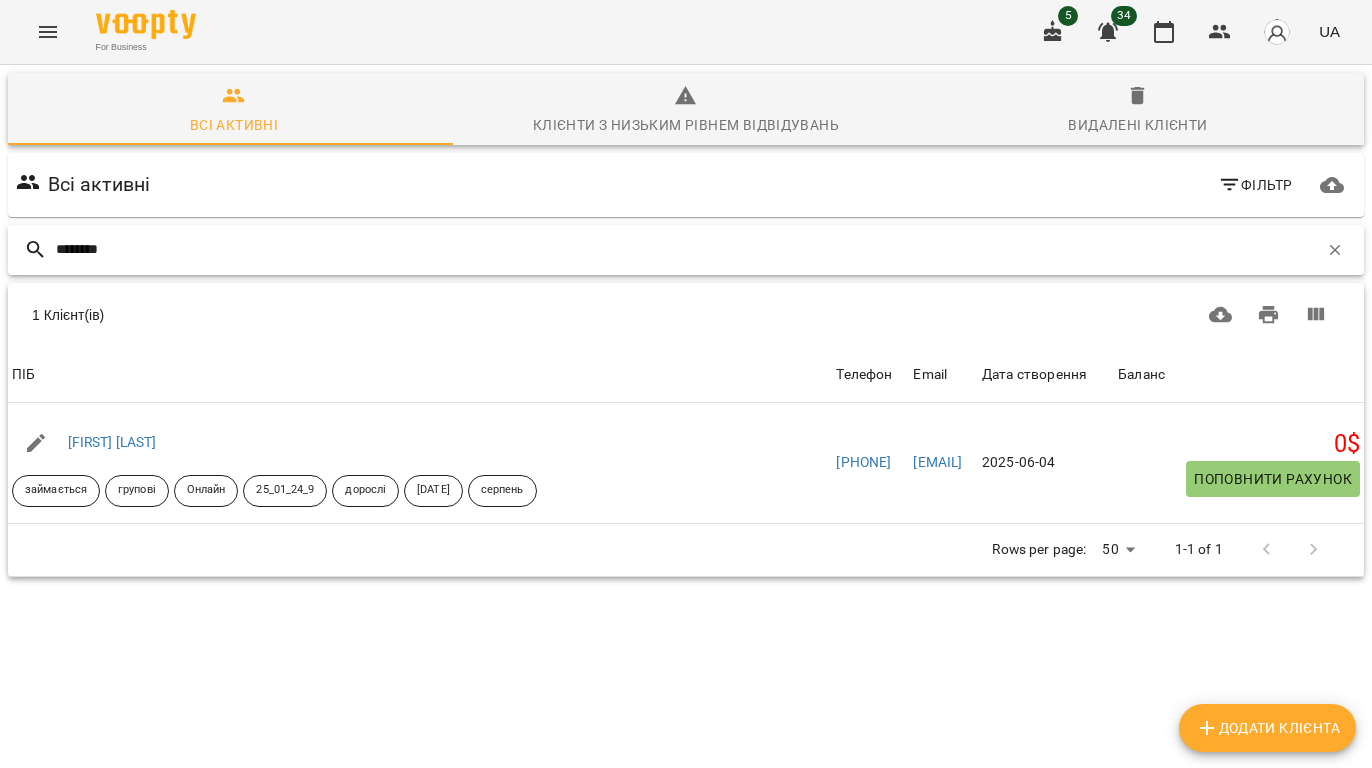 drag, startPoint x: 165, startPoint y: 256, endPoint x: 17, endPoint y: 321, distance: 161.64467 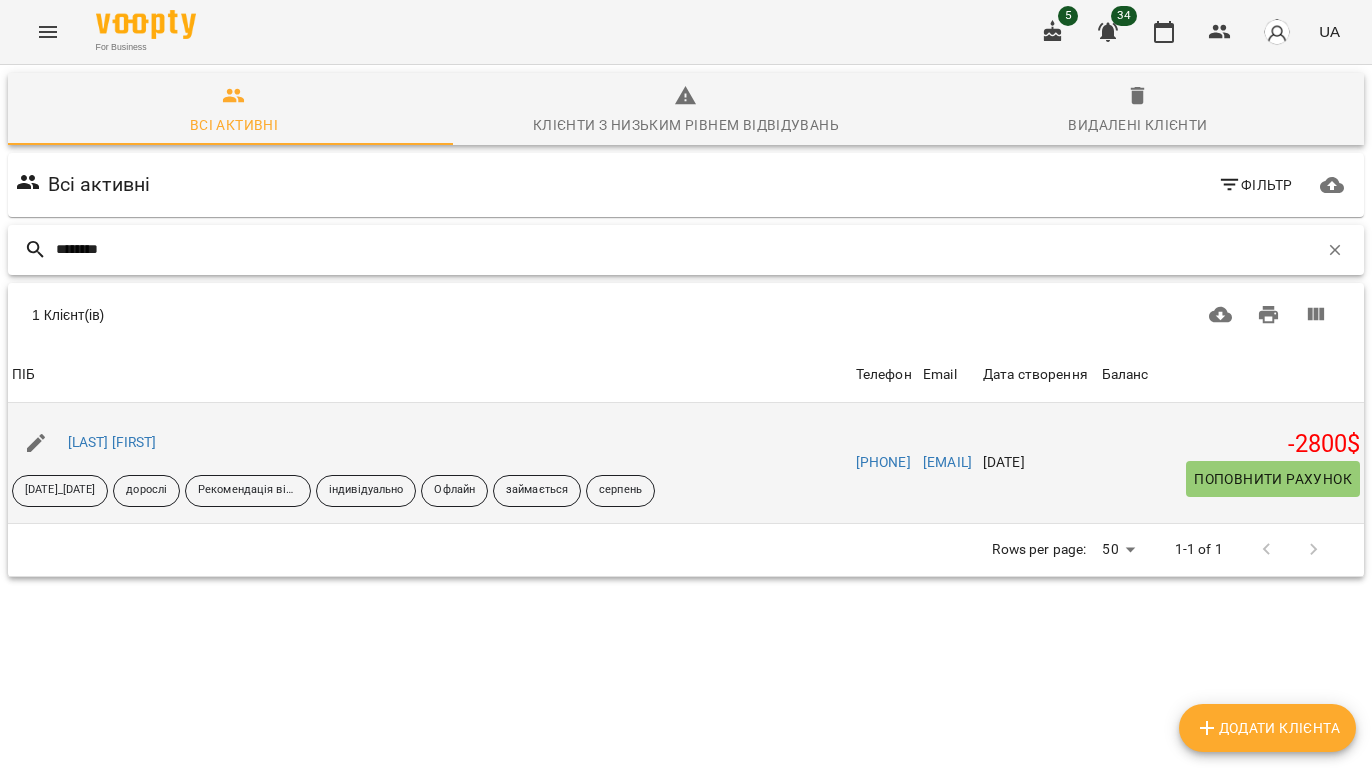 type on "********" 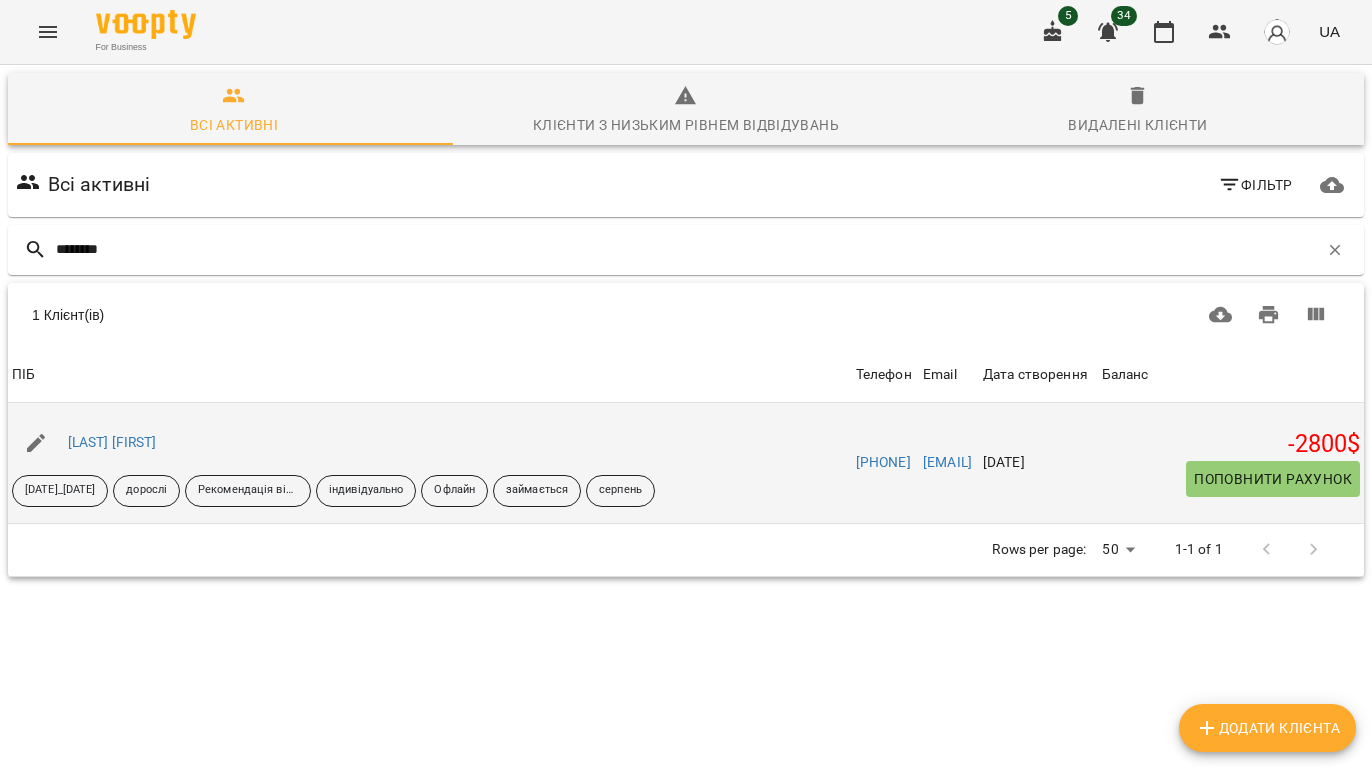 click on "Поповнити рахунок" at bounding box center (1273, 479) 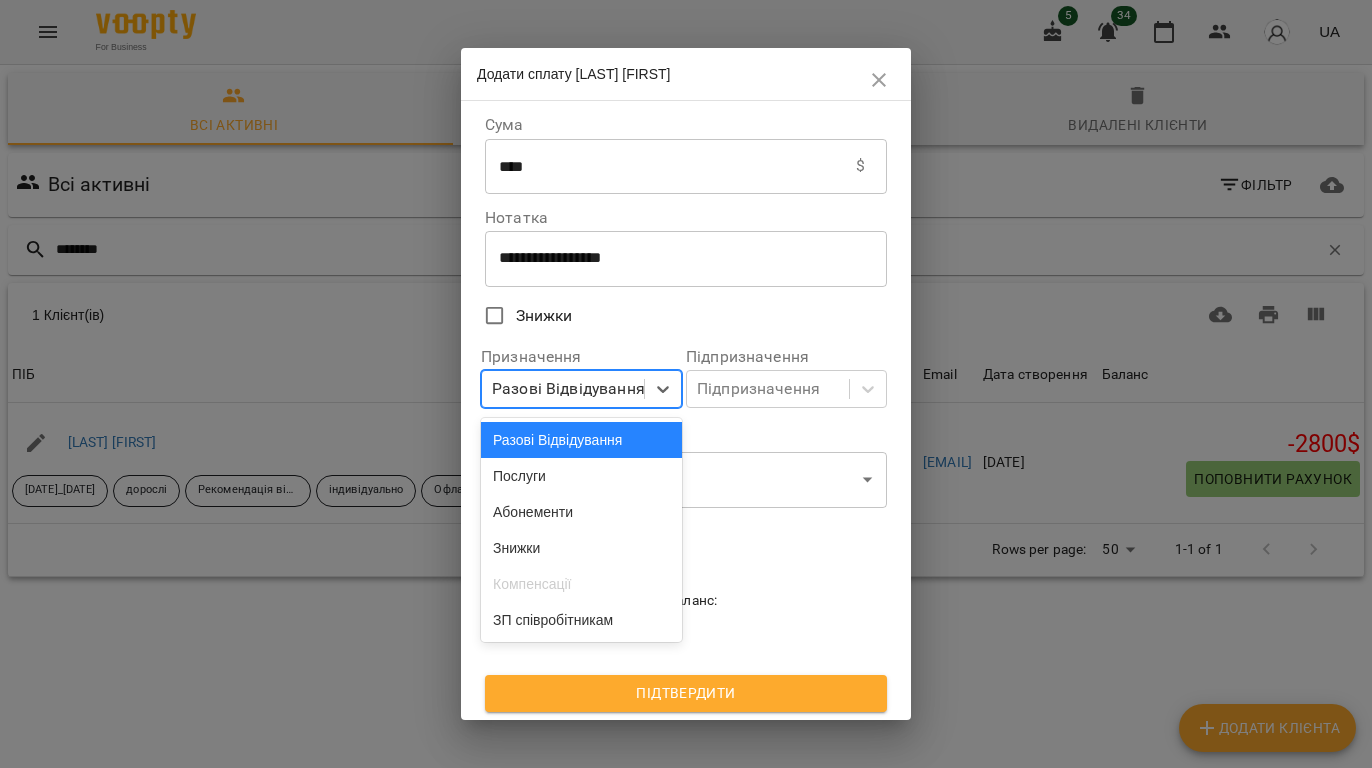 click on "Разові Відвідування" at bounding box center [568, 389] 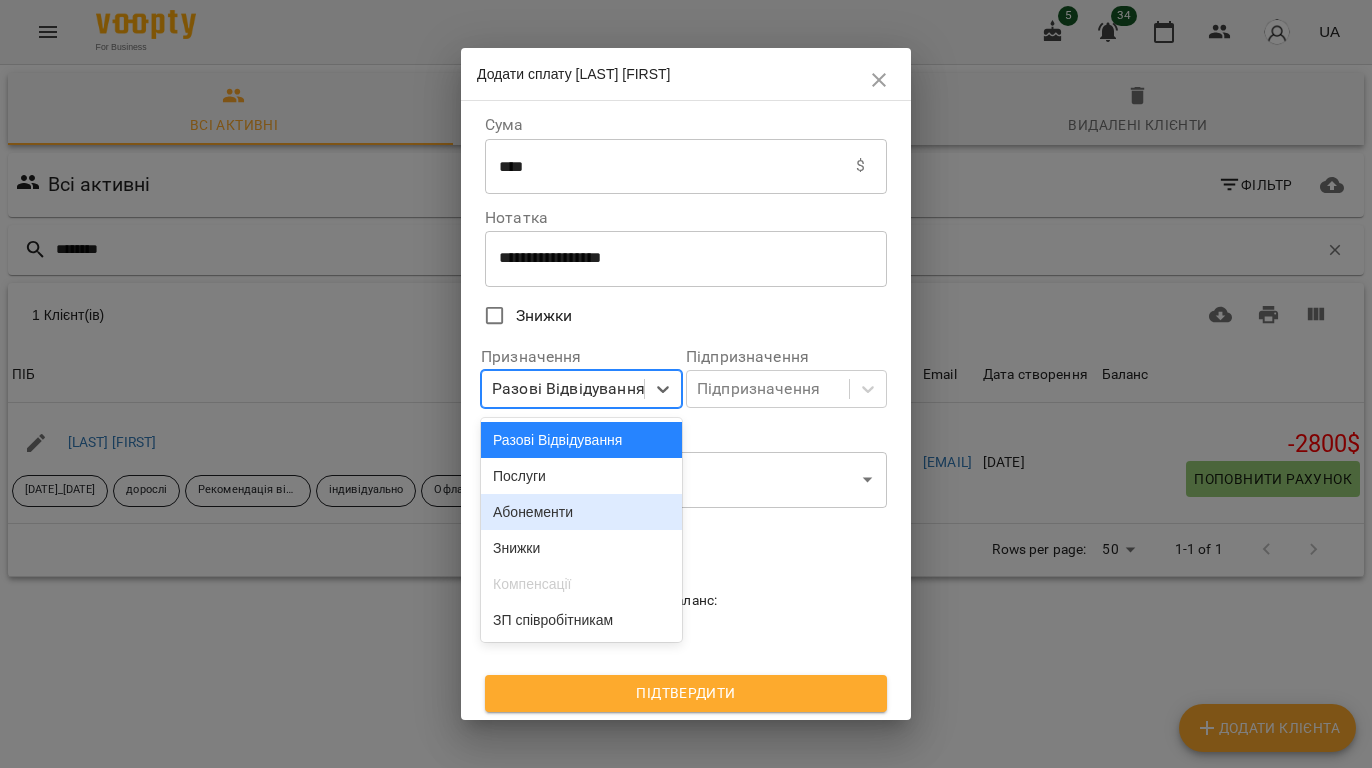 click on "Абонементи" at bounding box center [581, 512] 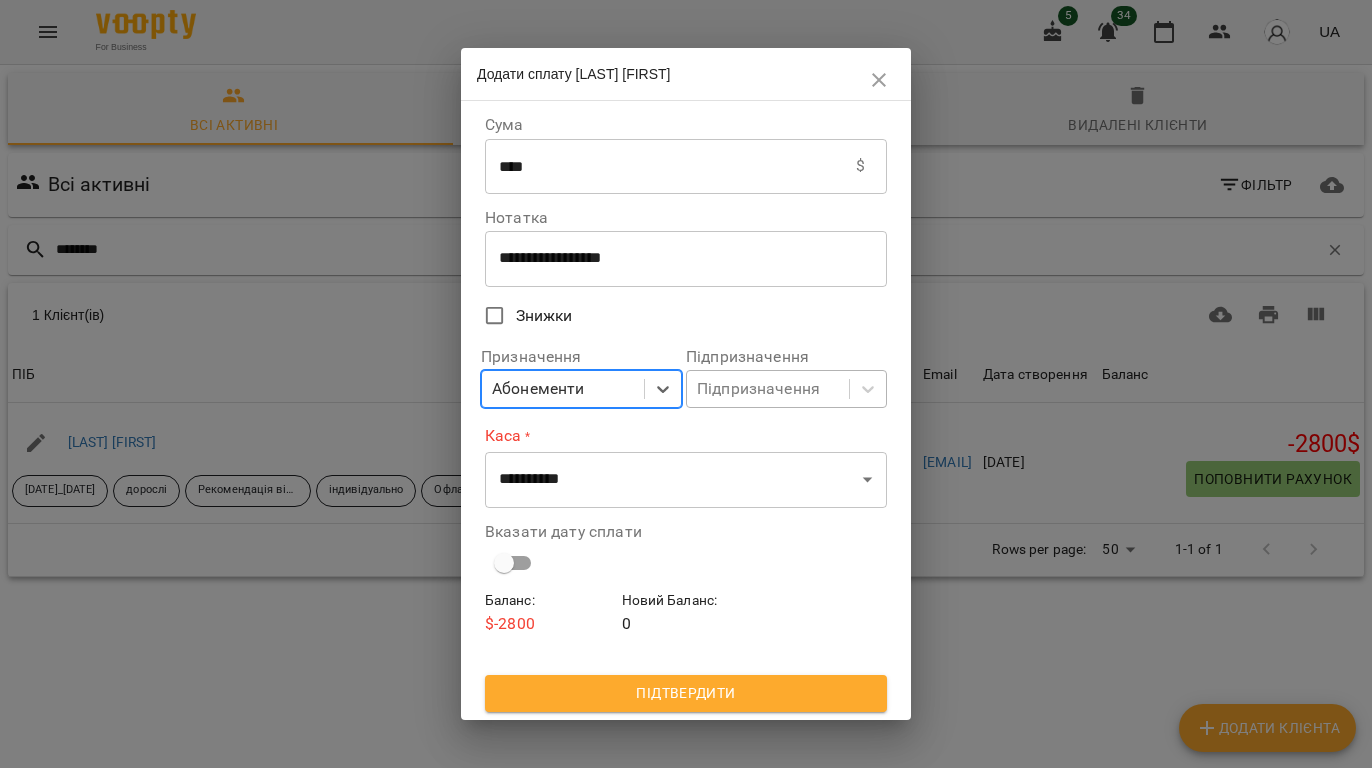 click on "Підпризначення" at bounding box center (768, 389) 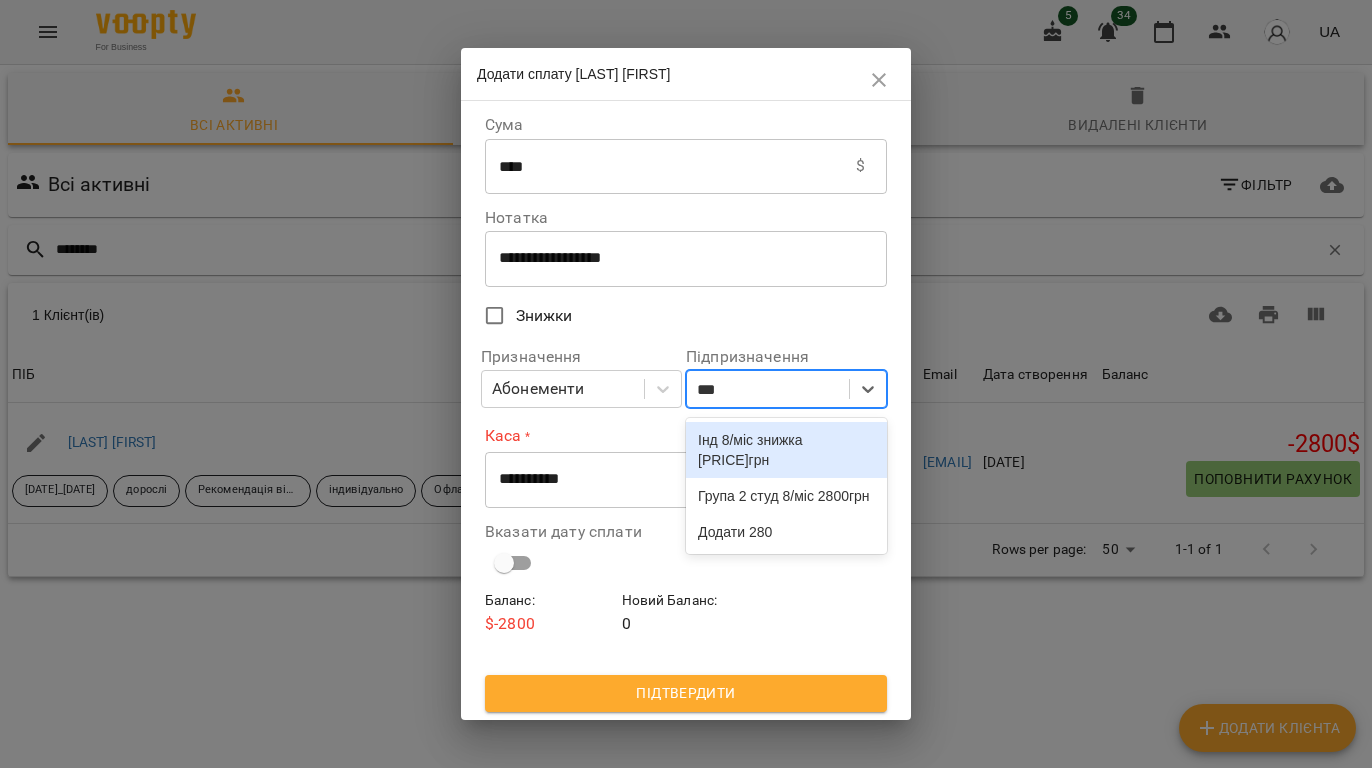 type on "****" 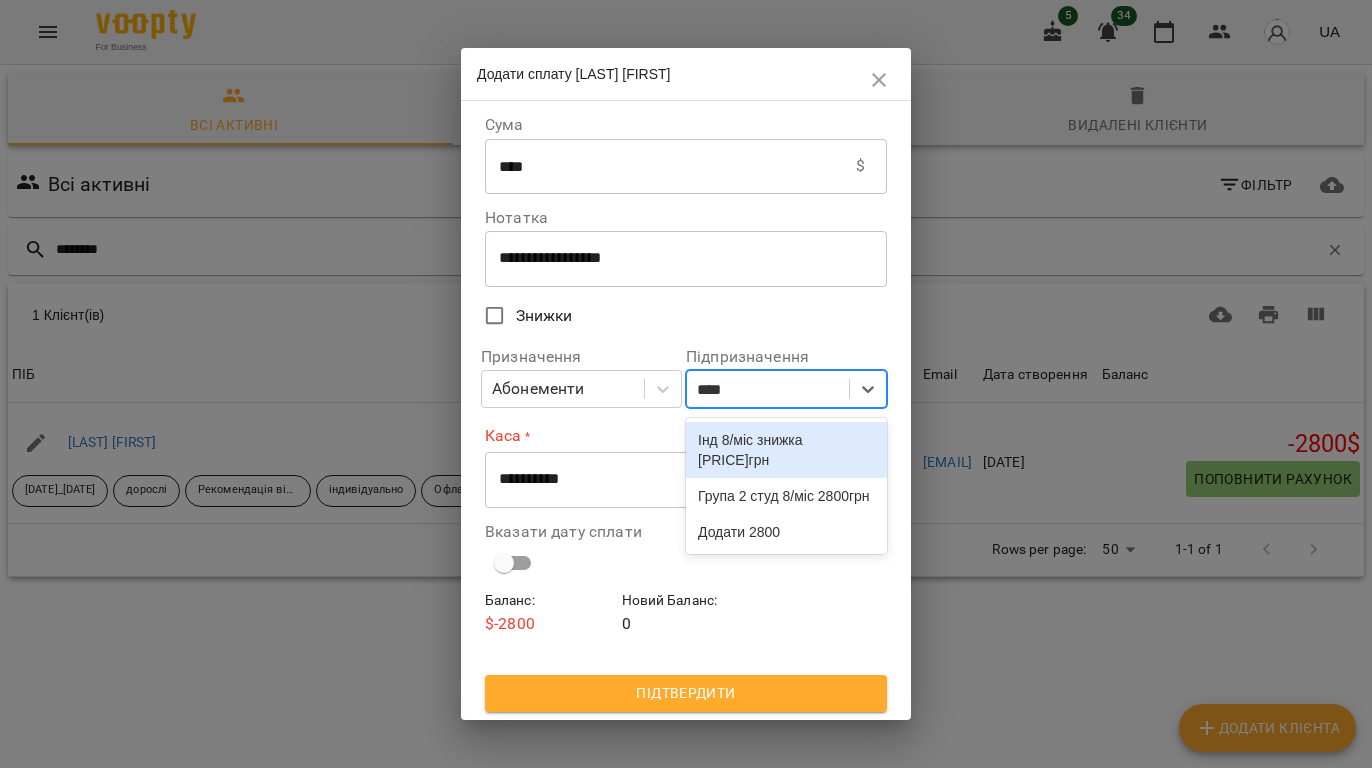 click on "Інд 8/міс знижка 2800грн" at bounding box center (786, 450) 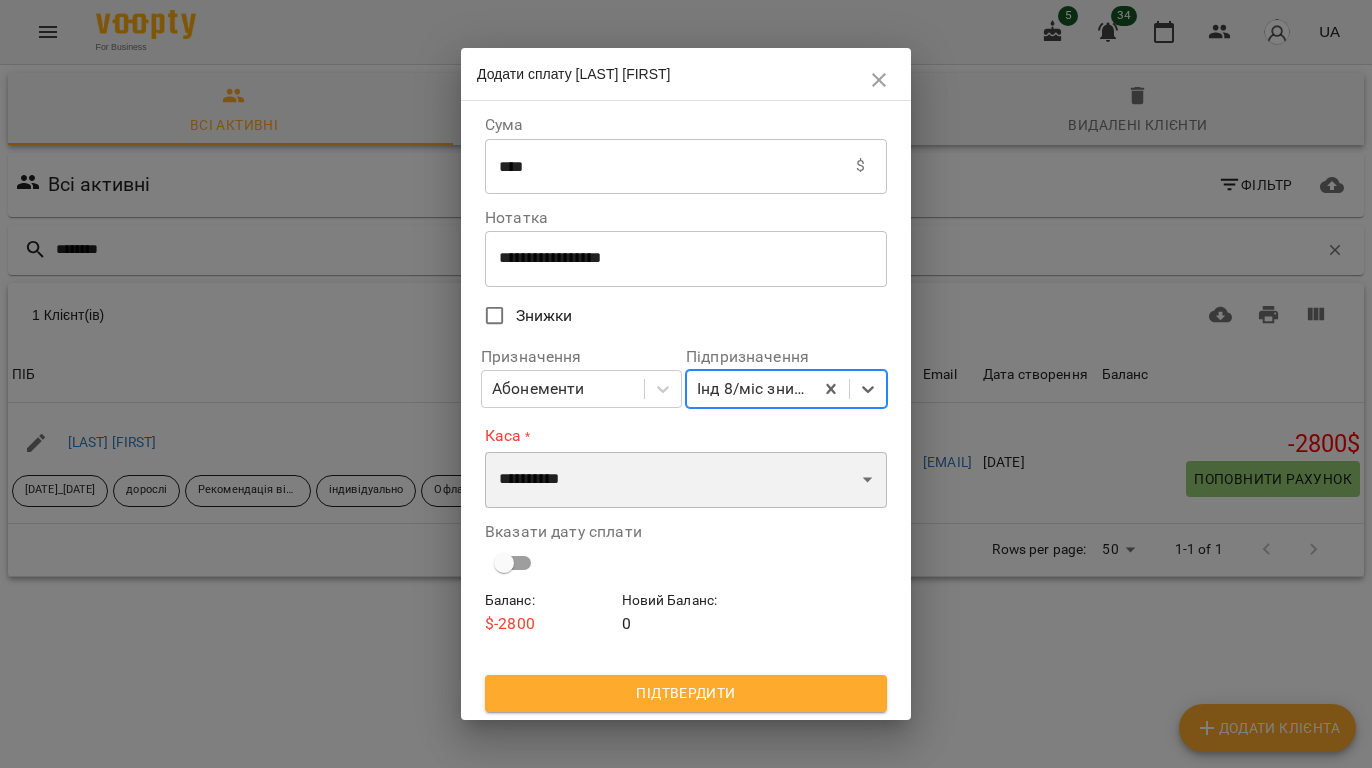 click on "**********" at bounding box center (686, 480) 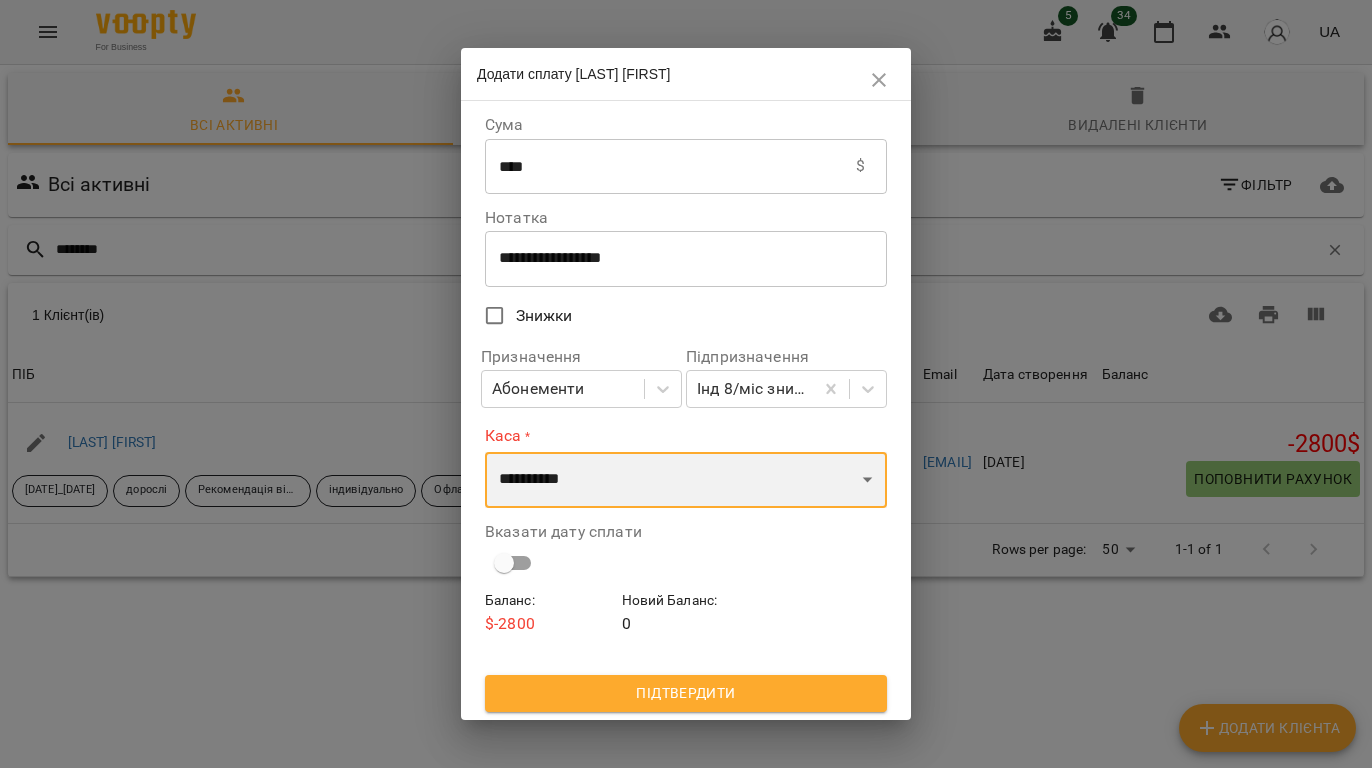 select on "****" 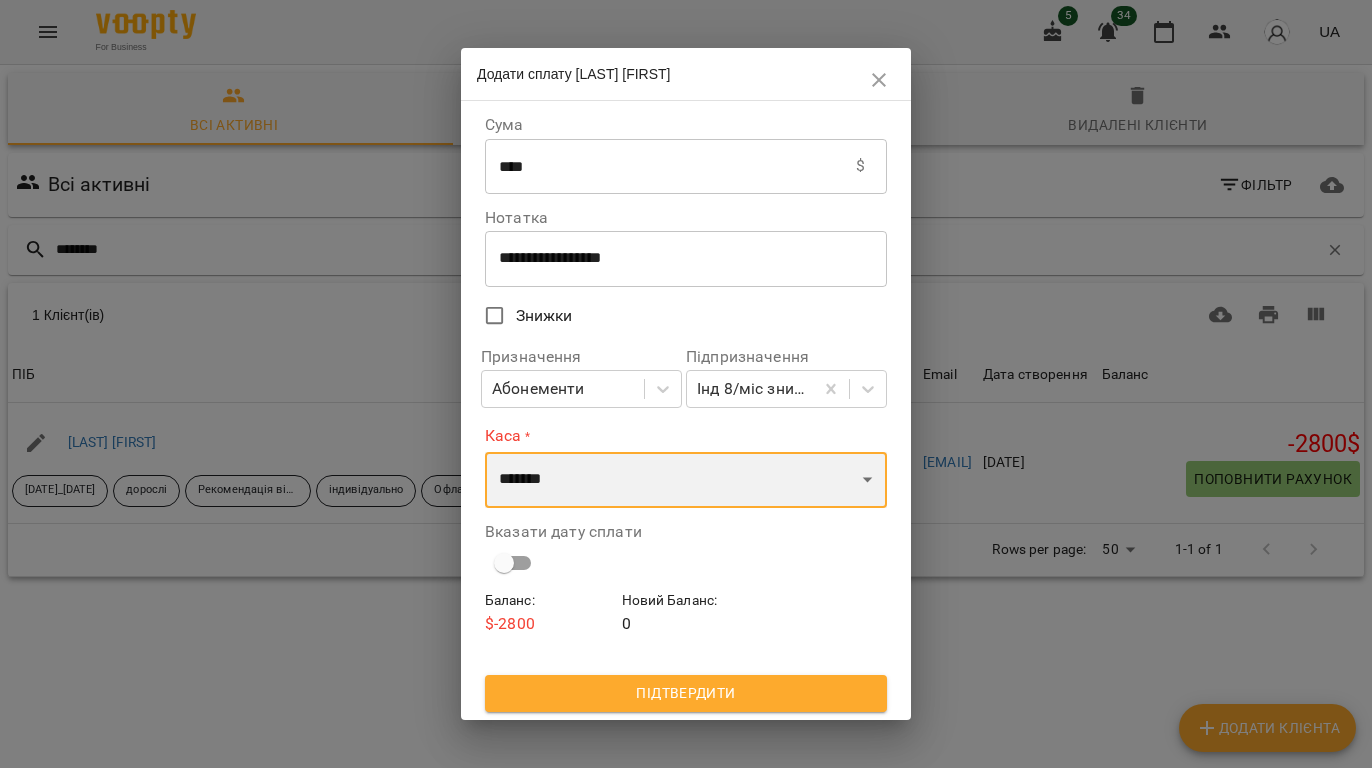 click on "**********" at bounding box center [686, 480] 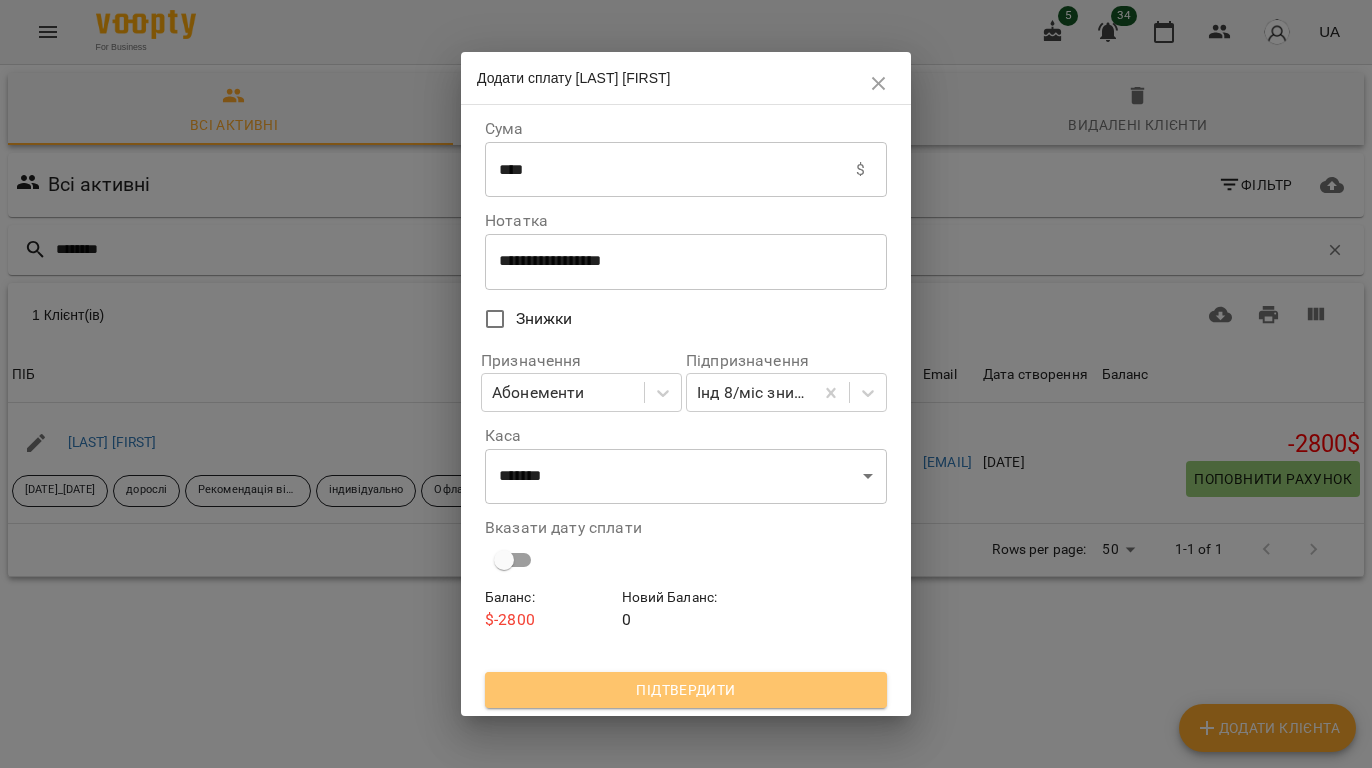 click on "Підтвердити" at bounding box center (686, 690) 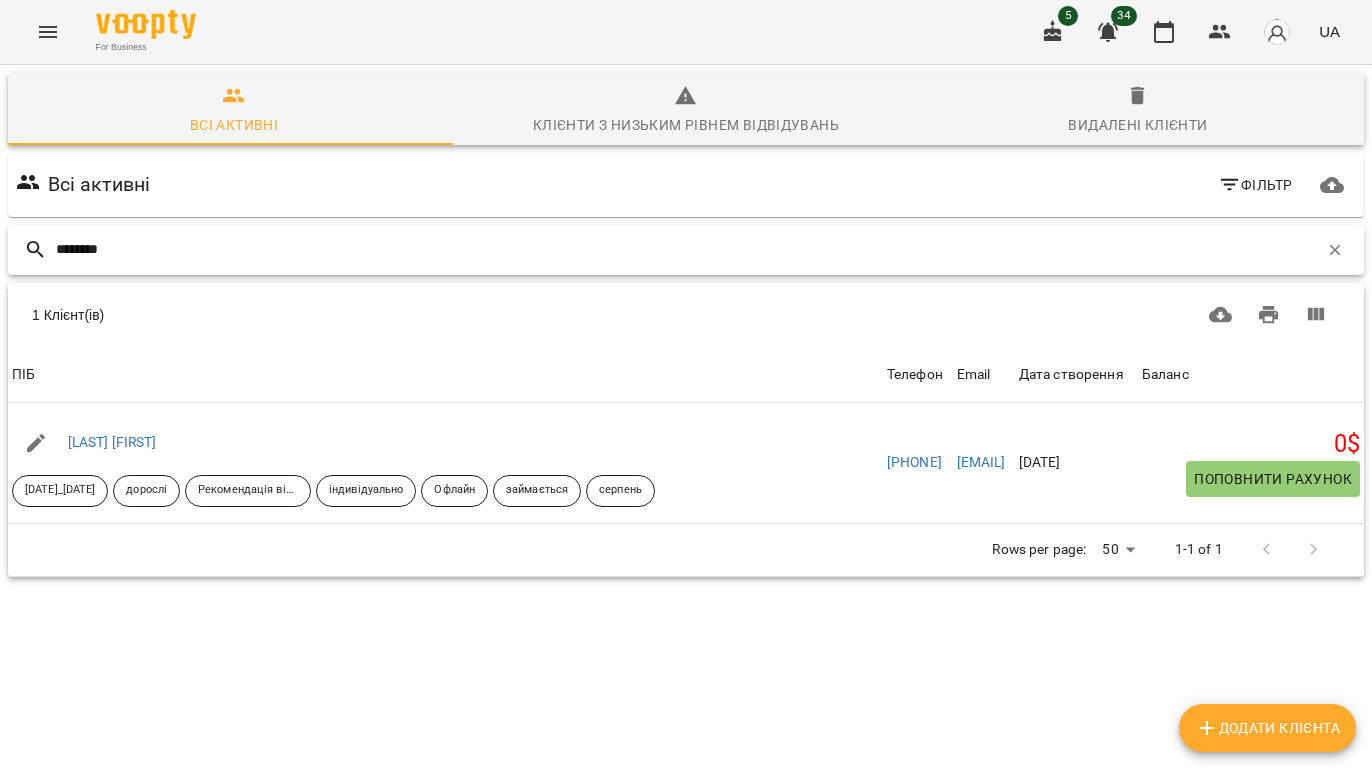 drag, startPoint x: 194, startPoint y: 241, endPoint x: -120, endPoint y: 264, distance: 314.84122 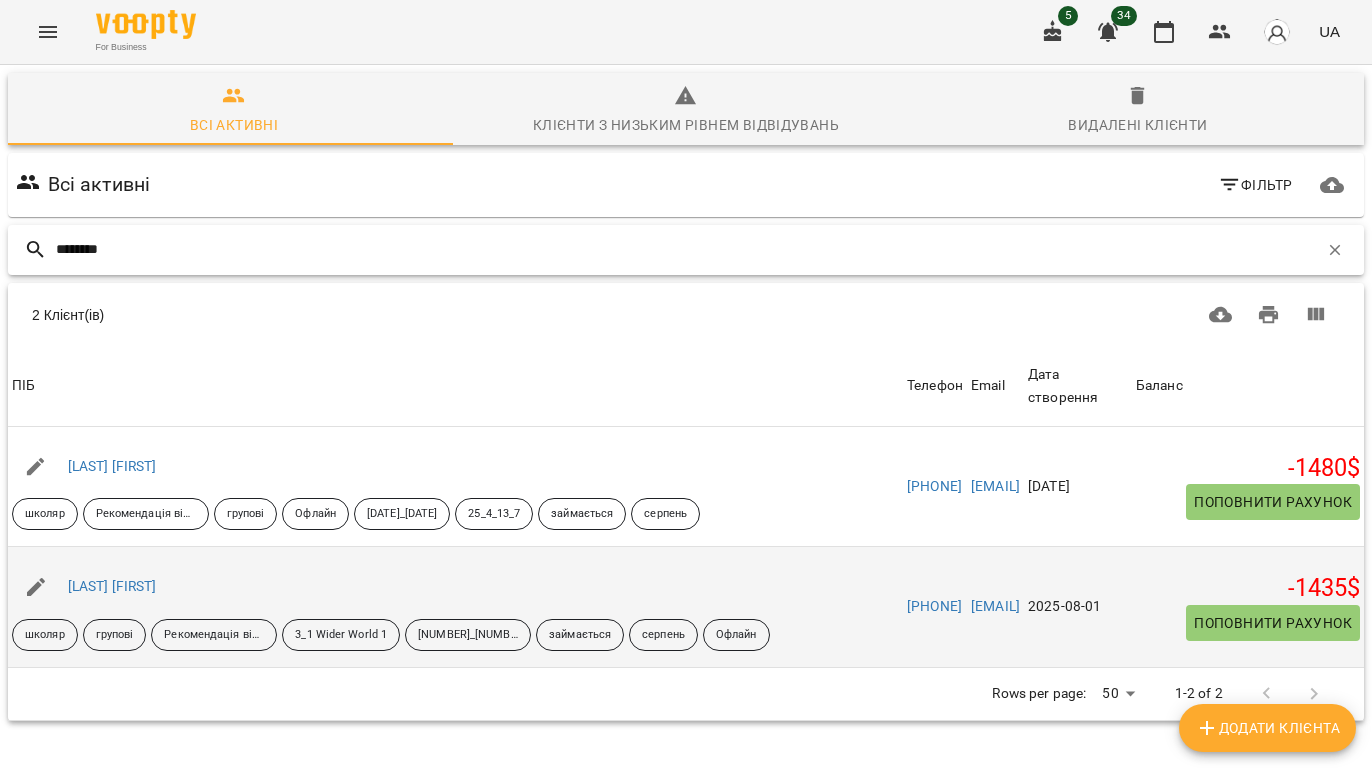 type on "********" 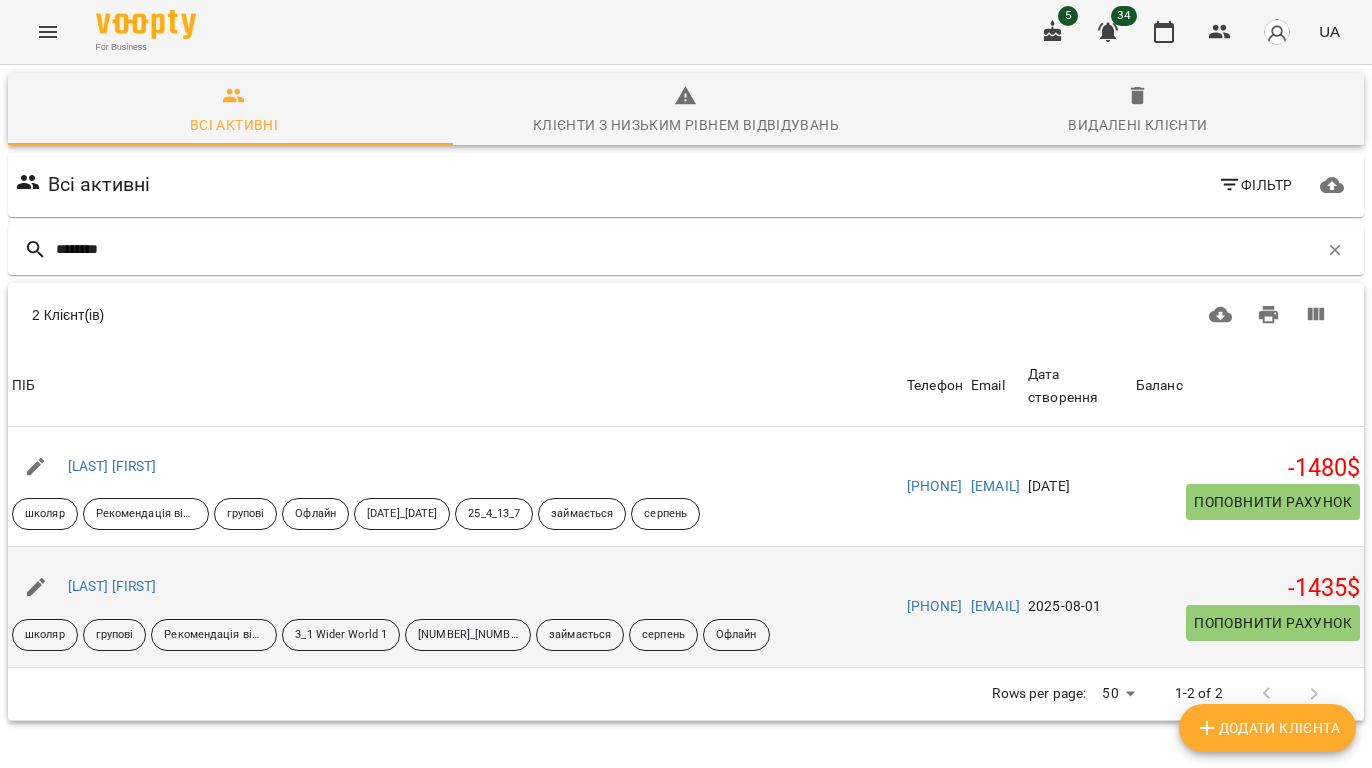 click on "Поповнити рахунок" at bounding box center (1273, 623) 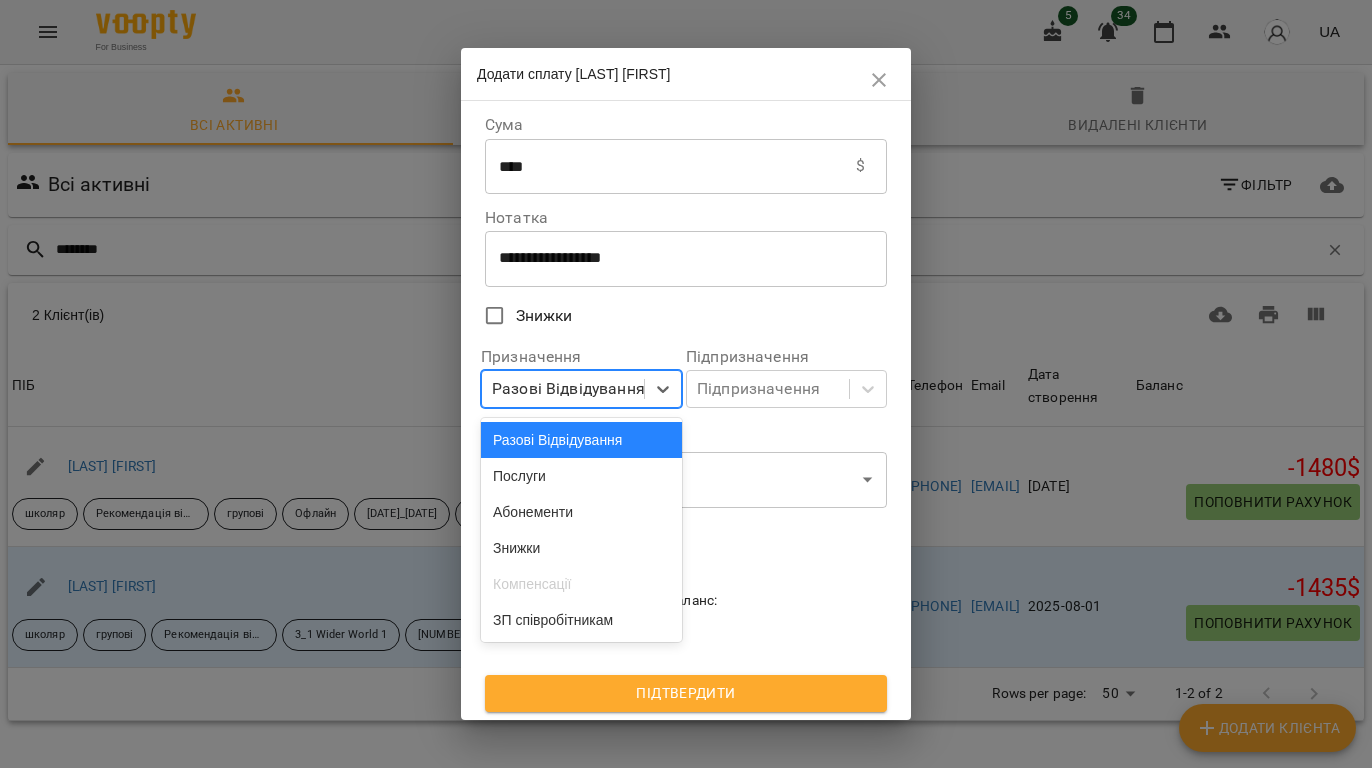 click on "Разові Відвідування" at bounding box center (568, 389) 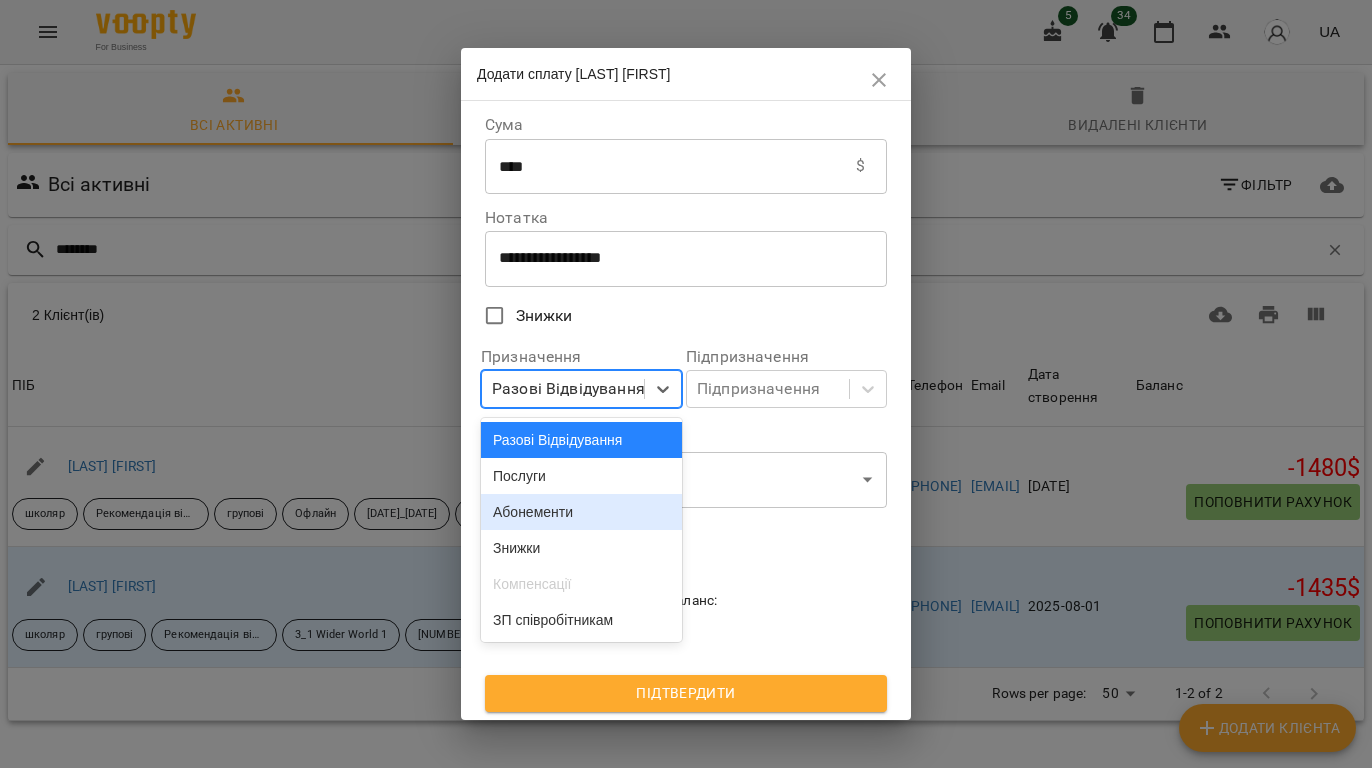 click on "Абонементи" at bounding box center [581, 512] 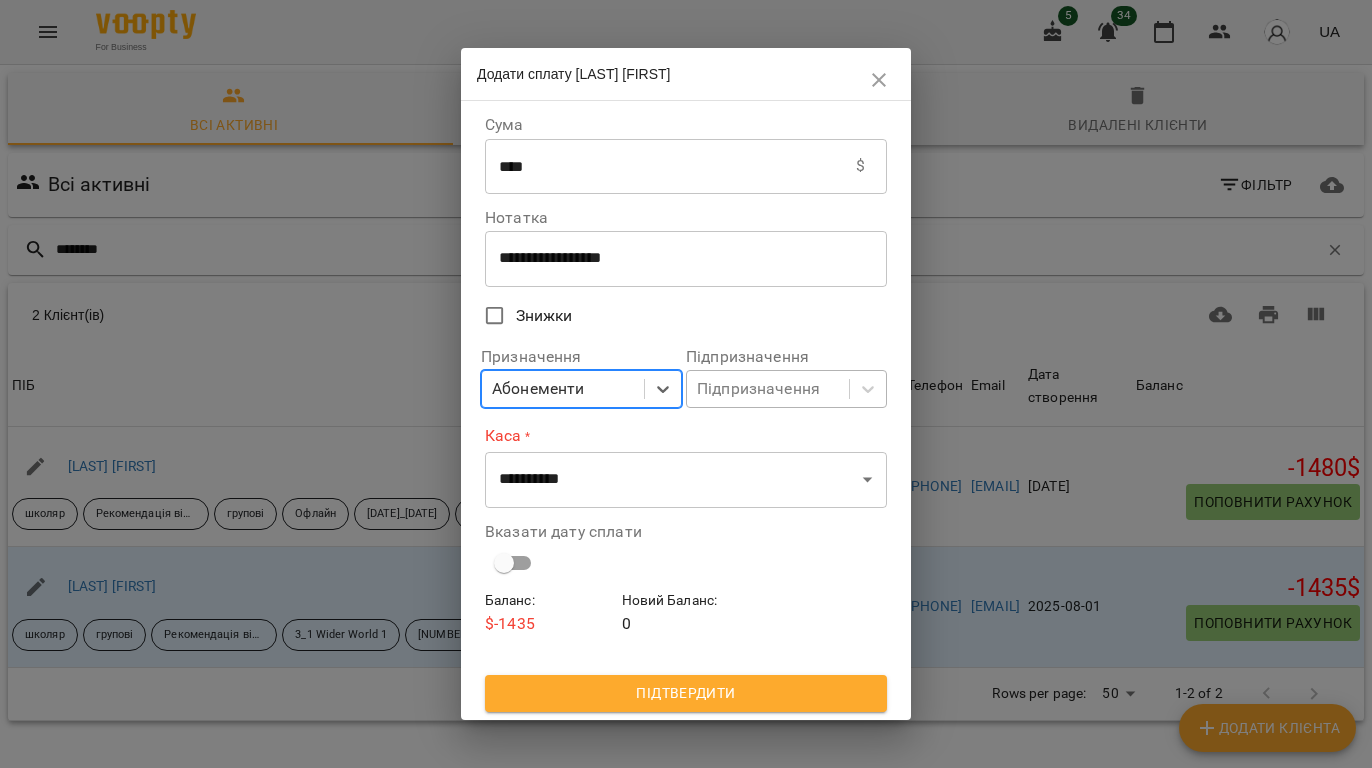 click on "Підпризначення" at bounding box center [758, 389] 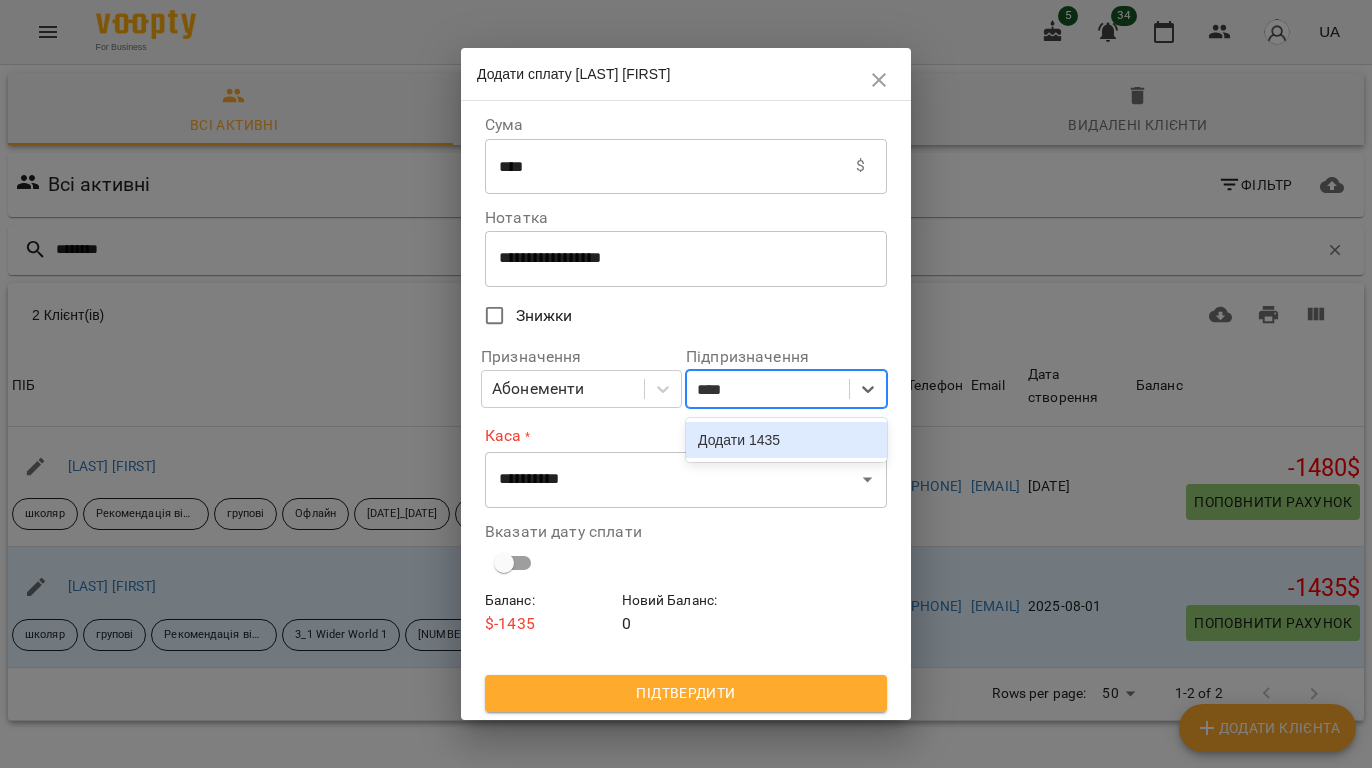 type on "****" 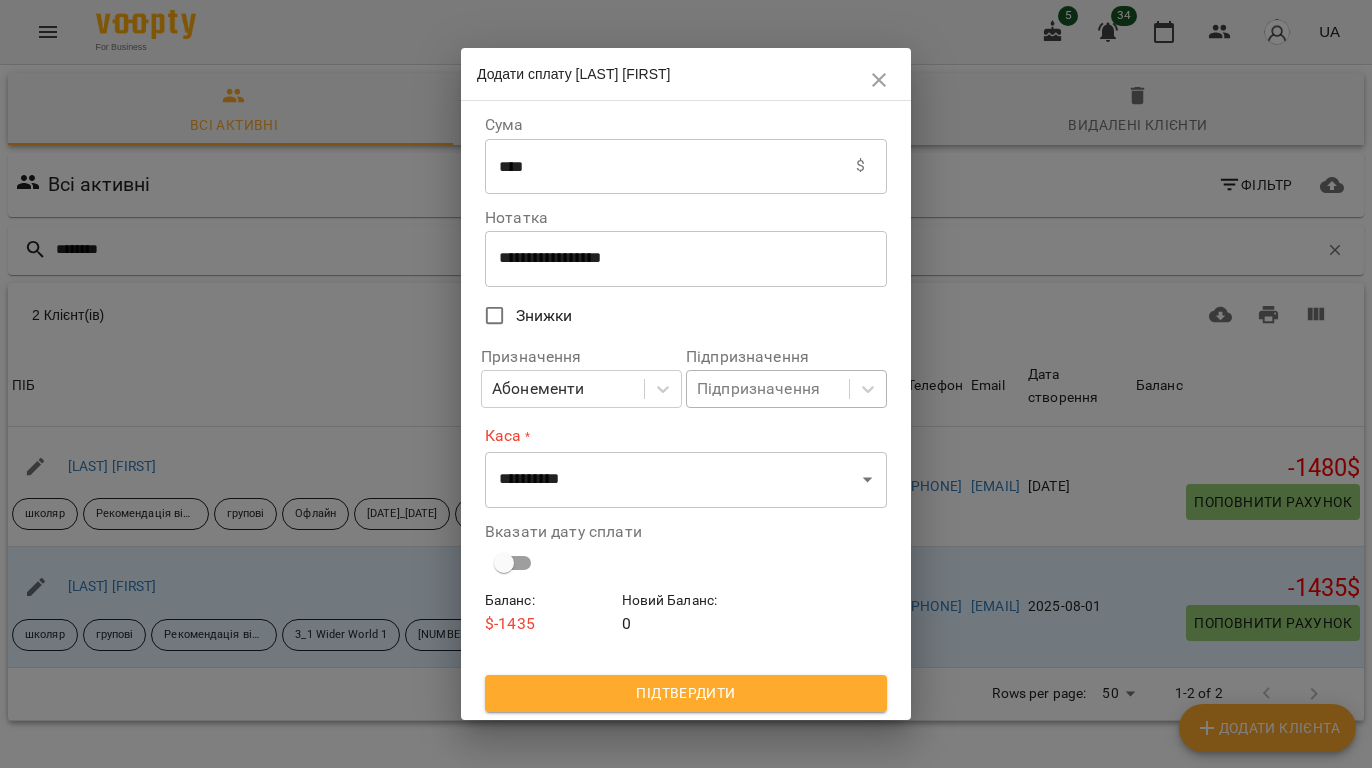 click on "Знижки" at bounding box center [672, 316] 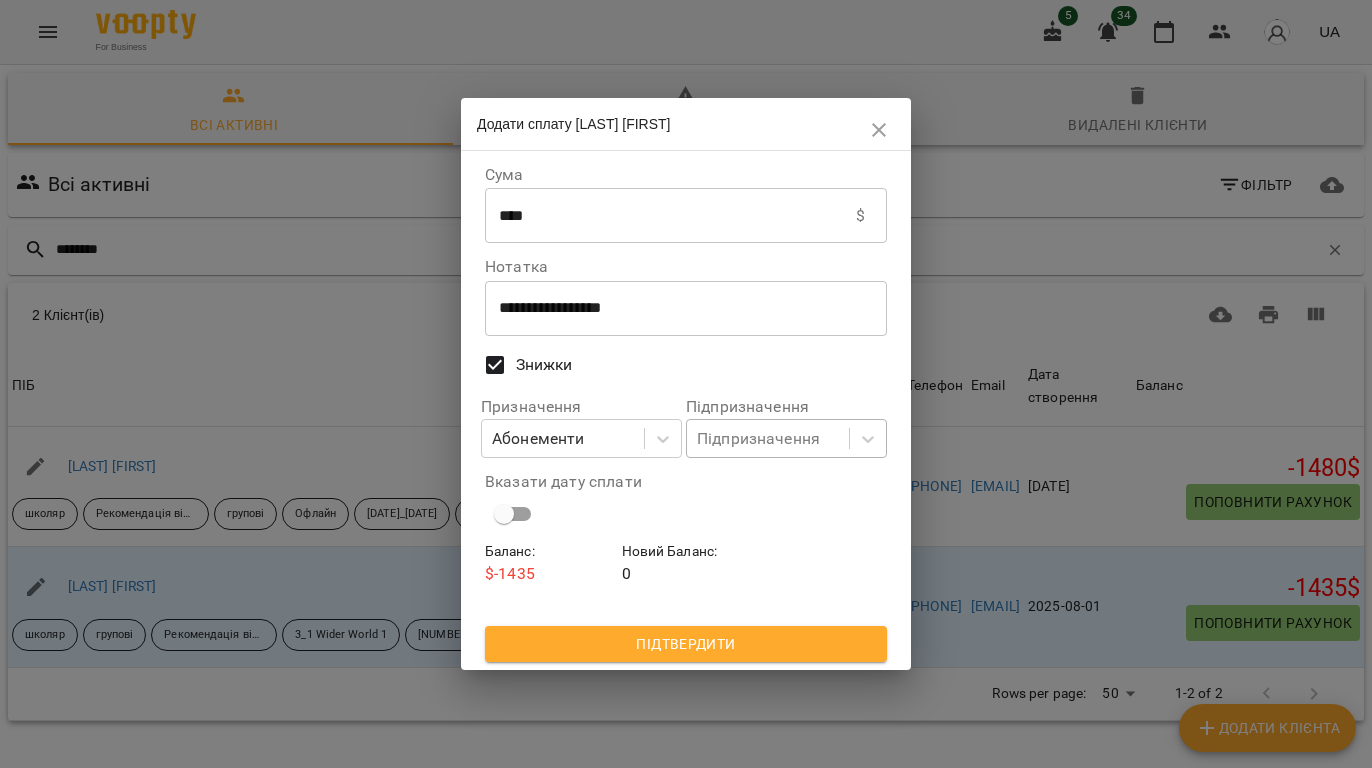 click on "Підпризначення" at bounding box center [758, 439] 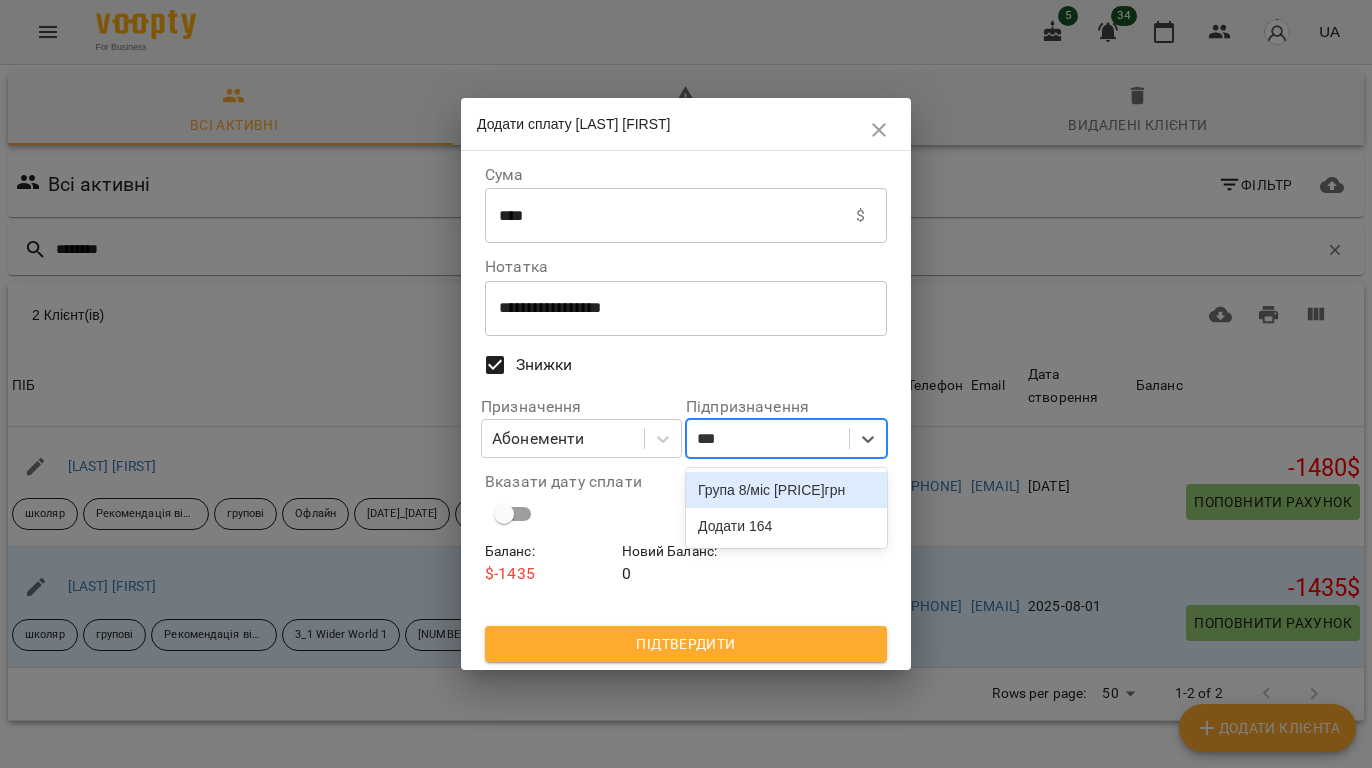 type on "****" 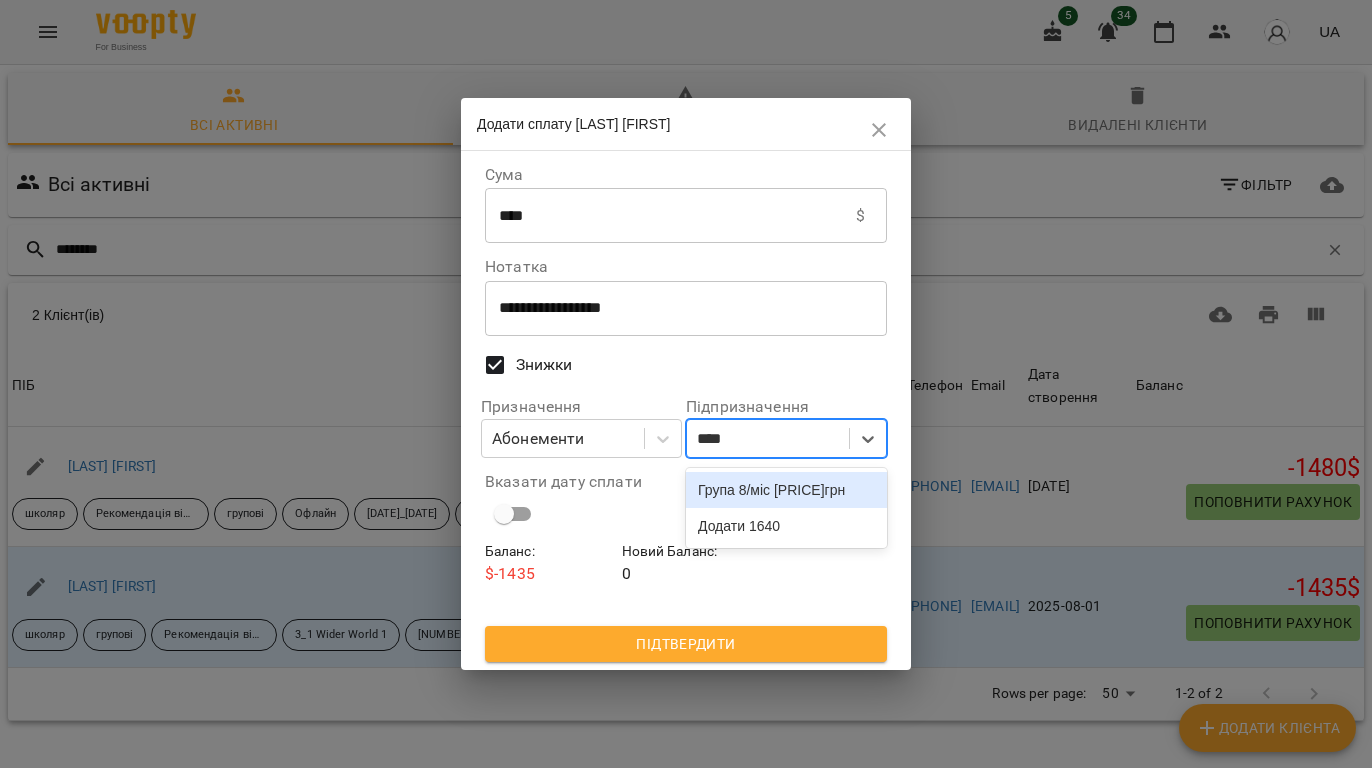 click on "Група 8/міс 1640грн" at bounding box center (786, 490) 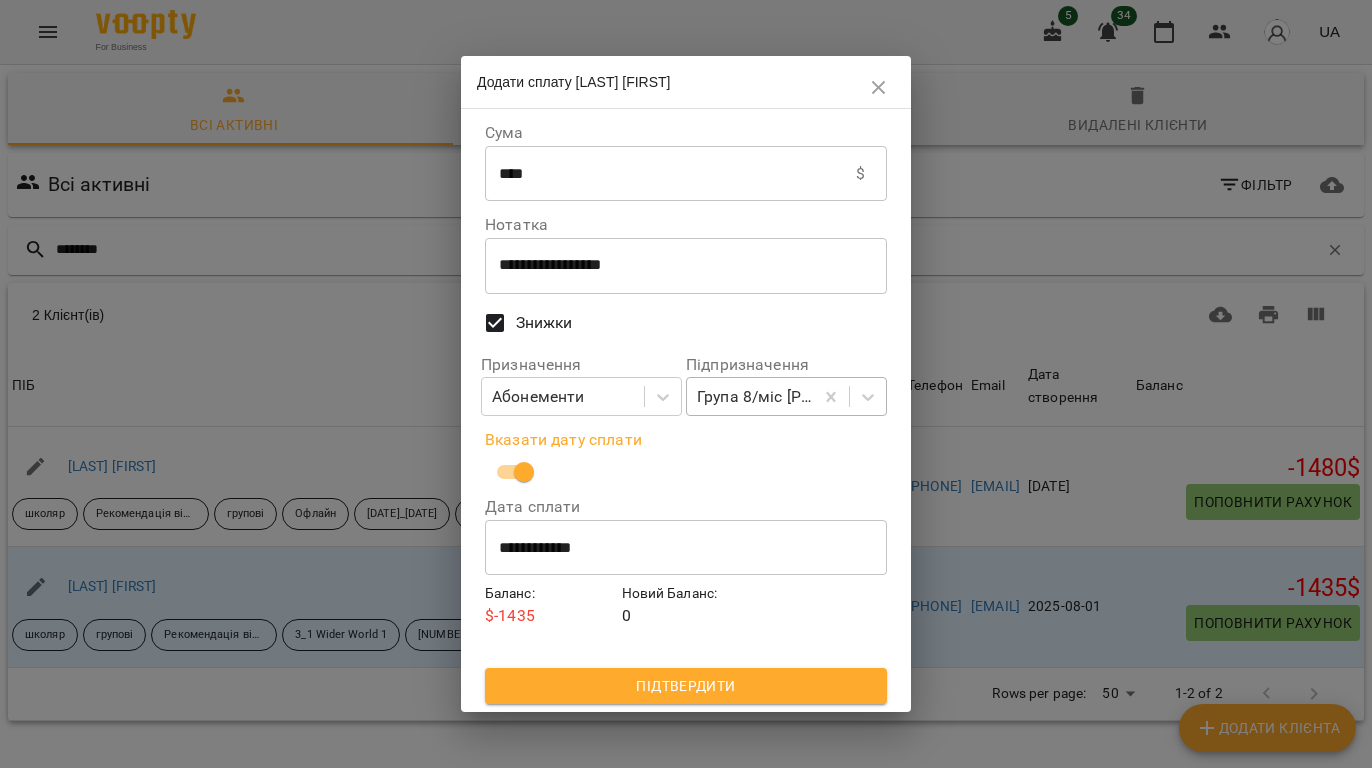 click 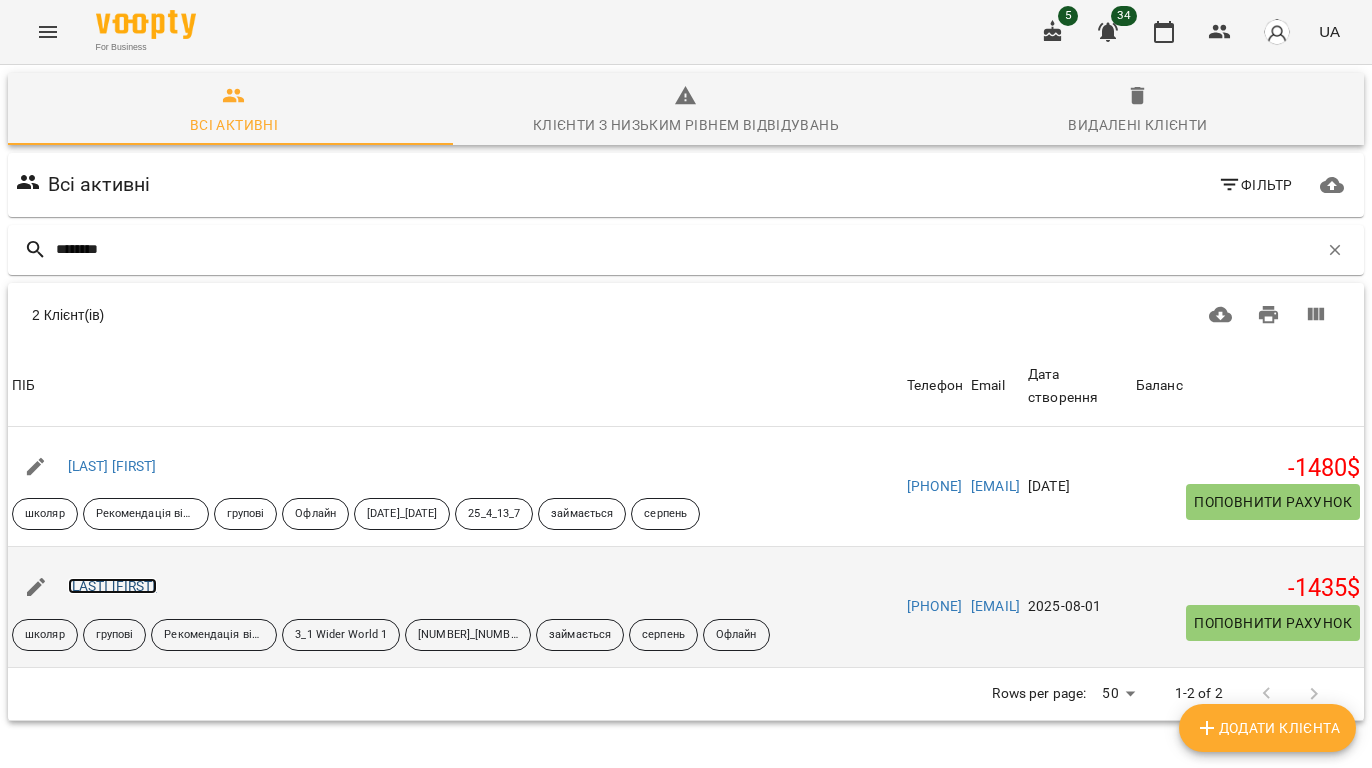 click on "Якименко Анна" at bounding box center (112, 586) 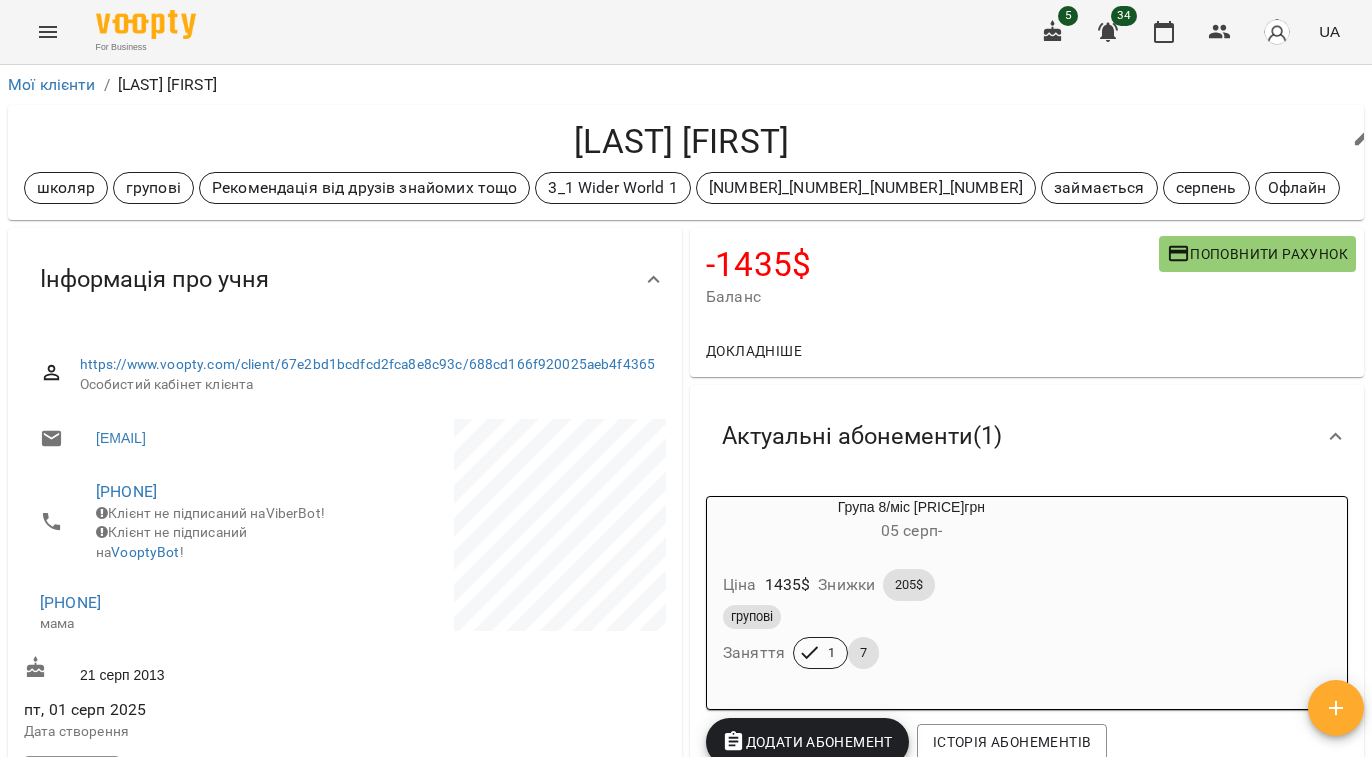 click on "Поповнити рахунок" at bounding box center [1257, 254] 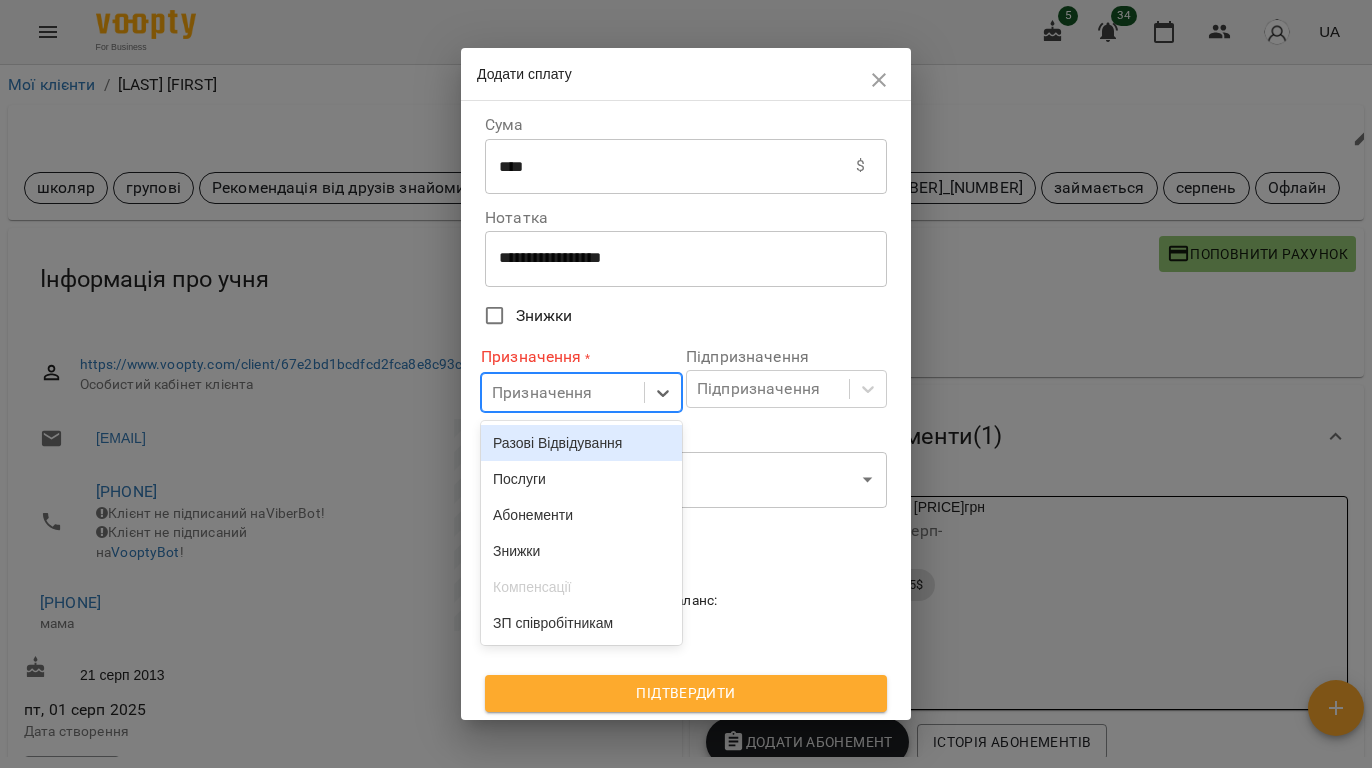 click on "Призначення" at bounding box center [563, 392] 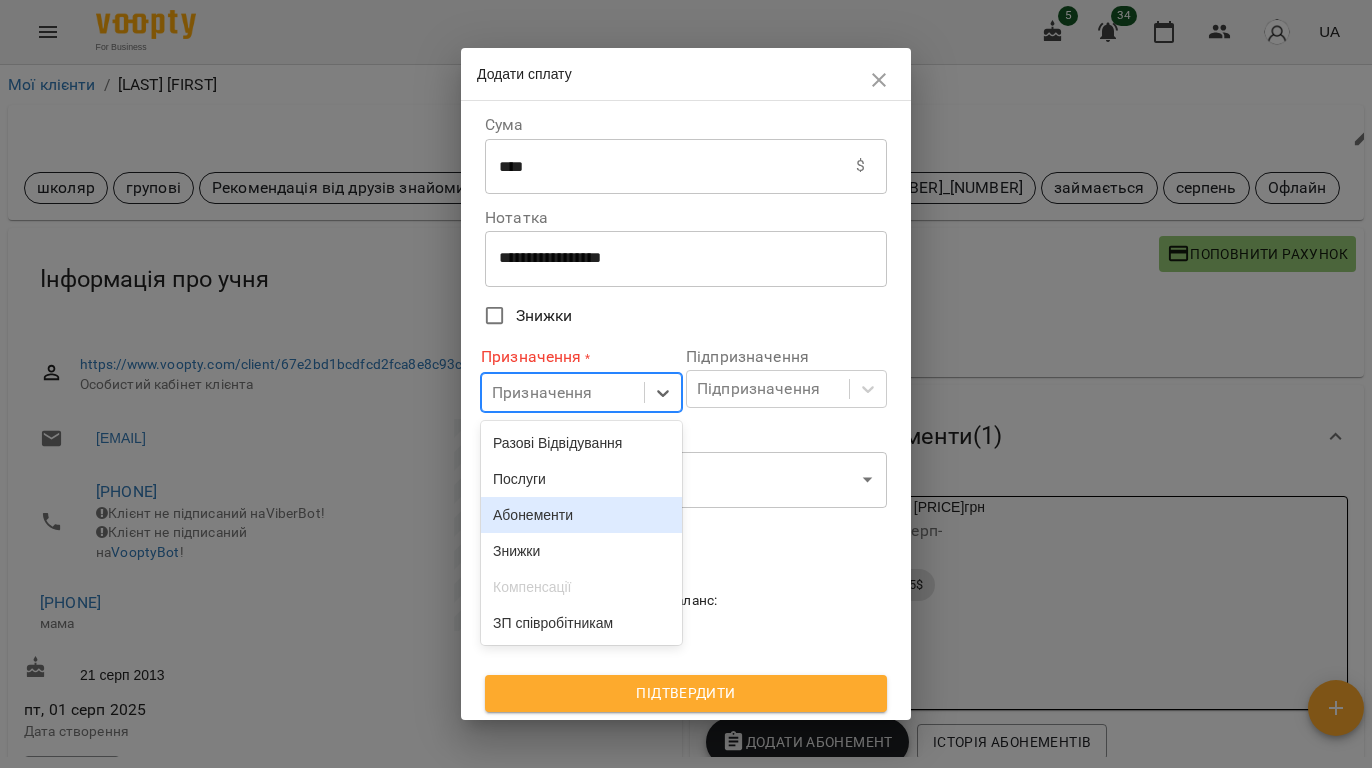 click on "Абонементи" at bounding box center [581, 515] 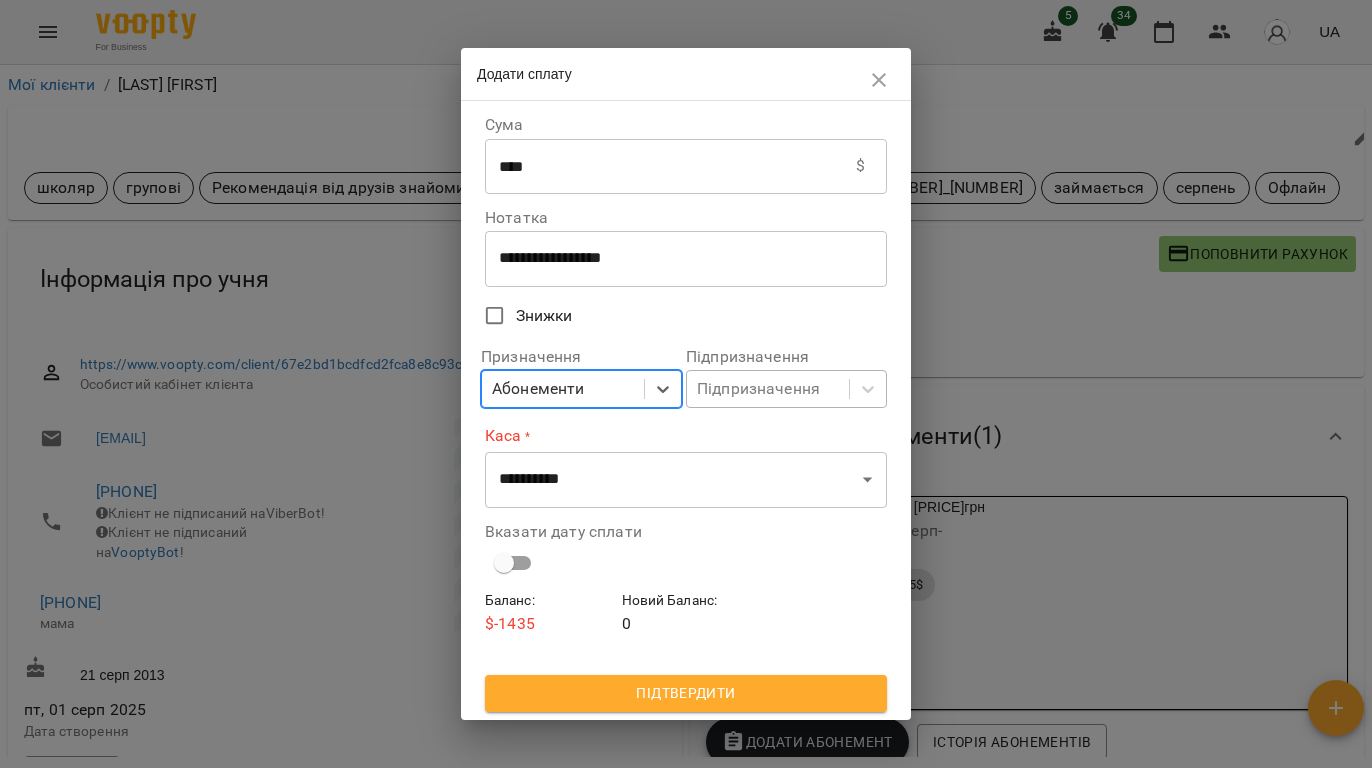 click on "Підпризначення" at bounding box center [758, 389] 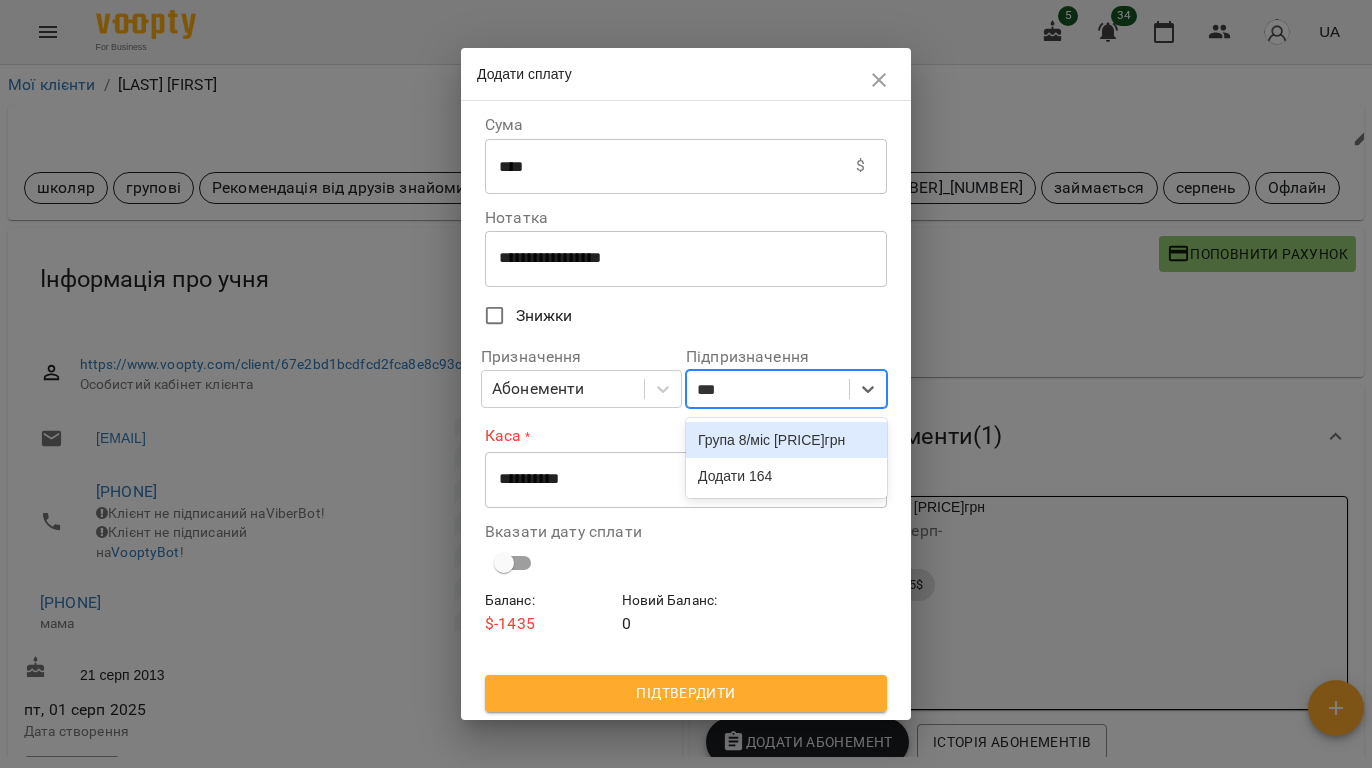 type on "****" 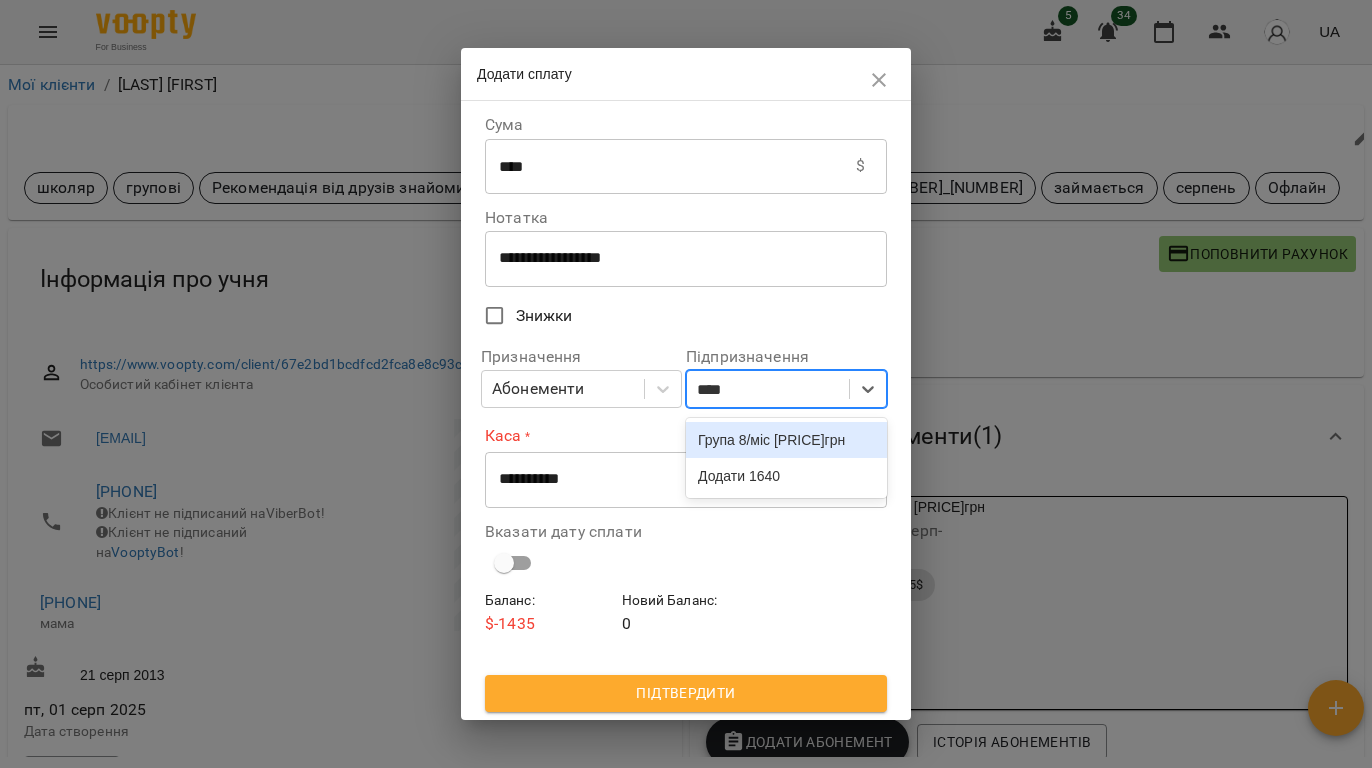click on "Група 8/міс 1640грн" at bounding box center (786, 440) 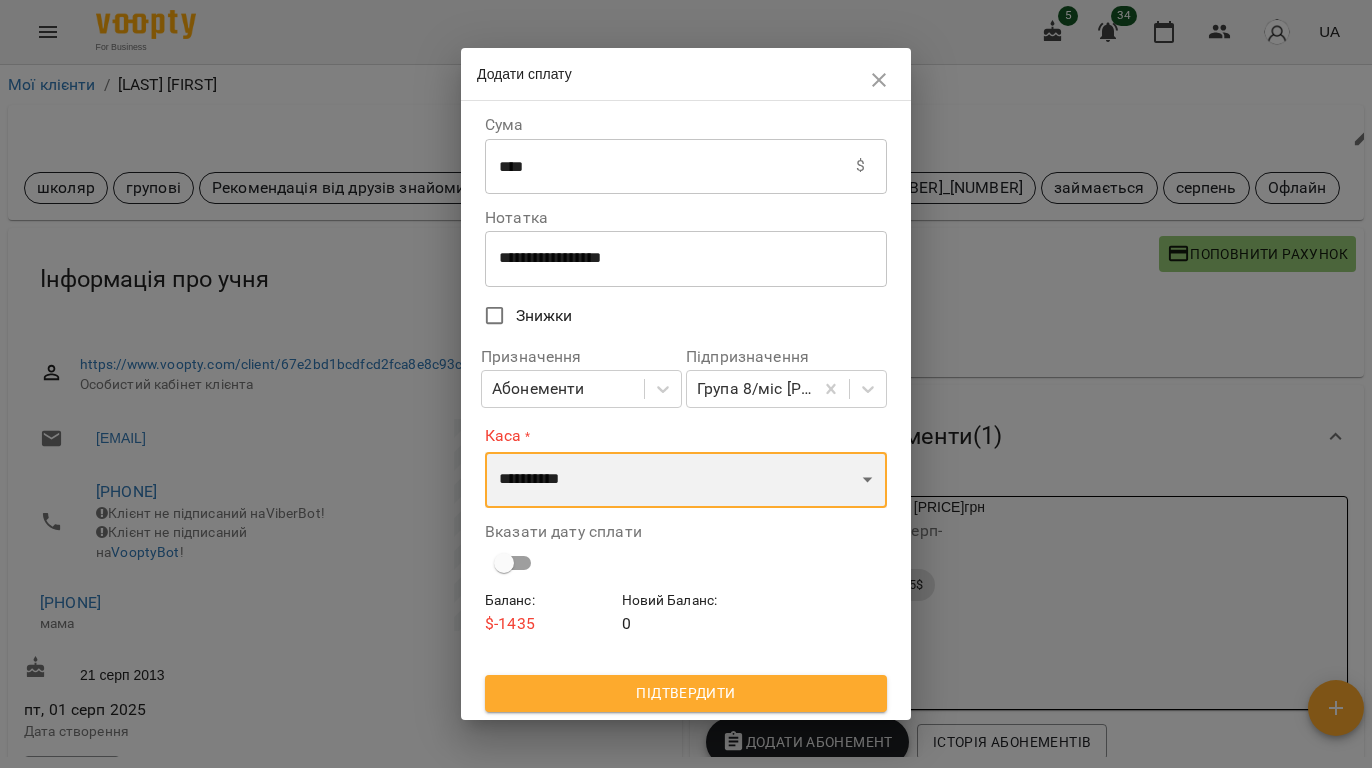 click on "**********" at bounding box center (686, 480) 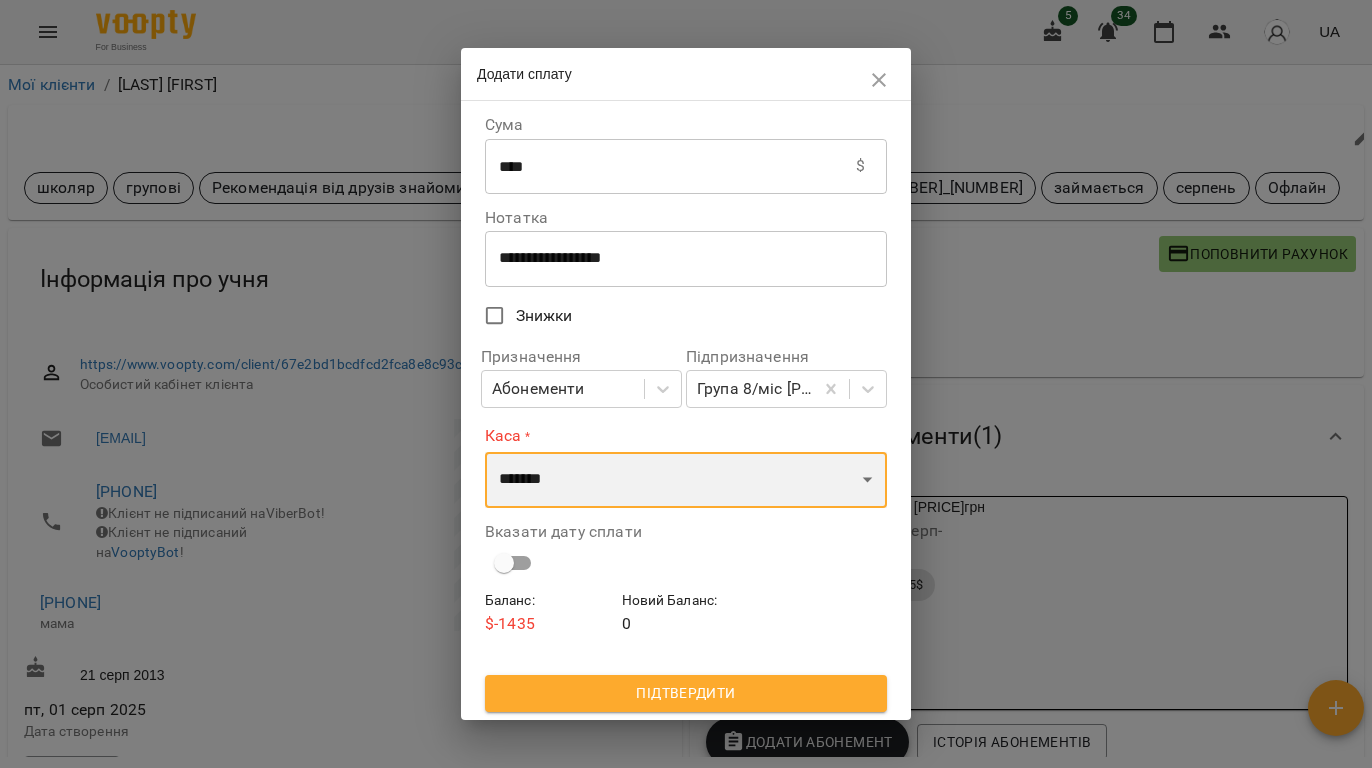 click on "**********" at bounding box center (686, 480) 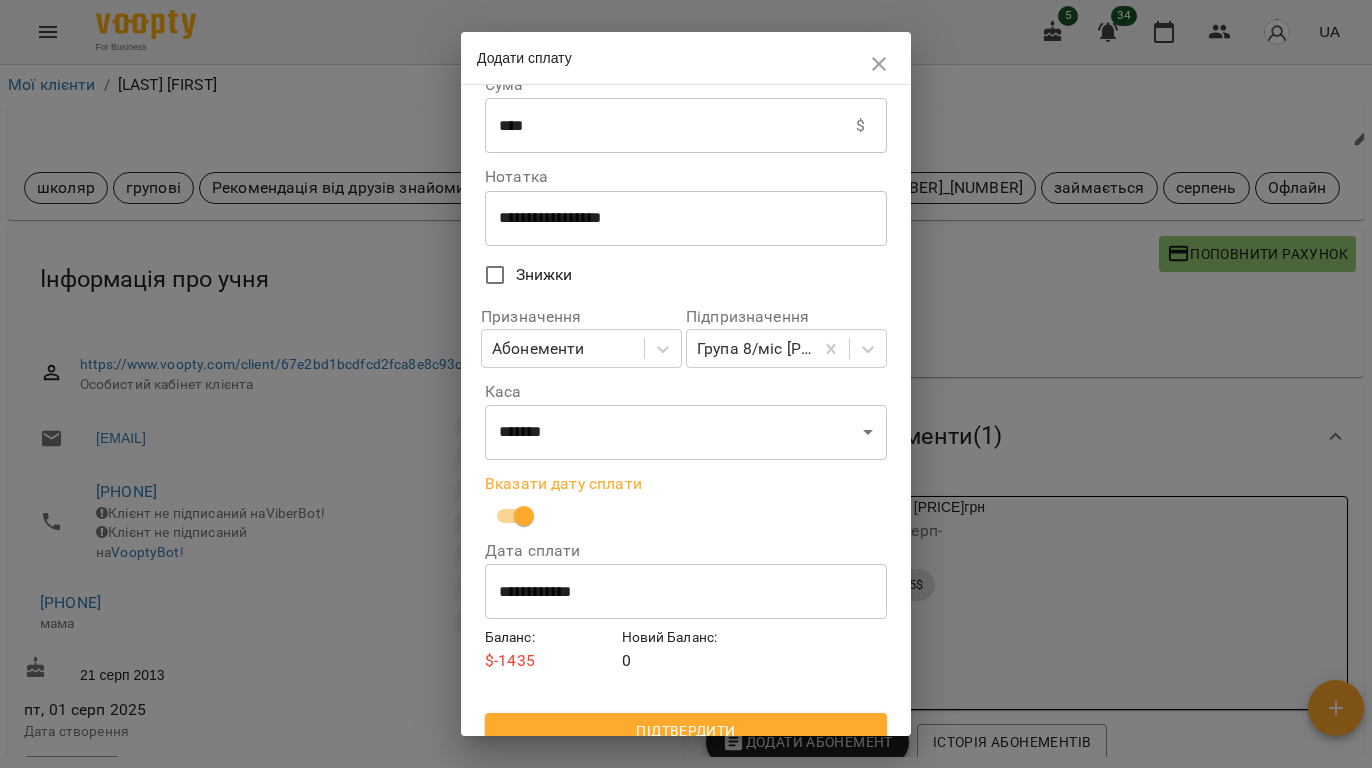 scroll, scrollTop: 48, scrollLeft: 0, axis: vertical 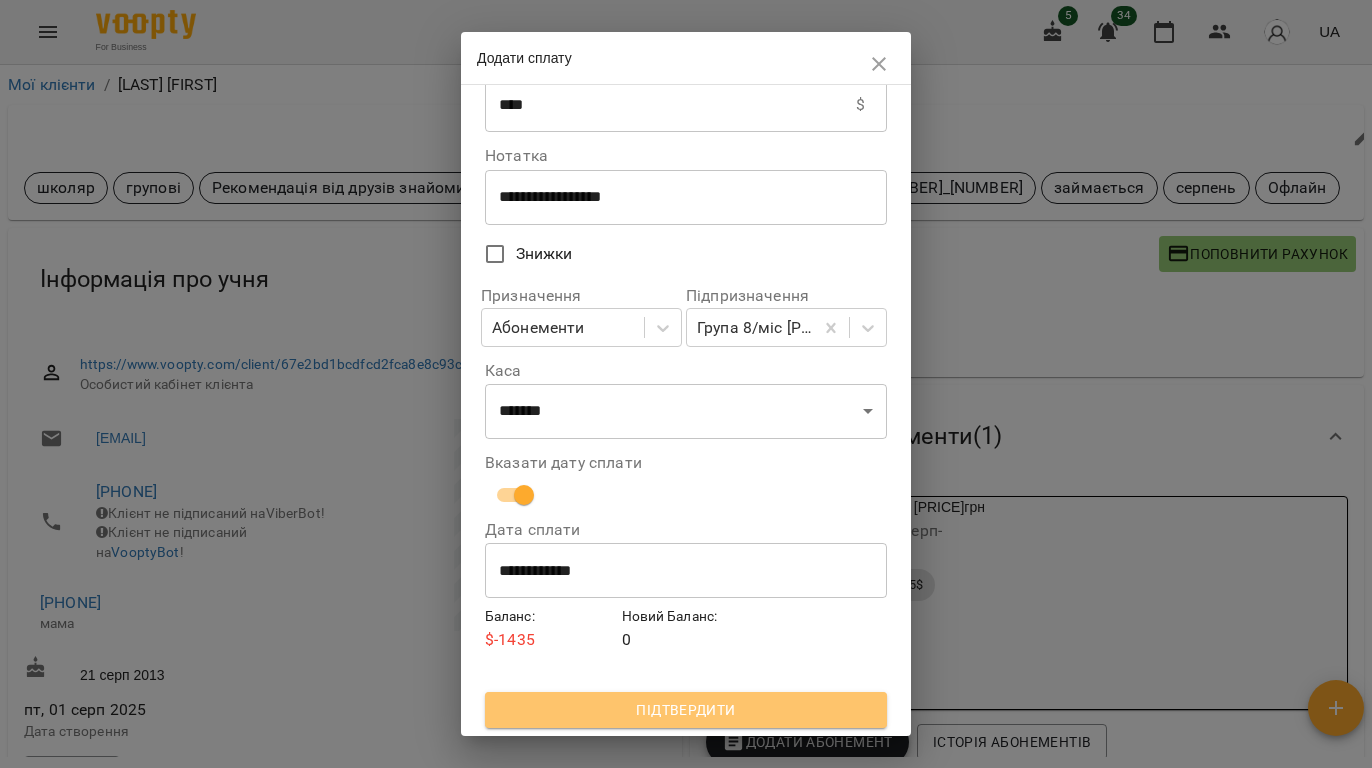 click on "Підтвердити" at bounding box center (686, 710) 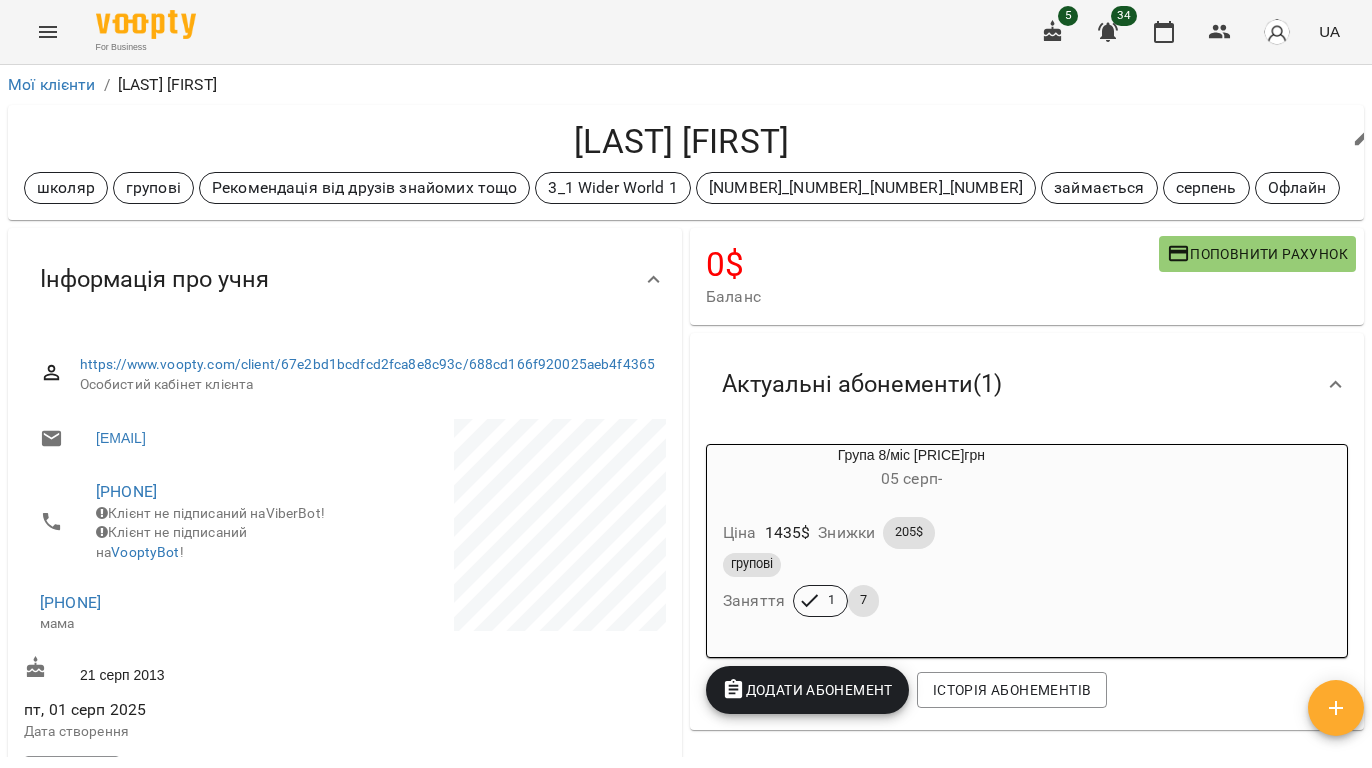 click at bounding box center [507, 583] 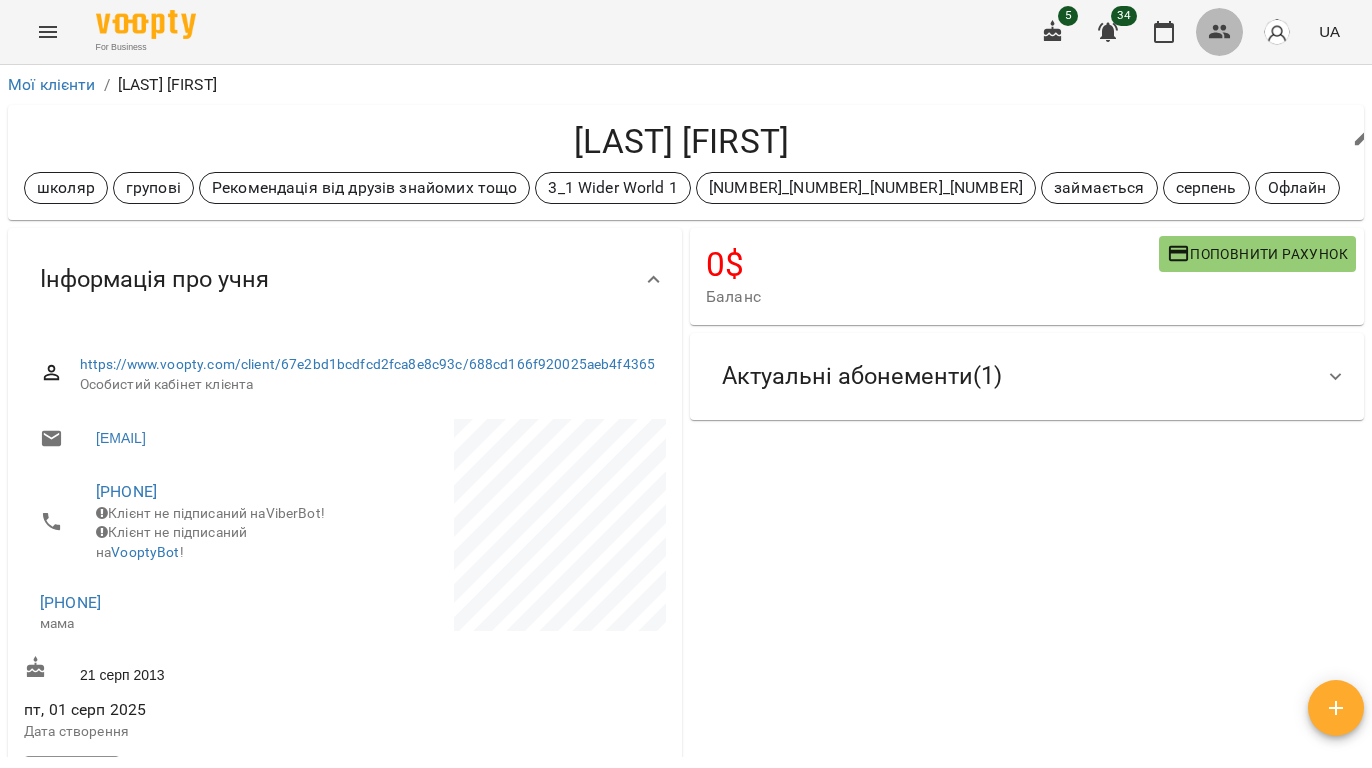 click at bounding box center [1220, 32] 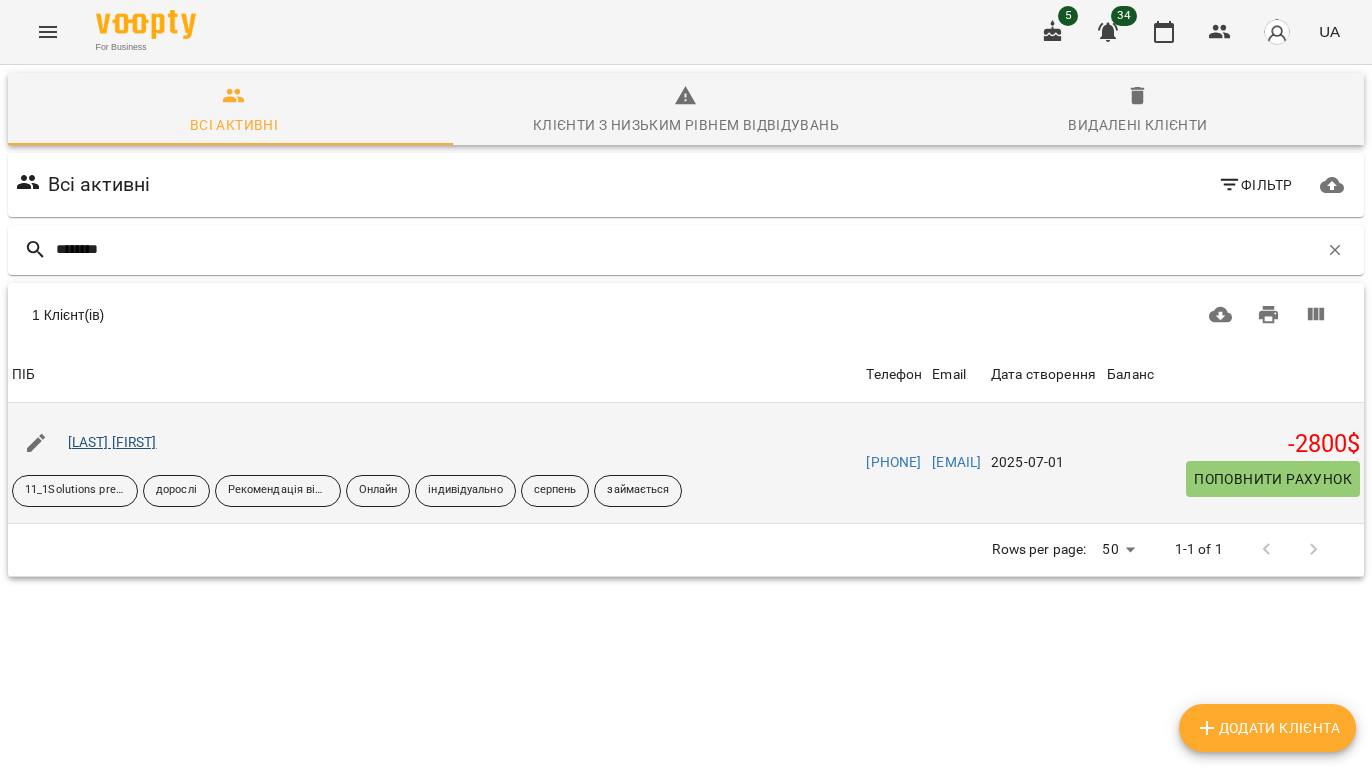 type on "********" 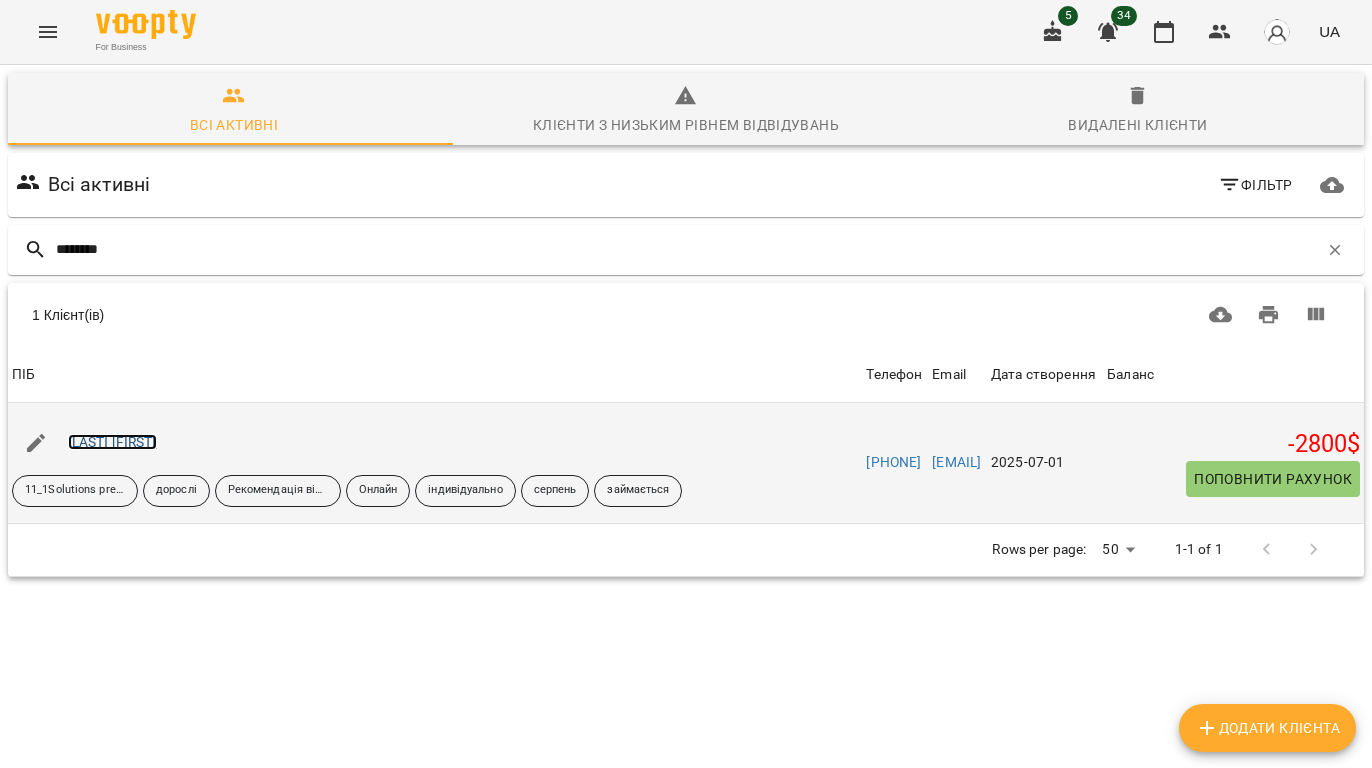 click on "Соколова Катерина" at bounding box center (112, 442) 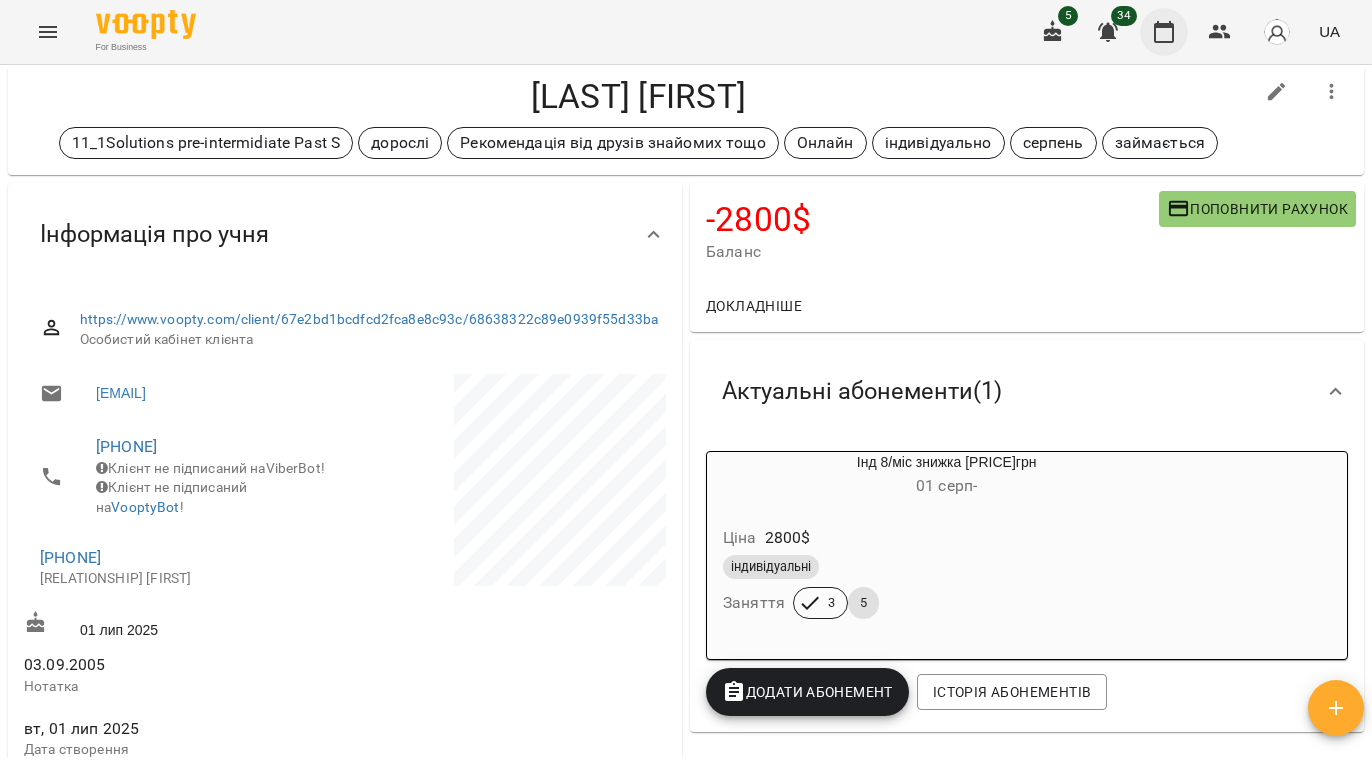 scroll, scrollTop: 0, scrollLeft: 0, axis: both 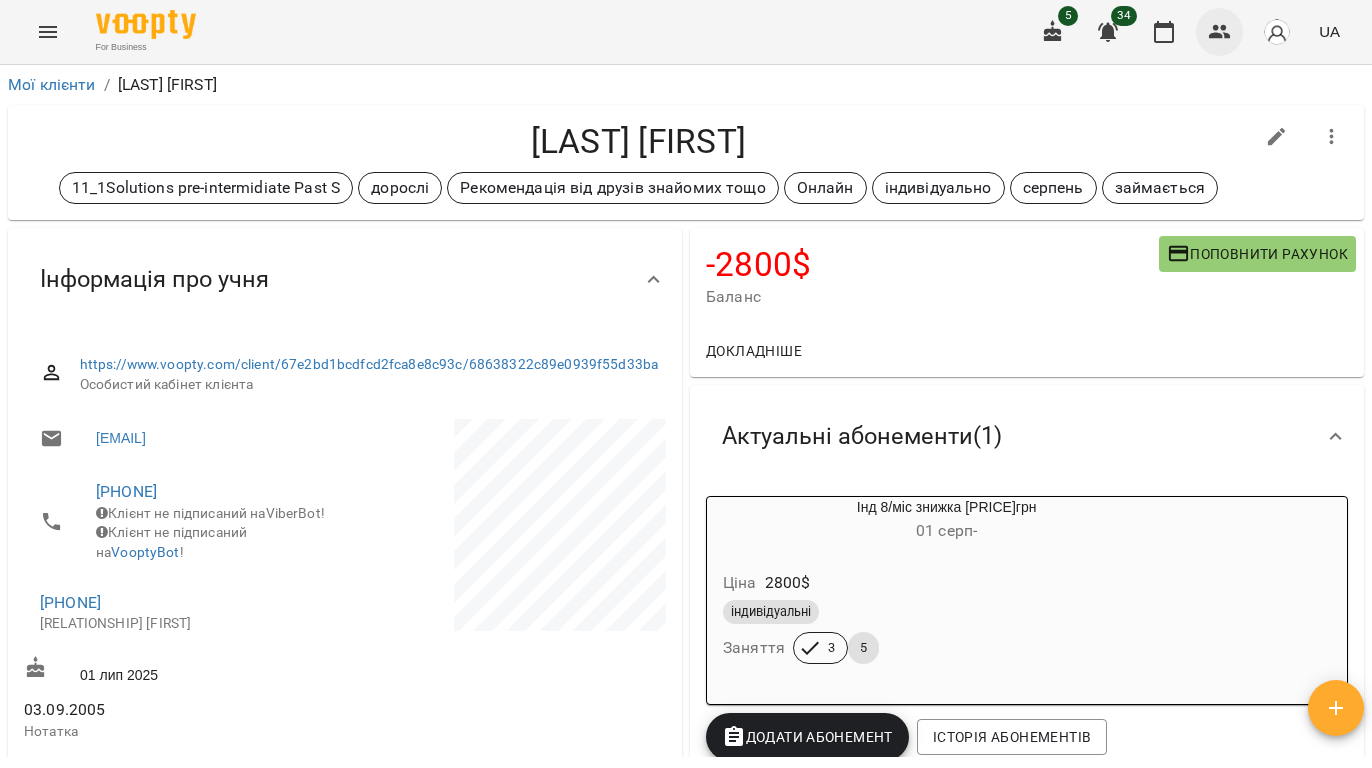 click 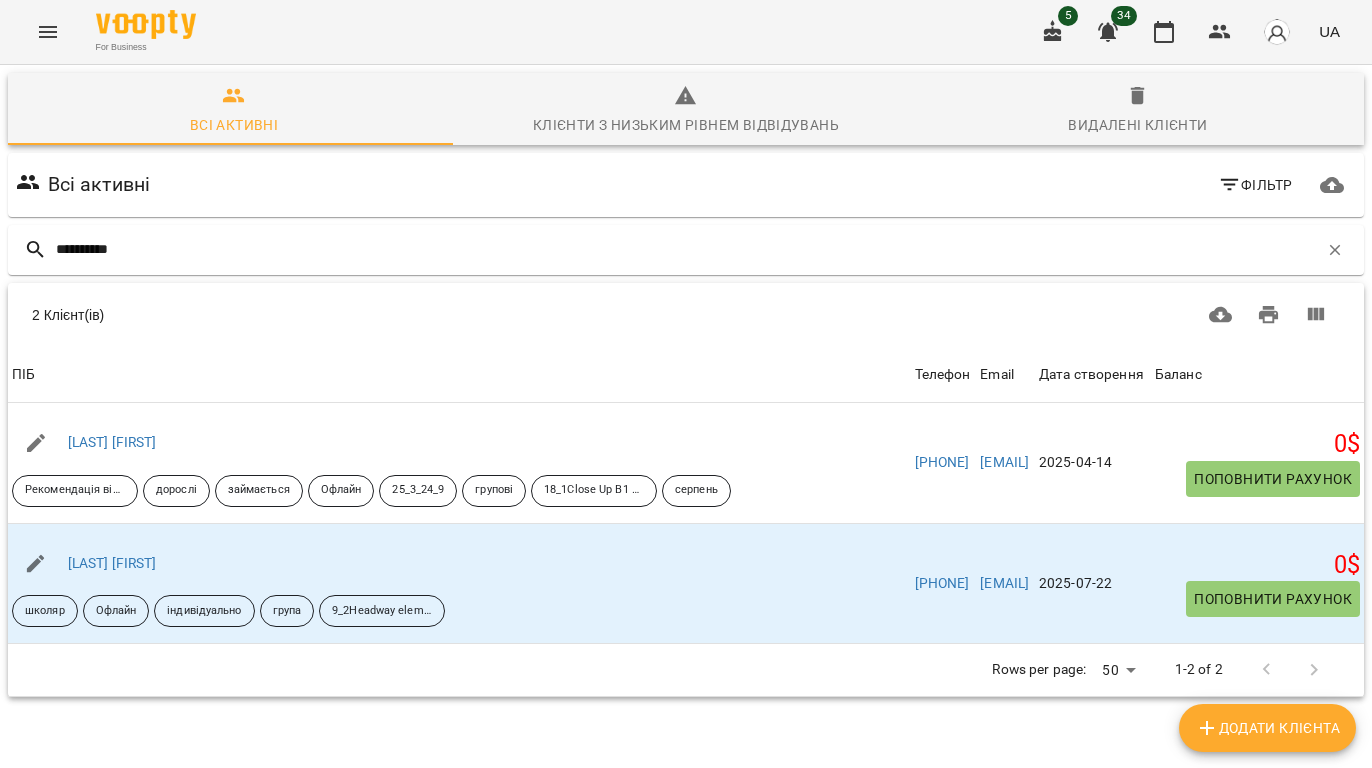 type on "**********" 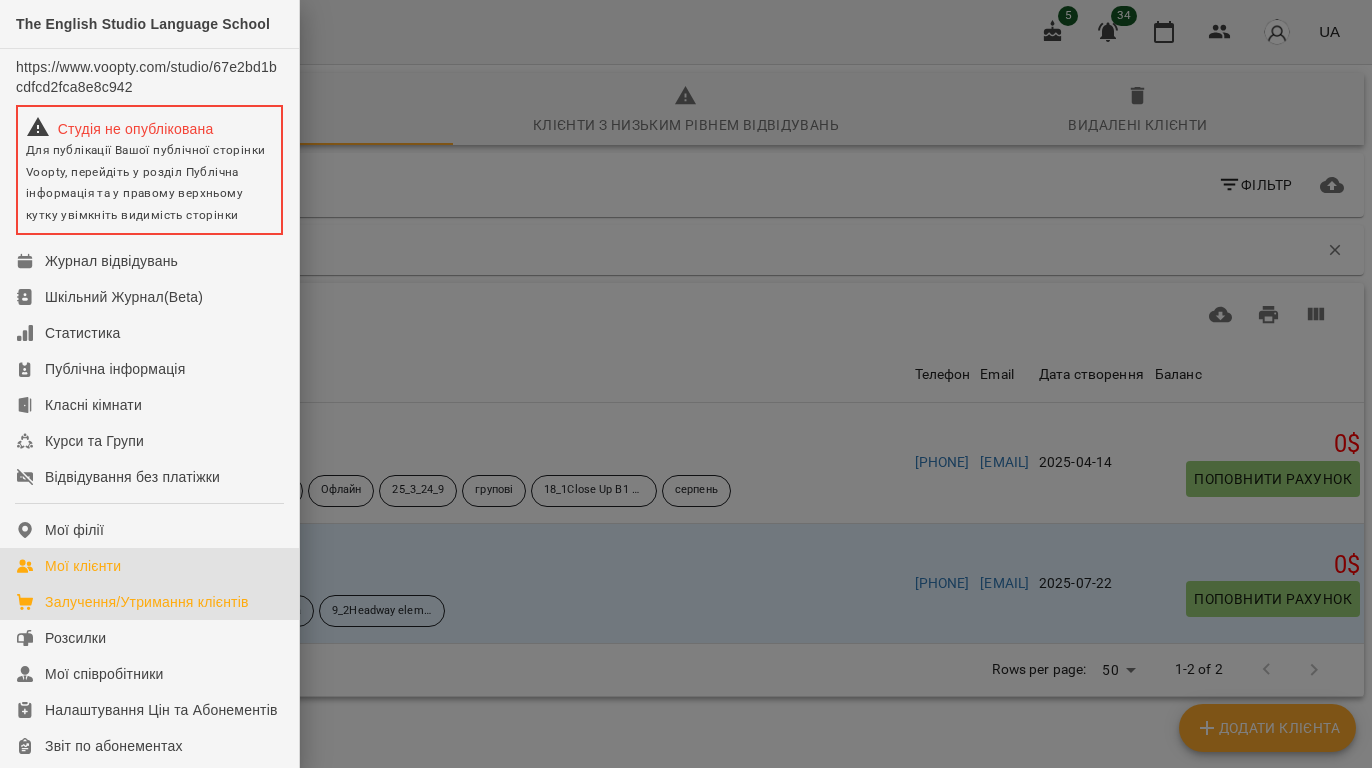 click on "Залучення/Утримання клієнтів" at bounding box center (147, 602) 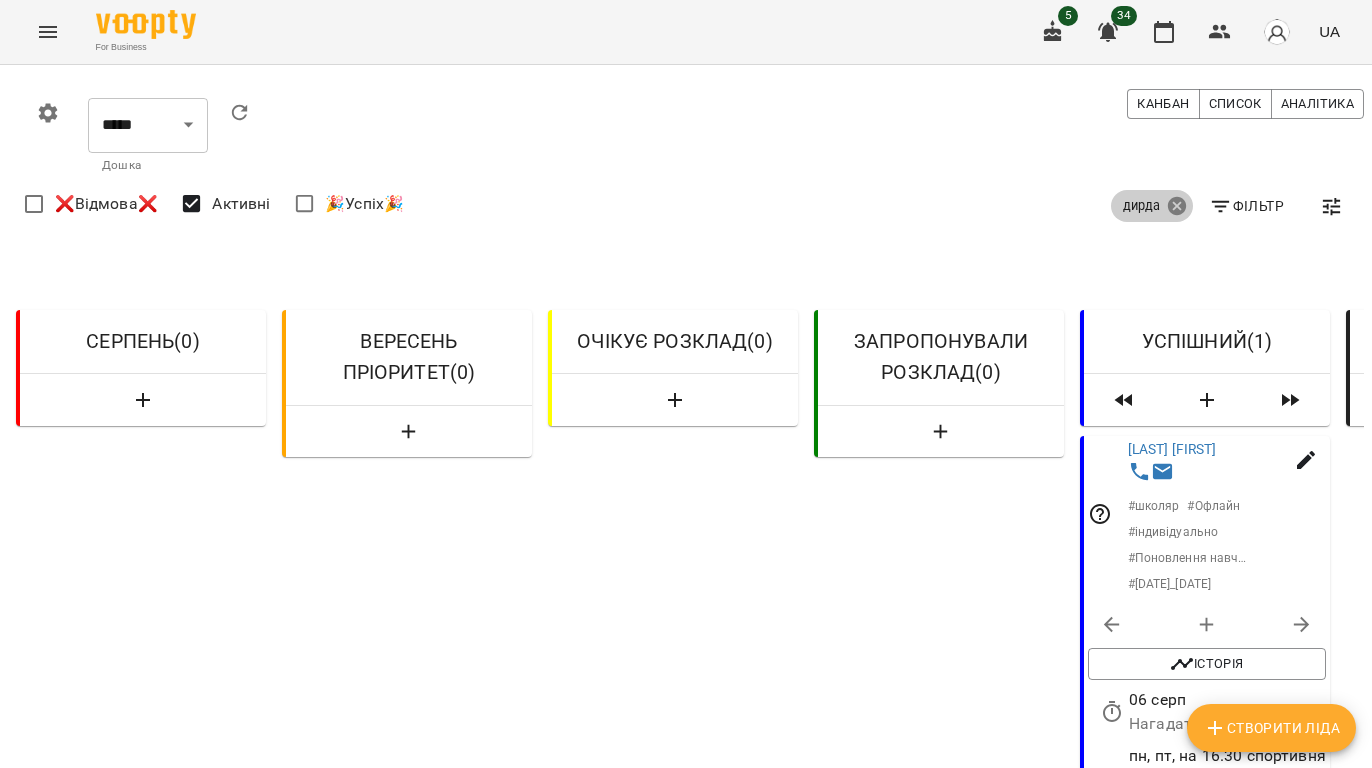 click 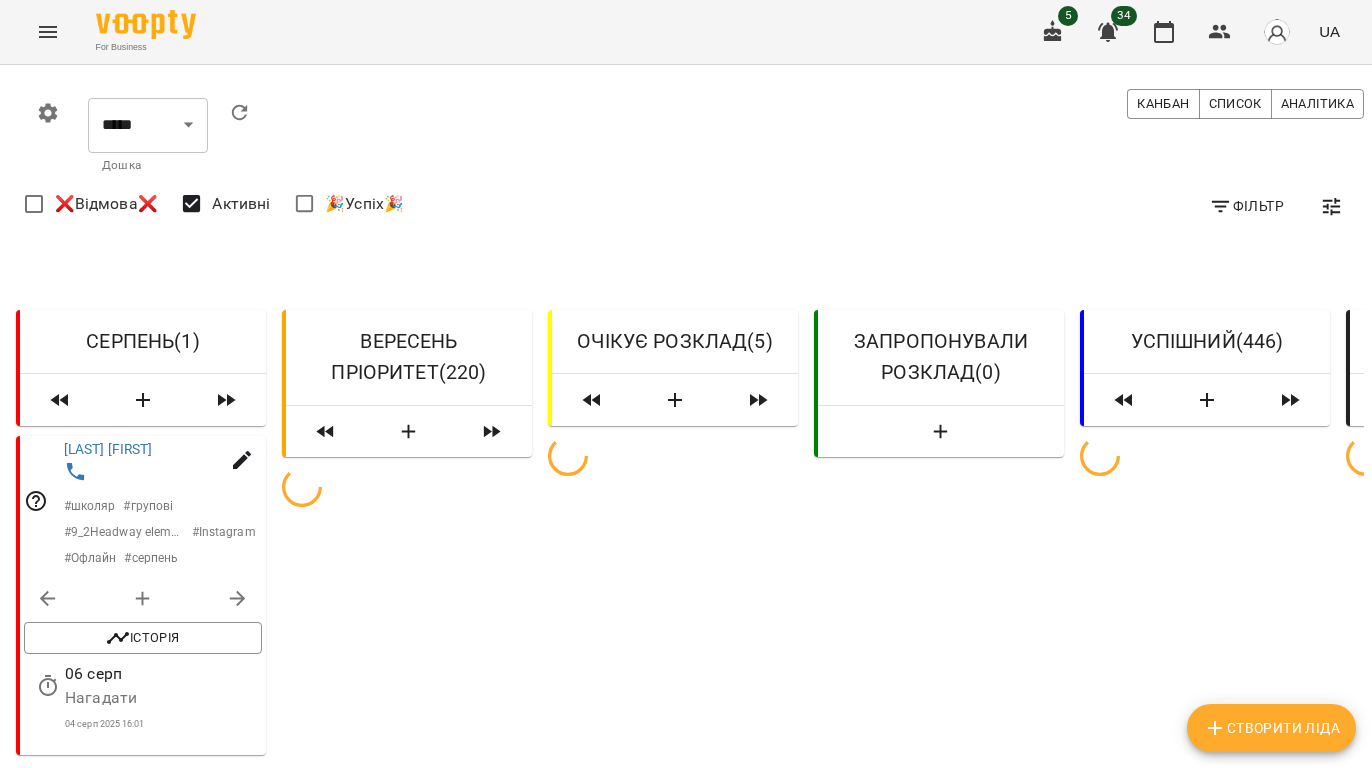 click on "Фільтр" at bounding box center (1246, 206) 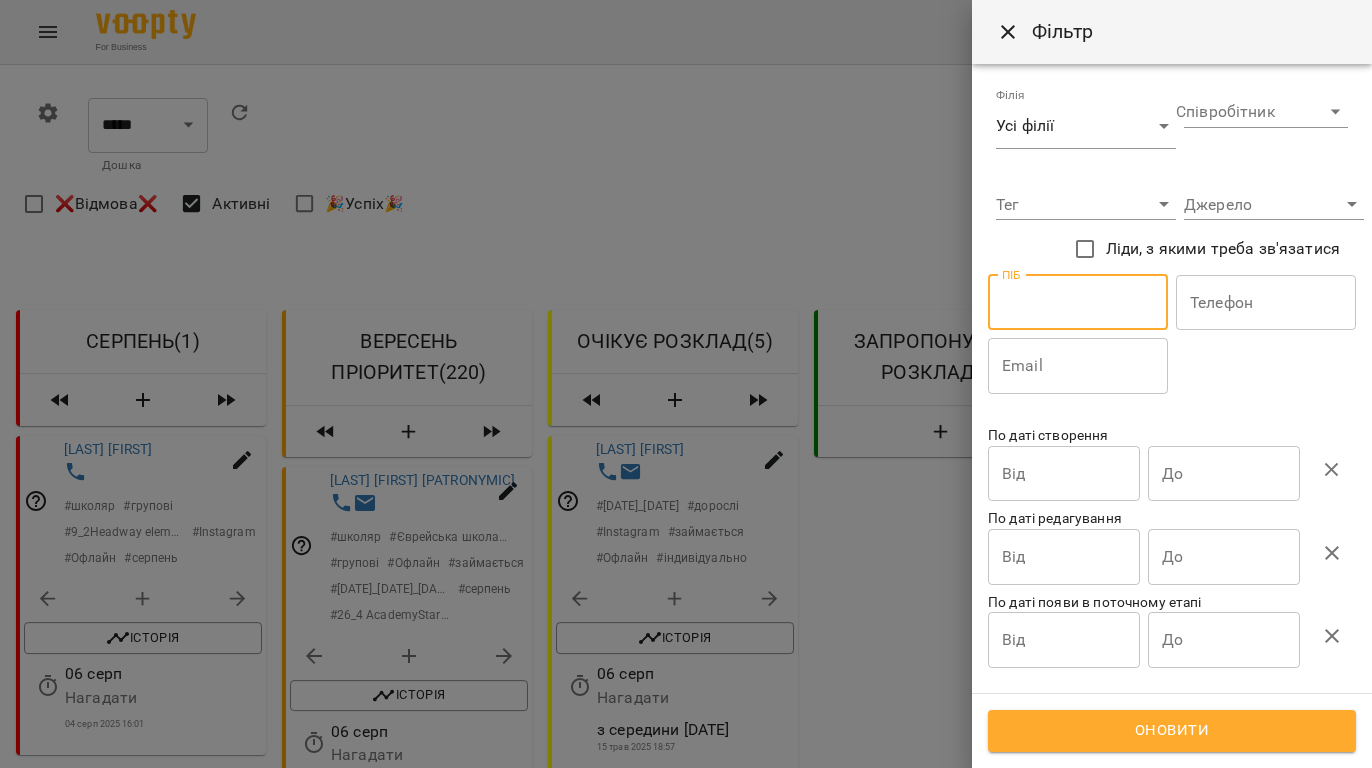 click at bounding box center [1078, 303] 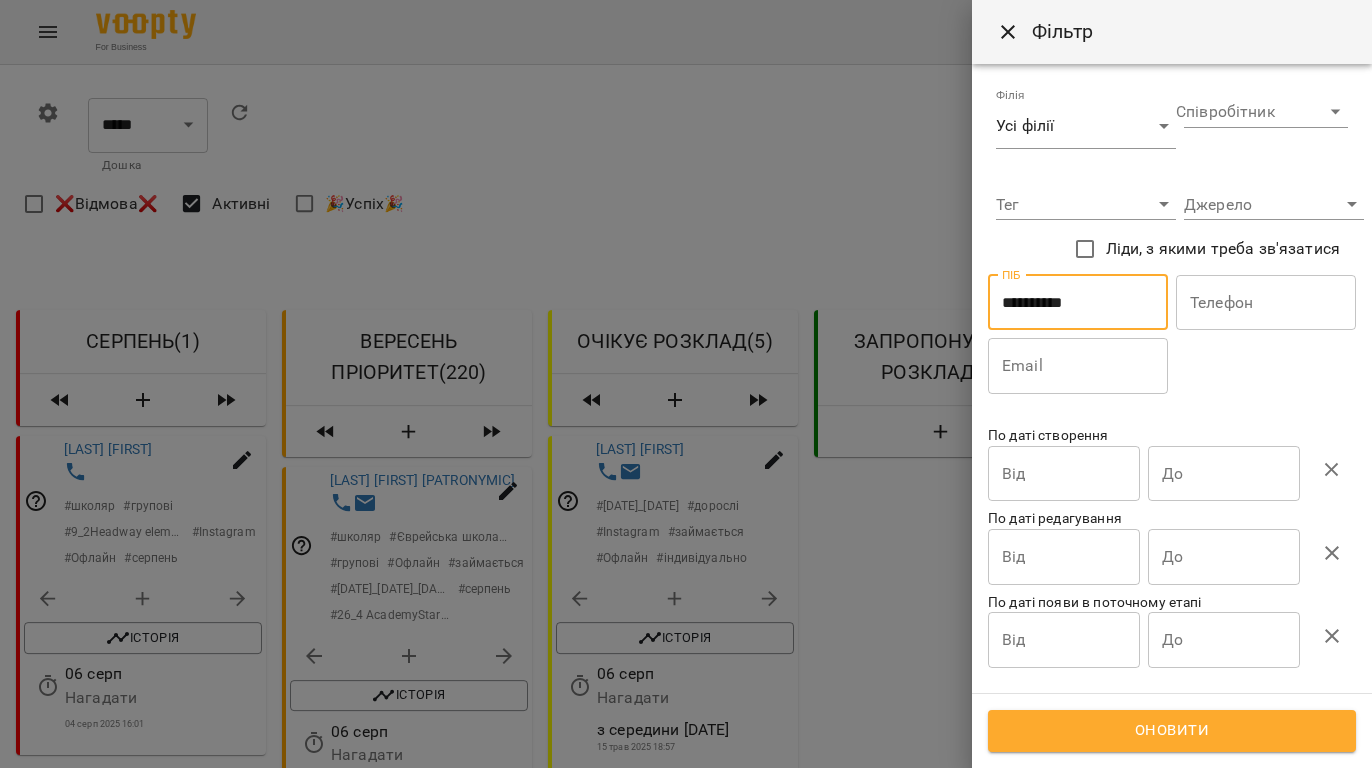 type on "**********" 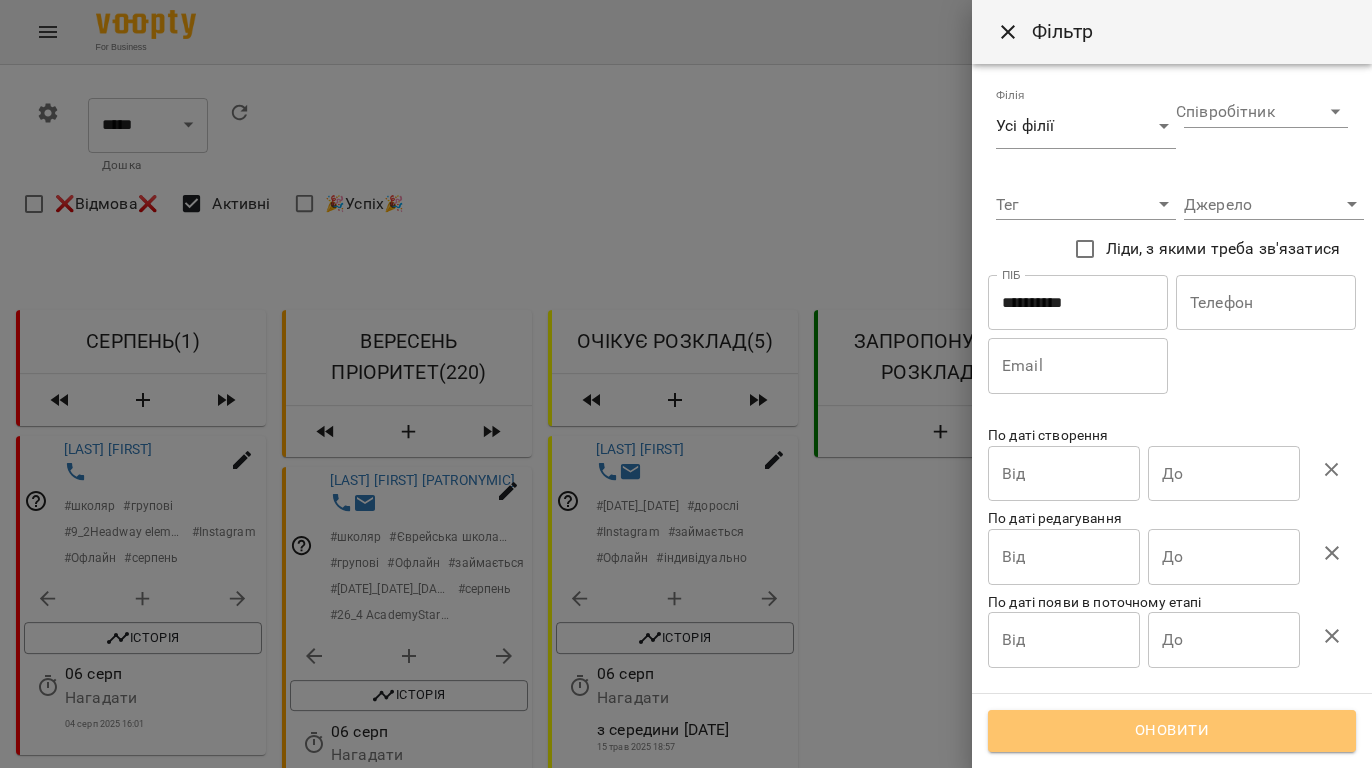 click on "Оновити" at bounding box center [1172, 731] 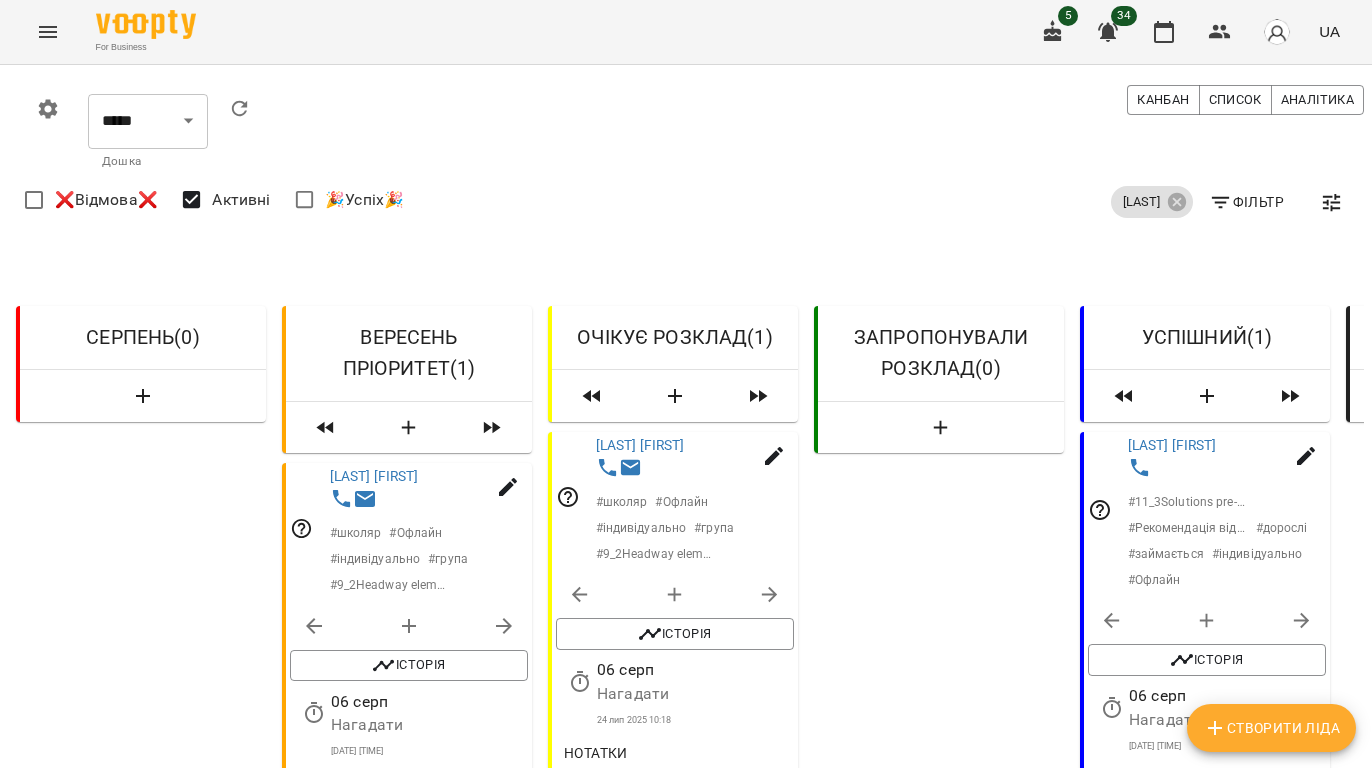 scroll, scrollTop: 133, scrollLeft: 0, axis: vertical 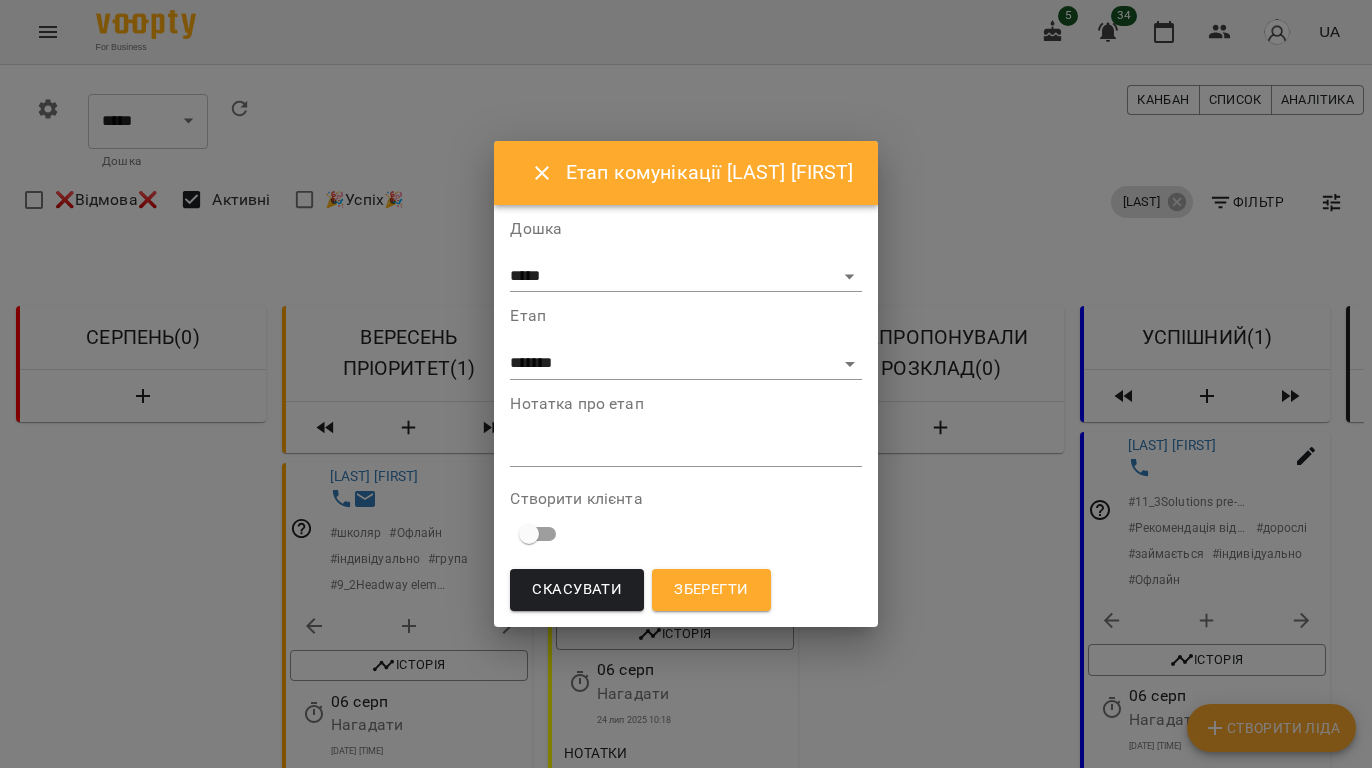 click at bounding box center [685, 450] 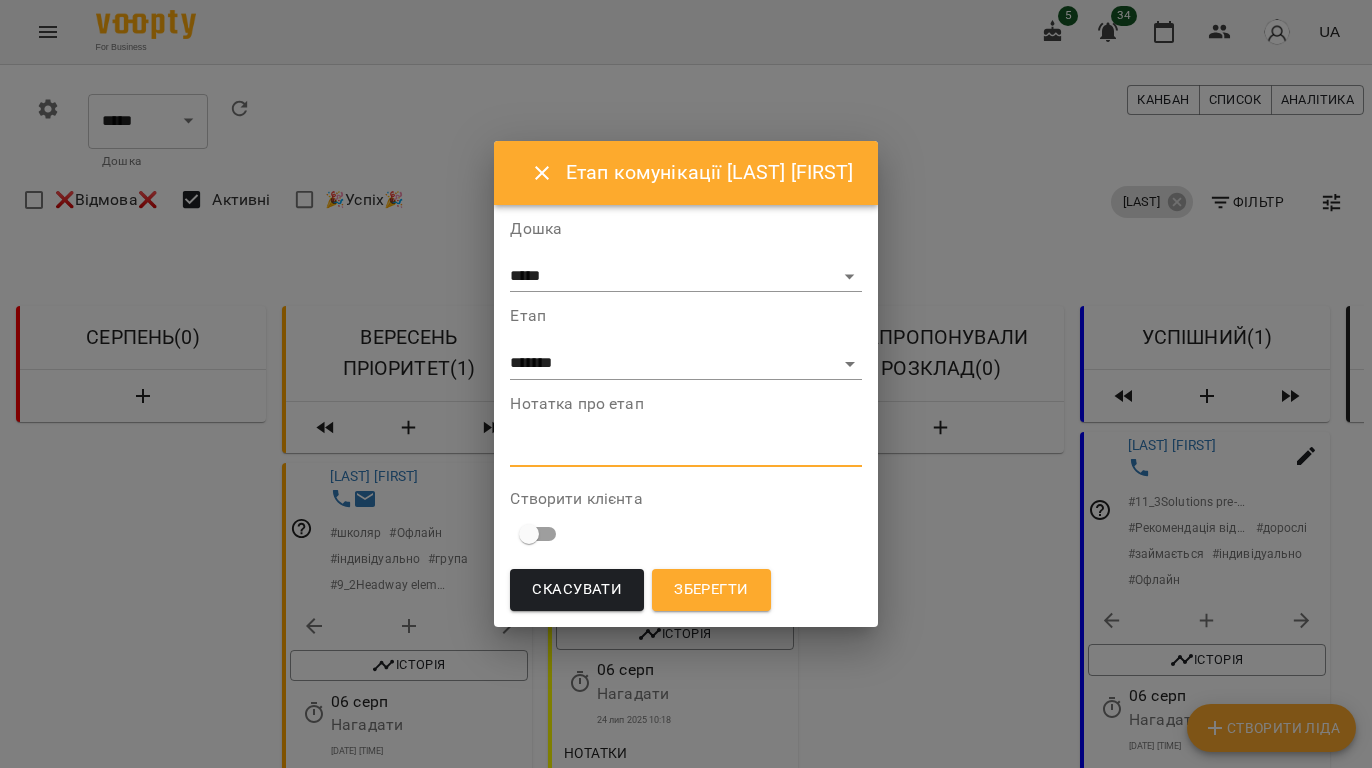 paste on "**********" 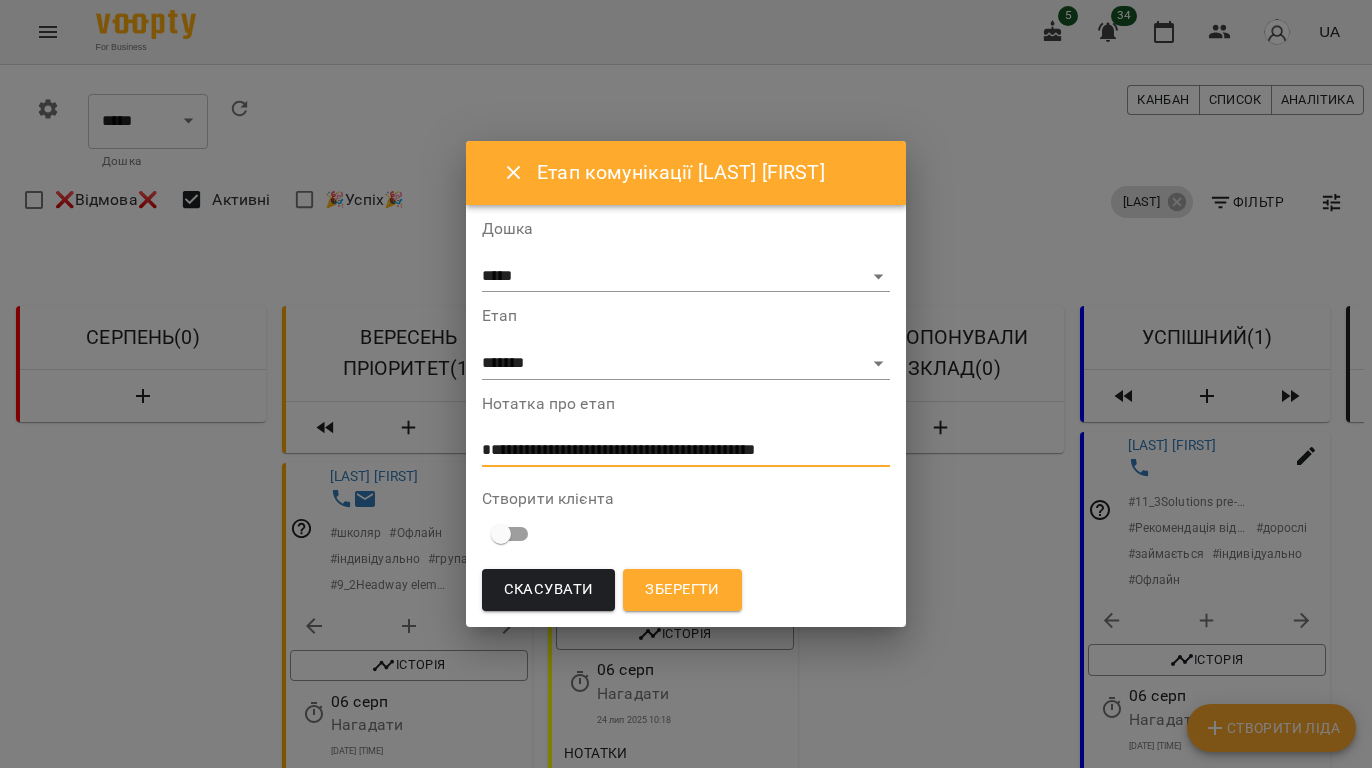 type on "**********" 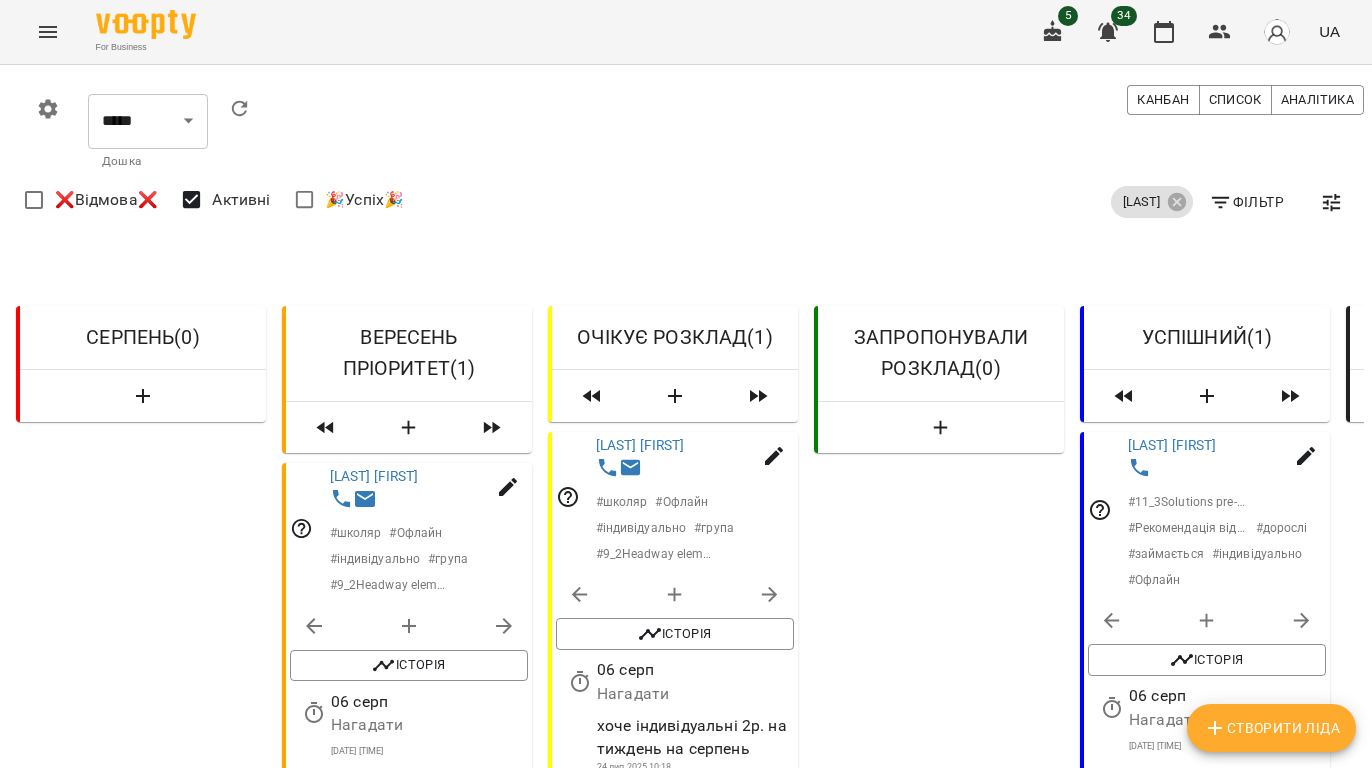 scroll, scrollTop: 0, scrollLeft: 0, axis: both 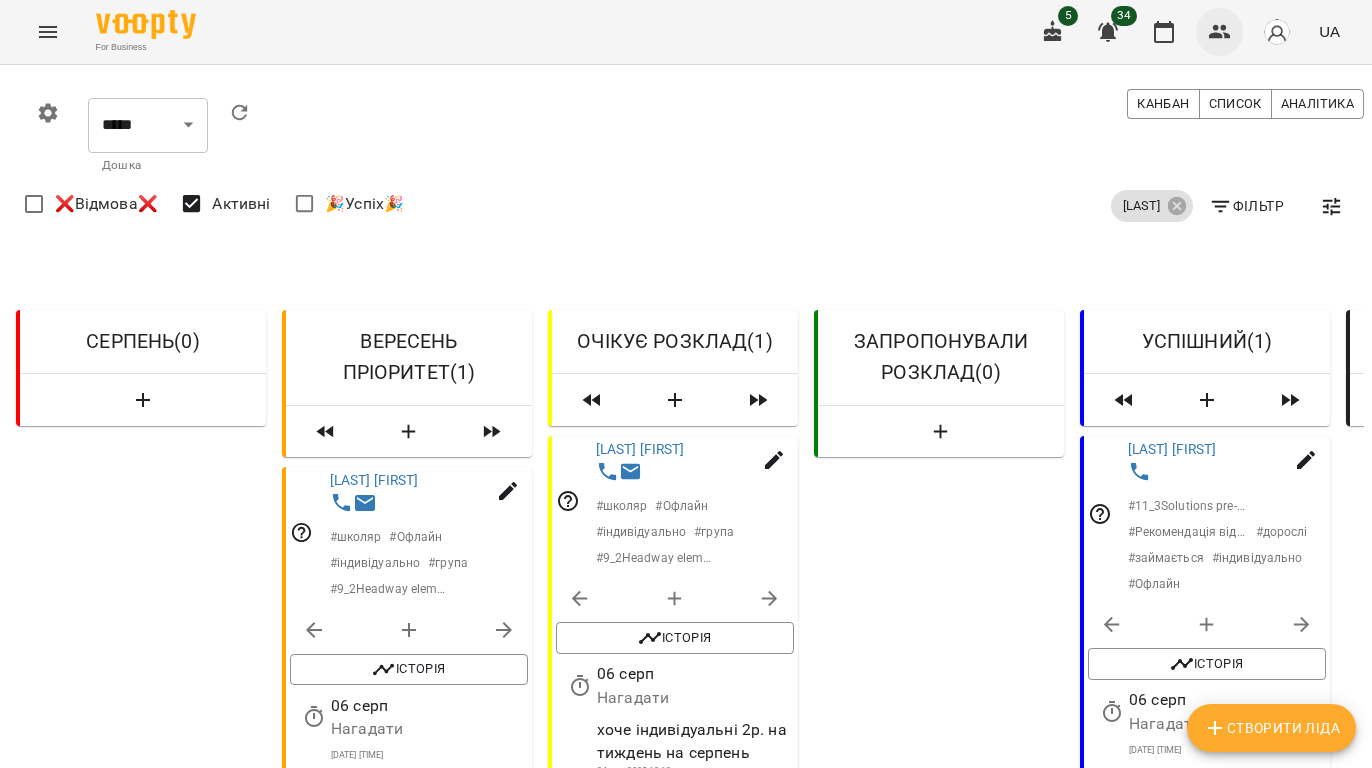 click 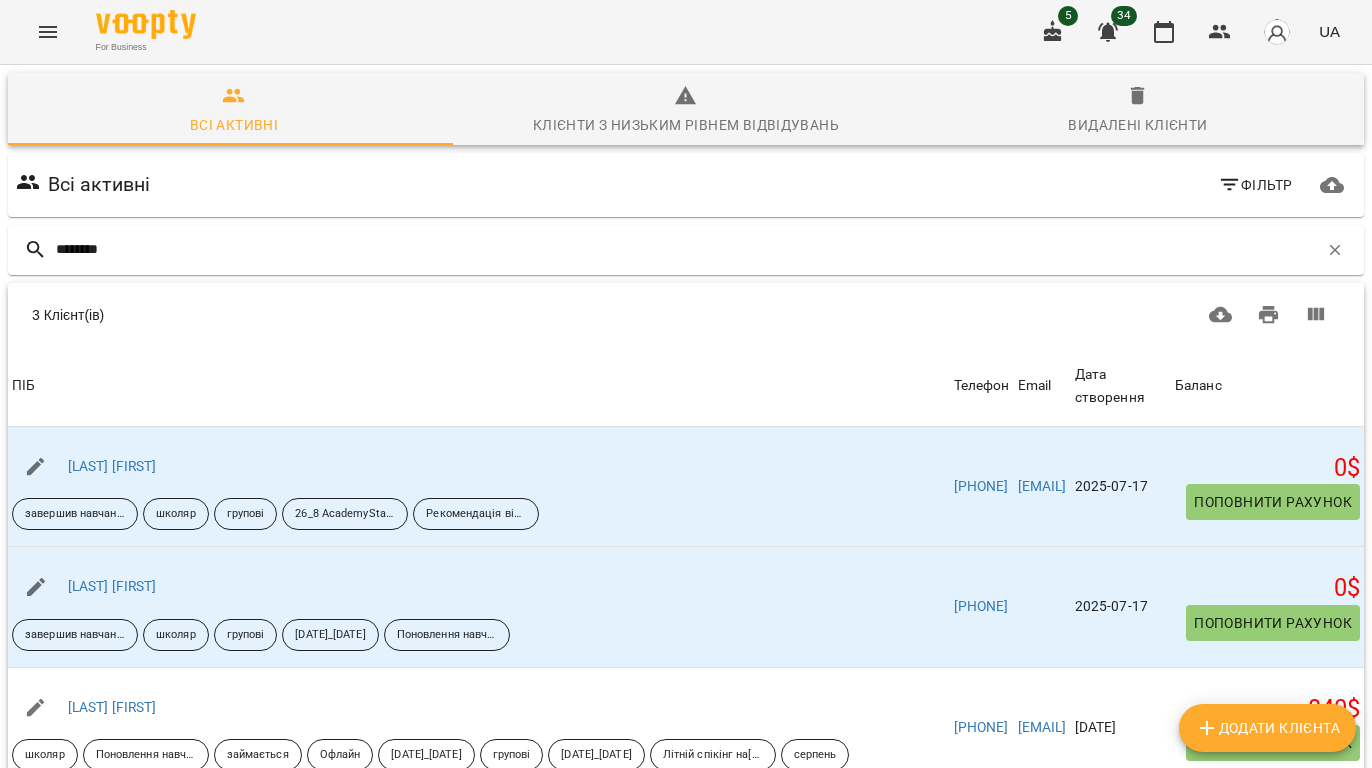 scroll, scrollTop: 133, scrollLeft: 0, axis: vertical 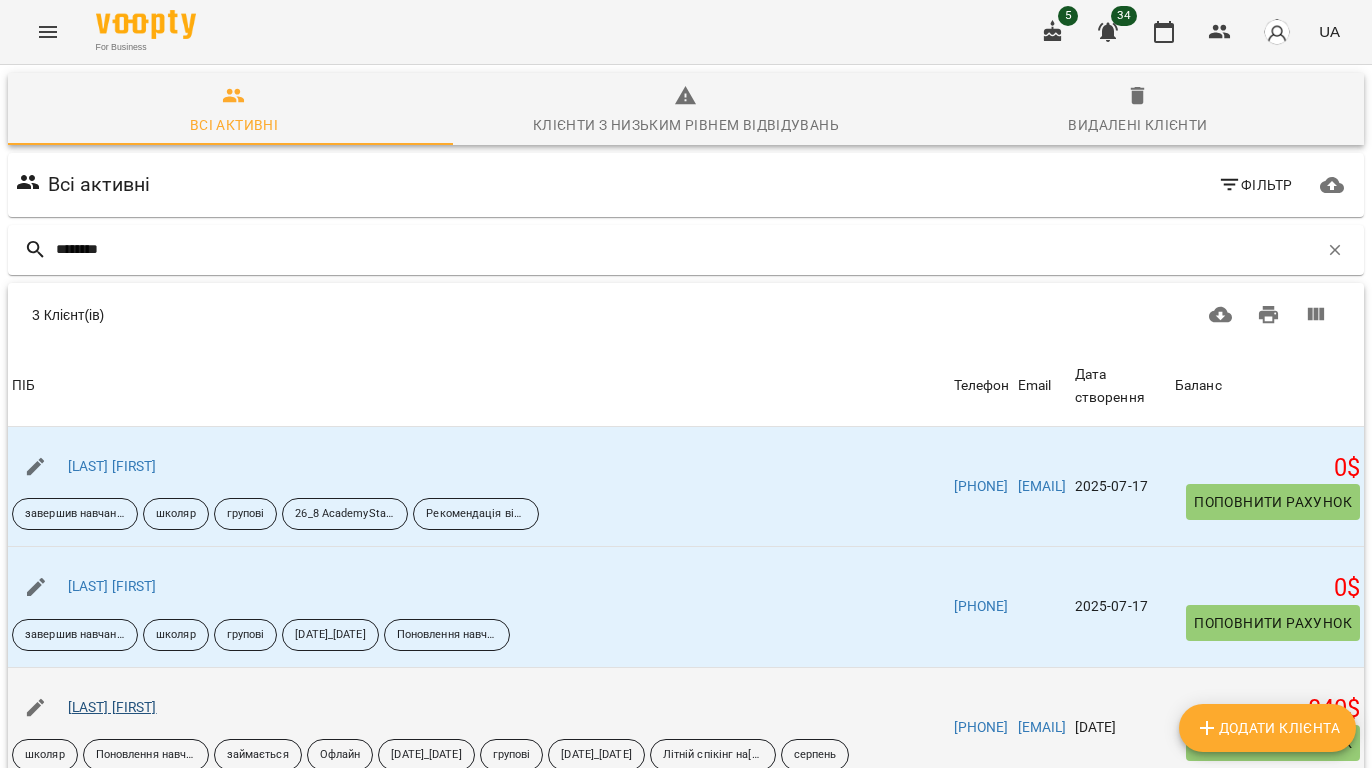 type on "********" 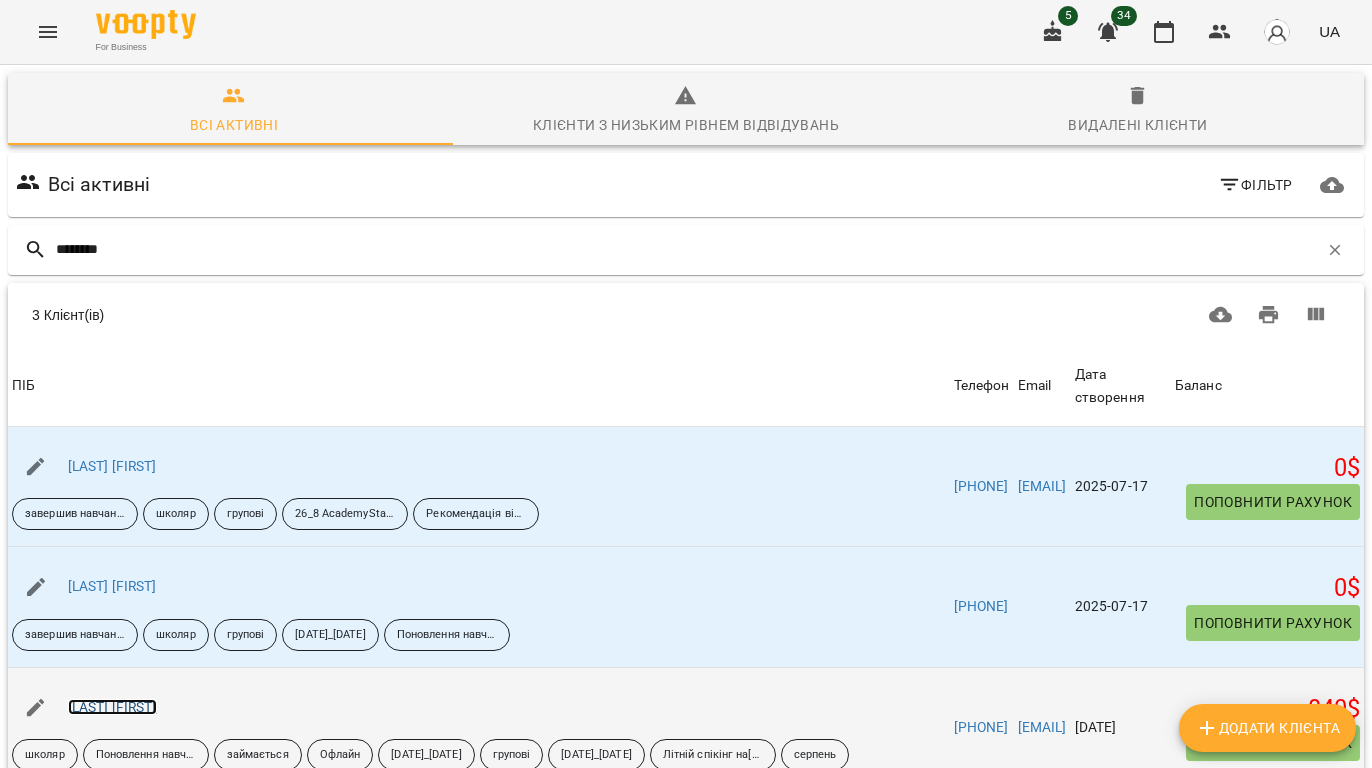 click on "[LAST] [FIRST]" at bounding box center [112, 707] 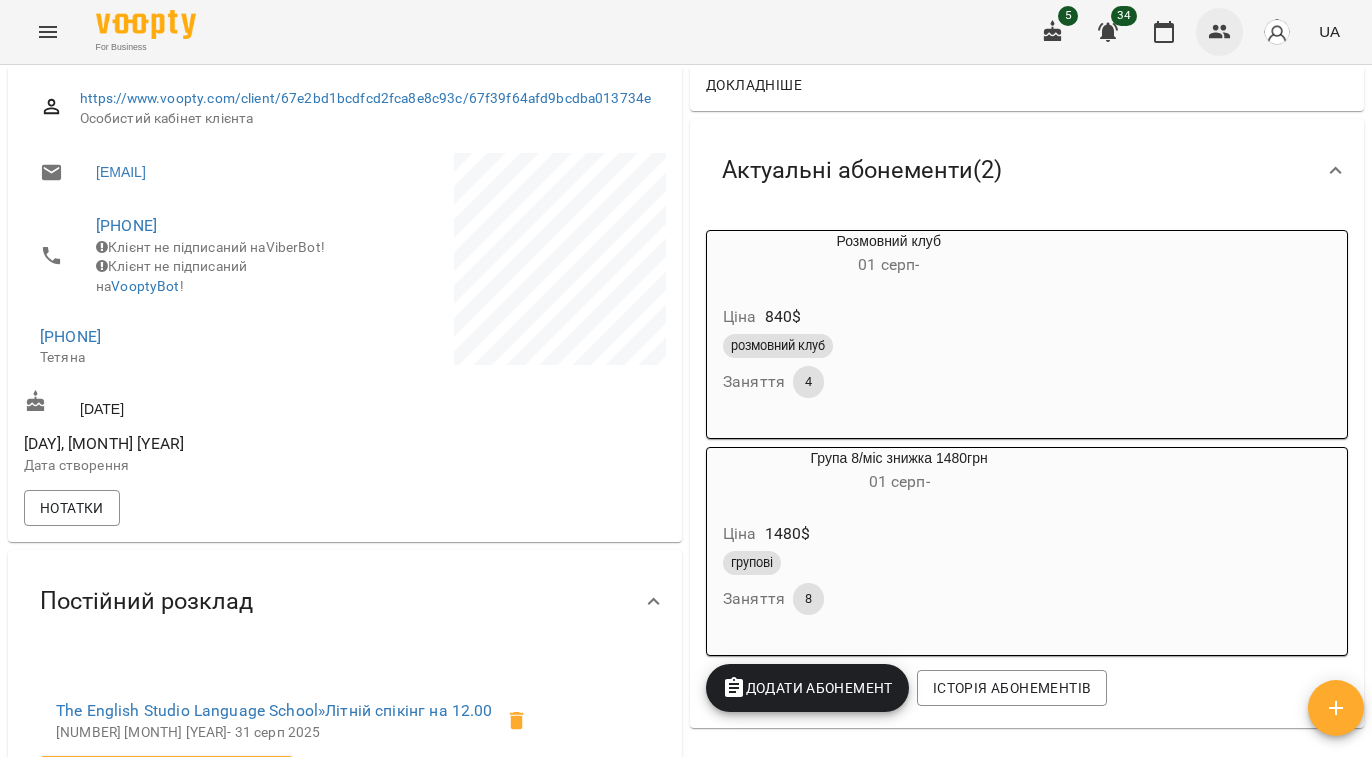 scroll, scrollTop: 0, scrollLeft: 0, axis: both 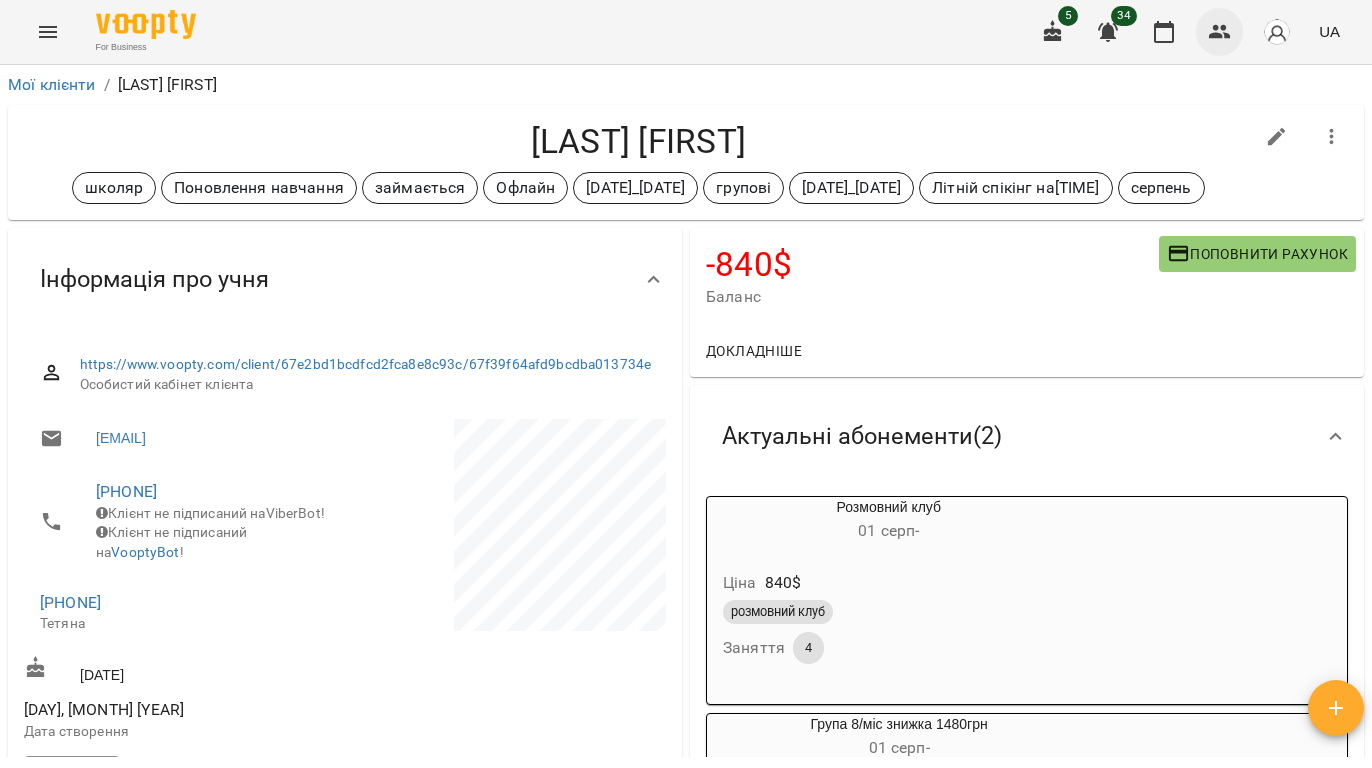 click 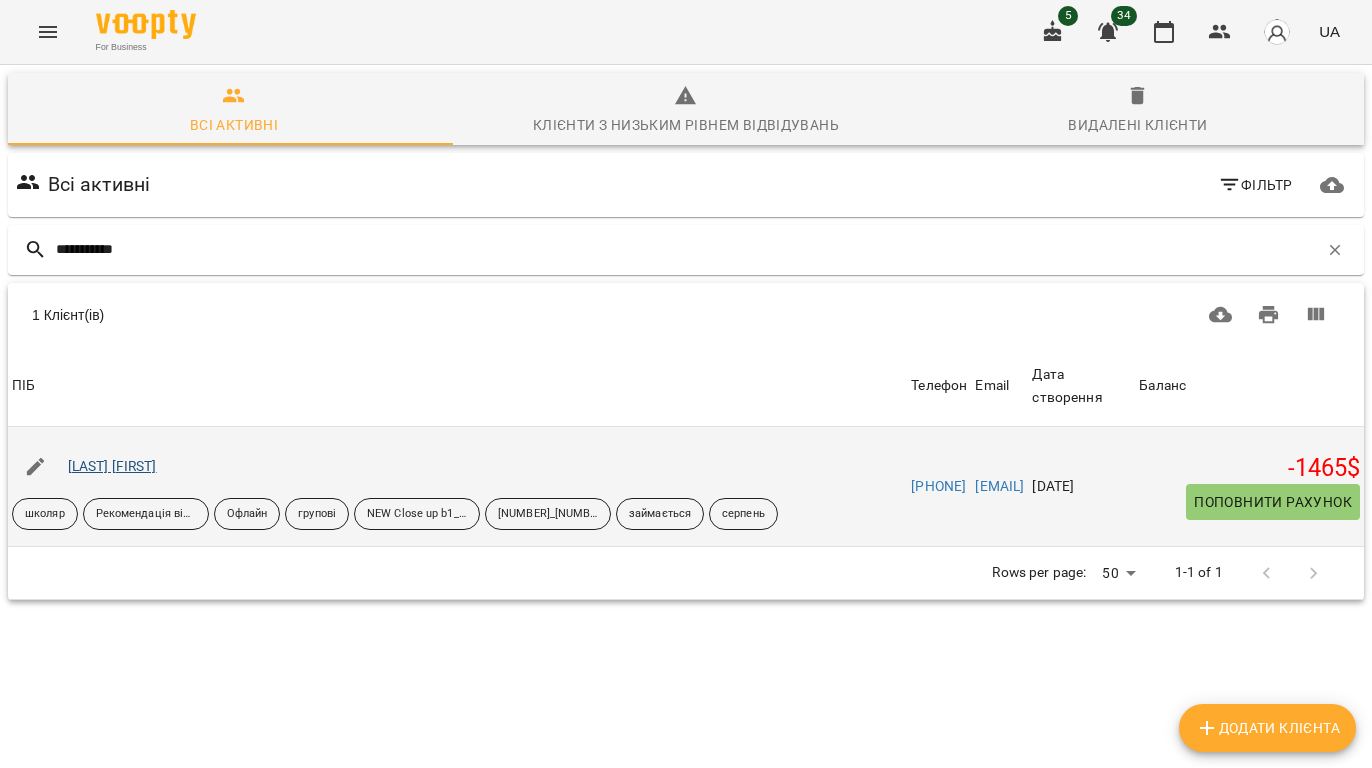type on "**********" 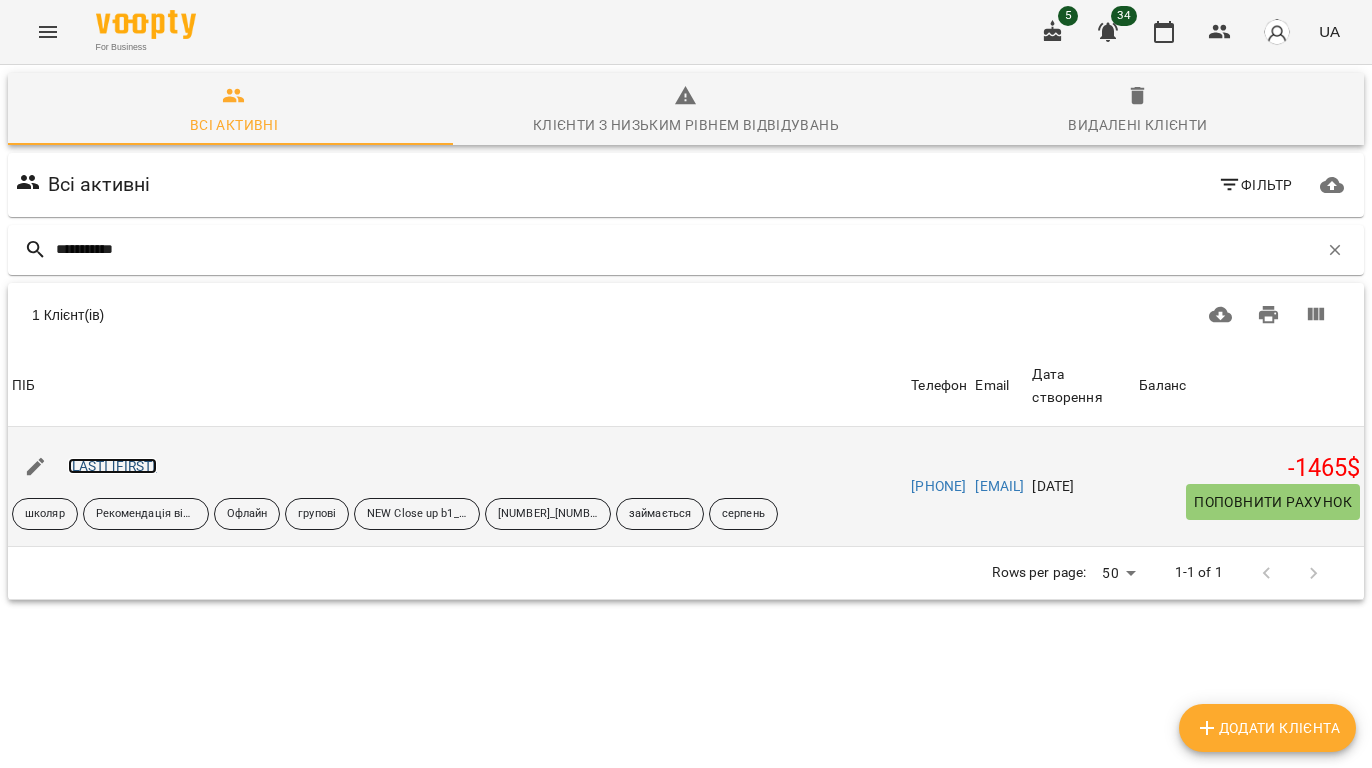 click on "[LAST] [FIRST]" at bounding box center [112, 466] 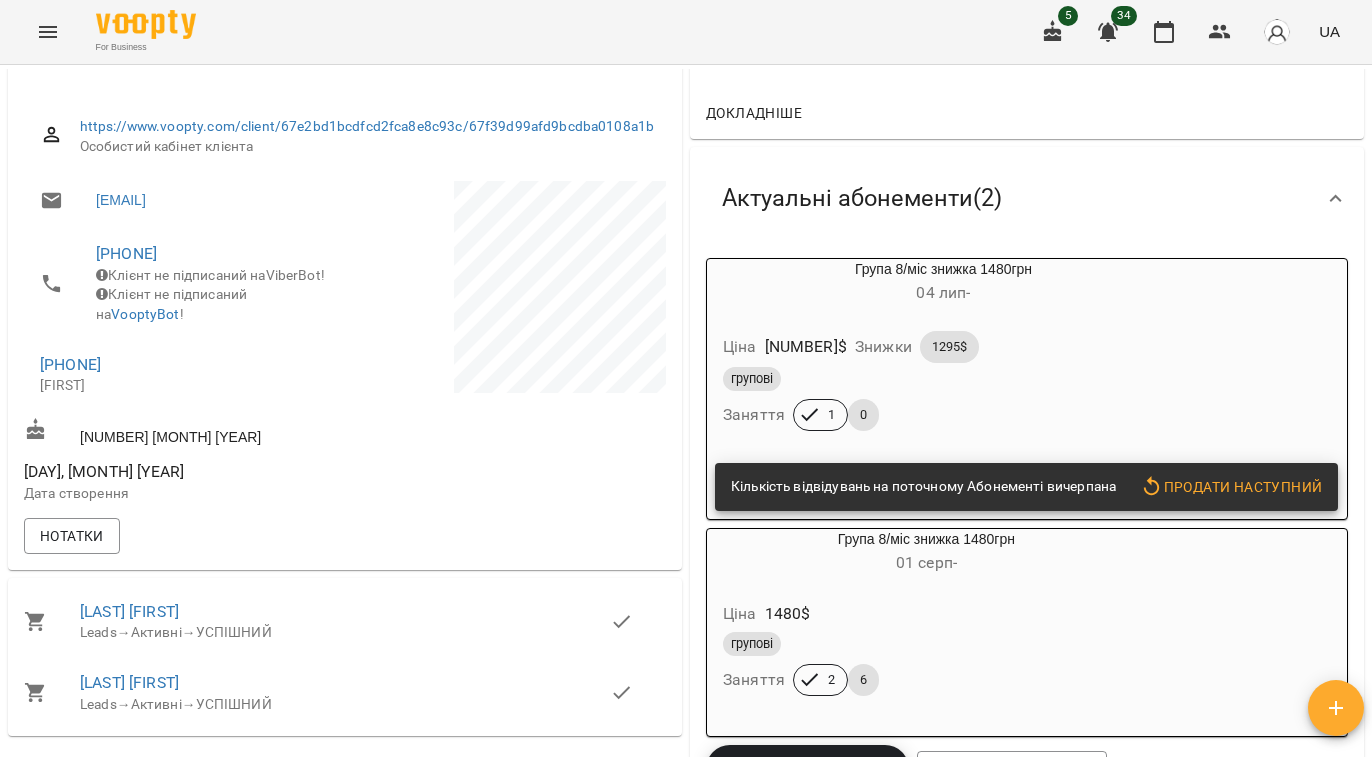 scroll, scrollTop: 266, scrollLeft: 0, axis: vertical 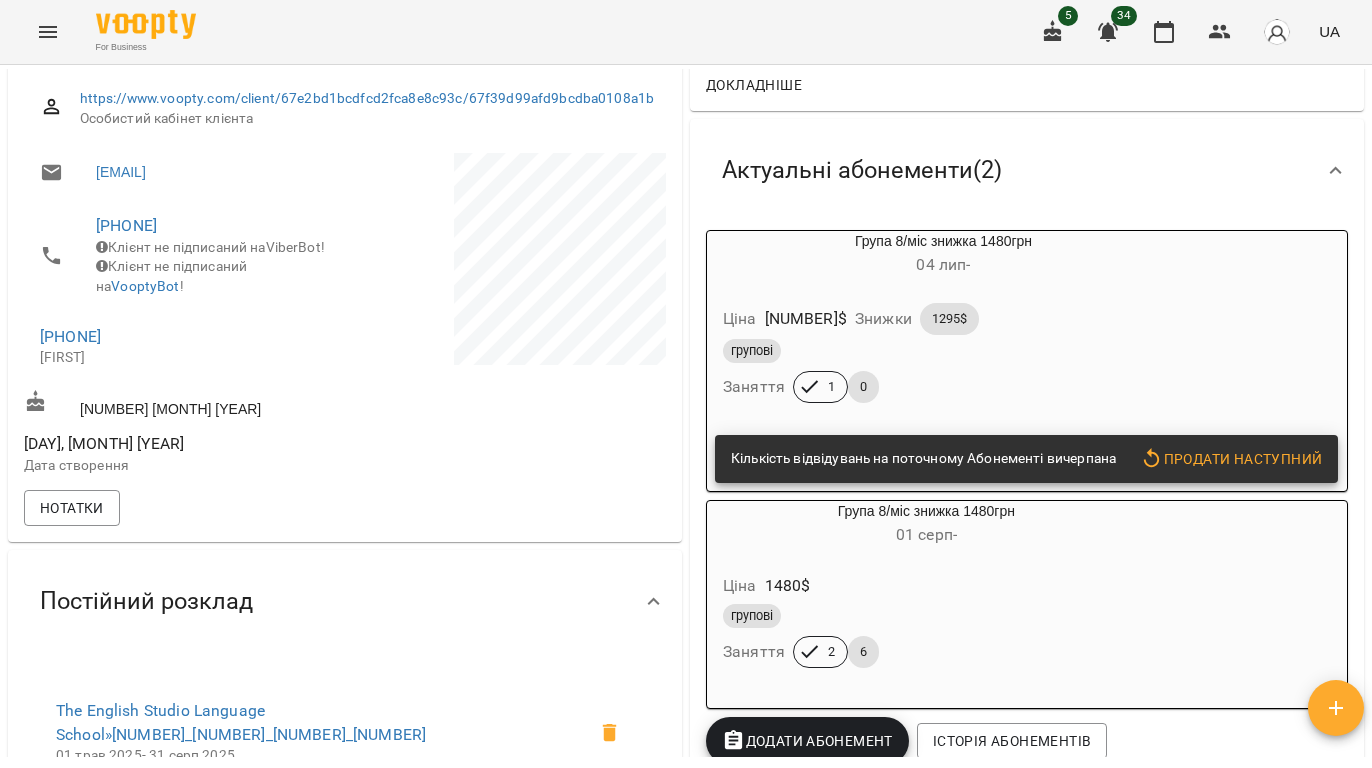 drag, startPoint x: 174, startPoint y: 384, endPoint x: 34, endPoint y: 384, distance: 140 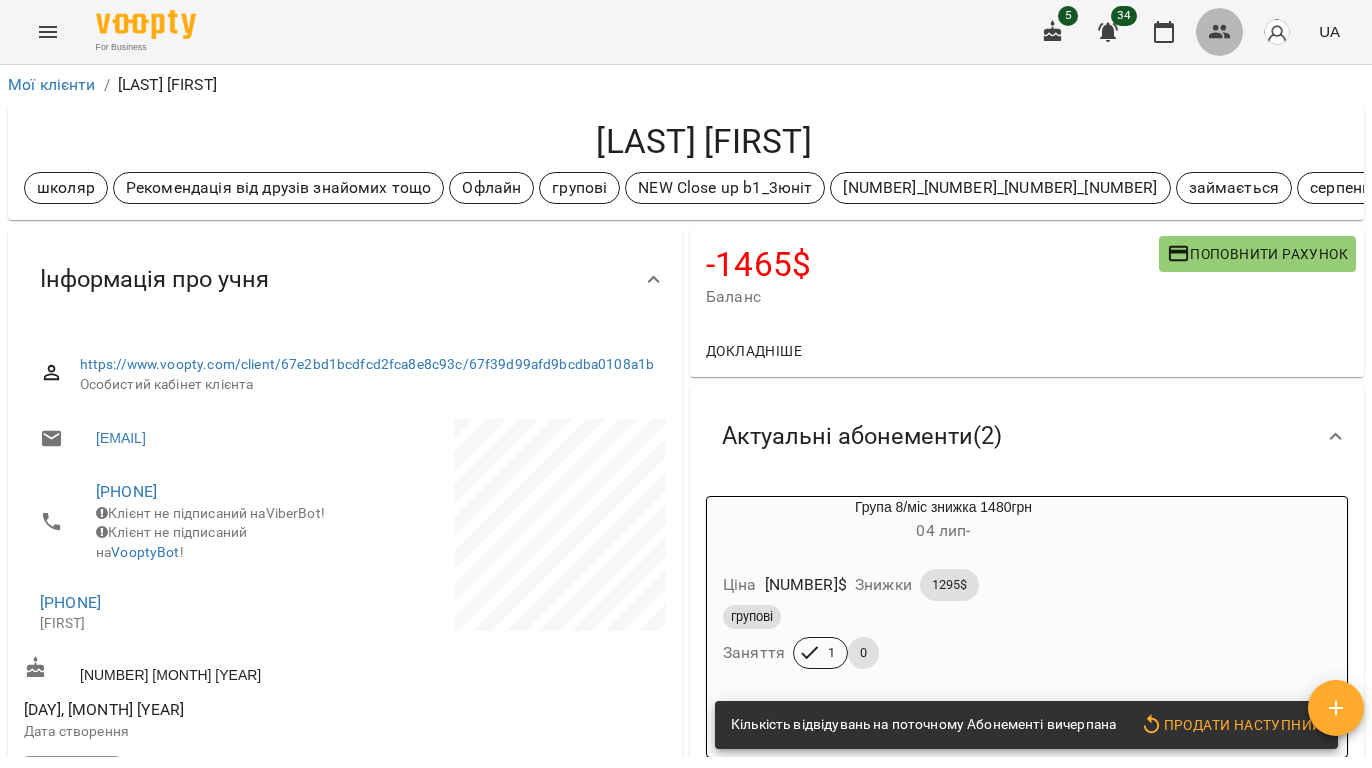 click 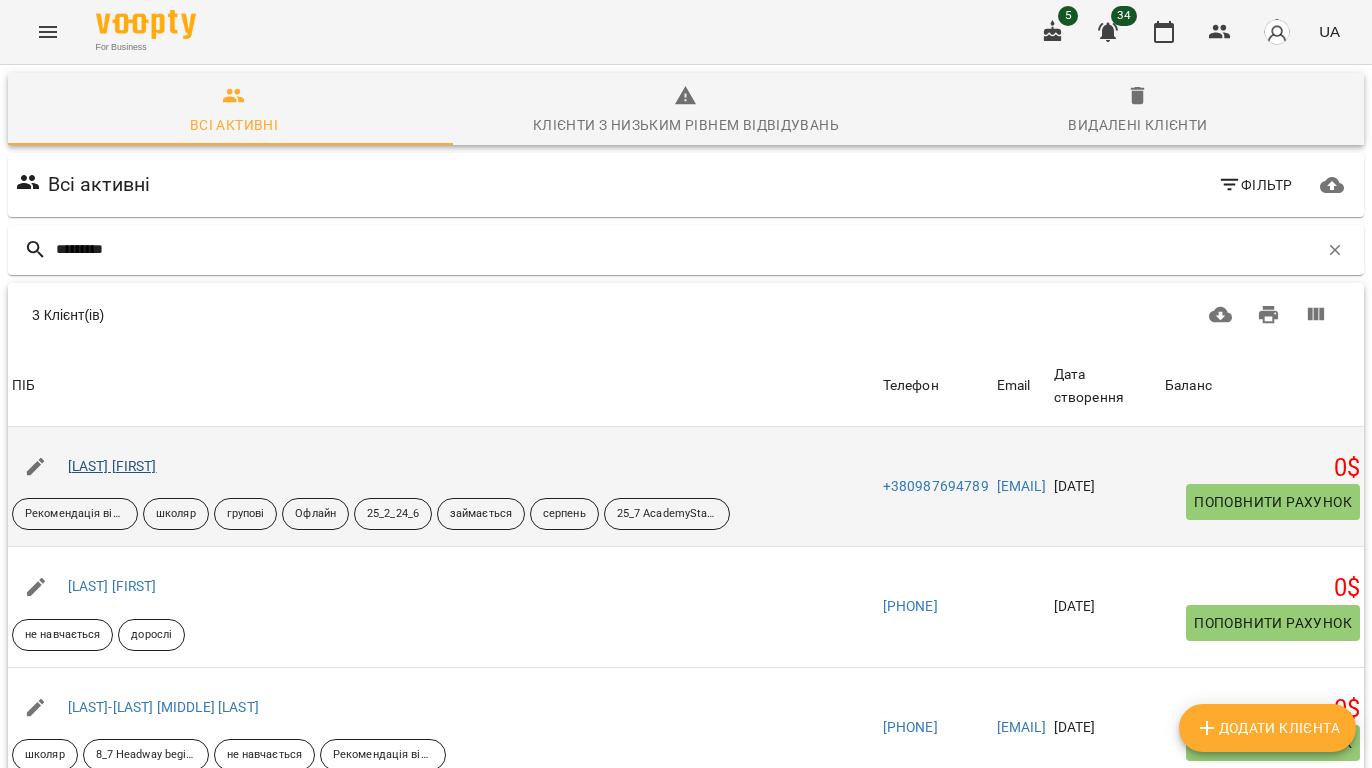 type on "*********" 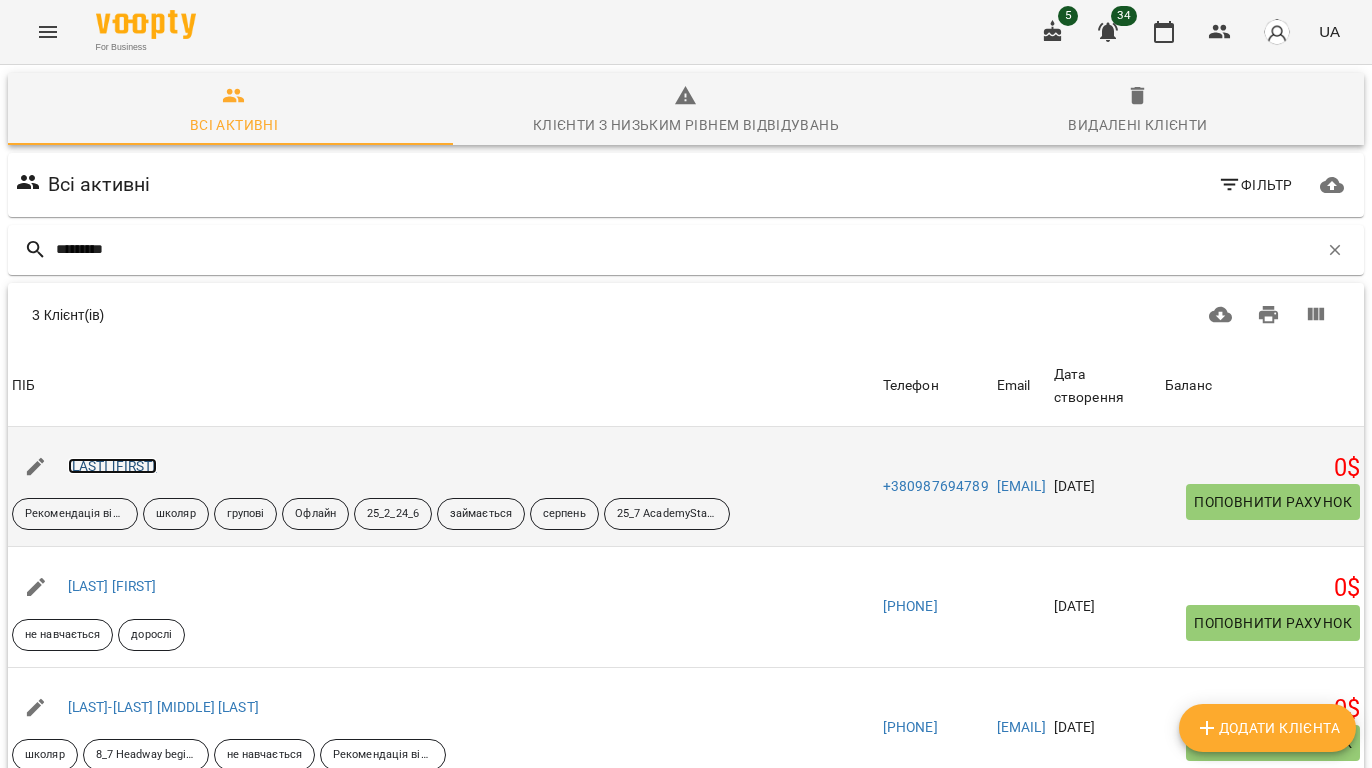 click on "[LAST] [FIRST]" at bounding box center [112, 466] 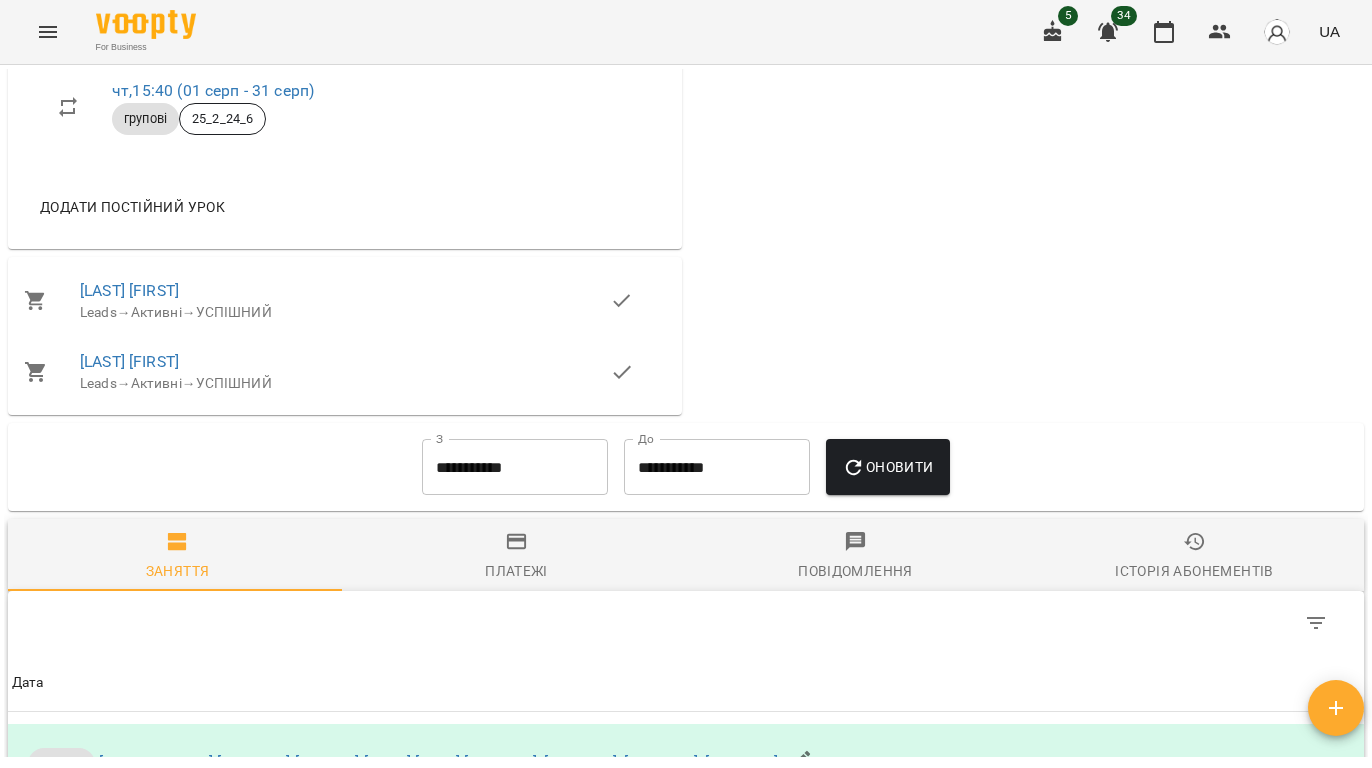 scroll, scrollTop: 1200, scrollLeft: 0, axis: vertical 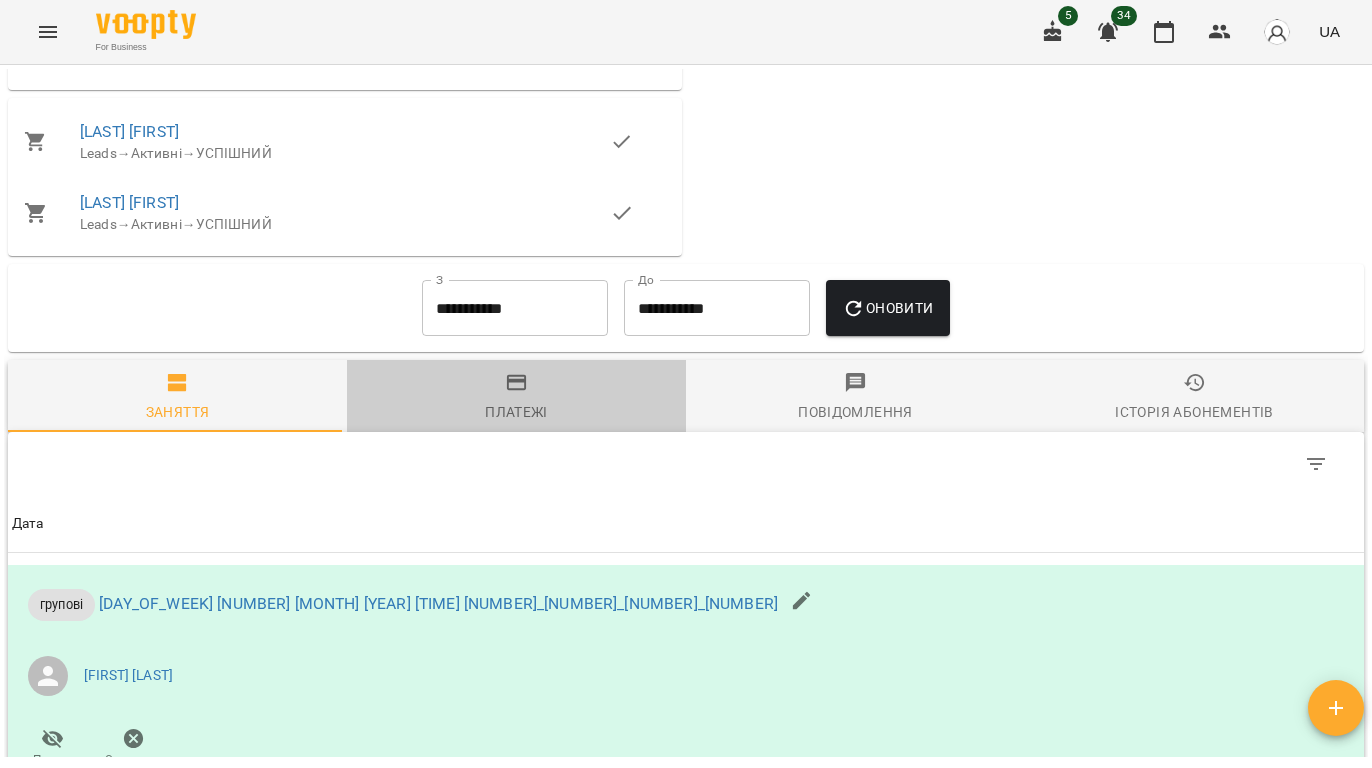click on "Платежі" at bounding box center (516, 398) 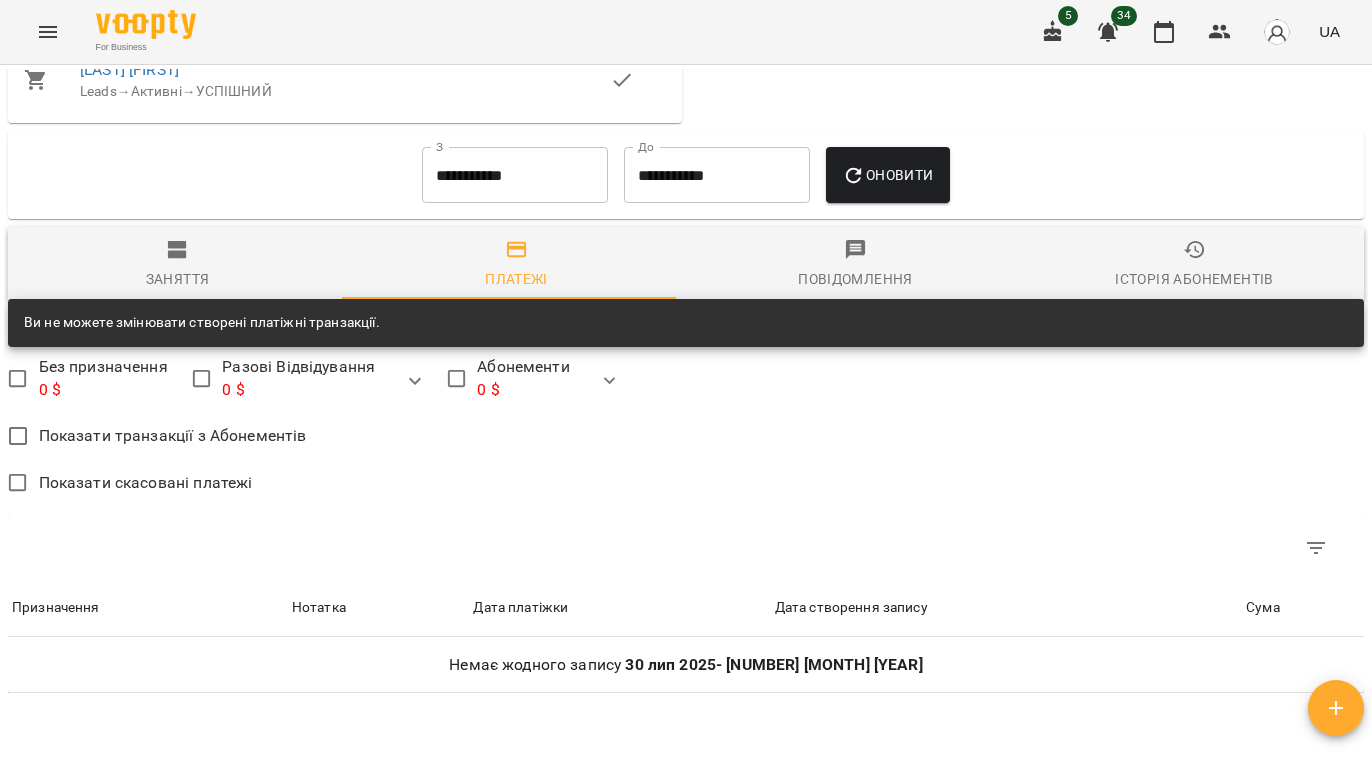 scroll, scrollTop: 1466, scrollLeft: 0, axis: vertical 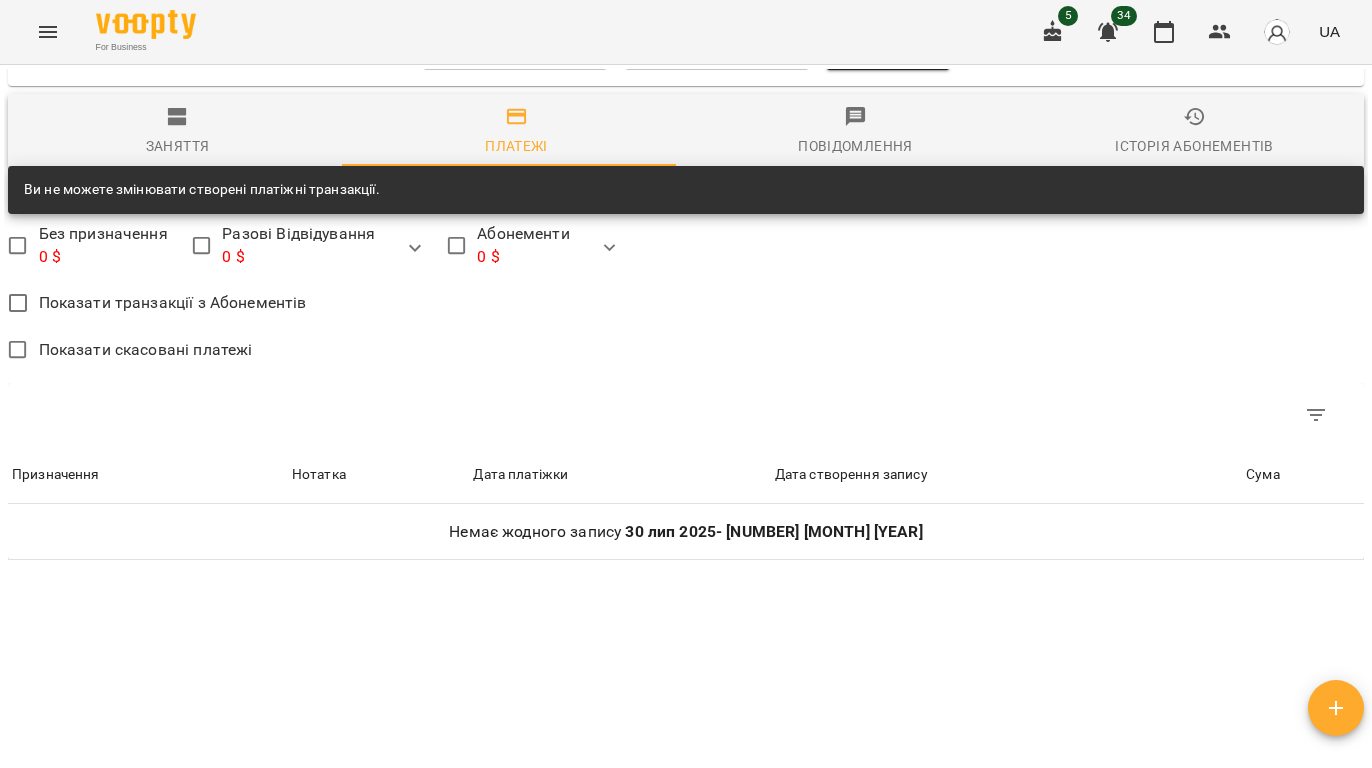 click on "Історія абонементів" at bounding box center [1194, 146] 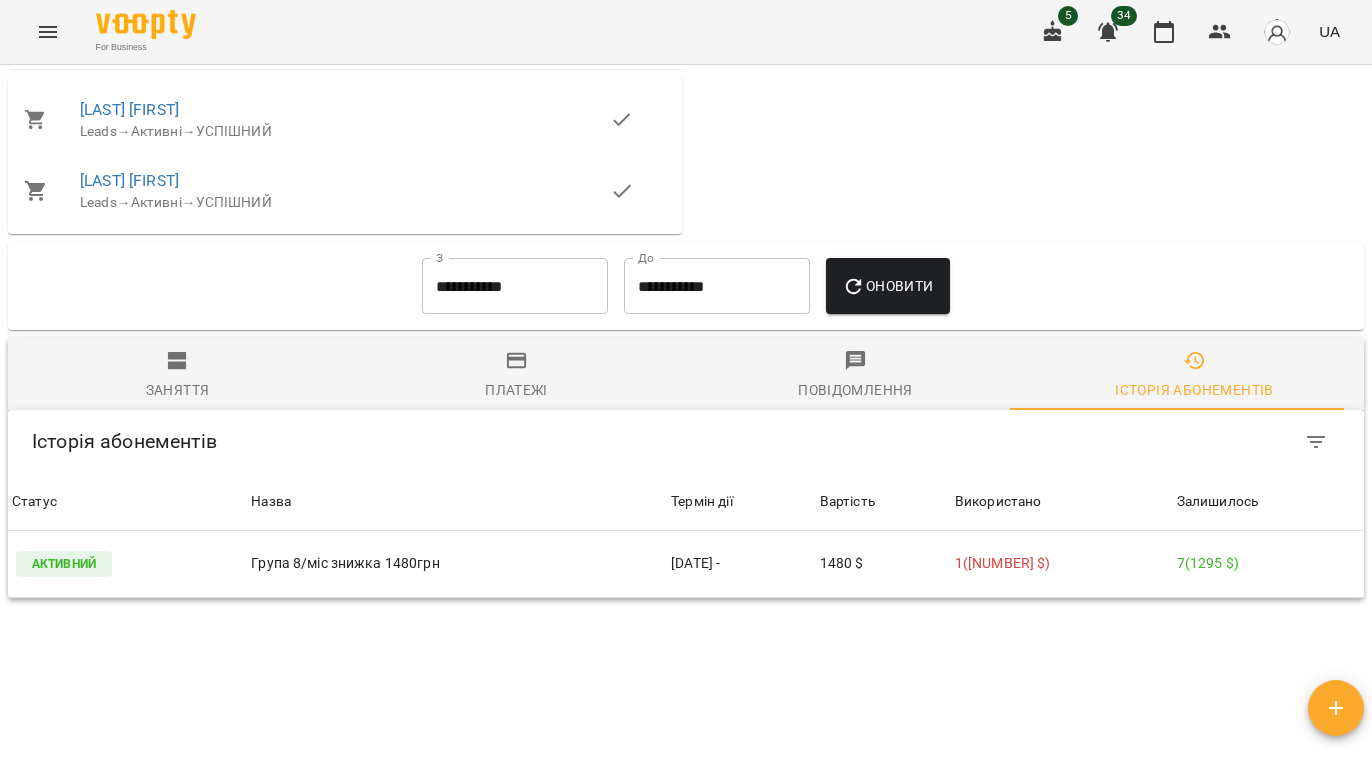 scroll, scrollTop: 1362, scrollLeft: 0, axis: vertical 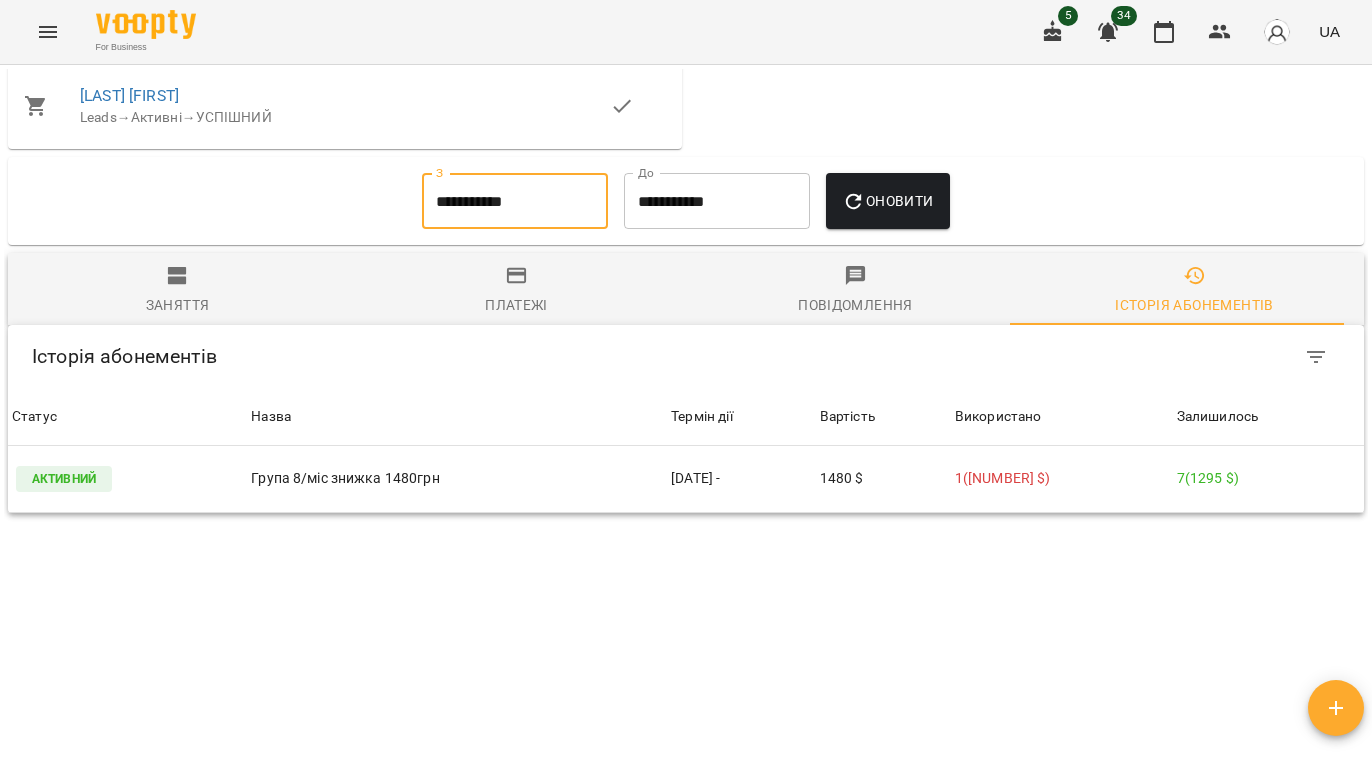 click on "**********" at bounding box center [515, 201] 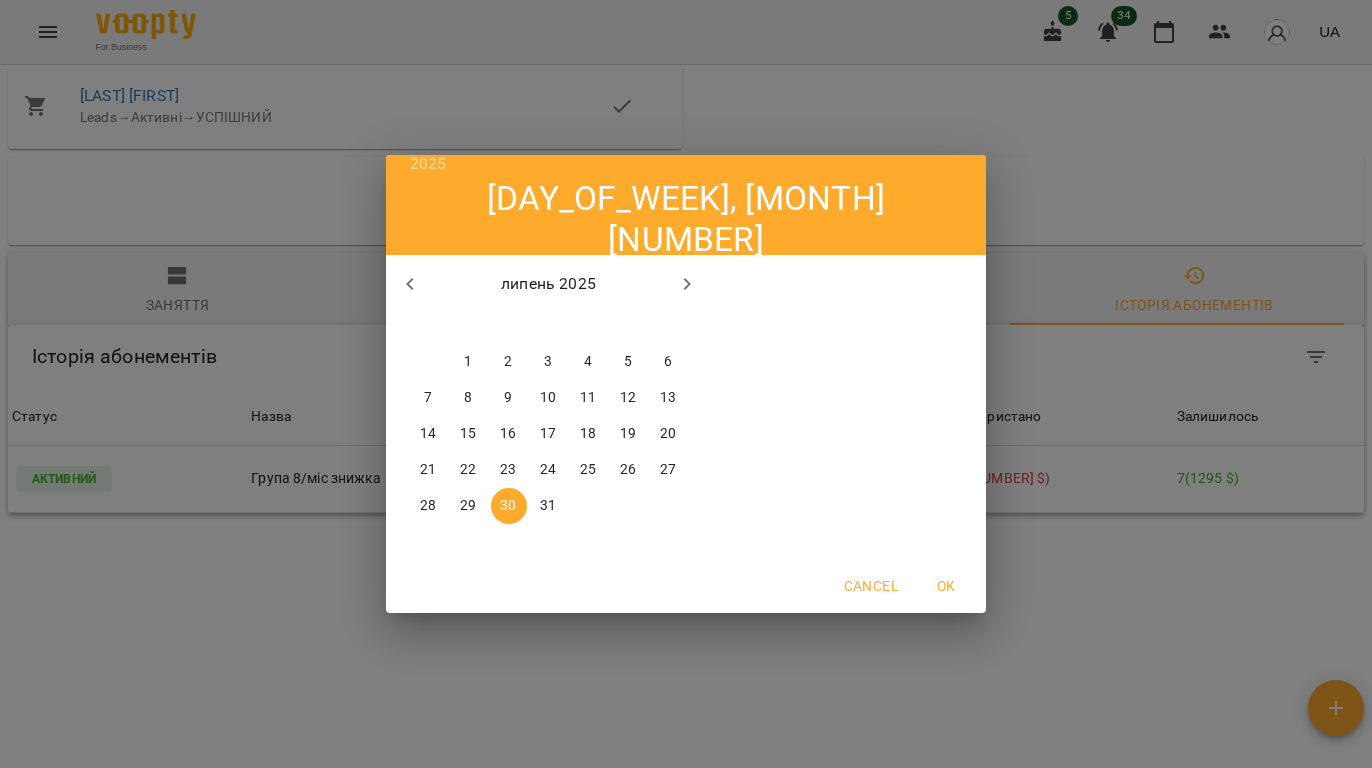 click on "1" at bounding box center (469, 362) 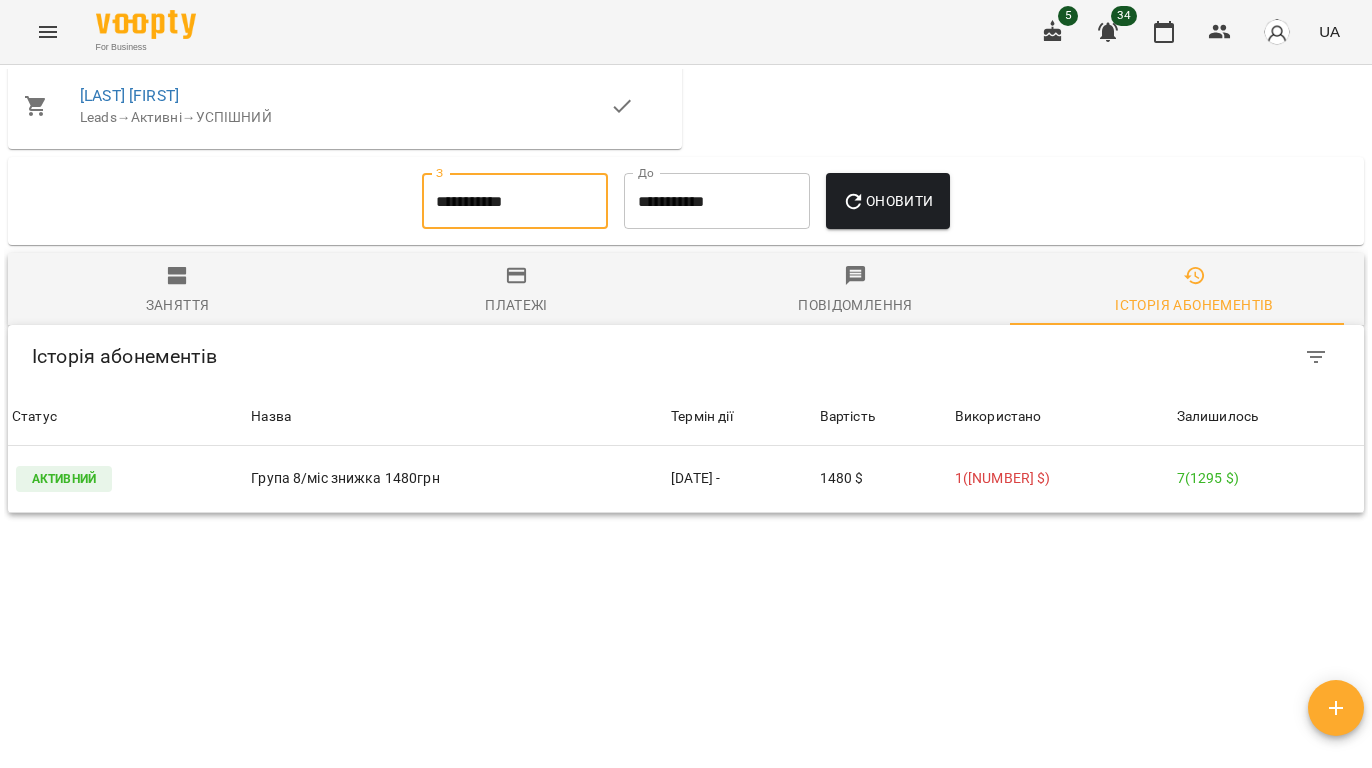 click on "Оновити" at bounding box center (887, 201) 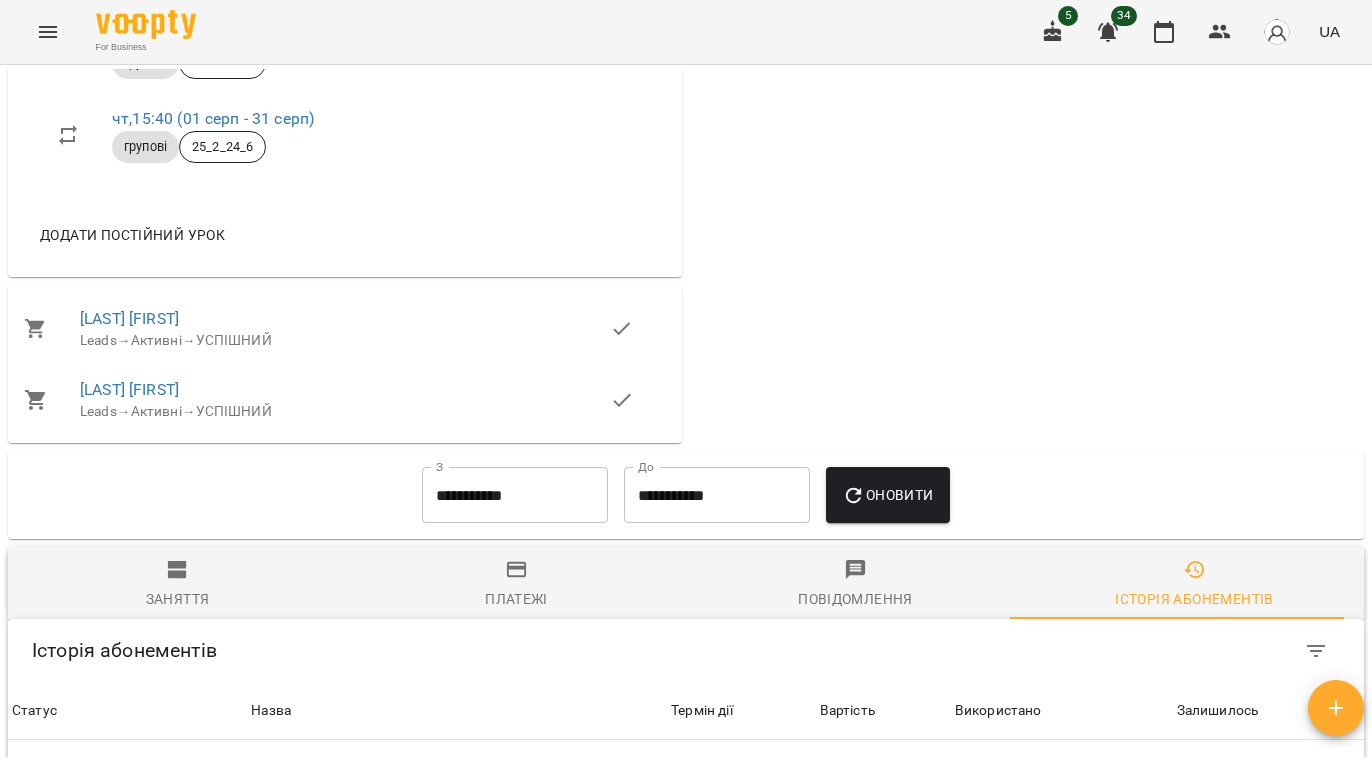 scroll, scrollTop: 962, scrollLeft: 0, axis: vertical 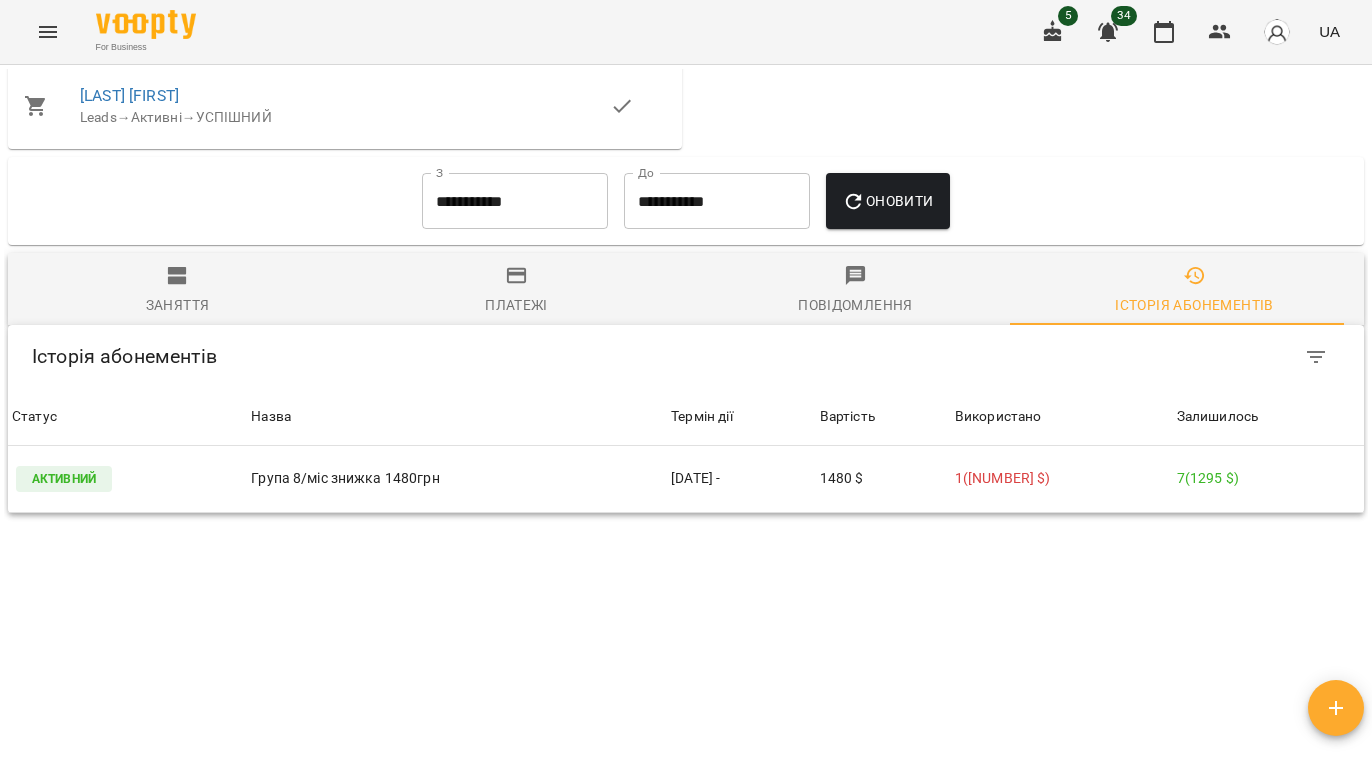 click 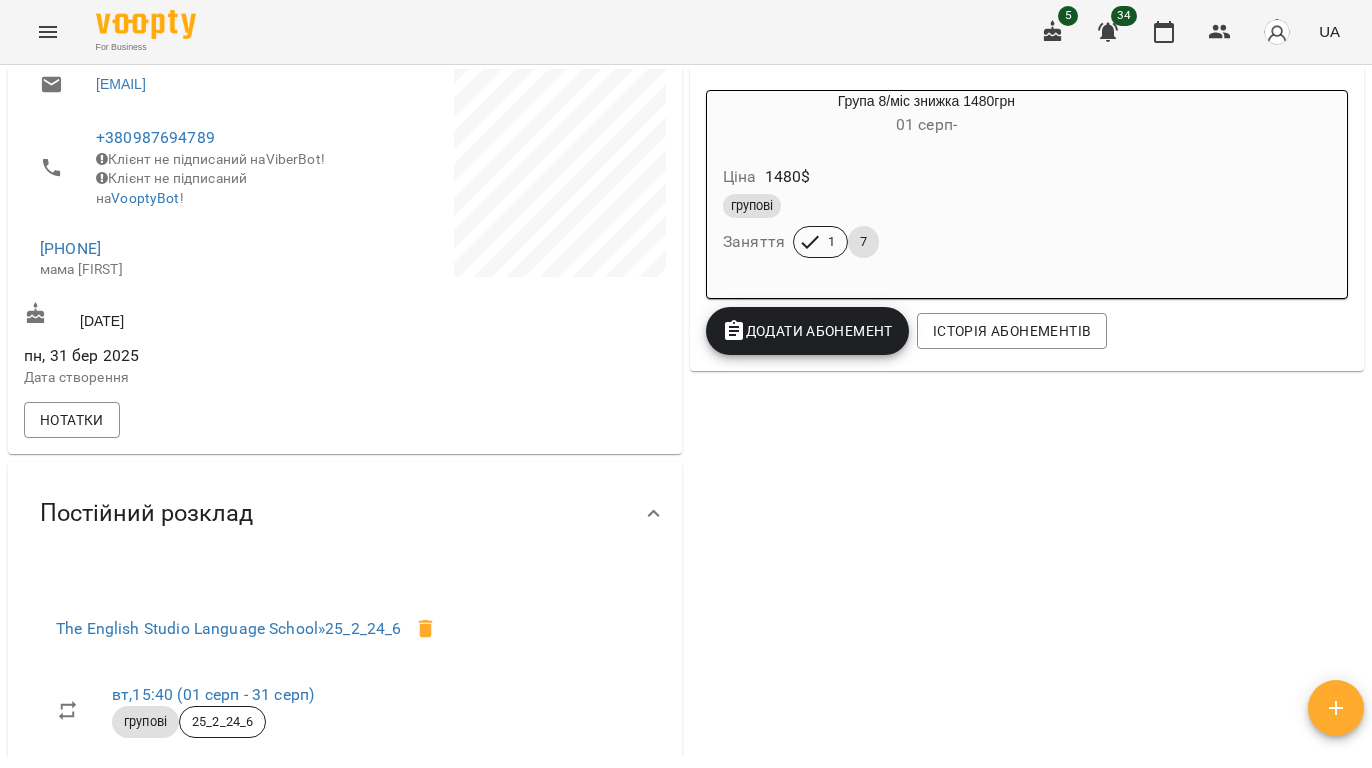 scroll, scrollTop: 0, scrollLeft: 0, axis: both 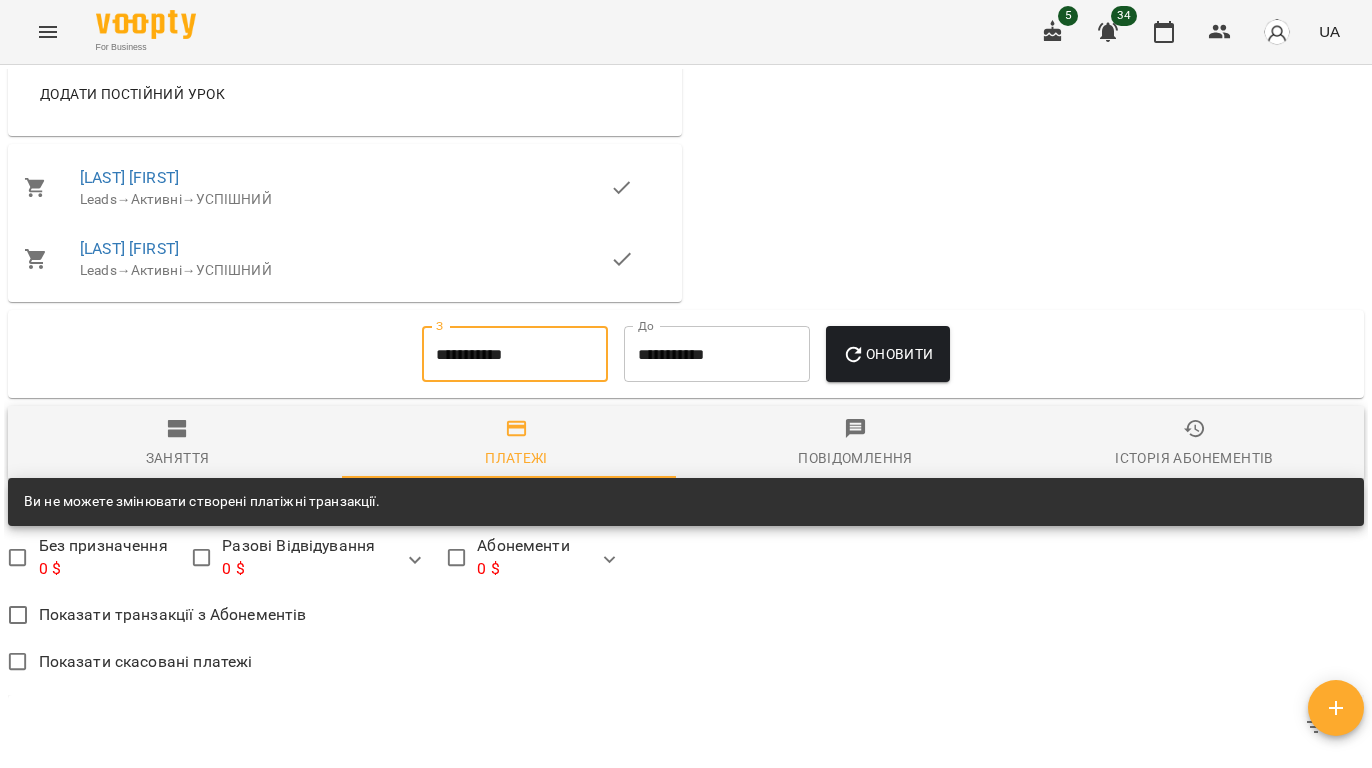 click on "**********" at bounding box center (515, 354) 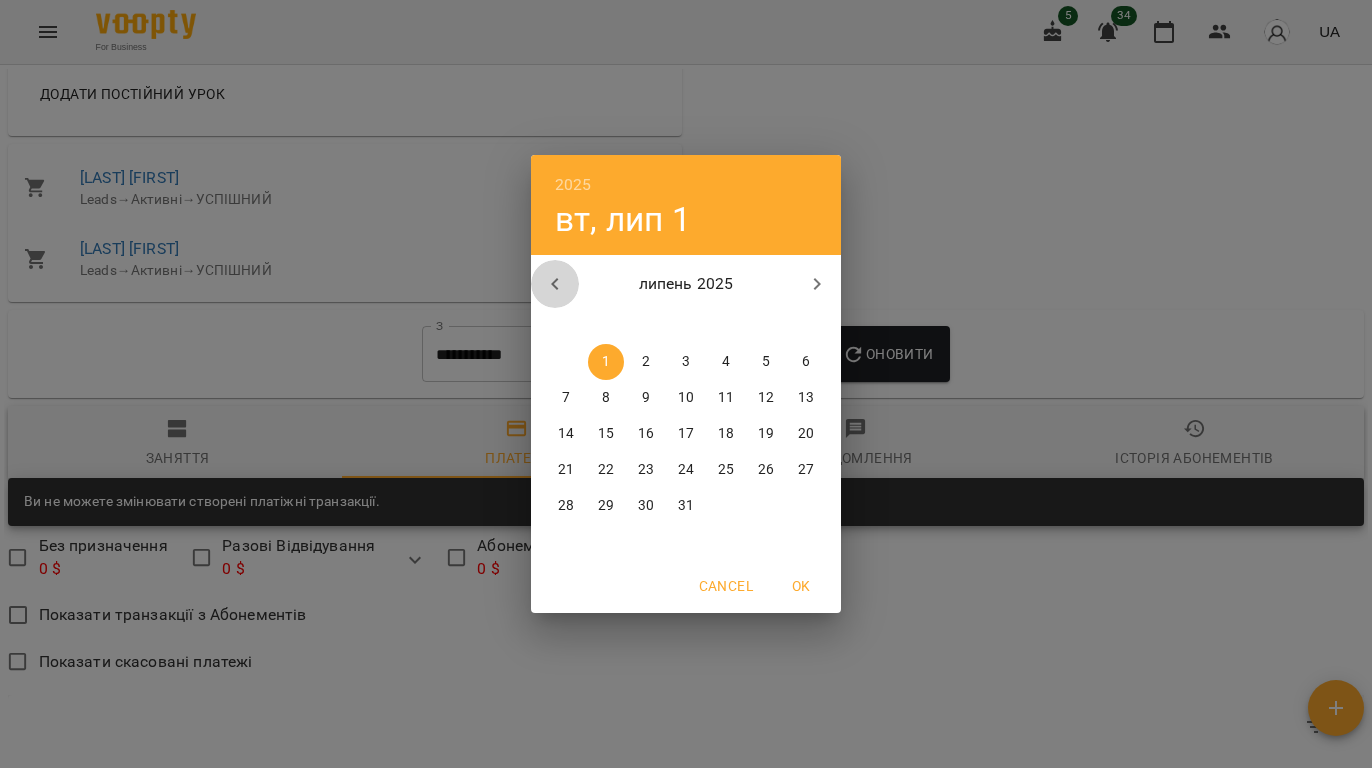 click 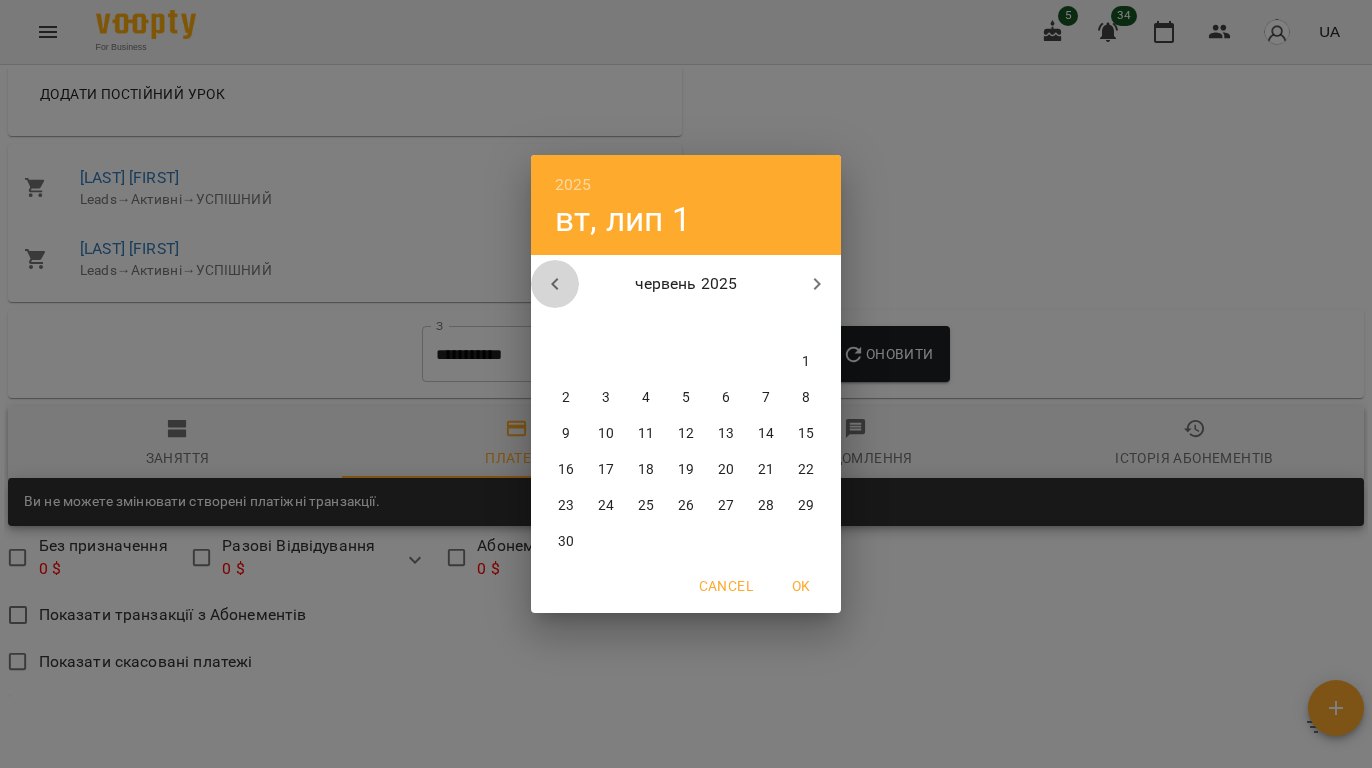 click 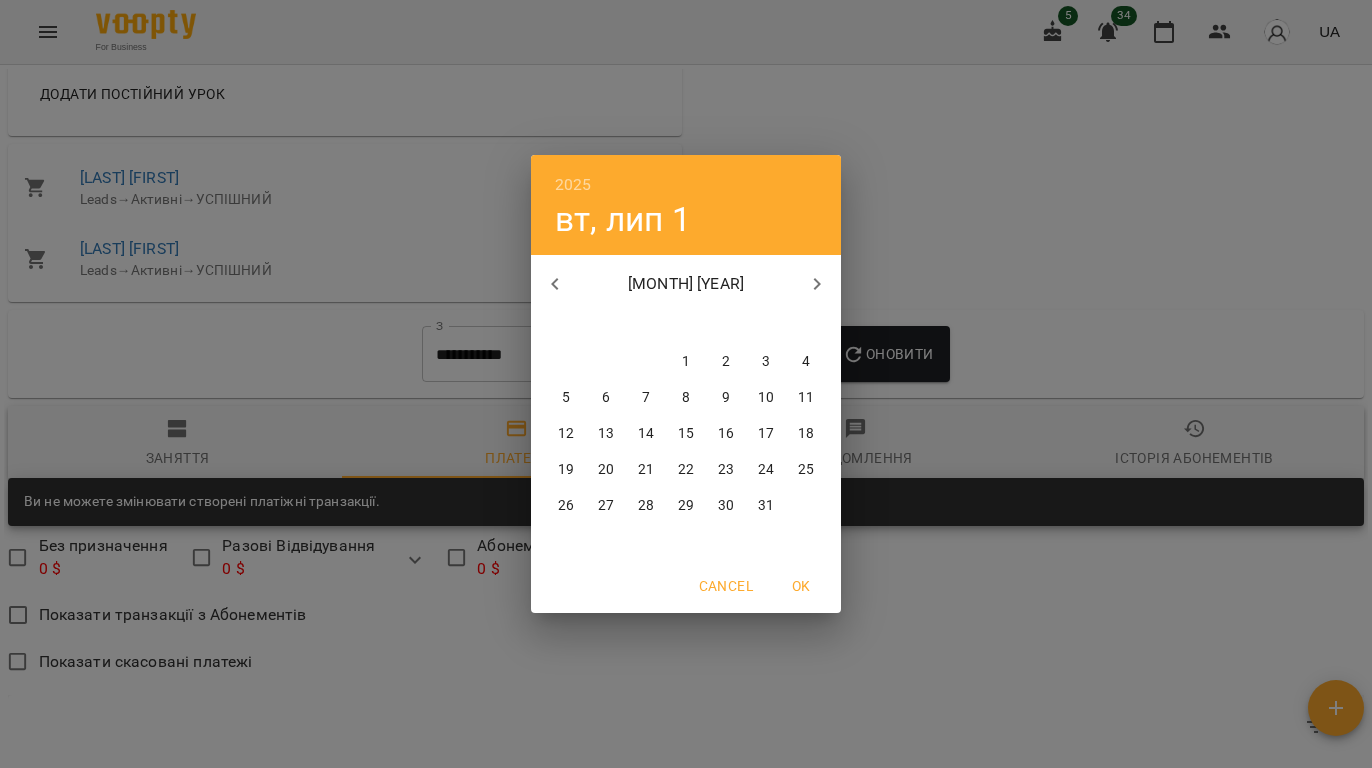click on "1" at bounding box center [686, 362] 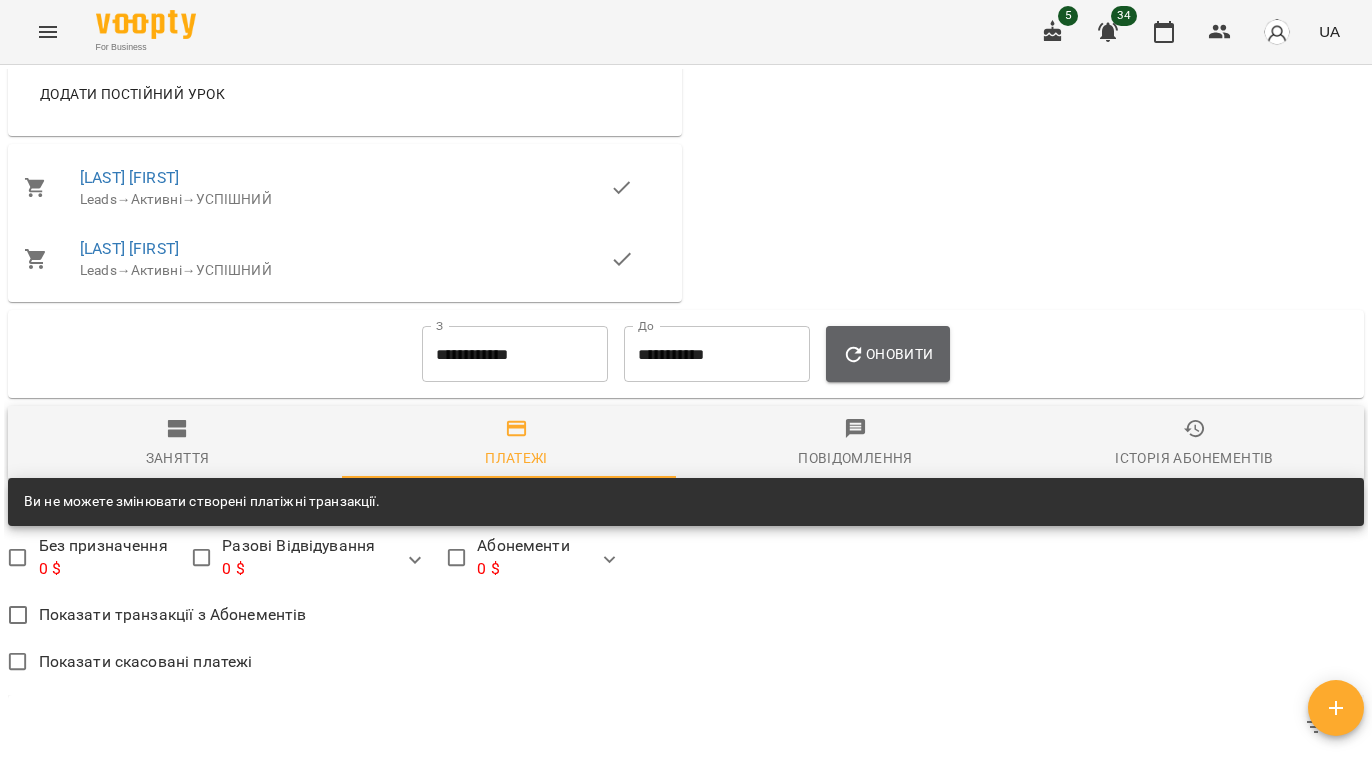 click on "Оновити" at bounding box center [887, 354] 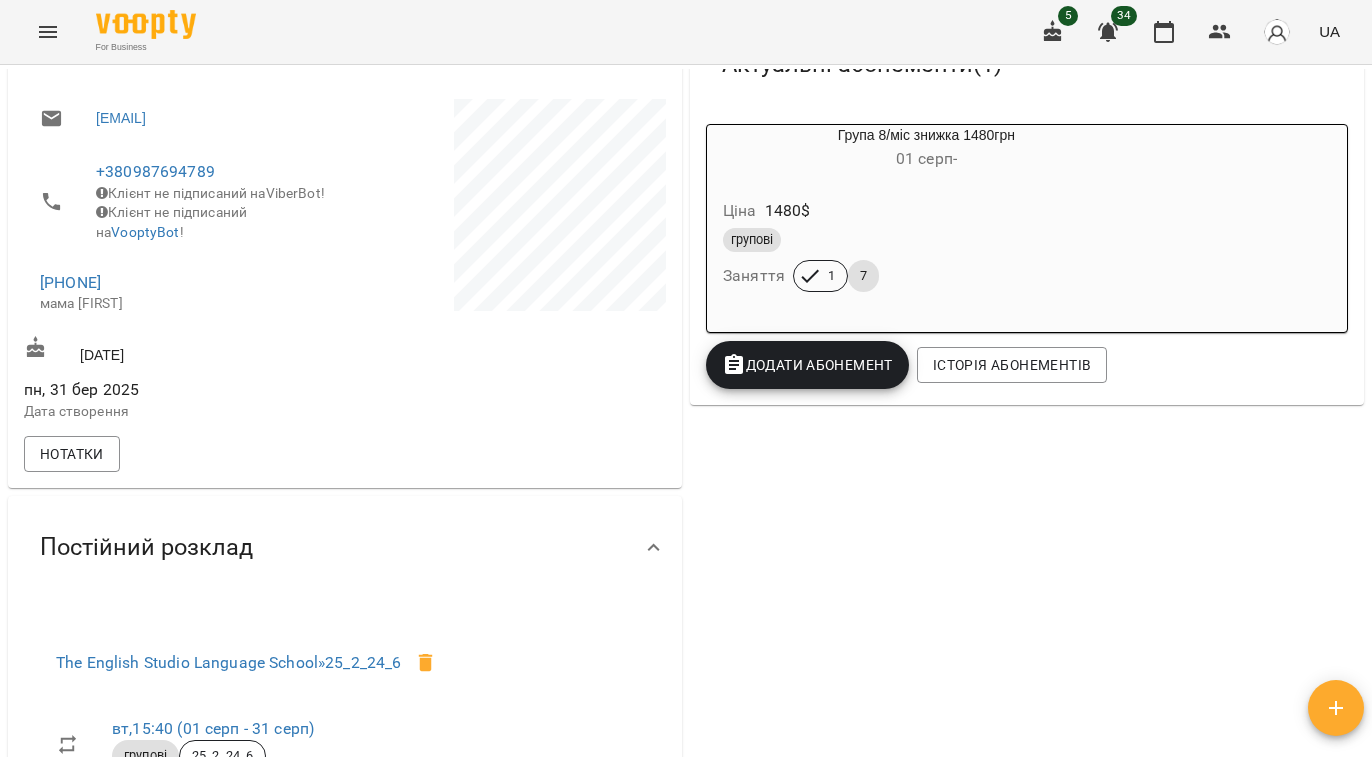 scroll, scrollTop: 88, scrollLeft: 0, axis: vertical 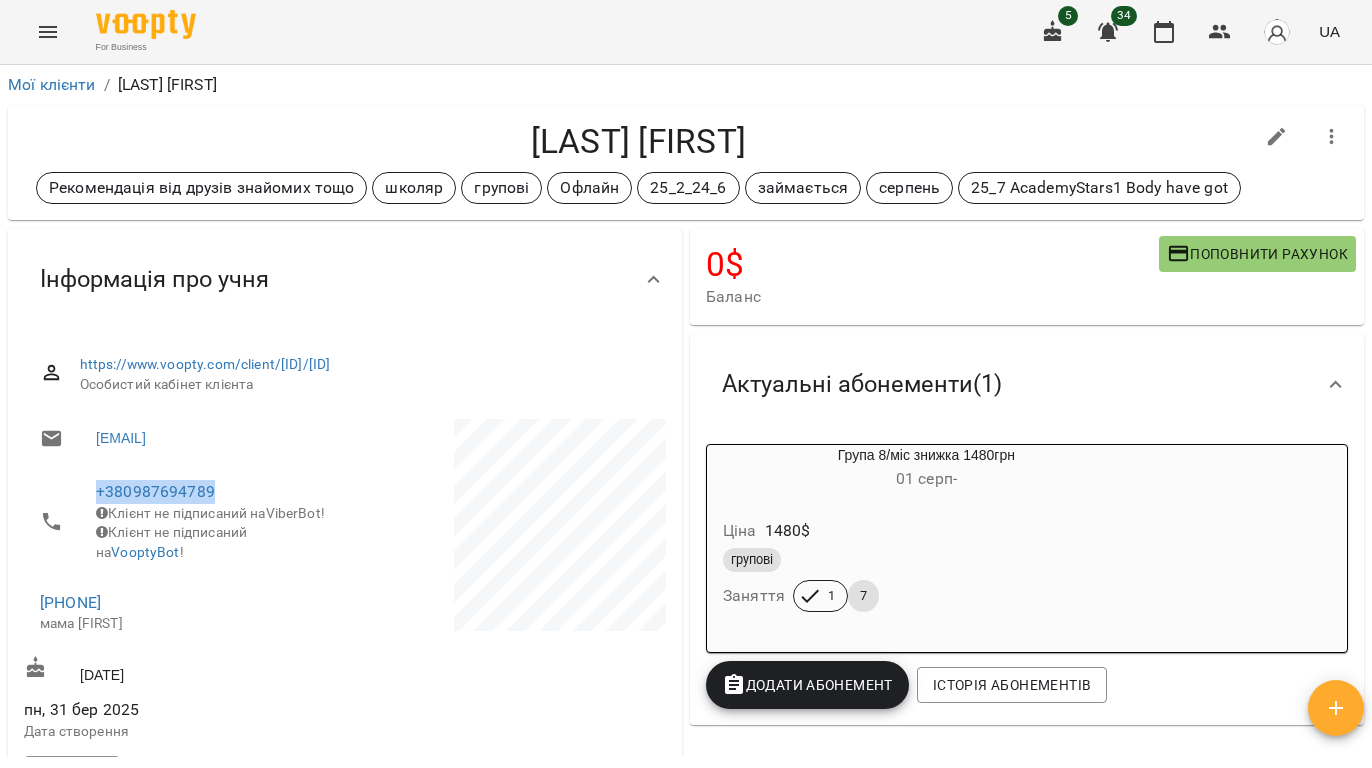 drag, startPoint x: 230, startPoint y: 504, endPoint x: 50, endPoint y: 504, distance: 180 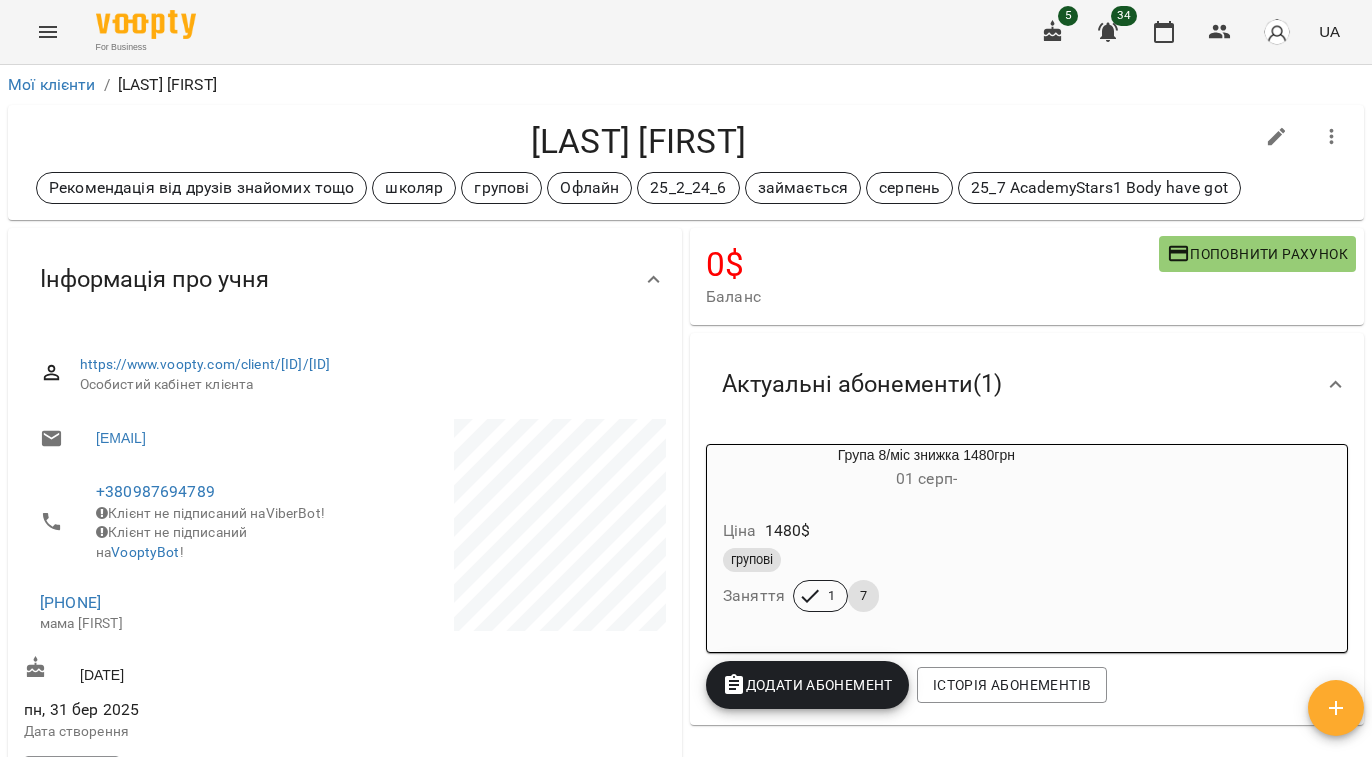 drag, startPoint x: 182, startPoint y: 648, endPoint x: 36, endPoint y: 654, distance: 146.12323 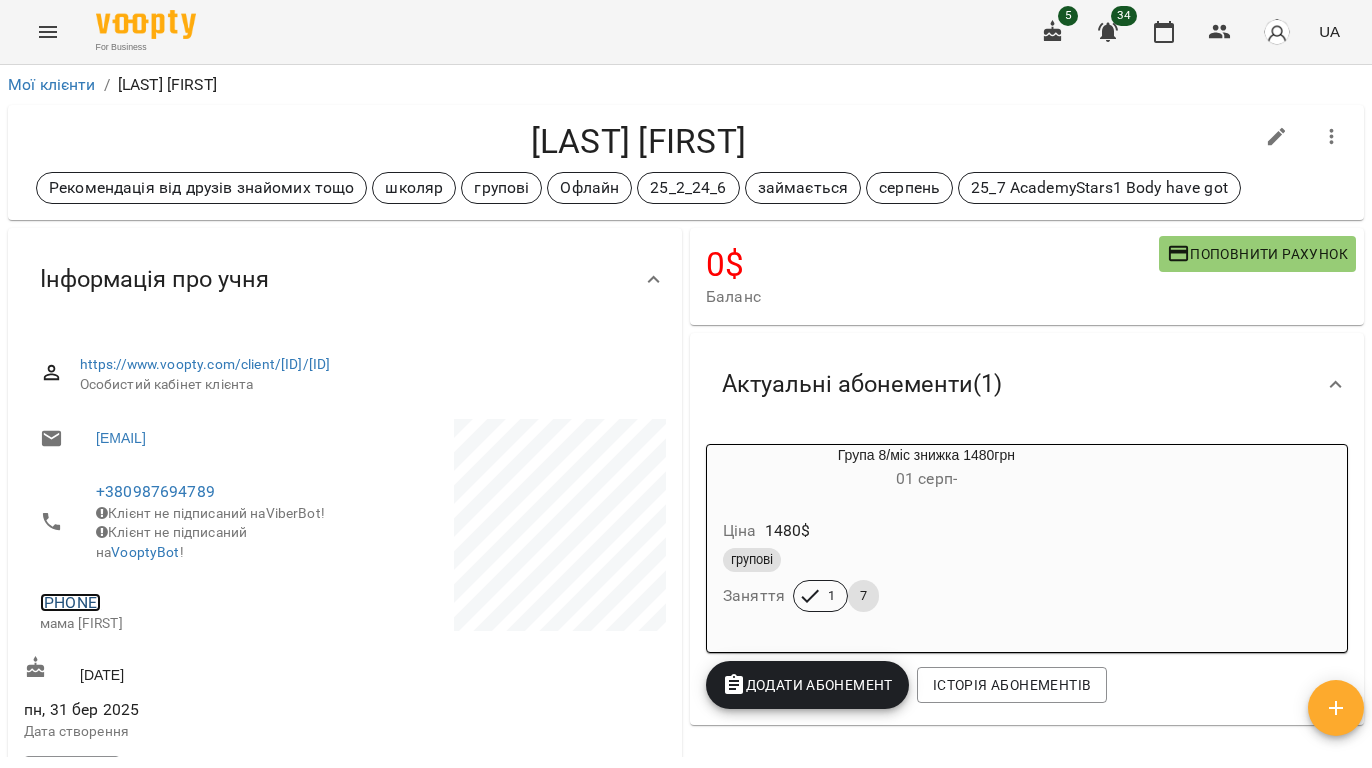 copy on "+380985675176" 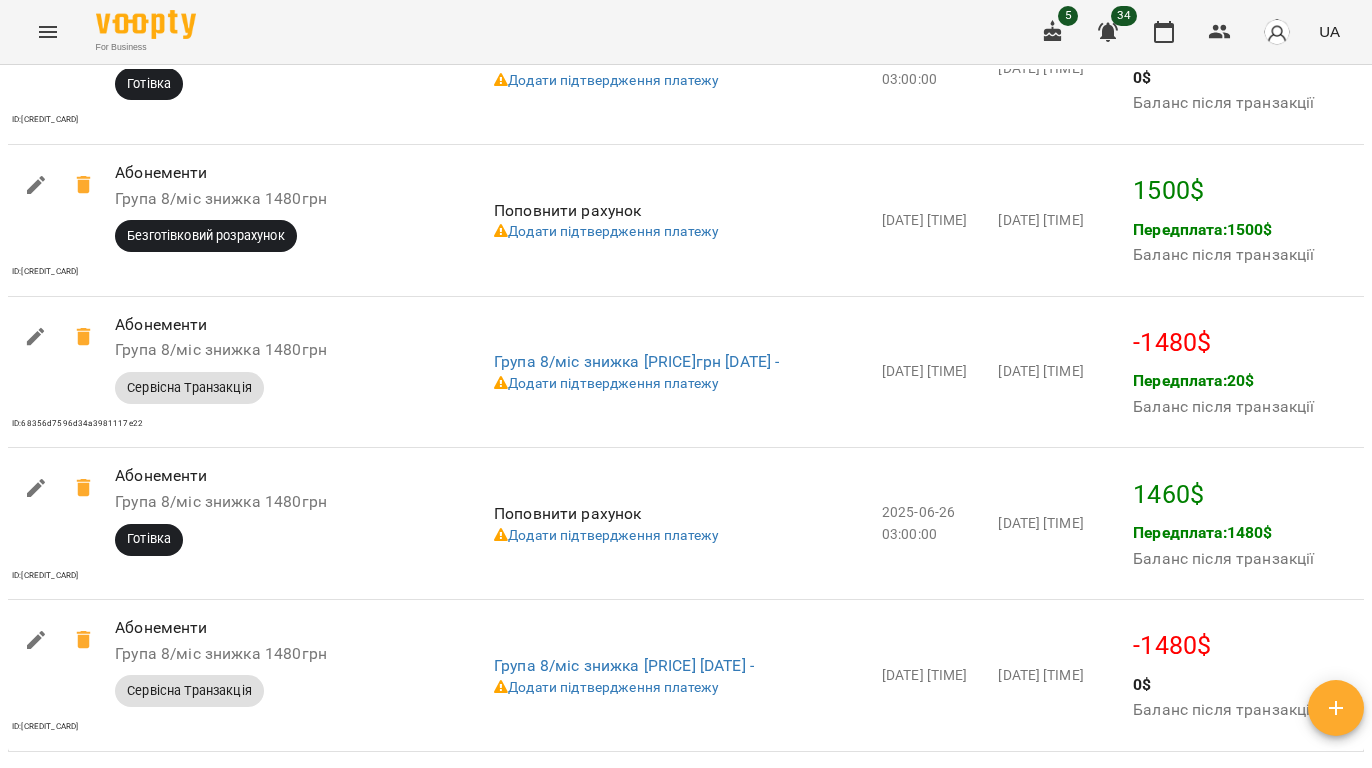 scroll, scrollTop: 2266, scrollLeft: 0, axis: vertical 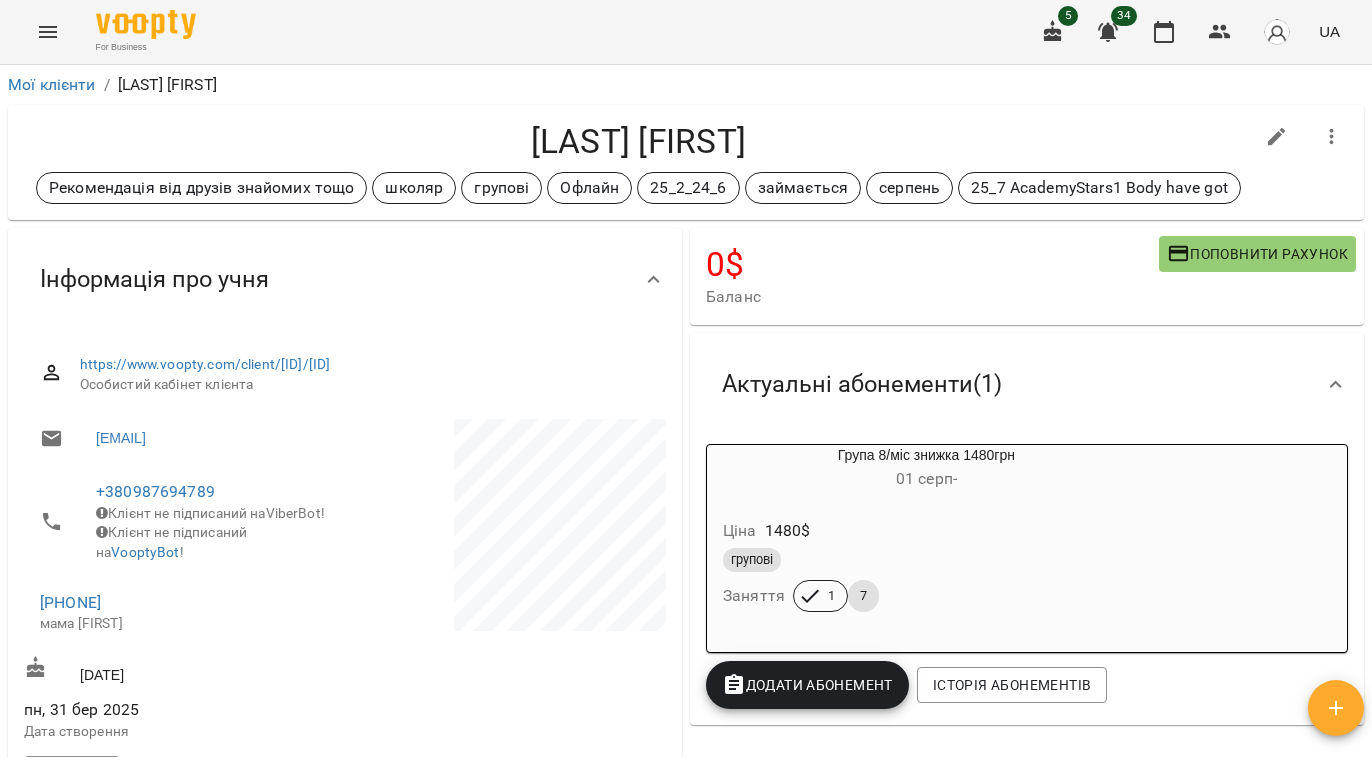 click 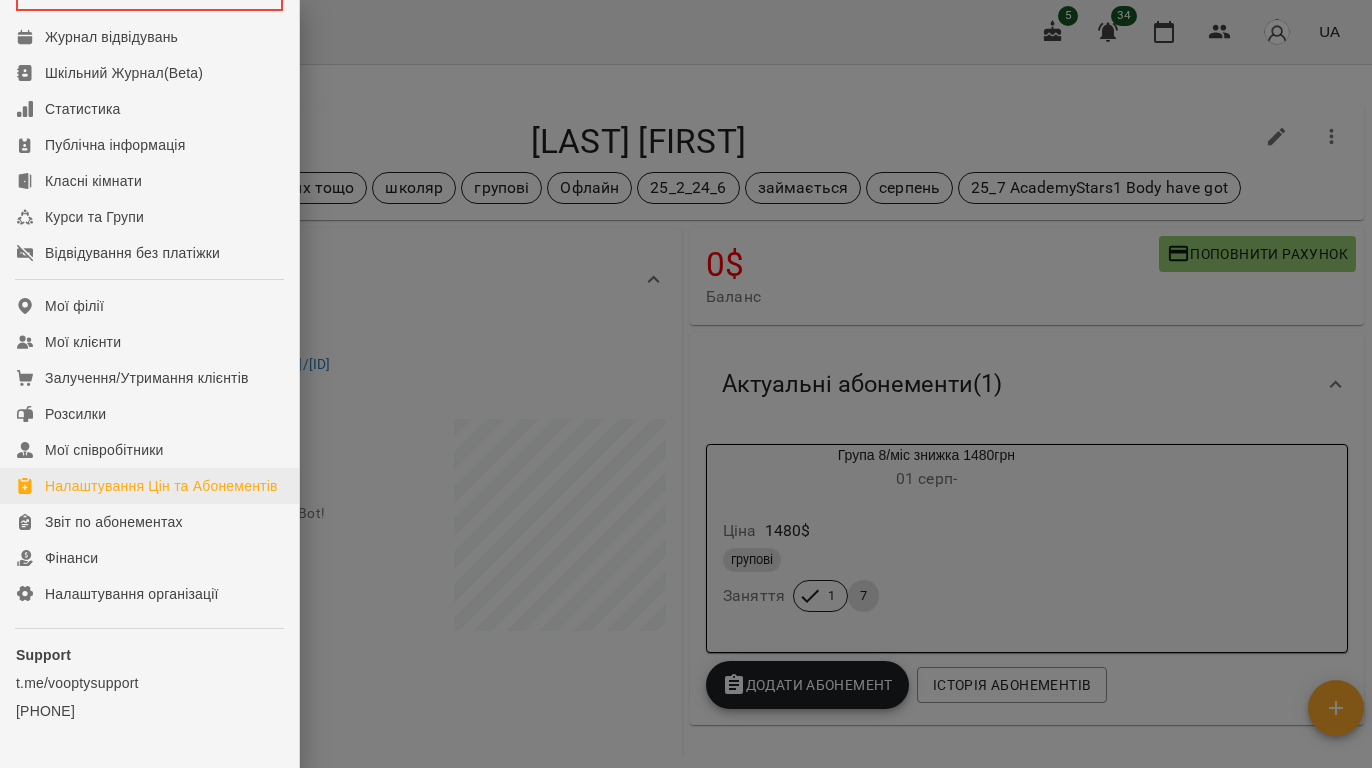 scroll, scrollTop: 266, scrollLeft: 0, axis: vertical 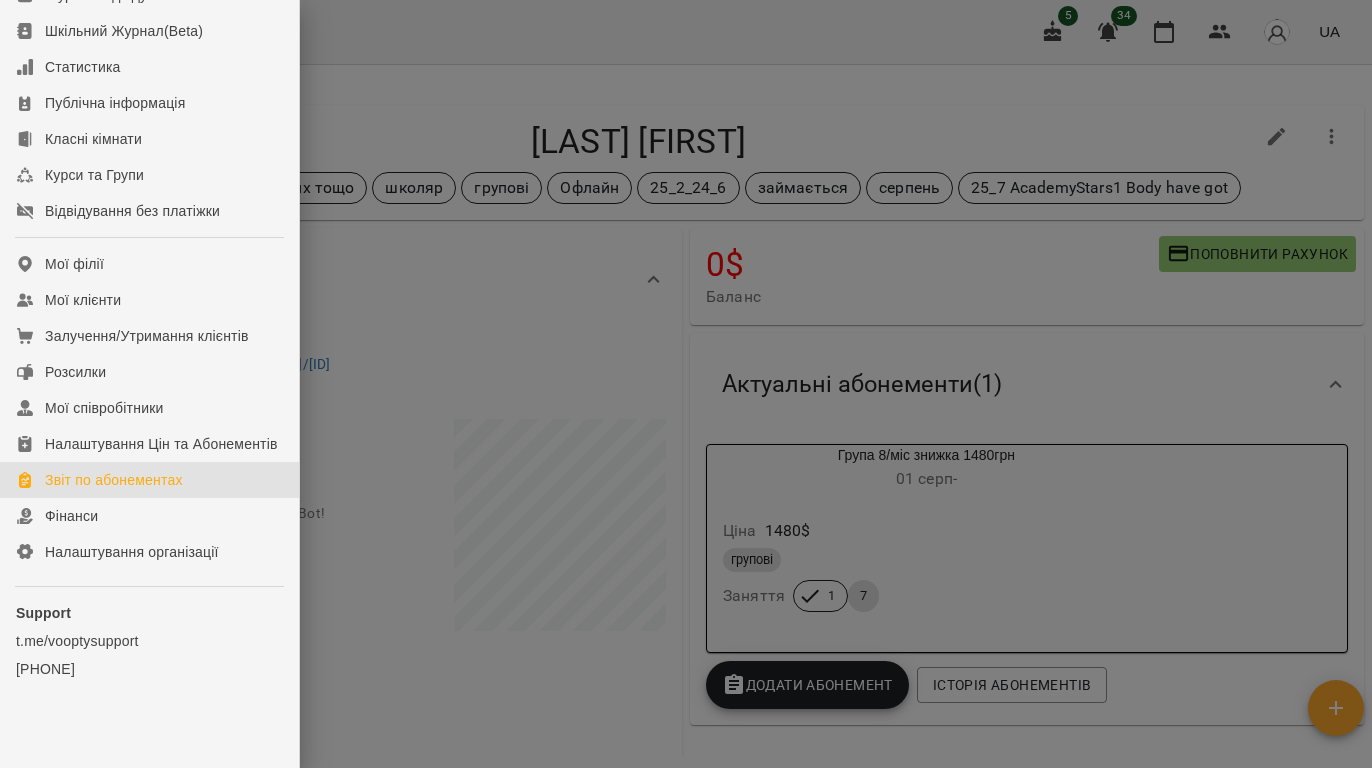 click on "Звіт по абонементах" at bounding box center [114, 480] 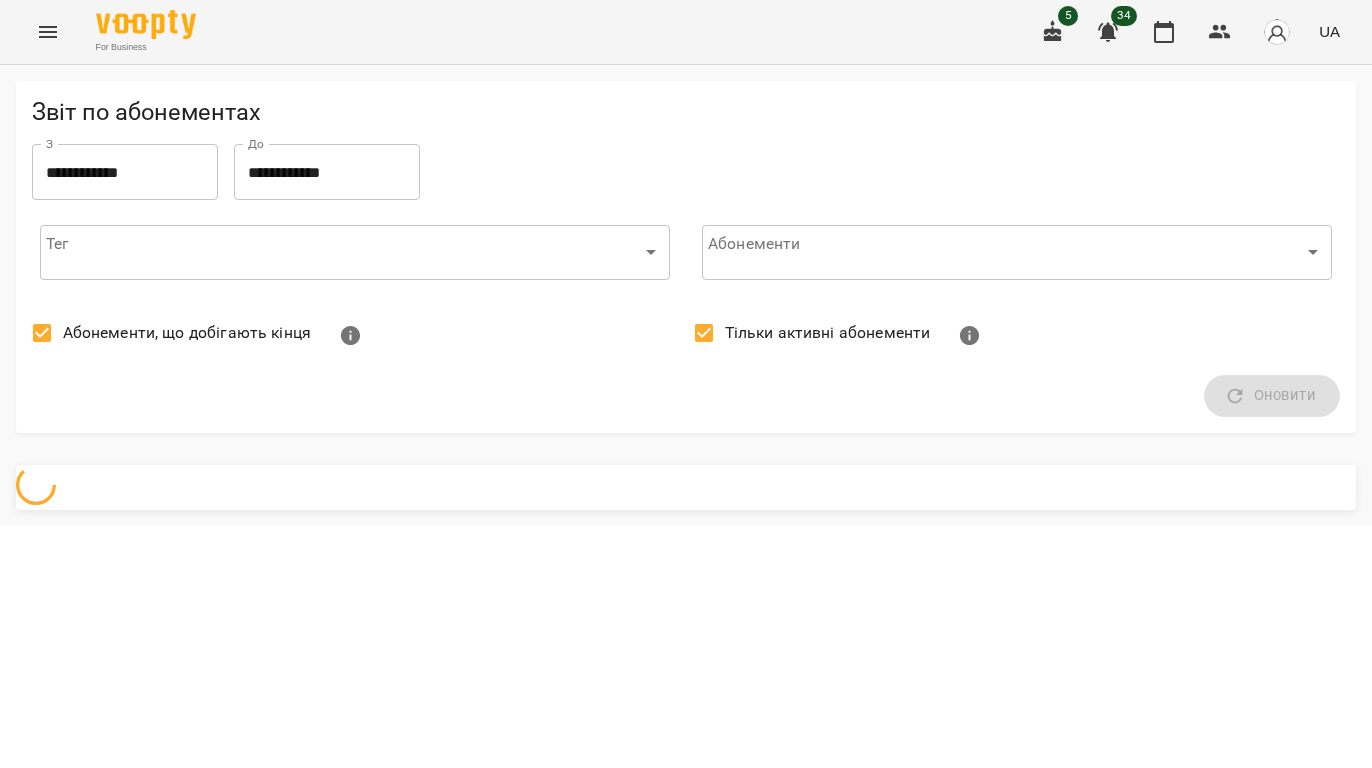 click on "**********" at bounding box center (125, 172) 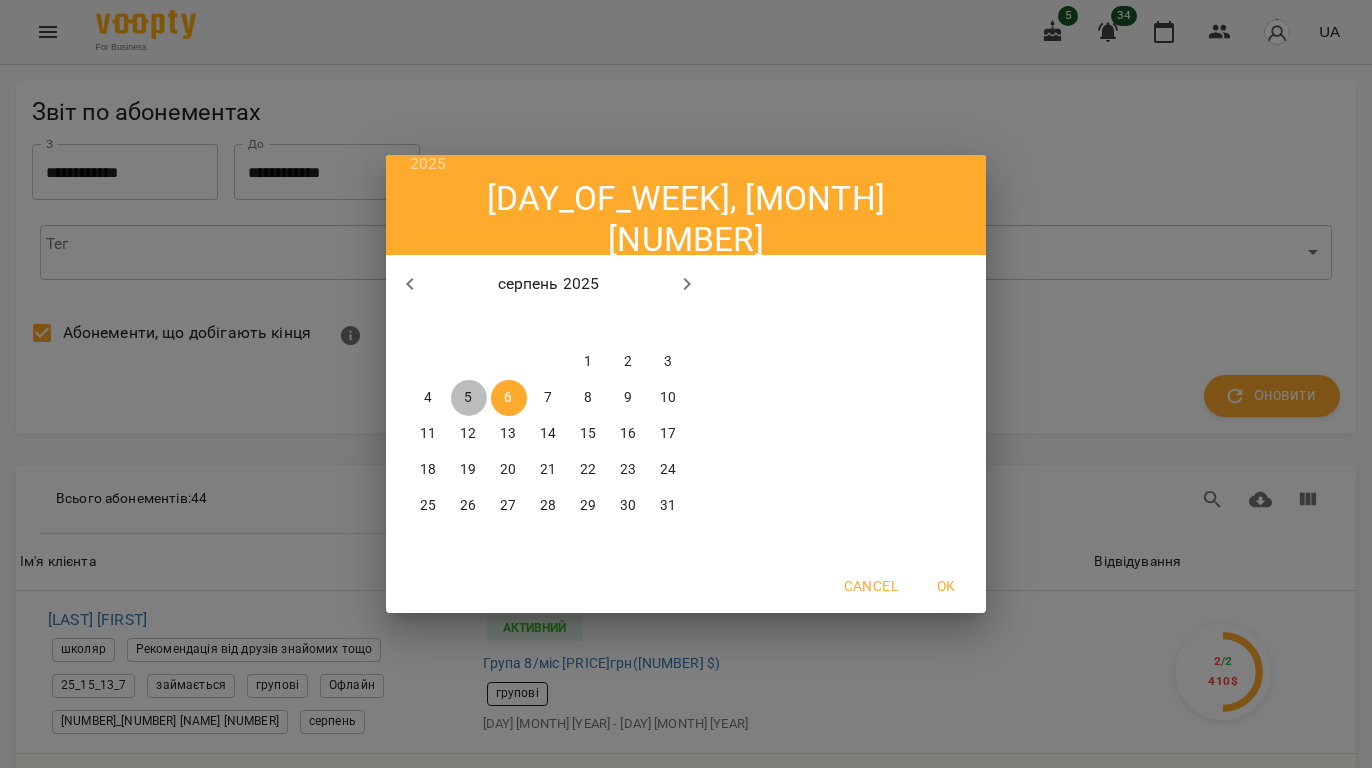click on "5" at bounding box center (468, 398) 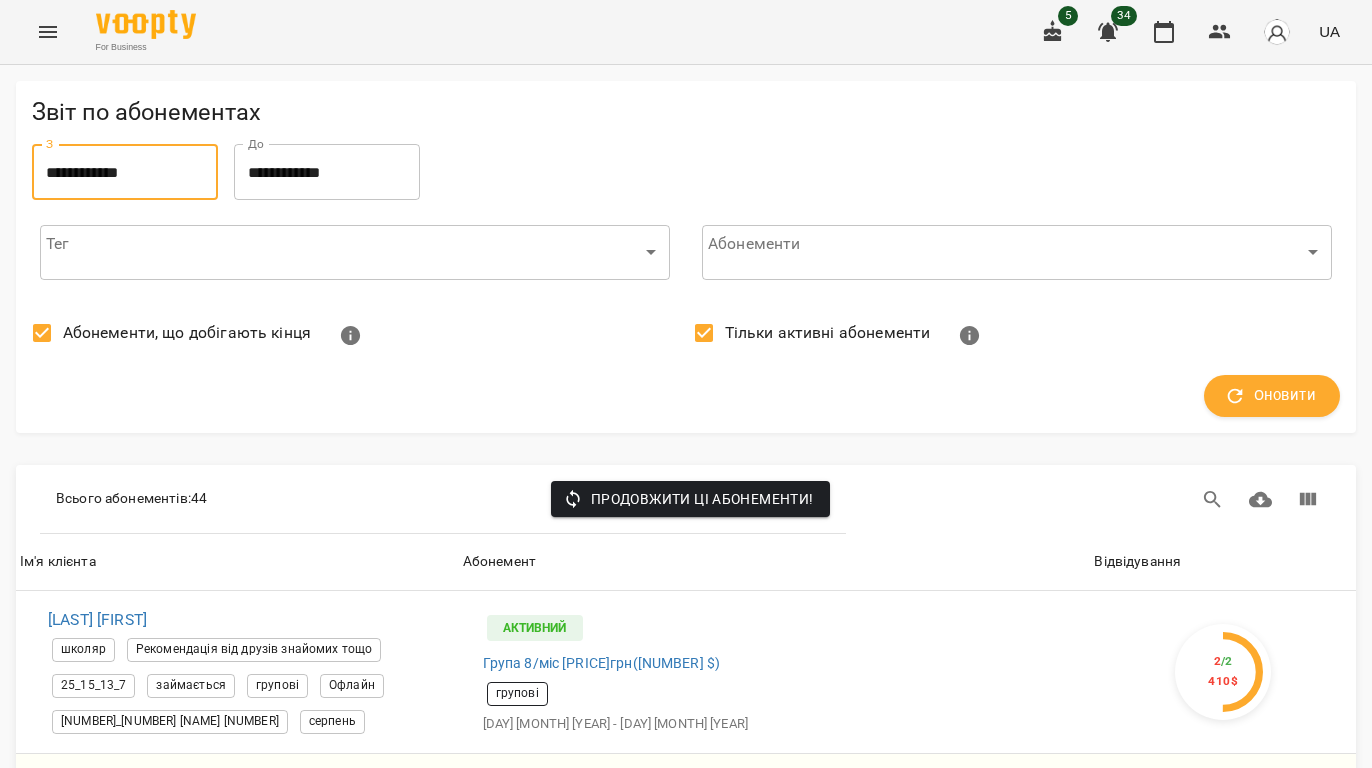 click on "**********" at bounding box center [327, 172] 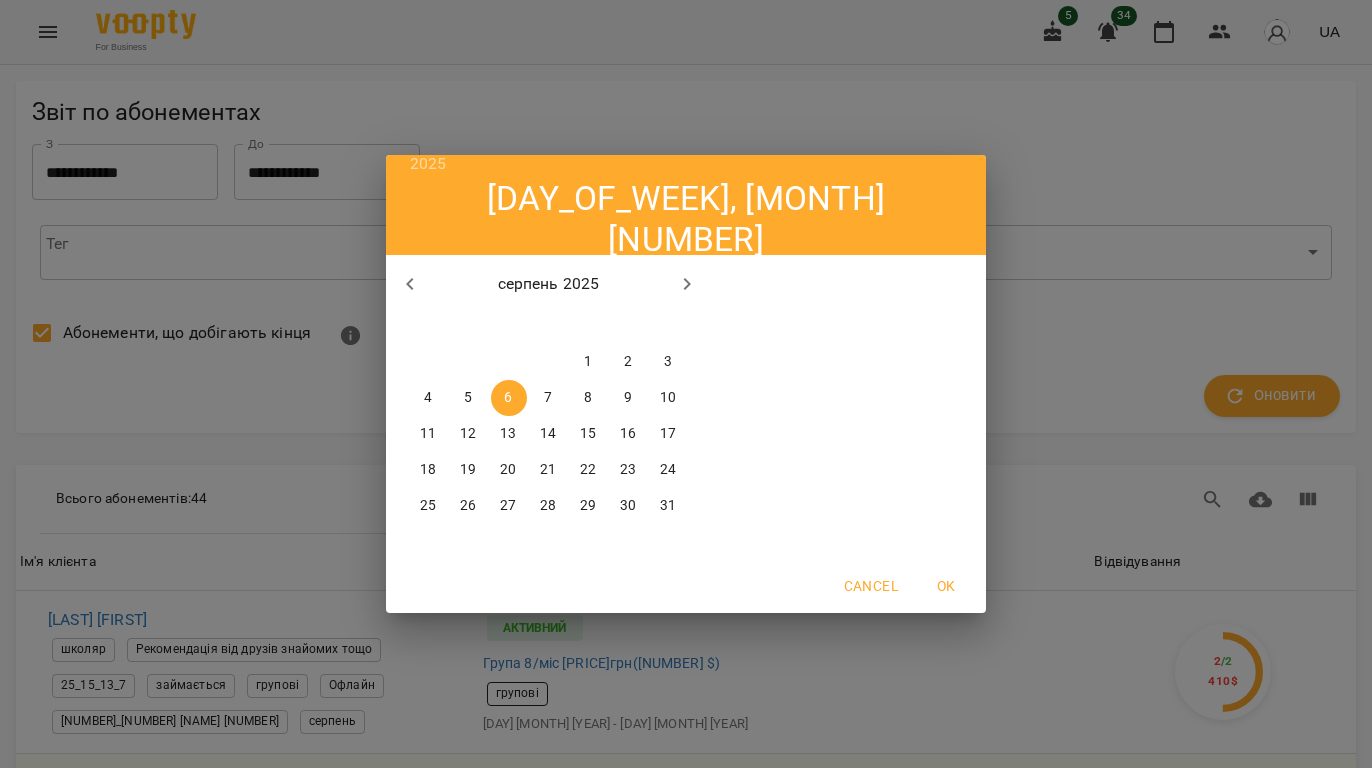 click on "5" at bounding box center [468, 398] 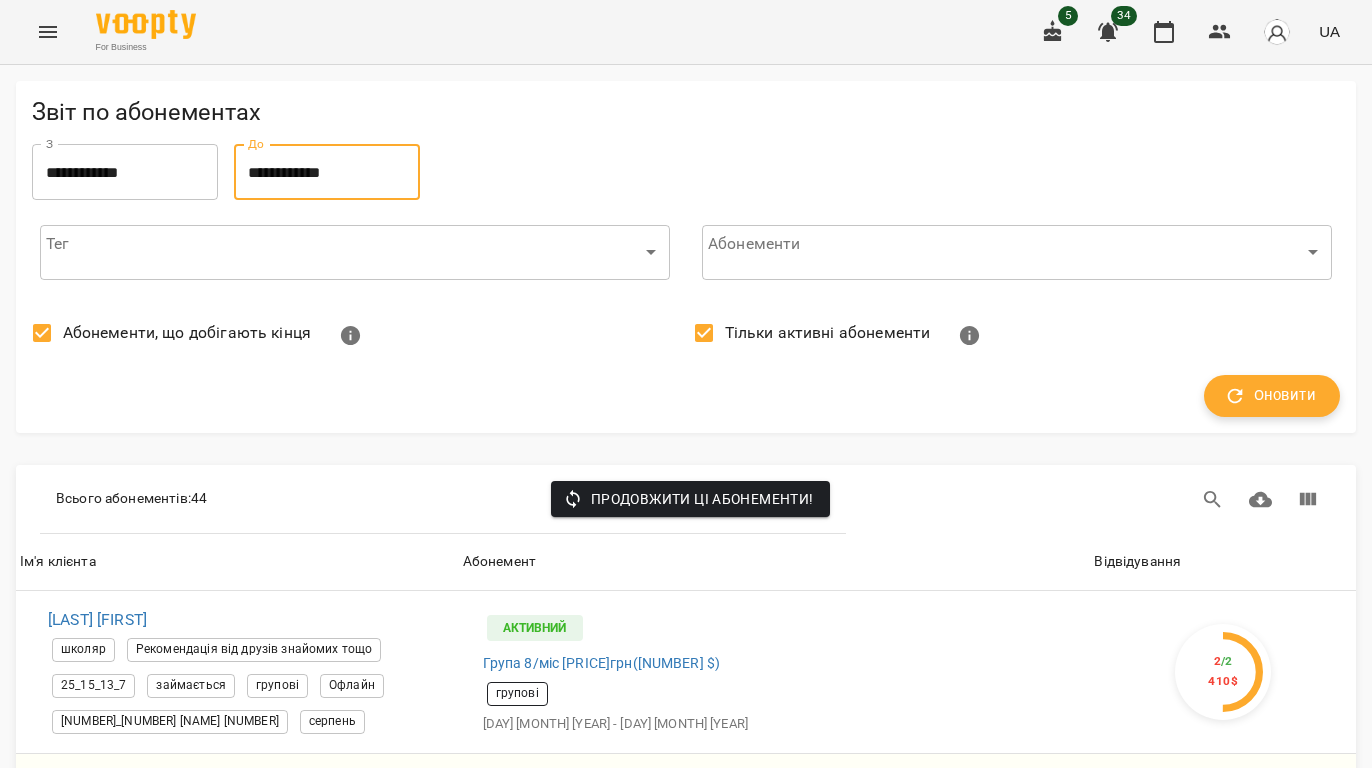 click on "Оновити" at bounding box center (1272, 396) 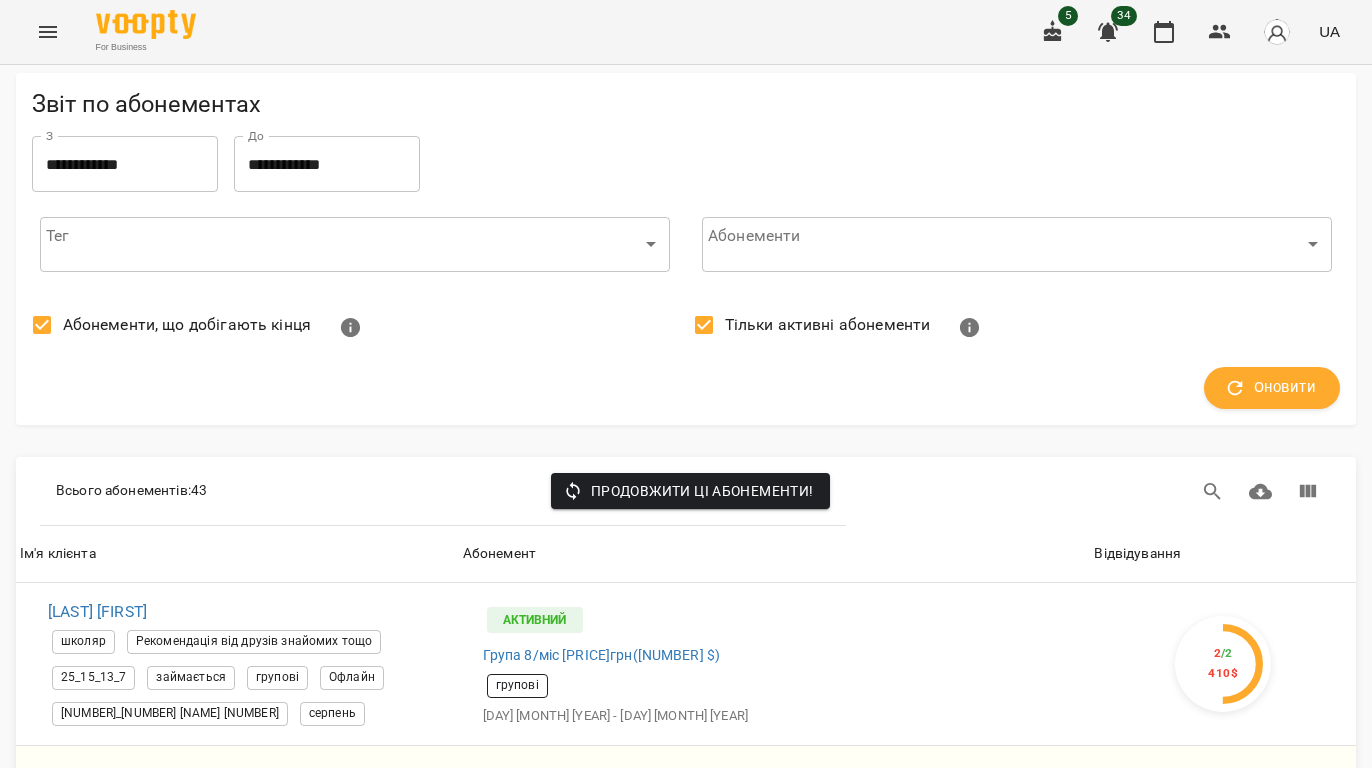 scroll, scrollTop: 0, scrollLeft: 0, axis: both 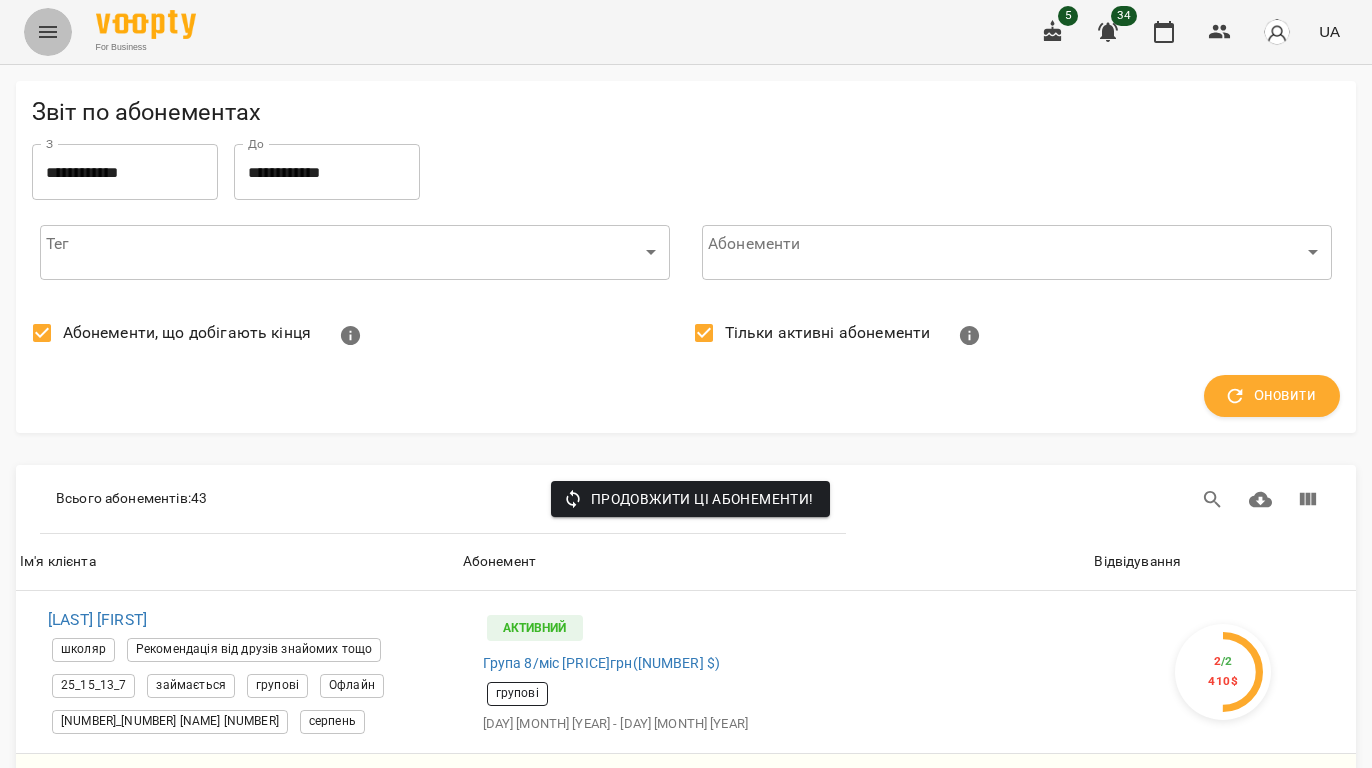 click 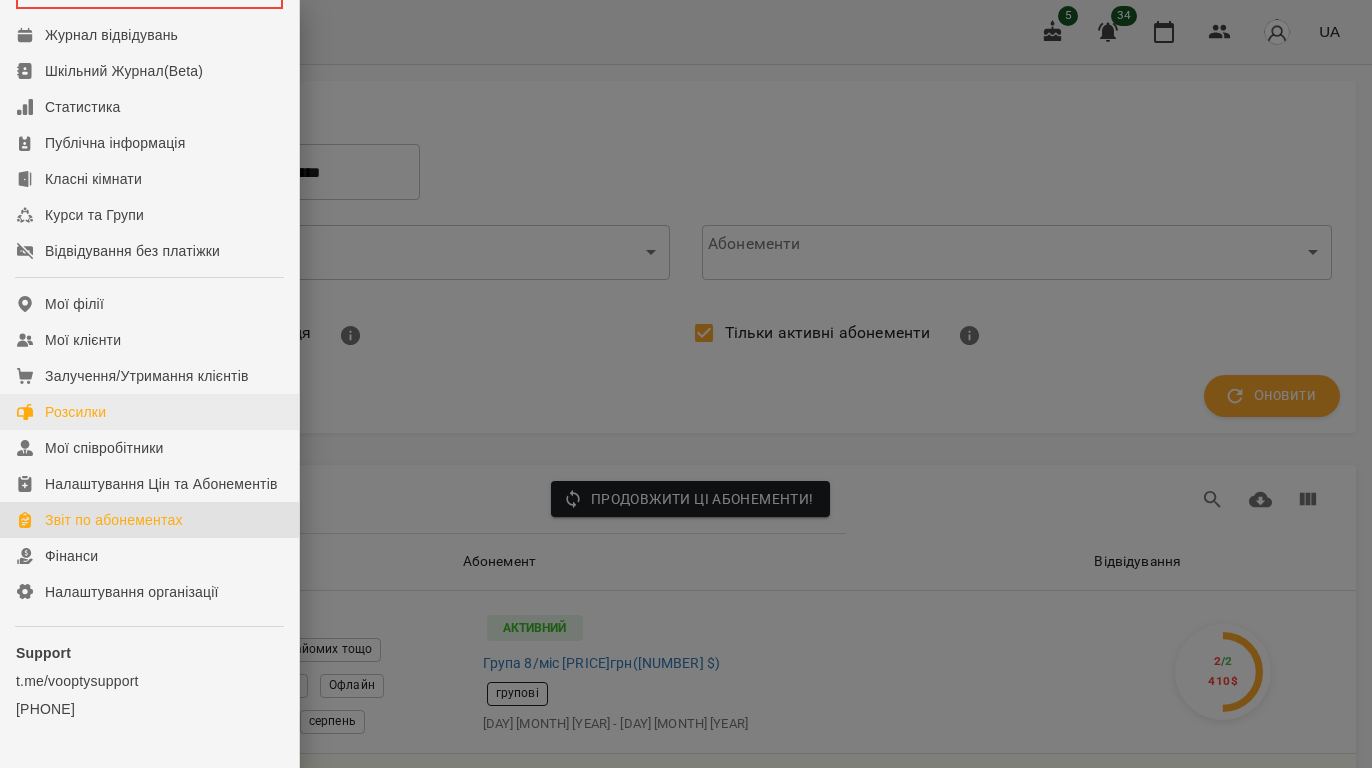 scroll, scrollTop: 266, scrollLeft: 0, axis: vertical 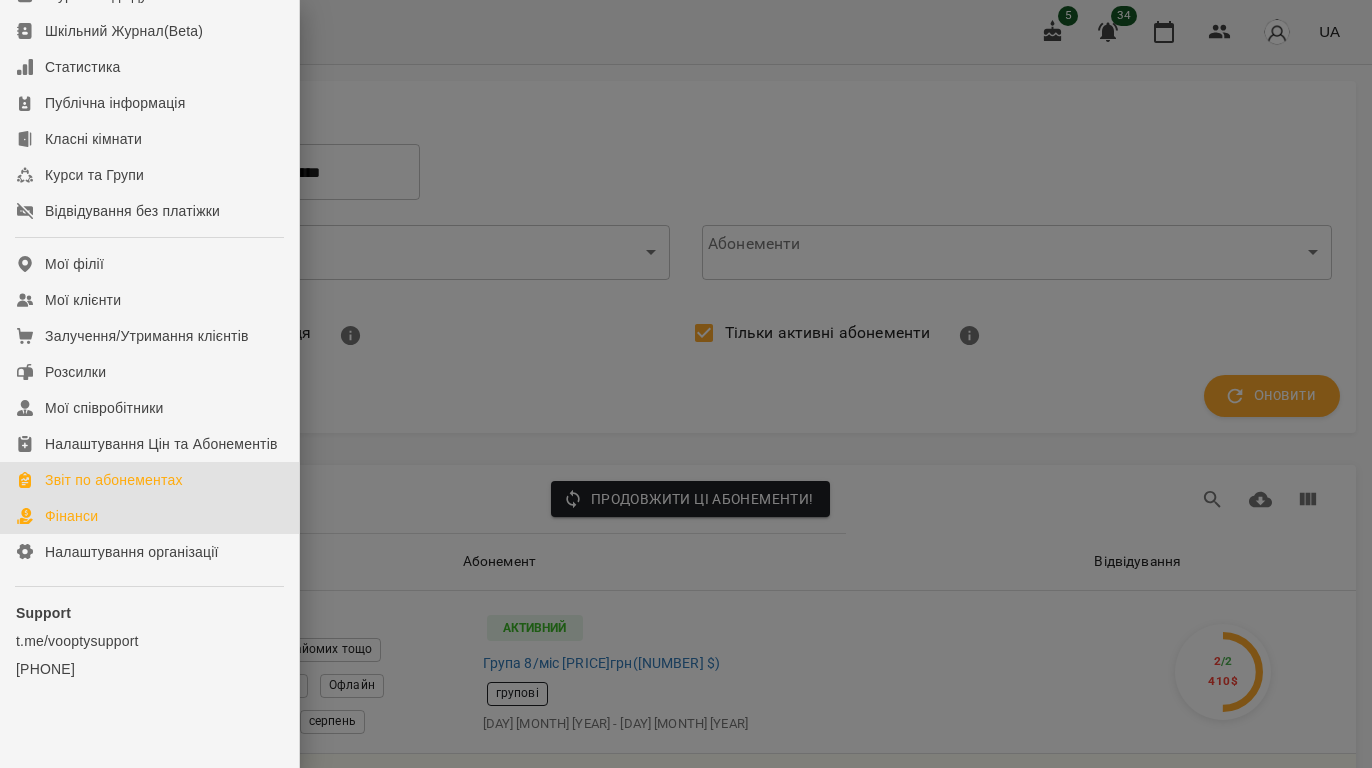 click on "Фінанси" at bounding box center (71, 516) 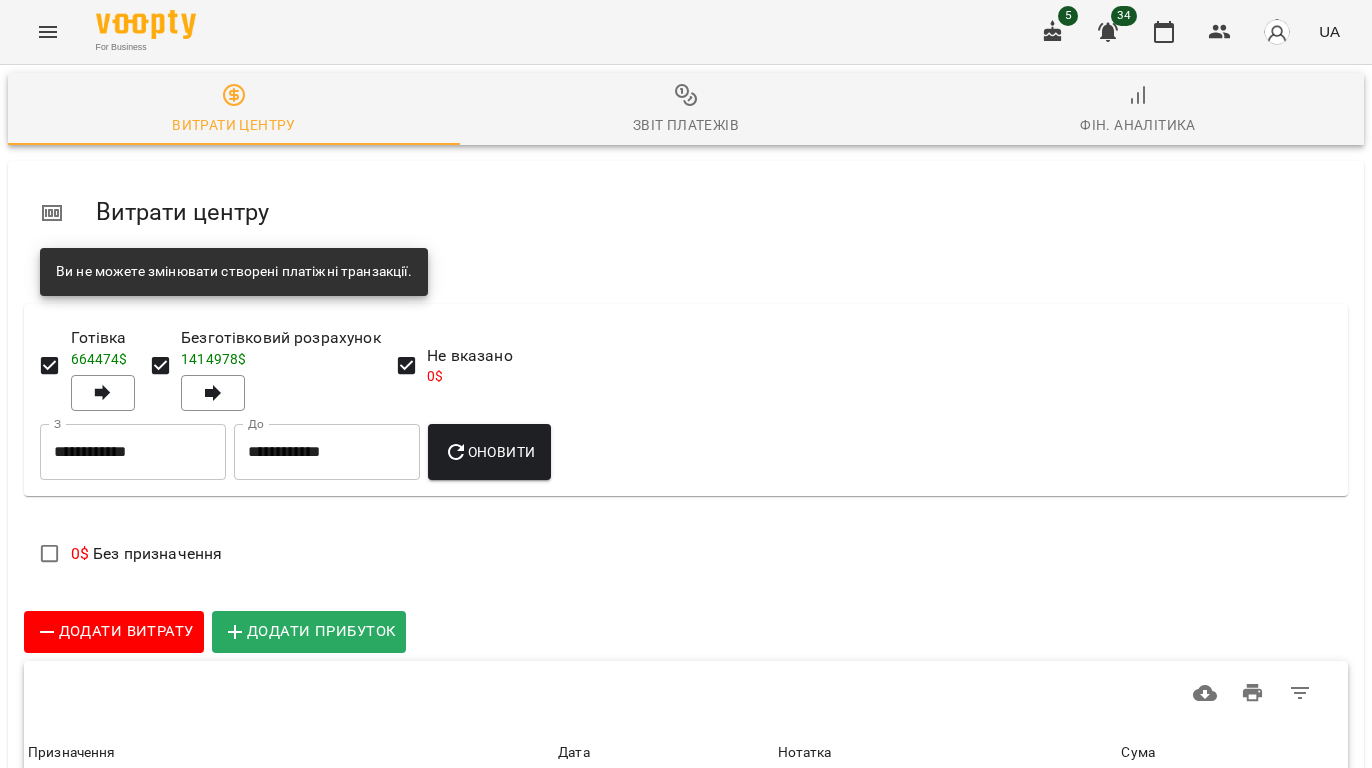 click on "Звіт платежів" at bounding box center (686, 125) 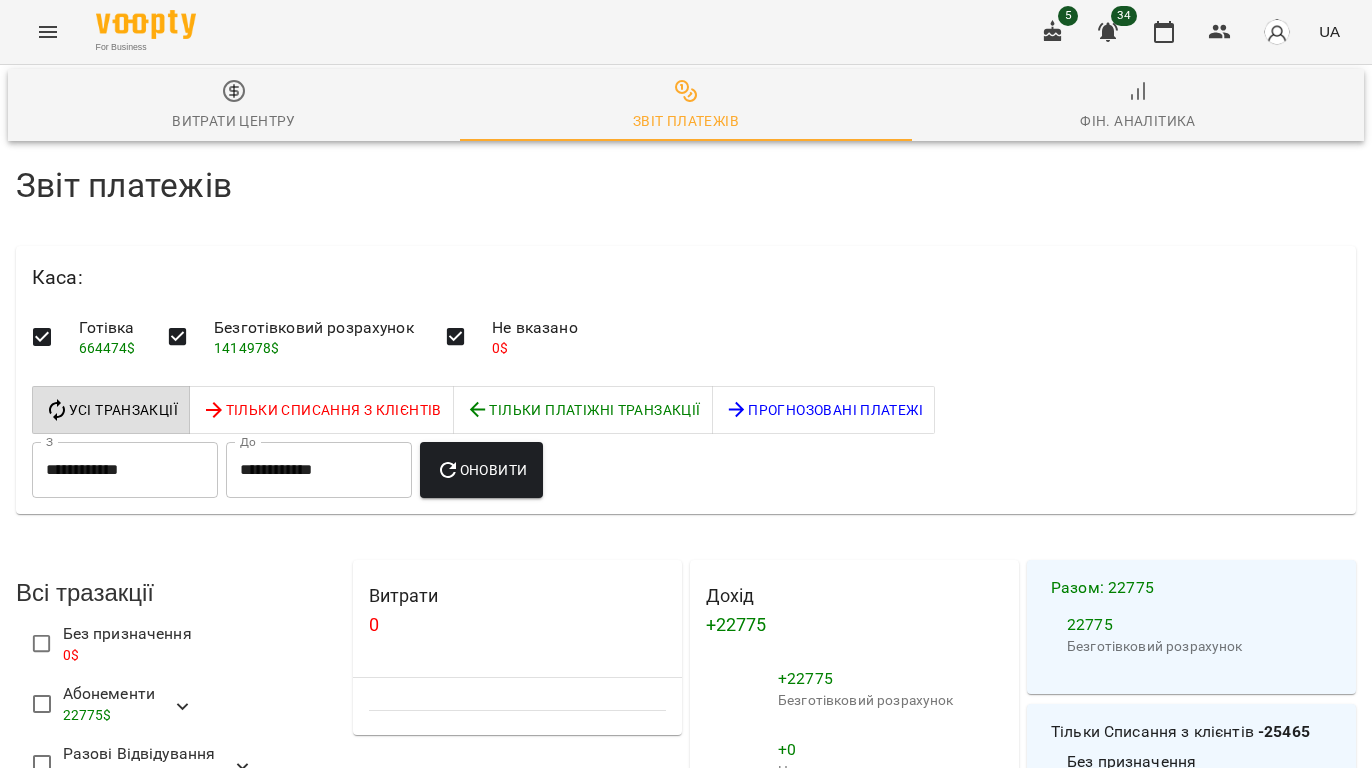 scroll, scrollTop: 0, scrollLeft: 0, axis: both 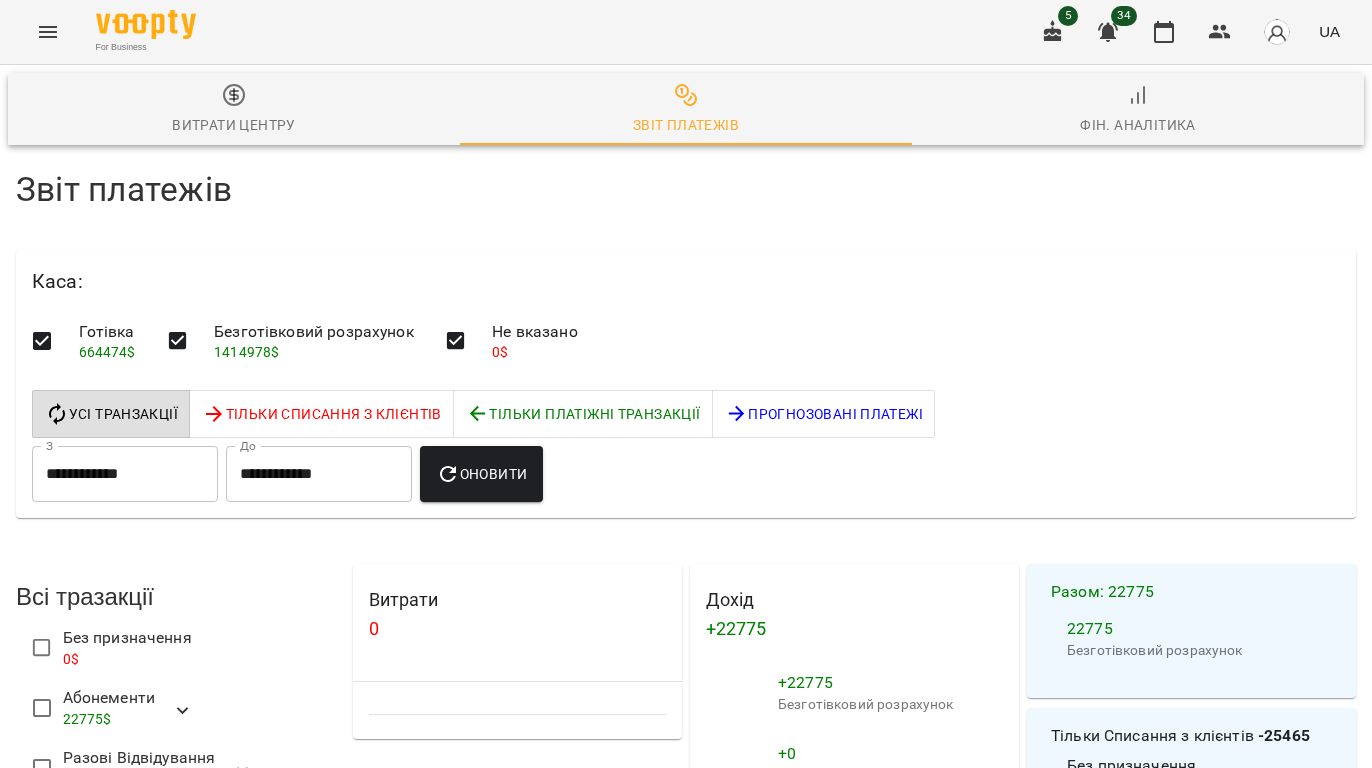 click on "**********" at bounding box center (125, 474) 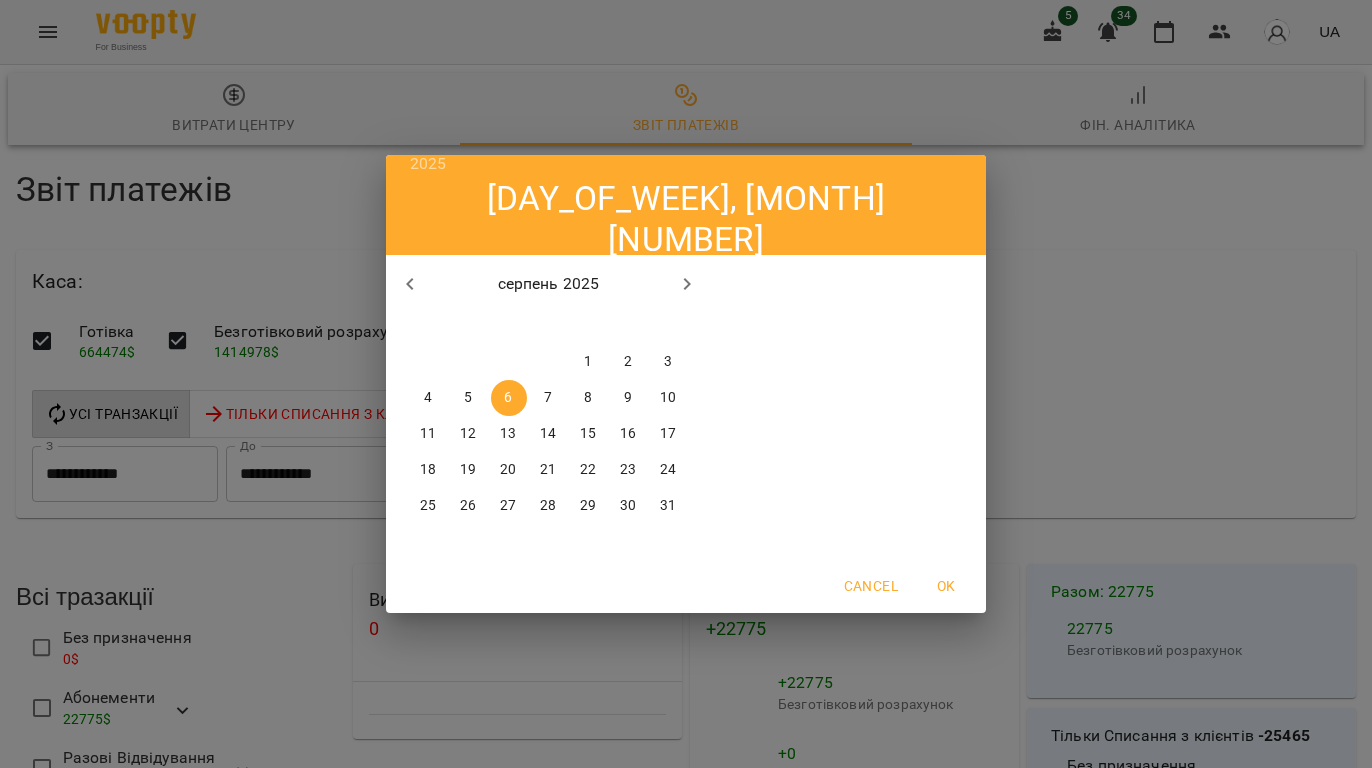 click on "5" at bounding box center [468, 398] 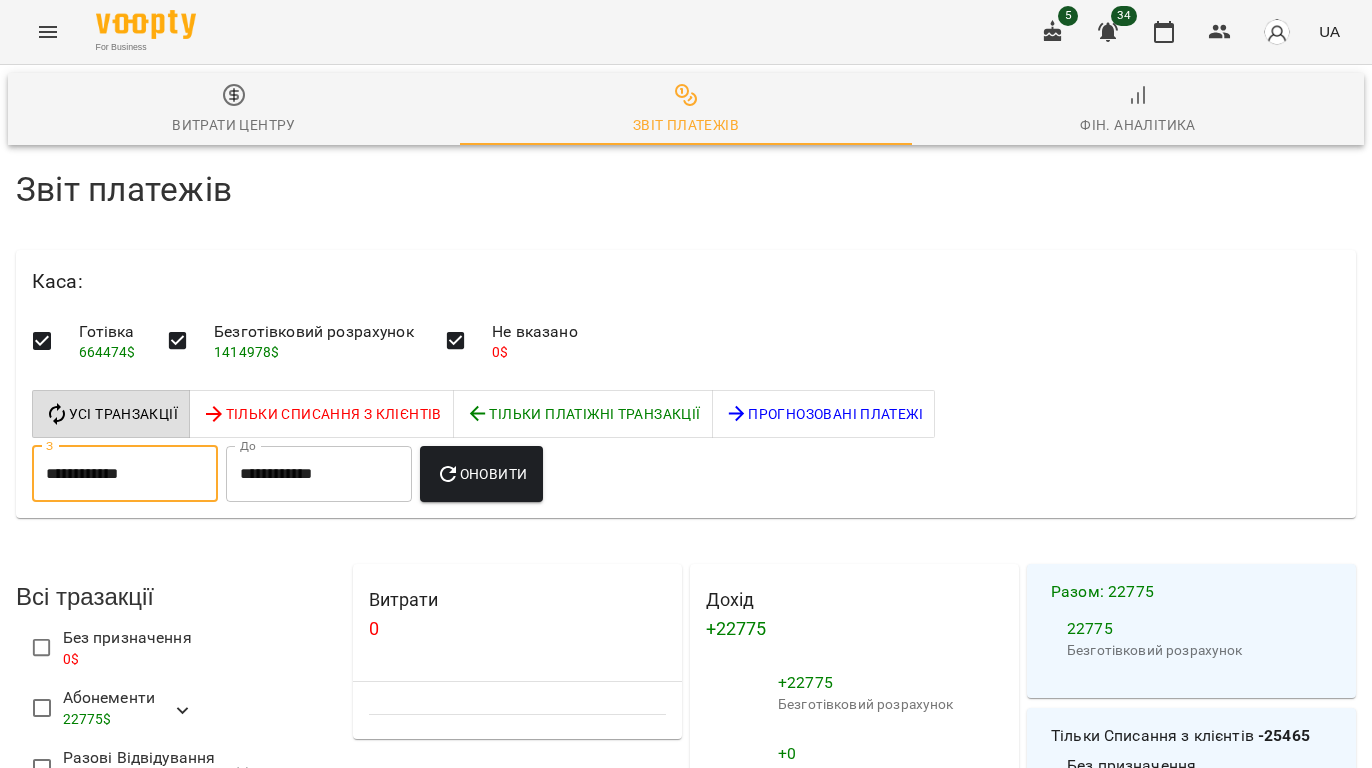 click on "**********" at bounding box center [319, 474] 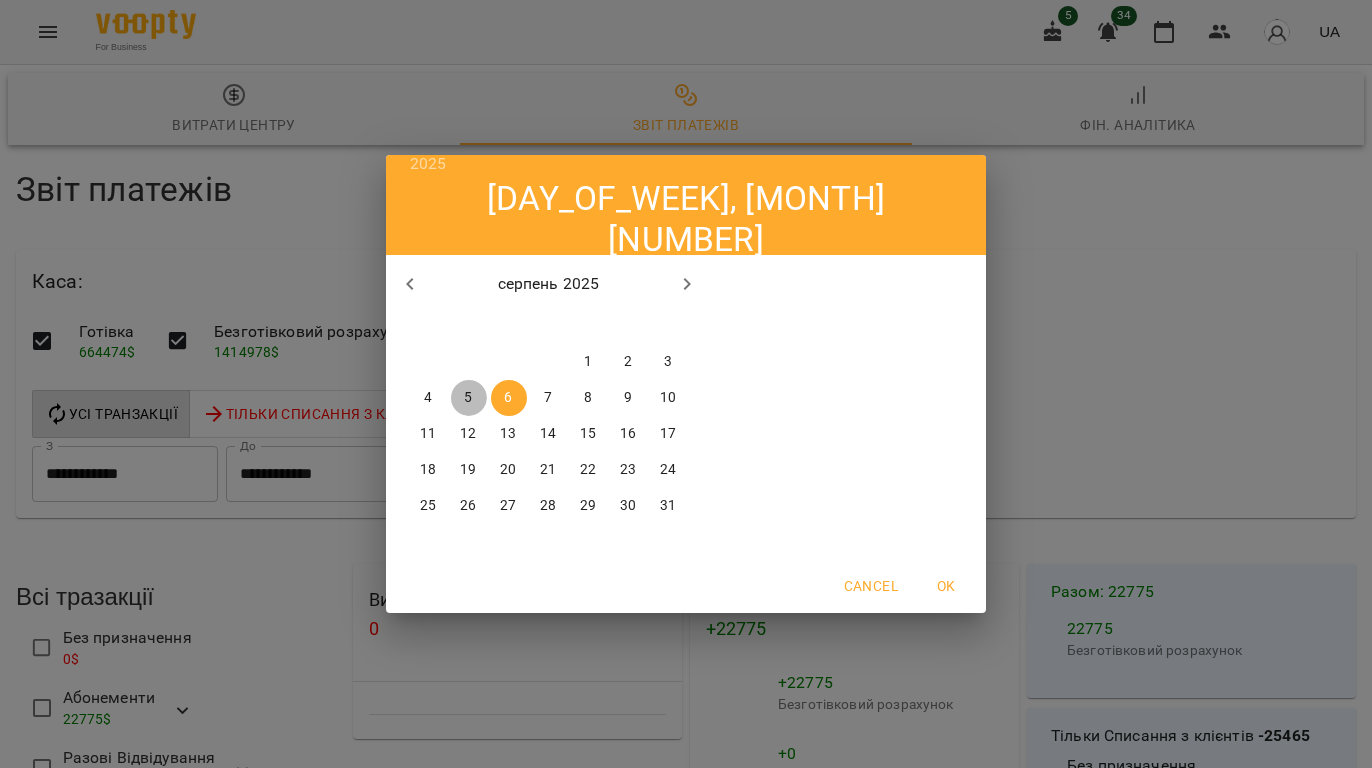 click on "5" at bounding box center (469, 398) 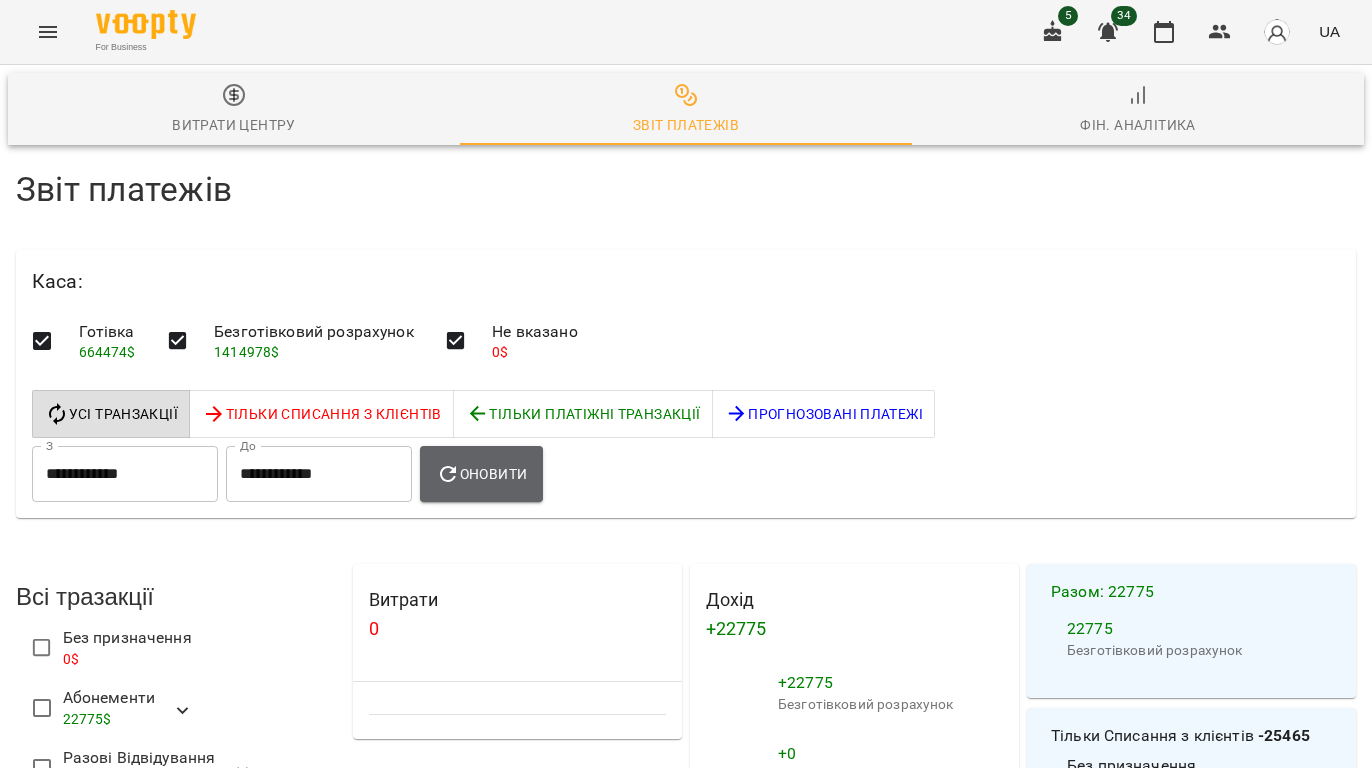 click on "Оновити" at bounding box center [481, 474] 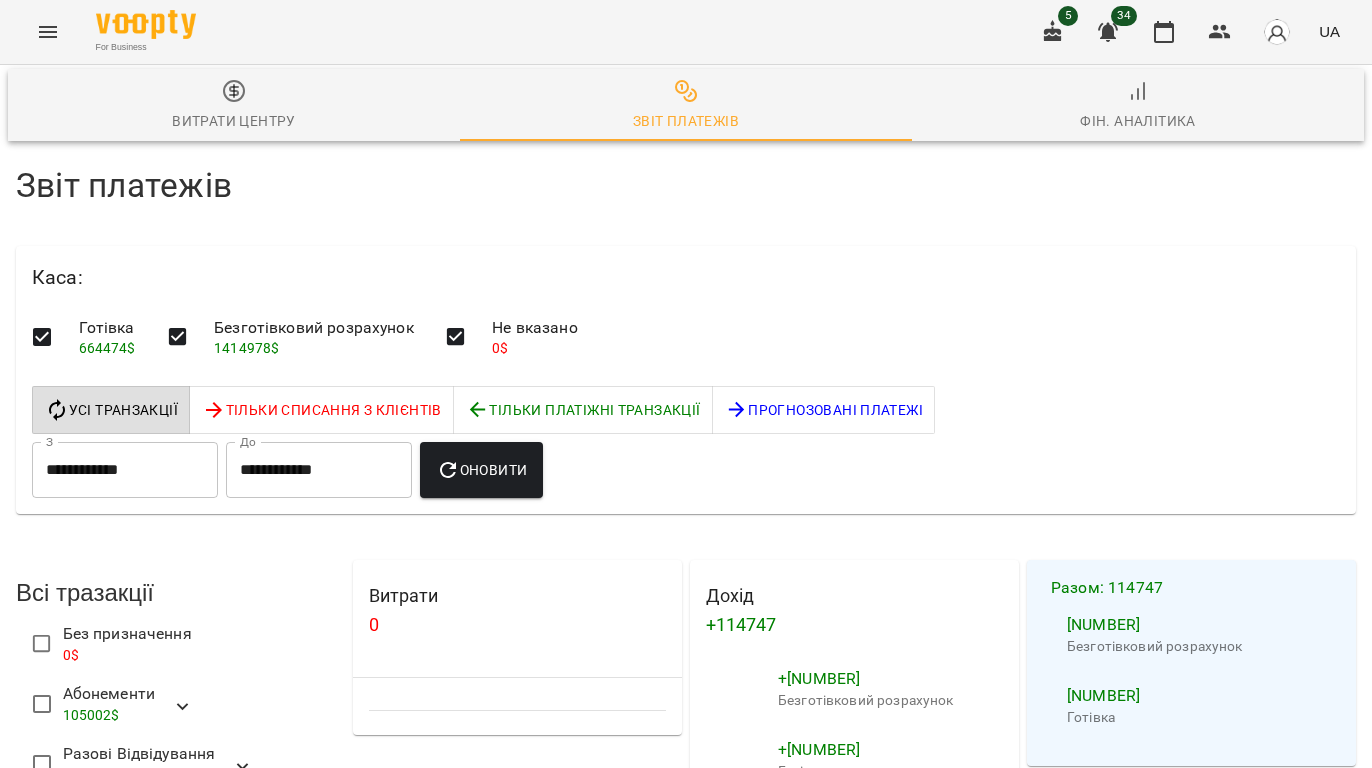 scroll, scrollTop: 0, scrollLeft: 0, axis: both 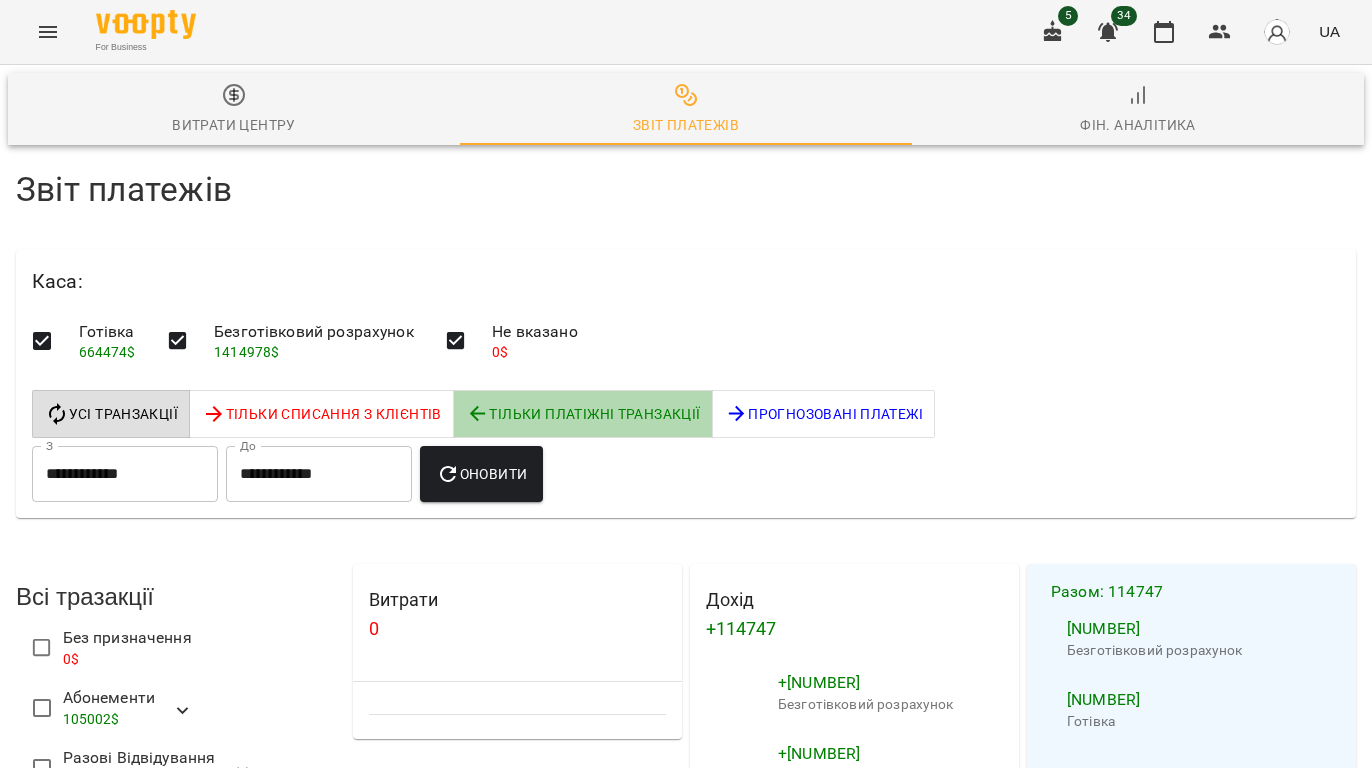 click on "Тільки платіжні Транзакції" at bounding box center [583, 414] 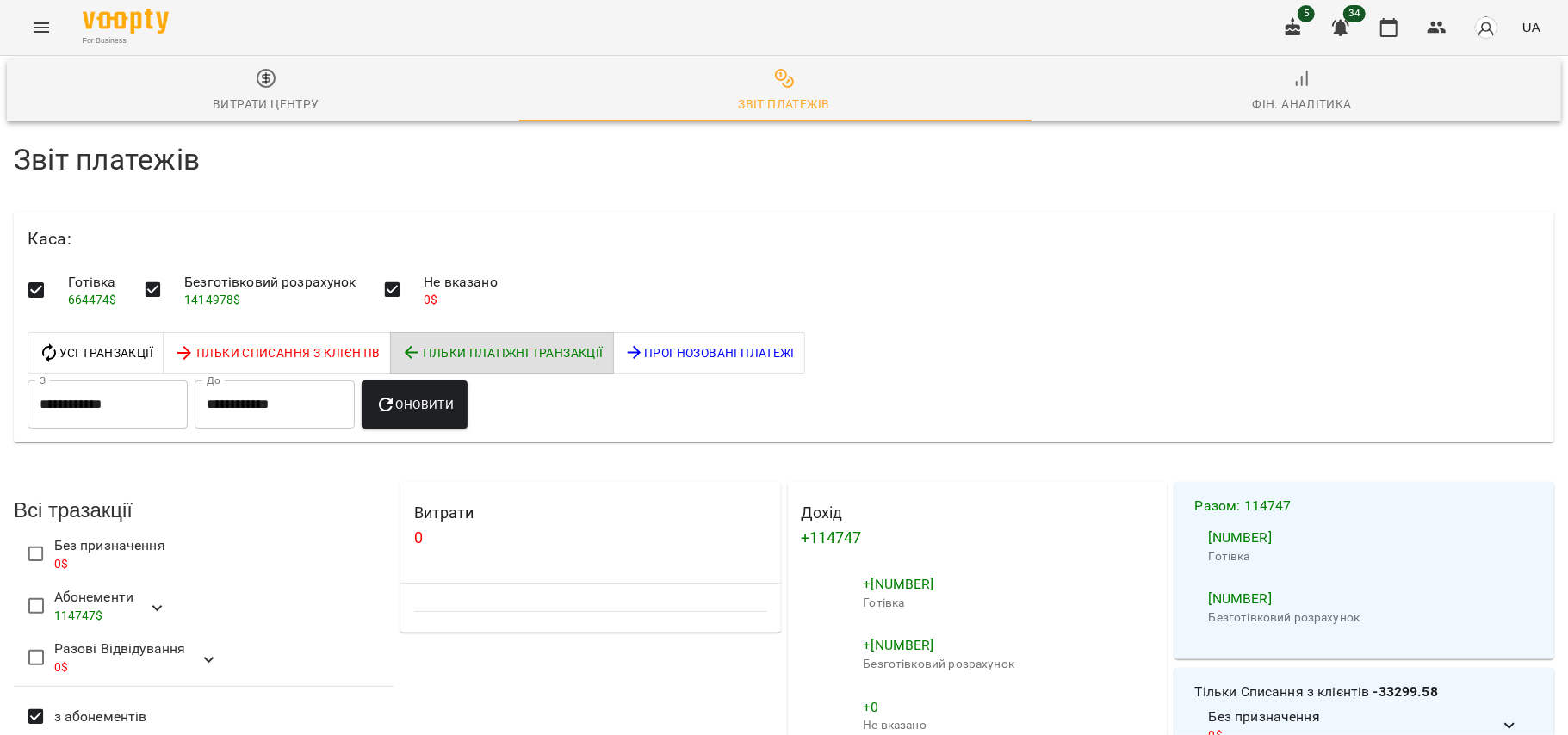 scroll, scrollTop: 0, scrollLeft: 0, axis: both 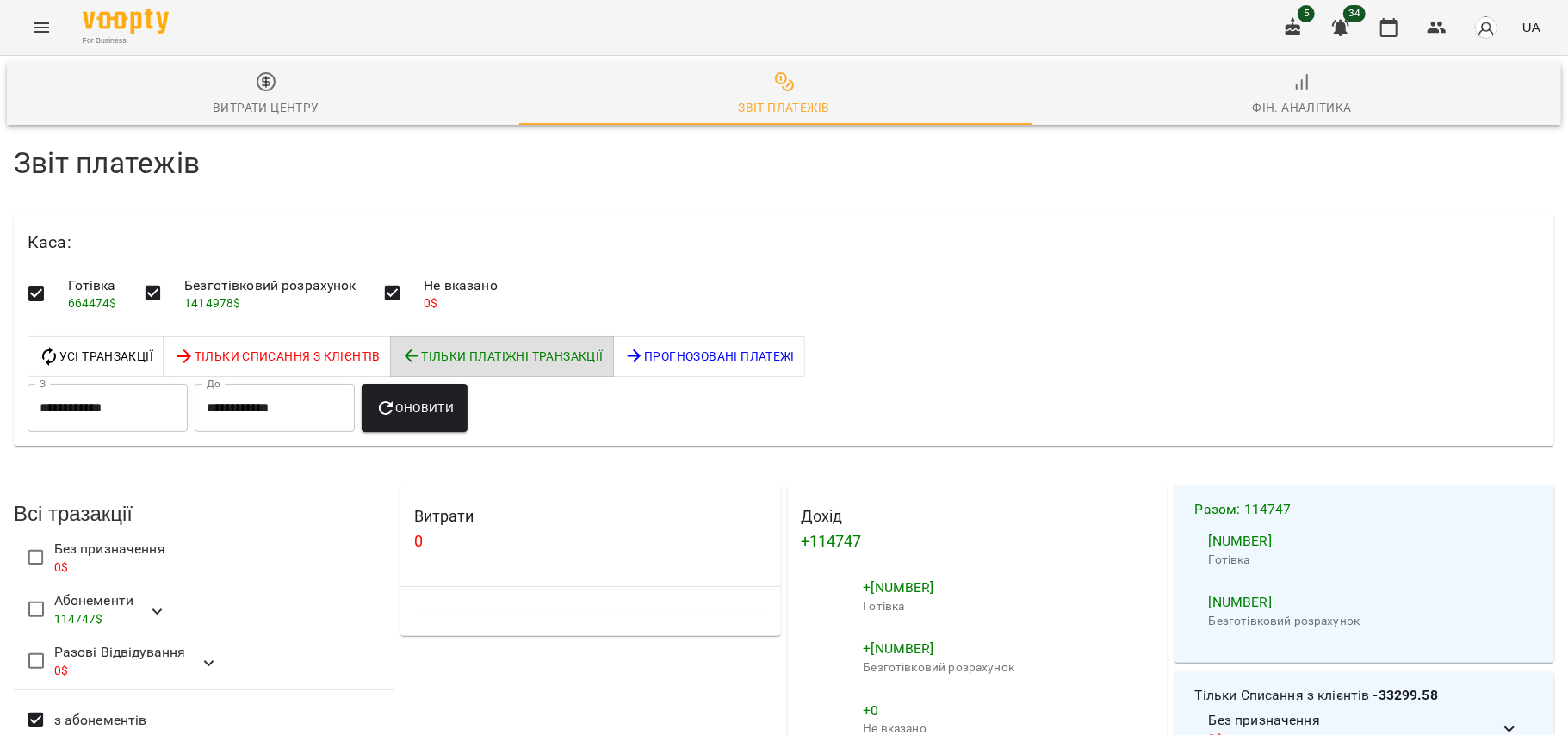 click on "**********" at bounding box center (108, 408) 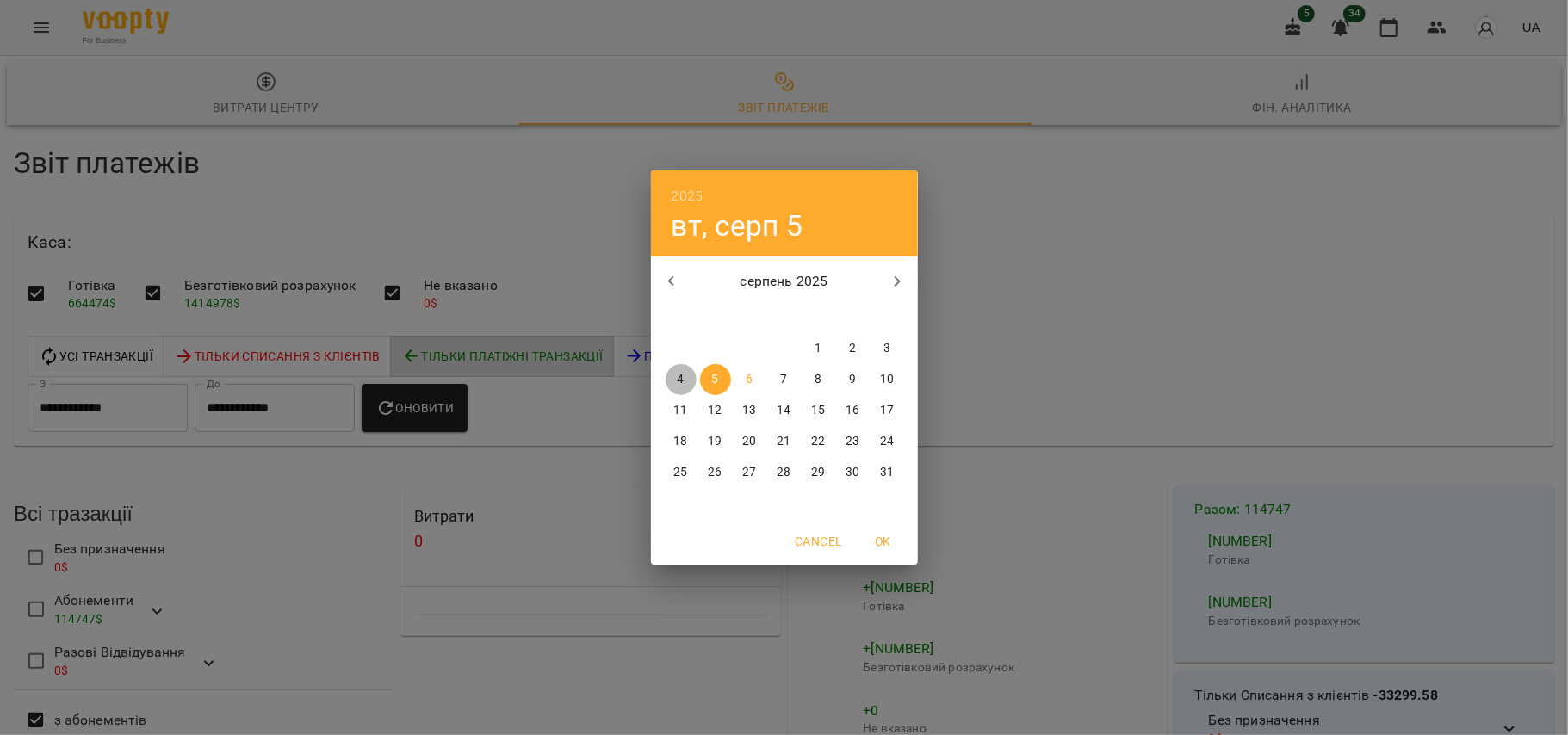 click on "4" at bounding box center [680, 380] 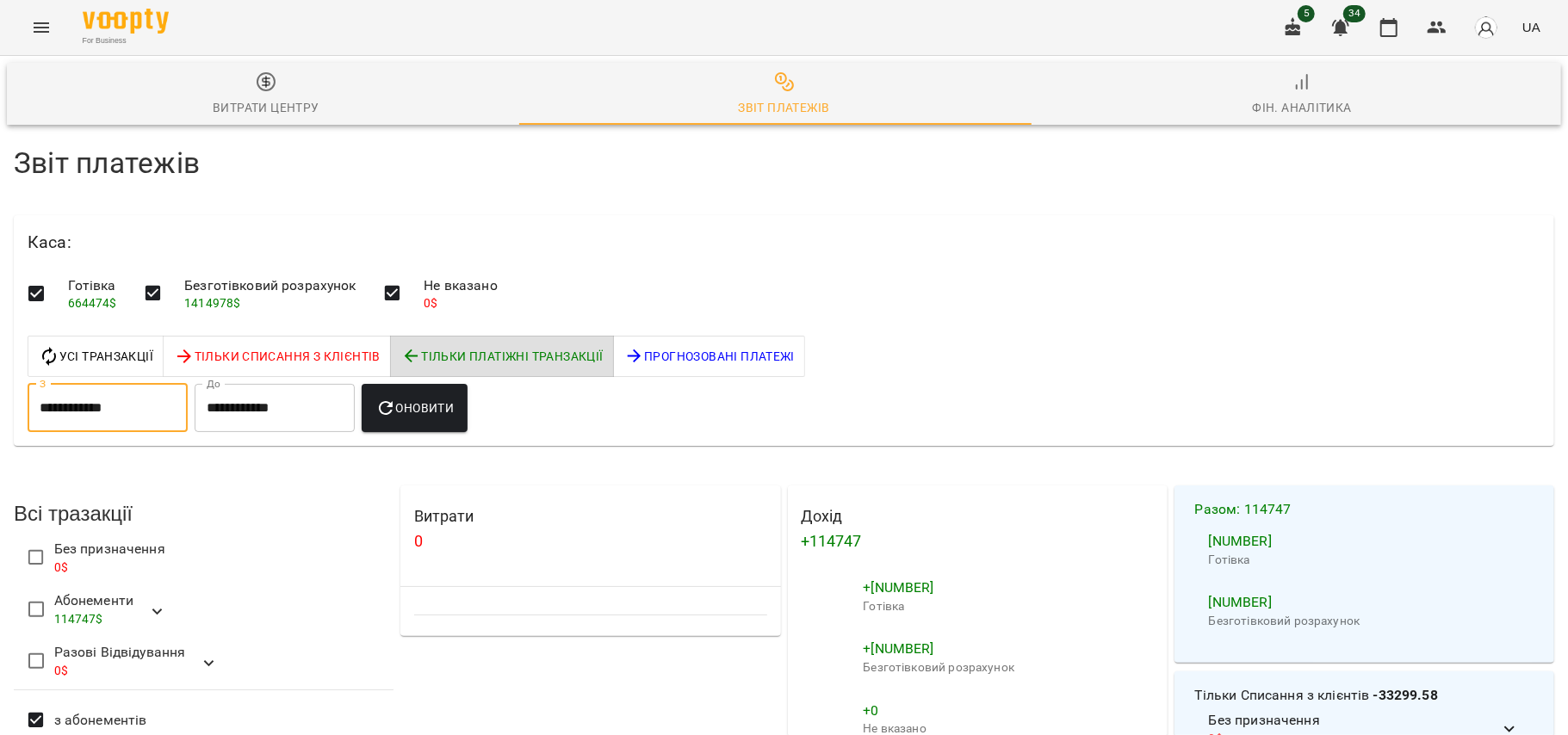 click on "Оновити" at bounding box center [414, 408] 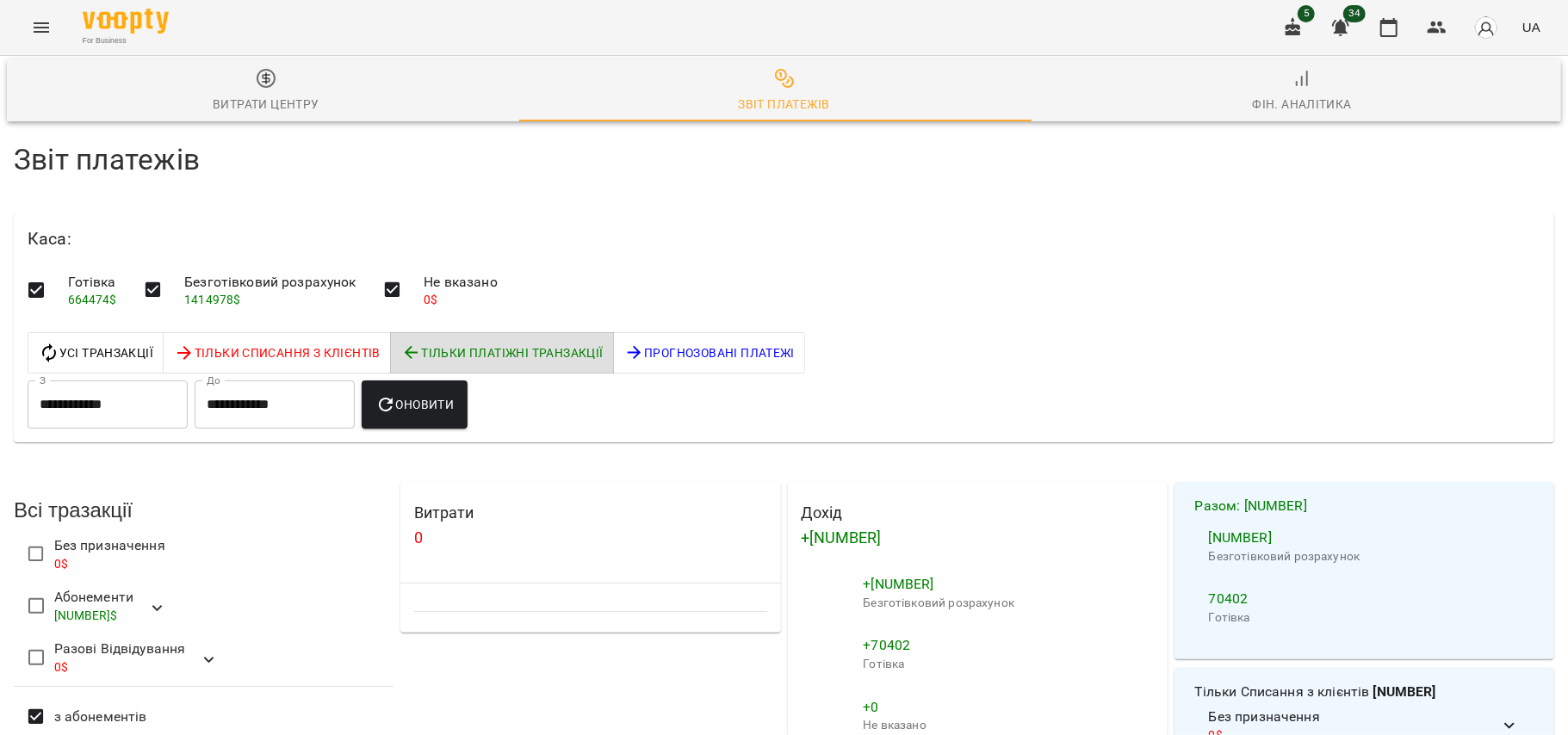 scroll, scrollTop: 77, scrollLeft: 0, axis: vertical 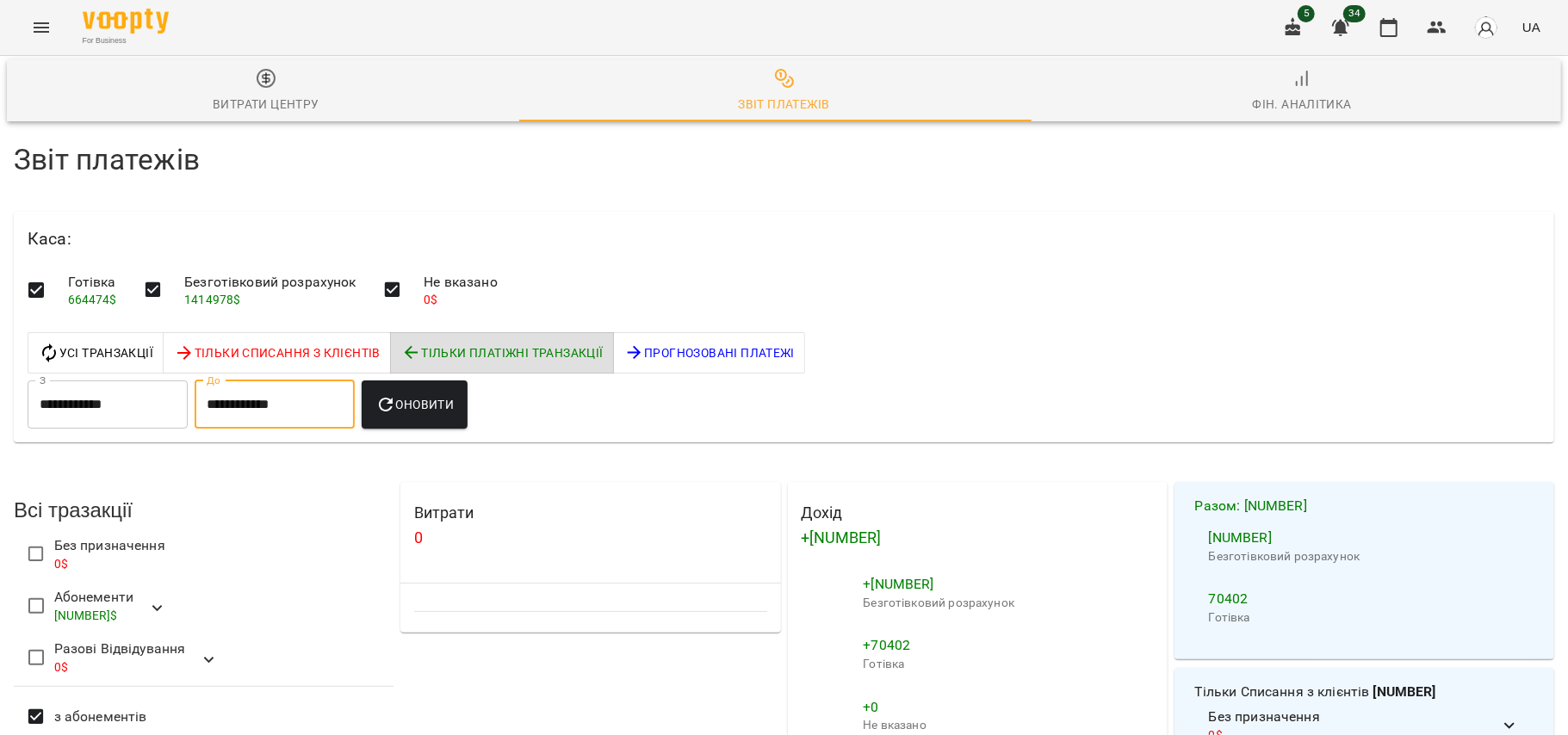 click on "**********" at bounding box center (275, 405) 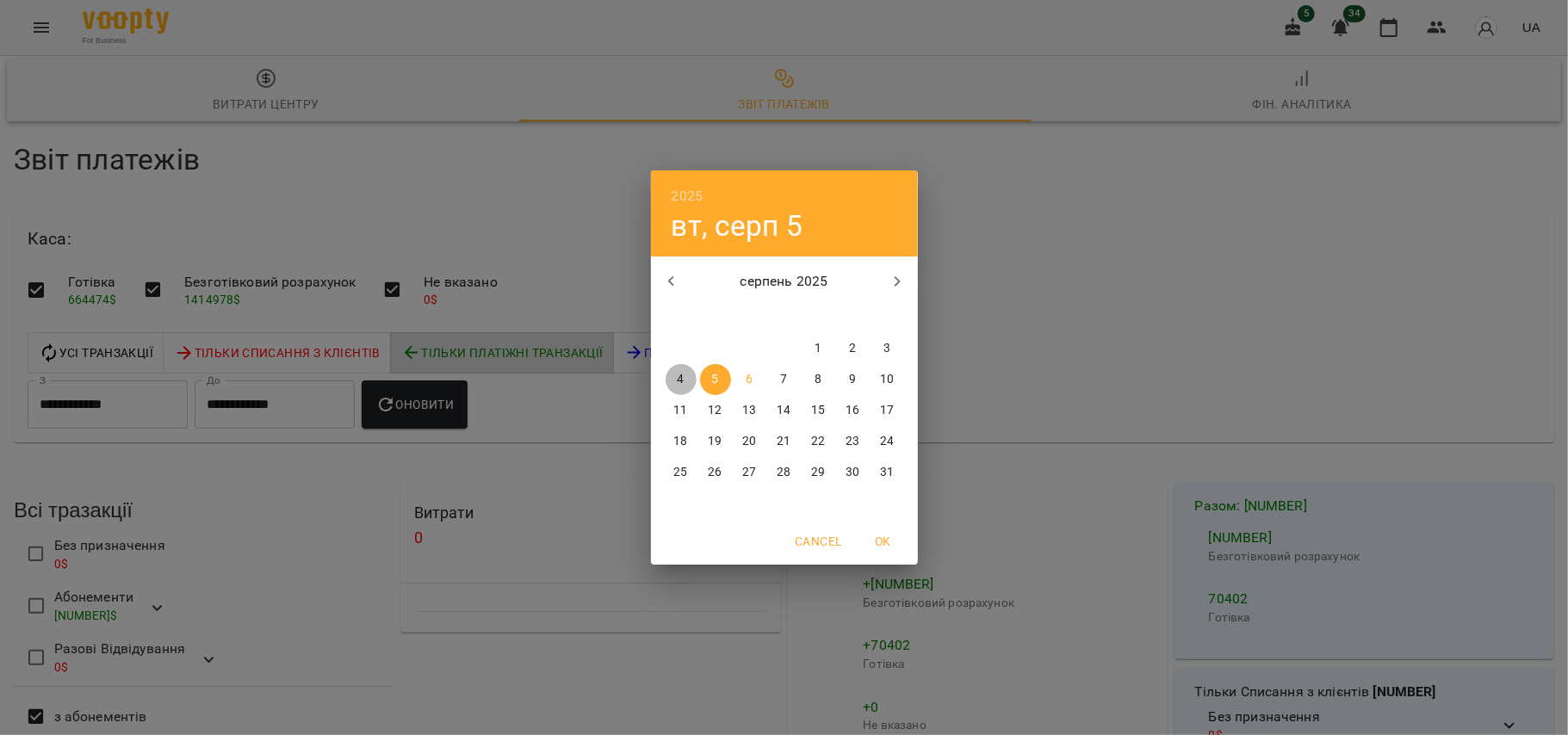 click on "4" at bounding box center [681, 380] 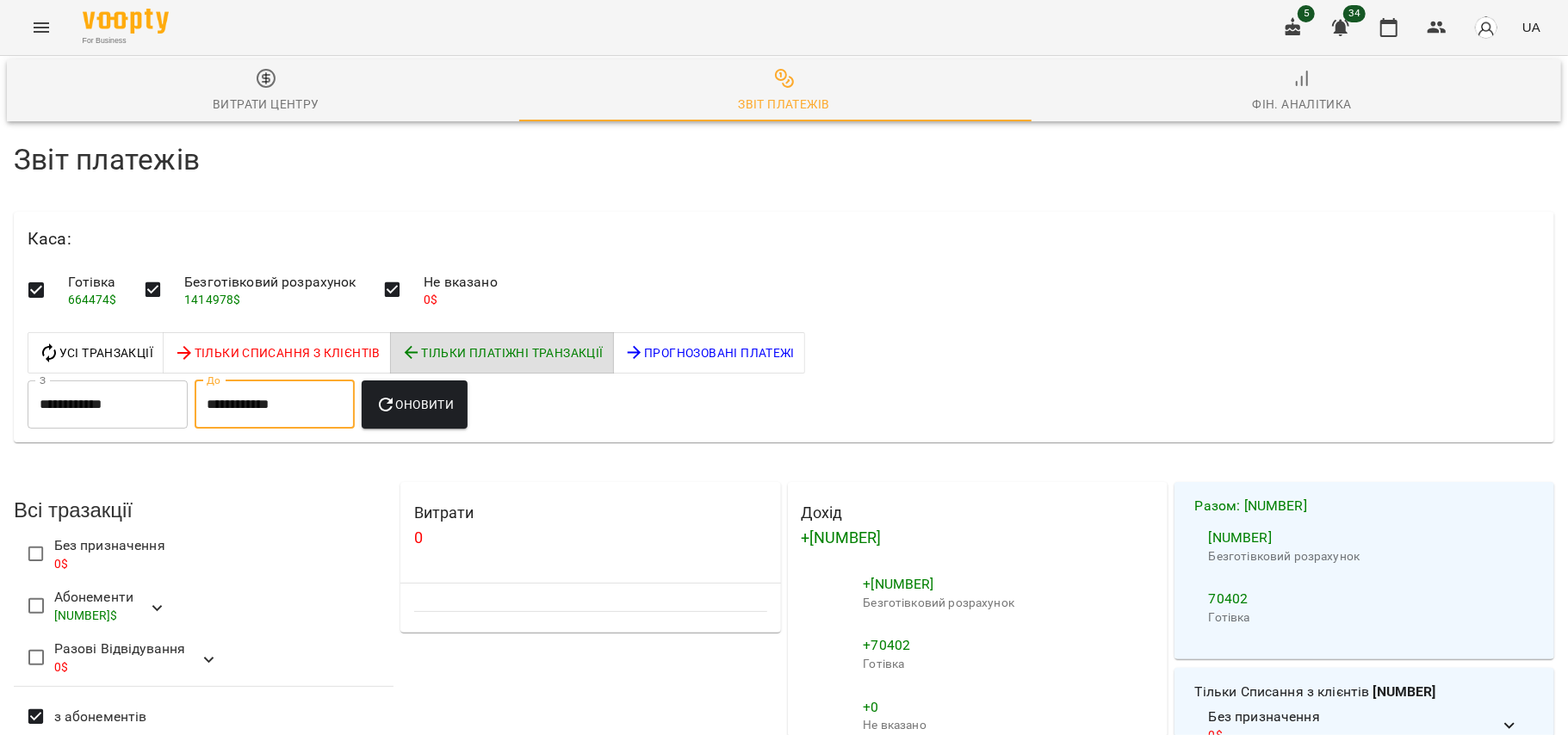 click on "Оновити" at bounding box center [414, 405] 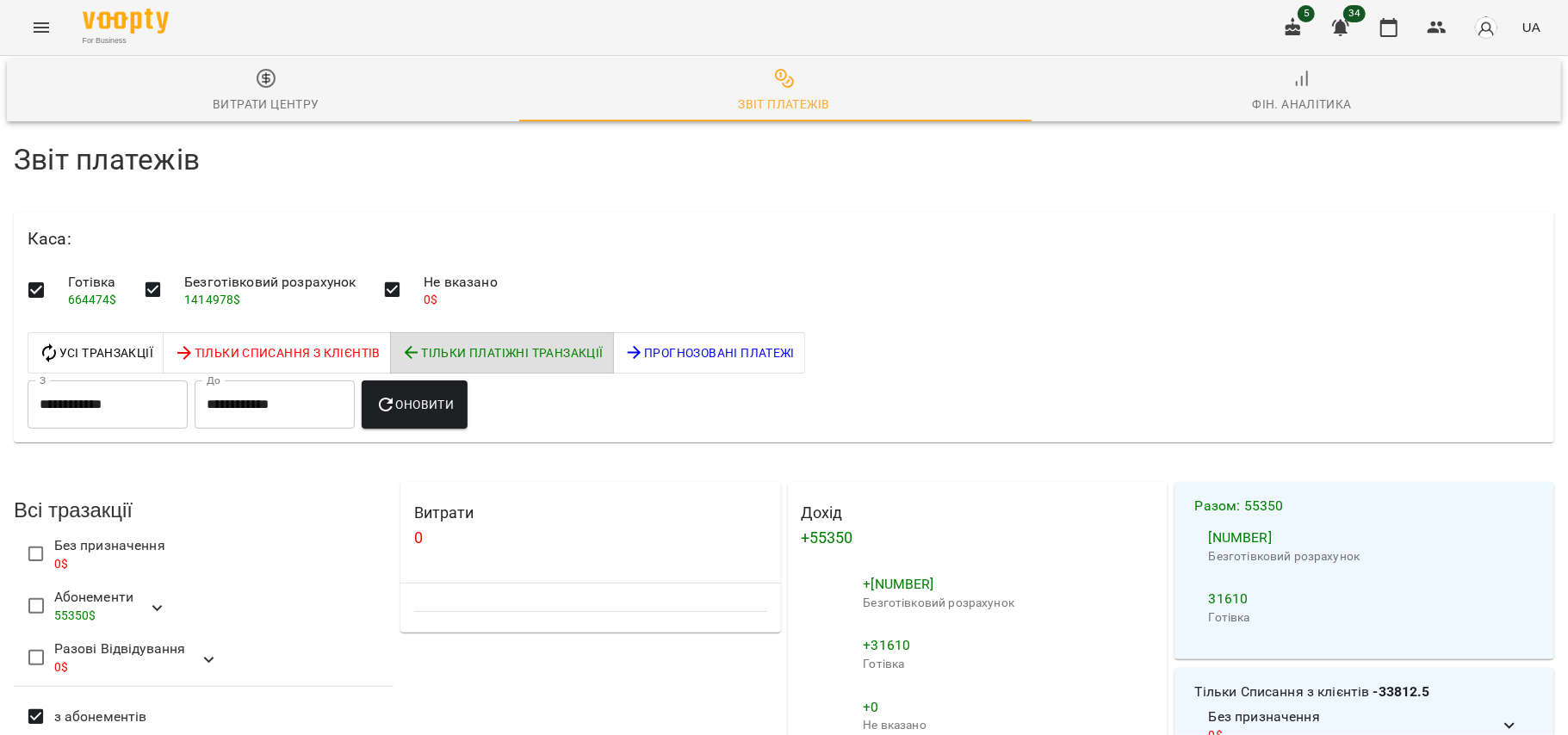 scroll, scrollTop: 1798, scrollLeft: 0, axis: vertical 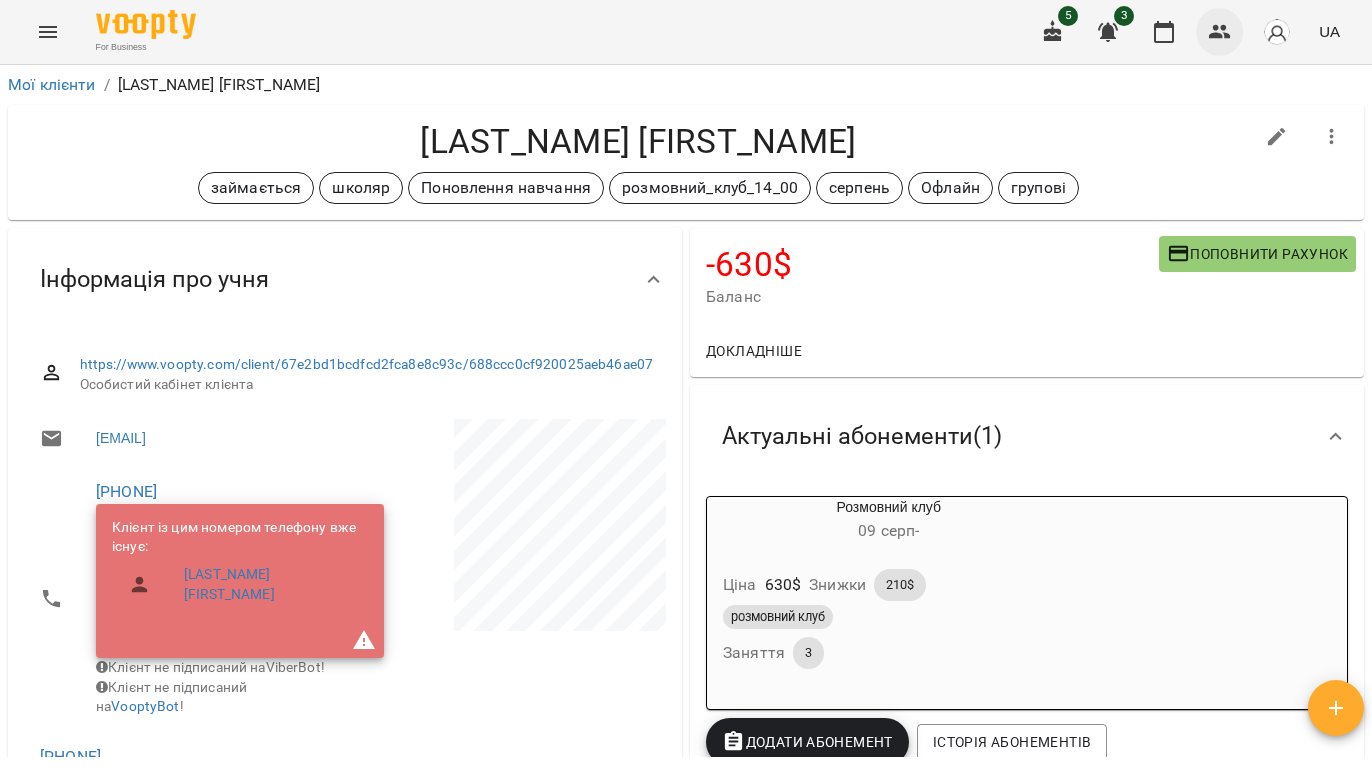 click 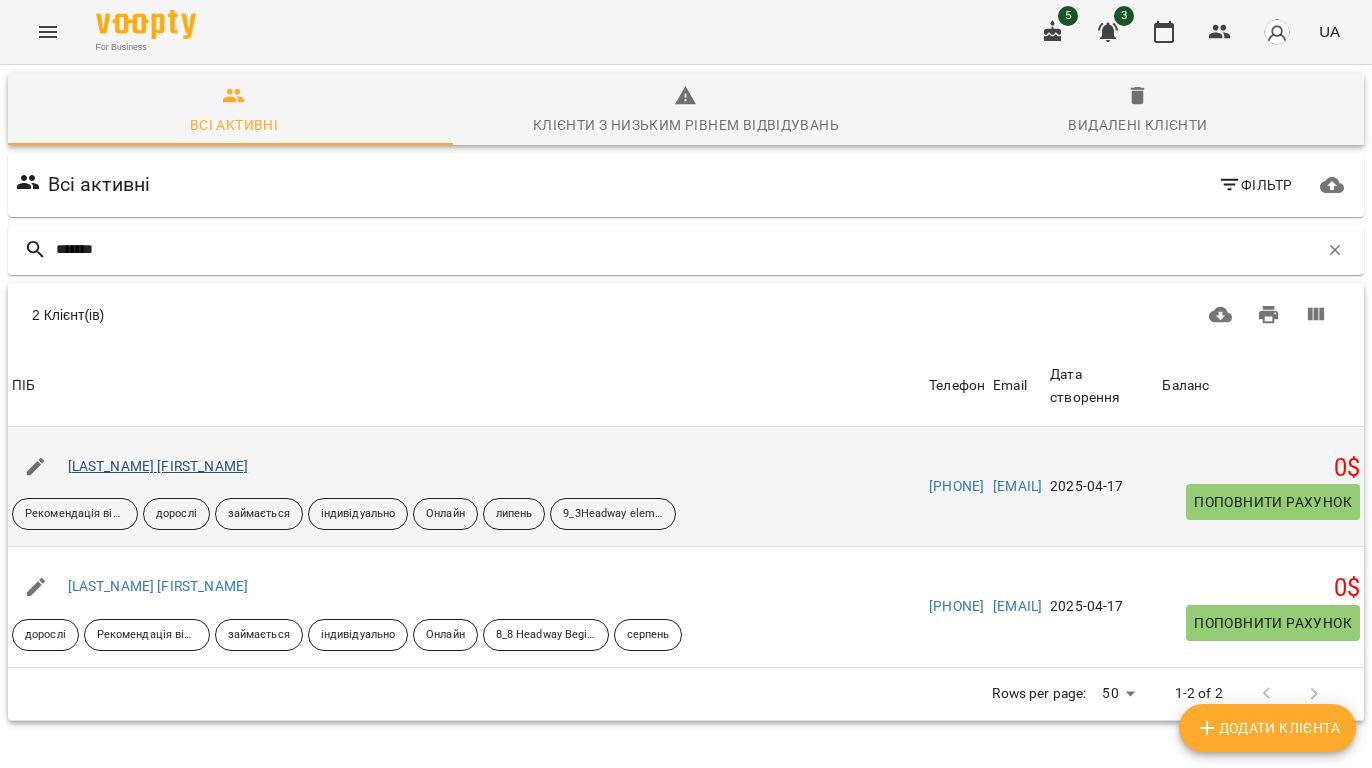 type on "*******" 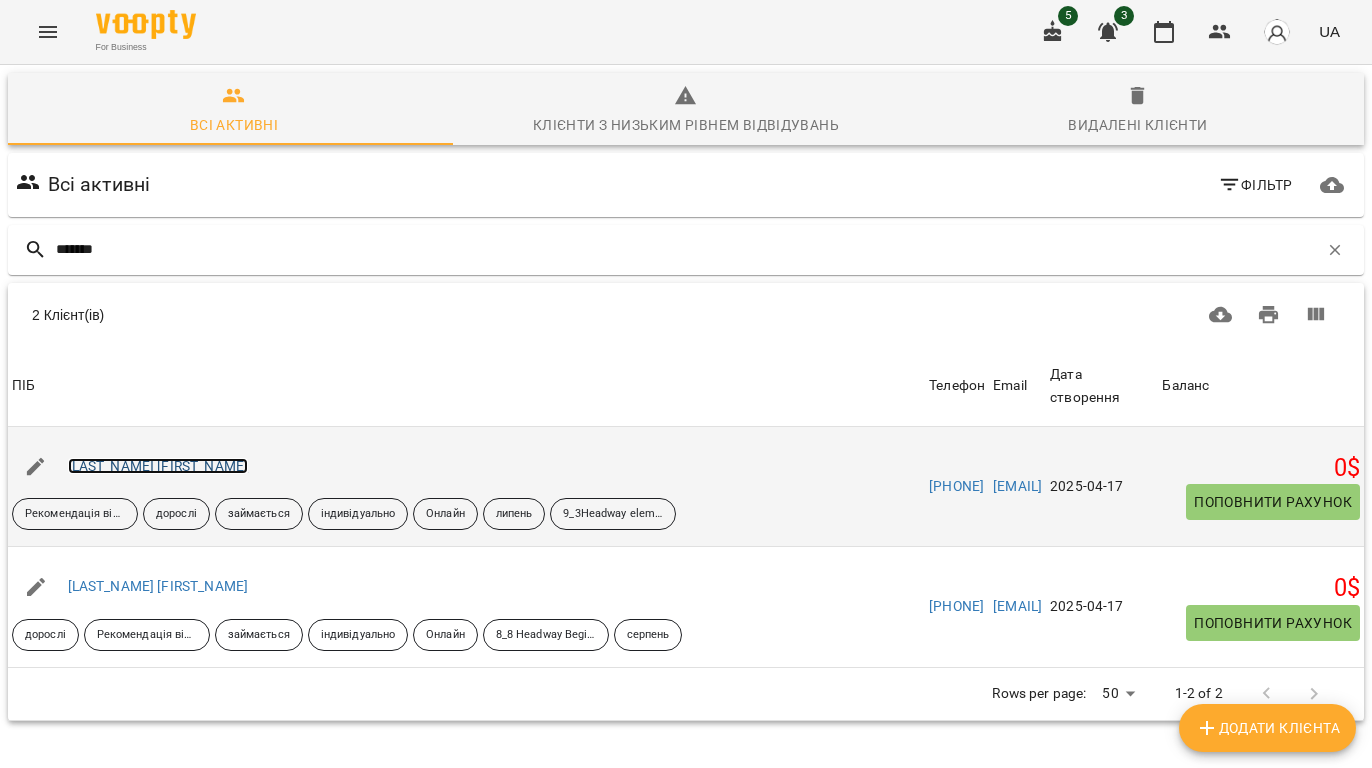click on "[LAST_NAME] [FIRST_NAME]" at bounding box center [158, 466] 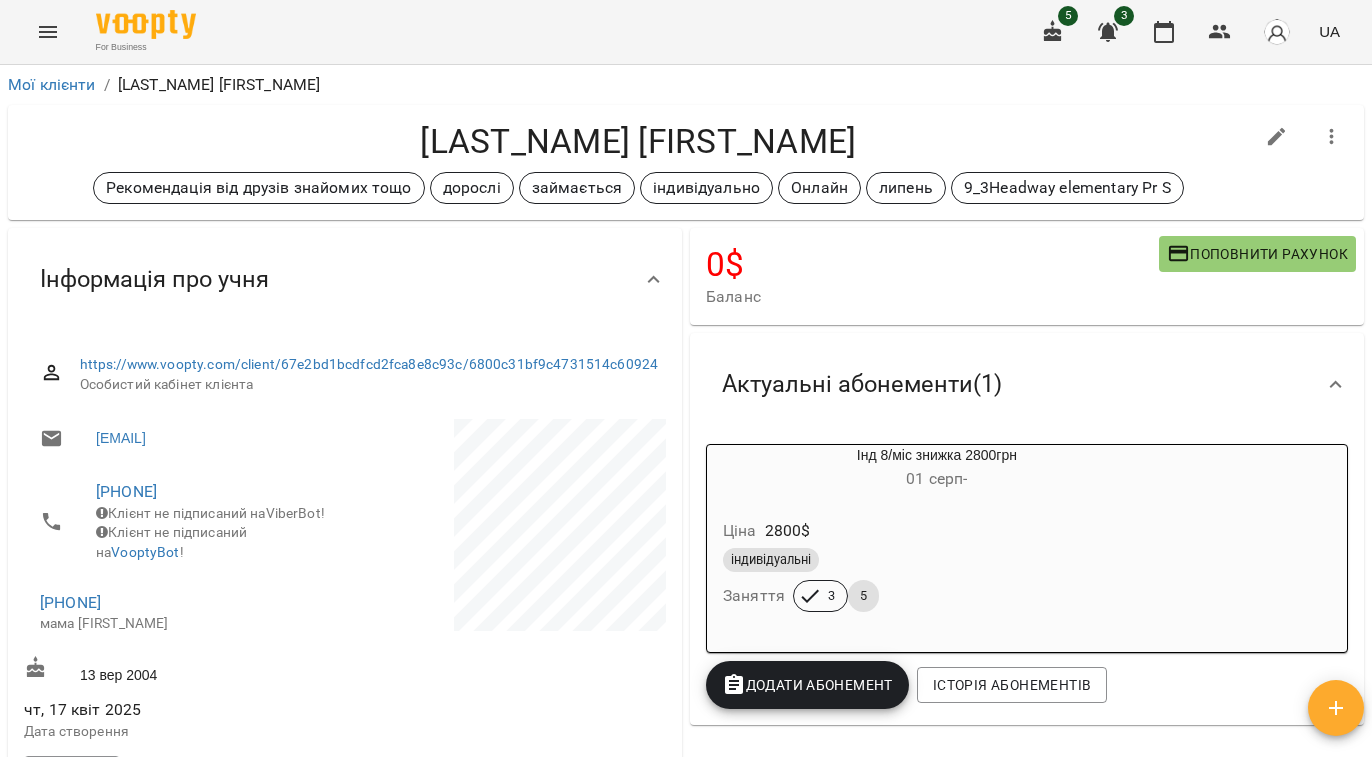drag, startPoint x: 240, startPoint y: 506, endPoint x: 24, endPoint y: 506, distance: 216 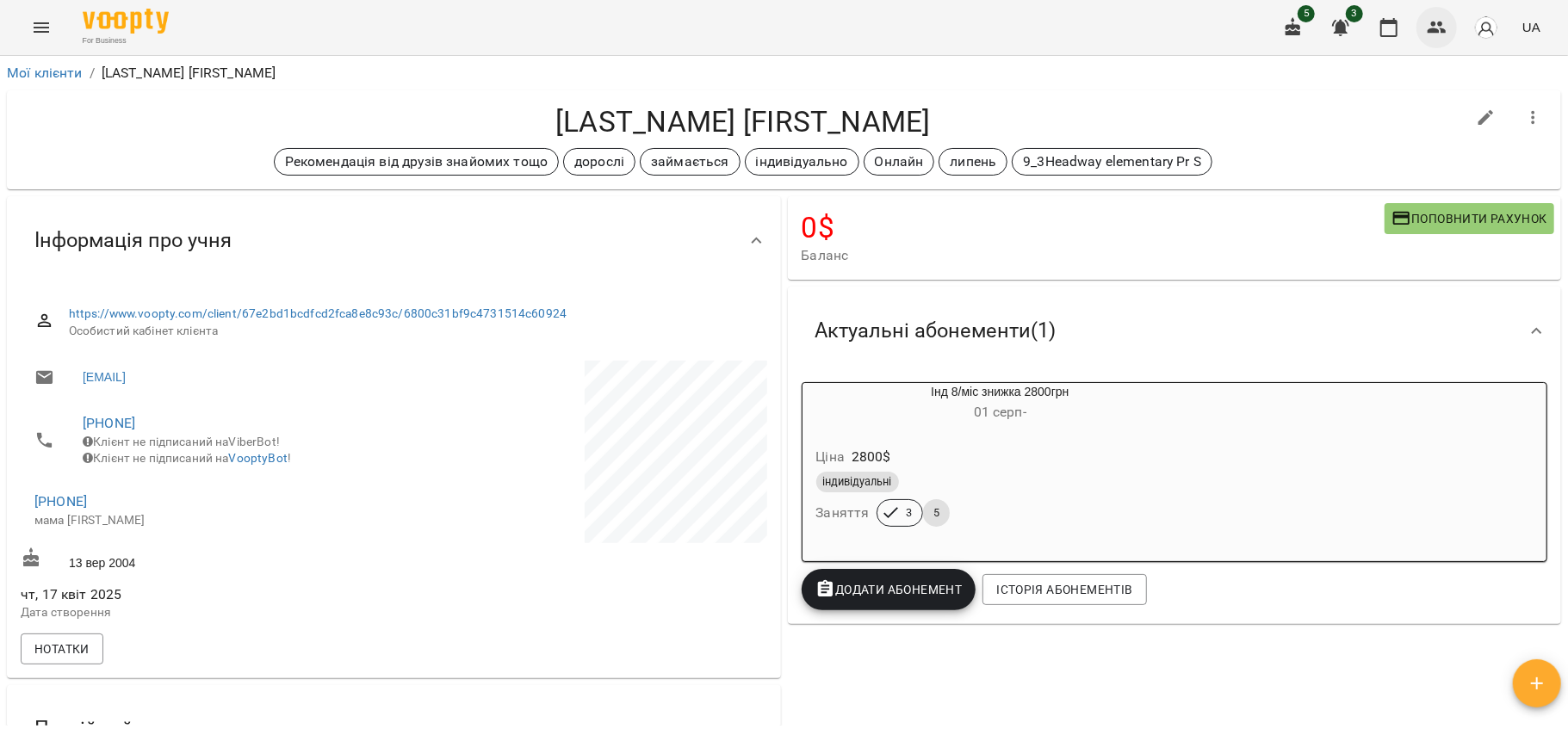 click on "5 3 UA" at bounding box center (1410, 28) 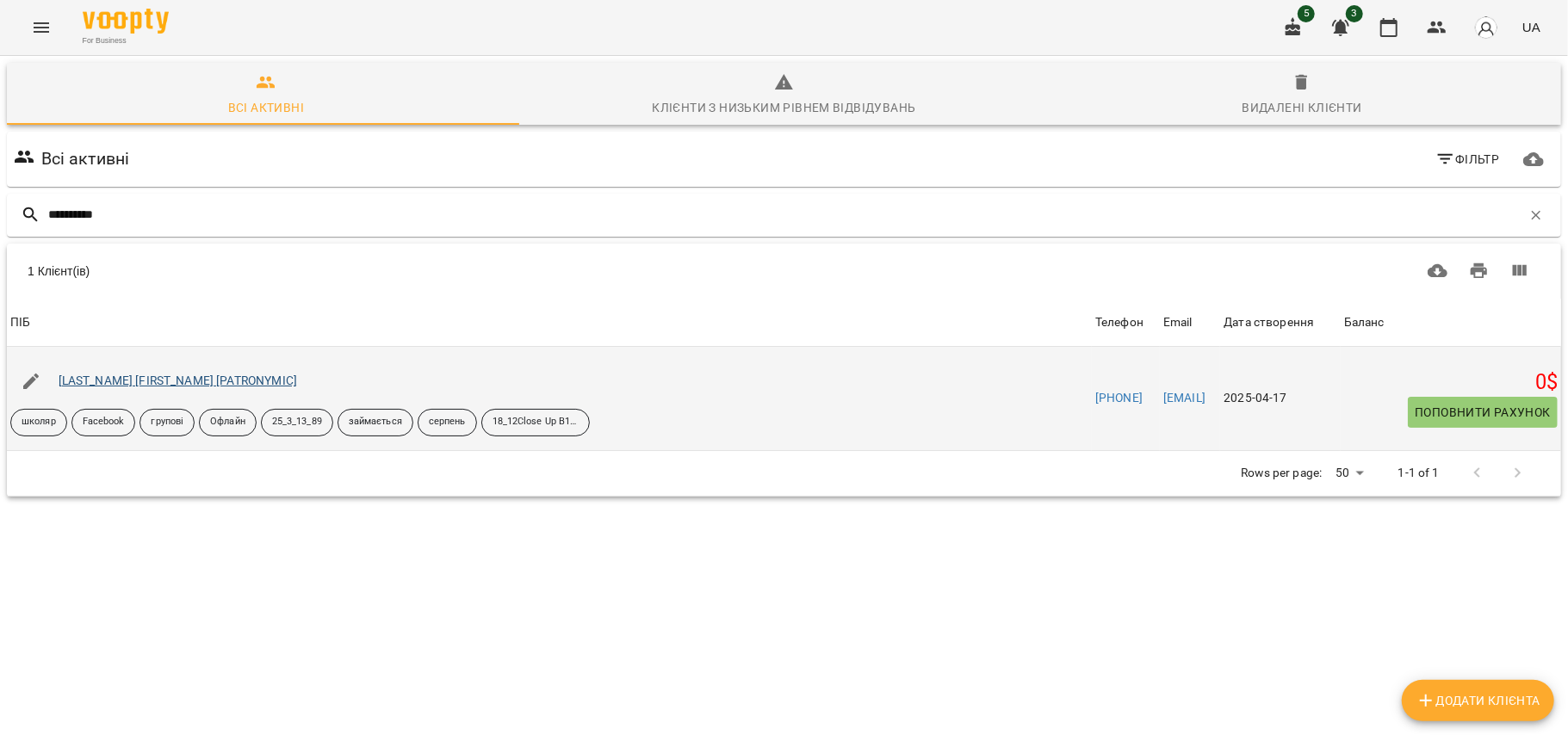 type on "**********" 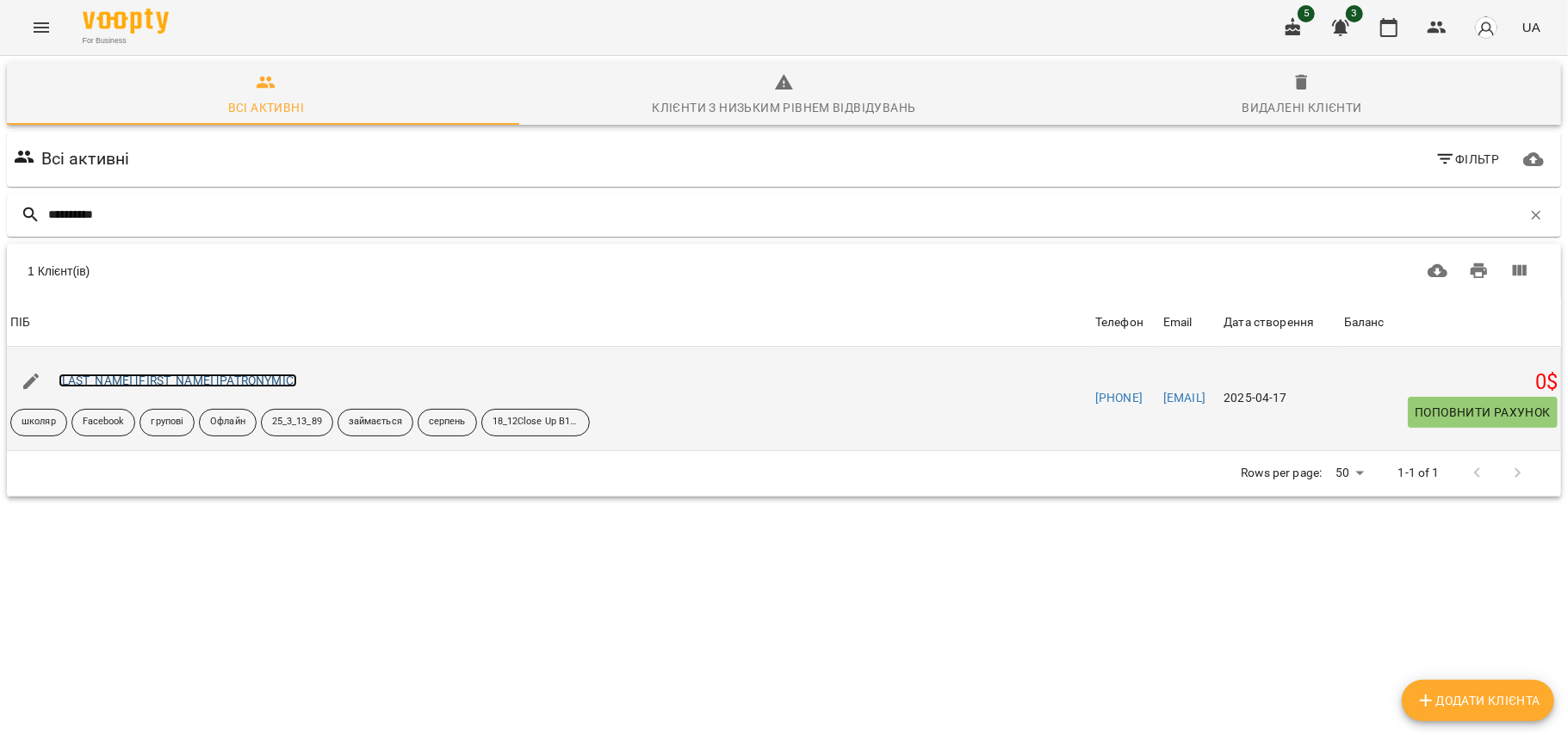 click on "[LAST_NAME] [FIRST_NAME] [PATRONYMIC]" at bounding box center [177, 380] 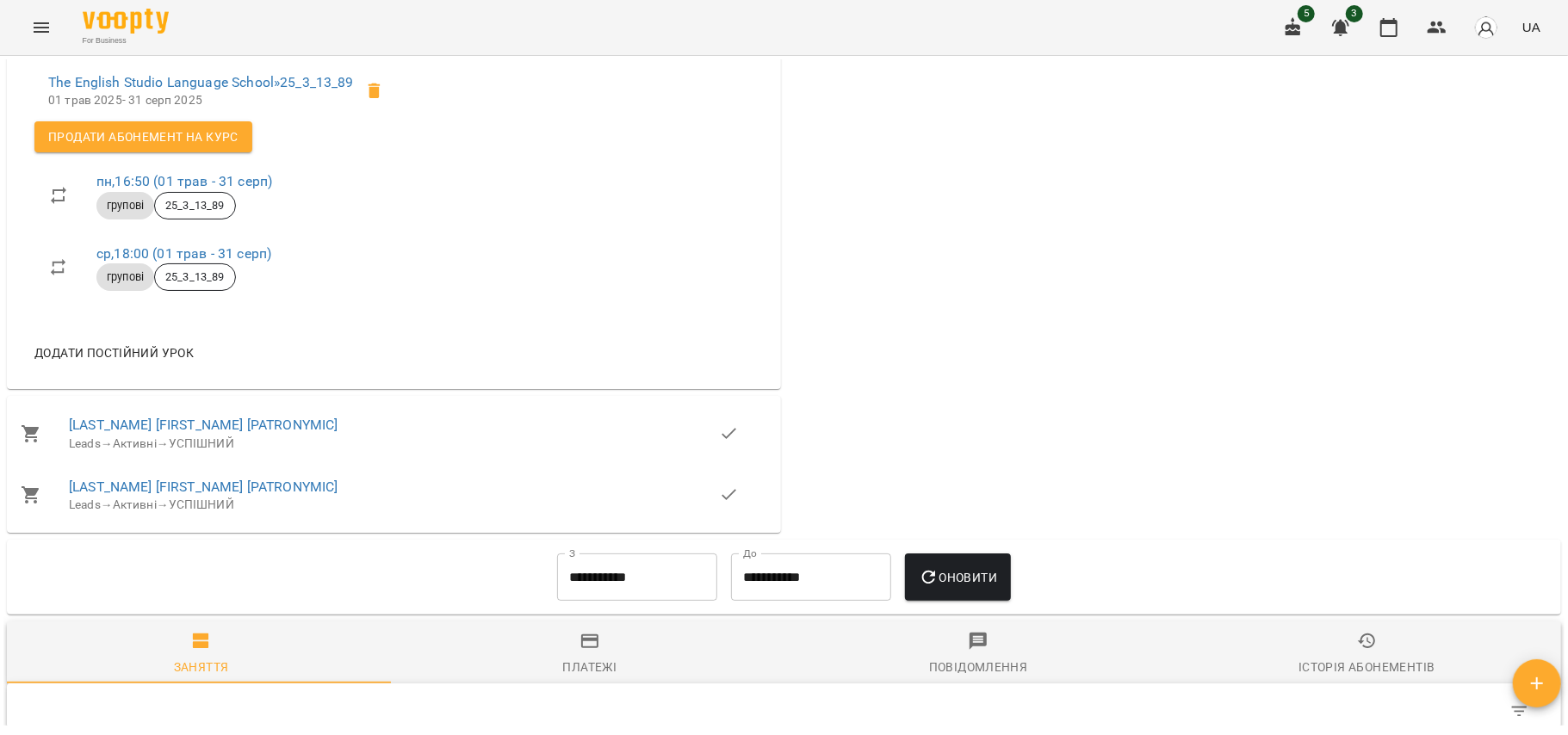 scroll, scrollTop: 1262, scrollLeft: 0, axis: vertical 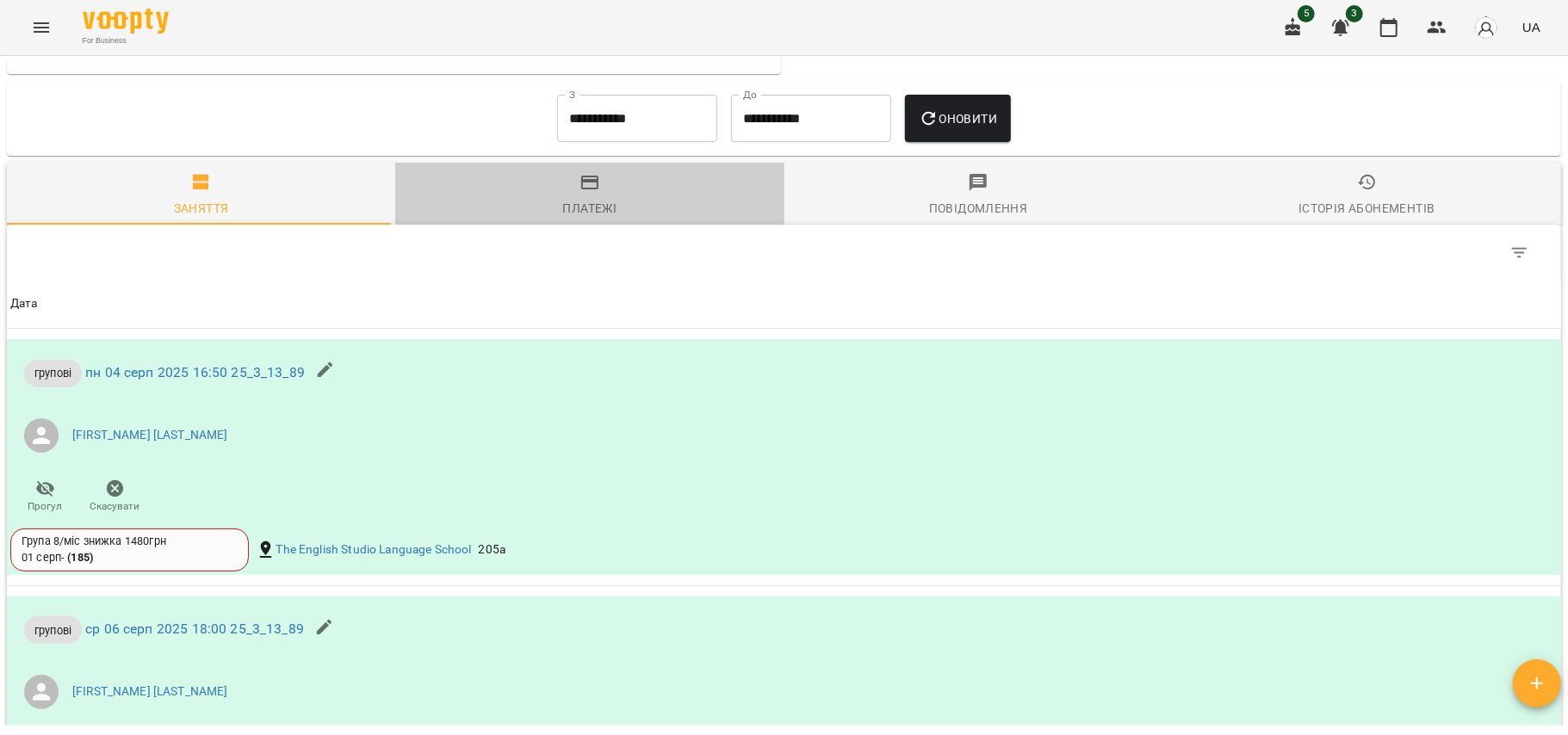 click 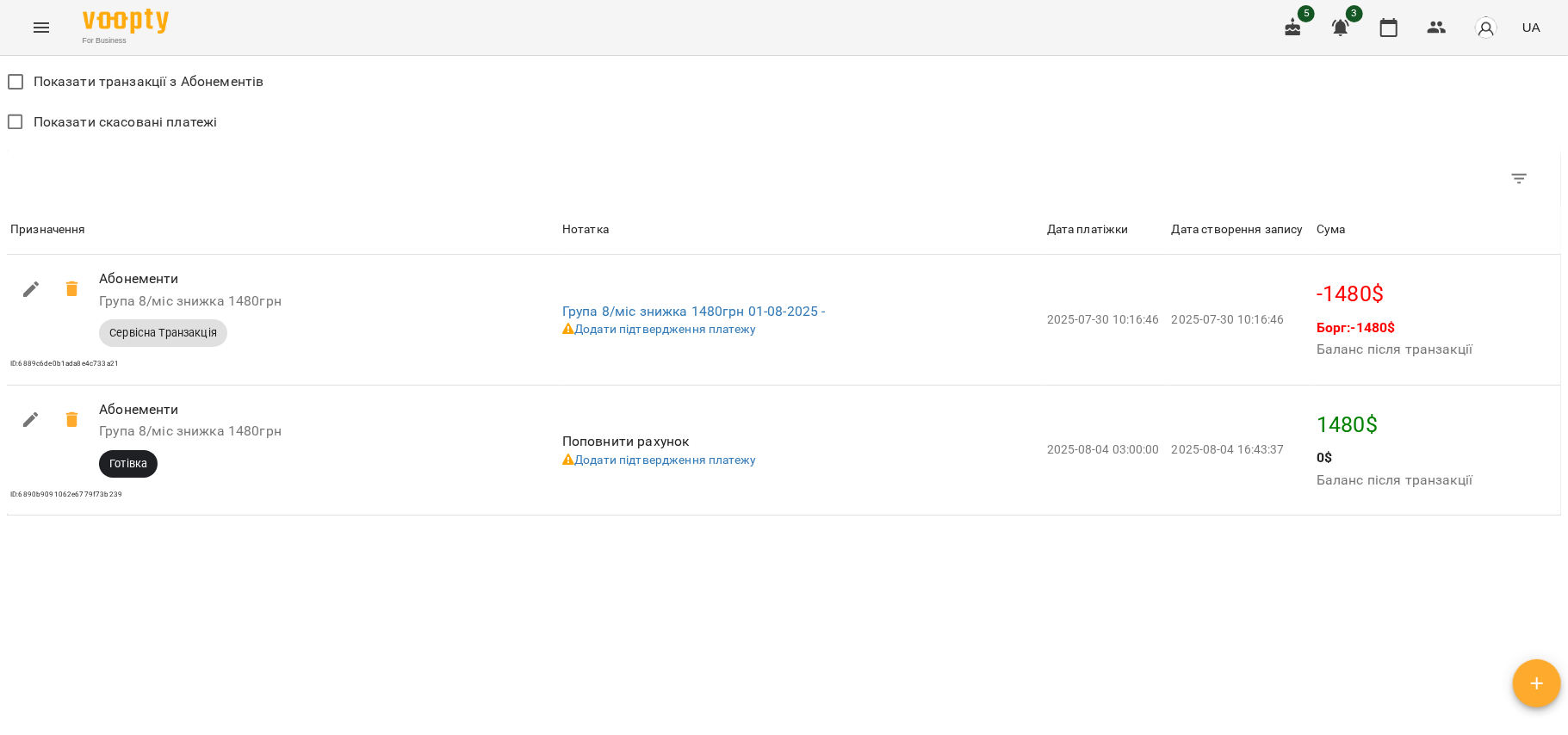 scroll, scrollTop: 1536, scrollLeft: 0, axis: vertical 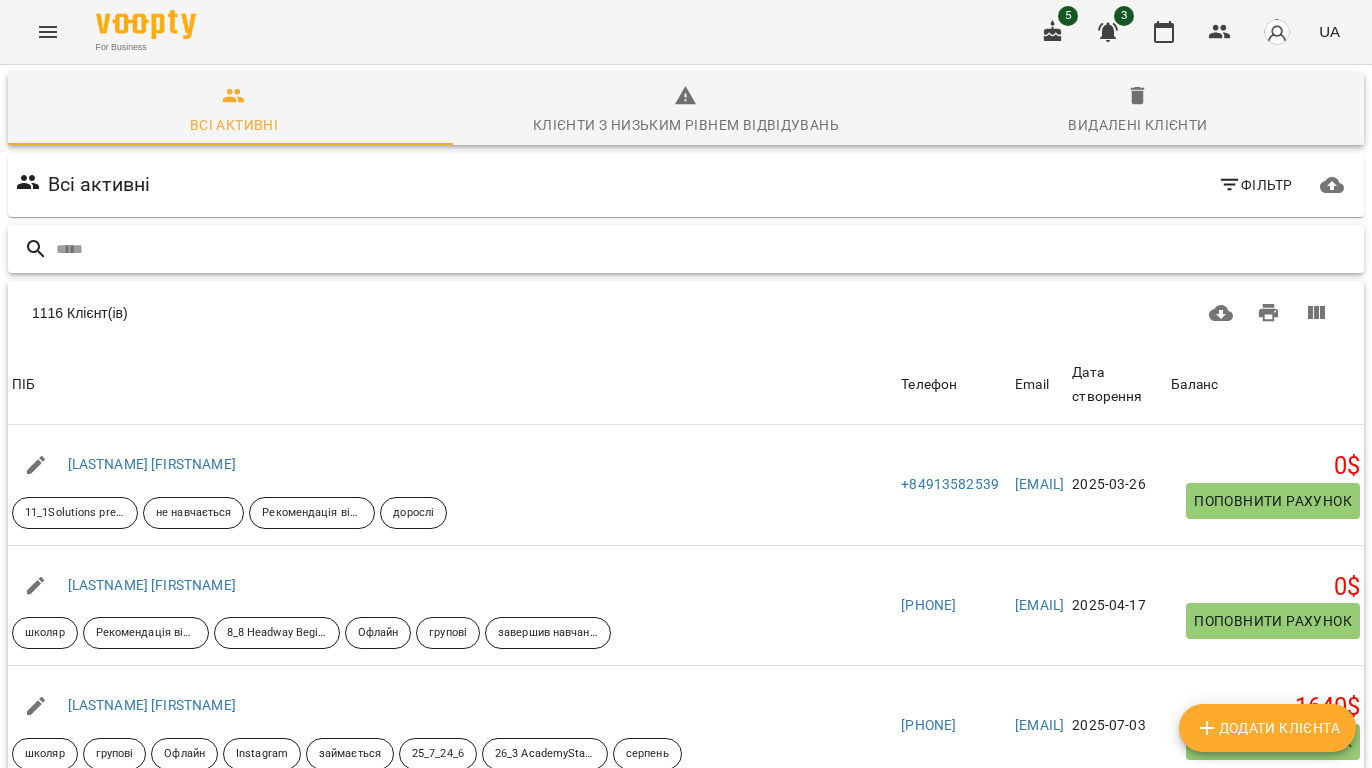 click at bounding box center [706, 249] 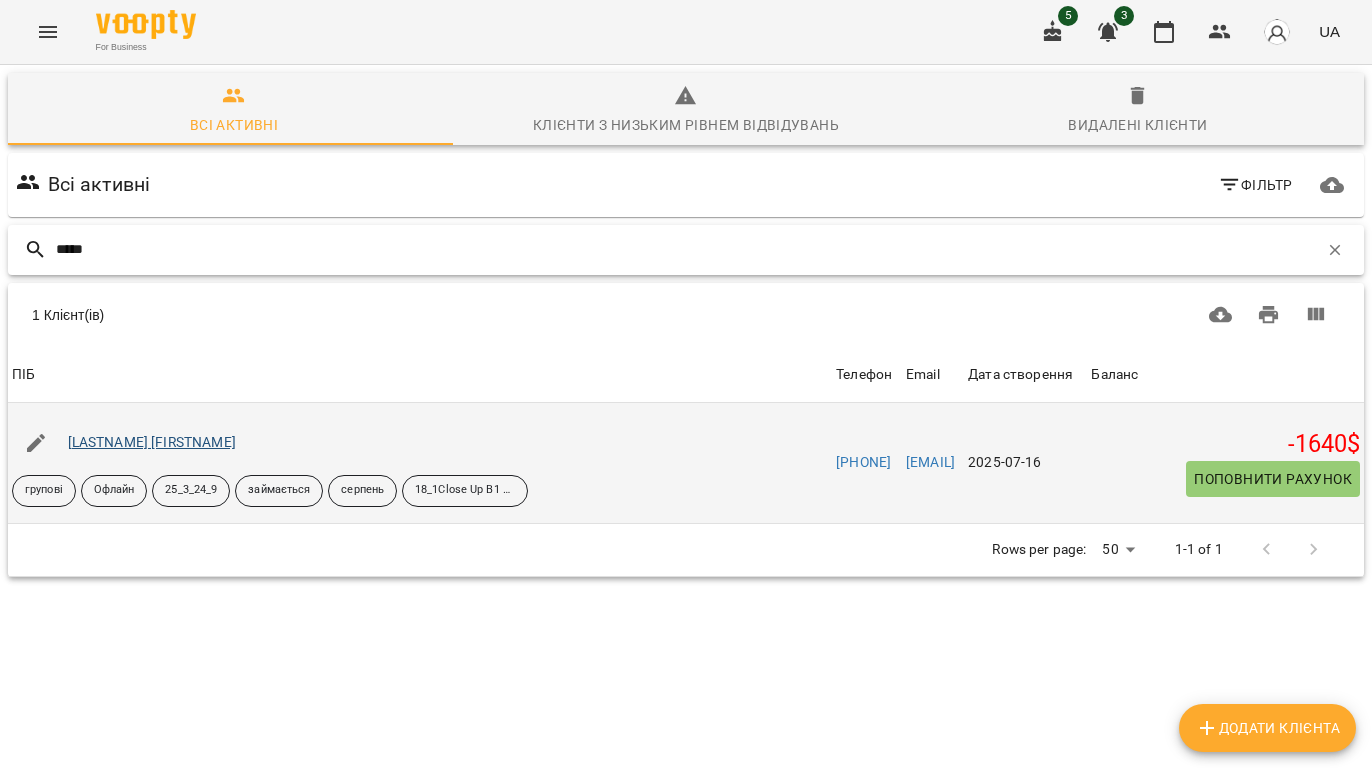 type on "*****" 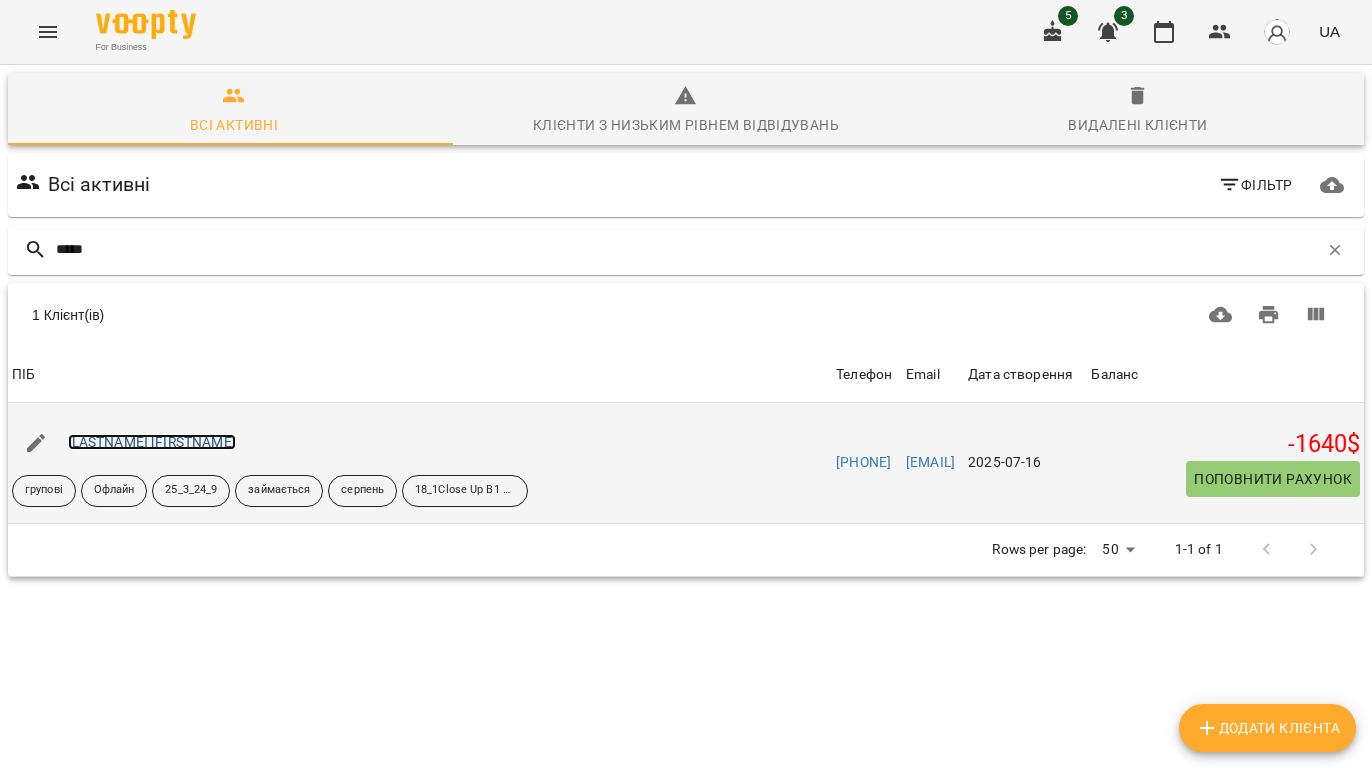 click on "[LASTNAME] [FIRSTNAME]" at bounding box center [152, 442] 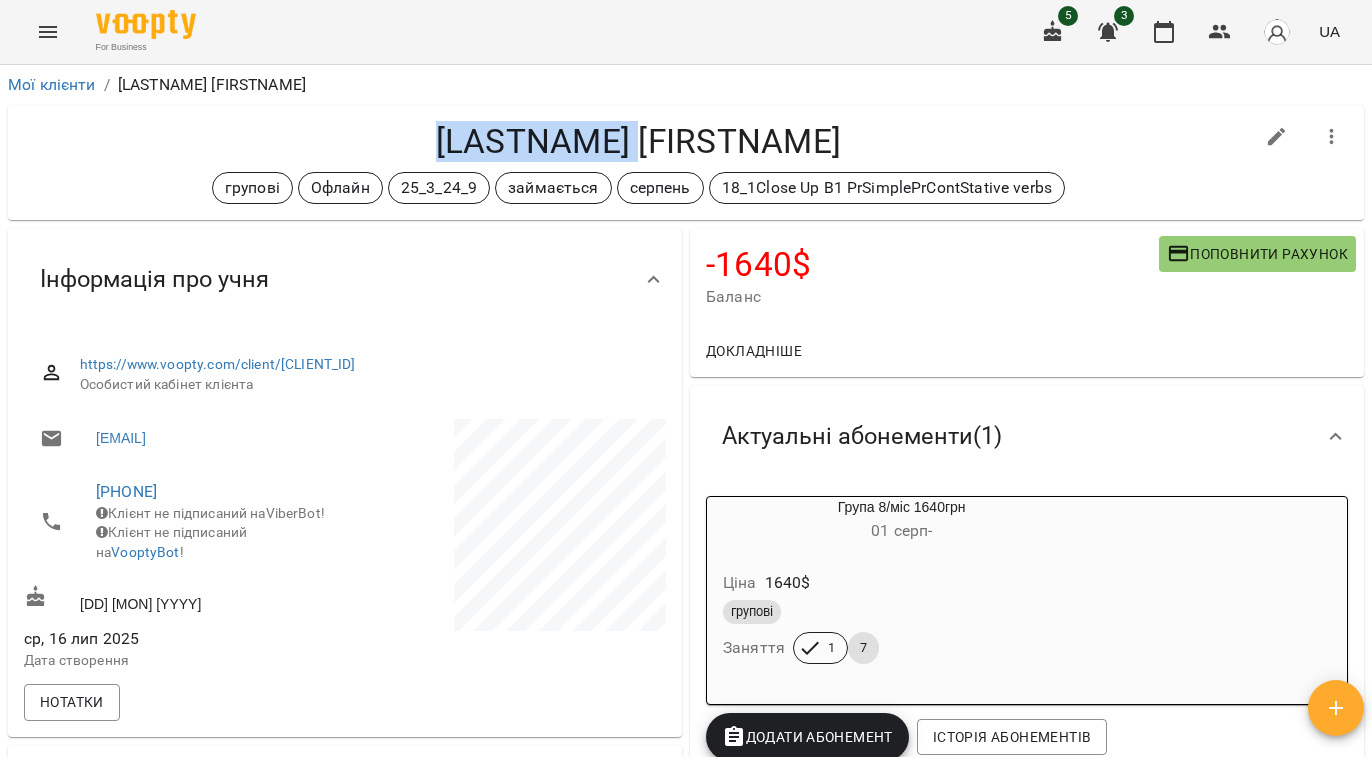 drag, startPoint x: 752, startPoint y: 138, endPoint x: 505, endPoint y: 126, distance: 247.29132 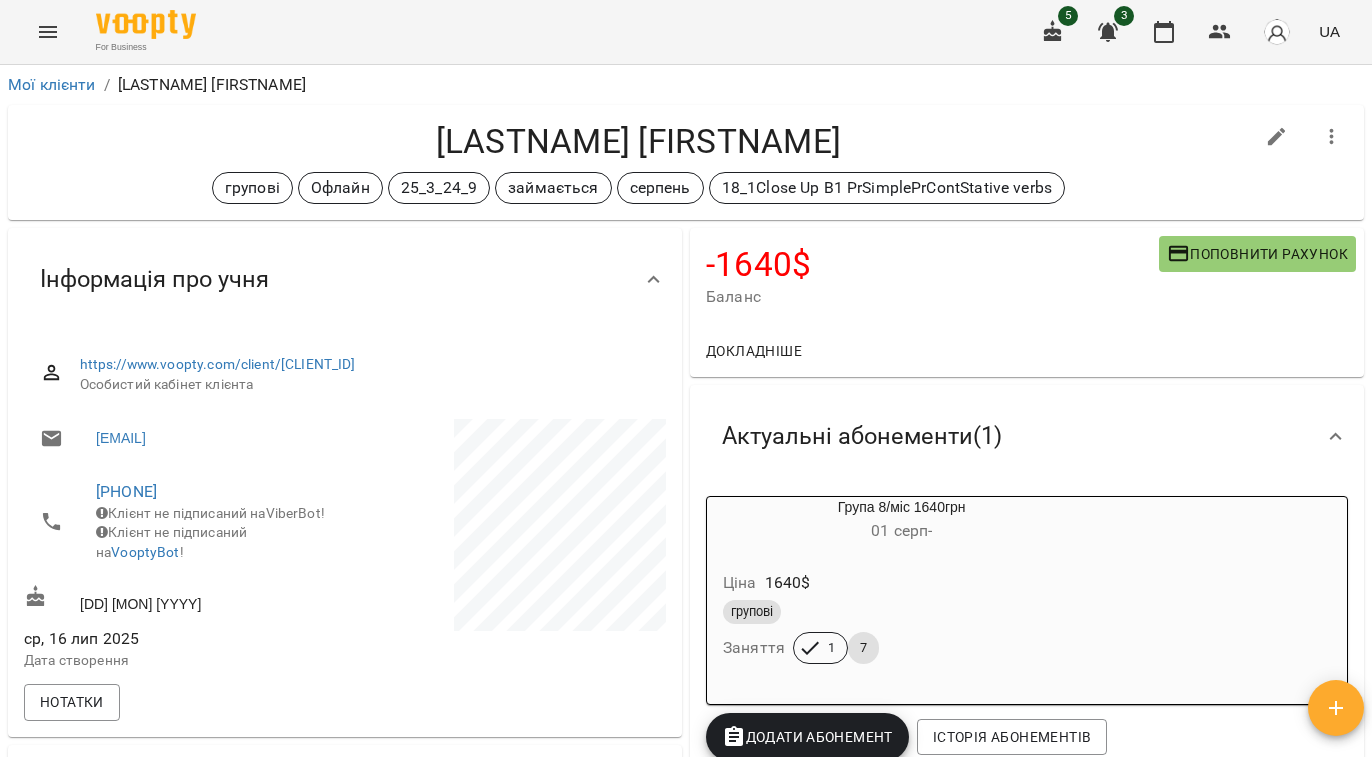 drag, startPoint x: 638, startPoint y: 132, endPoint x: 874, endPoint y: 78, distance: 242.09915 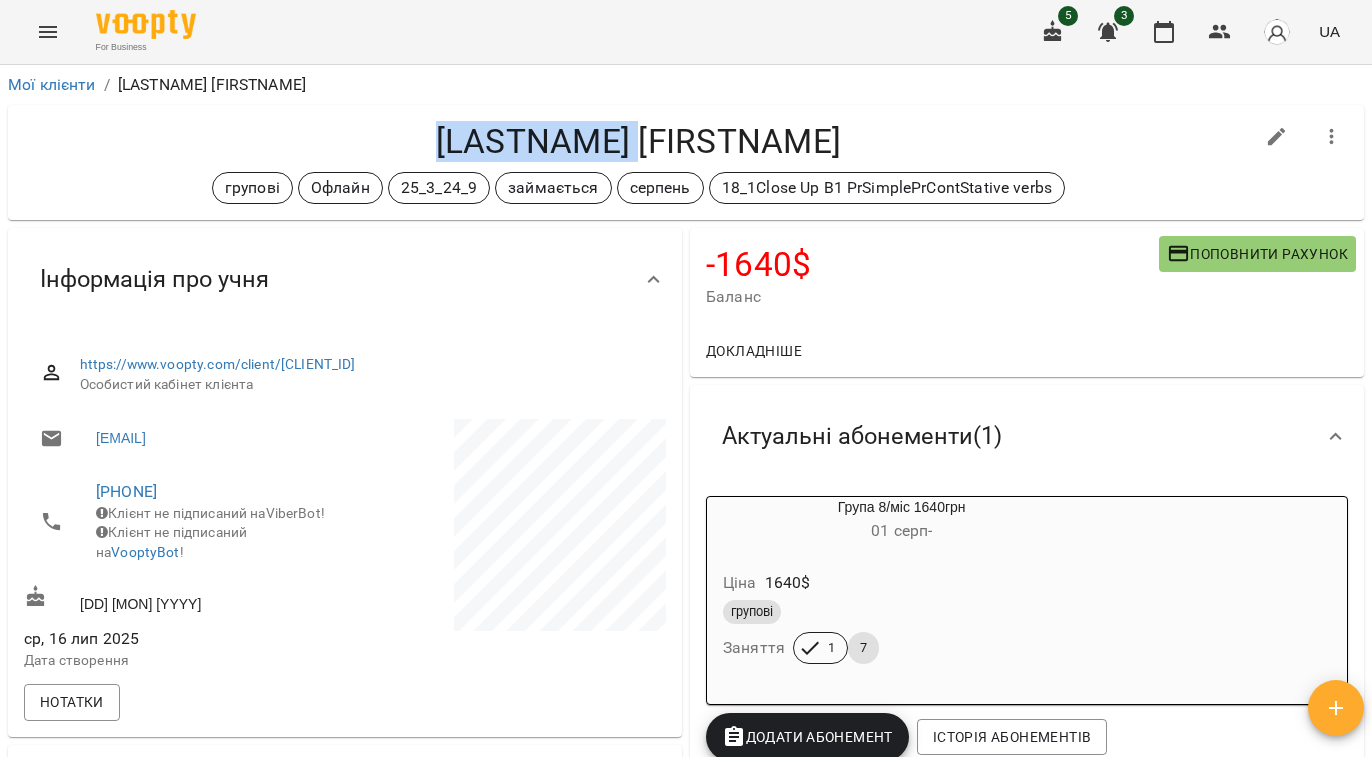 drag, startPoint x: 764, startPoint y: 134, endPoint x: 525, endPoint y: 149, distance: 239.47025 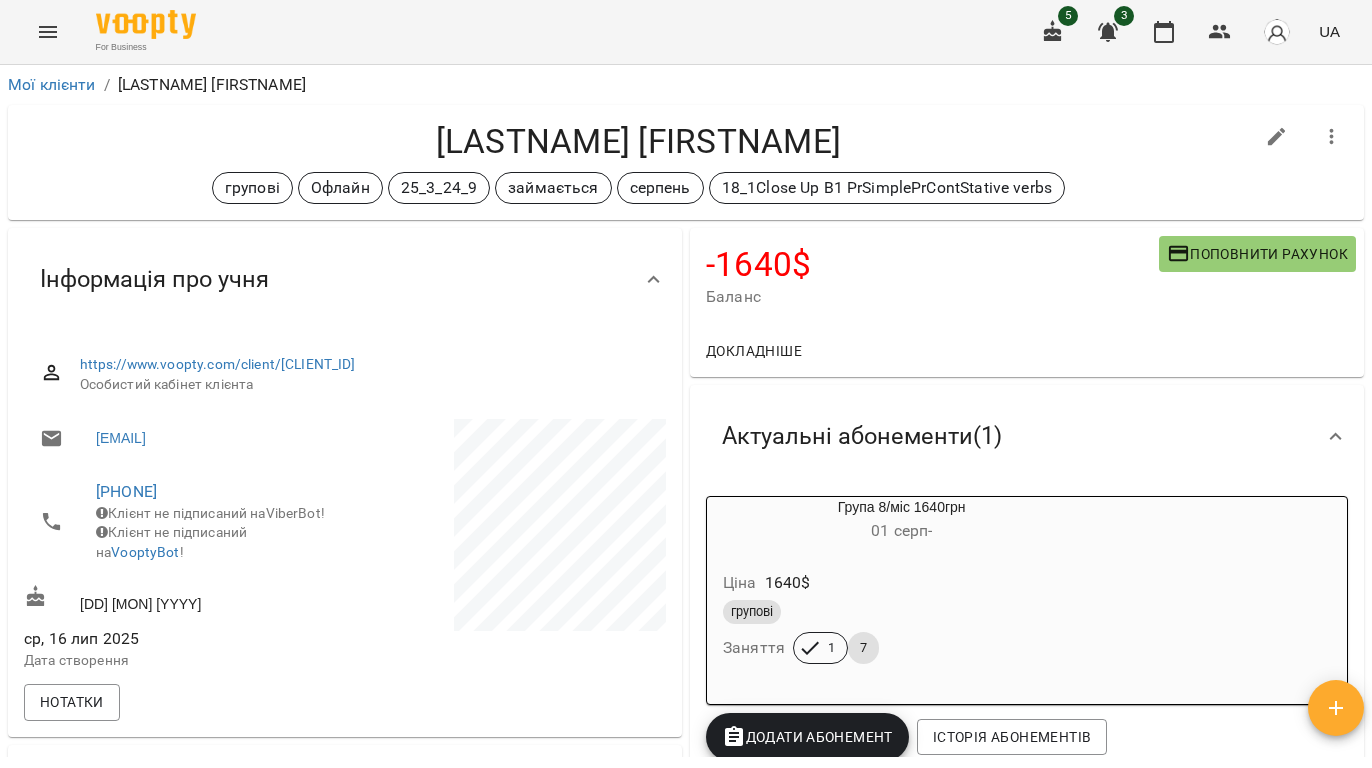 click at bounding box center [507, 548] 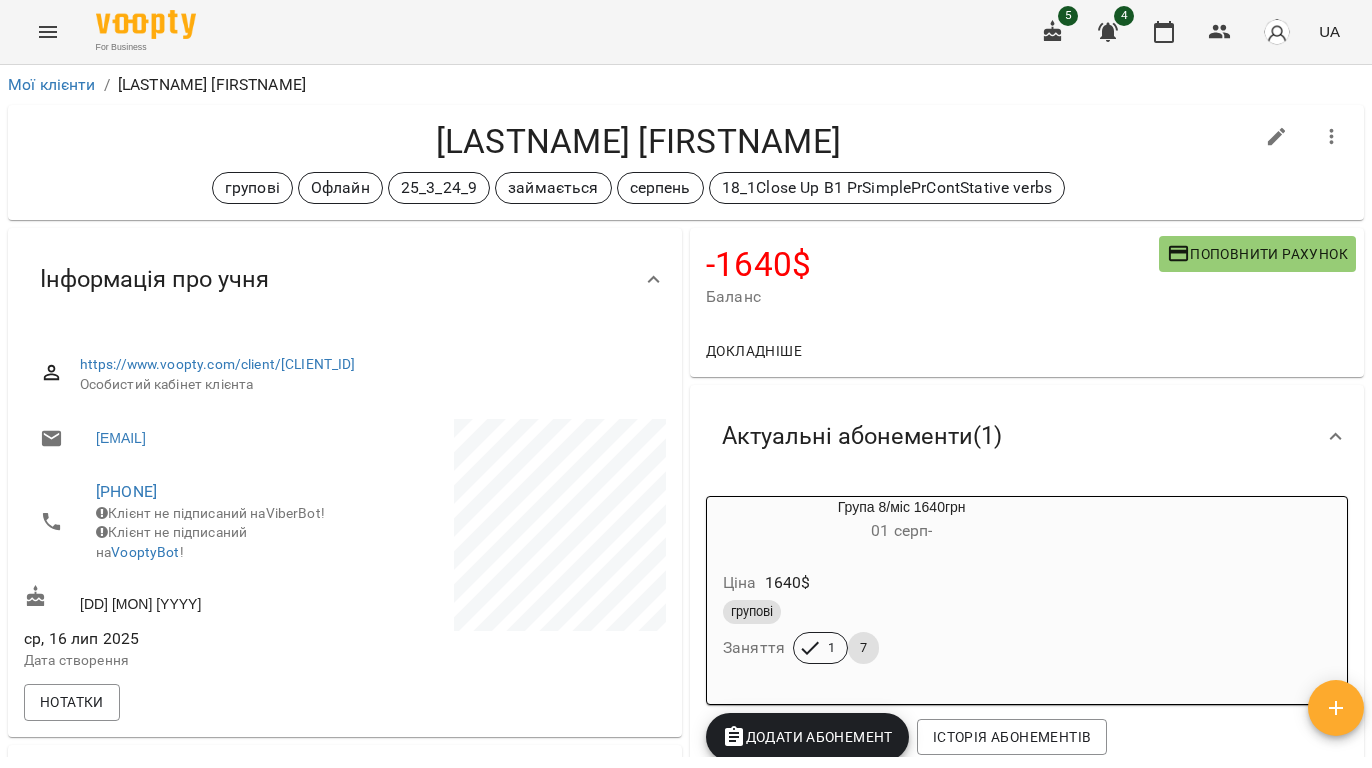click 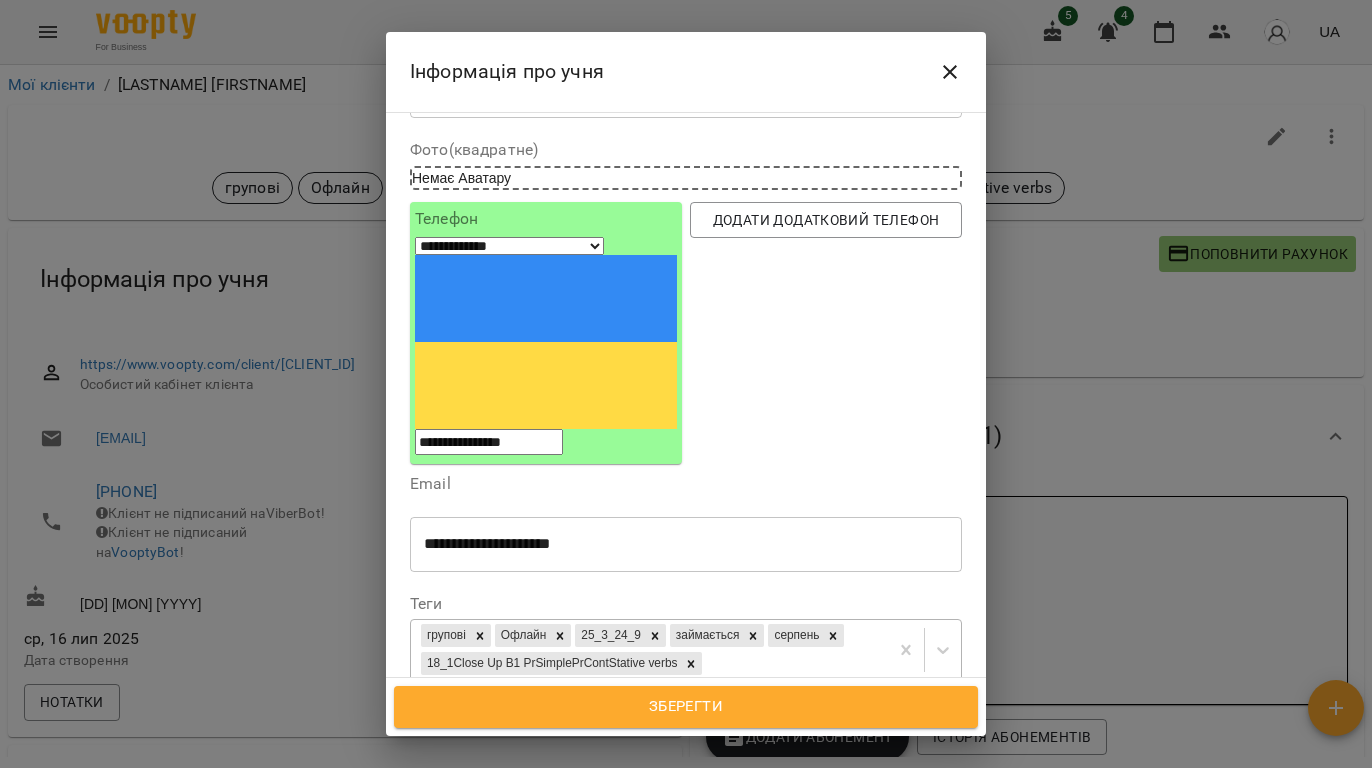 scroll, scrollTop: 133, scrollLeft: 0, axis: vertical 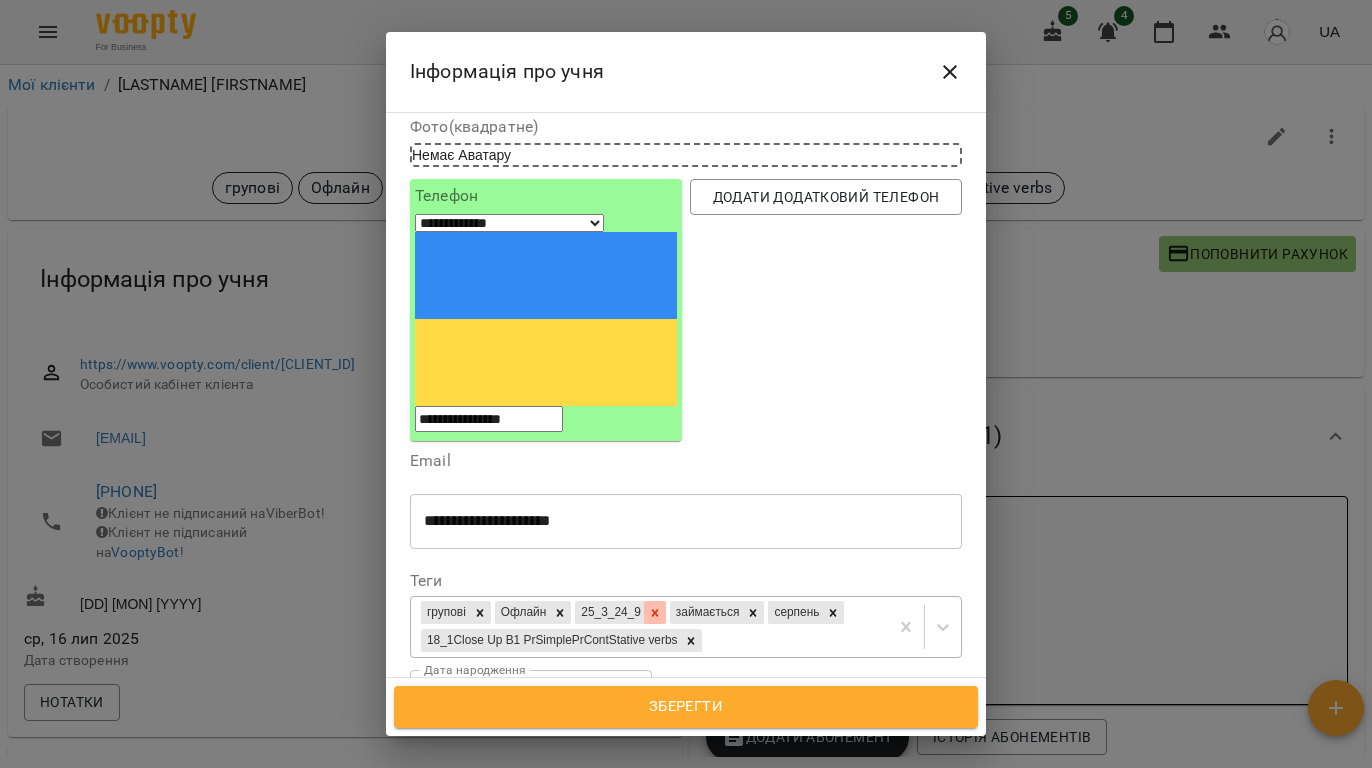 click 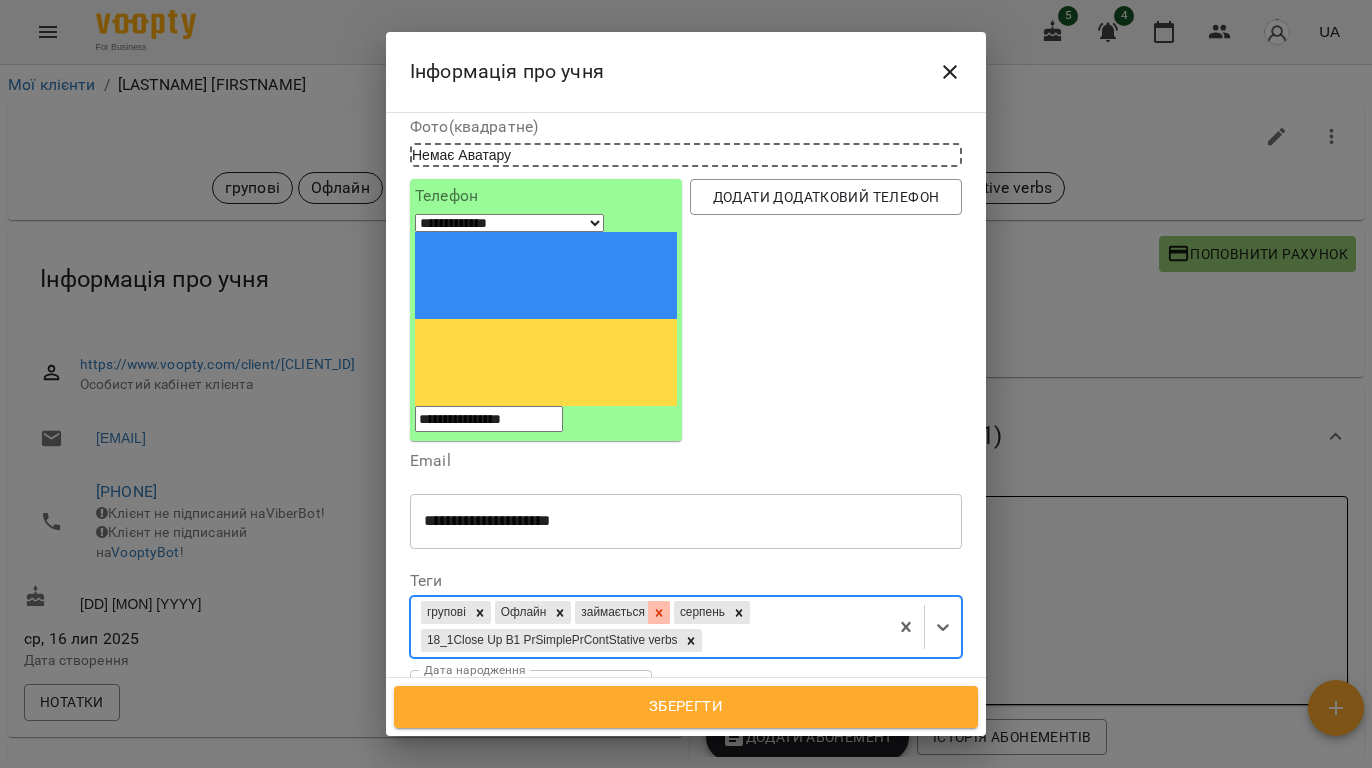 click 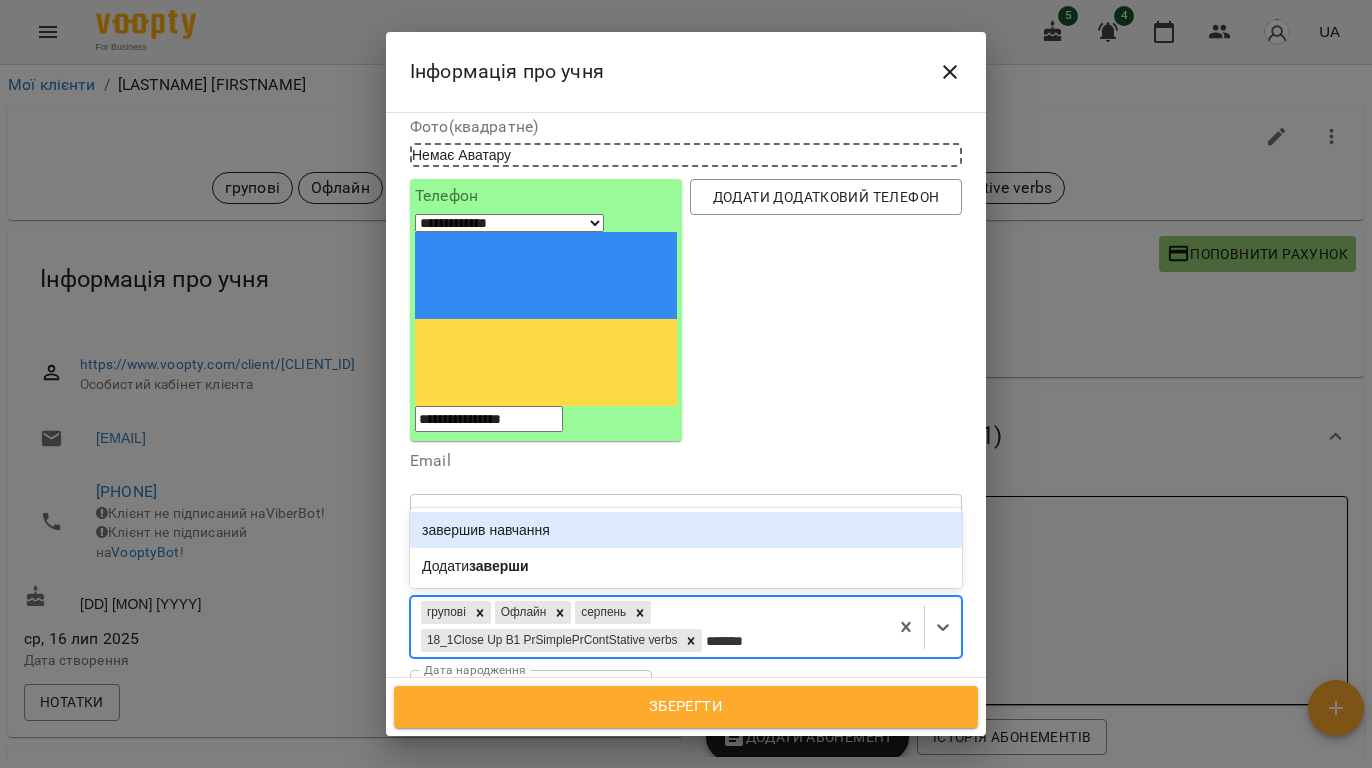 type on "********" 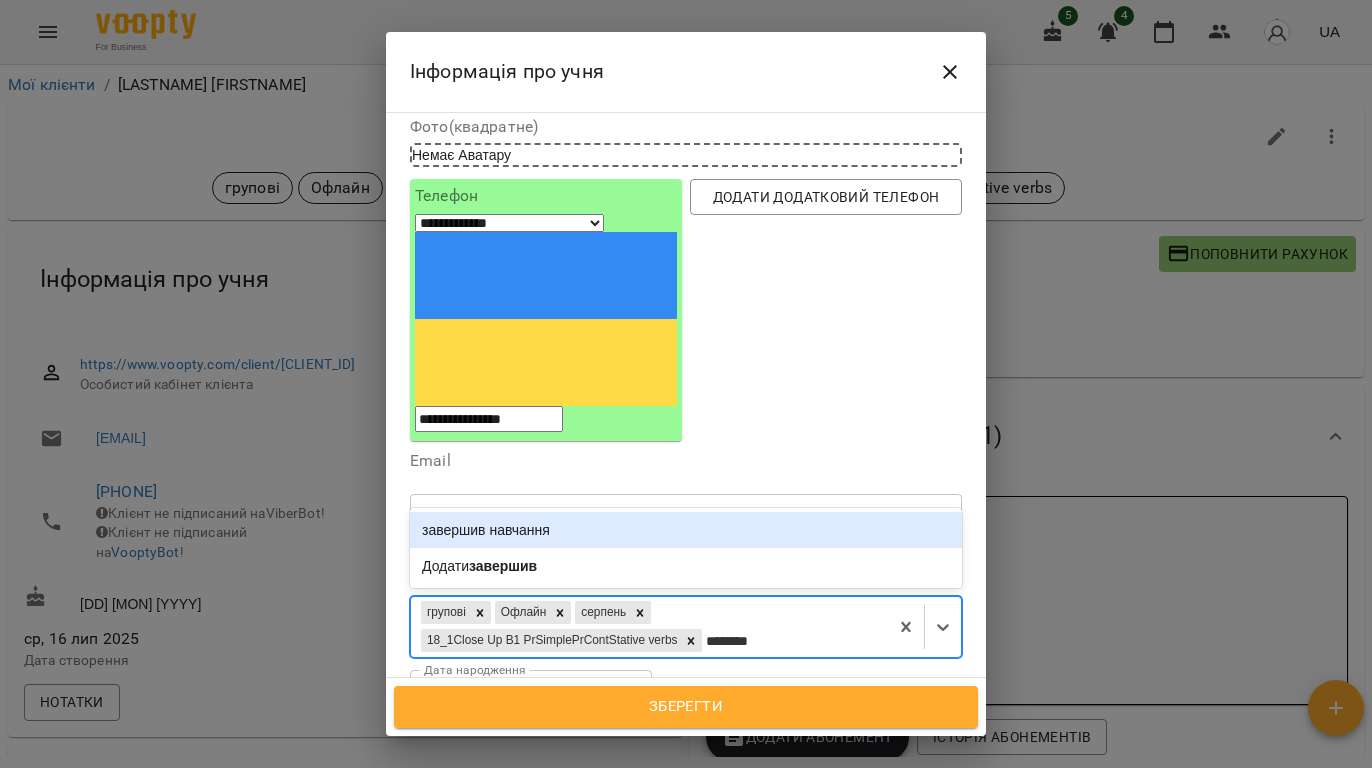 click on "завершив навчання" at bounding box center [686, 530] 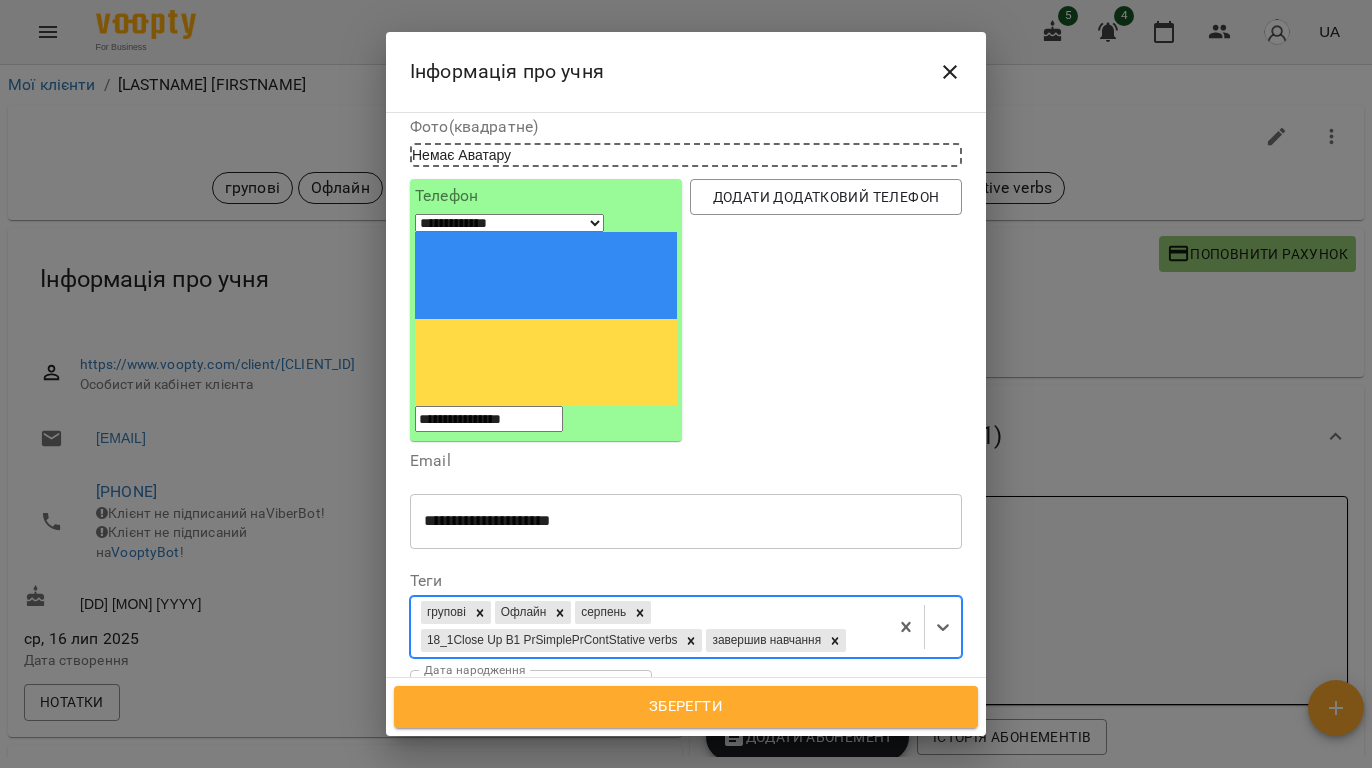 click on "Зберегти" at bounding box center [686, 707] 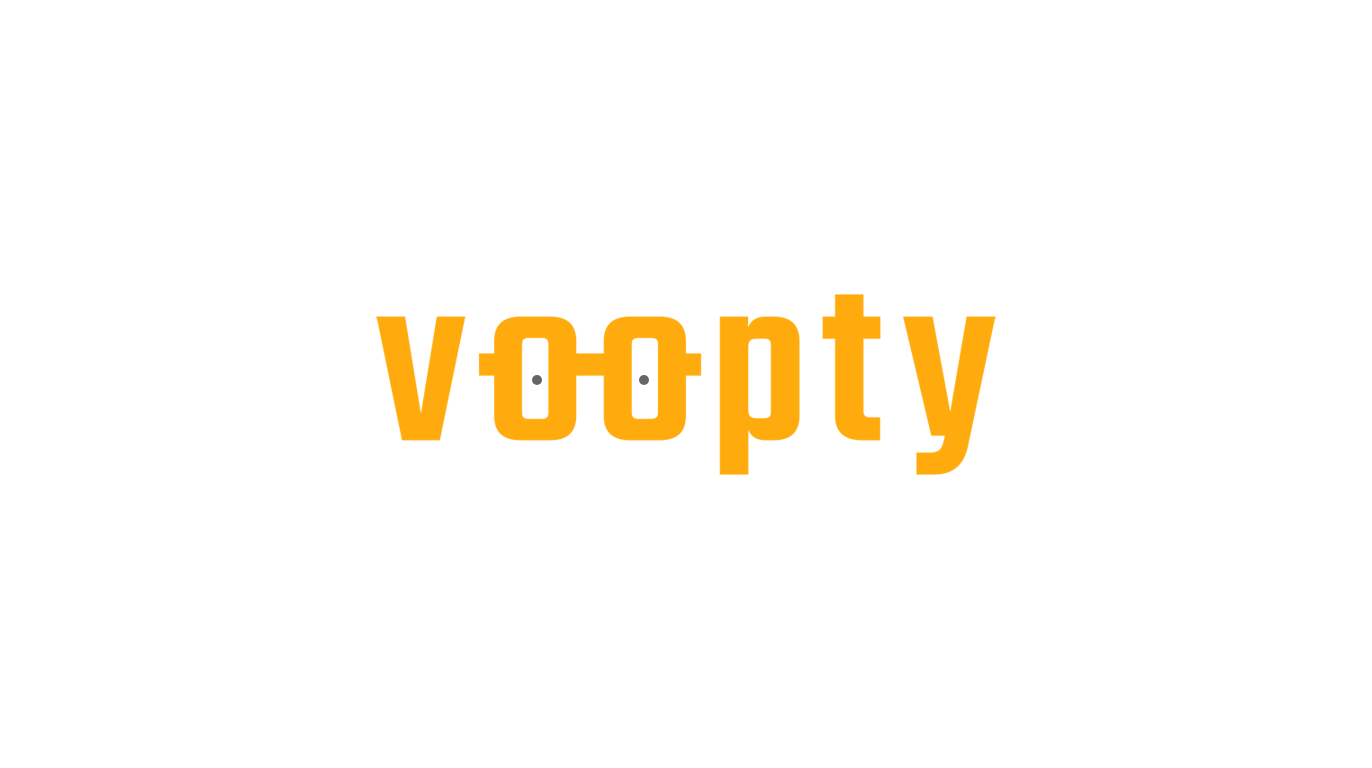scroll, scrollTop: 0, scrollLeft: 0, axis: both 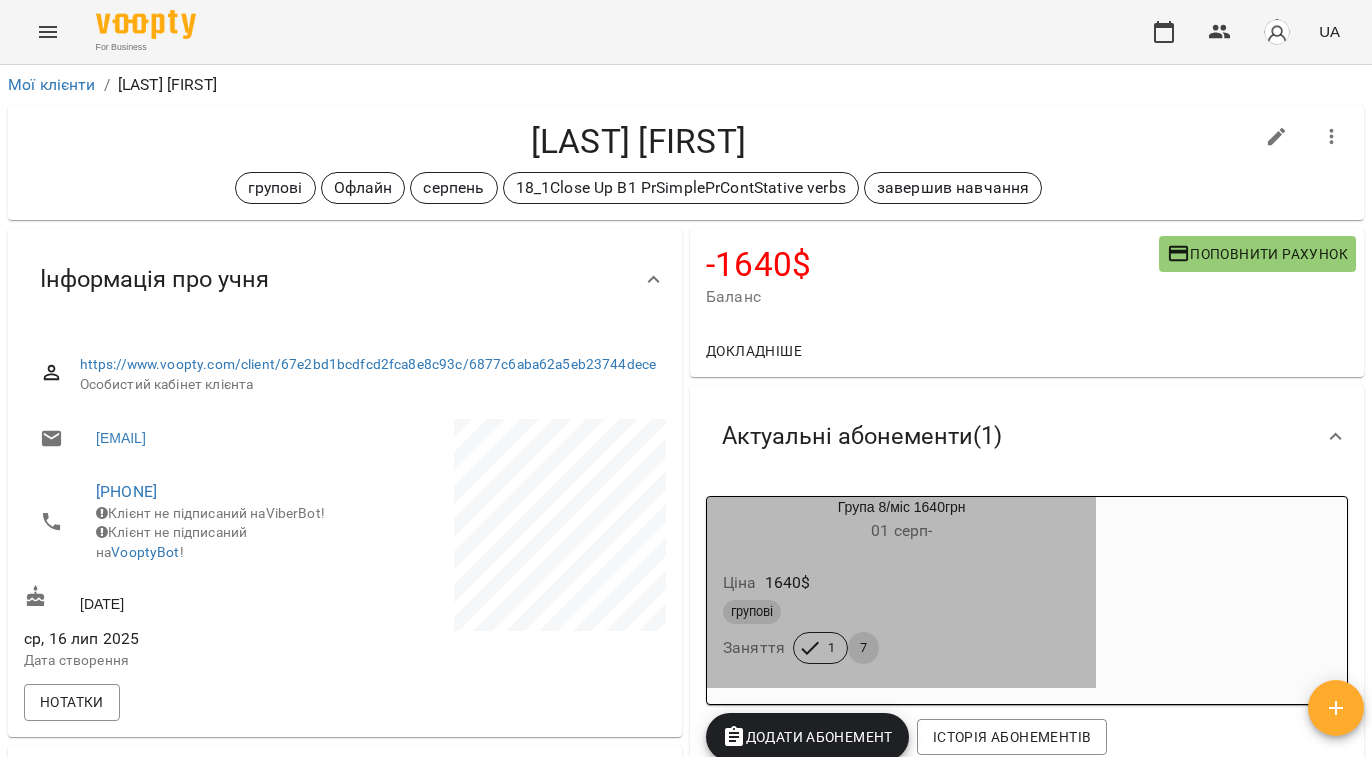 click on "Ціна 1640 $" at bounding box center (901, 583) 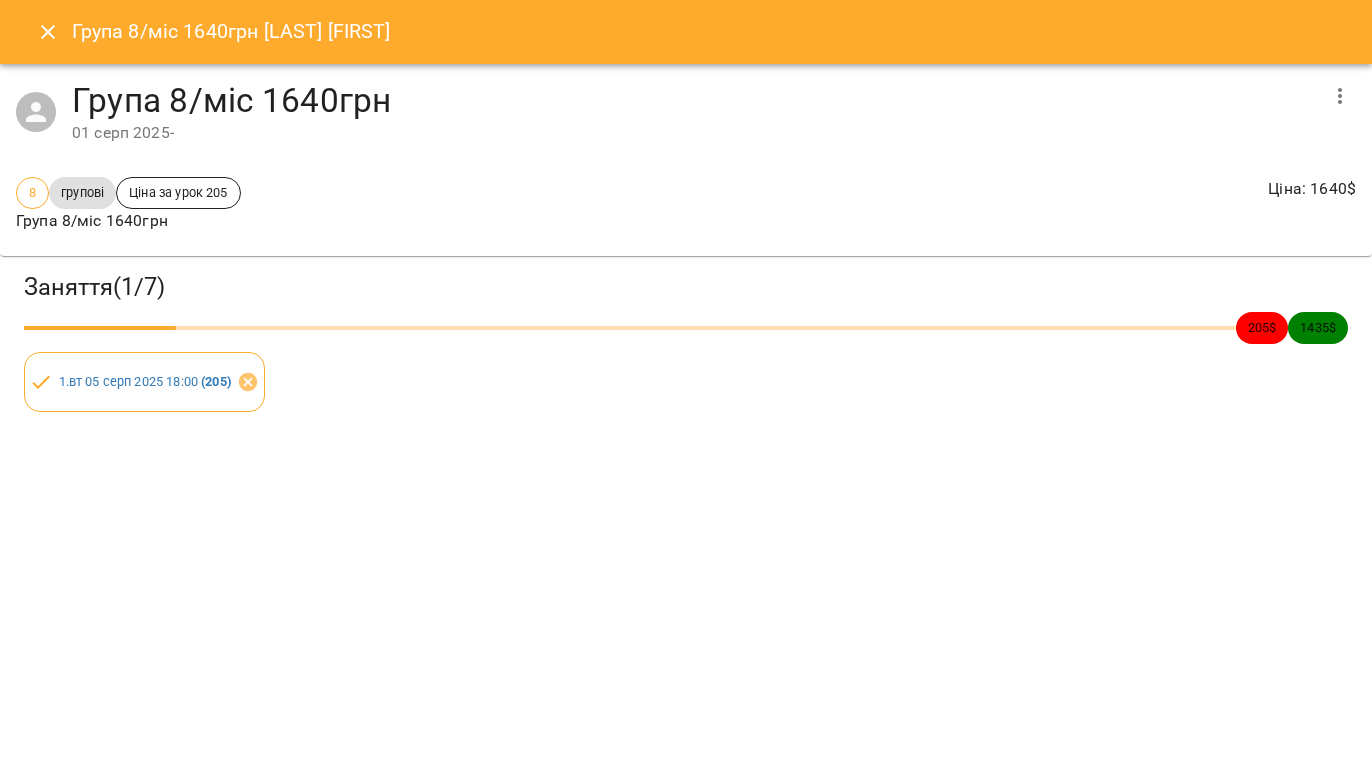 click 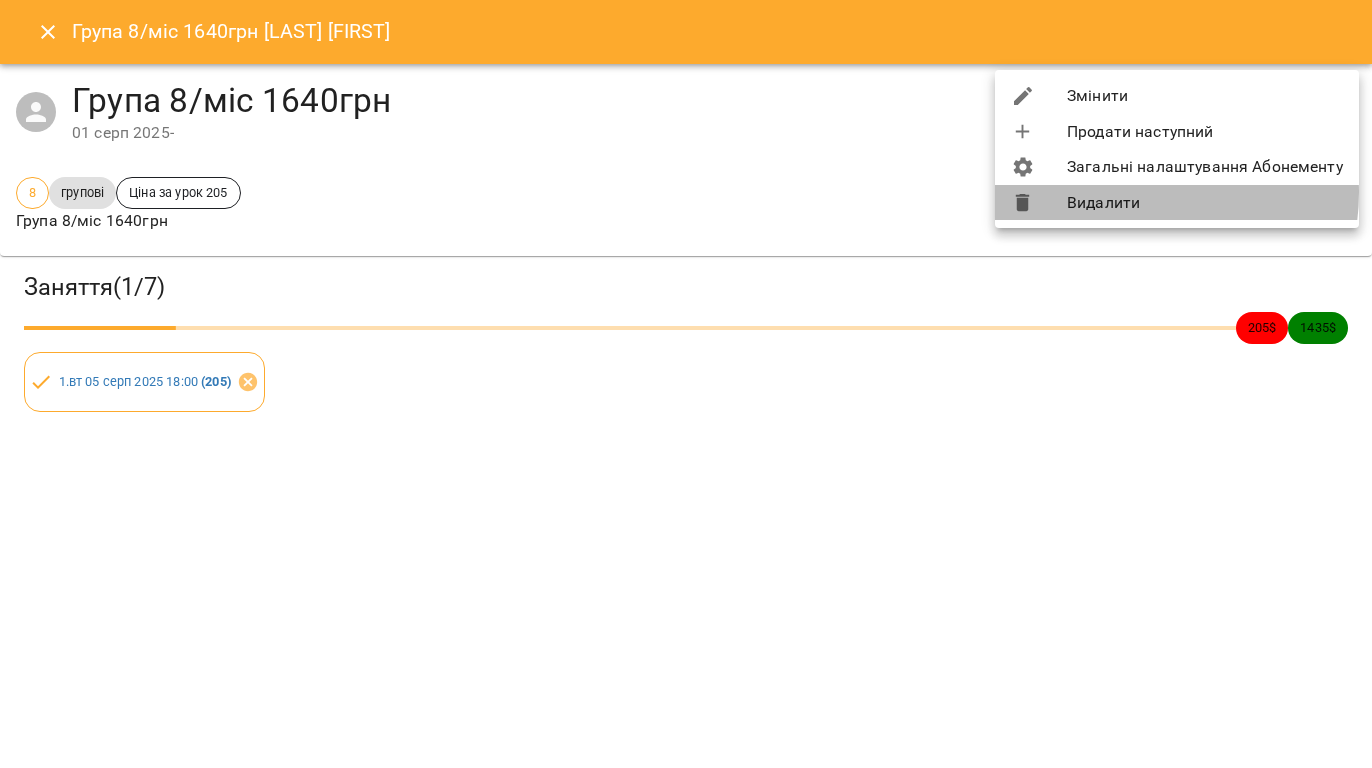 click on "Видалити" at bounding box center (1177, 203) 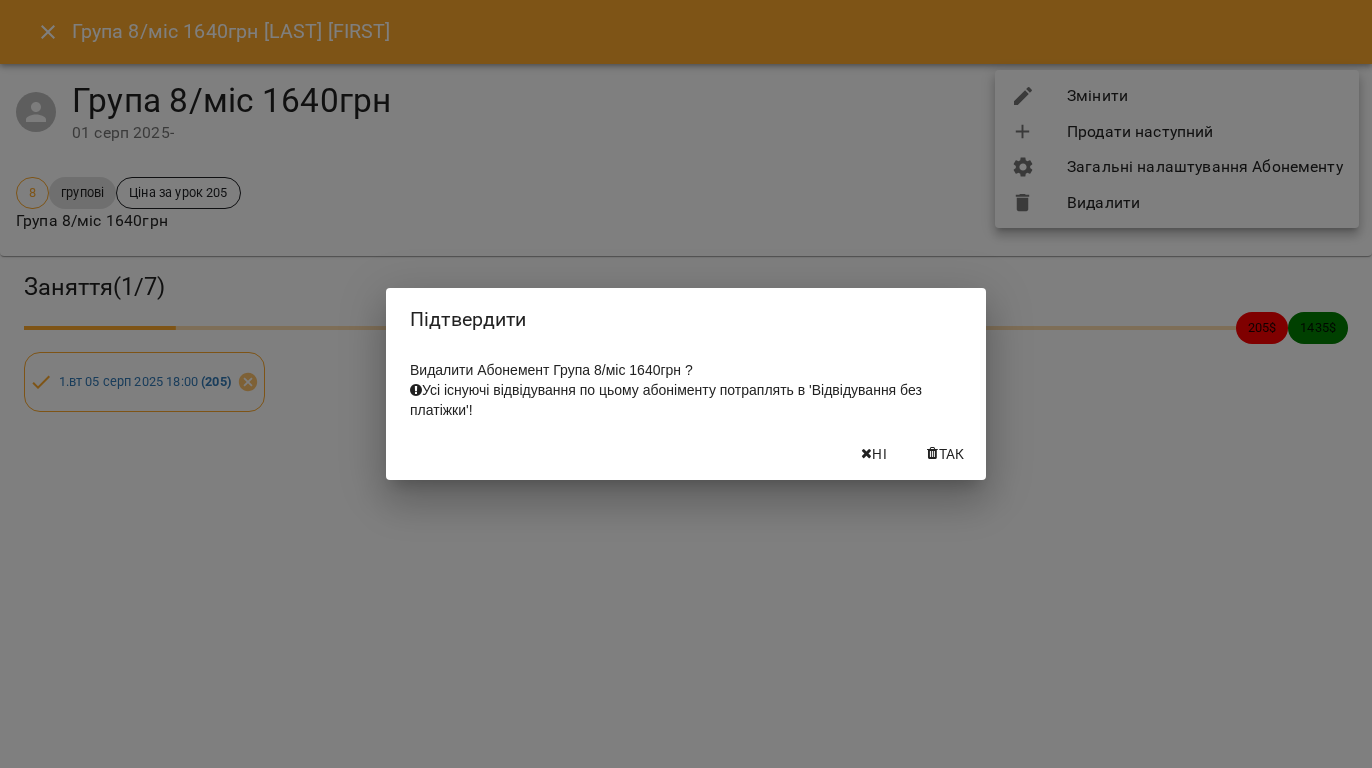 click on "Так" at bounding box center [952, 454] 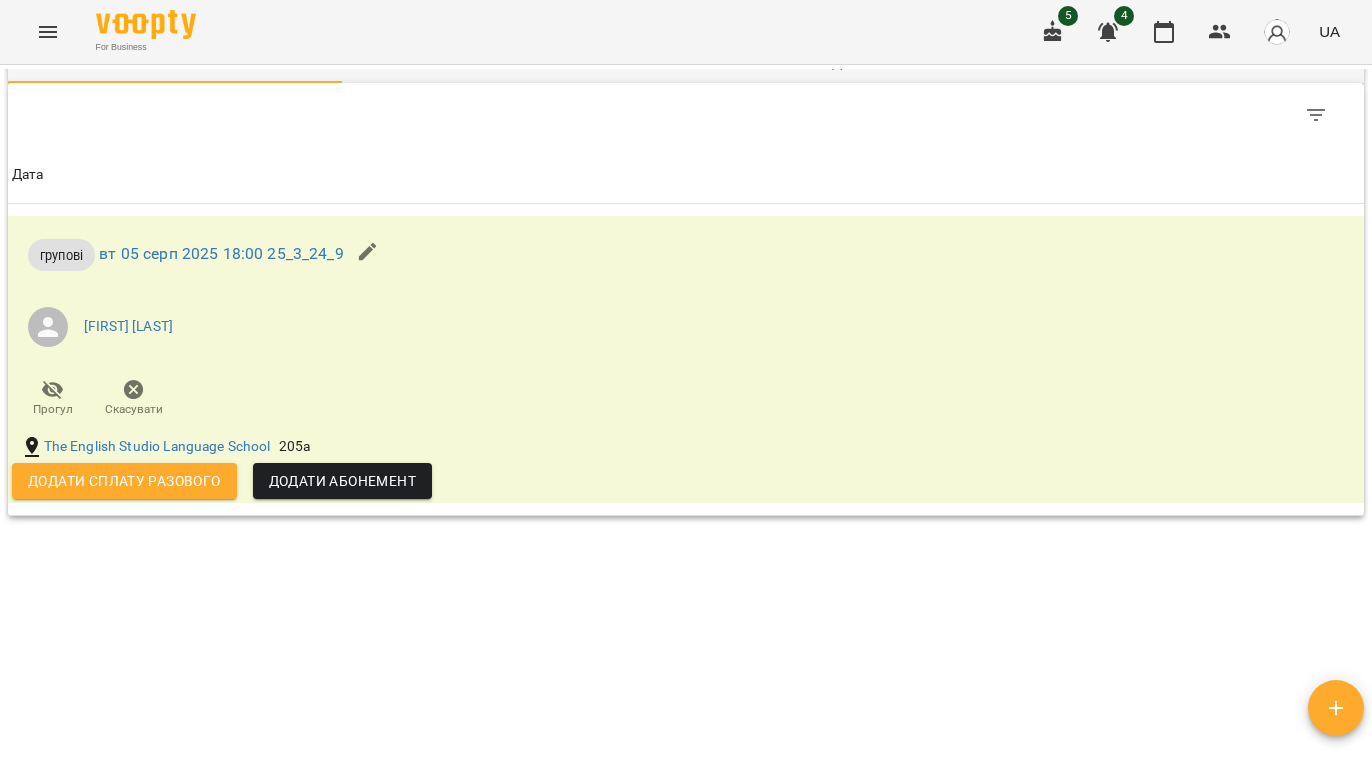 scroll, scrollTop: 1218, scrollLeft: 0, axis: vertical 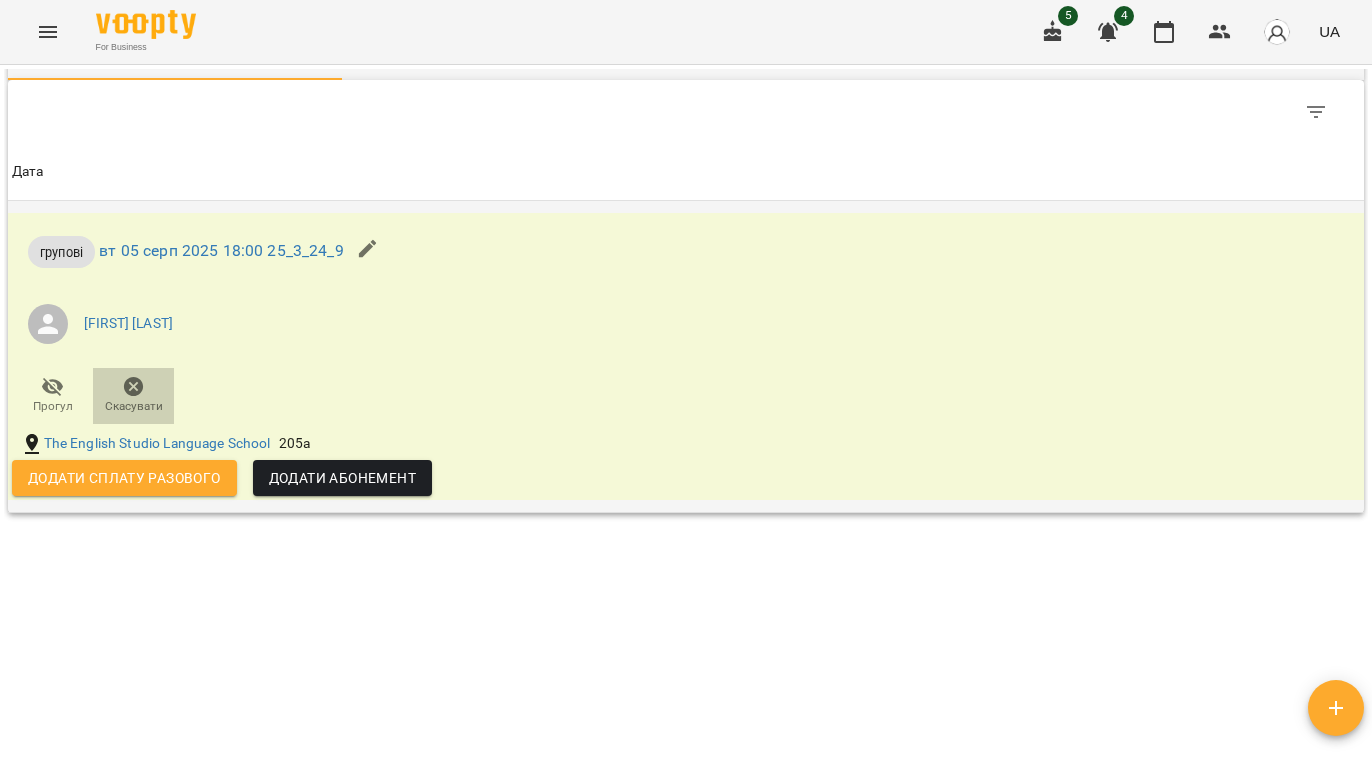 click 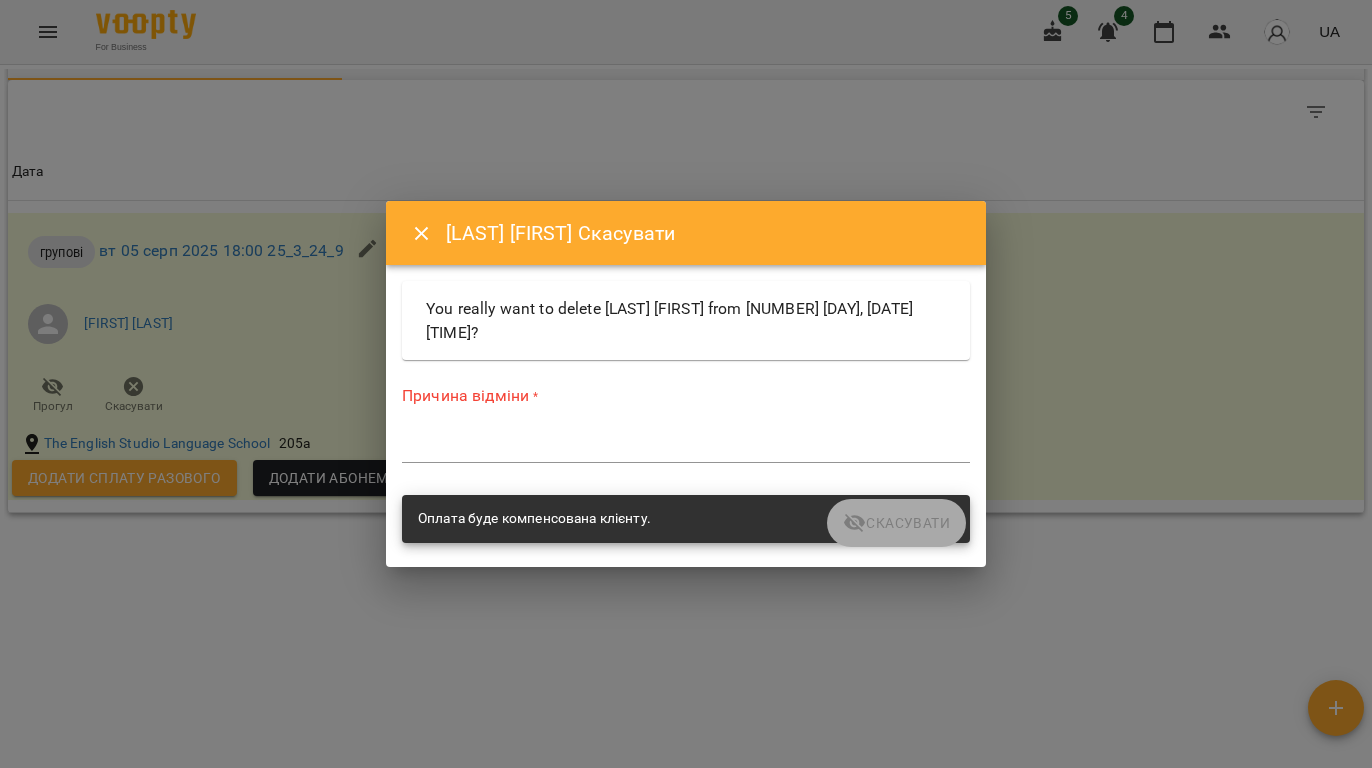 click on "Причина відміни   * *" at bounding box center [686, 427] 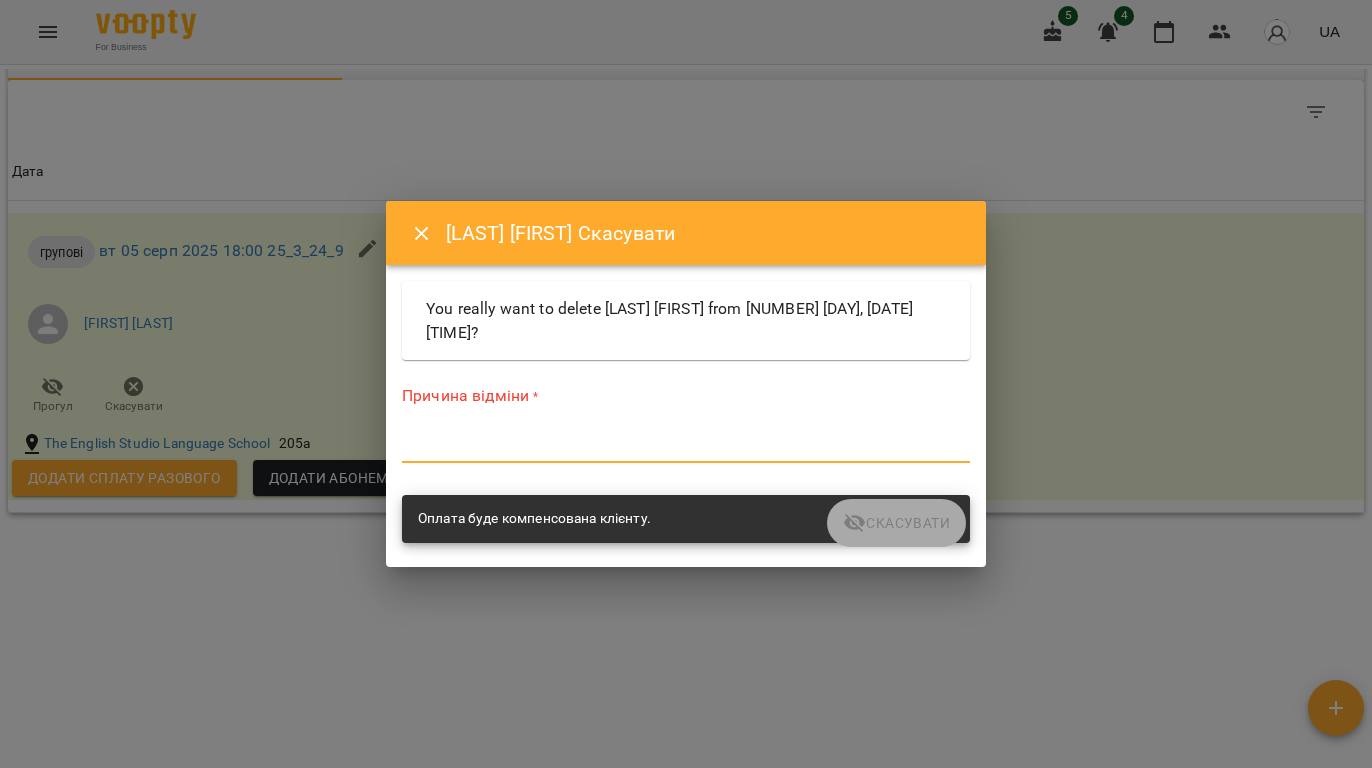 drag, startPoint x: 456, startPoint y: 445, endPoint x: 482, endPoint y: 453, distance: 27.202942 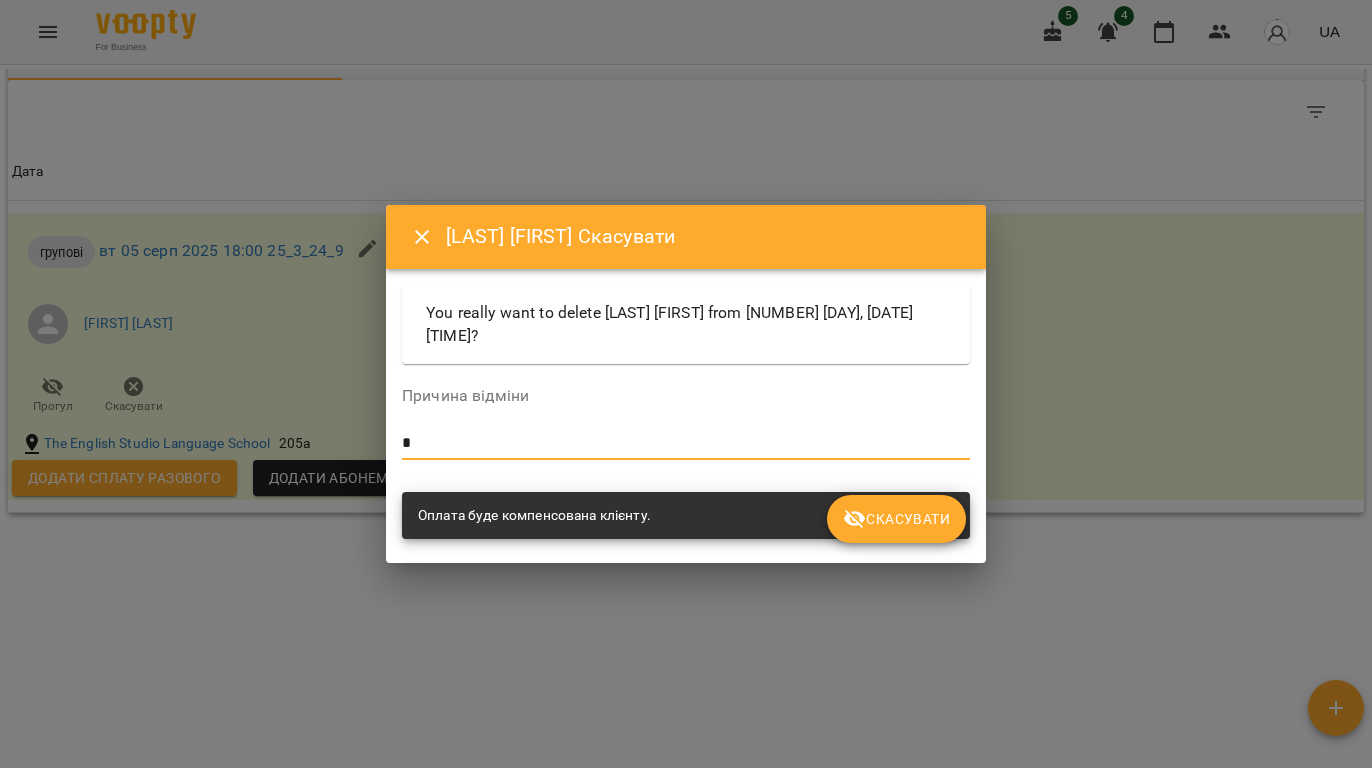 type on "*" 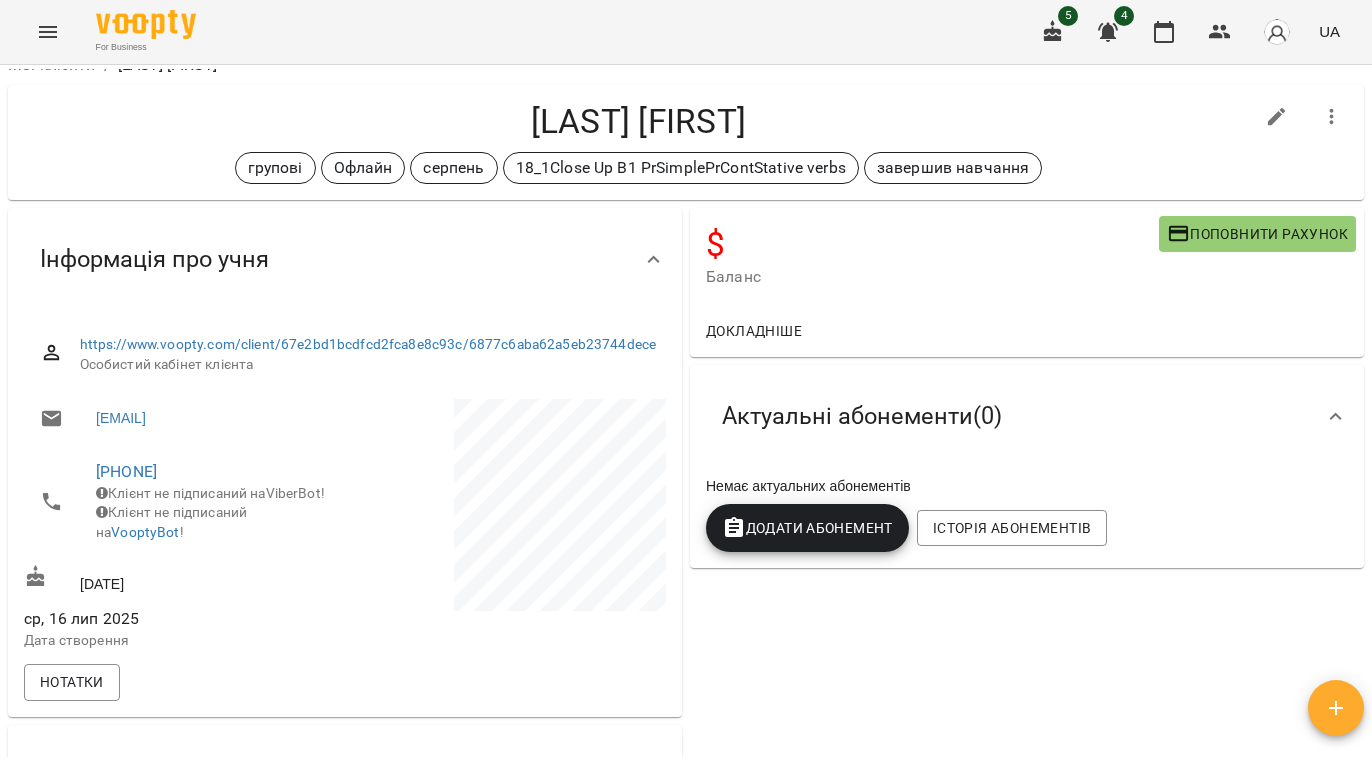 scroll, scrollTop: 0, scrollLeft: 0, axis: both 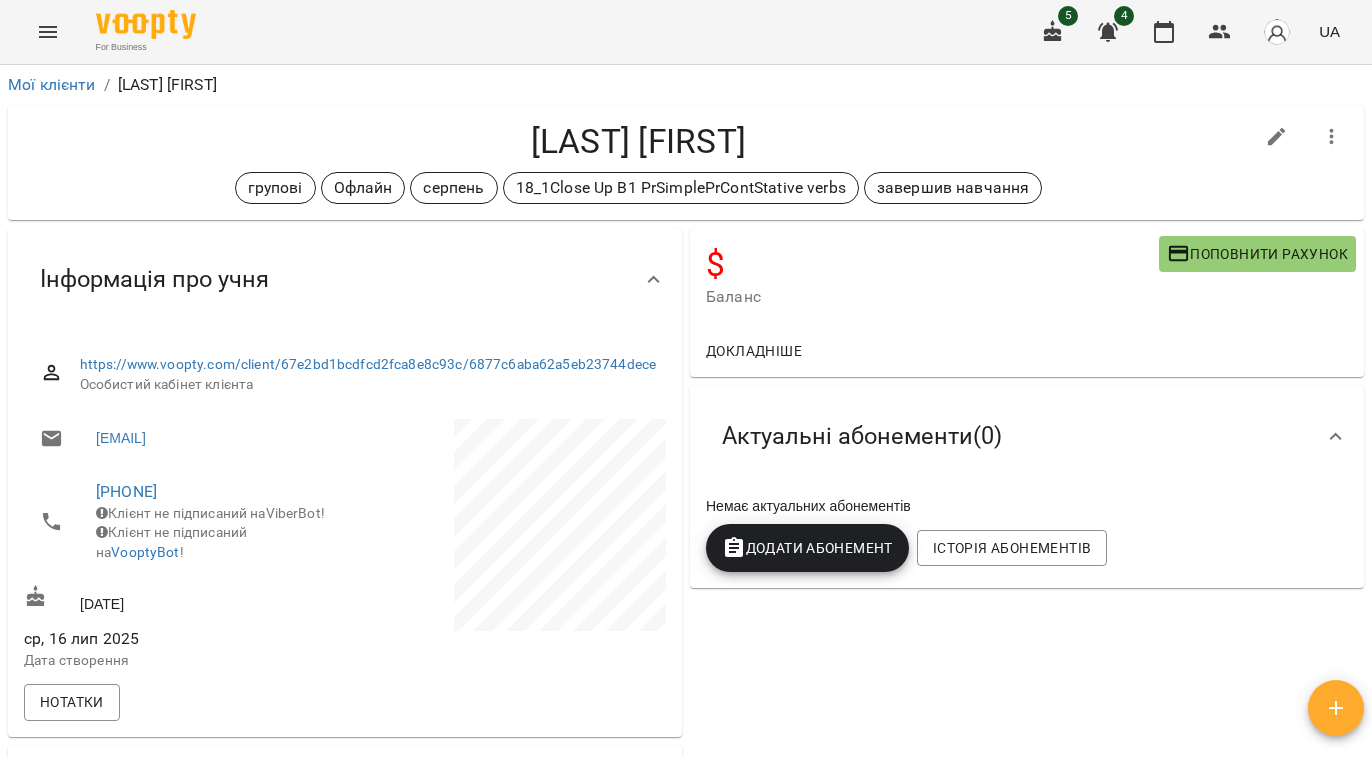 click at bounding box center [1332, 137] 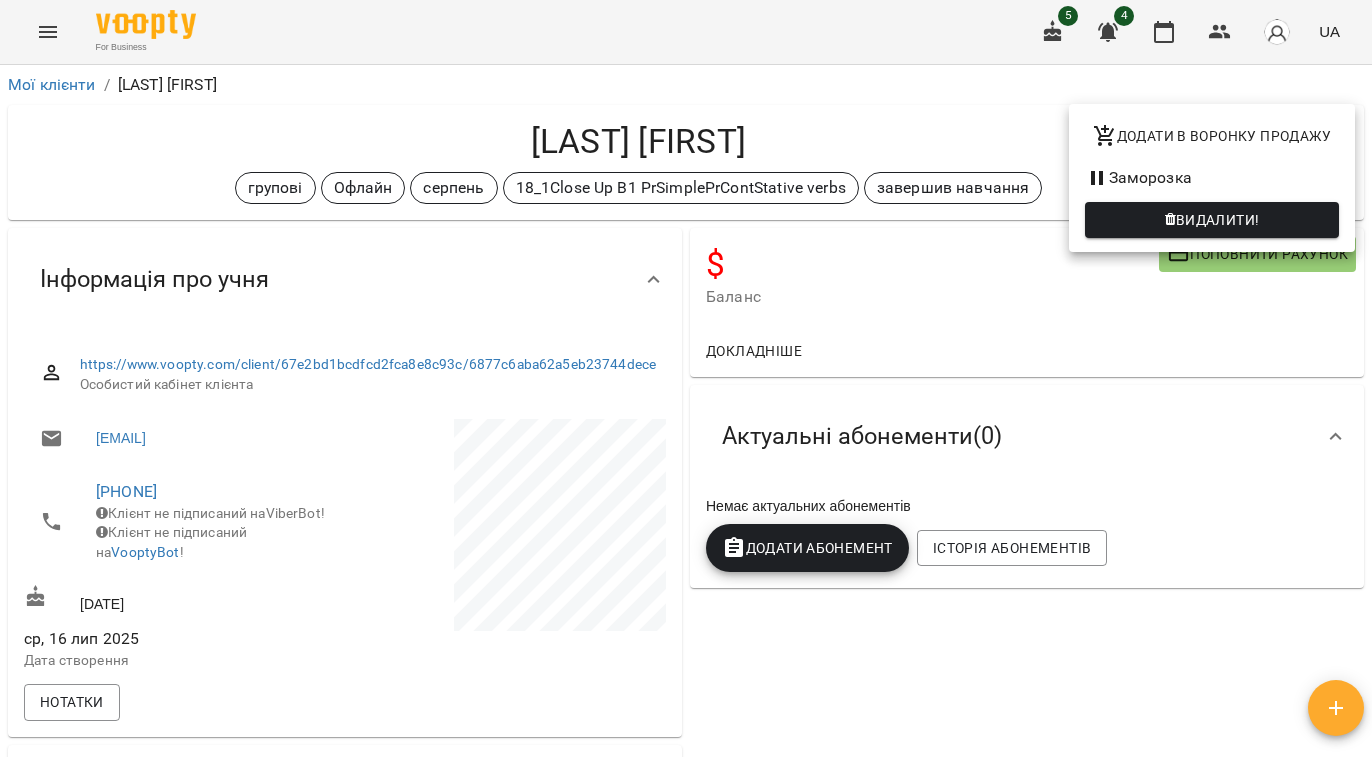 click on "Додати в воронку продажу" at bounding box center [1212, 136] 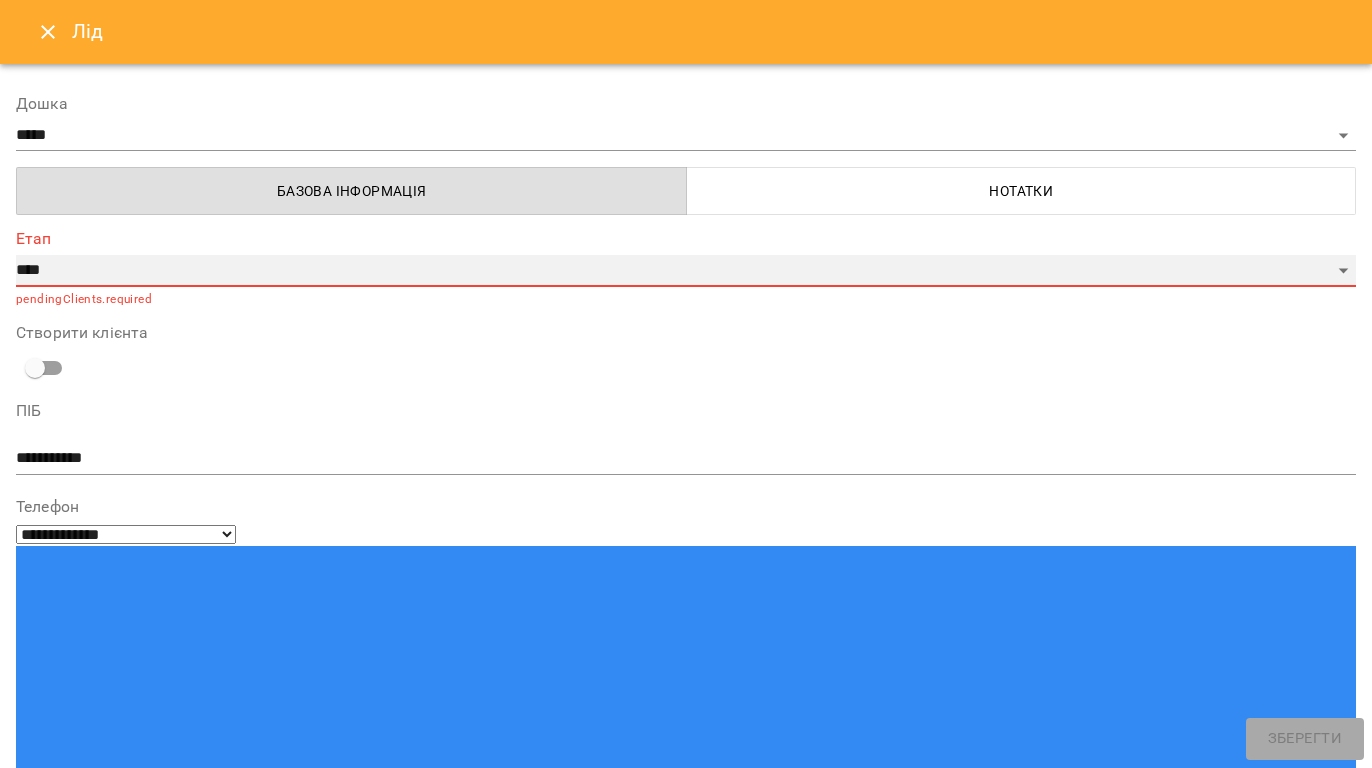 click on "**********" at bounding box center (686, 271) 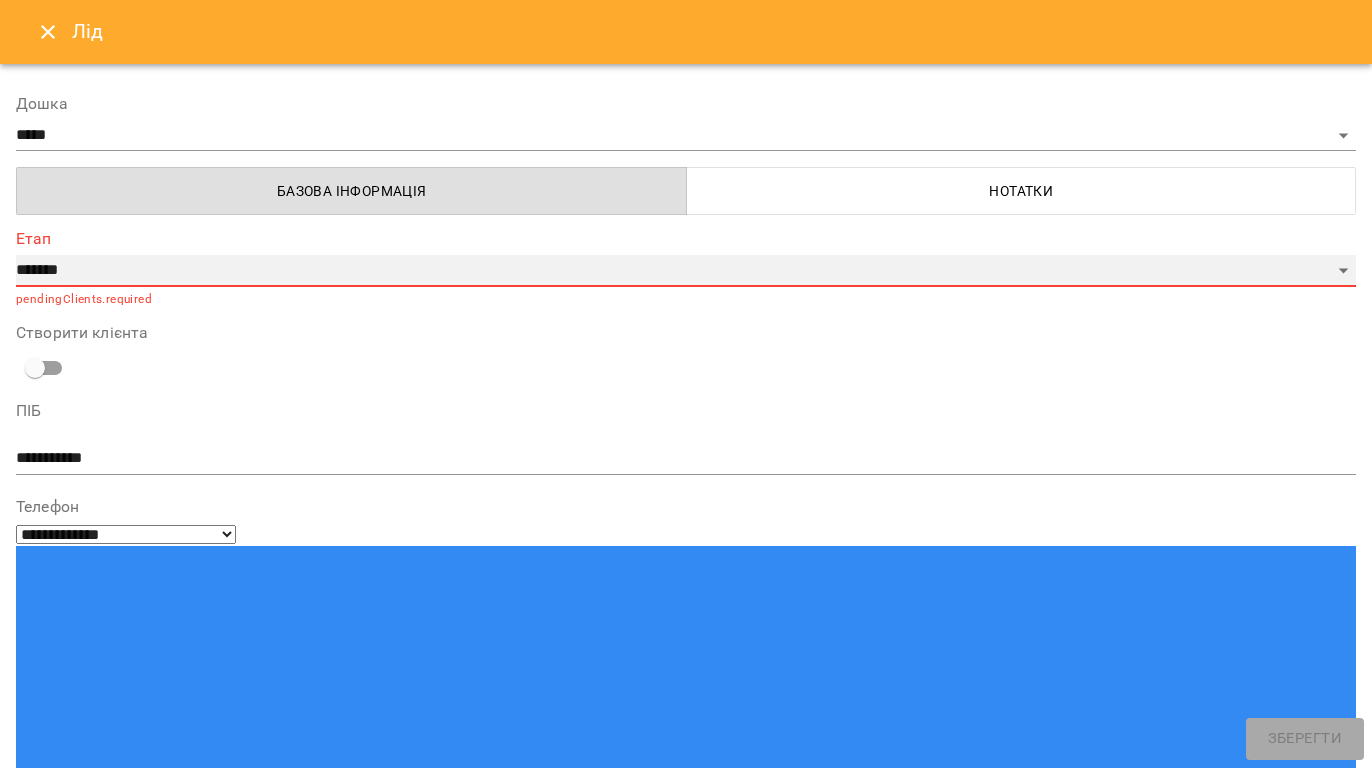 click on "**********" at bounding box center [686, 271] 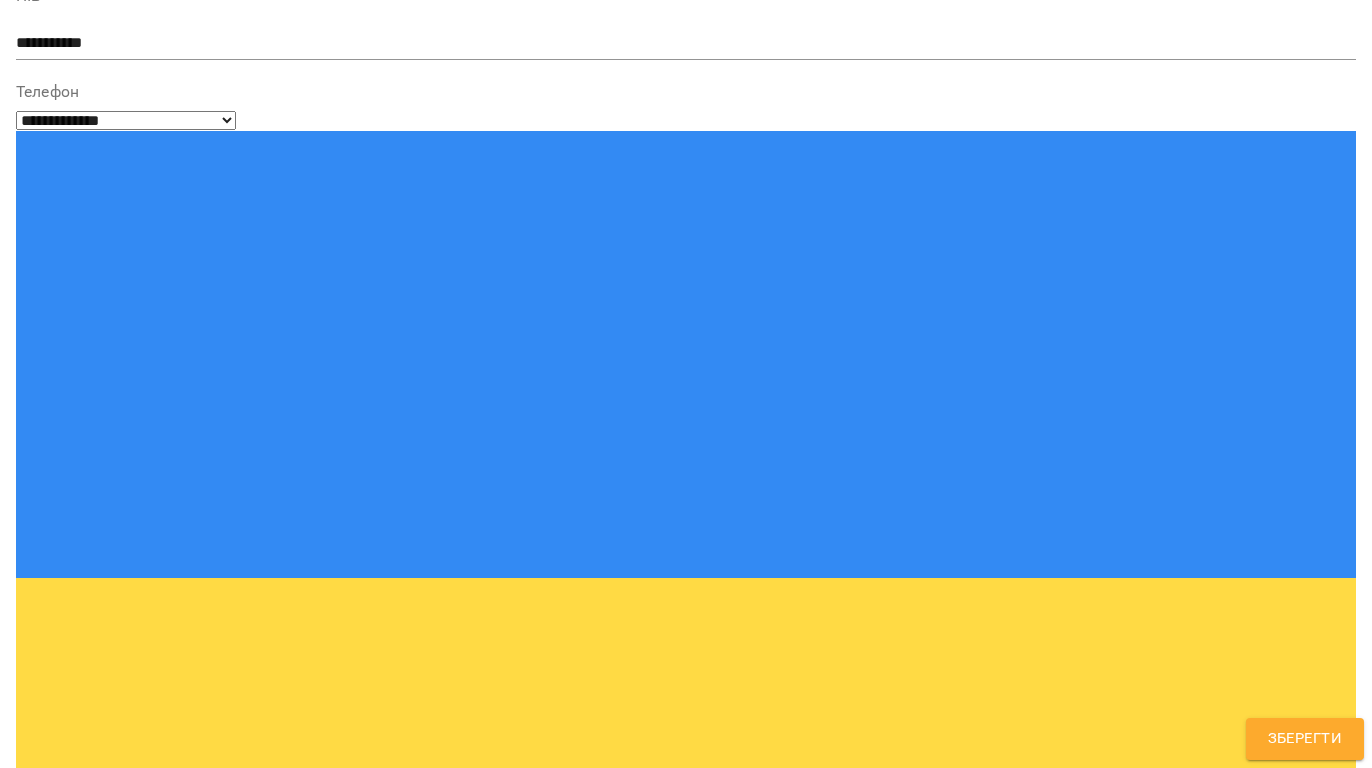 scroll, scrollTop: 398, scrollLeft: 0, axis: vertical 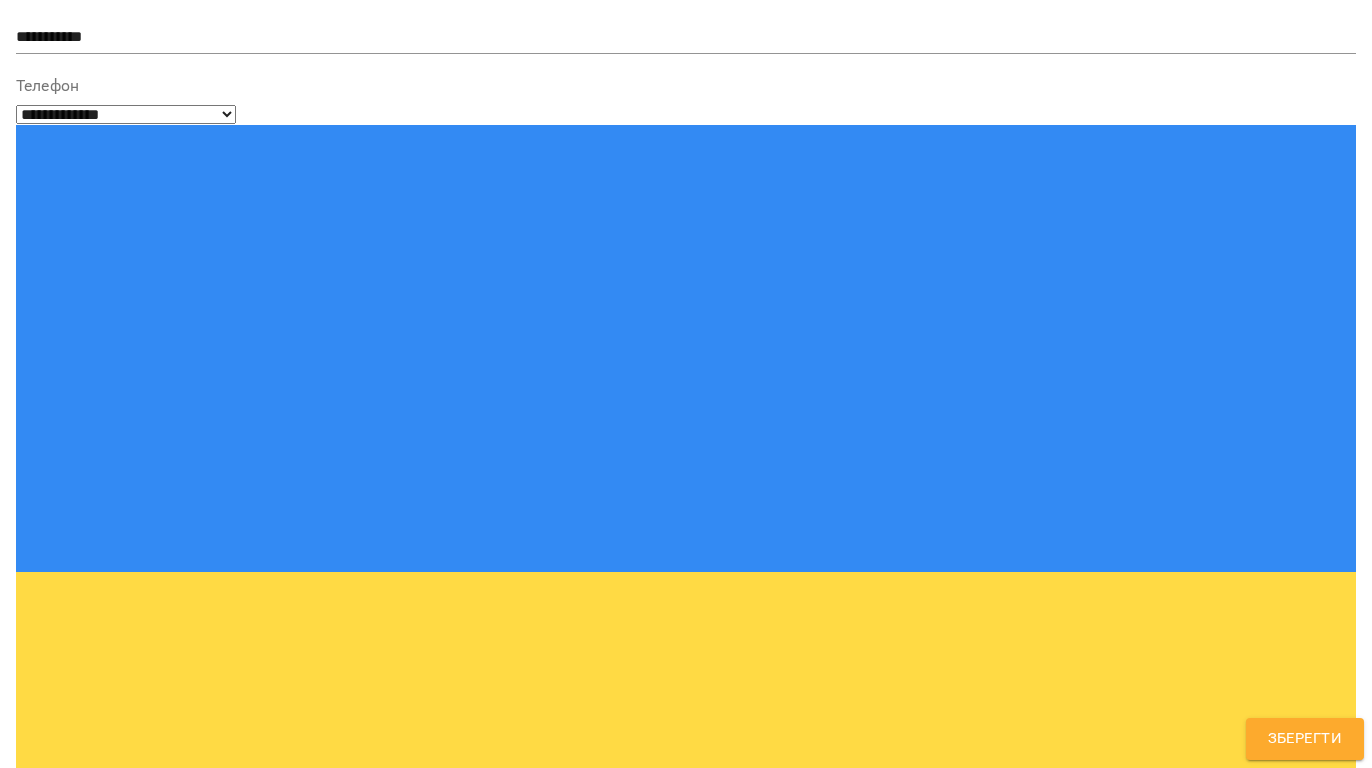 click at bounding box center (686, 1556) 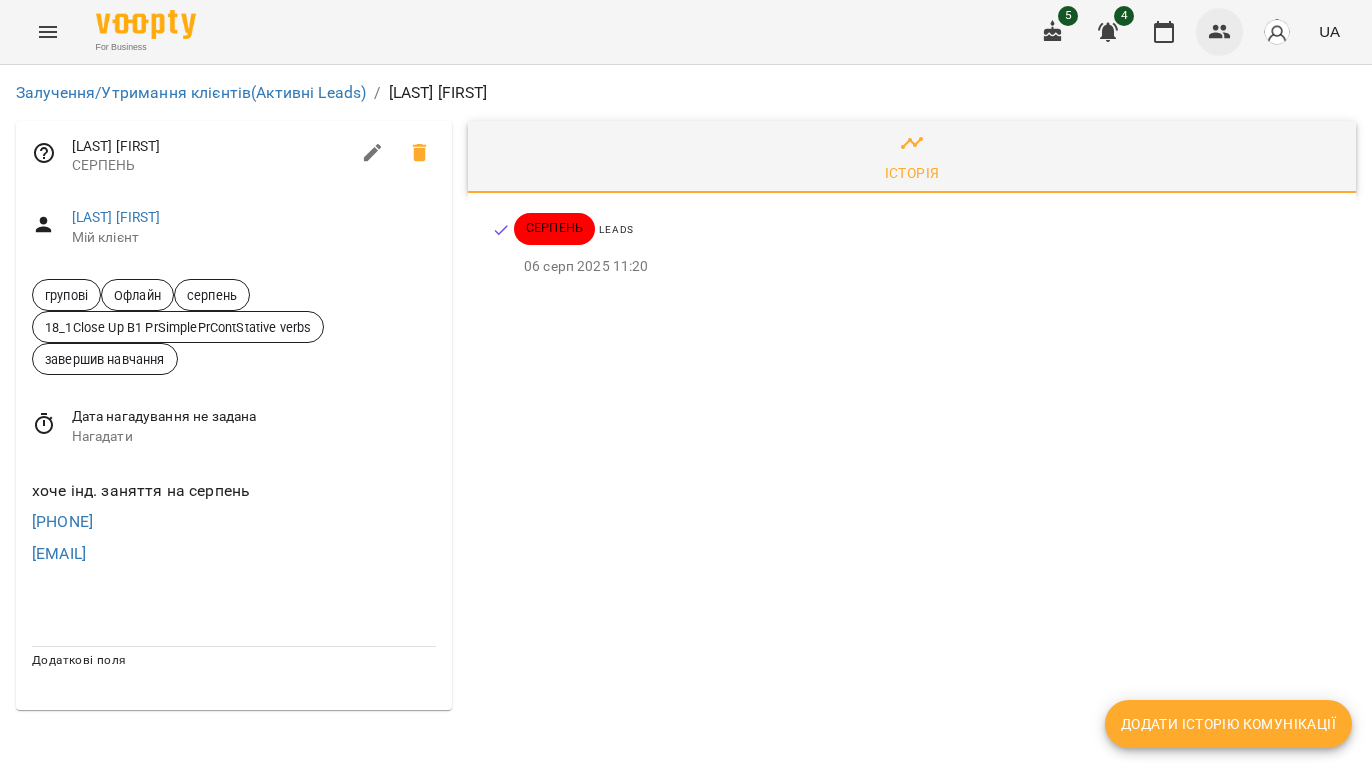 click 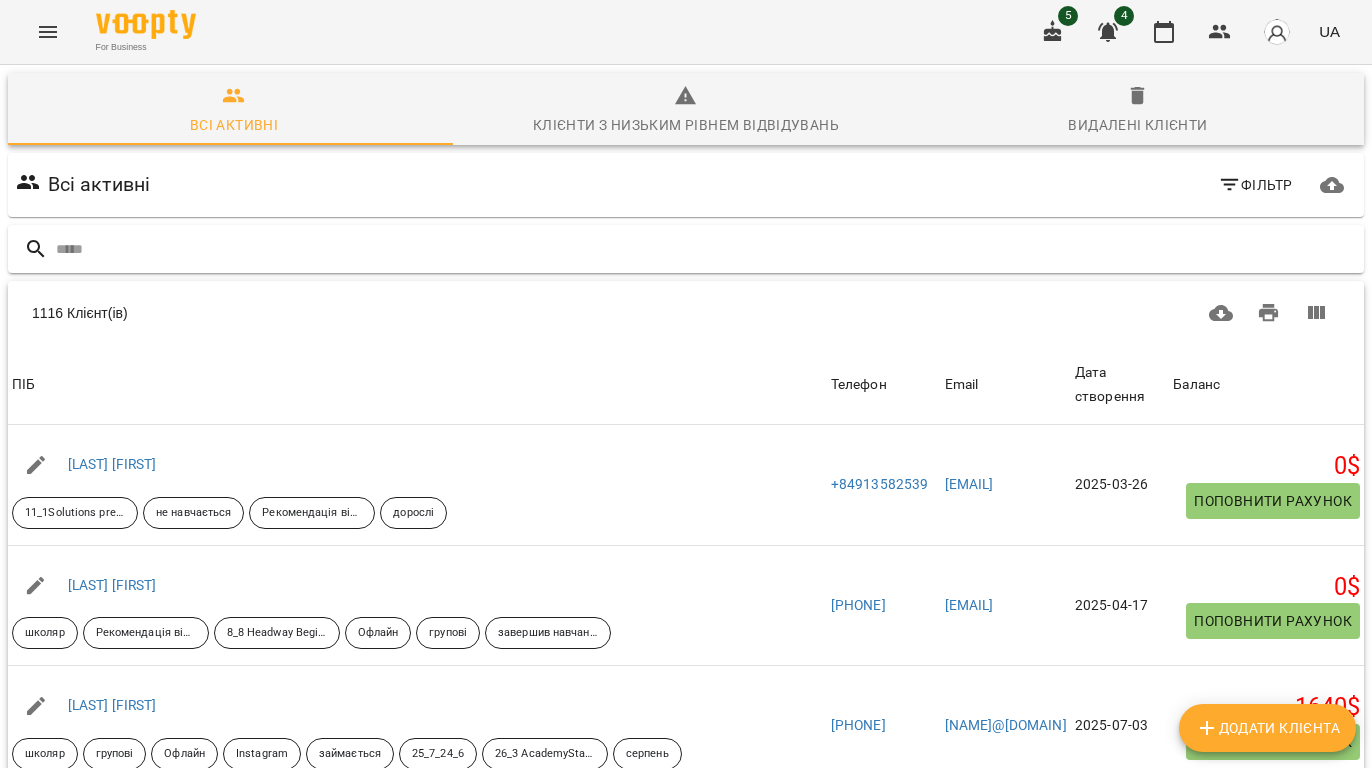click at bounding box center [706, 249] 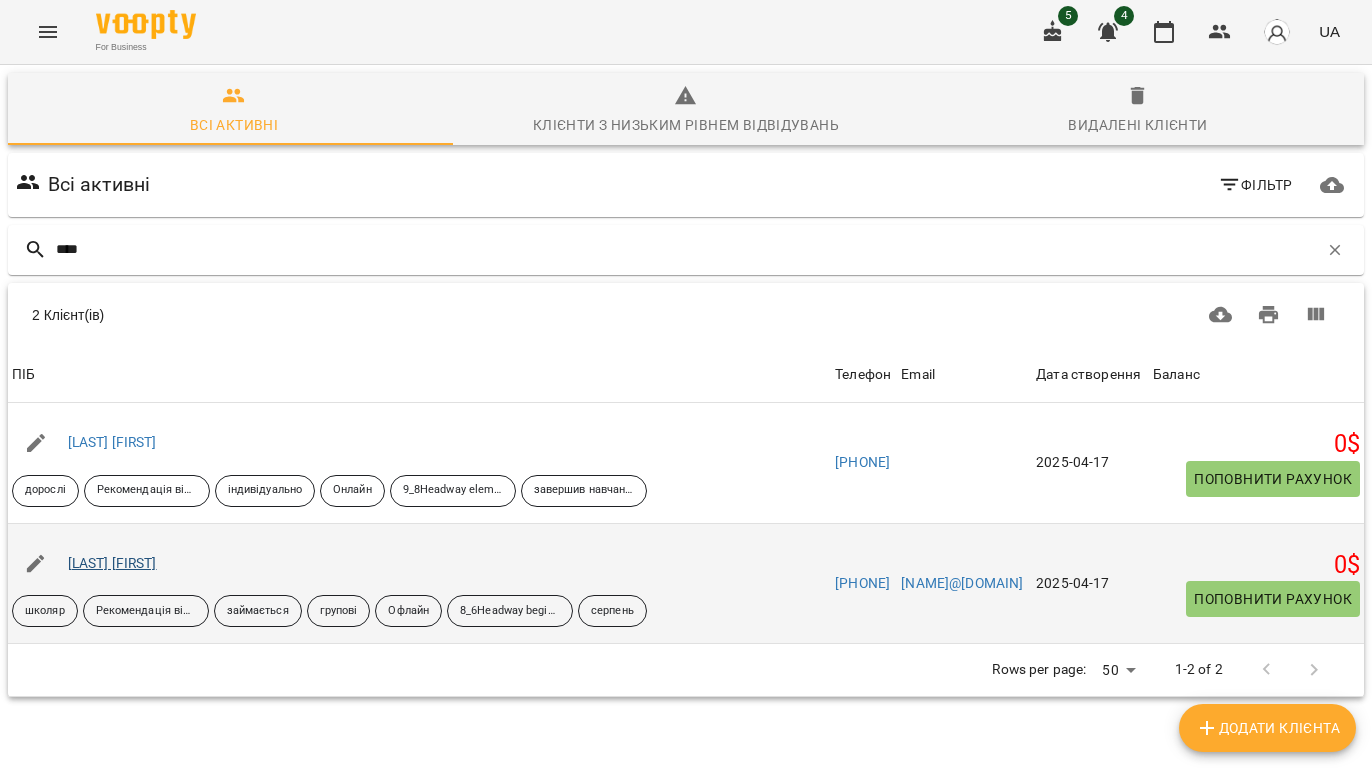 type on "****" 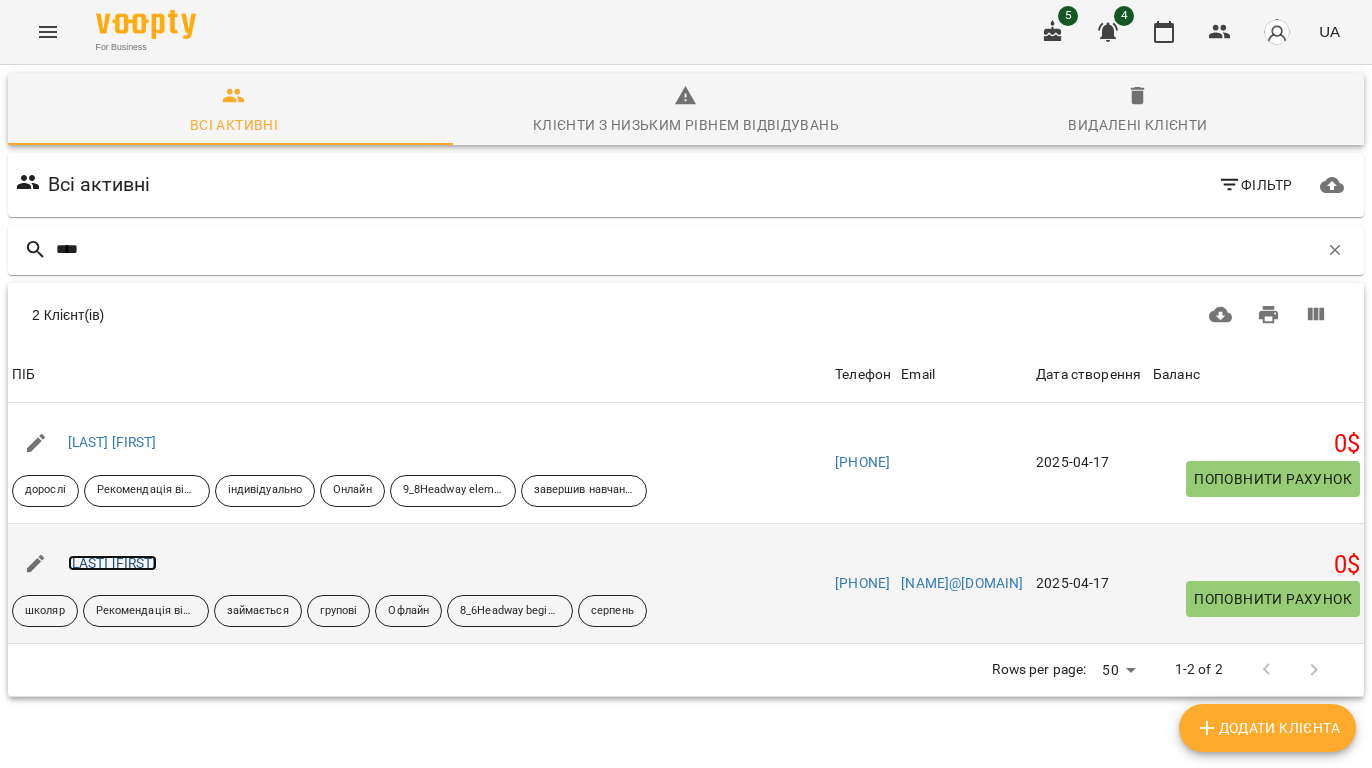 click on "Суботович Олександра" at bounding box center (112, 563) 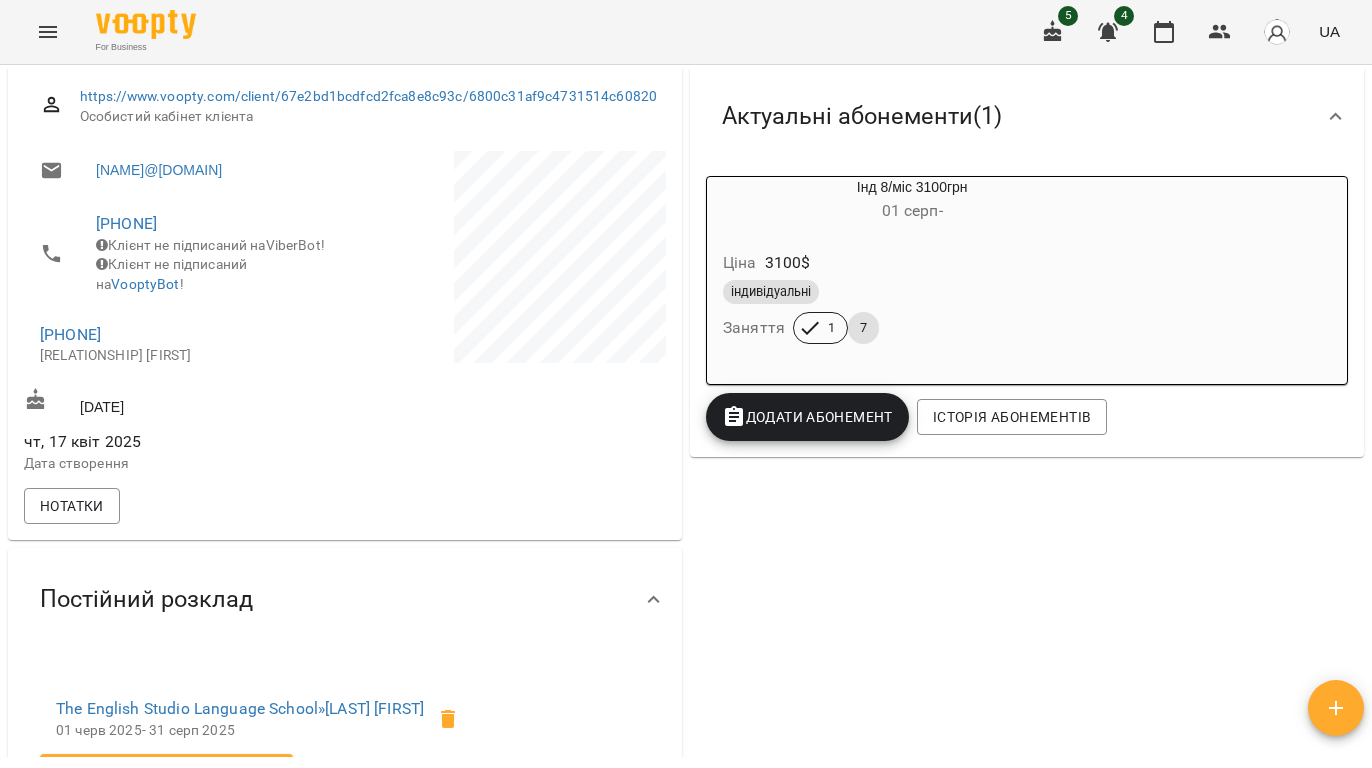 scroll, scrollTop: 266, scrollLeft: 0, axis: vertical 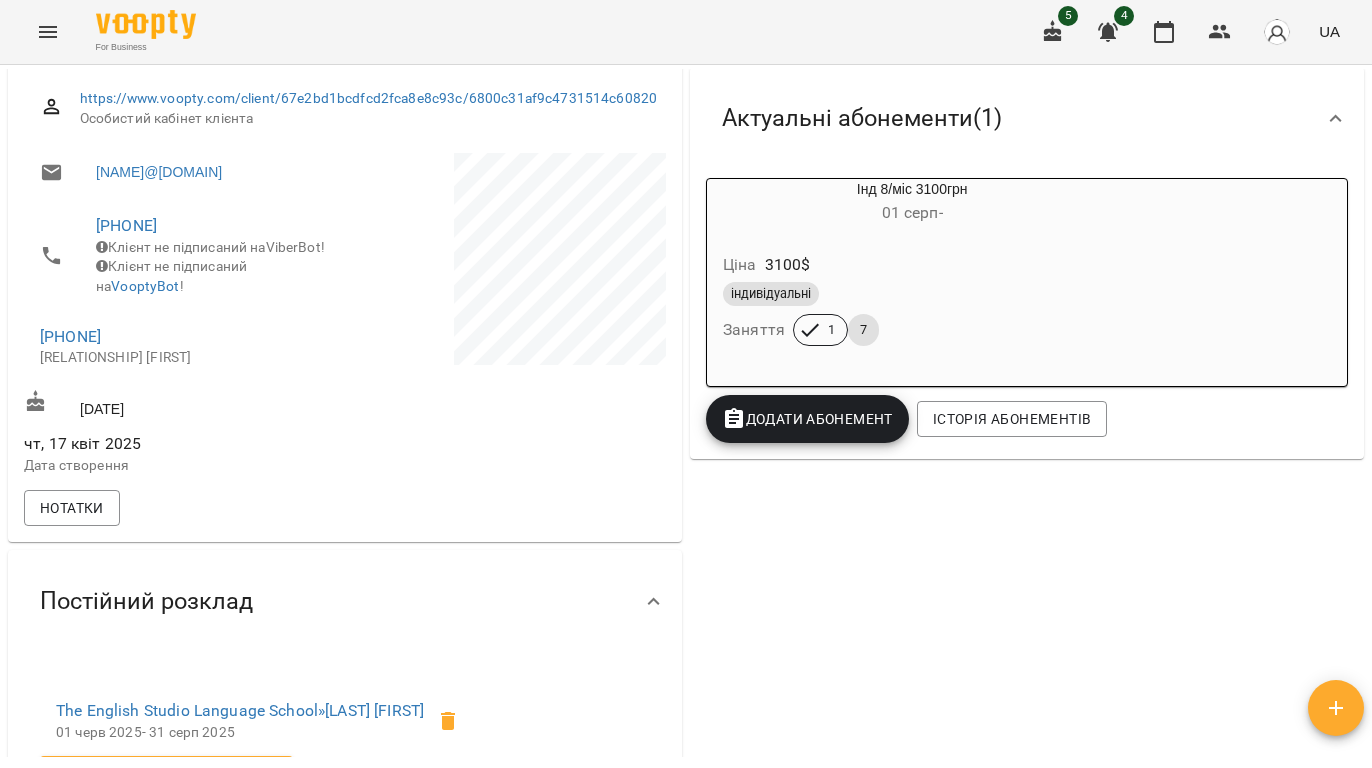 drag, startPoint x: 232, startPoint y: 238, endPoint x: 89, endPoint y: 230, distance: 143.2236 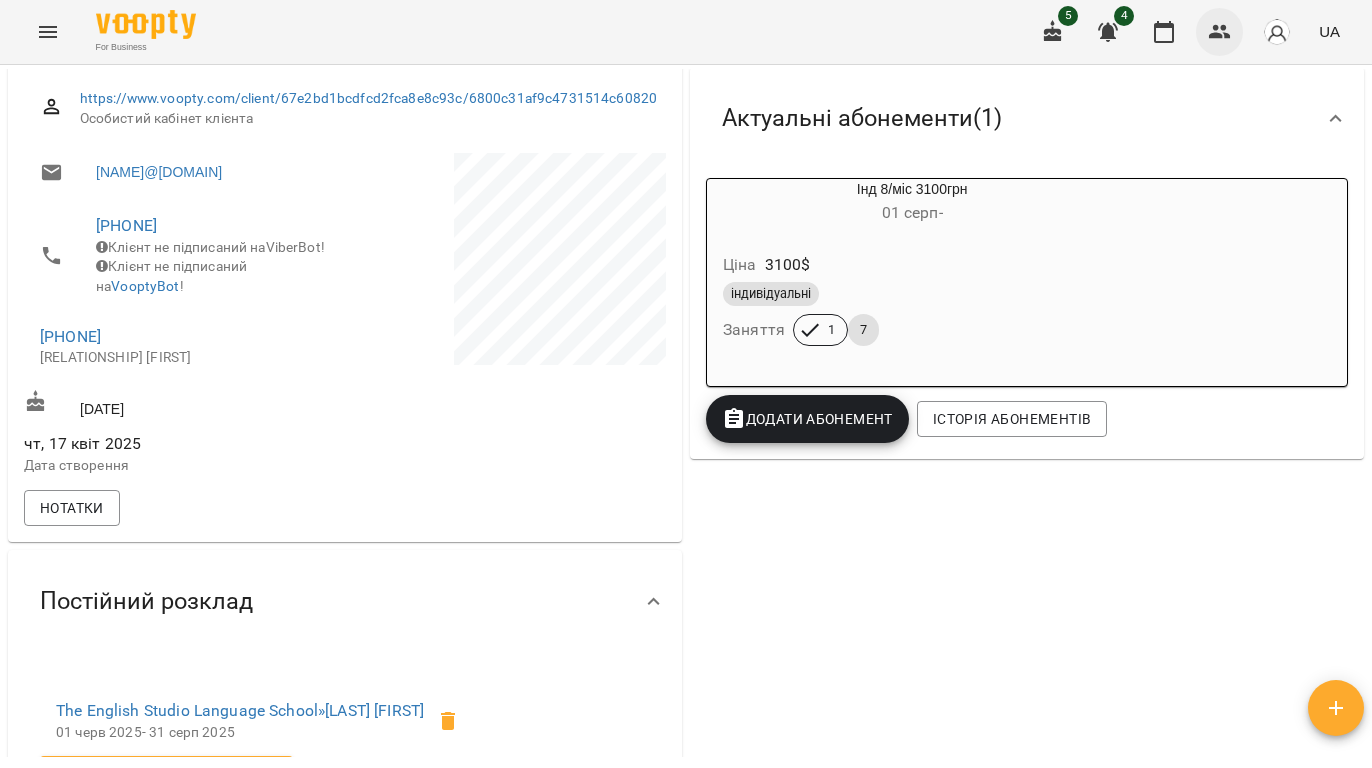click 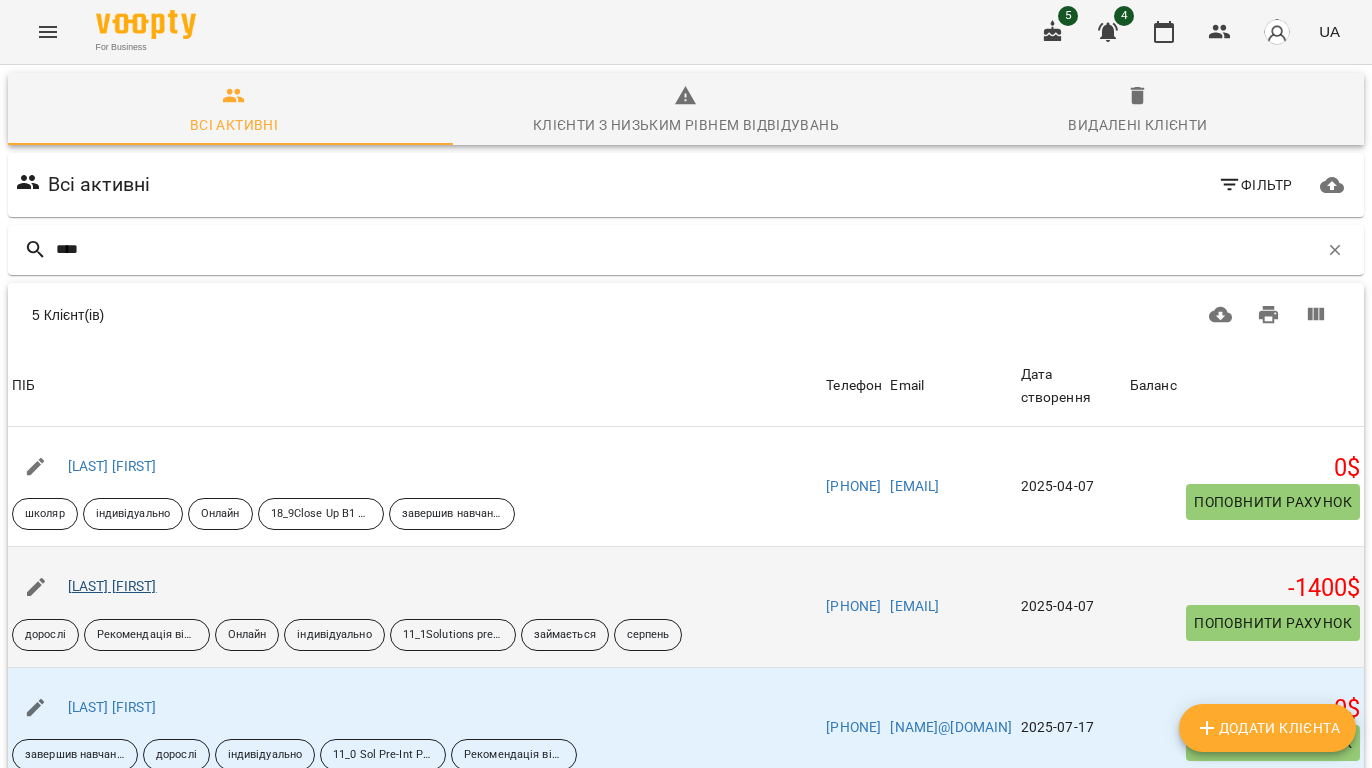 type on "****" 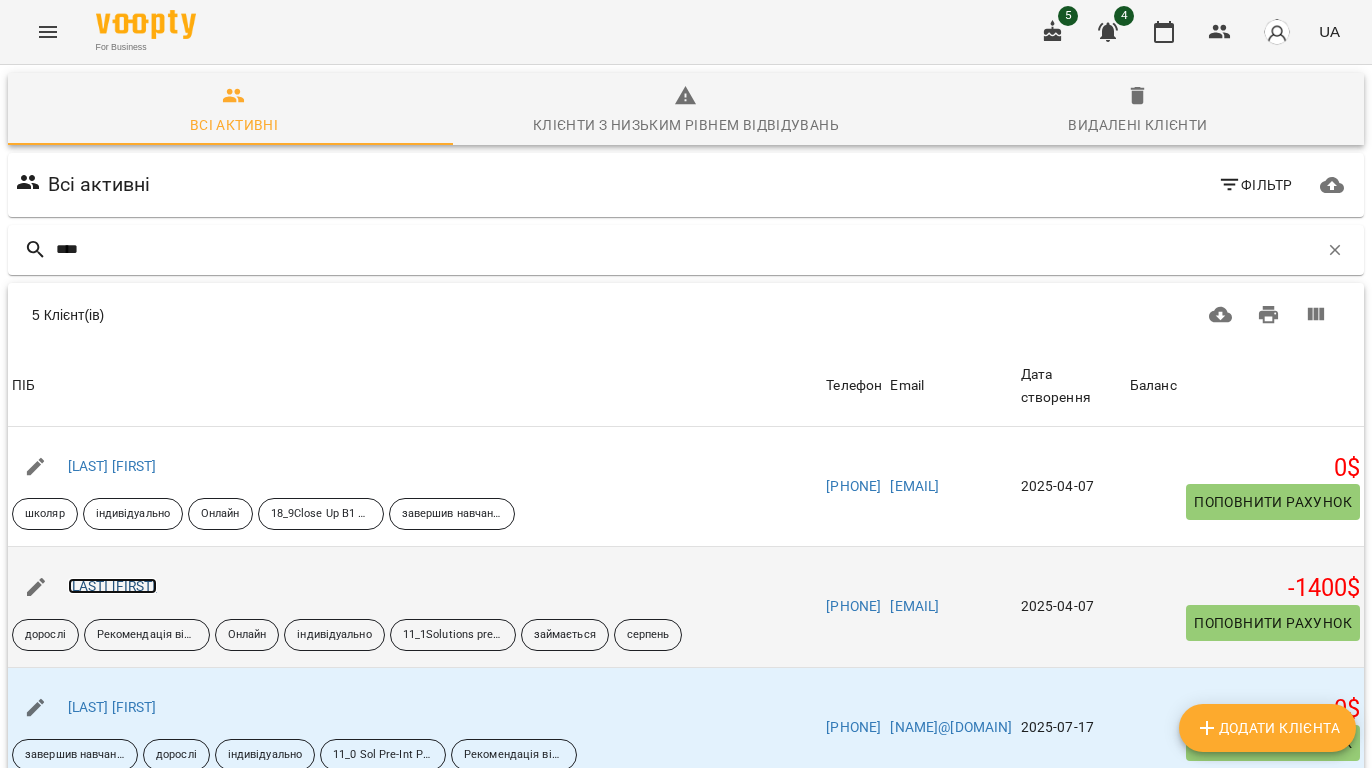 click on "Бевз Ольга" at bounding box center (112, 586) 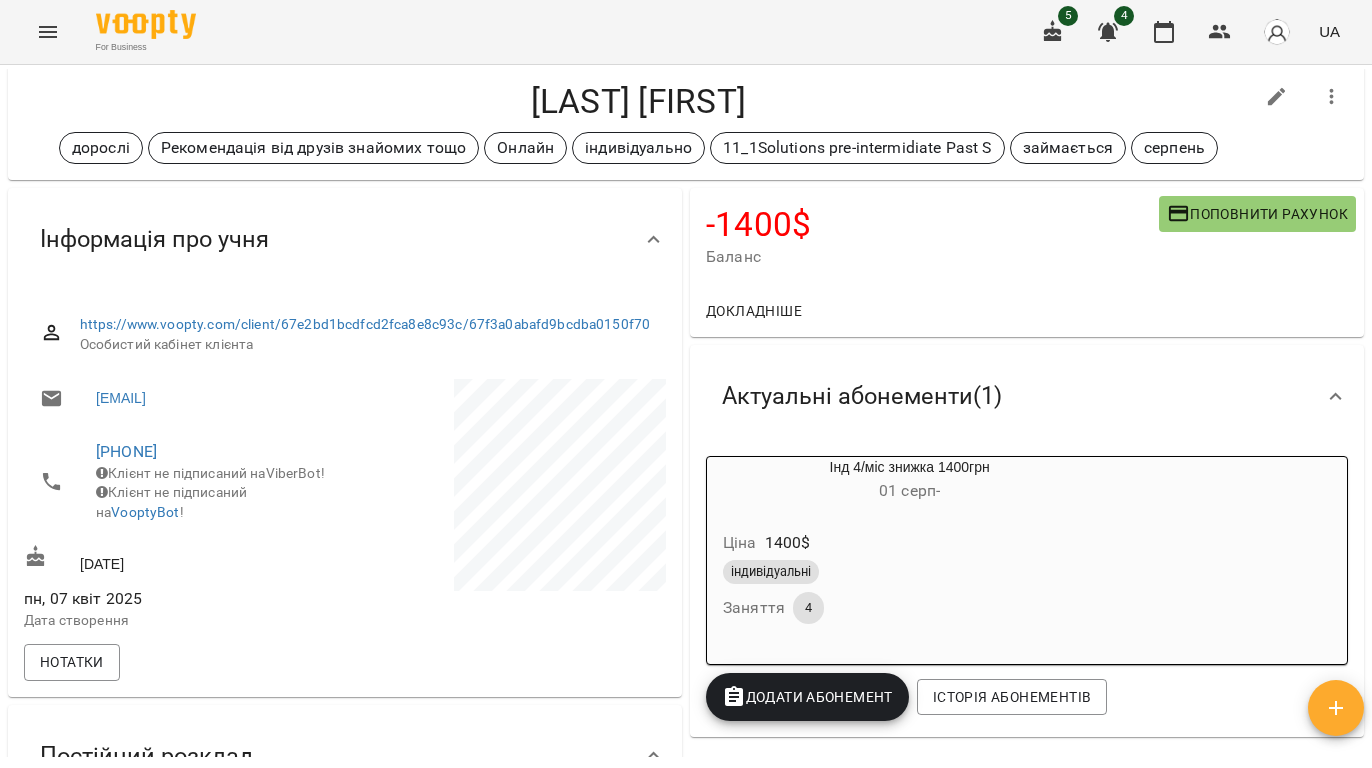 scroll, scrollTop: 0, scrollLeft: 0, axis: both 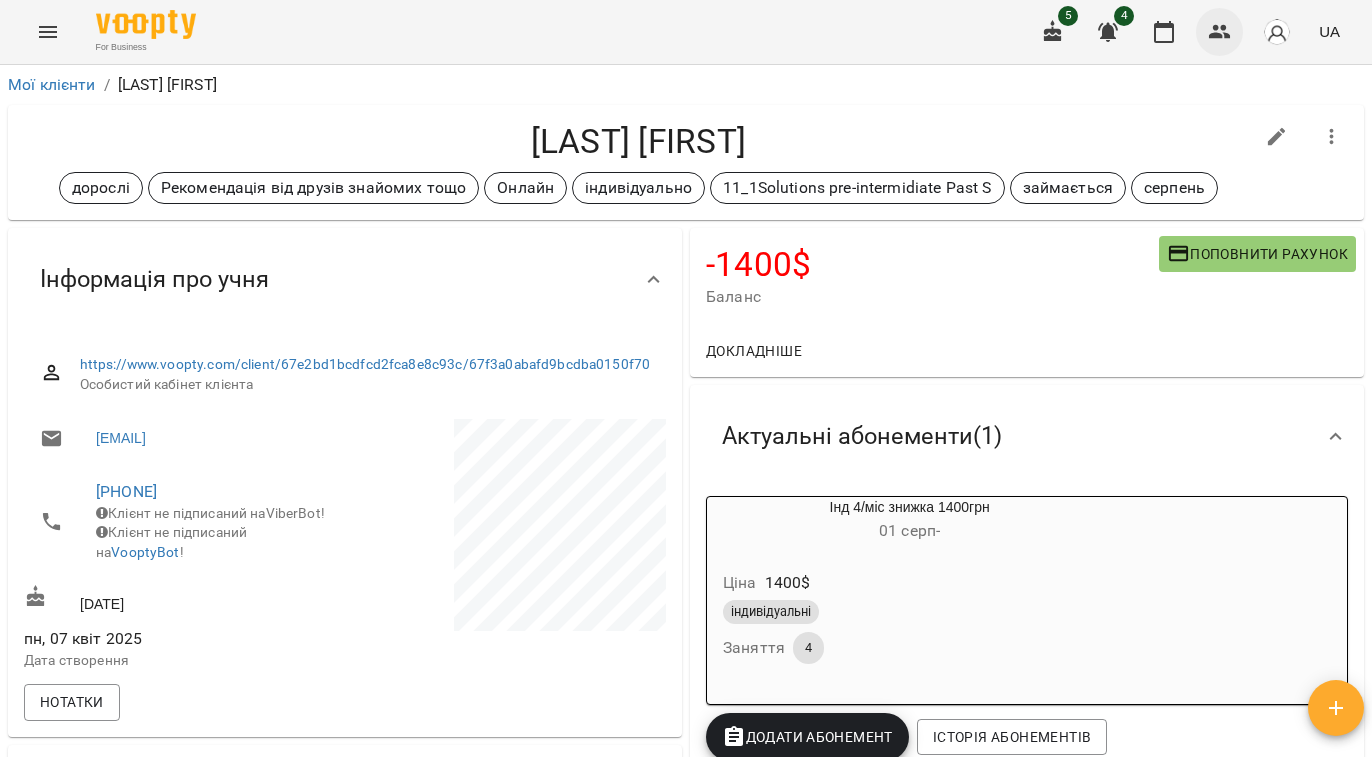 click 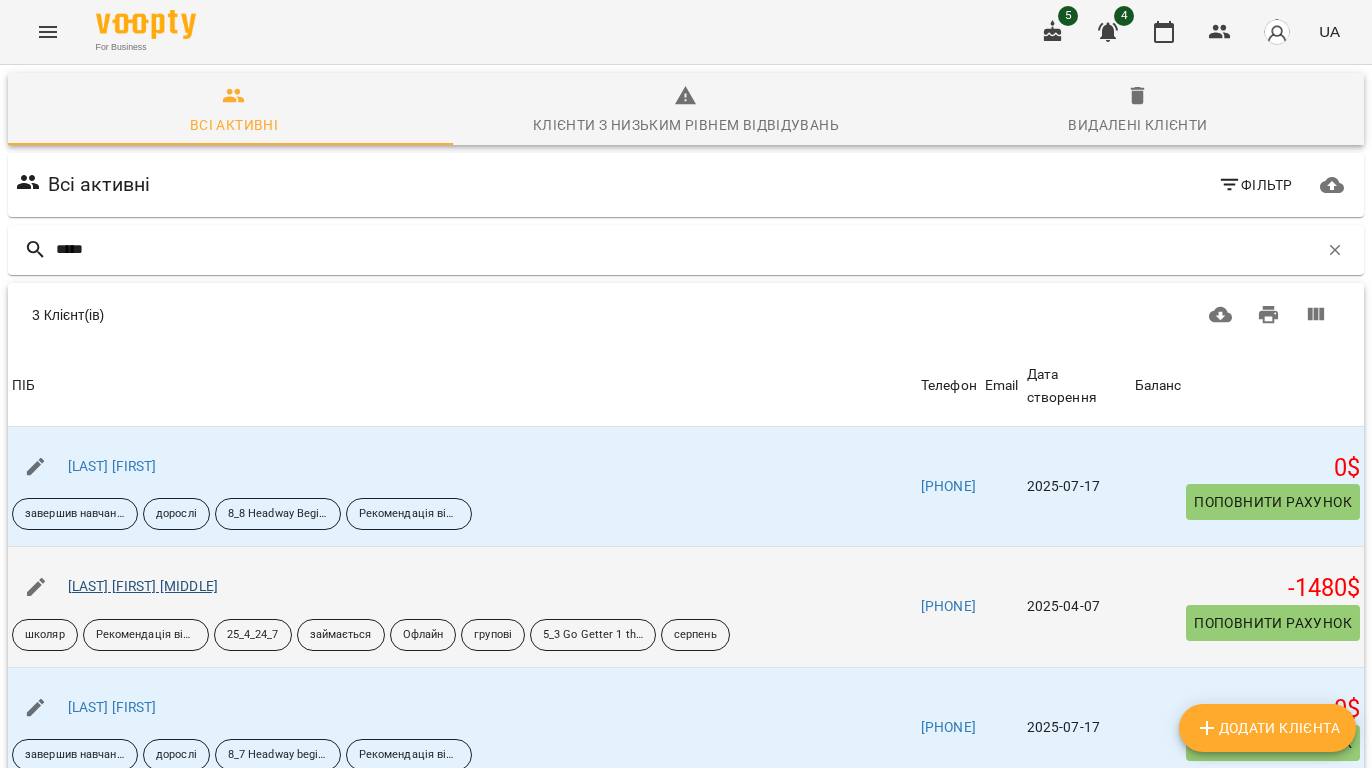 type on "*****" 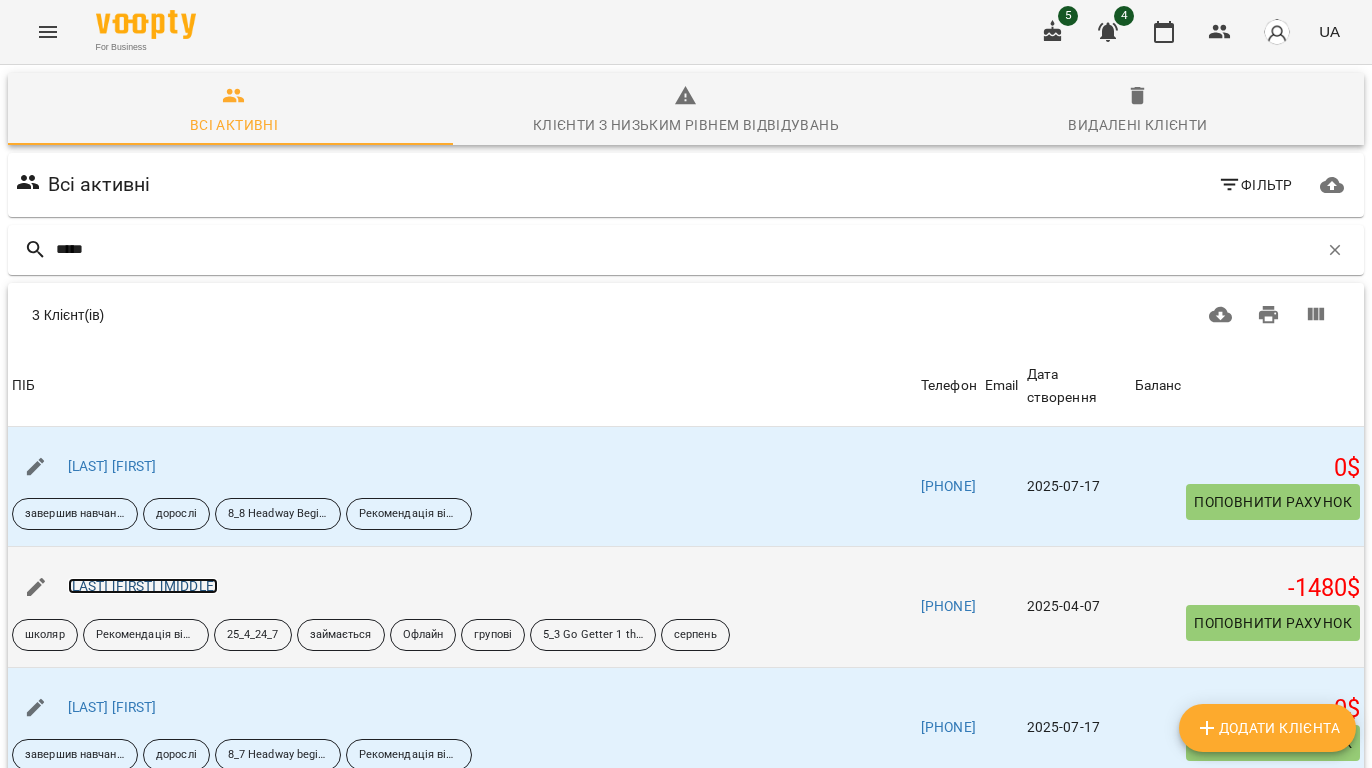 click on "Білик Діана Богданівна" at bounding box center (143, 586) 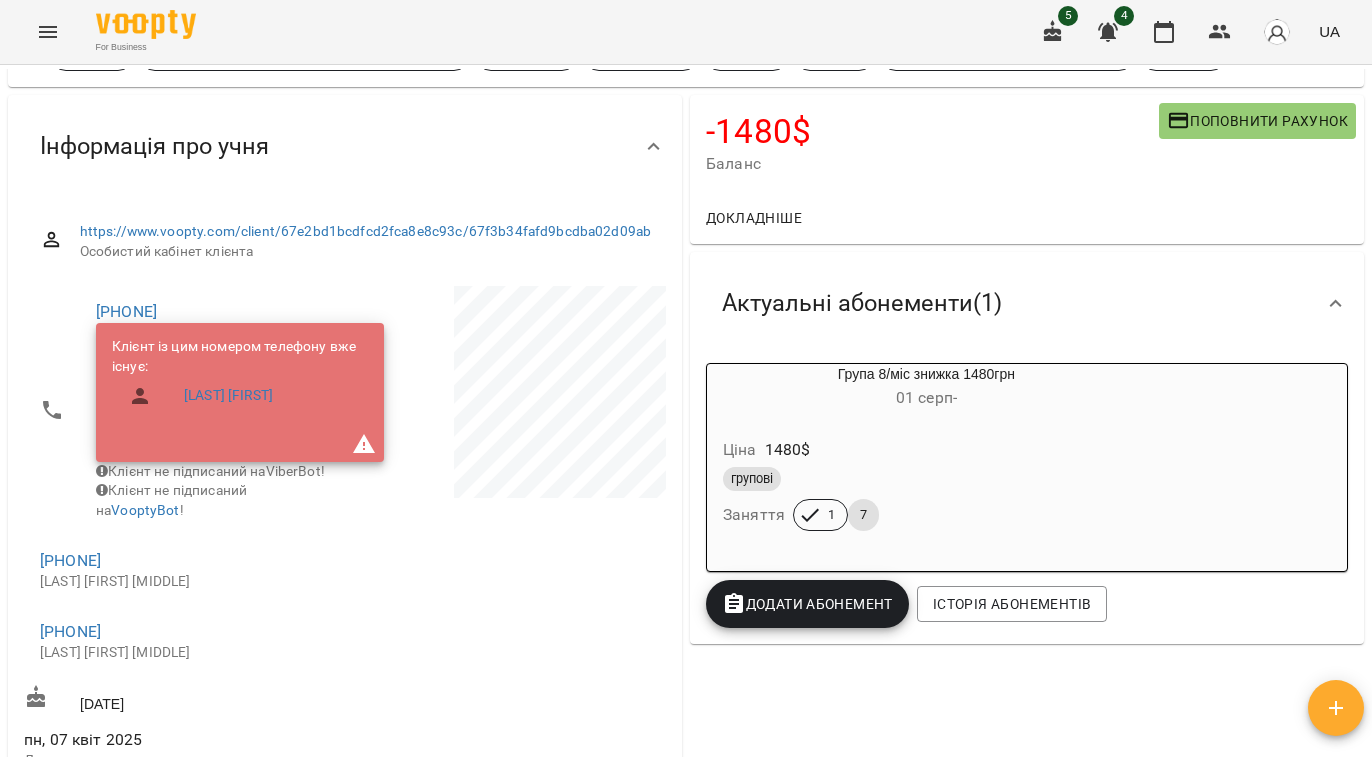 scroll, scrollTop: 0, scrollLeft: 0, axis: both 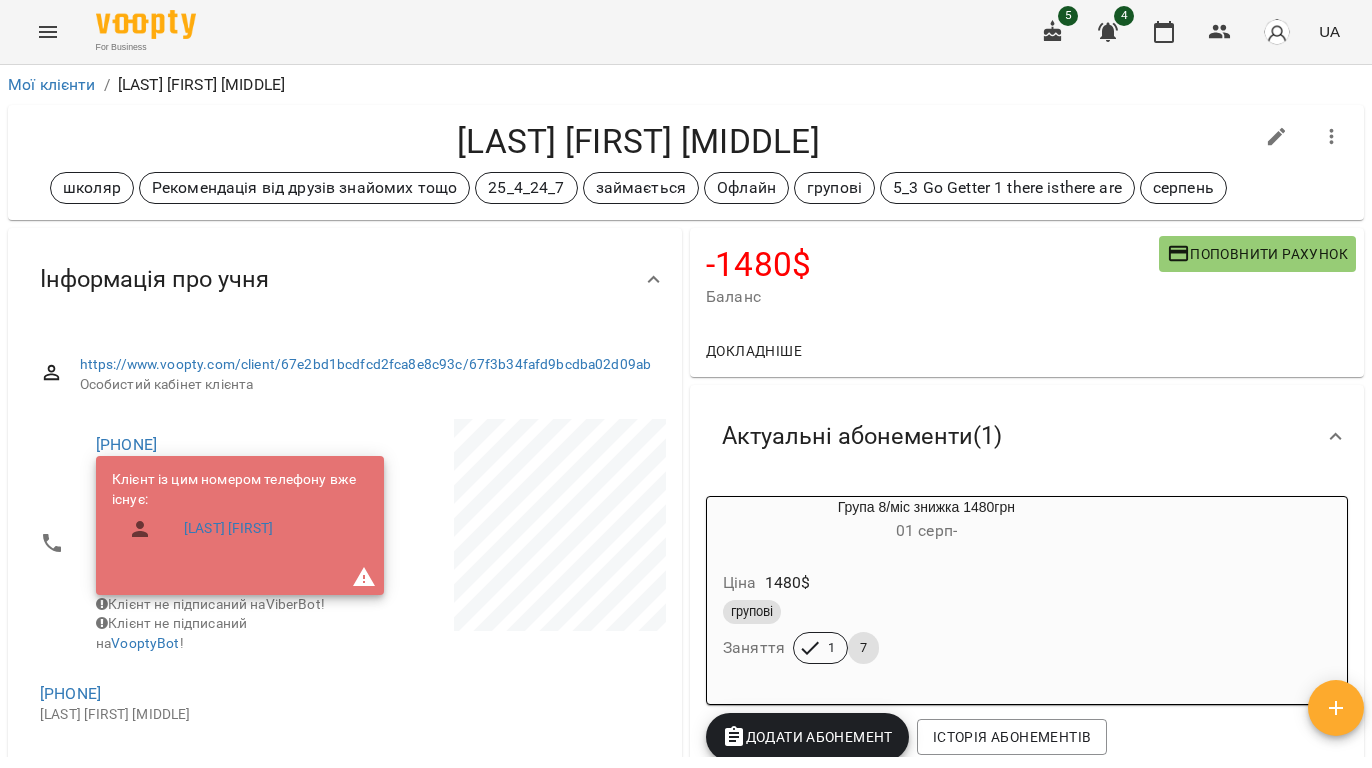 click at bounding box center (507, 664) 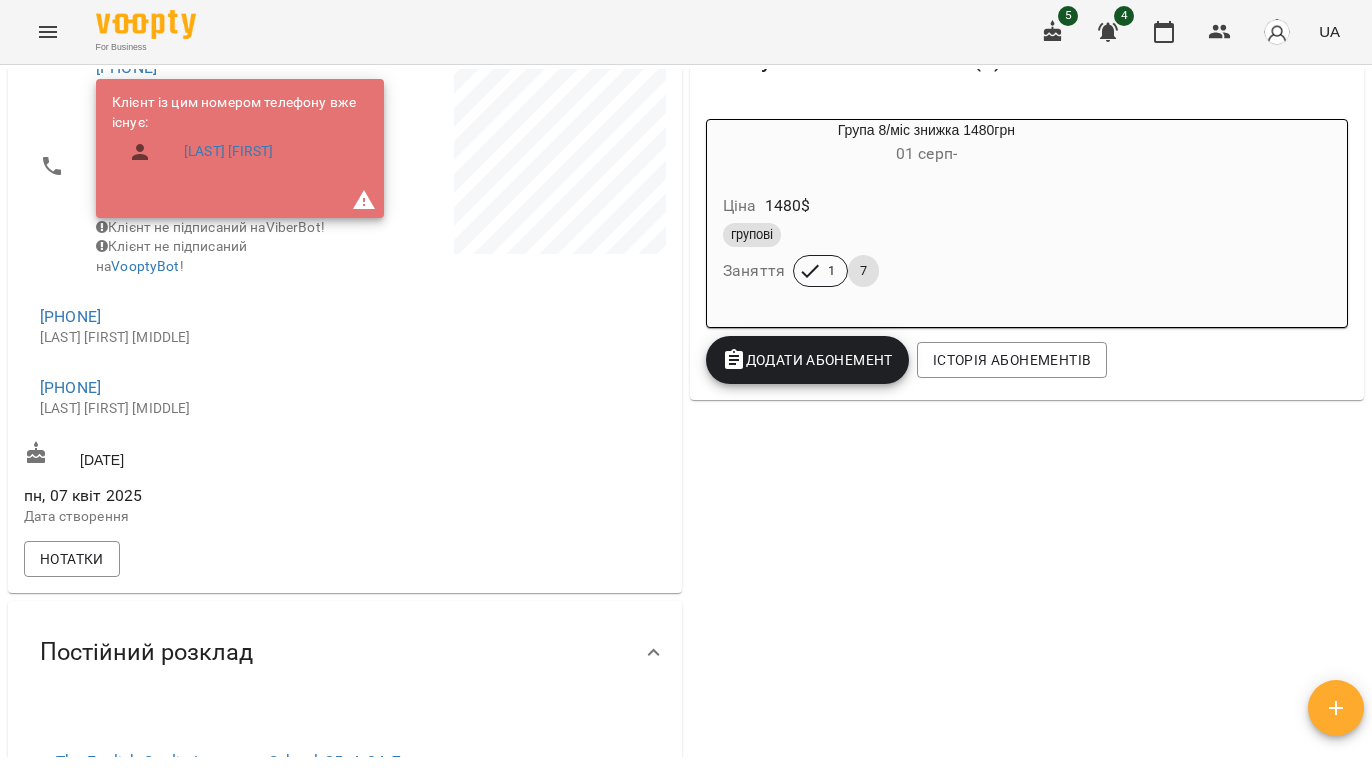 scroll, scrollTop: 400, scrollLeft: 0, axis: vertical 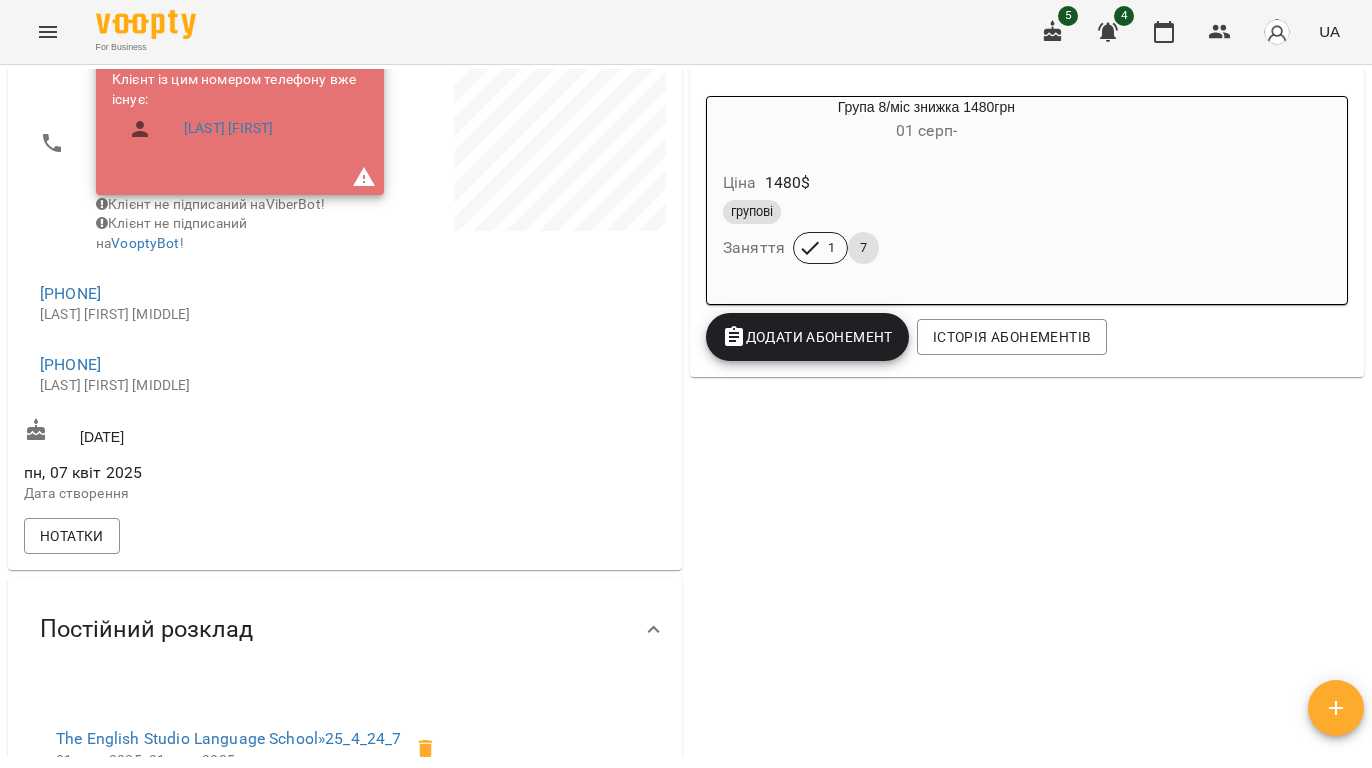 drag, startPoint x: 174, startPoint y: 341, endPoint x: 36, endPoint y: 346, distance: 138.09055 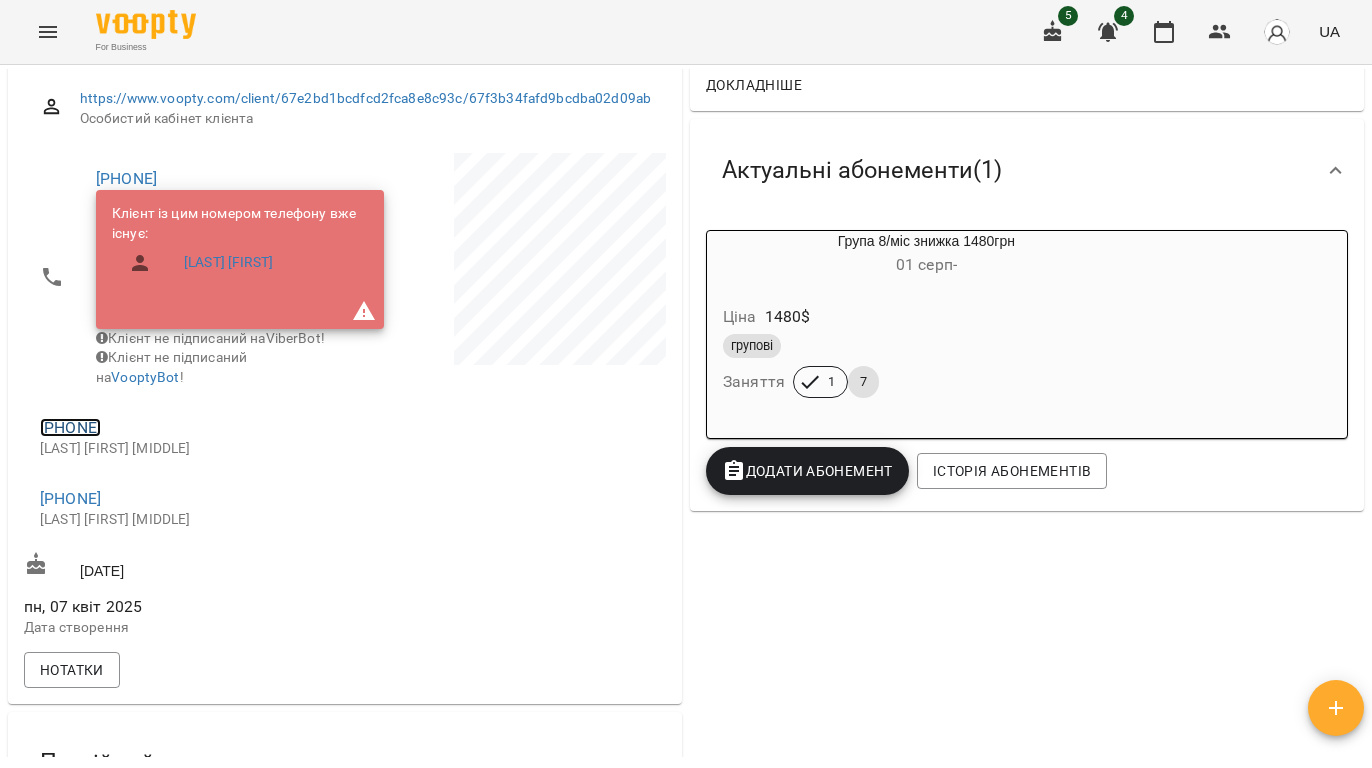 copy on "+380985451233" 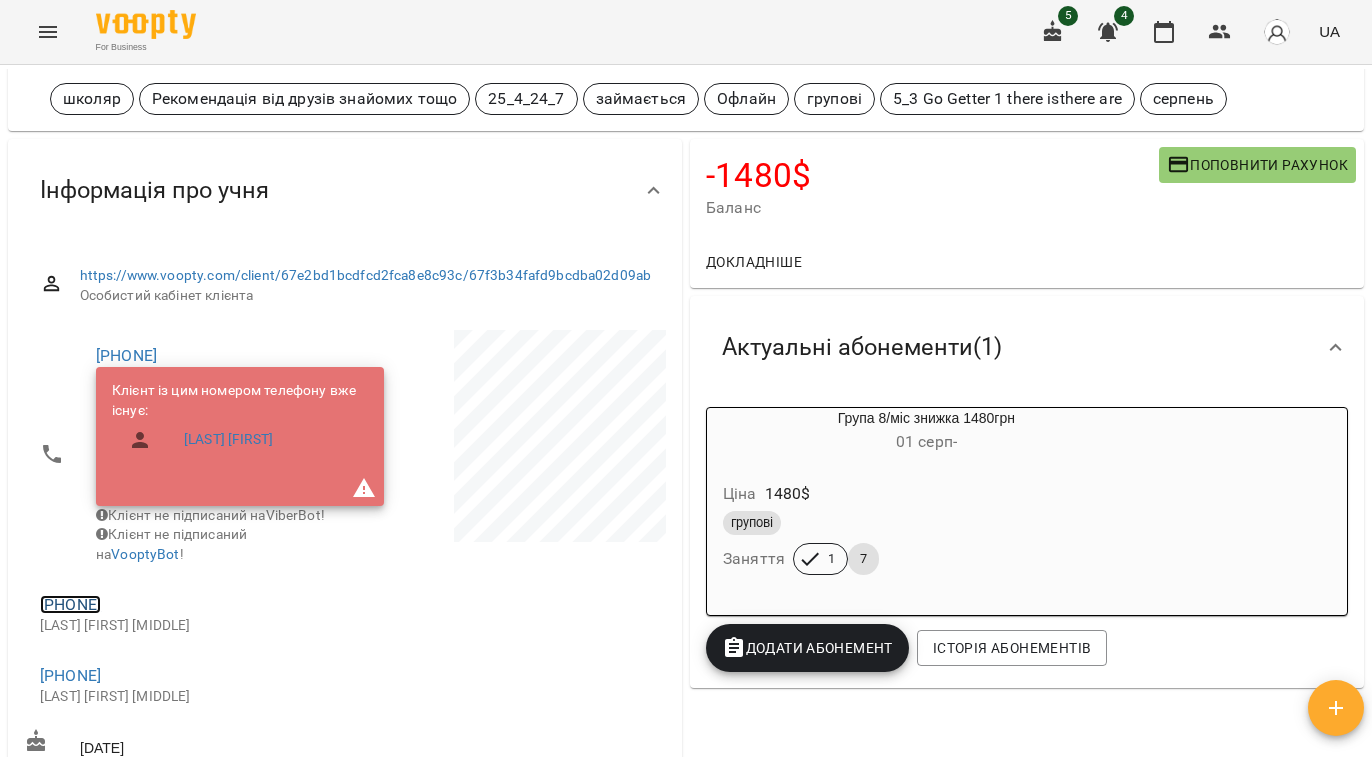 scroll, scrollTop: 0, scrollLeft: 0, axis: both 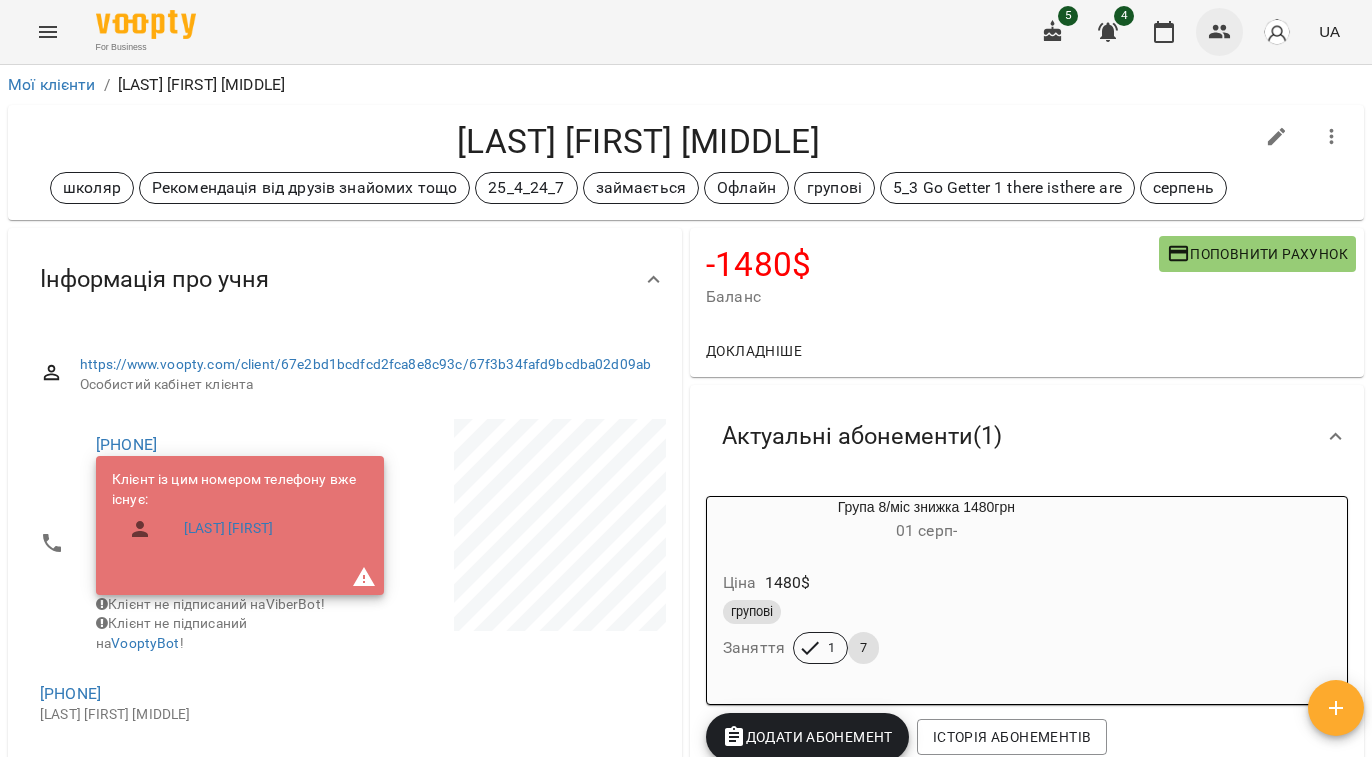 click 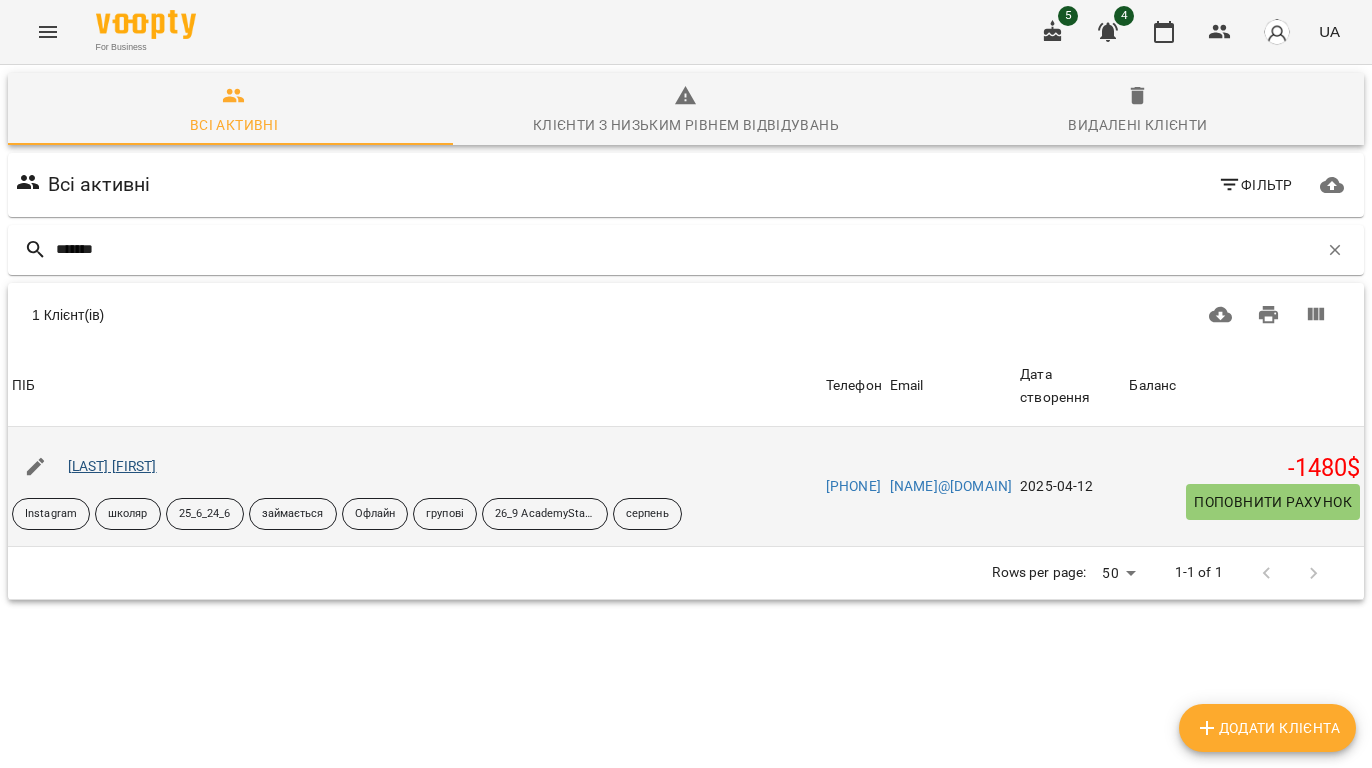 type on "*******" 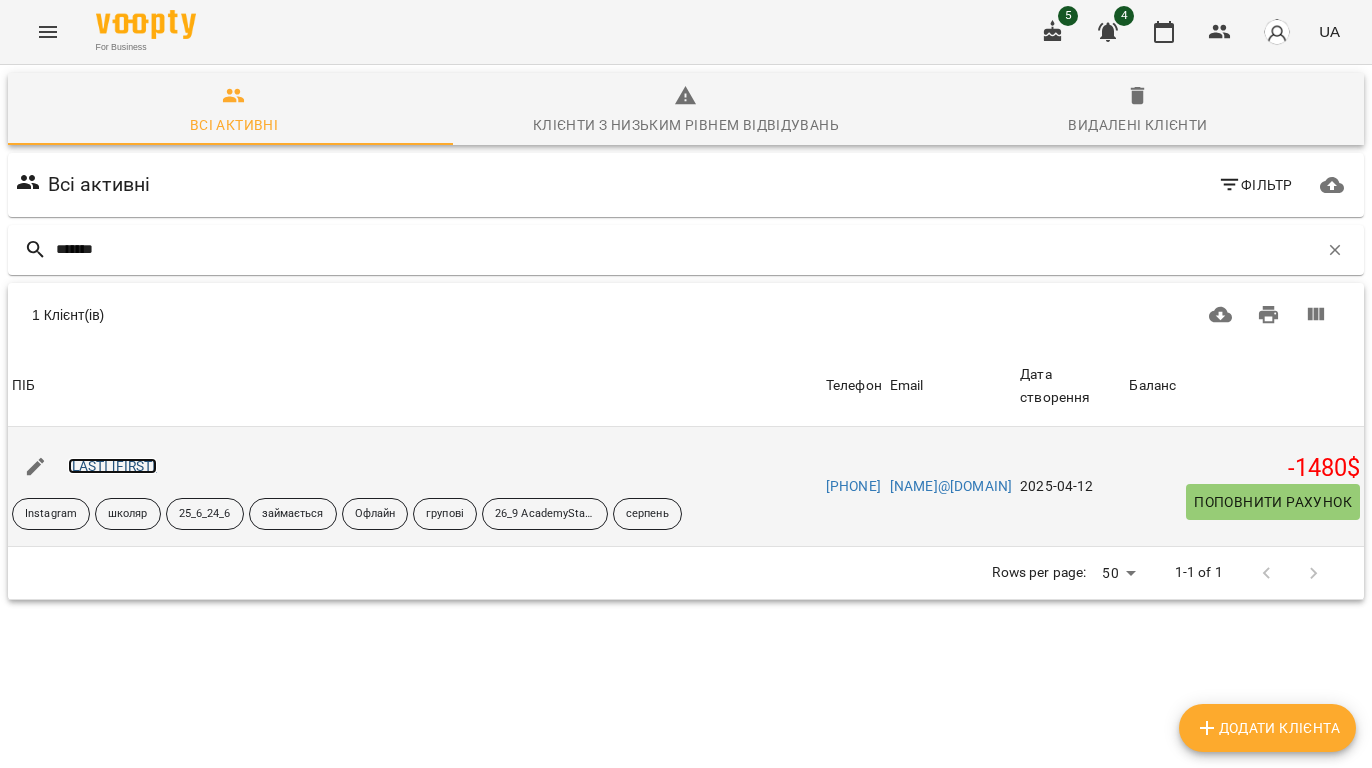 click on "Верещак Єва" at bounding box center [112, 466] 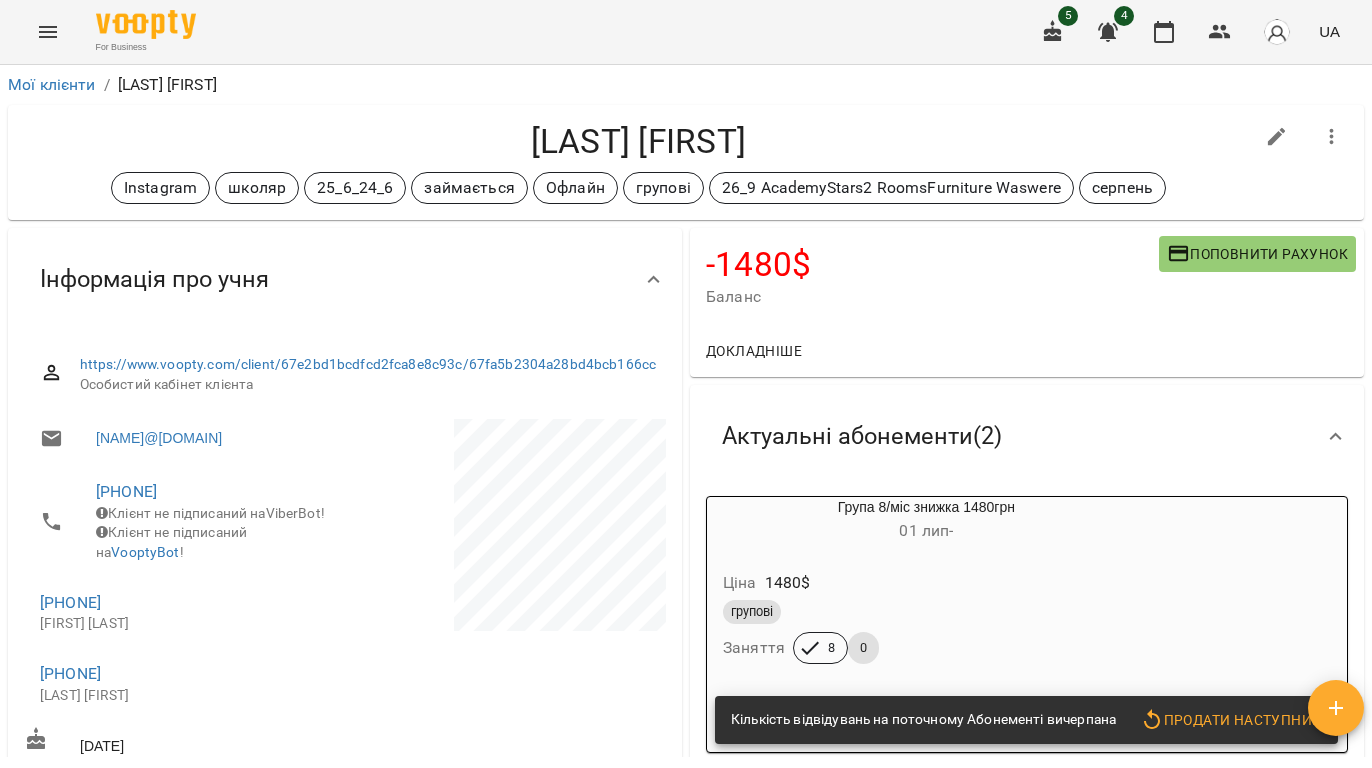 scroll, scrollTop: 133, scrollLeft: 0, axis: vertical 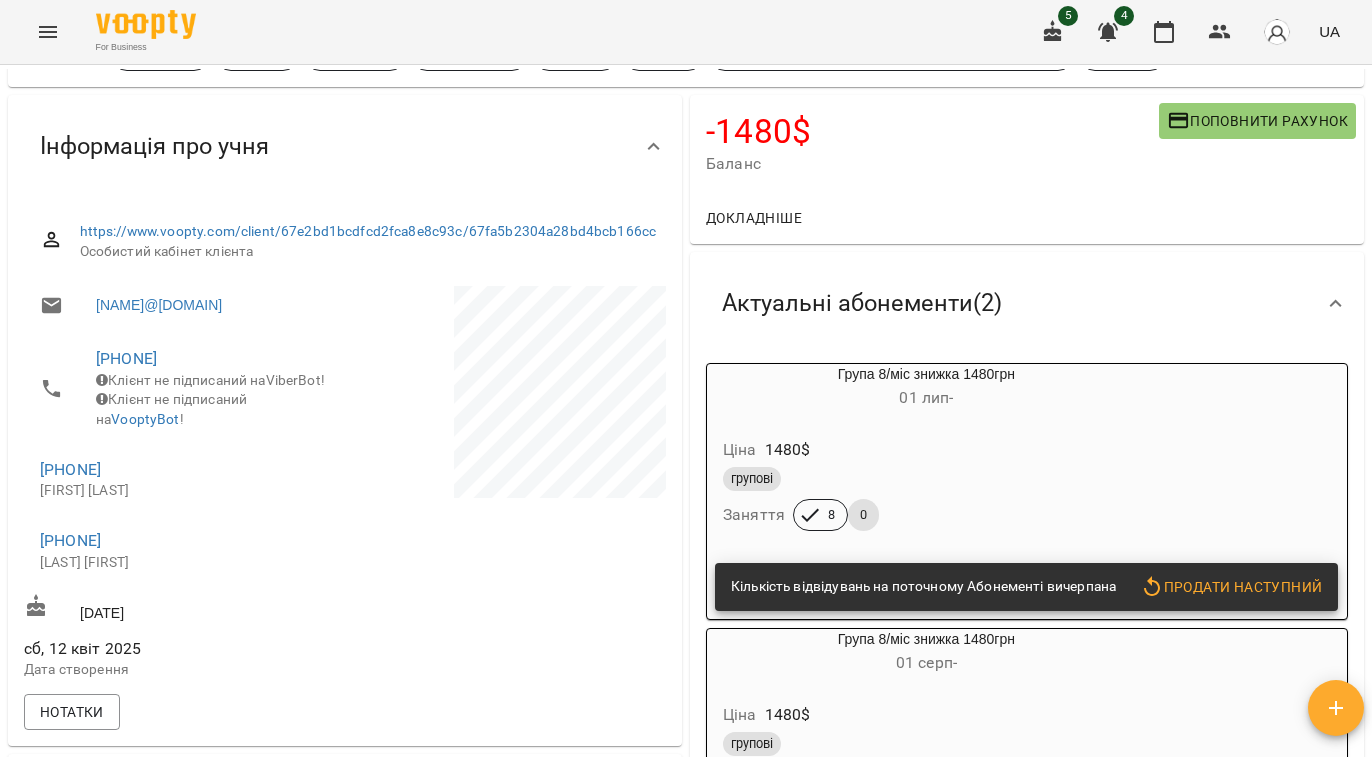 click on "Ціна 1480 $" at bounding box center (926, 450) 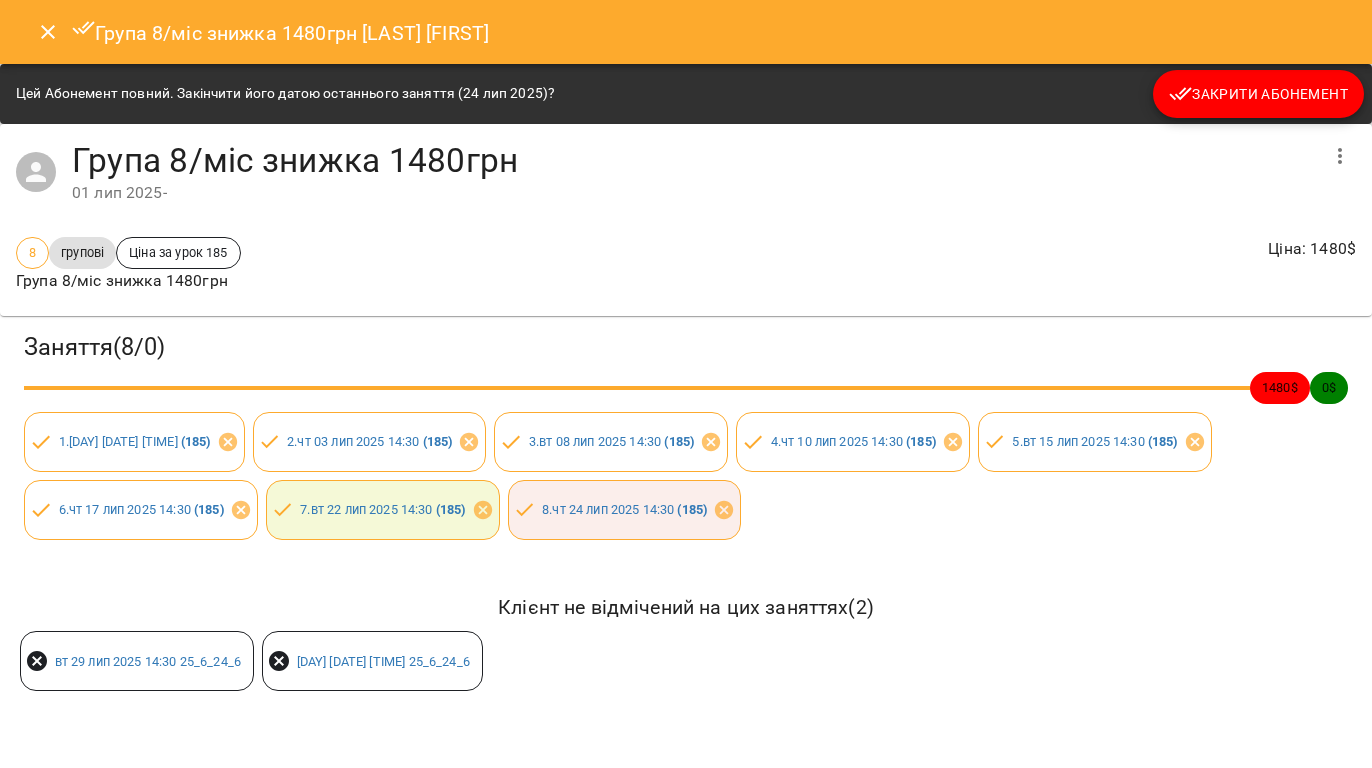 click on "Закрити Абонемент" at bounding box center (1258, 94) 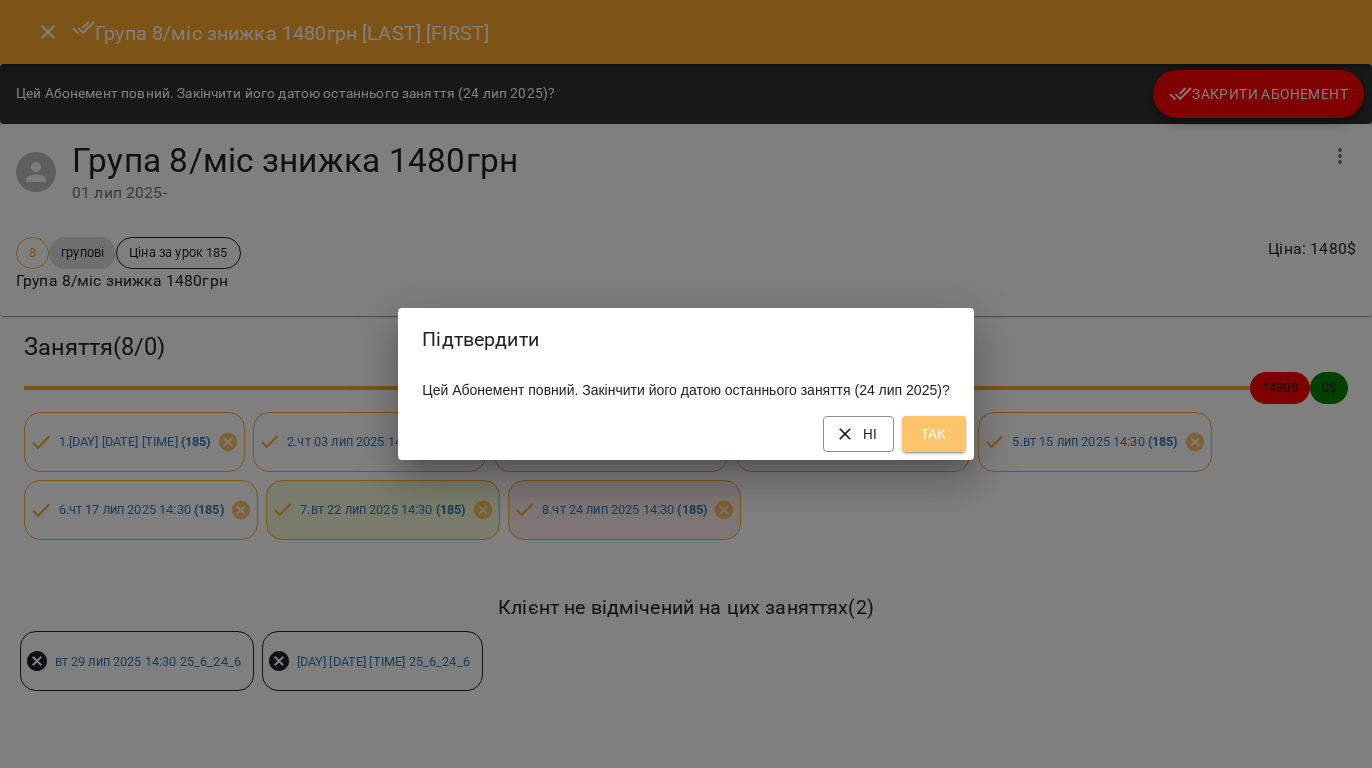 click on "Так" at bounding box center [934, 434] 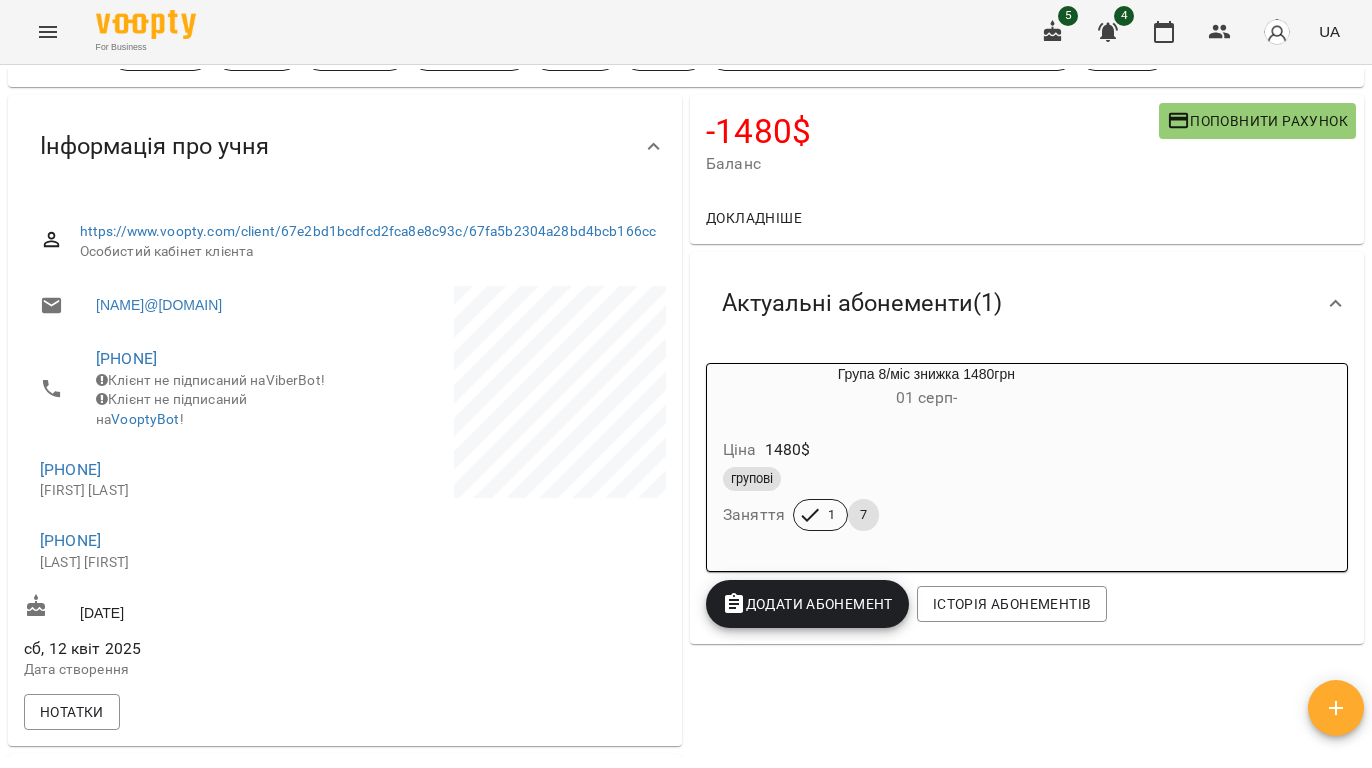 click at bounding box center (507, 486) 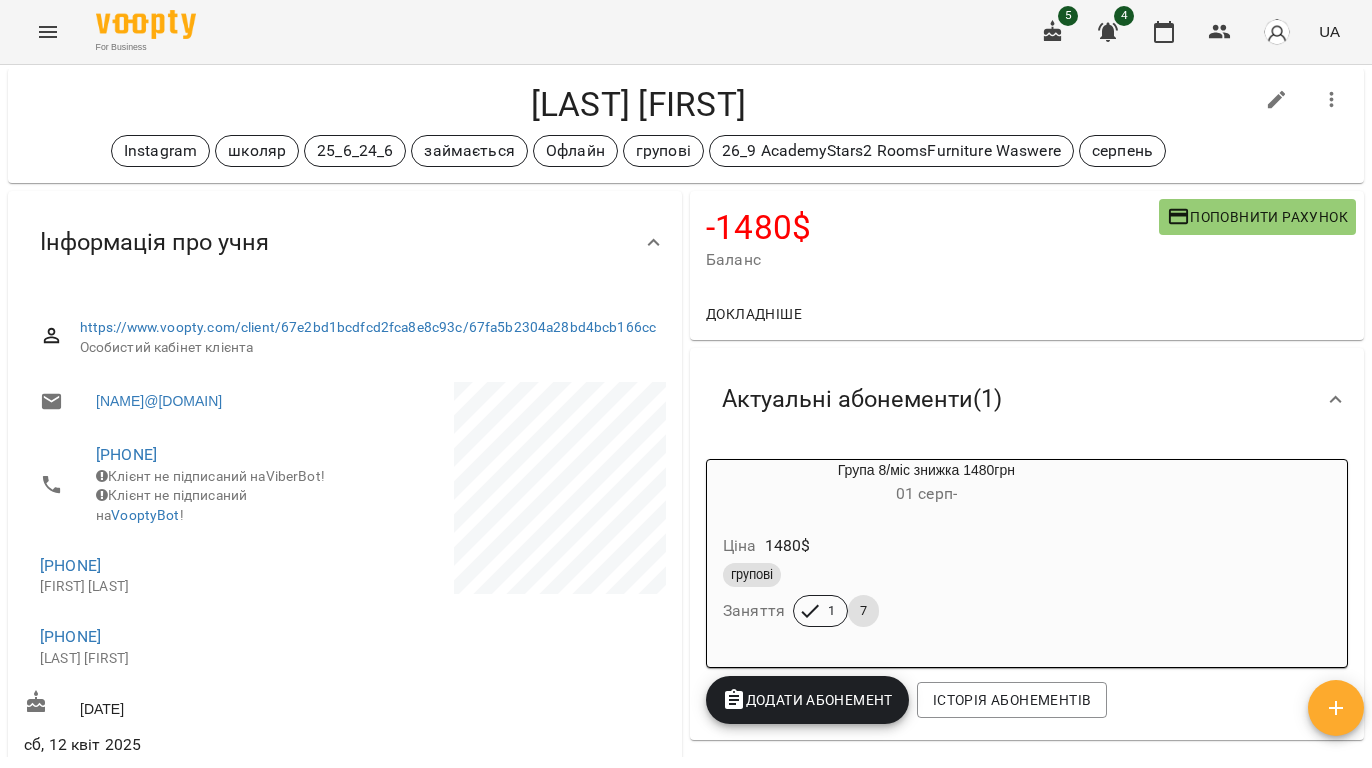 scroll, scrollTop: 0, scrollLeft: 0, axis: both 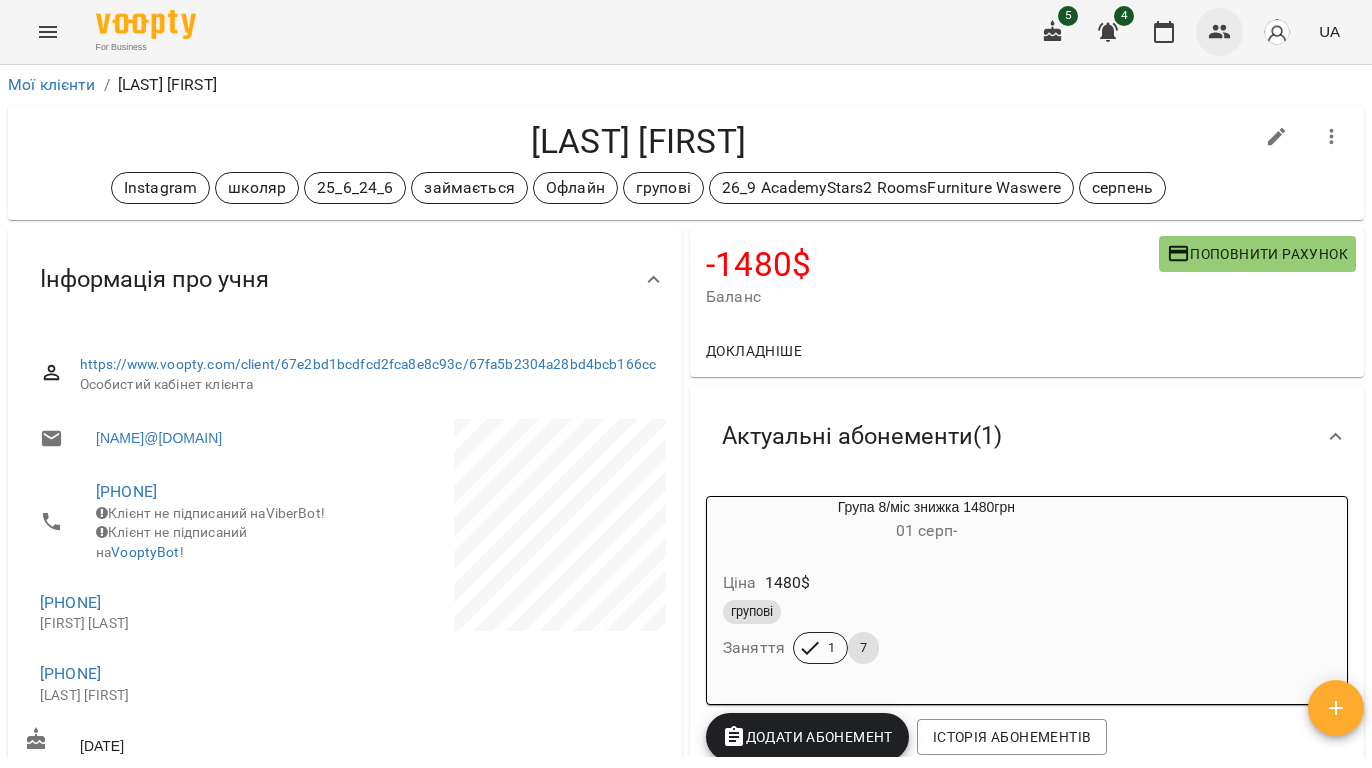 click 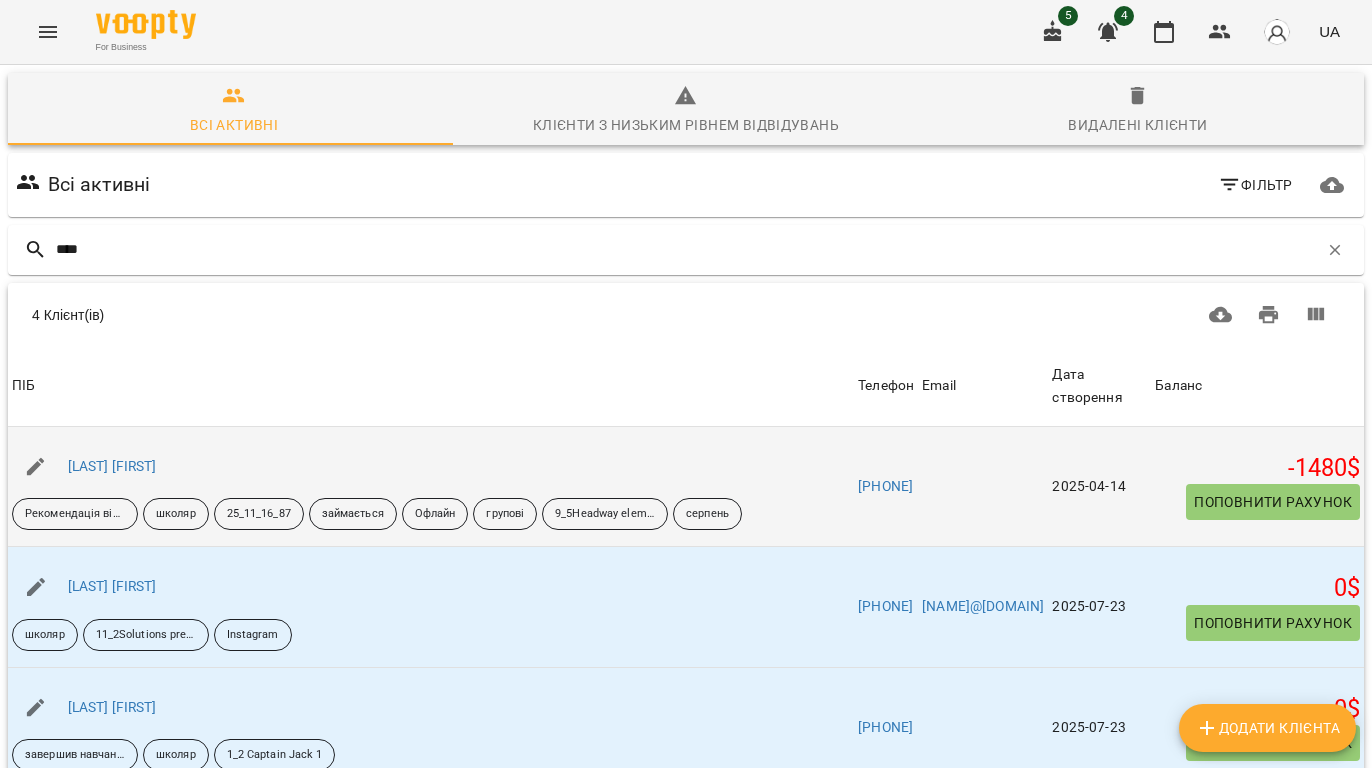 type on "****" 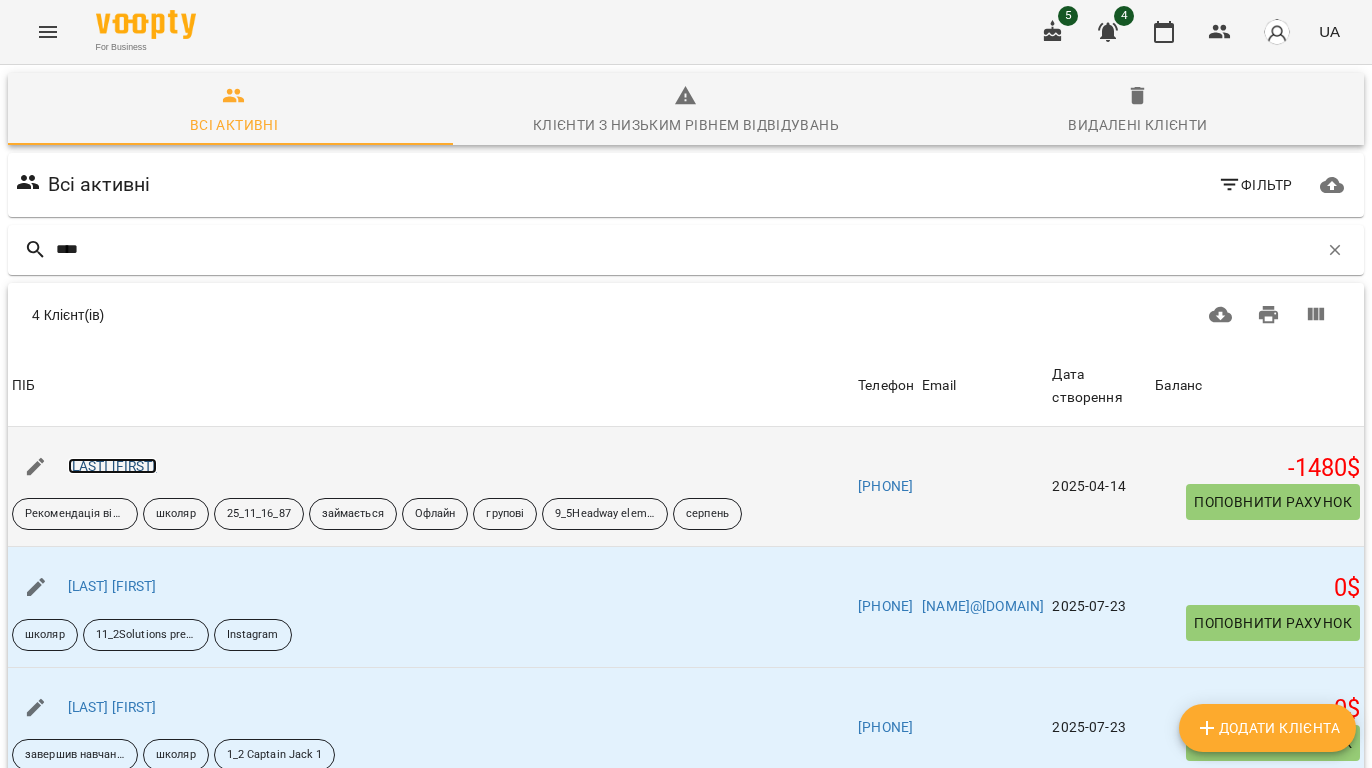 click on "Вовк Дар'я" at bounding box center (112, 466) 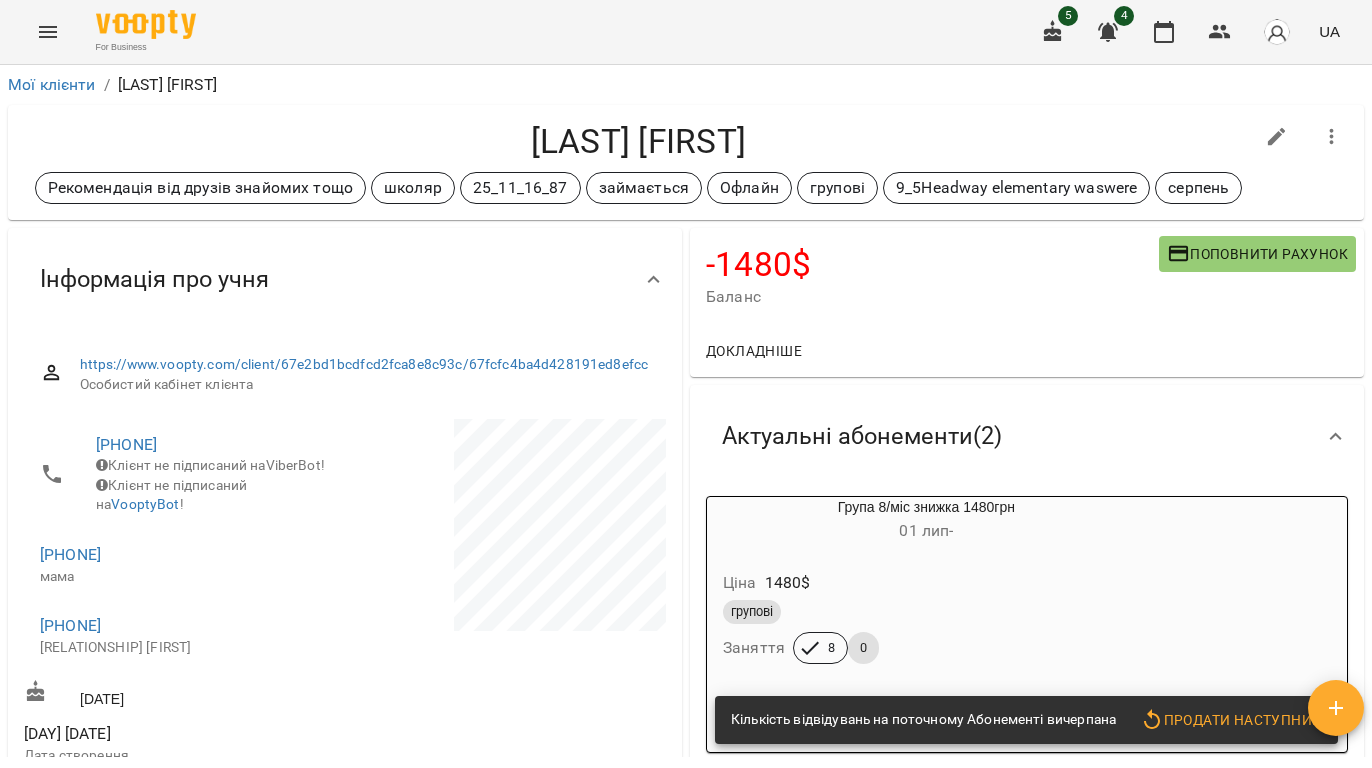 scroll, scrollTop: 266, scrollLeft: 0, axis: vertical 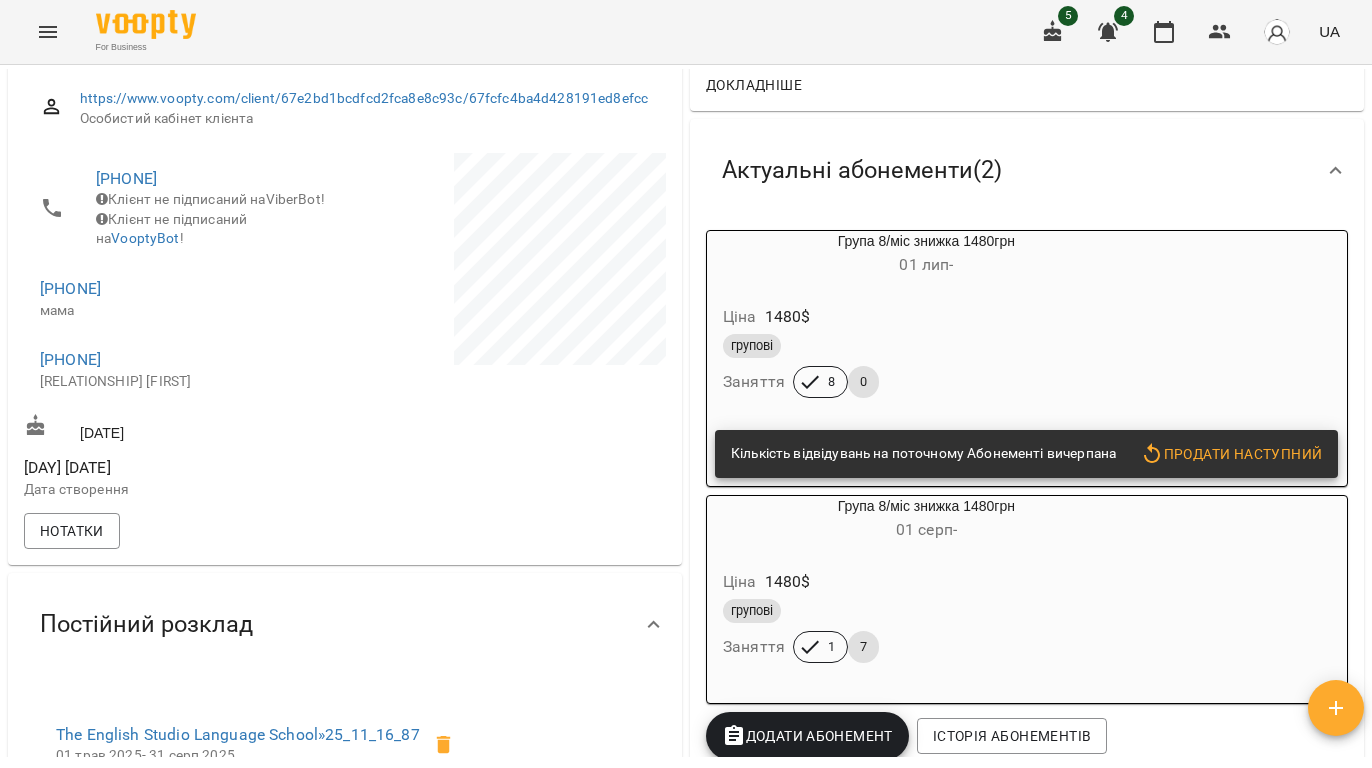 click on "групові" at bounding box center [926, 346] 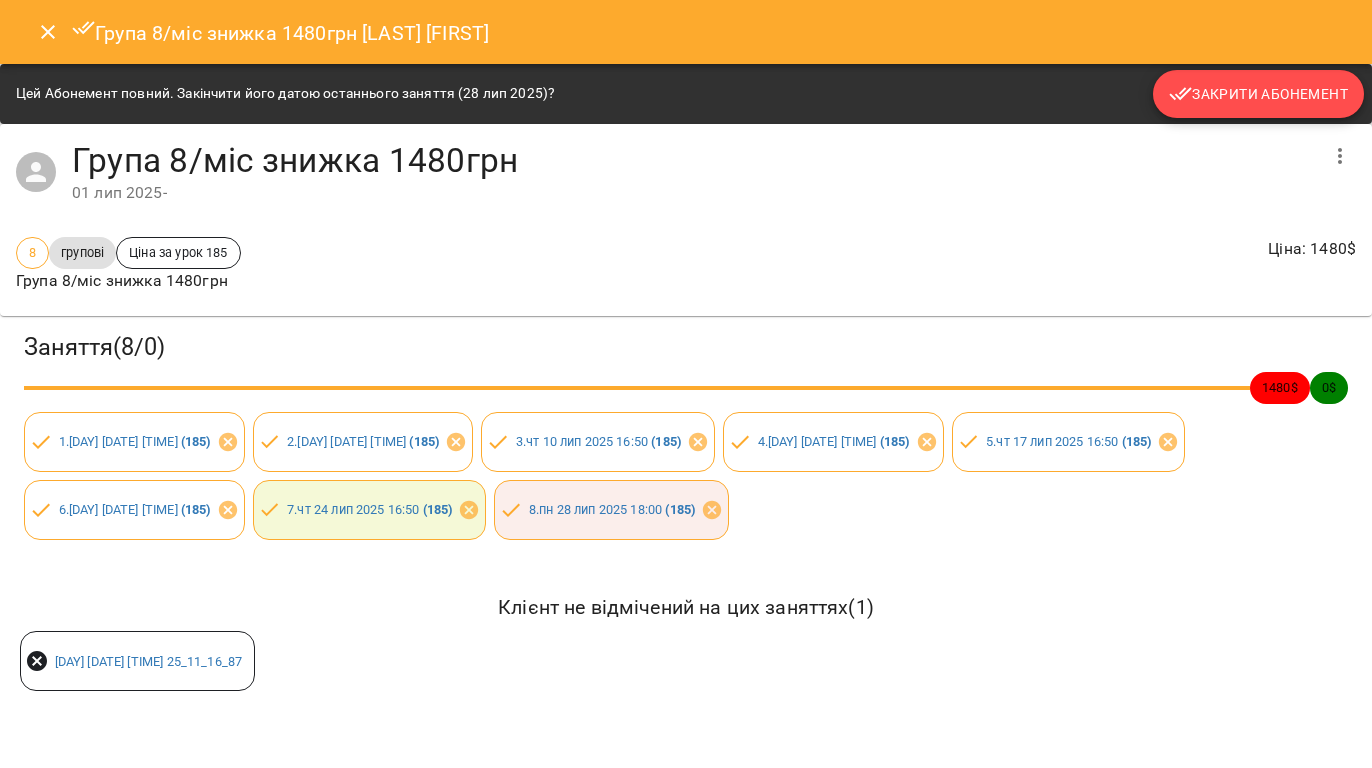 click on "Закрити Абонемент" at bounding box center [1258, 94] 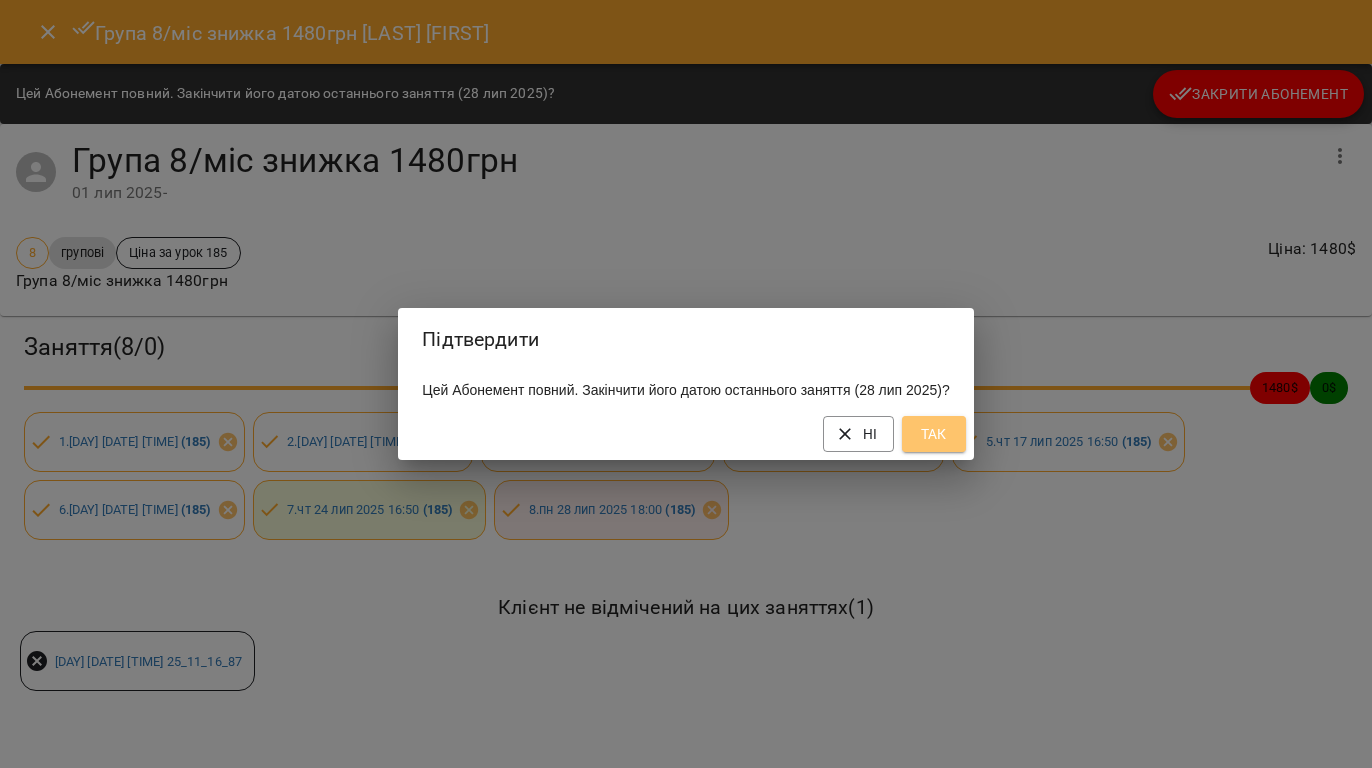 click on "Так" at bounding box center [934, 434] 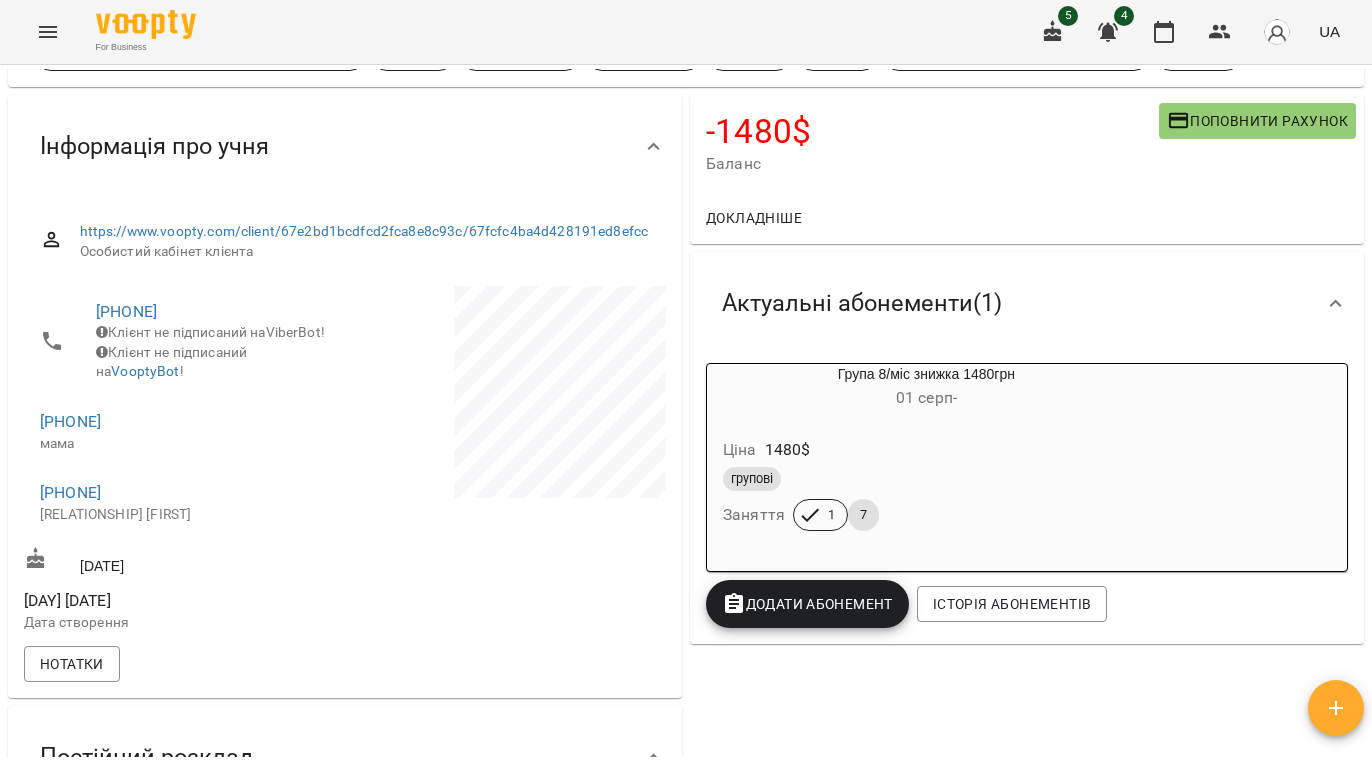 scroll, scrollTop: 266, scrollLeft: 0, axis: vertical 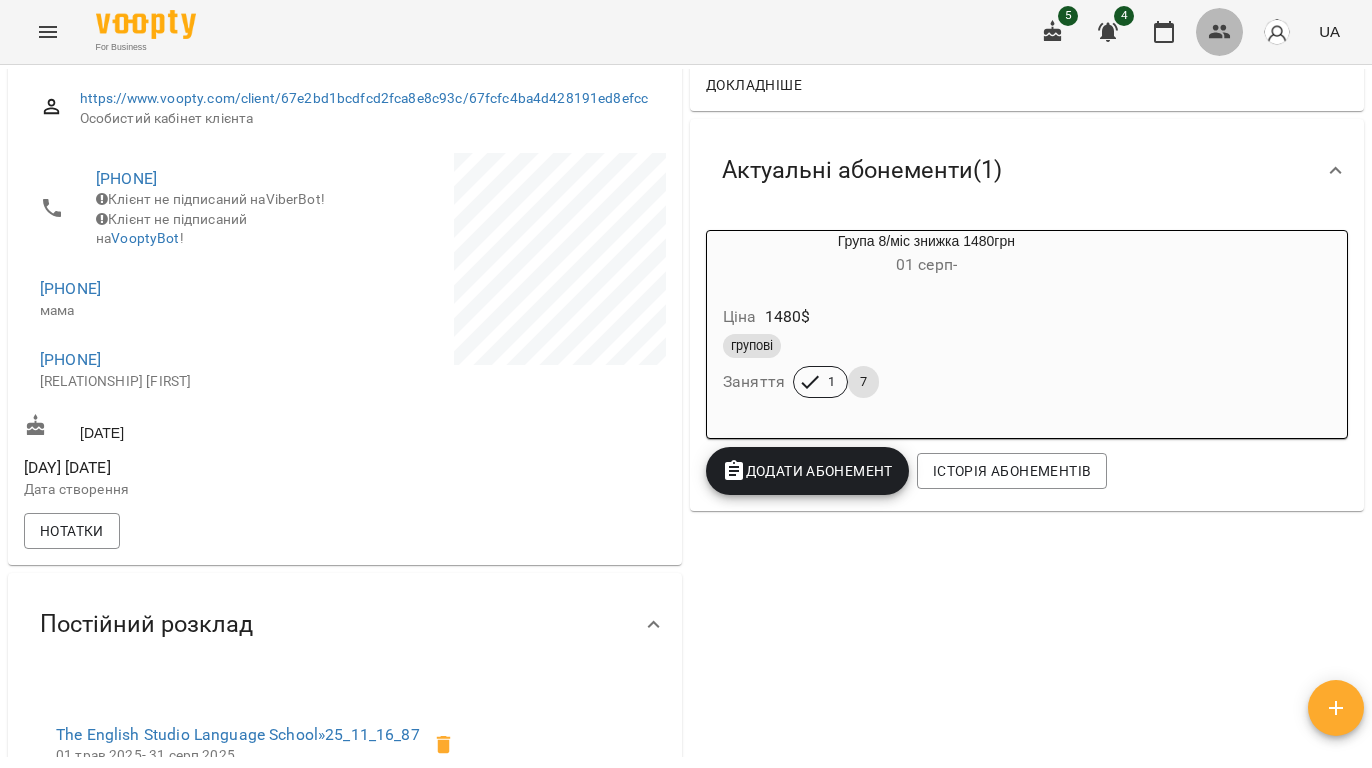 click 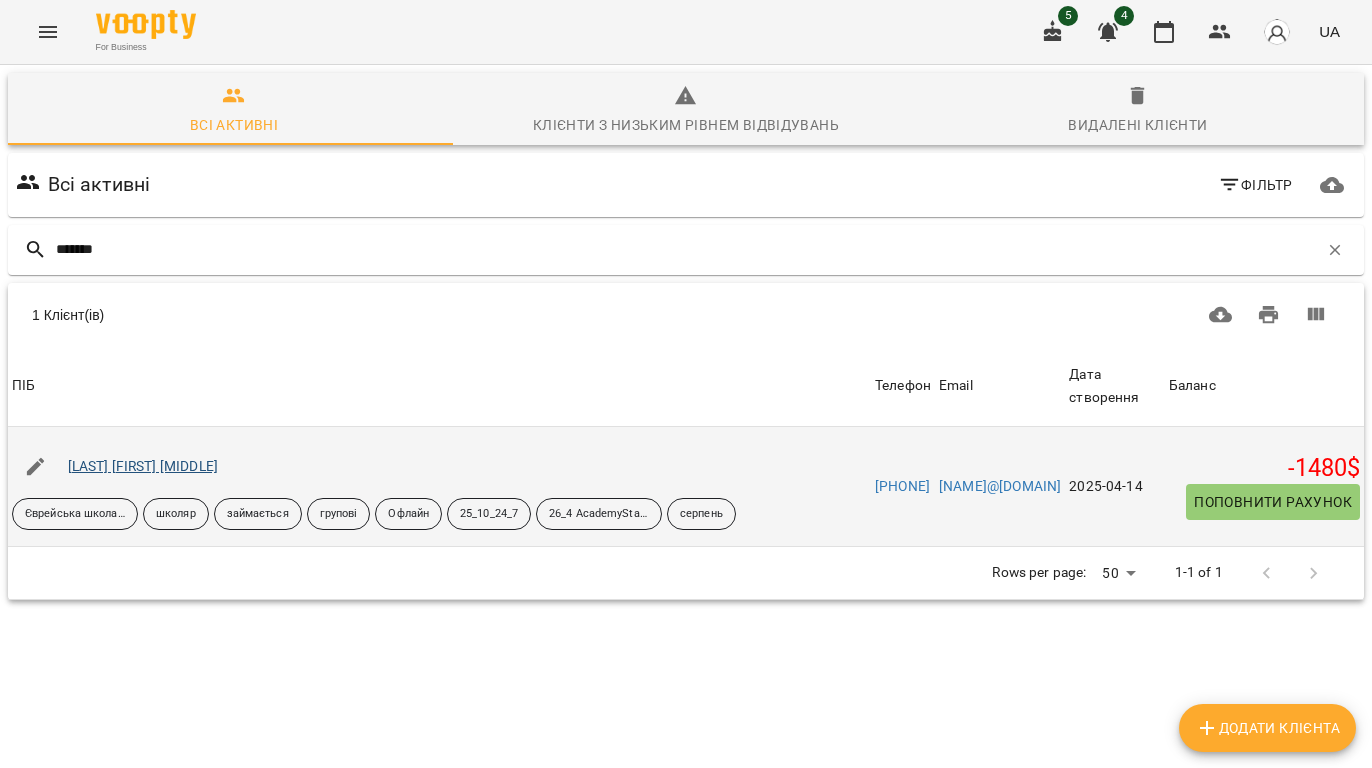 type on "*******" 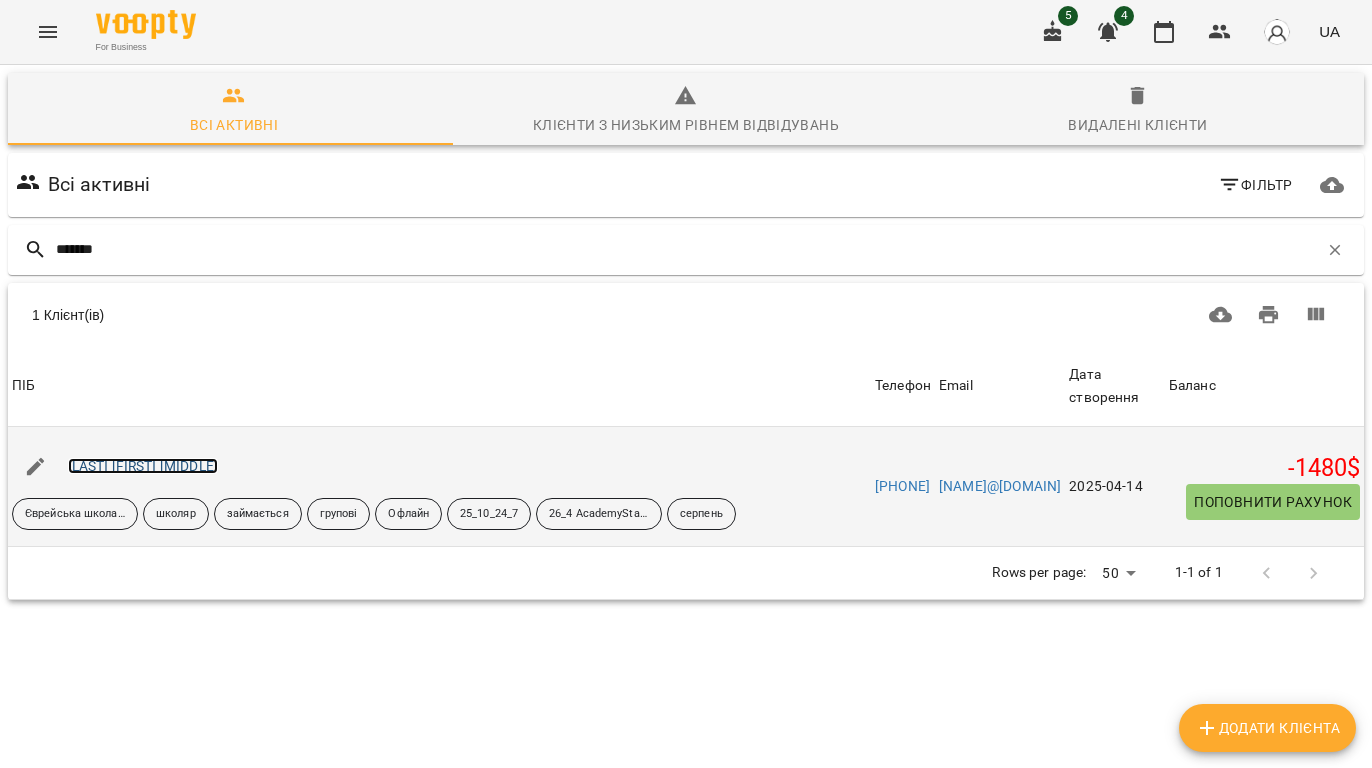 click on "Войнова Аріна Олександрівна" at bounding box center (143, 466) 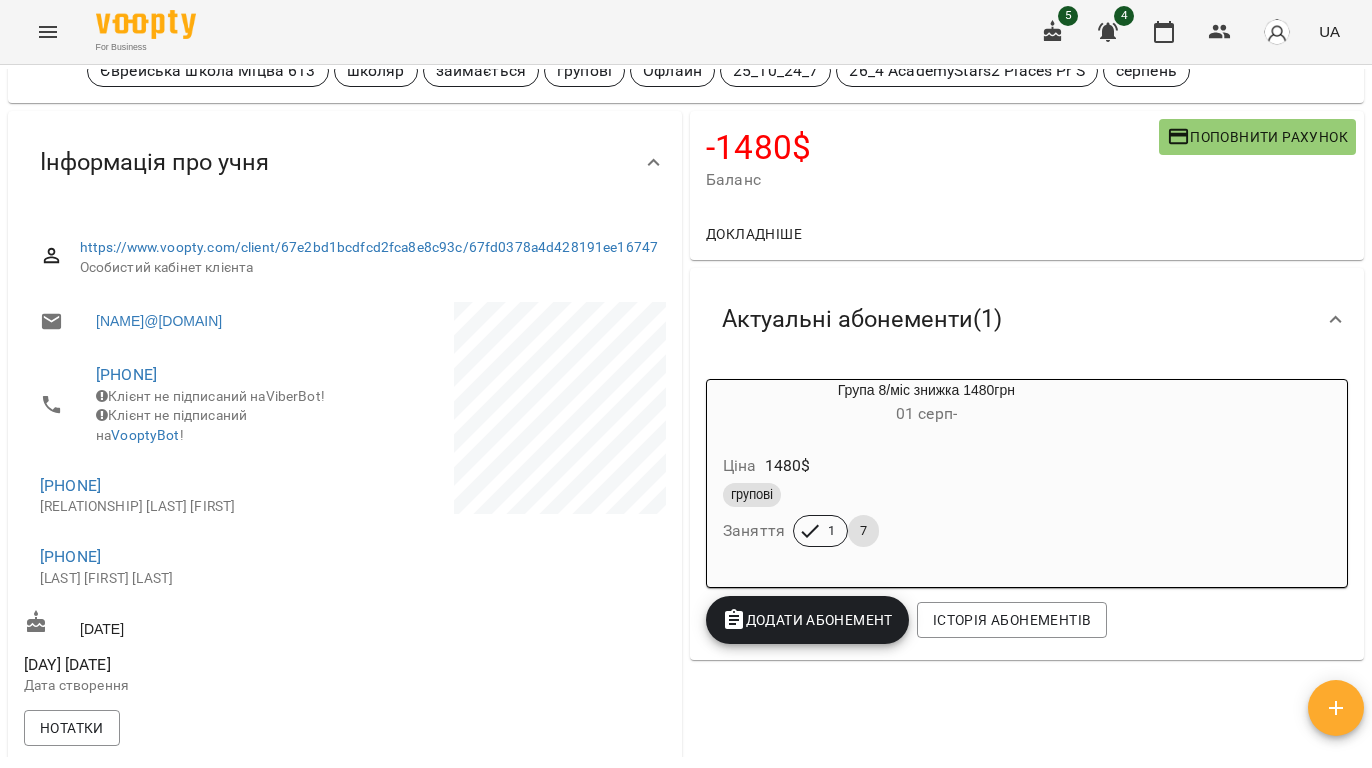 scroll, scrollTop: 266, scrollLeft: 0, axis: vertical 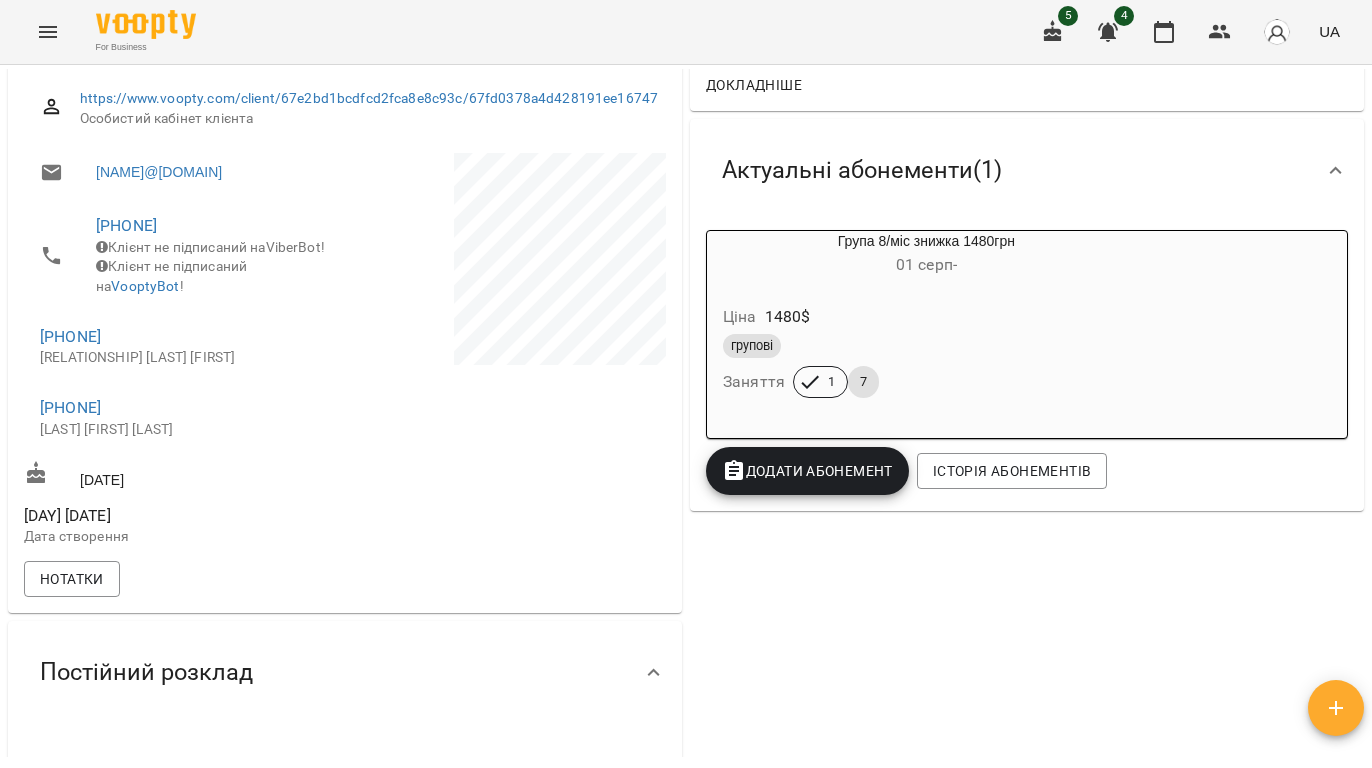 drag, startPoint x: 52, startPoint y: 386, endPoint x: 192, endPoint y: 397, distance: 140.43147 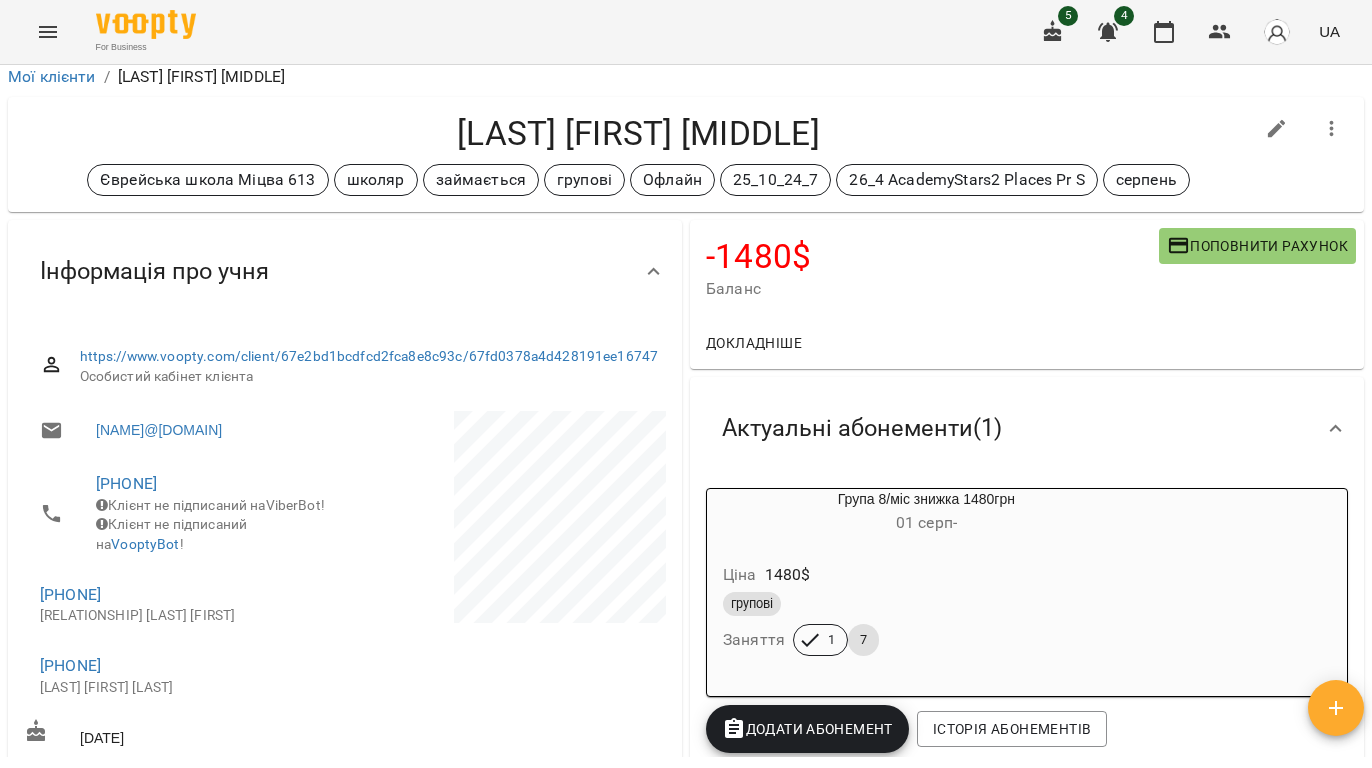 scroll, scrollTop: 0, scrollLeft: 0, axis: both 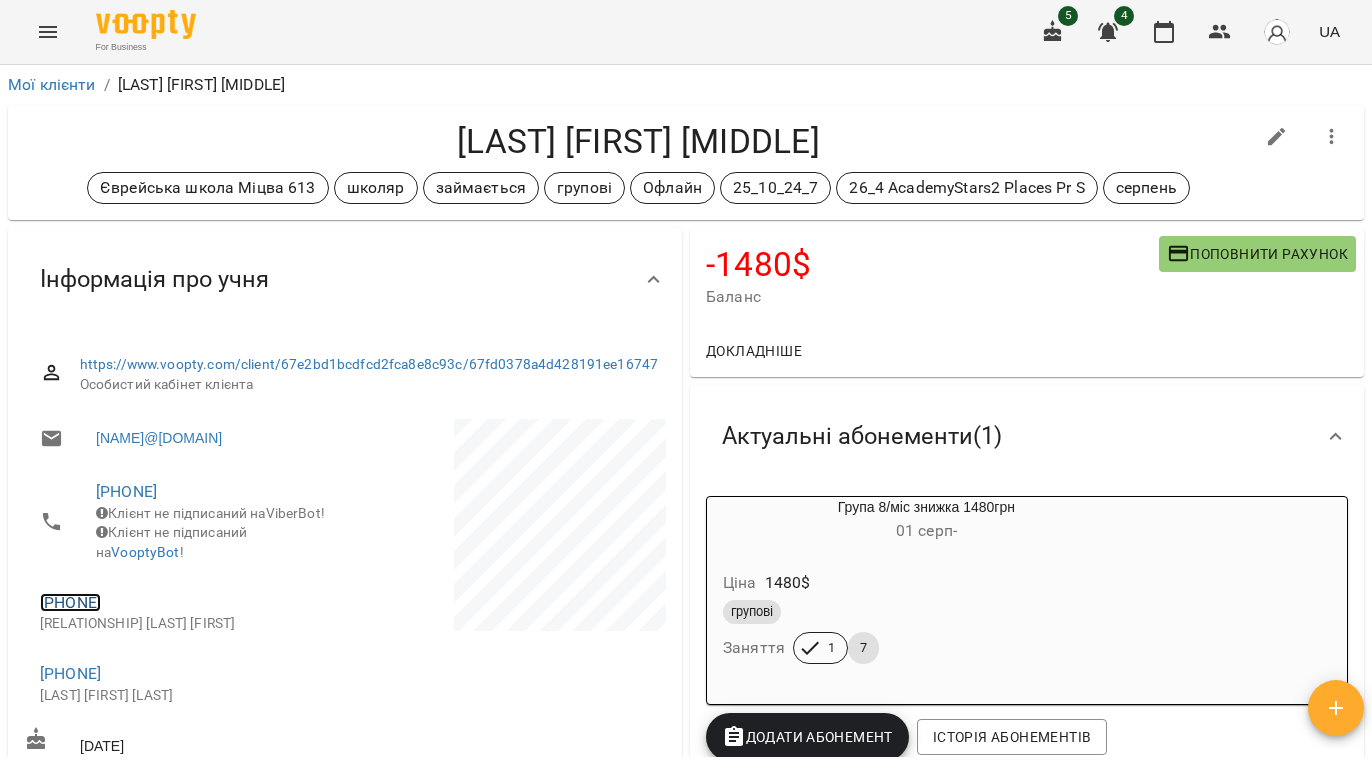 copy on "+380680961299" 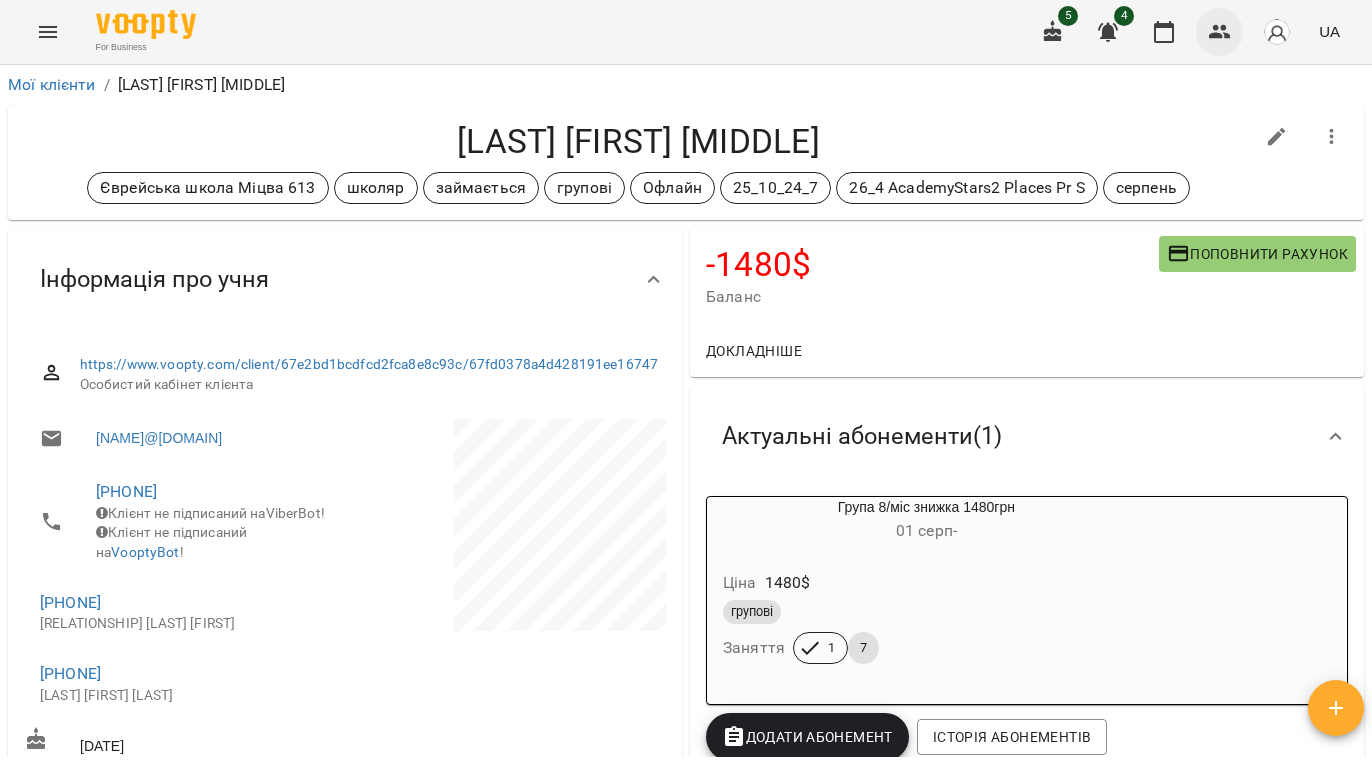 click 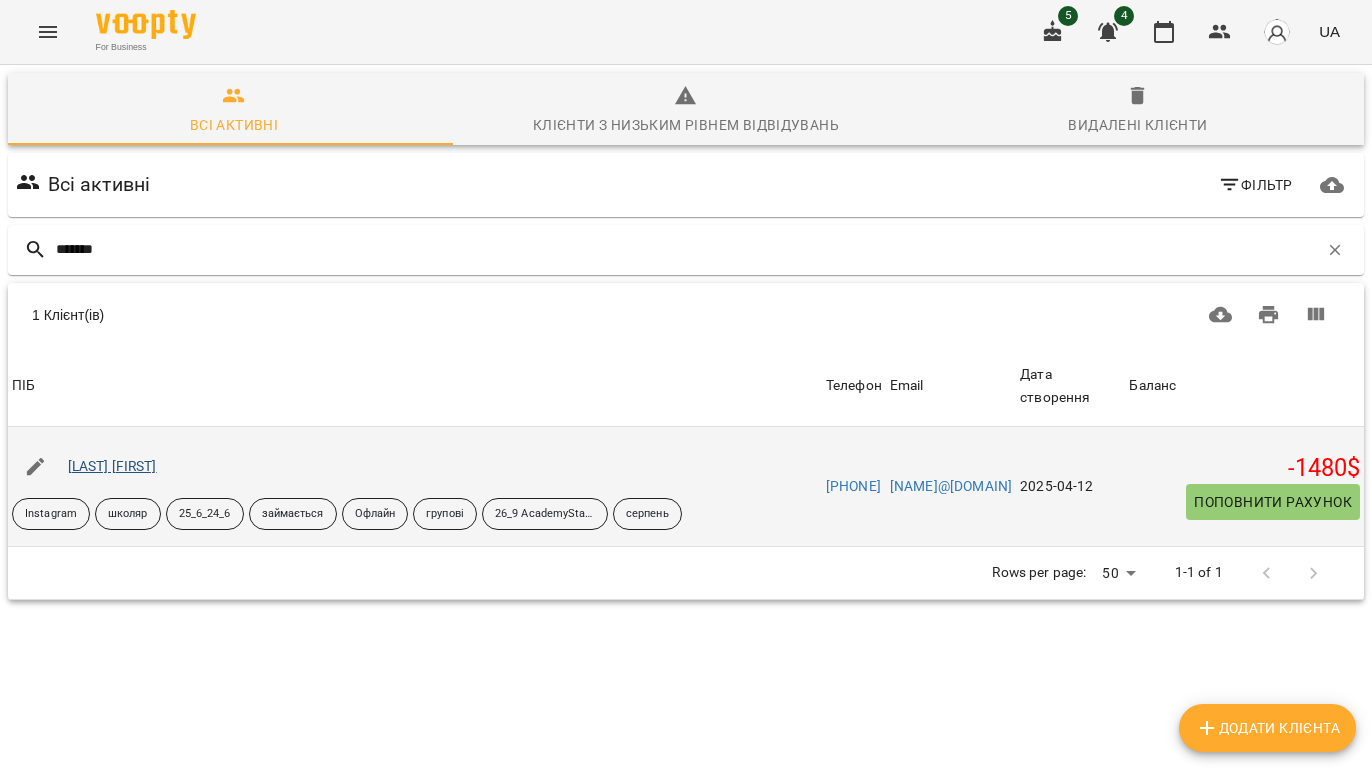 type on "*******" 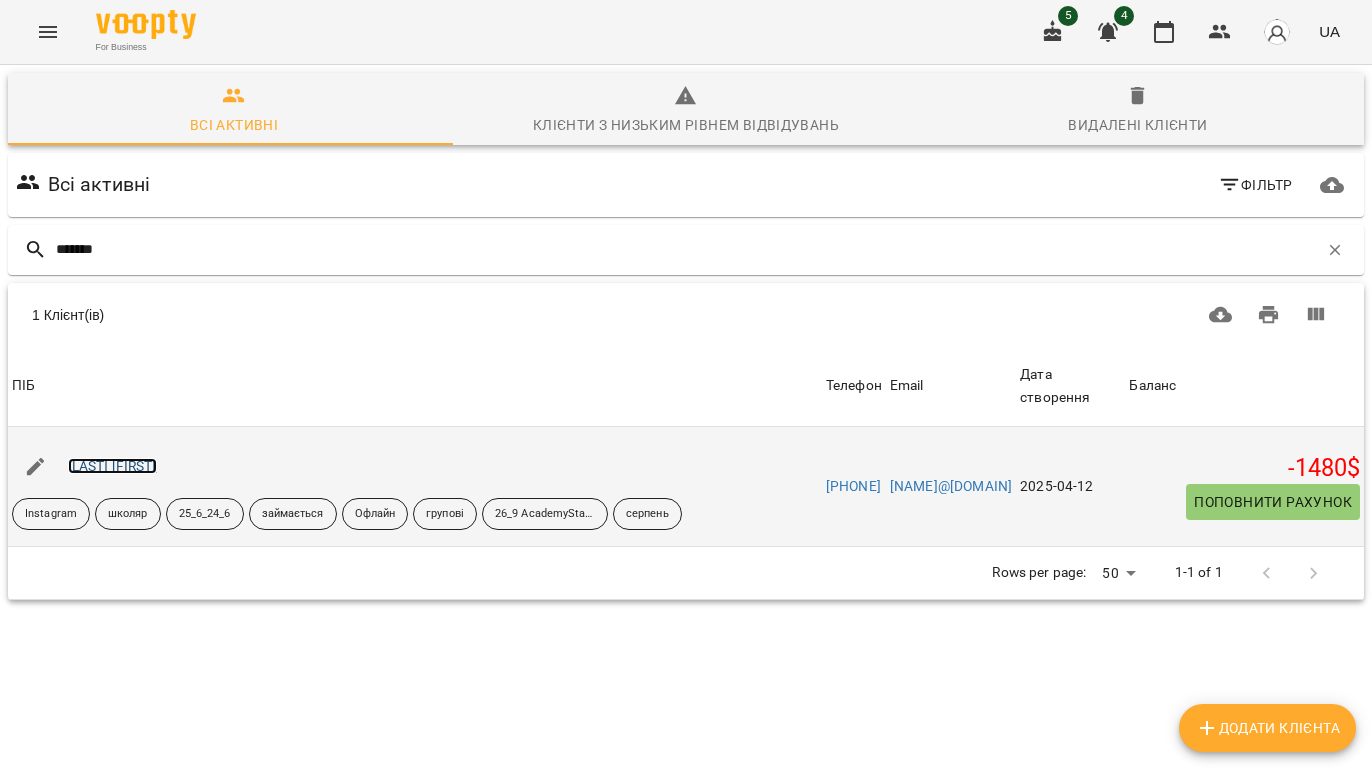 click on "Верещак Єва" at bounding box center (112, 466) 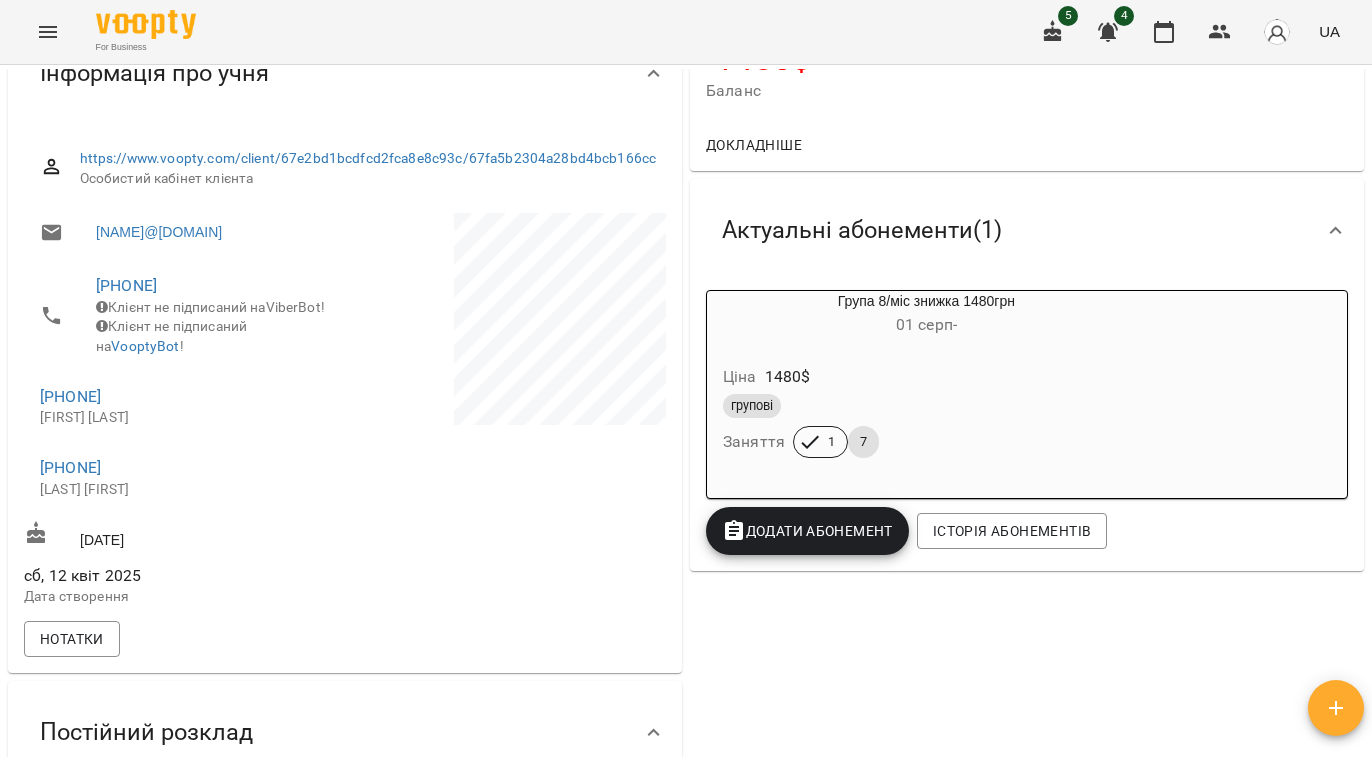 scroll, scrollTop: 266, scrollLeft: 0, axis: vertical 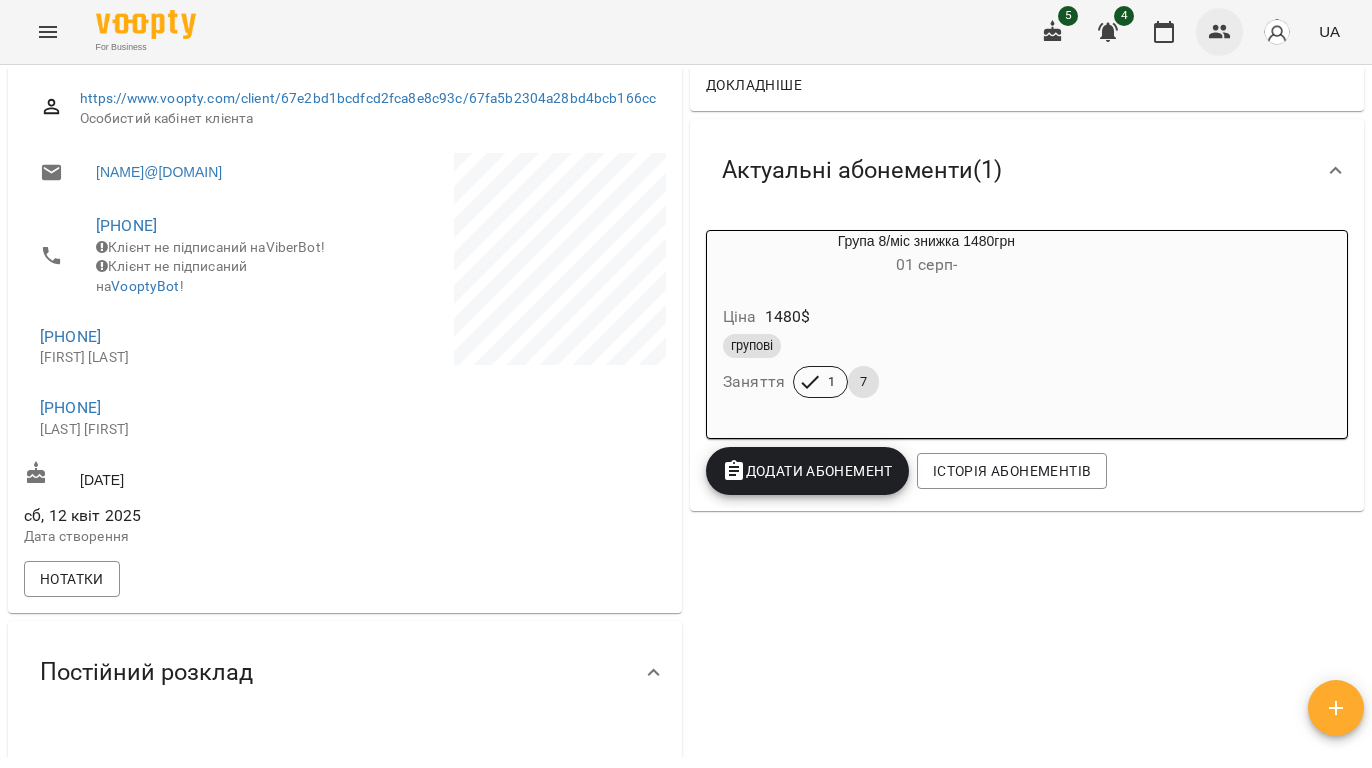 drag, startPoint x: 1238, startPoint y: 42, endPoint x: 1220, endPoint y: 37, distance: 18.681541 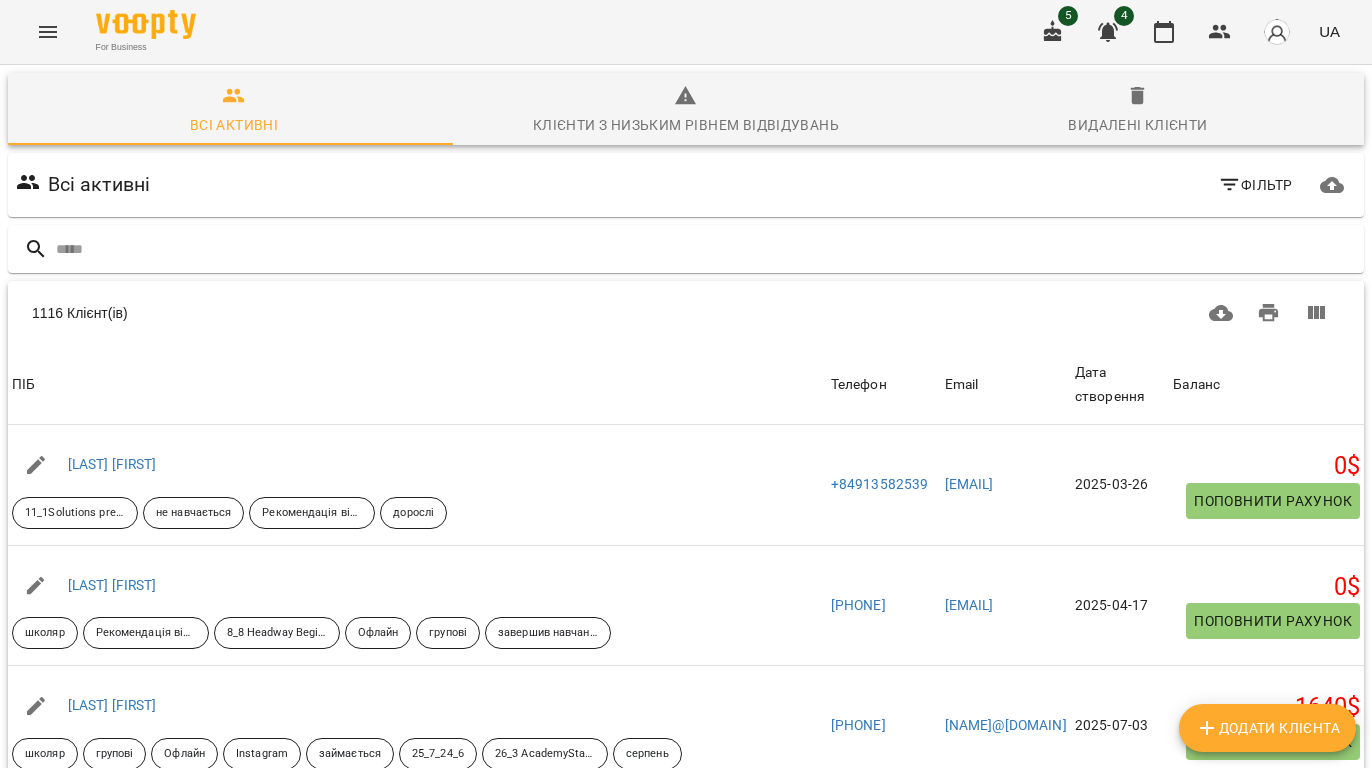 click on "Фільтр" at bounding box center (1255, 185) 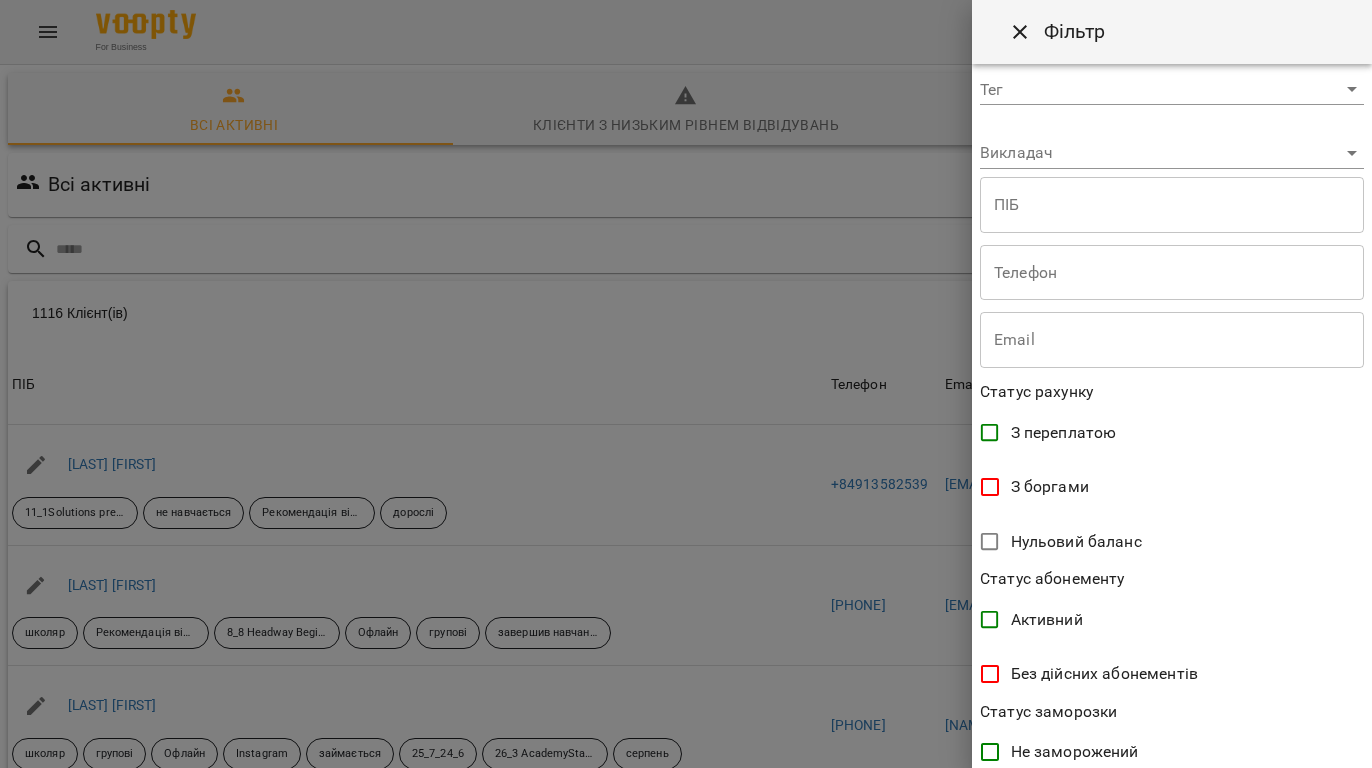 scroll, scrollTop: 133, scrollLeft: 0, axis: vertical 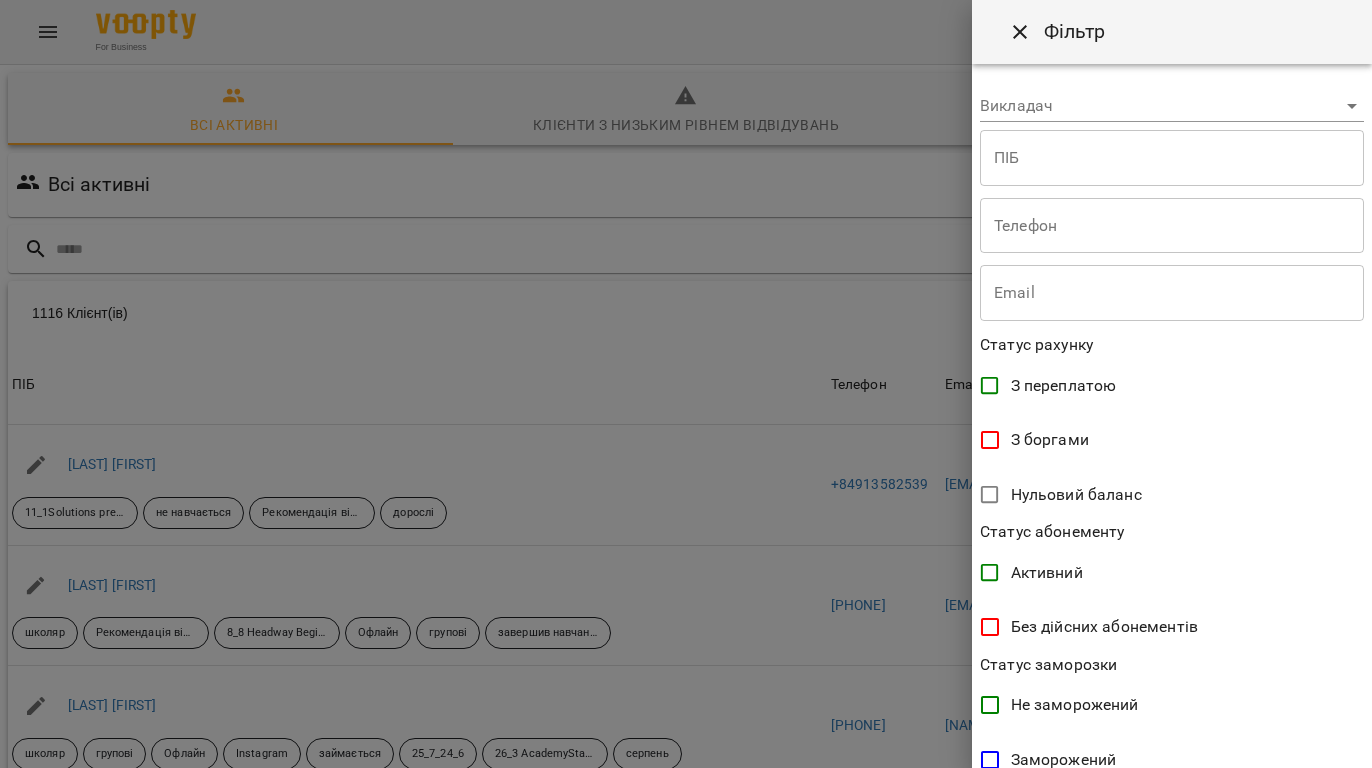 click at bounding box center [1172, 226] 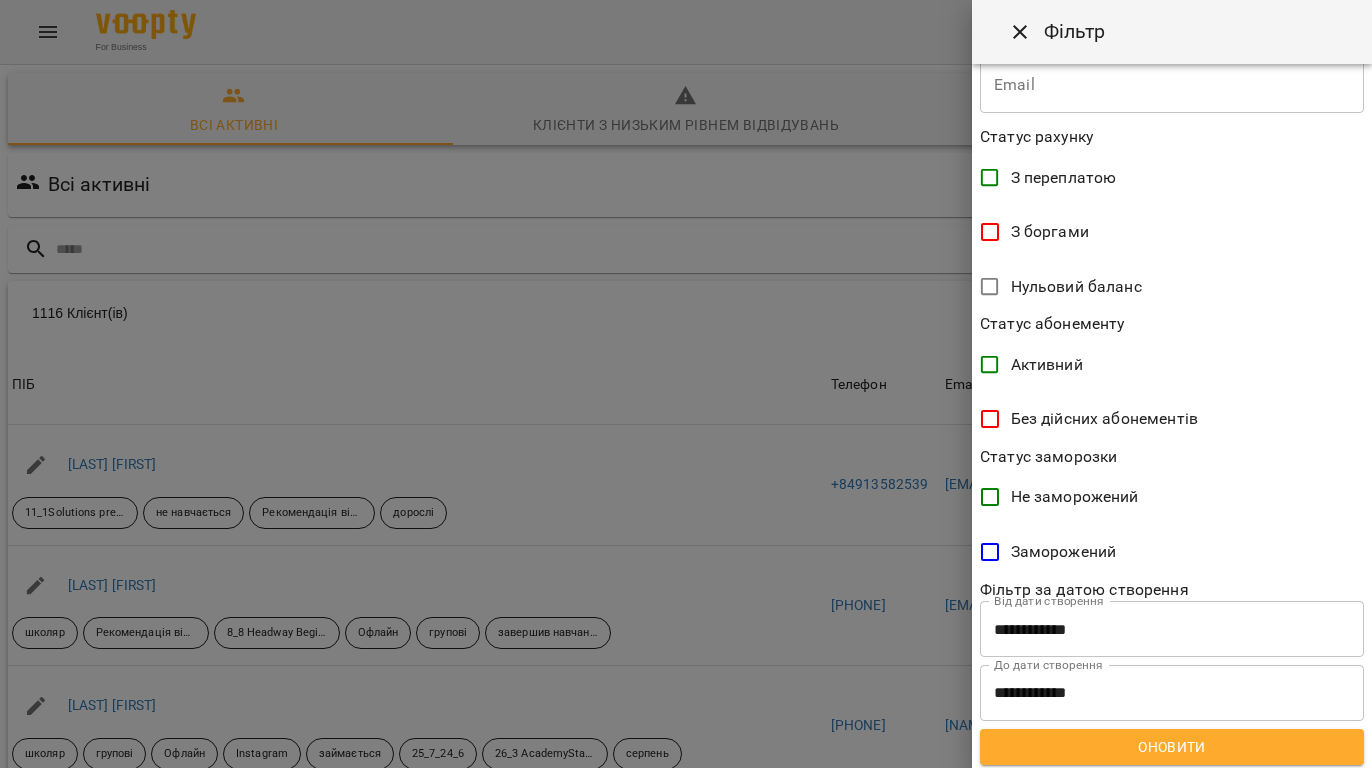 scroll, scrollTop: 345, scrollLeft: 0, axis: vertical 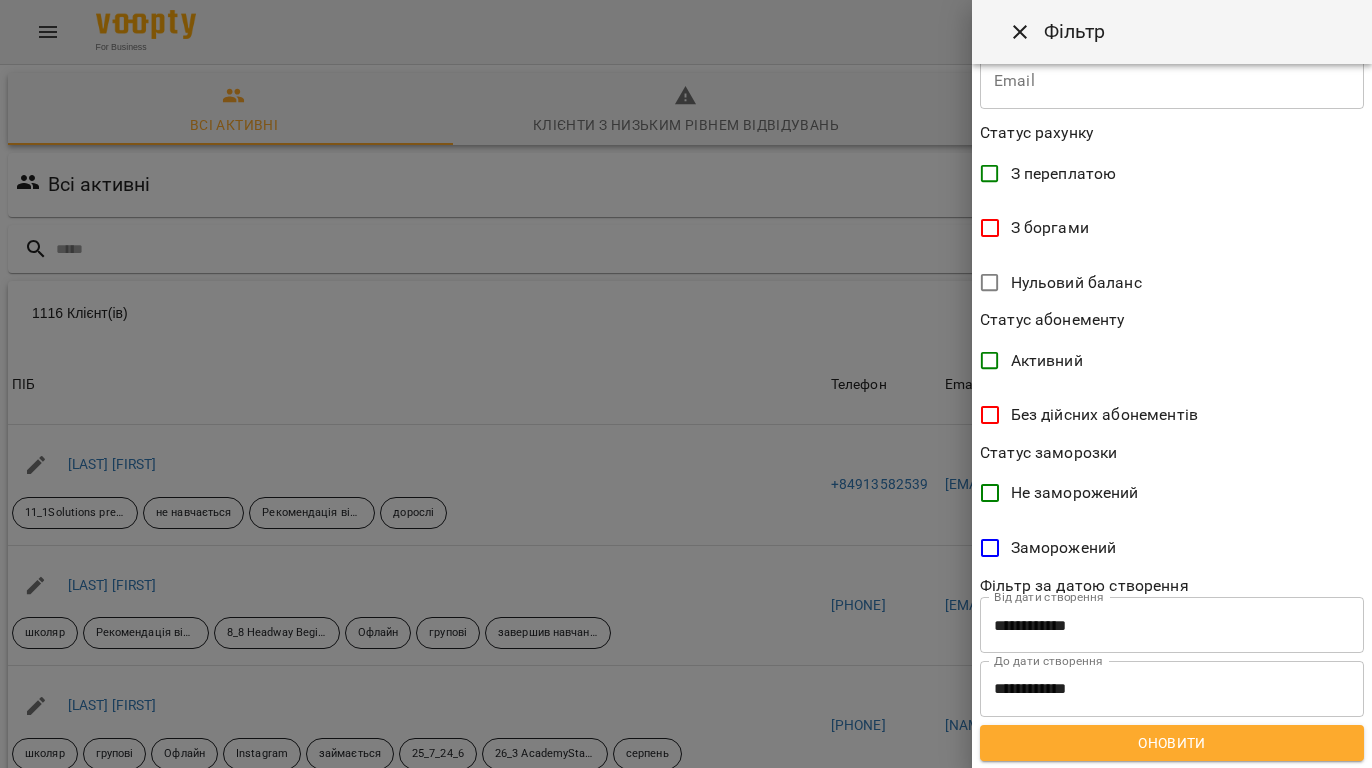 type on "**********" 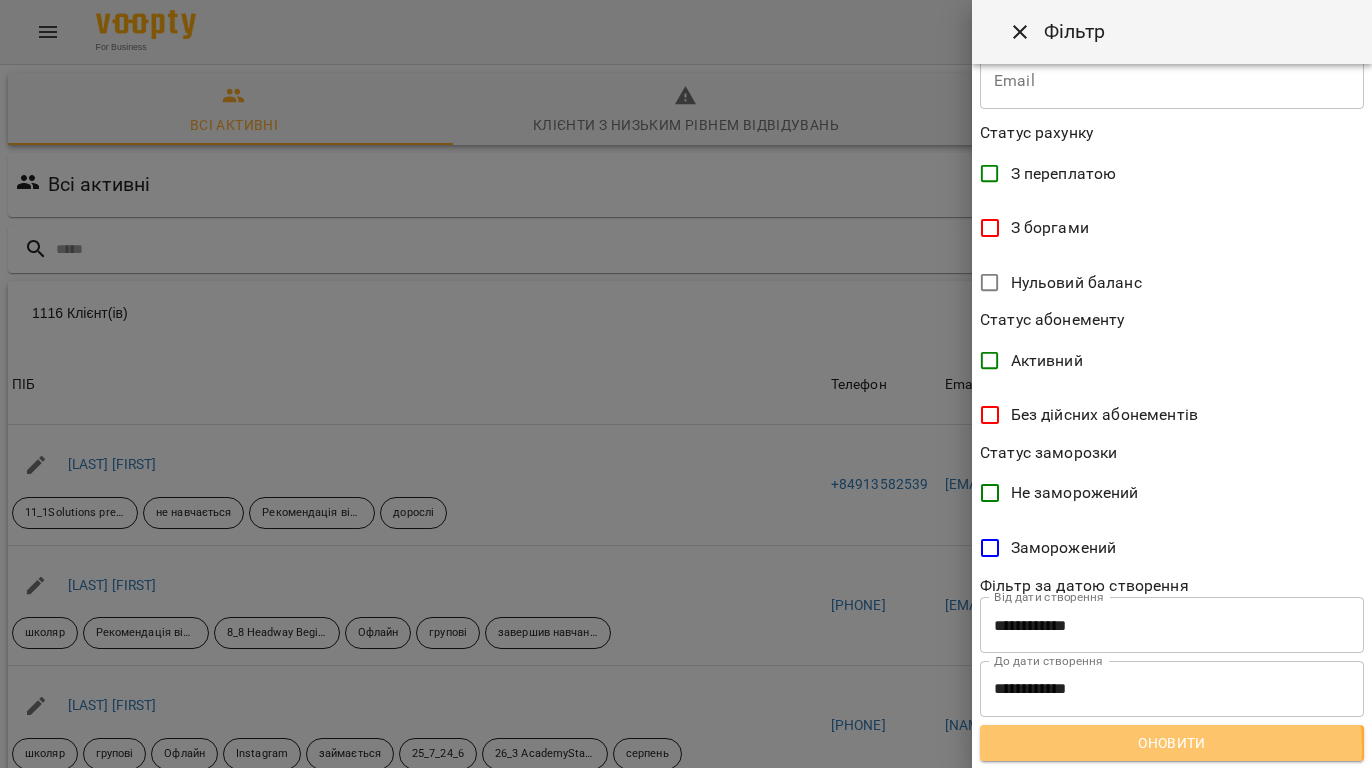 click on "Оновити" at bounding box center [1172, 743] 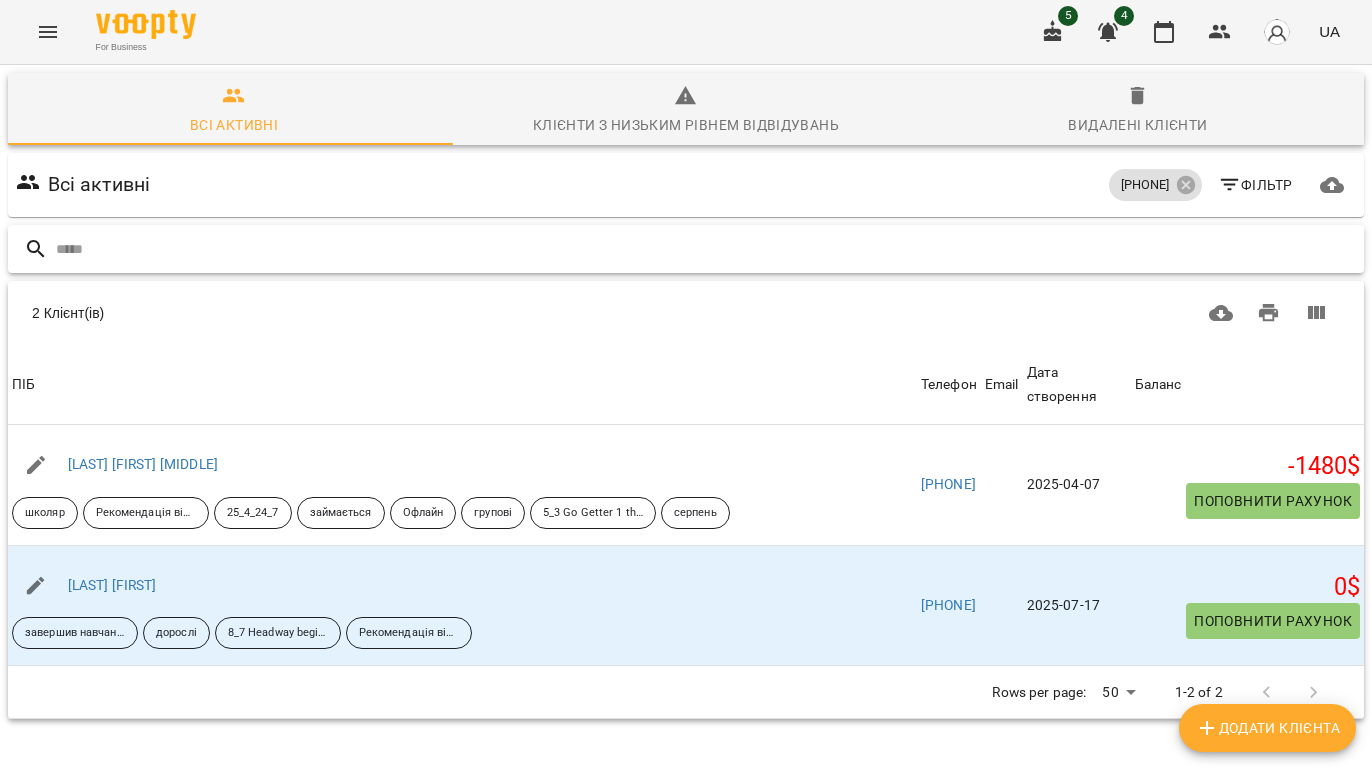 click at bounding box center (706, 249) 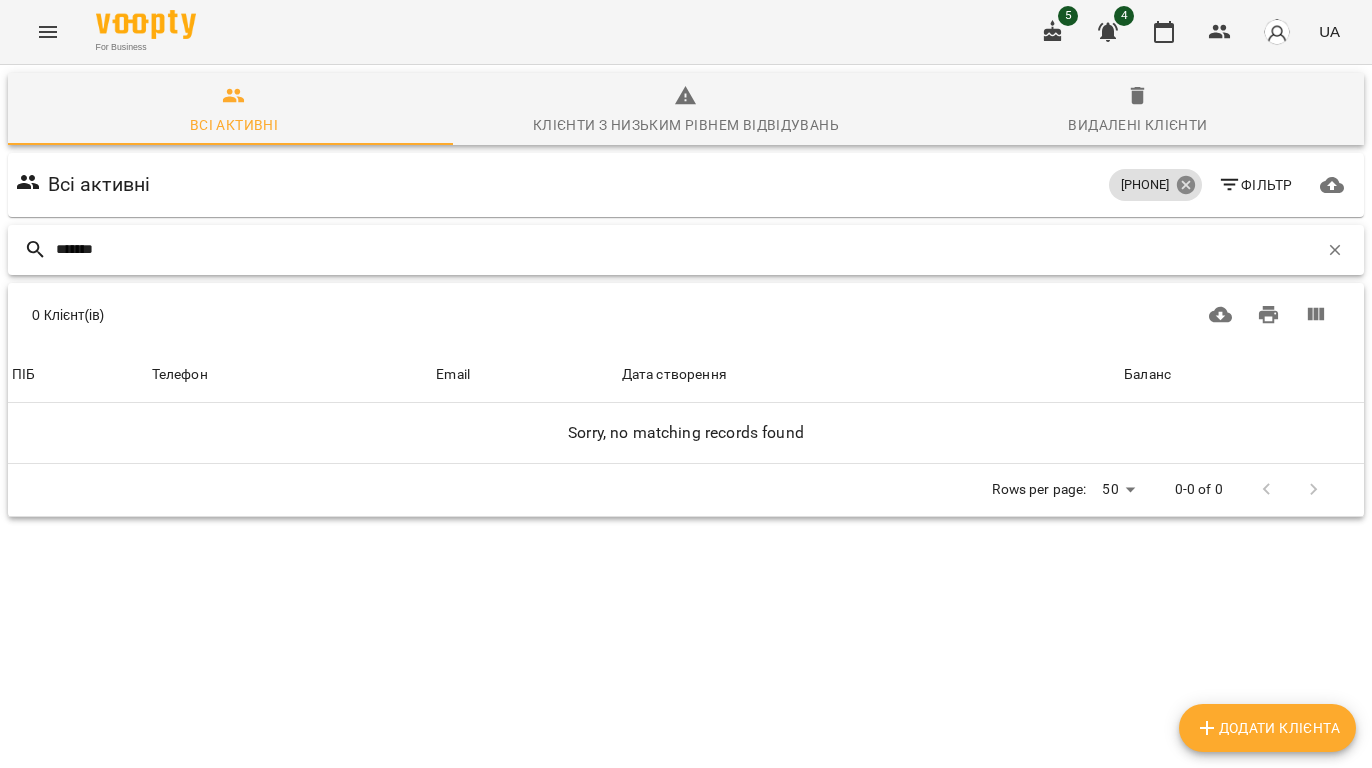 type on "*******" 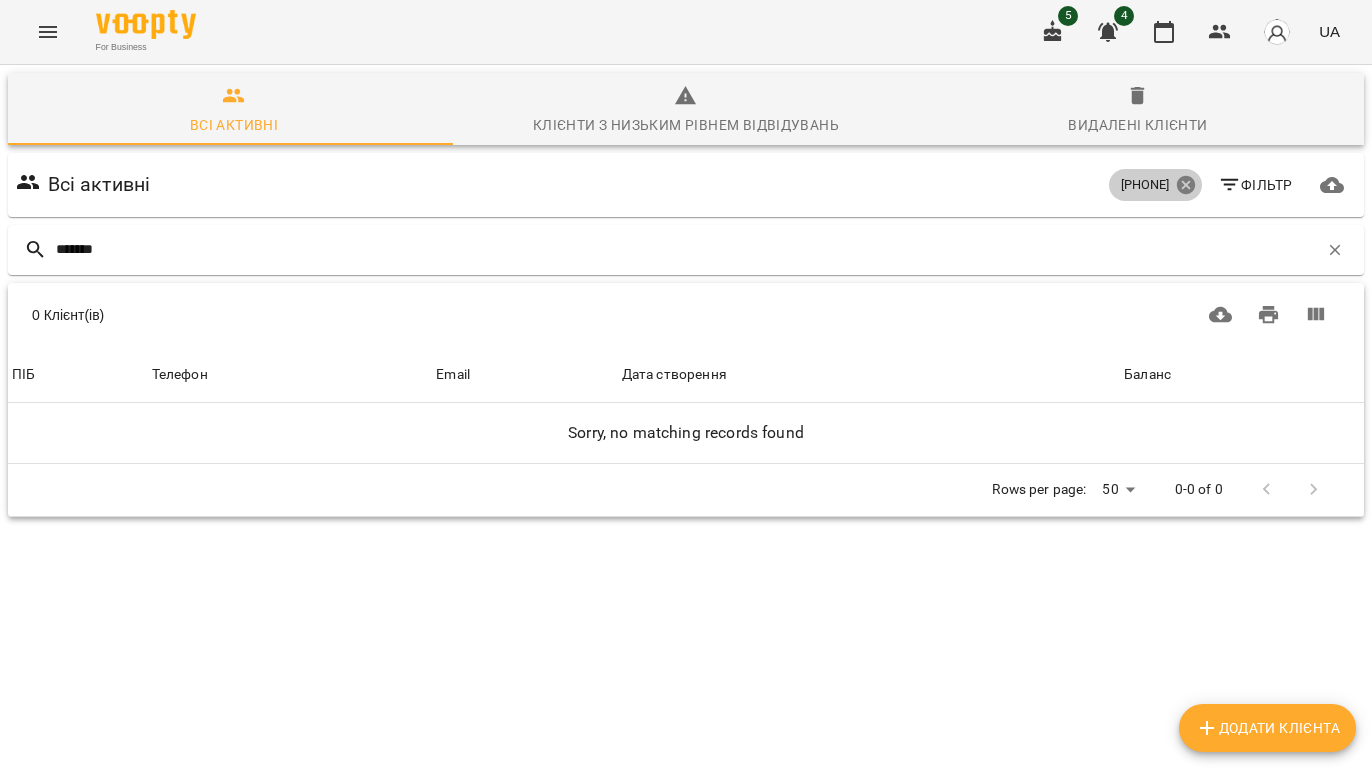 click 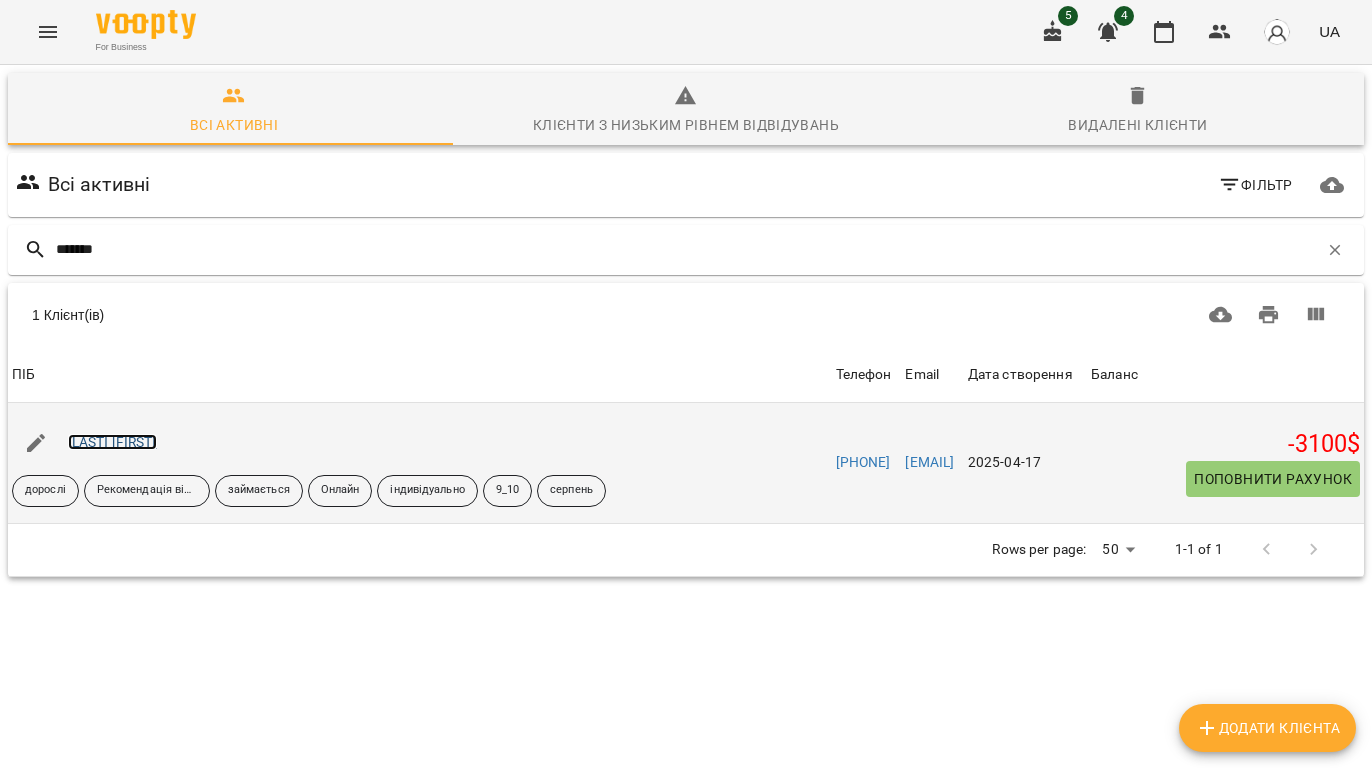 click on "Гапонов Данило" at bounding box center [112, 442] 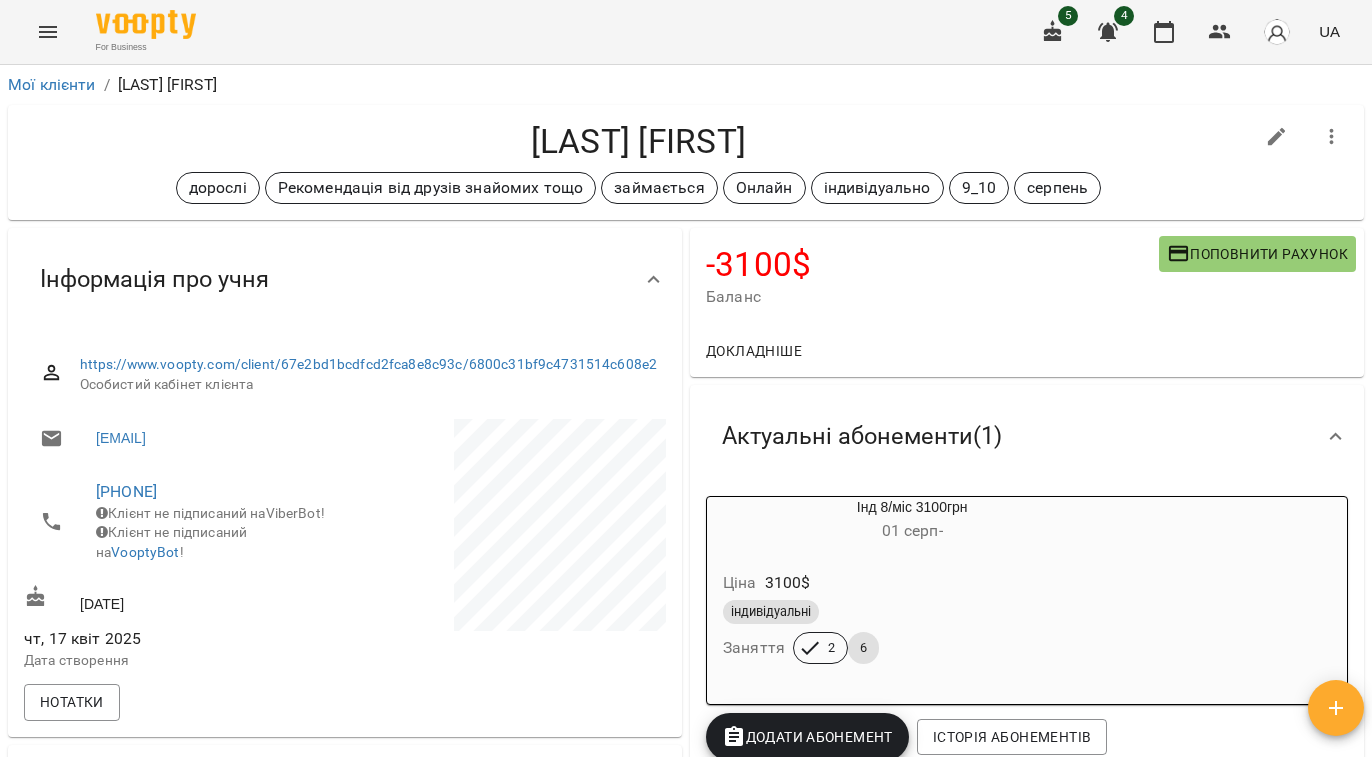 drag, startPoint x: 234, startPoint y: 512, endPoint x: 72, endPoint y: 505, distance: 162.15117 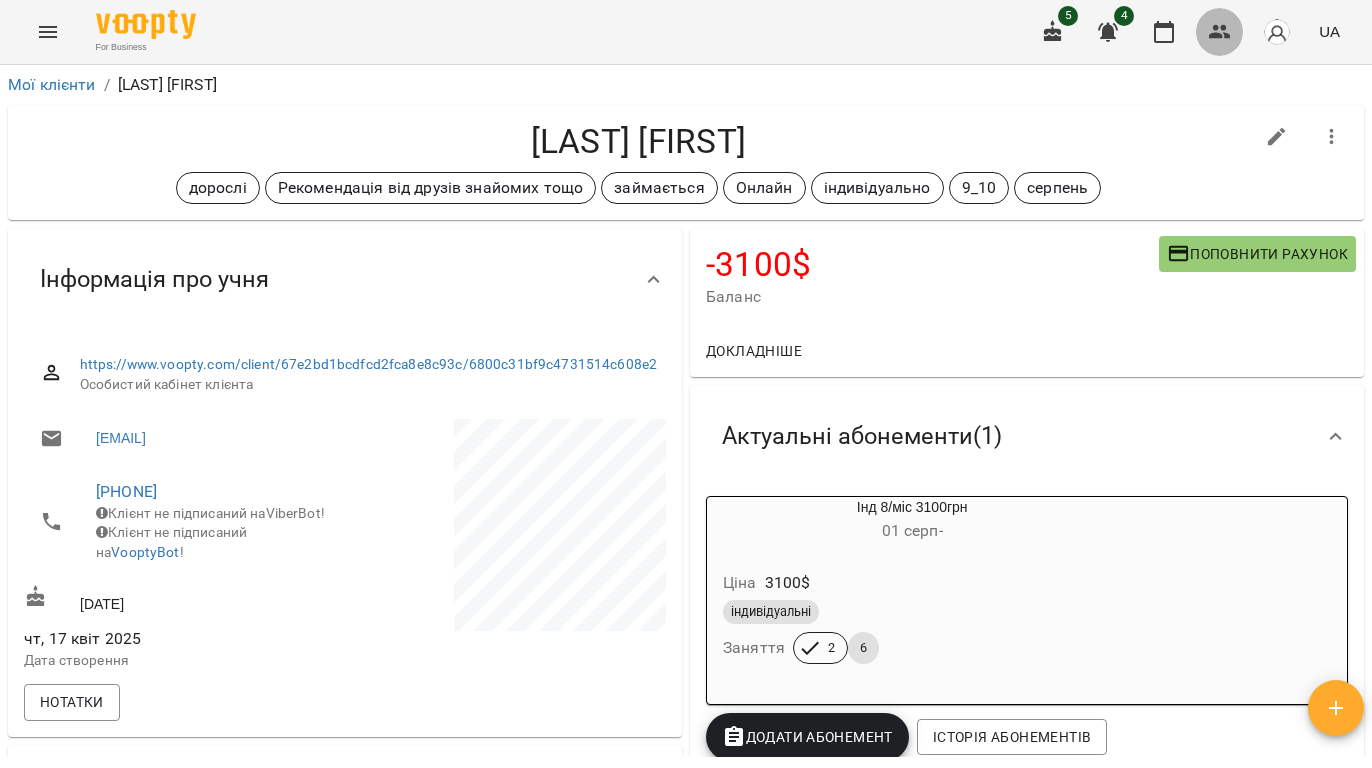 click 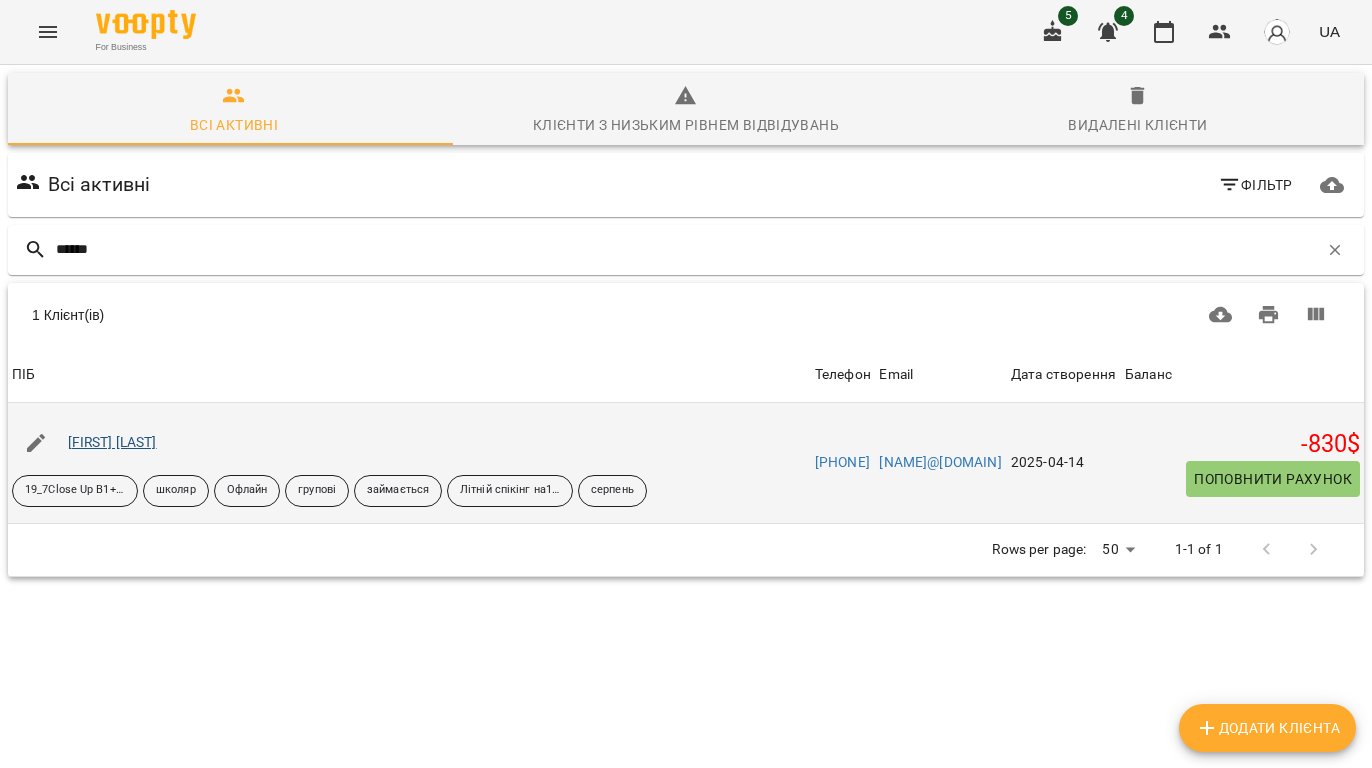 type on "******" 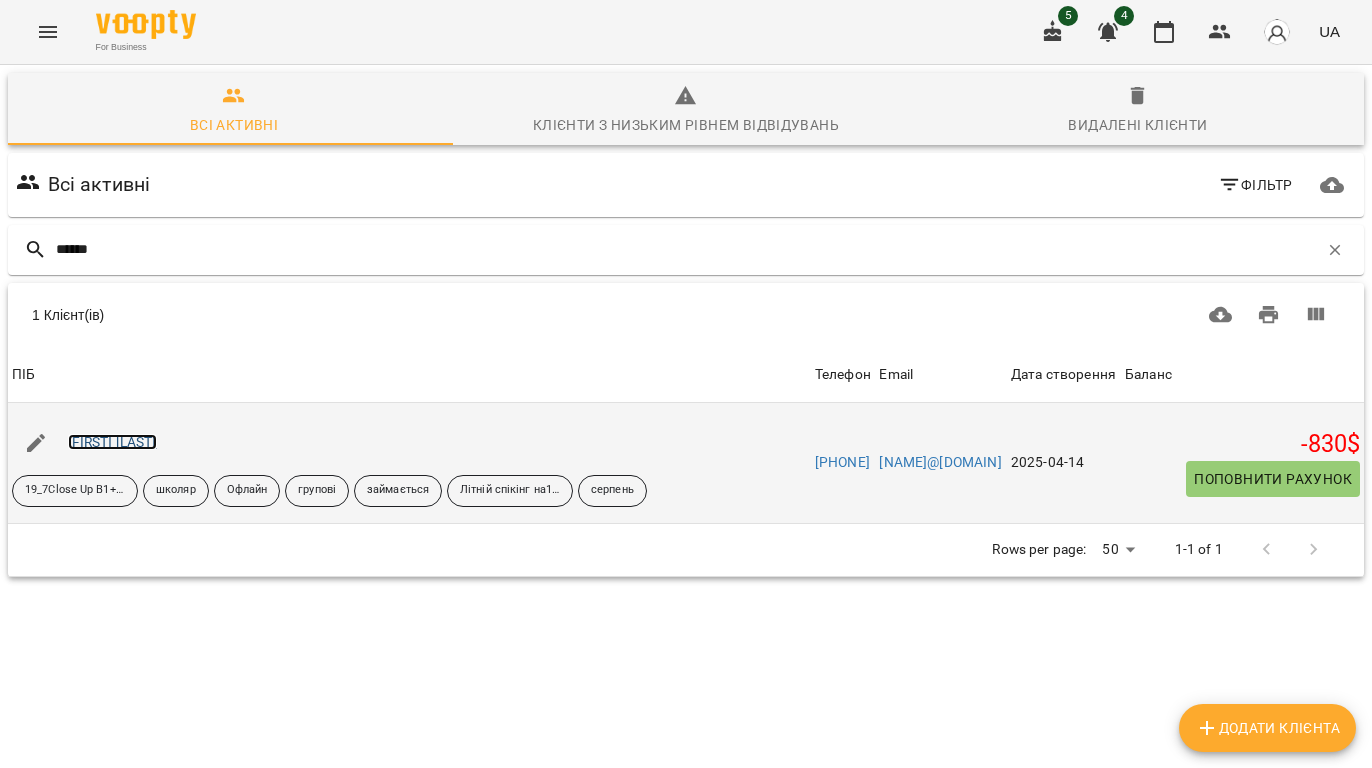 click on "Гайдук Андрій" at bounding box center [112, 442] 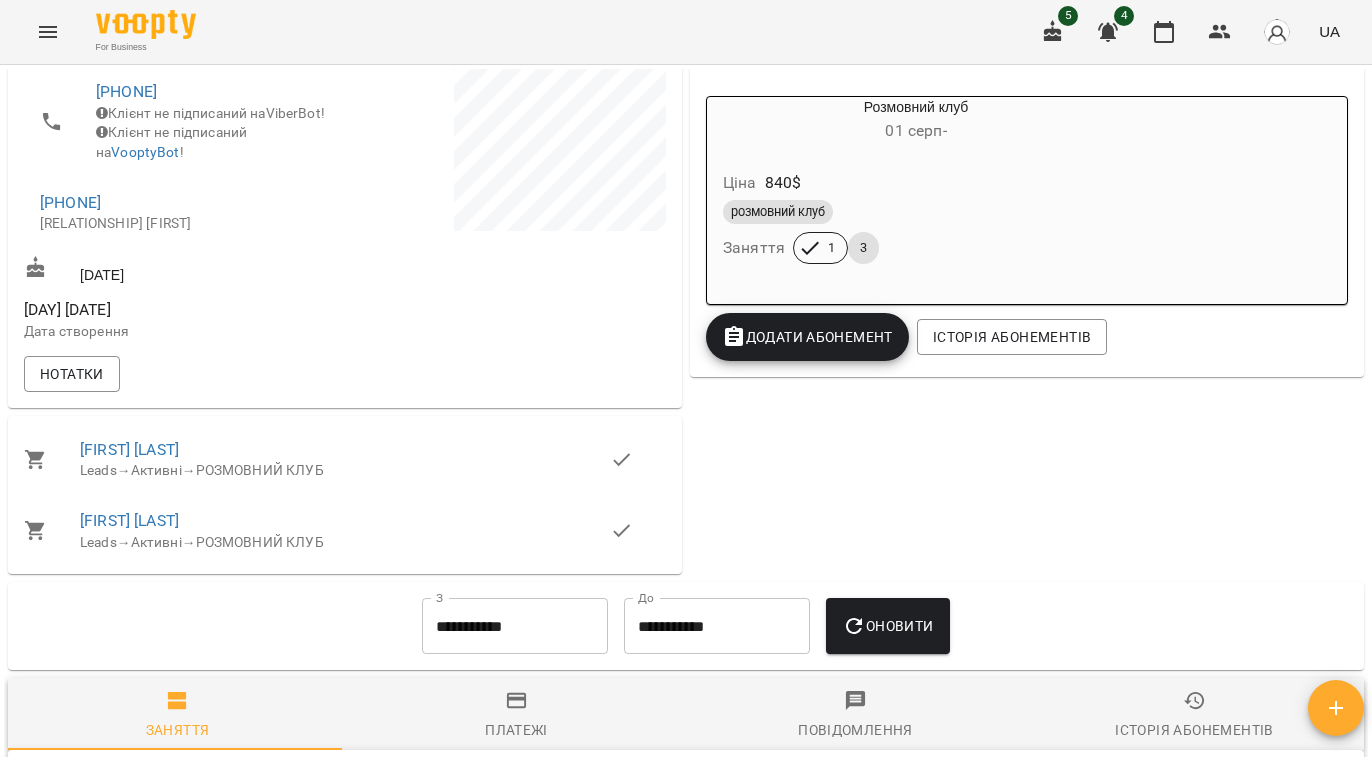 scroll, scrollTop: 353, scrollLeft: 0, axis: vertical 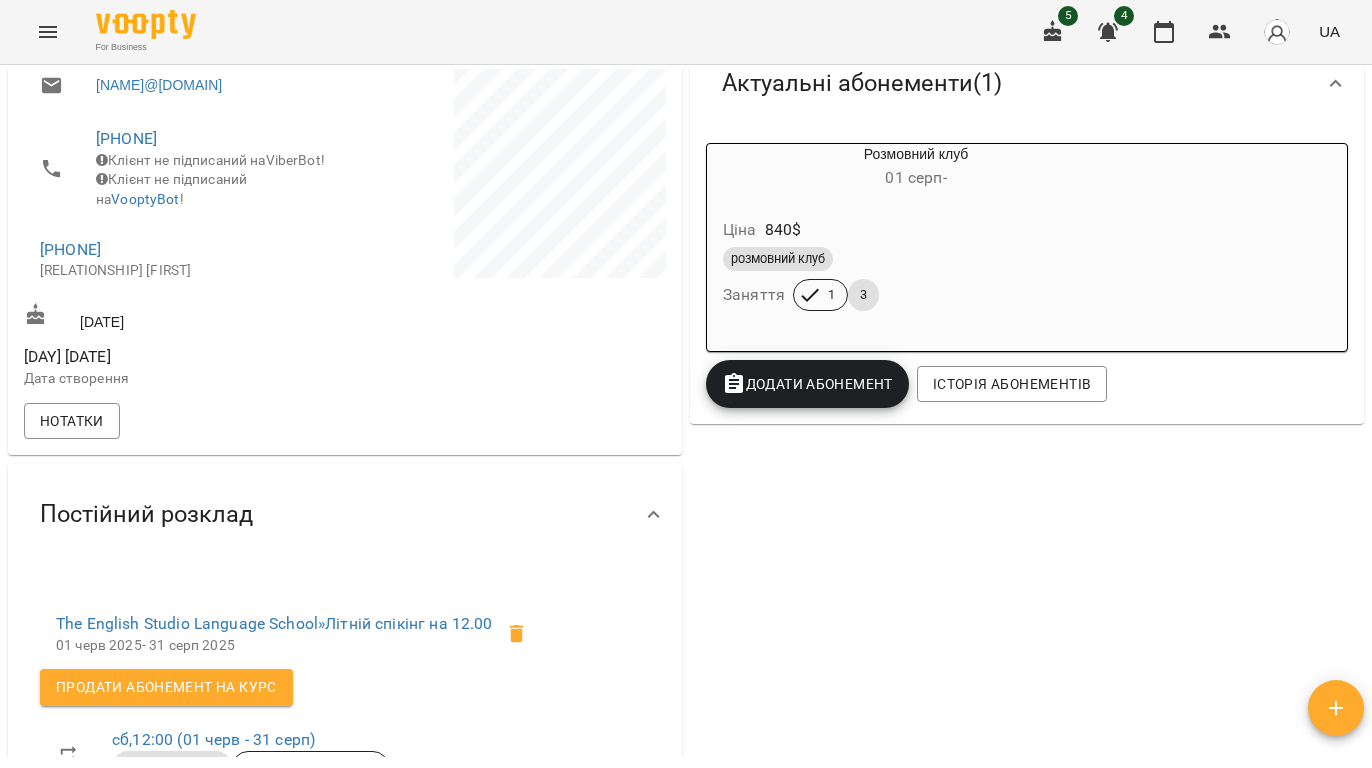 drag, startPoint x: 201, startPoint y: 296, endPoint x: -26, endPoint y: 316, distance: 227.87935 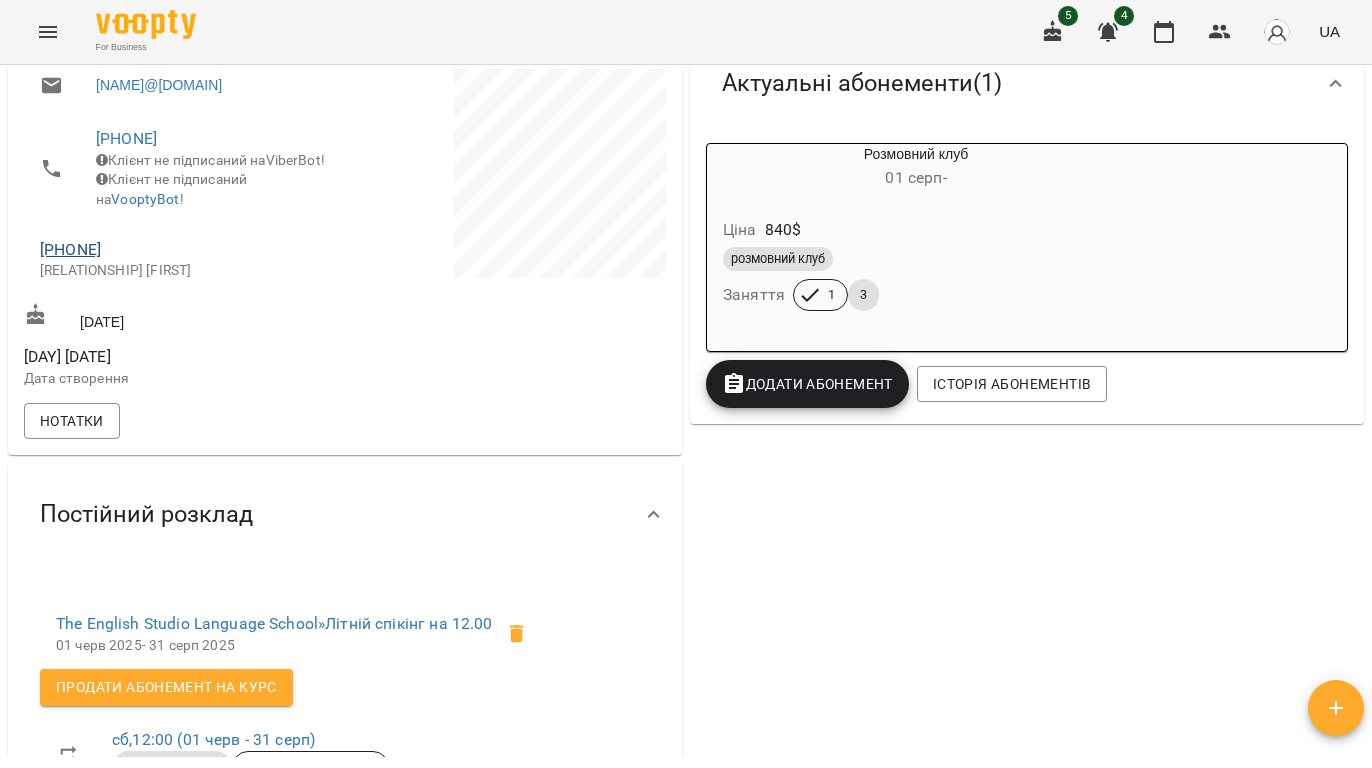 drag, startPoint x: 198, startPoint y: 298, endPoint x: 41, endPoint y: 298, distance: 157 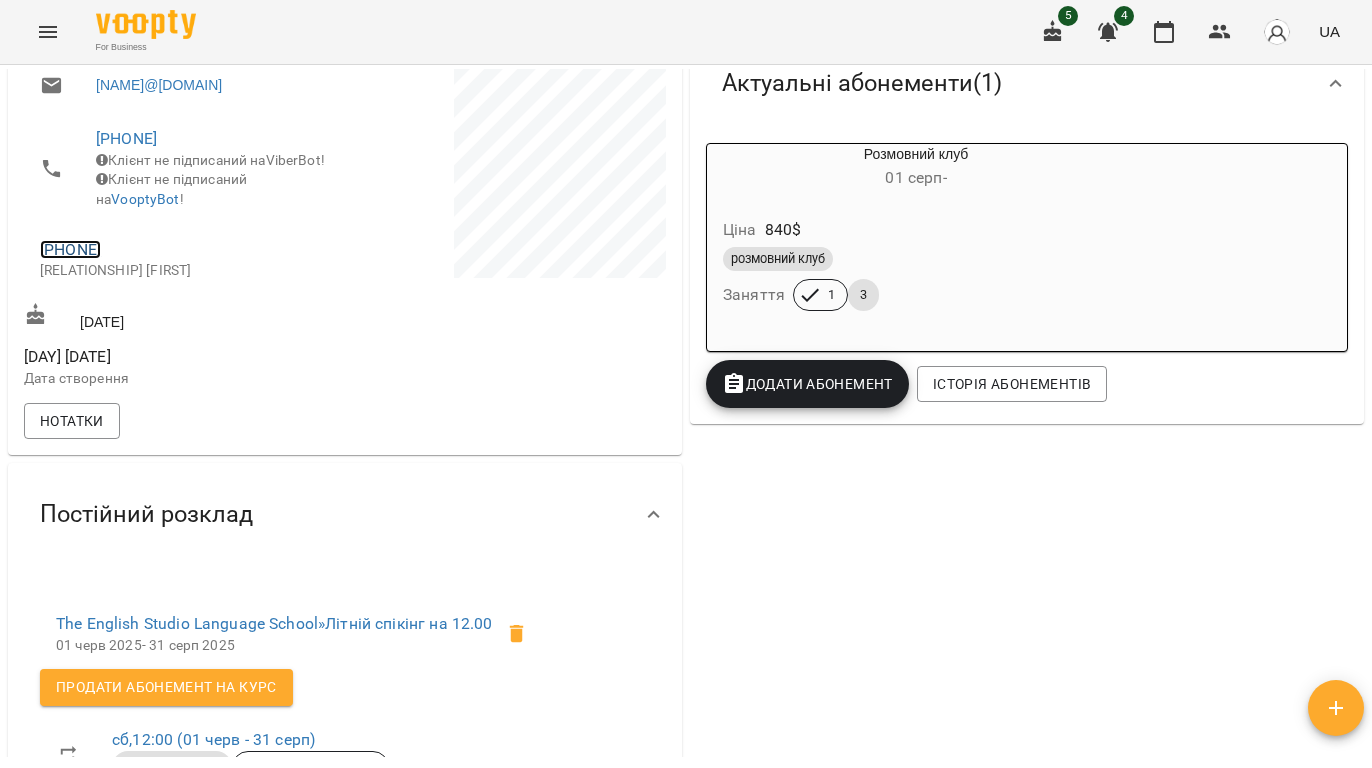 copy on "+380973192815" 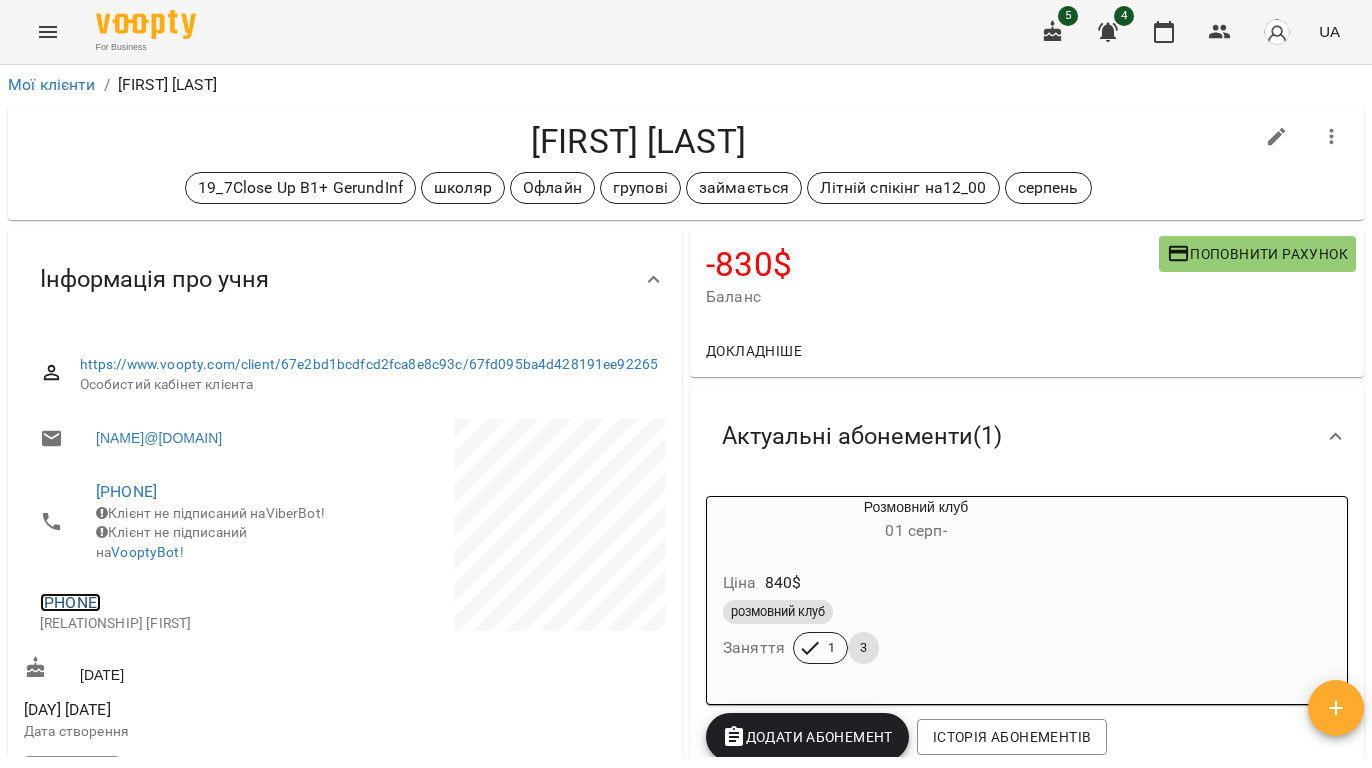 scroll, scrollTop: 133, scrollLeft: 0, axis: vertical 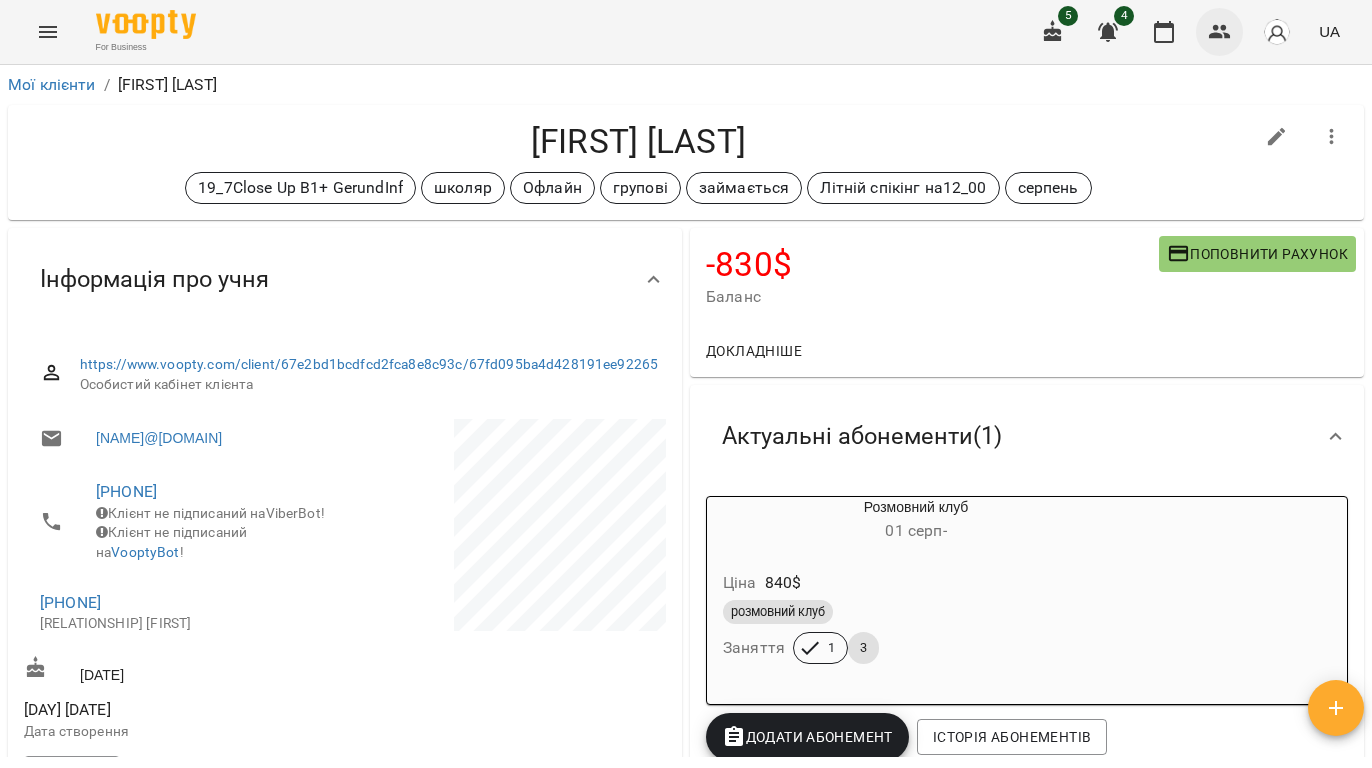 click 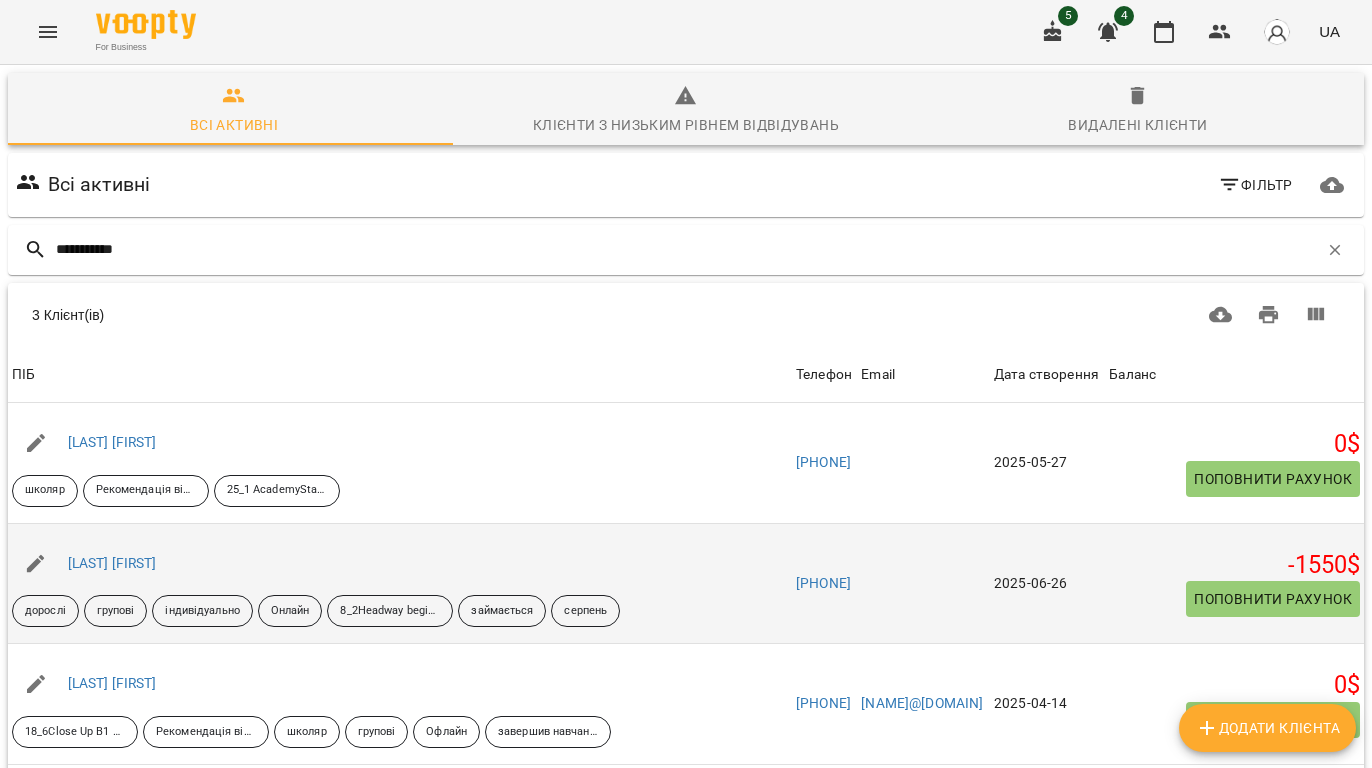 scroll, scrollTop: 145, scrollLeft: 0, axis: vertical 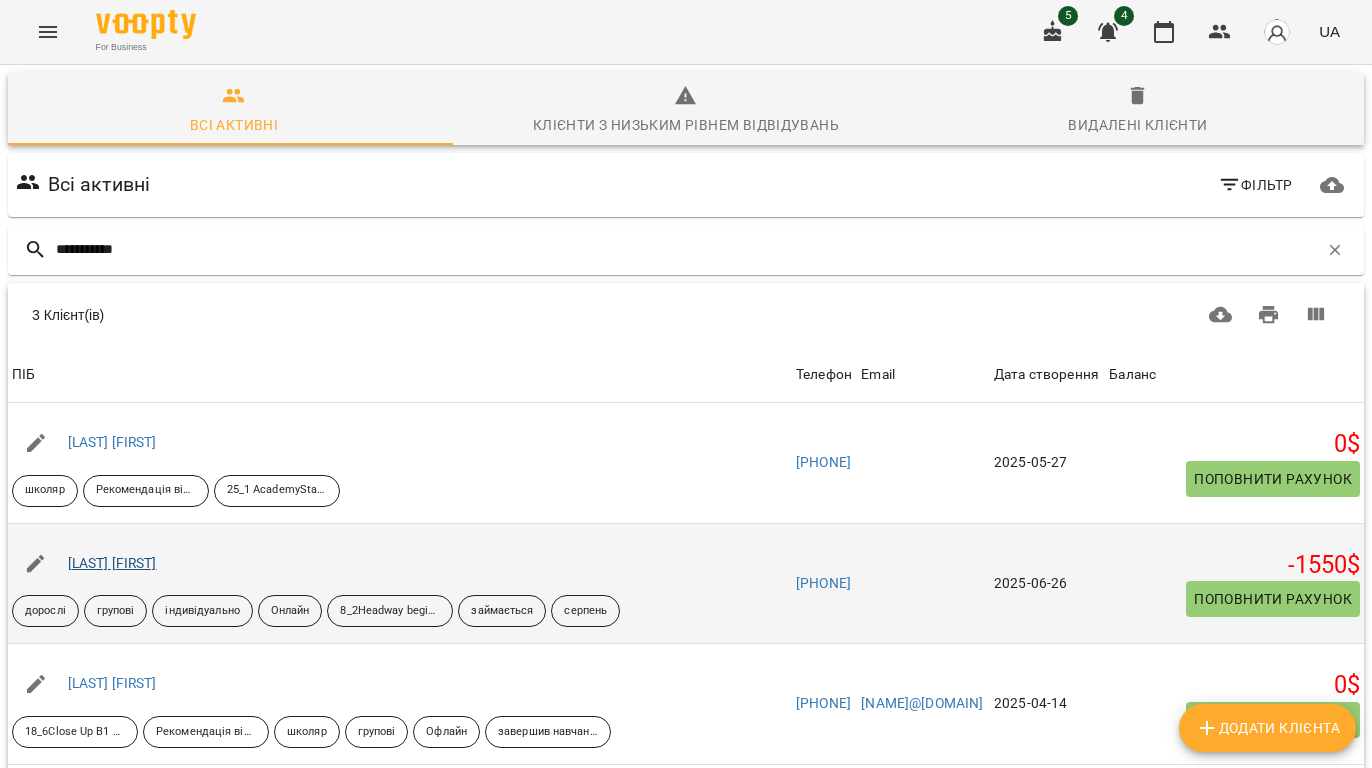 type on "**********" 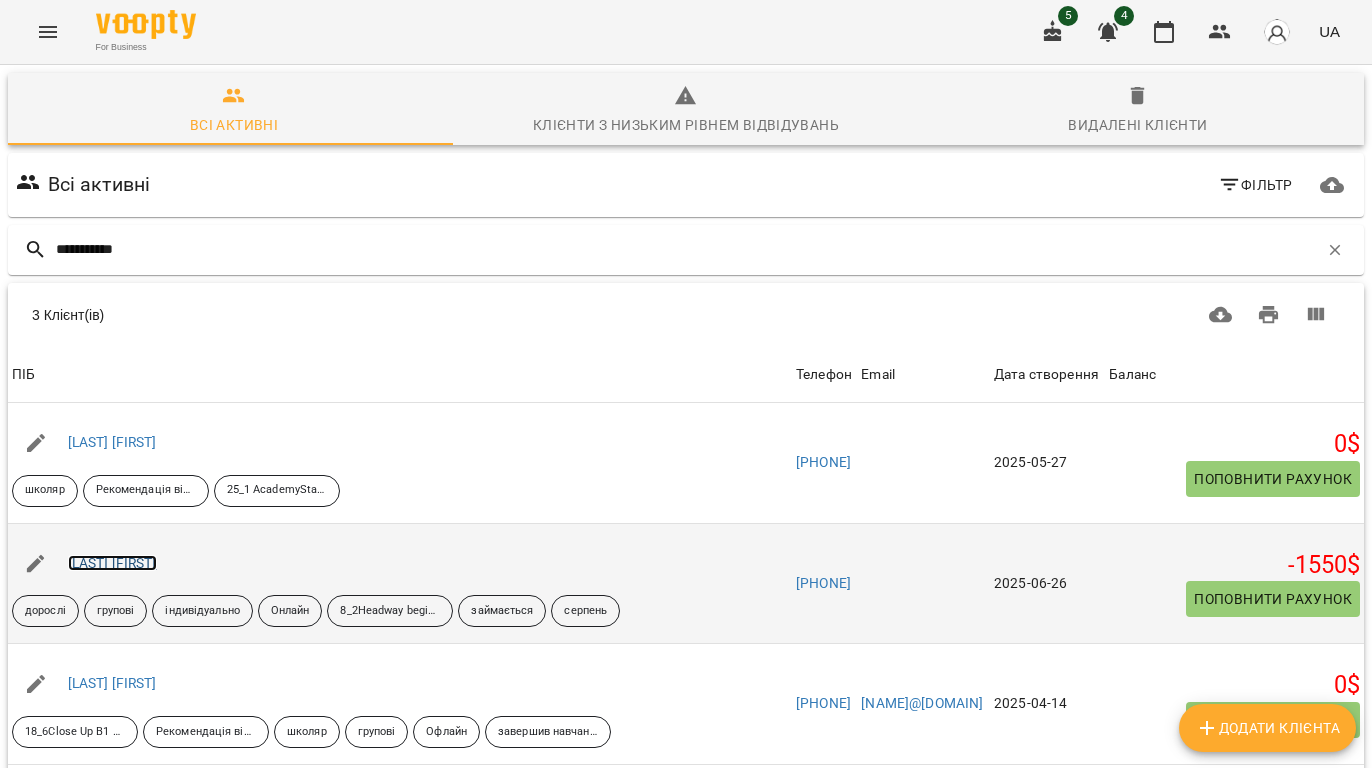 click on "Герасимович Ольга" at bounding box center [112, 563] 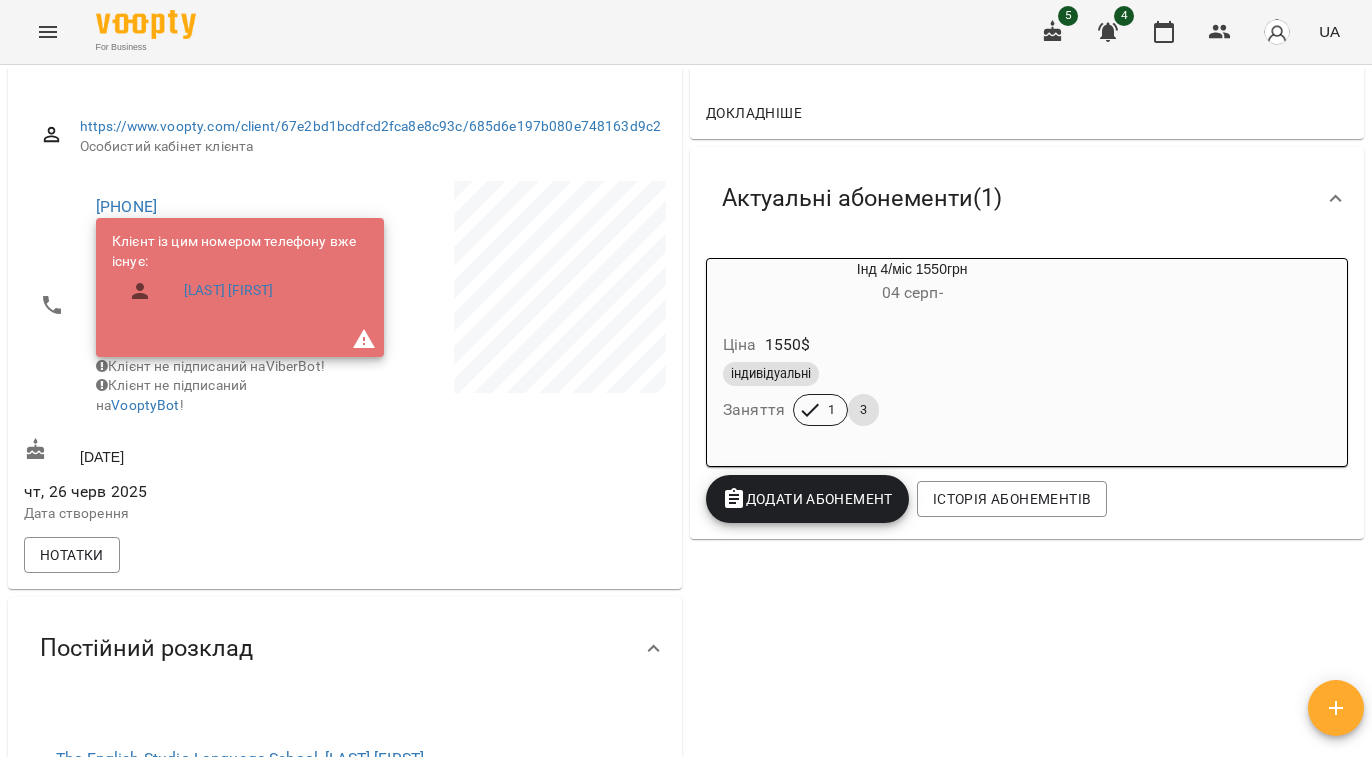 scroll, scrollTop: 266, scrollLeft: 0, axis: vertical 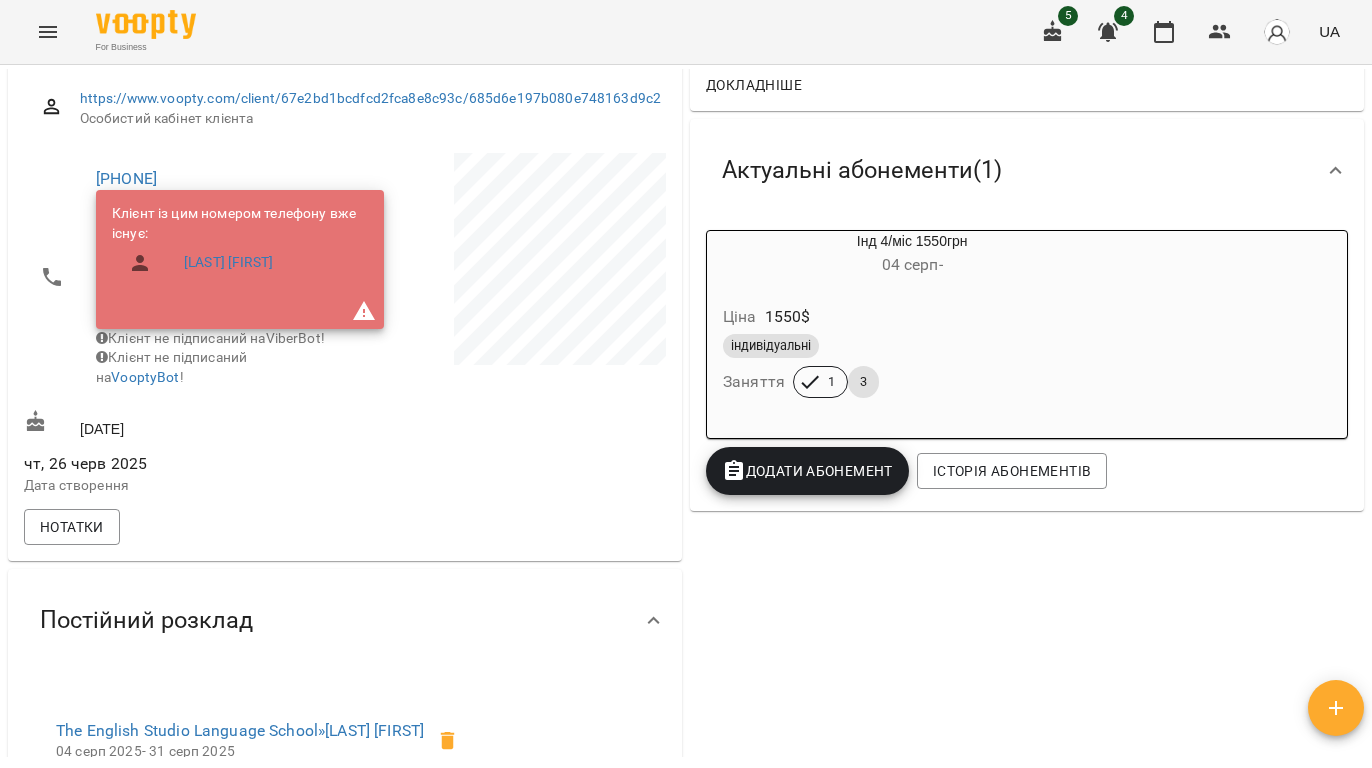 click at bounding box center [507, 327] 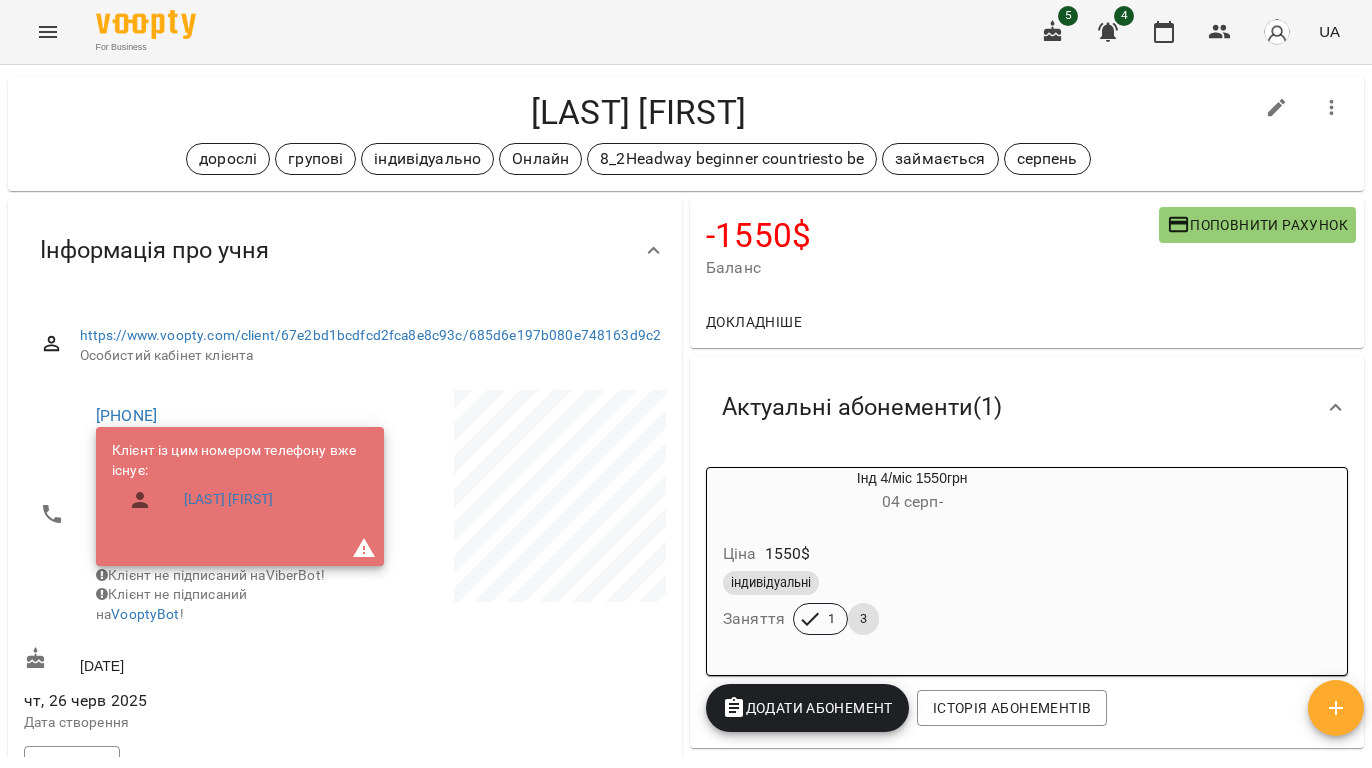 scroll, scrollTop: 0, scrollLeft: 0, axis: both 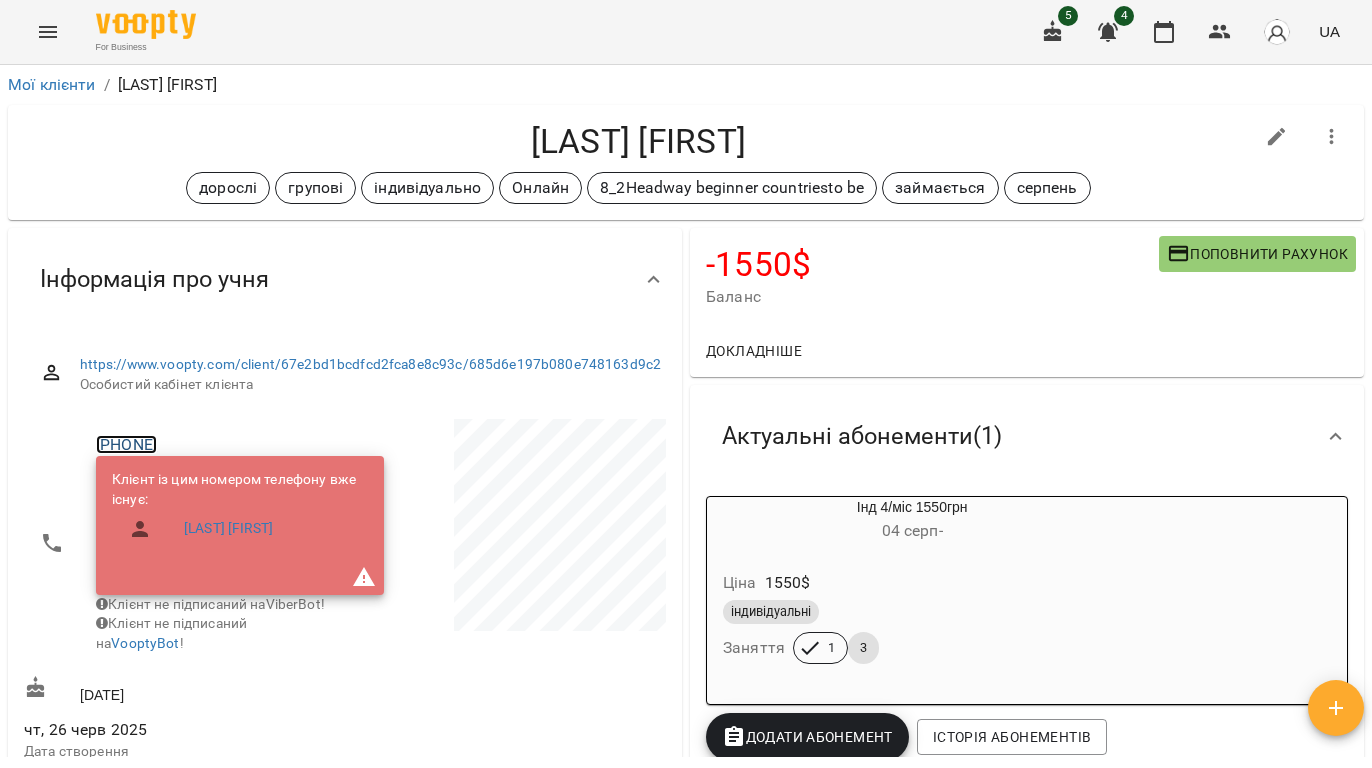 click on "+380502403006" at bounding box center [126, 444] 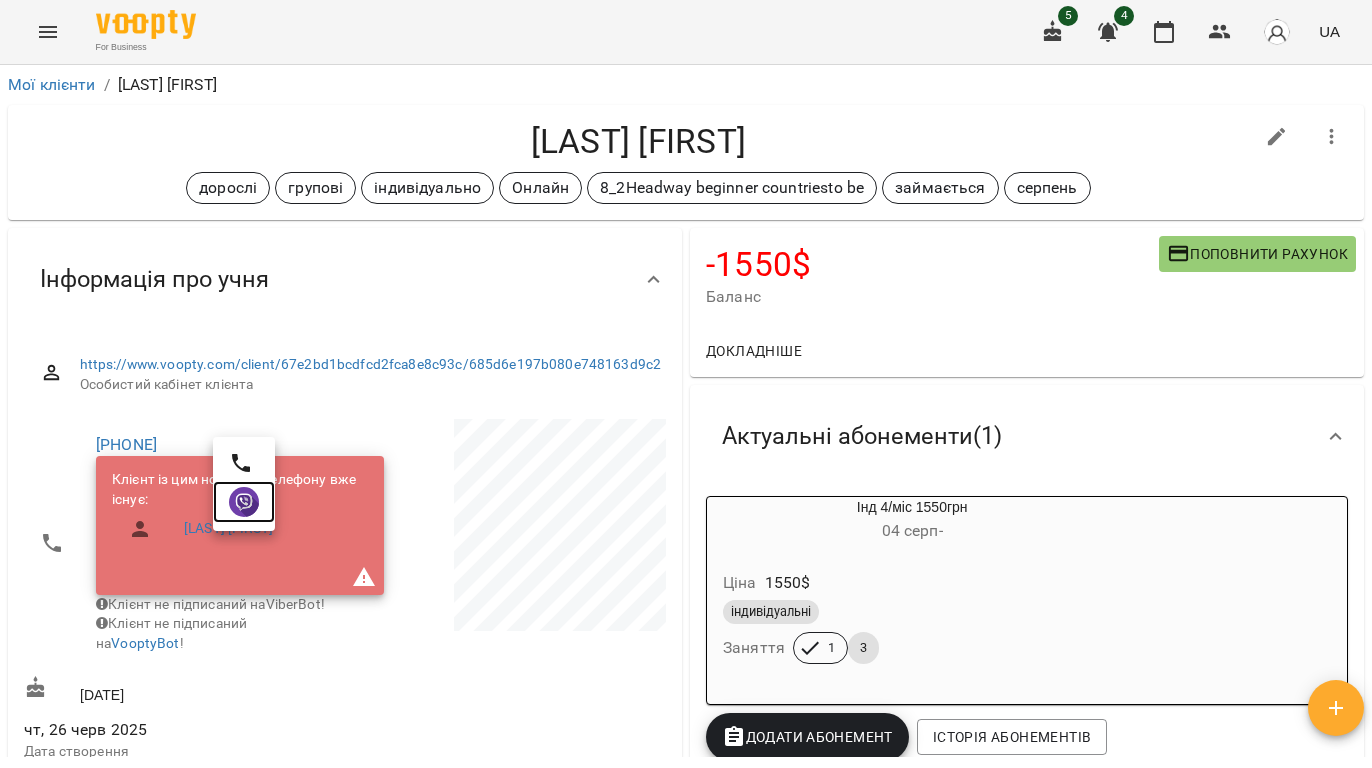click at bounding box center [244, 502] 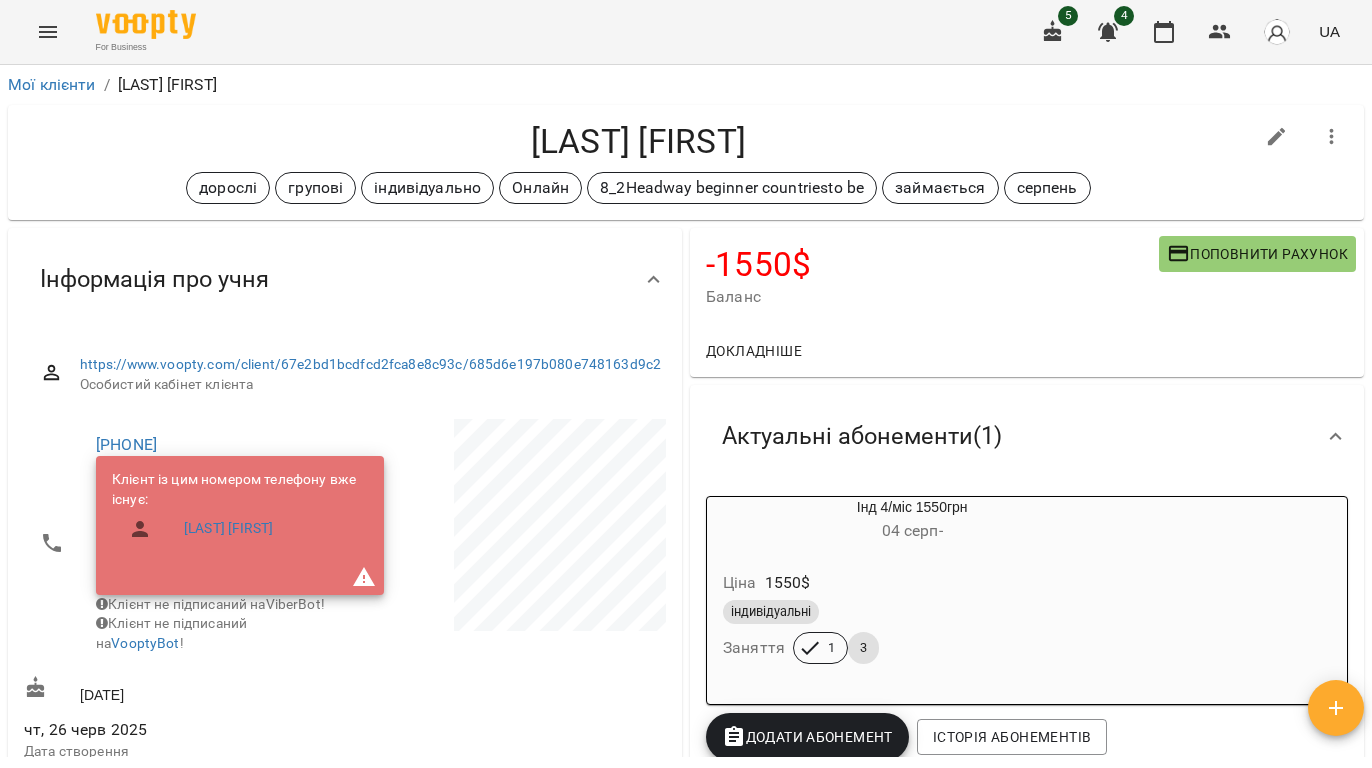 drag, startPoint x: 257, startPoint y: 456, endPoint x: 53, endPoint y: 466, distance: 204.24495 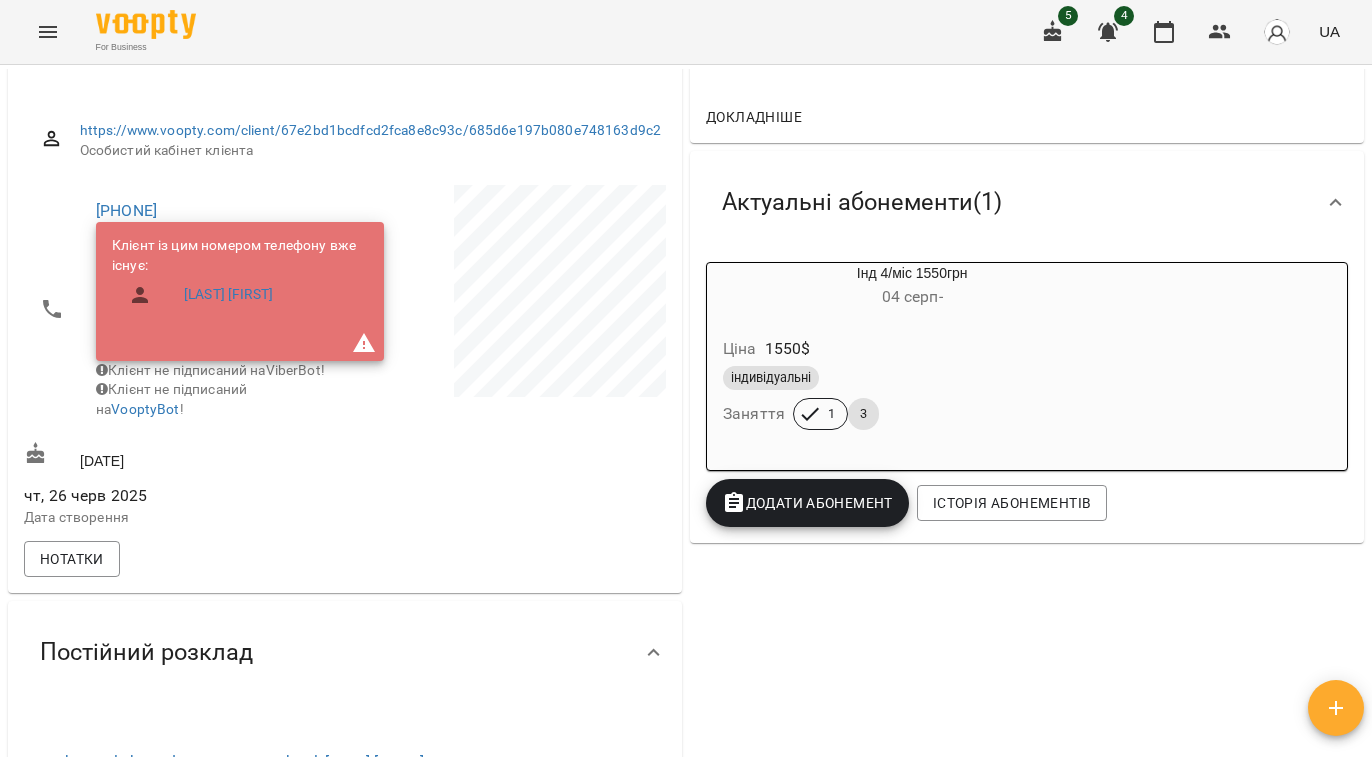 scroll, scrollTop: 0, scrollLeft: 0, axis: both 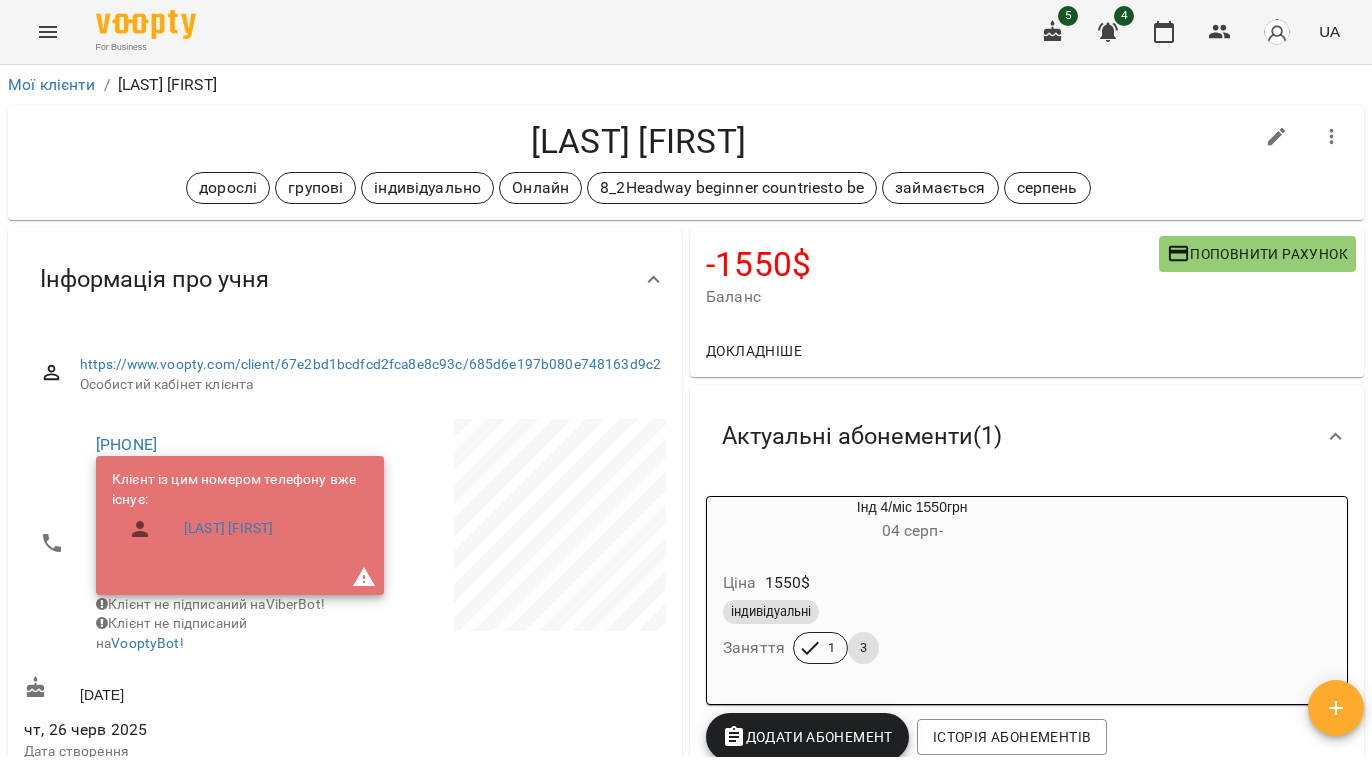 drag, startPoint x: 810, startPoint y: 137, endPoint x: 472, endPoint y: 144, distance: 338.07248 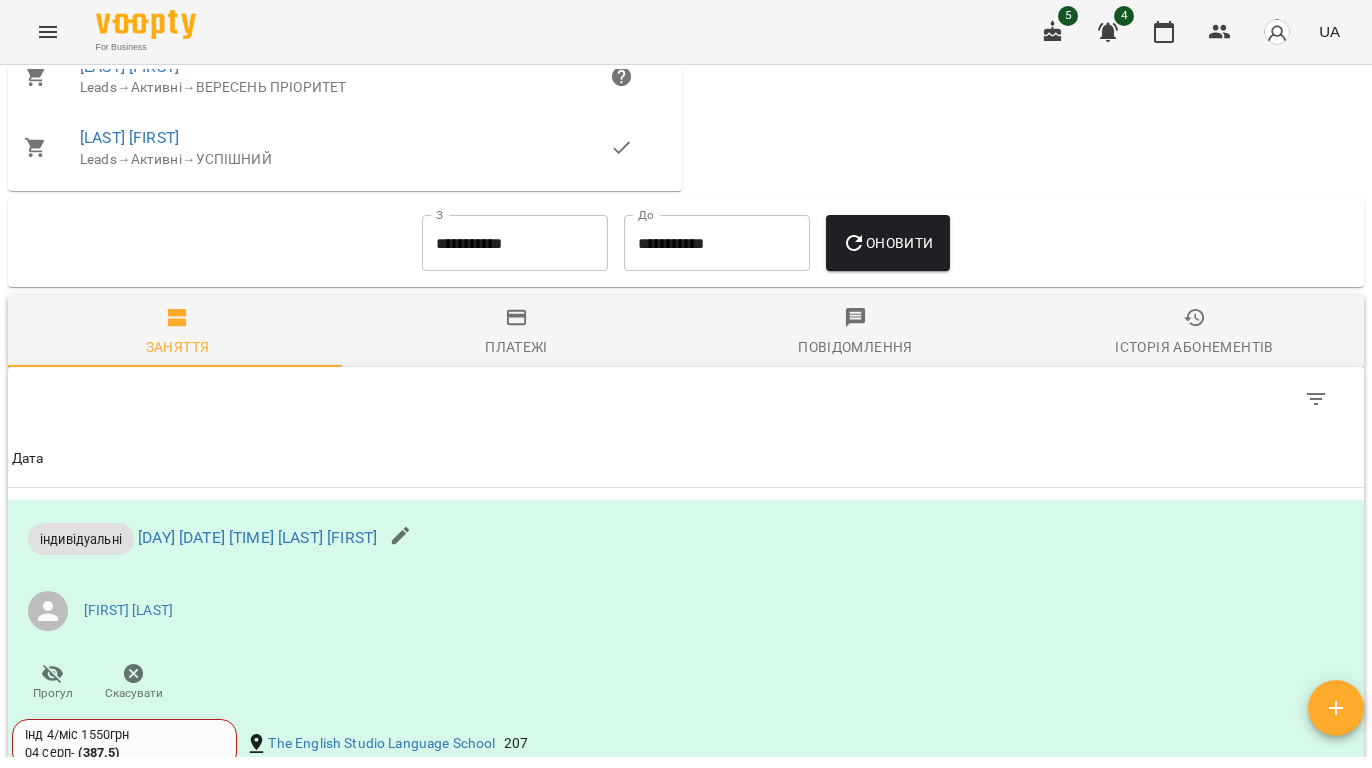 scroll, scrollTop: 1466, scrollLeft: 0, axis: vertical 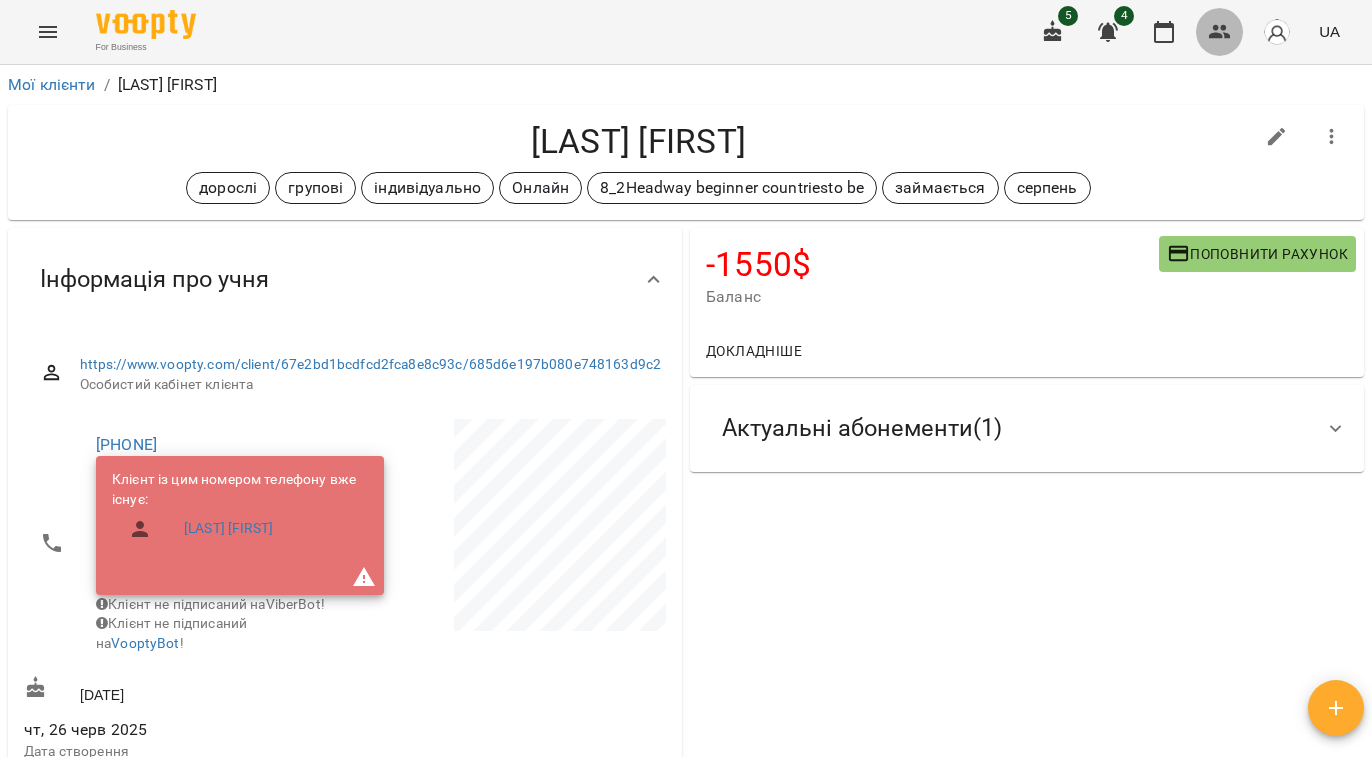 click 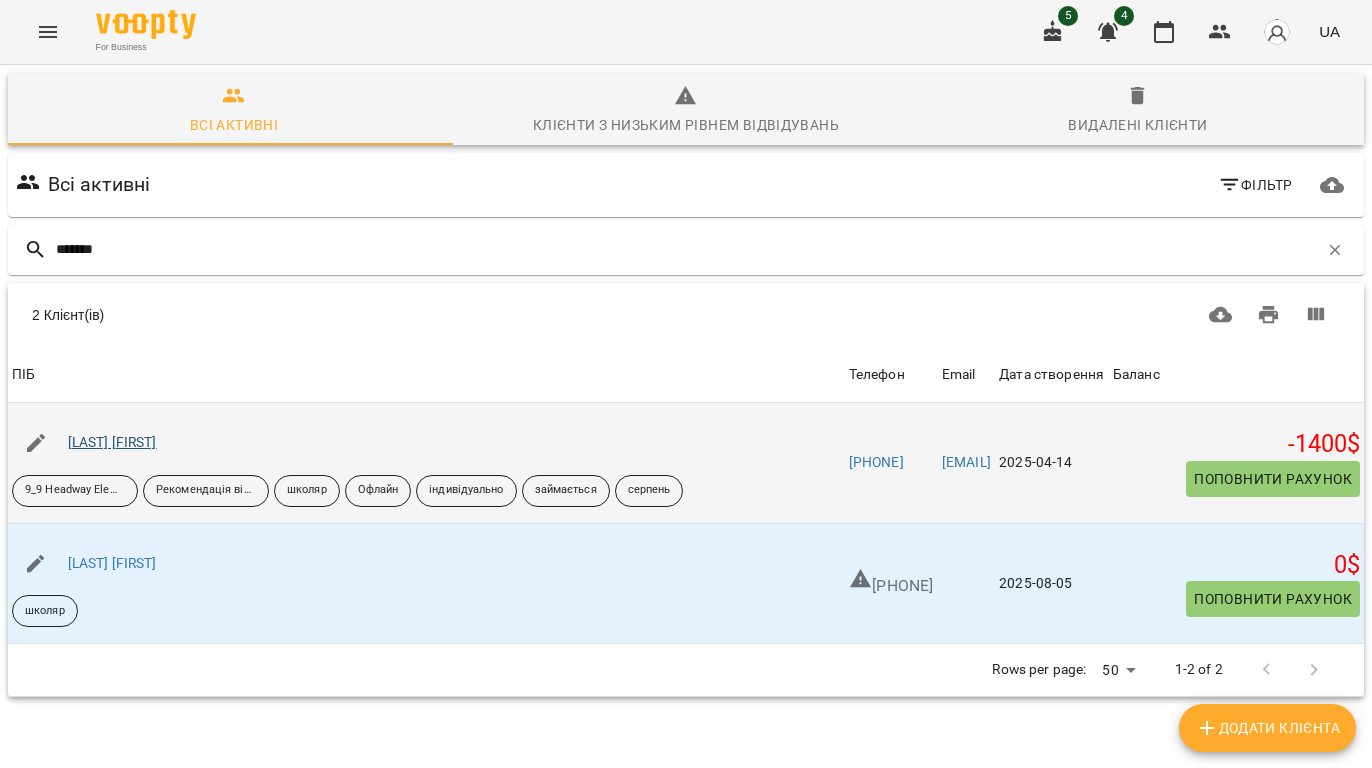 type on "*******" 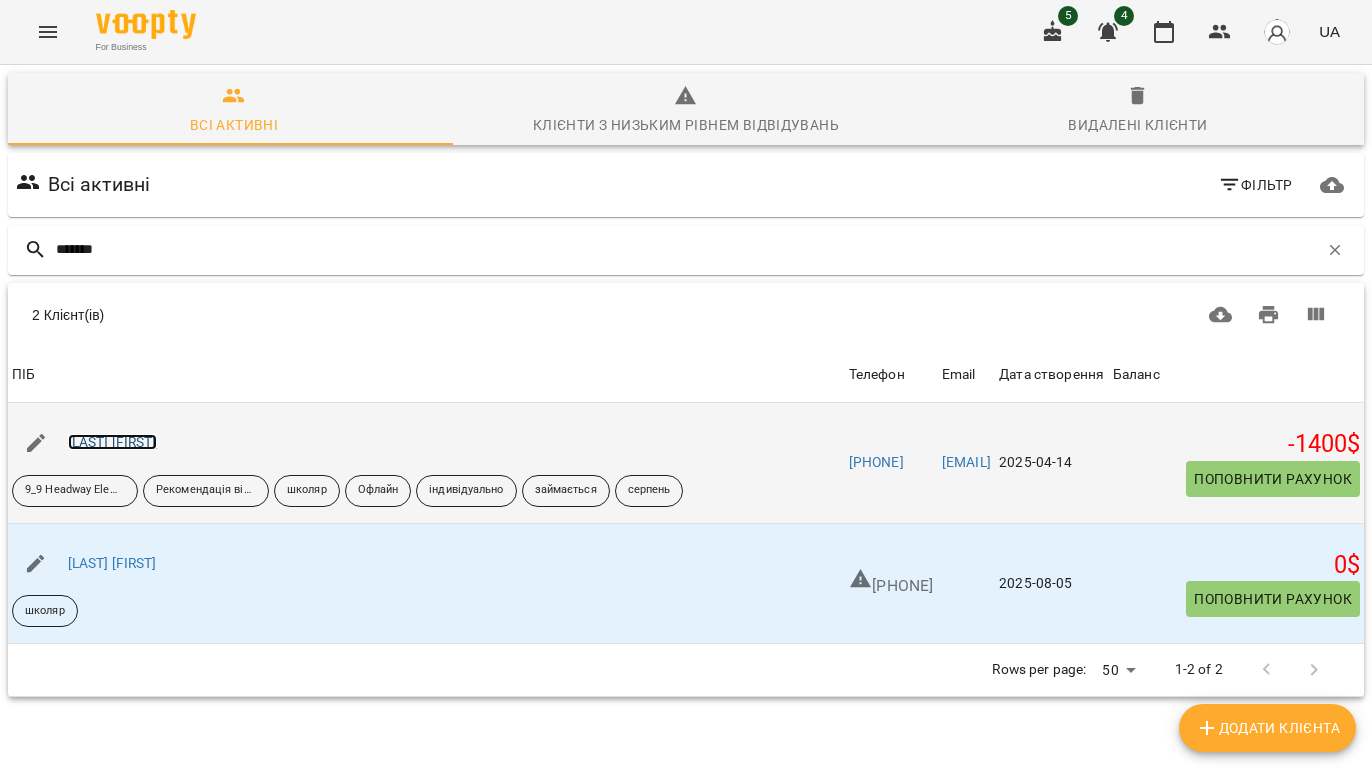click on "Головко Аріана" at bounding box center [112, 442] 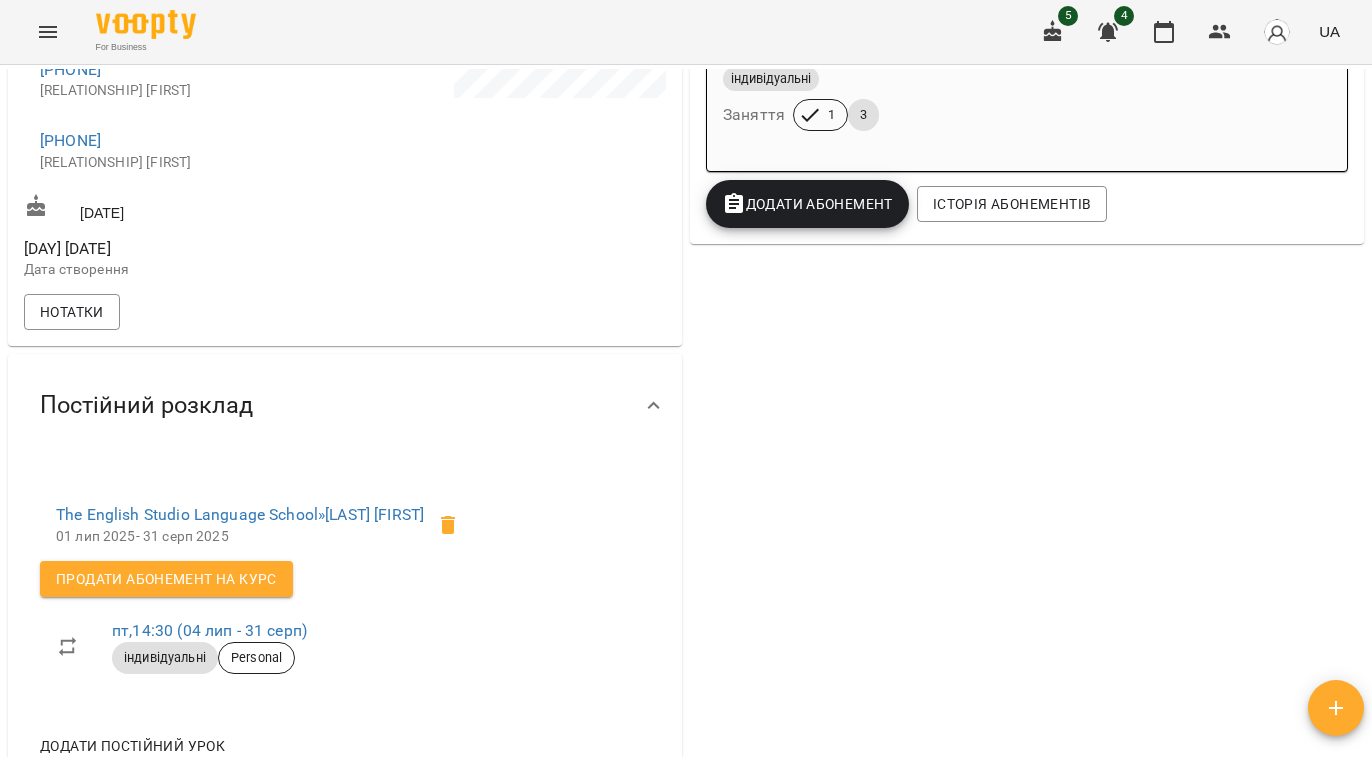 scroll, scrollTop: 400, scrollLeft: 0, axis: vertical 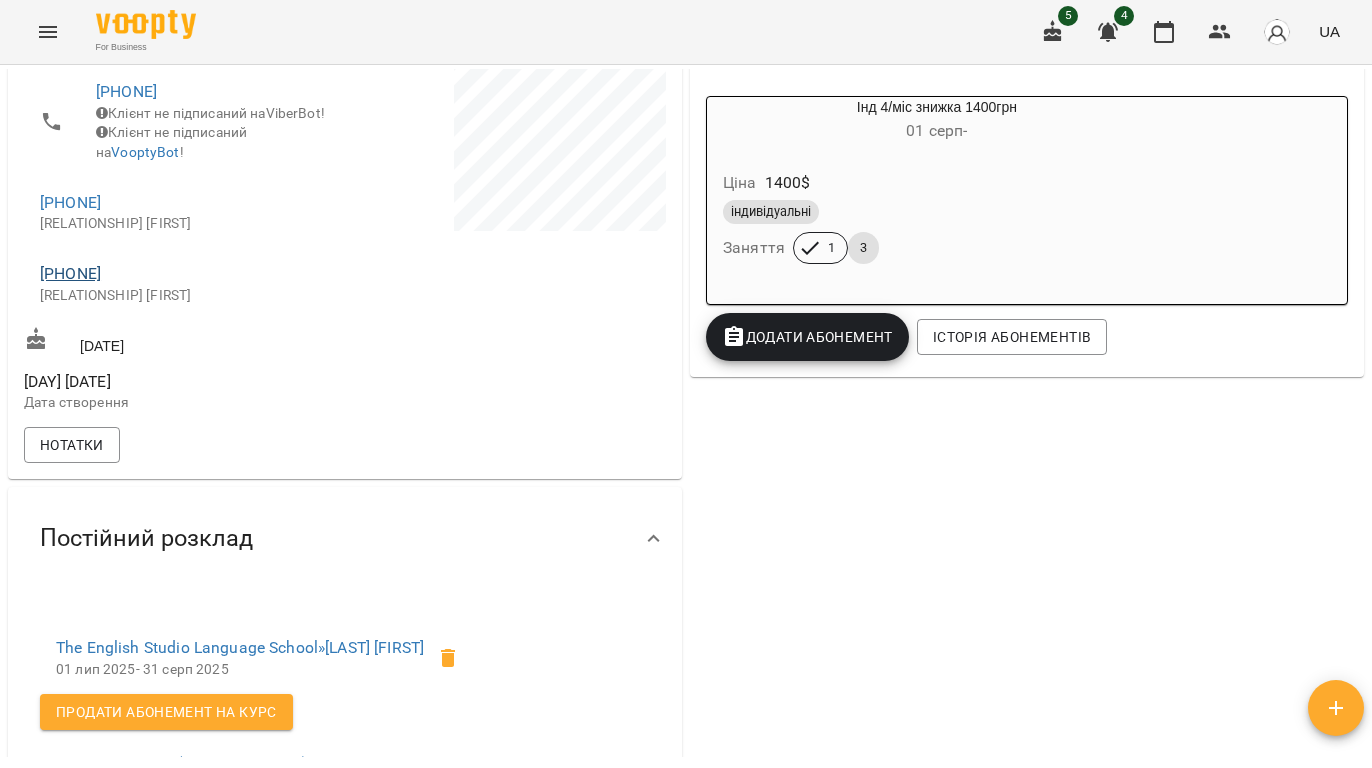 drag, startPoint x: 180, startPoint y: 322, endPoint x: 40, endPoint y: 321, distance: 140.00357 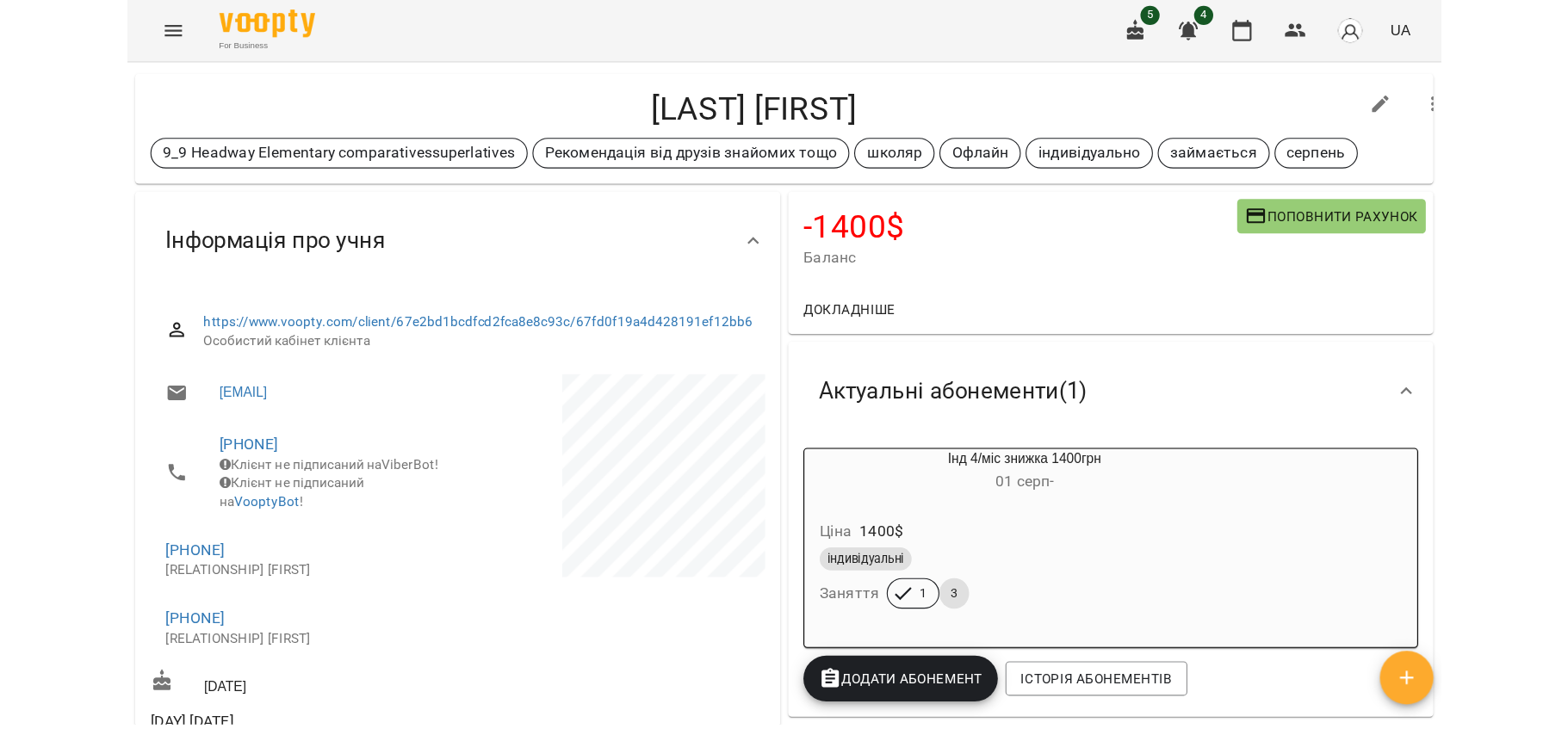 scroll, scrollTop: 0, scrollLeft: 0, axis: both 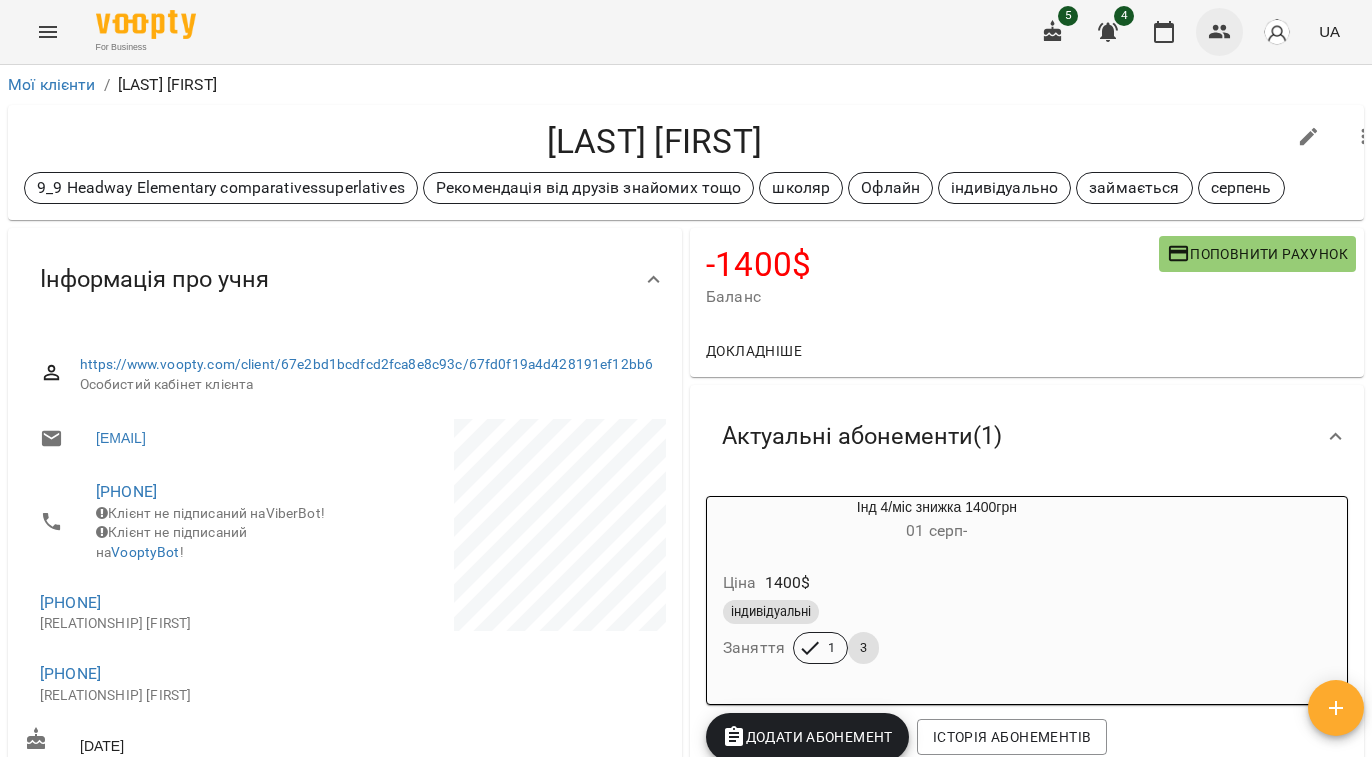 click 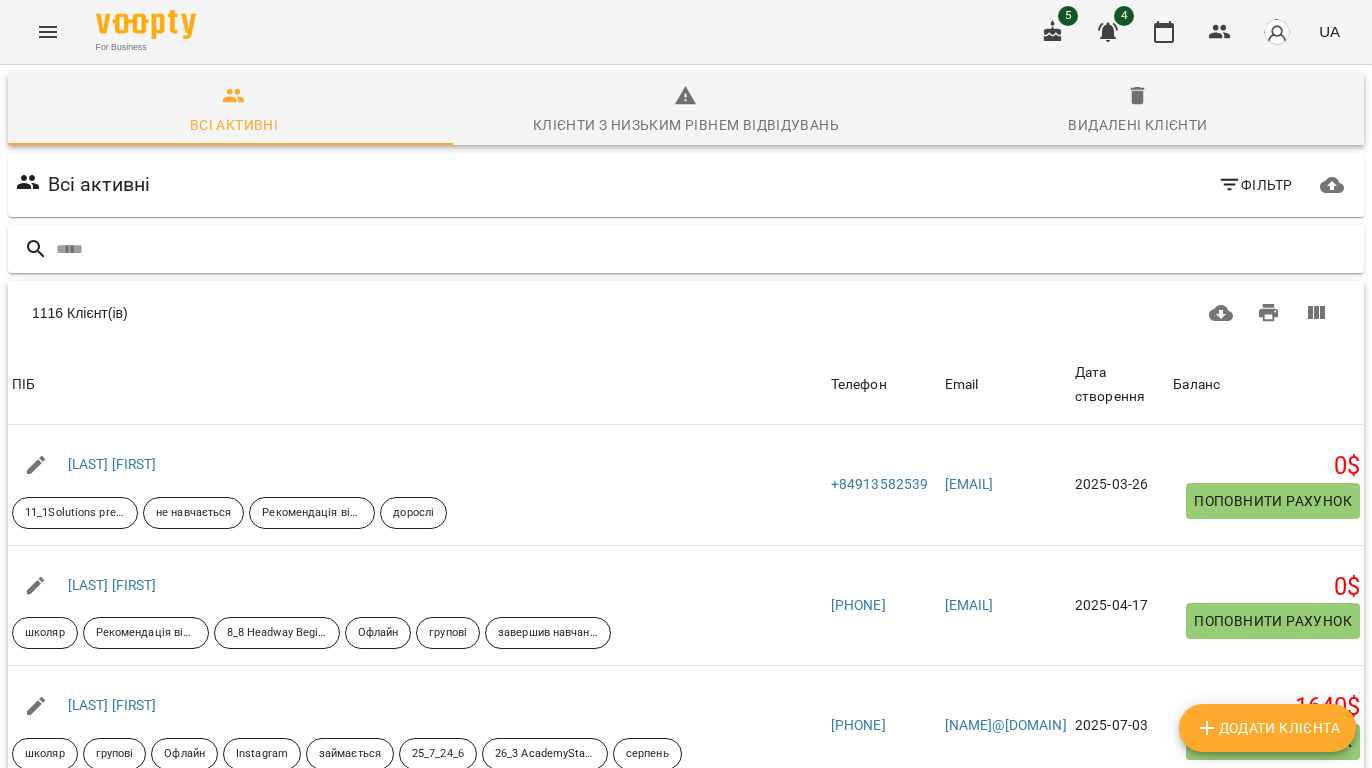 click at bounding box center (706, 249) 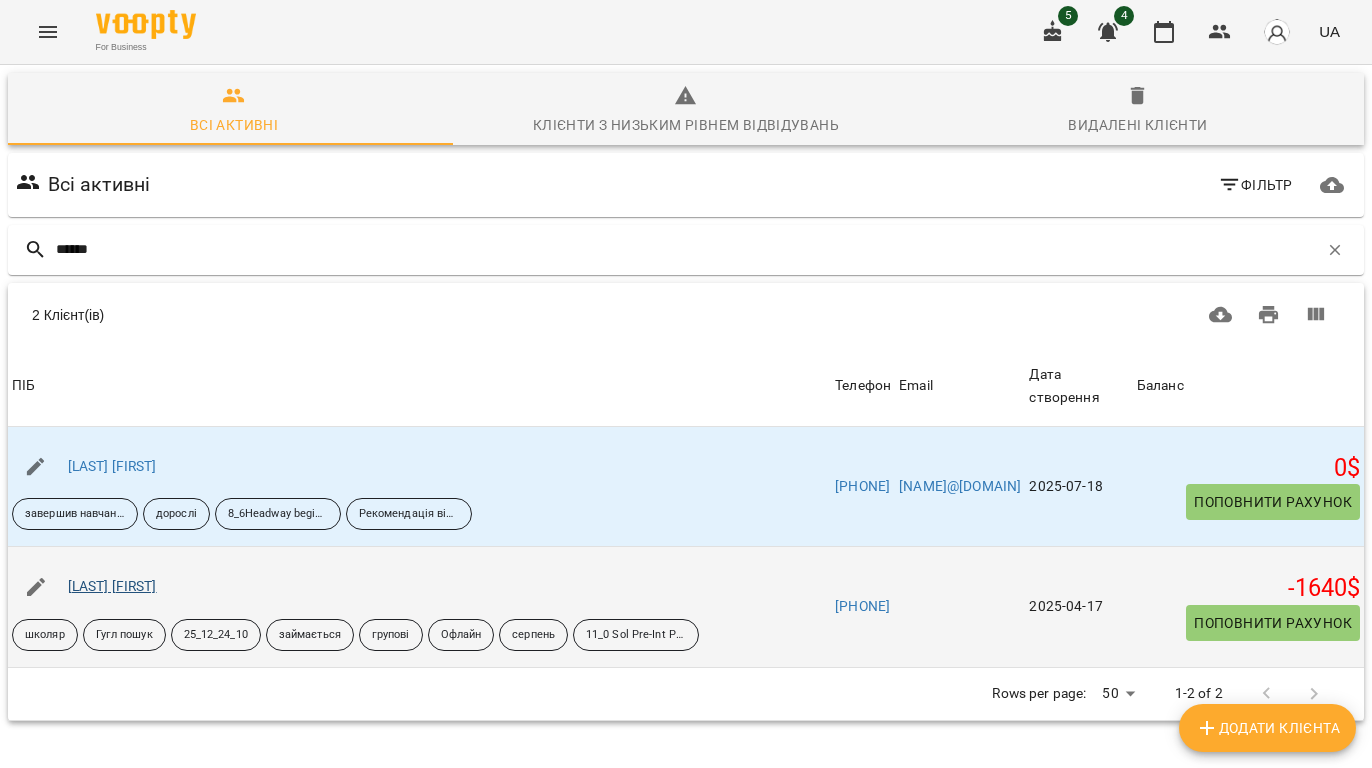 type on "******" 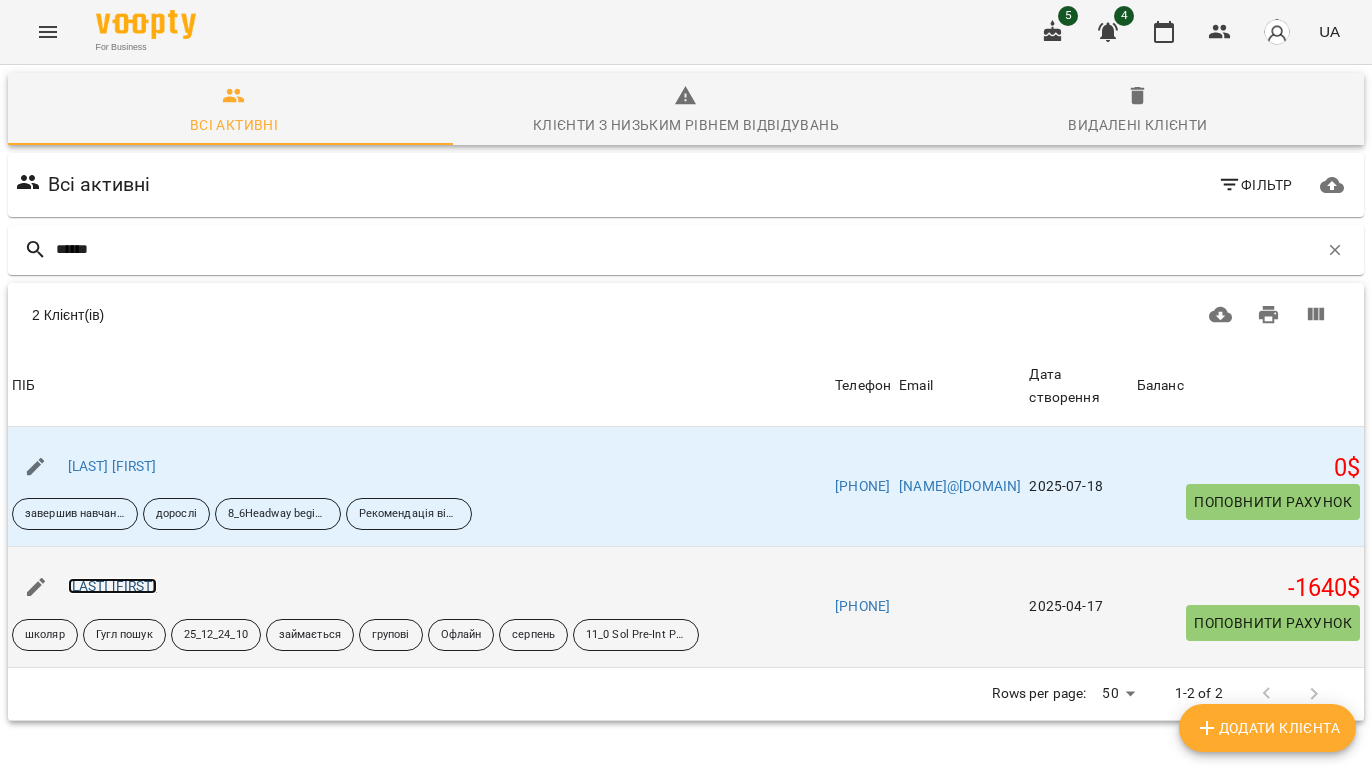 click on "Дуліна Ольга" at bounding box center [112, 586] 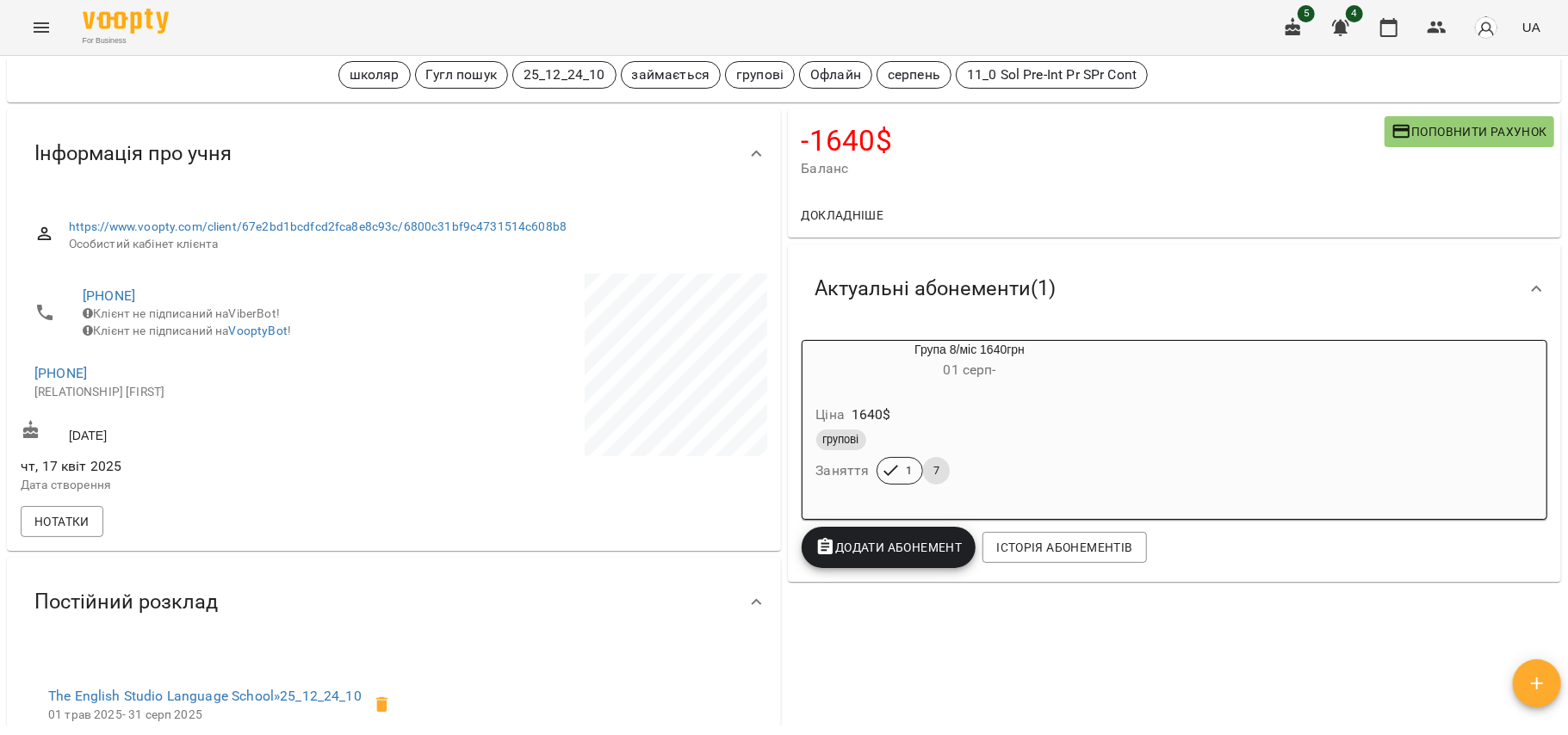 scroll, scrollTop: 229, scrollLeft: 0, axis: vertical 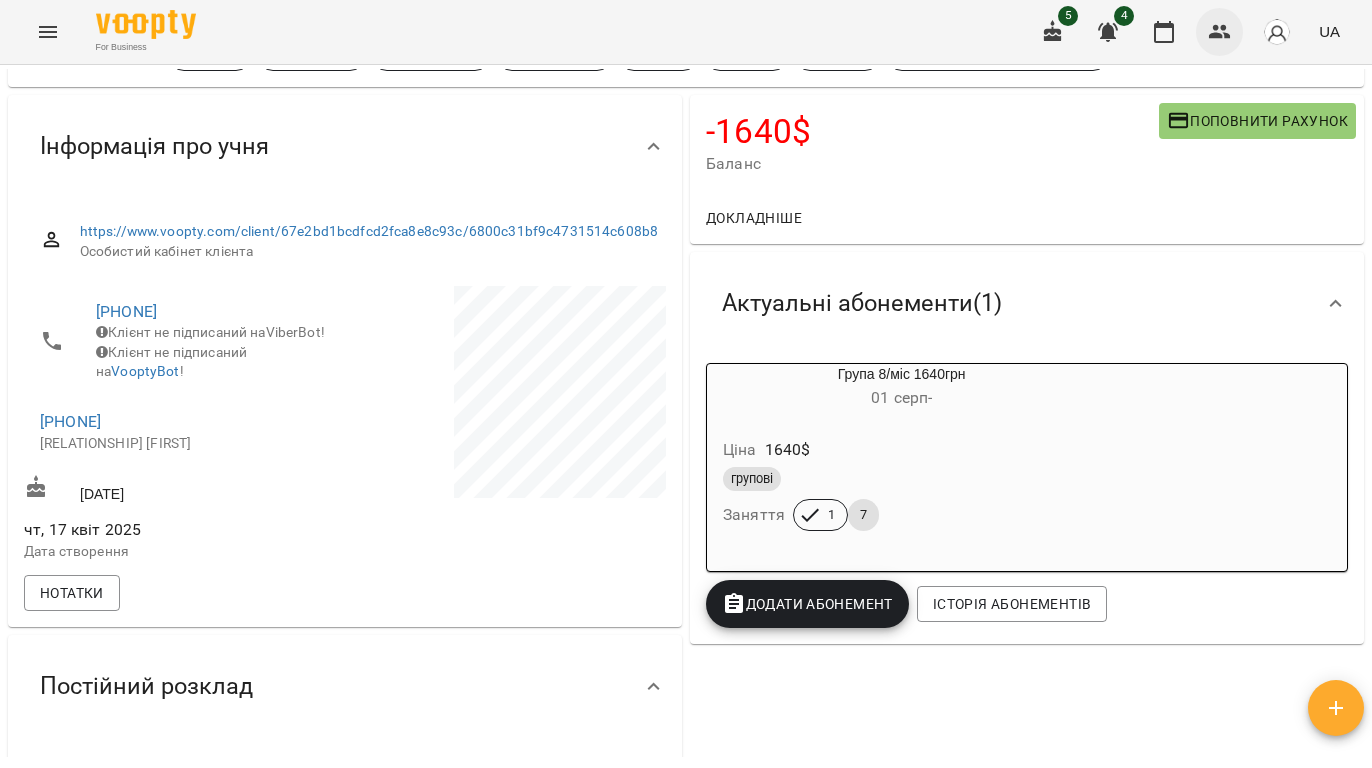 click 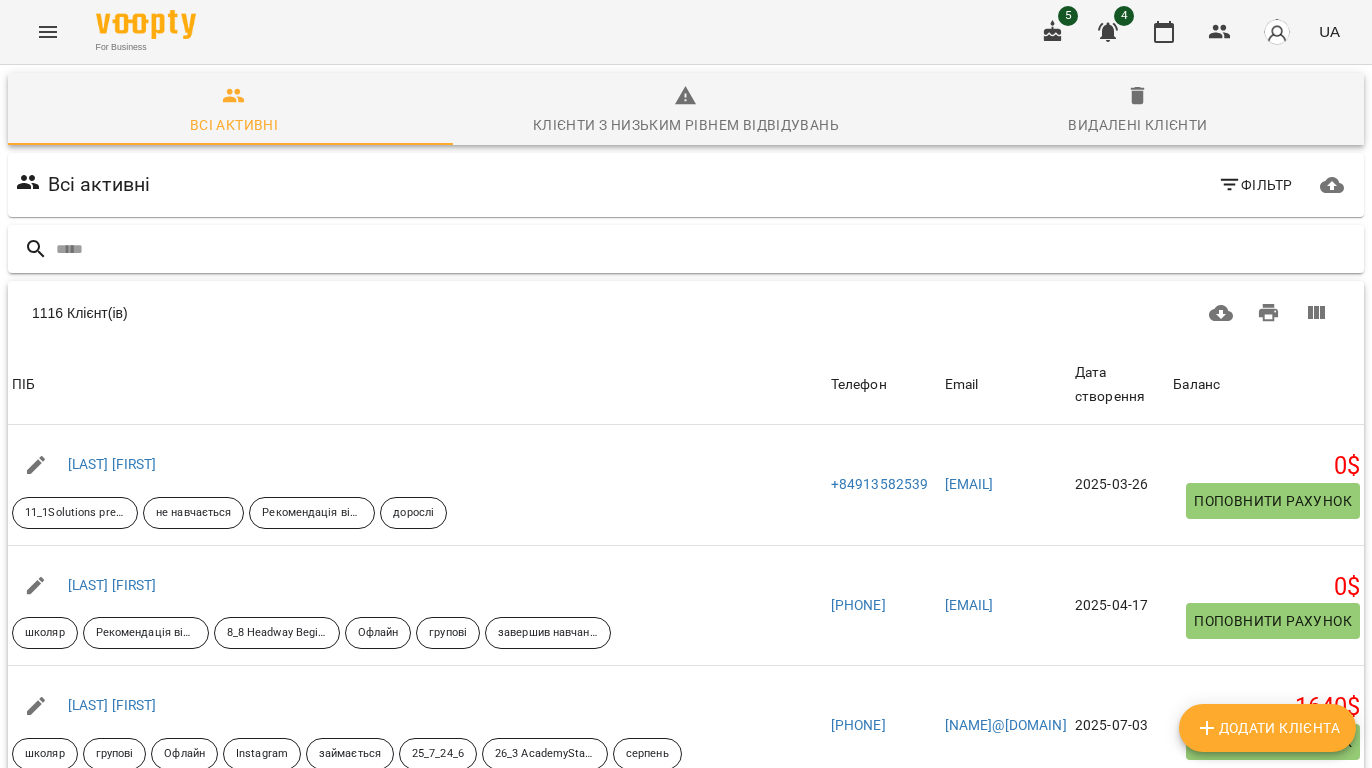 click at bounding box center [706, 249] 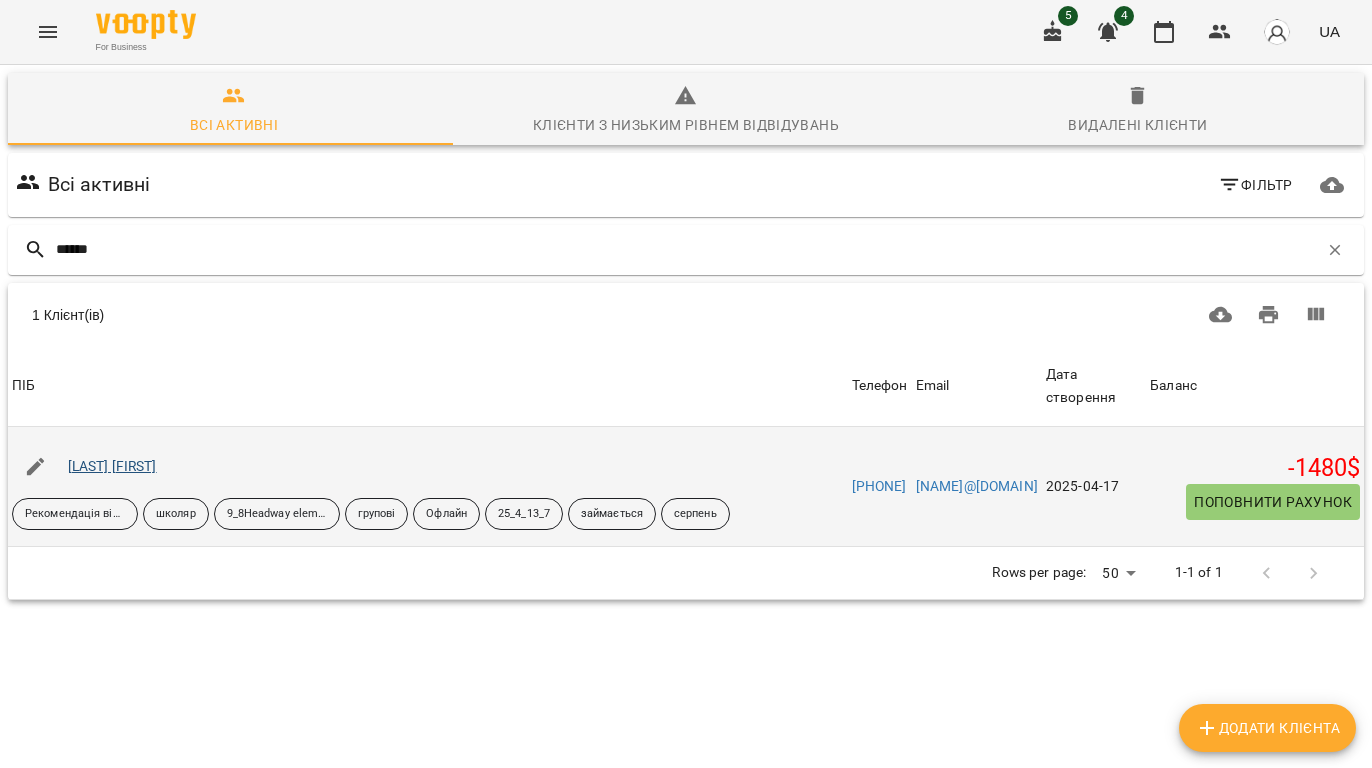 type on "******" 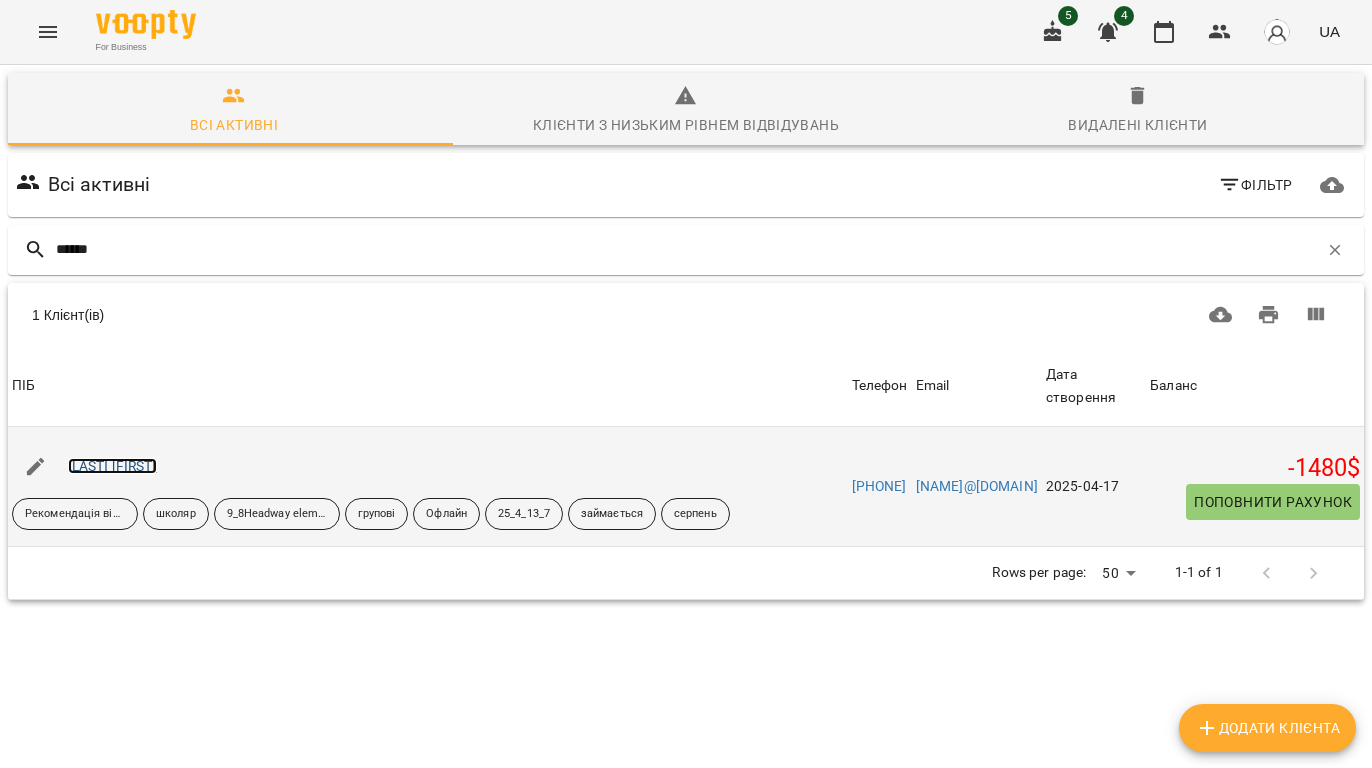 click on "Драган Андрій" at bounding box center (112, 466) 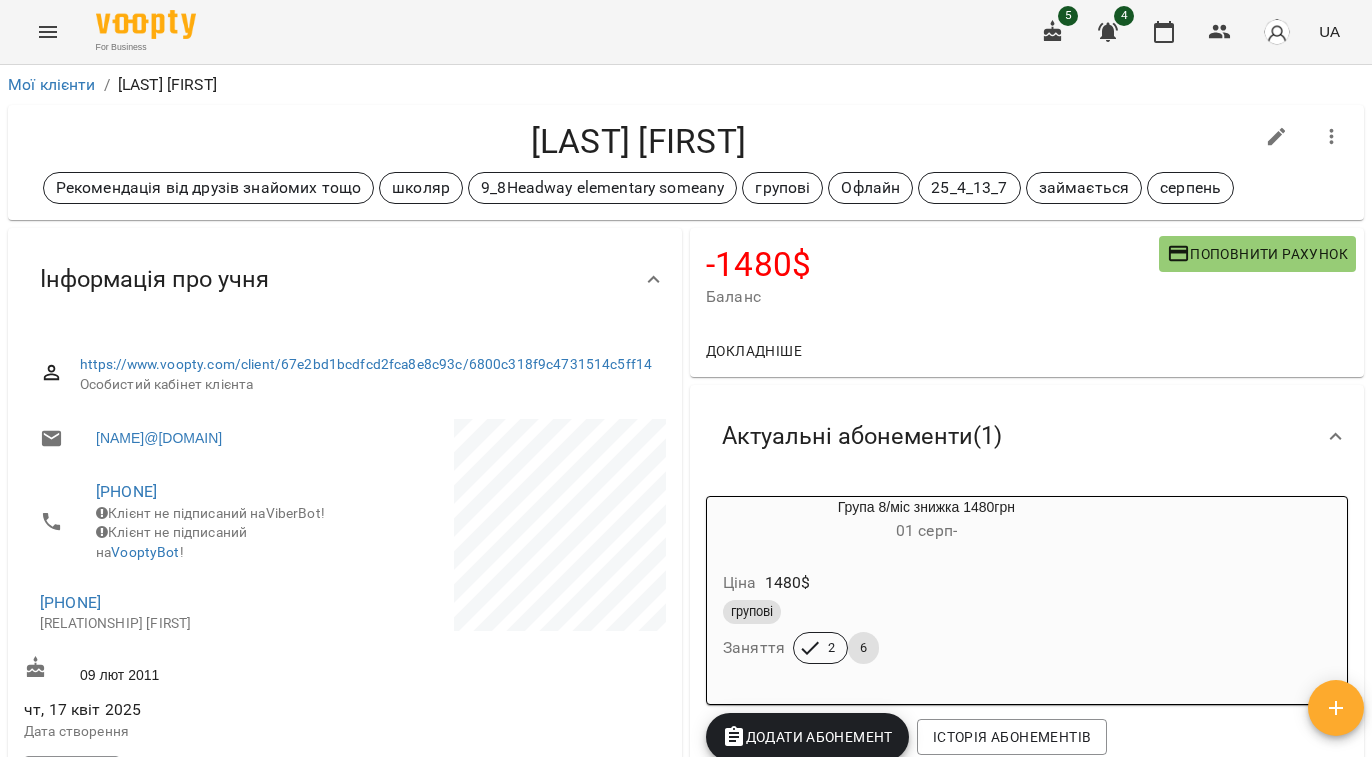 scroll, scrollTop: 266, scrollLeft: 0, axis: vertical 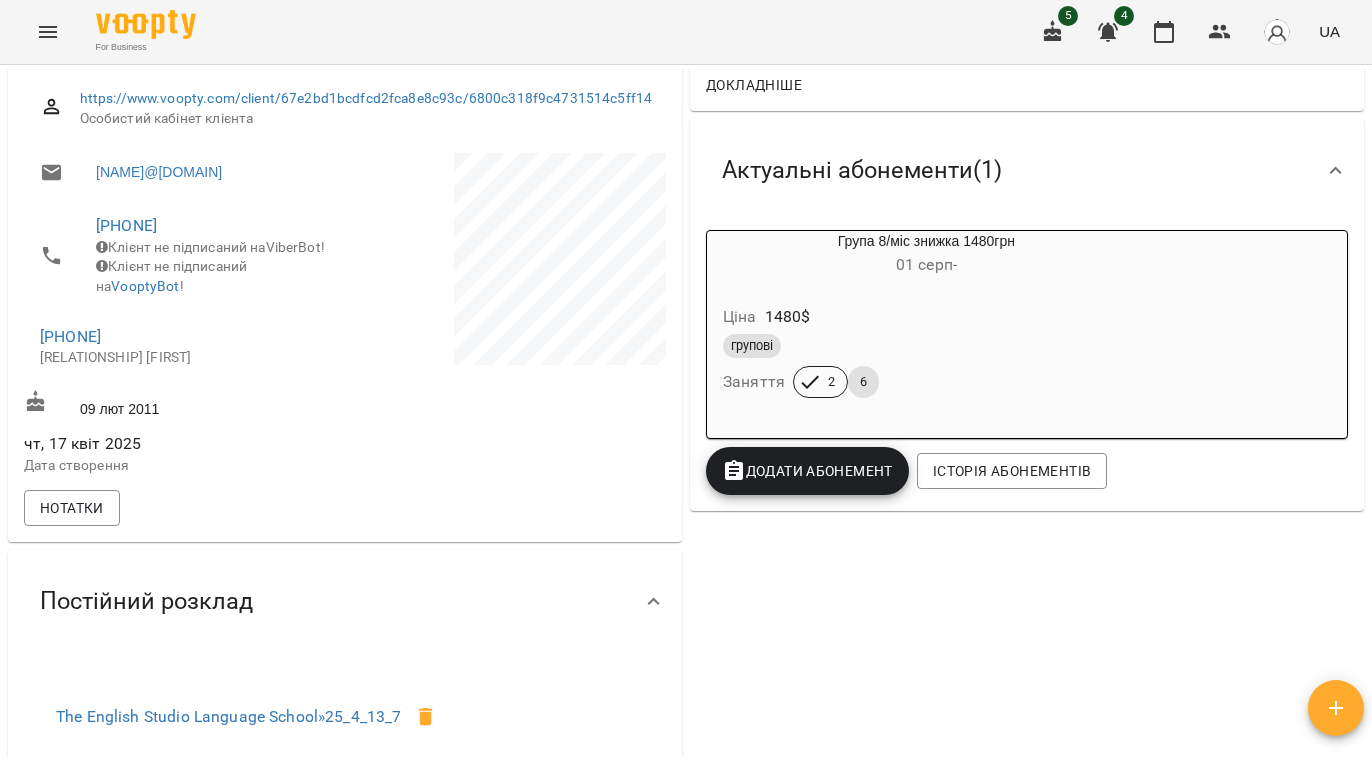 drag, startPoint x: 196, startPoint y: 386, endPoint x: 16, endPoint y: 385, distance: 180.00278 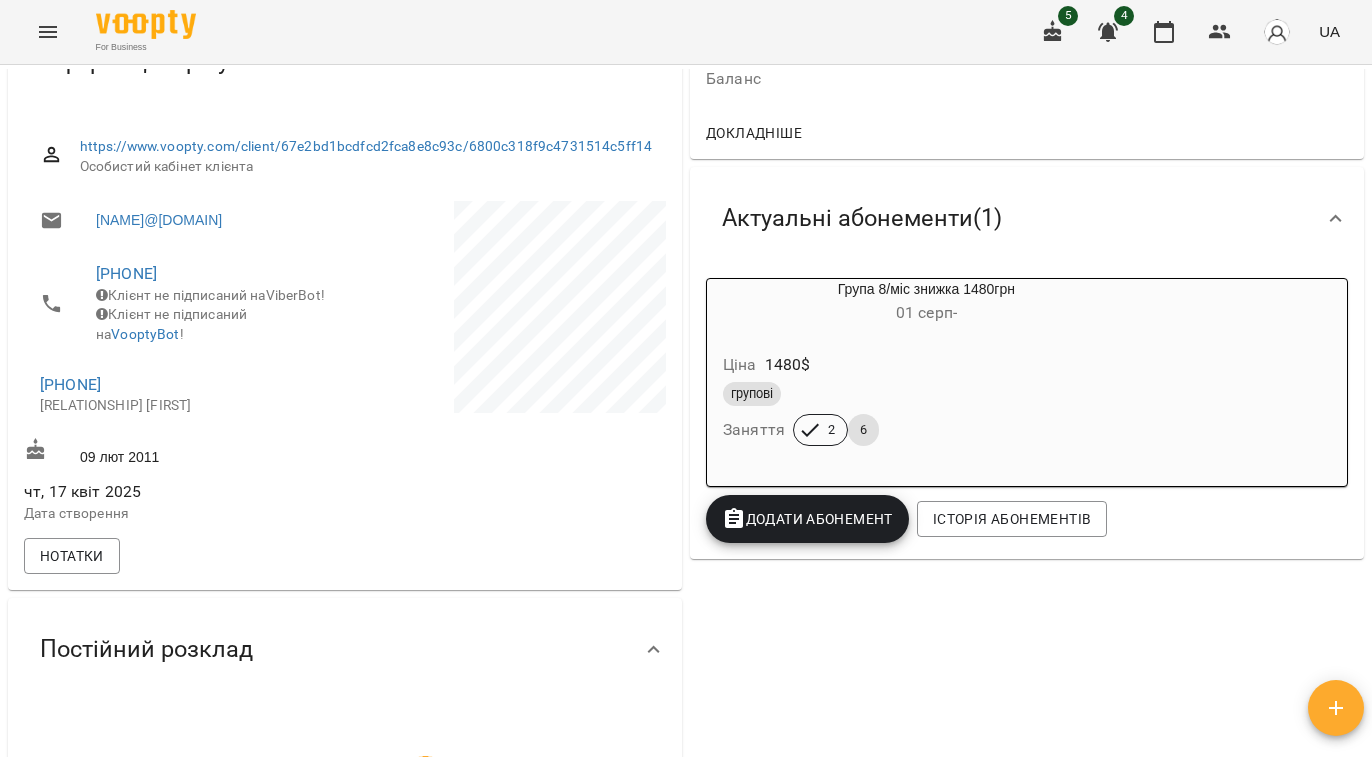 scroll, scrollTop: 266, scrollLeft: 0, axis: vertical 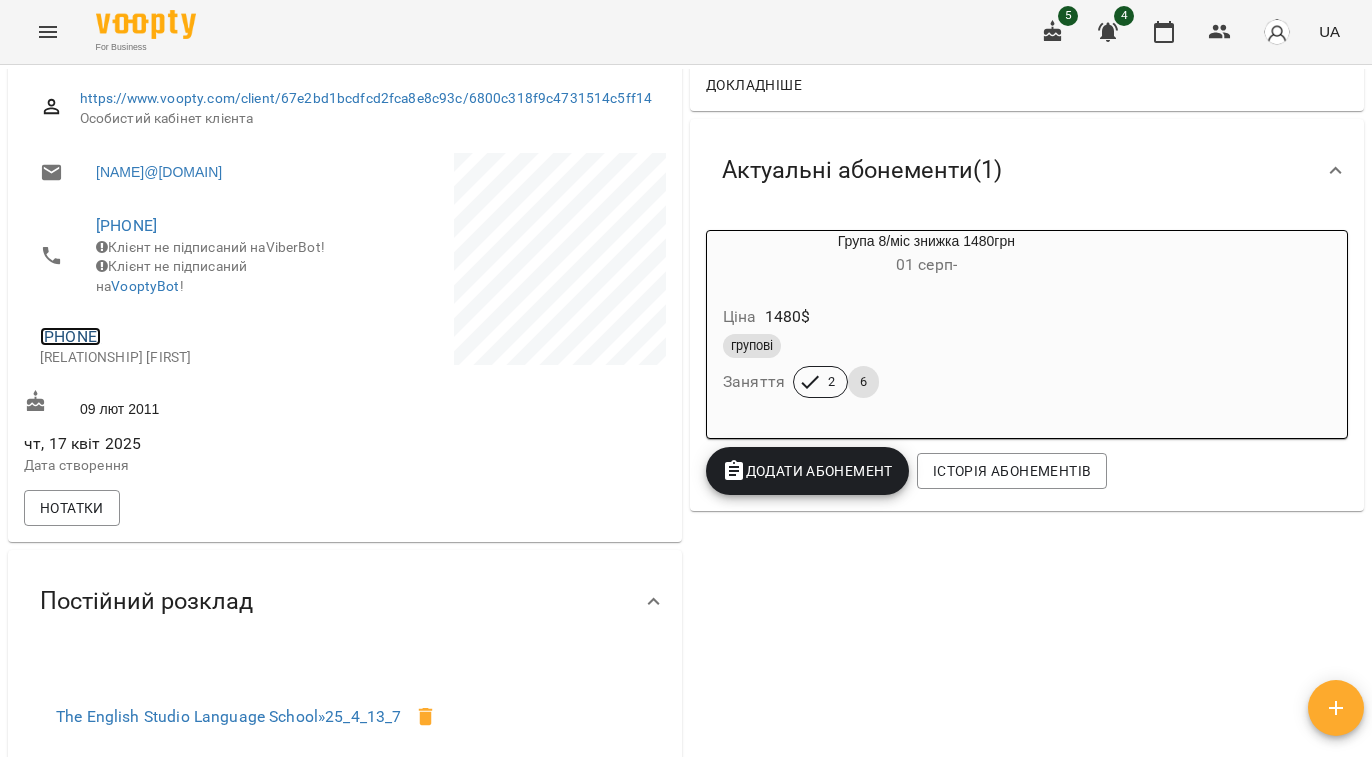 click on "+380978428780" at bounding box center (70, 336) 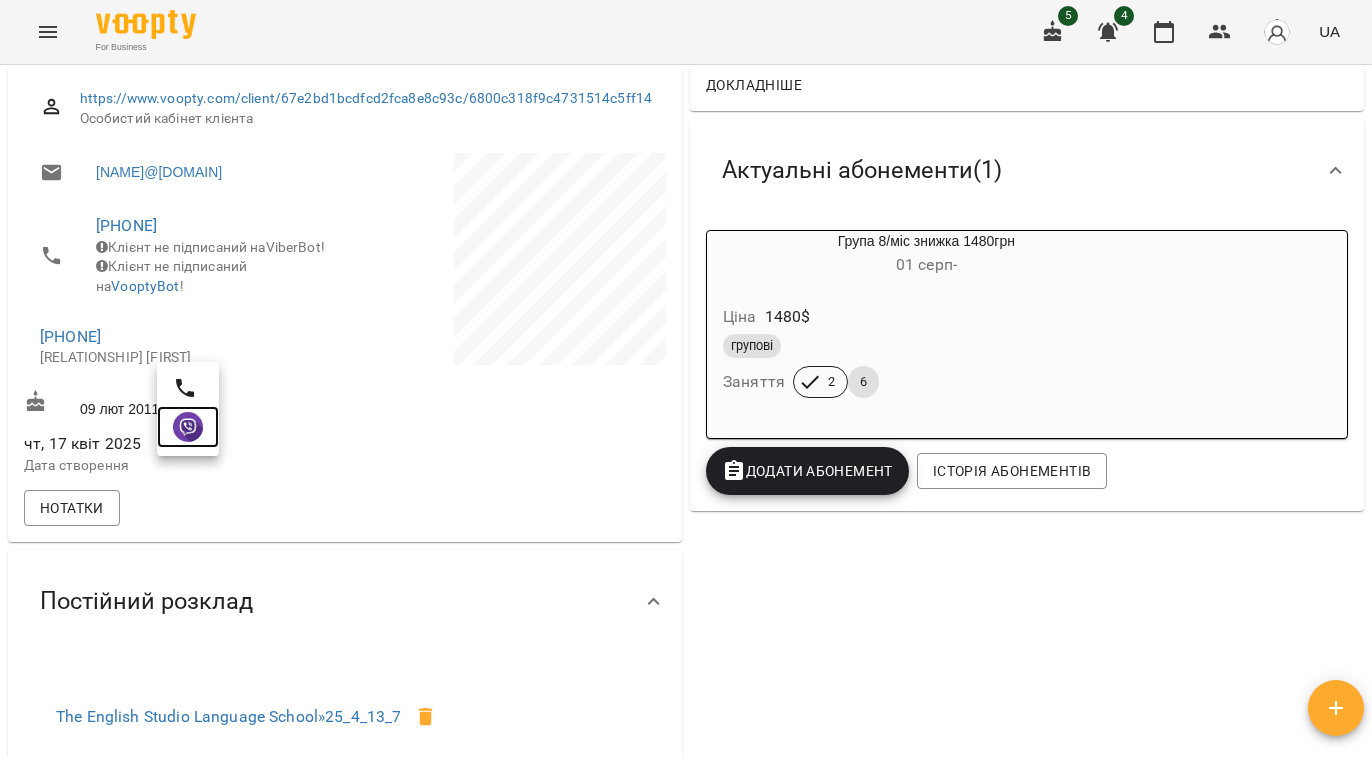 click at bounding box center [188, 427] 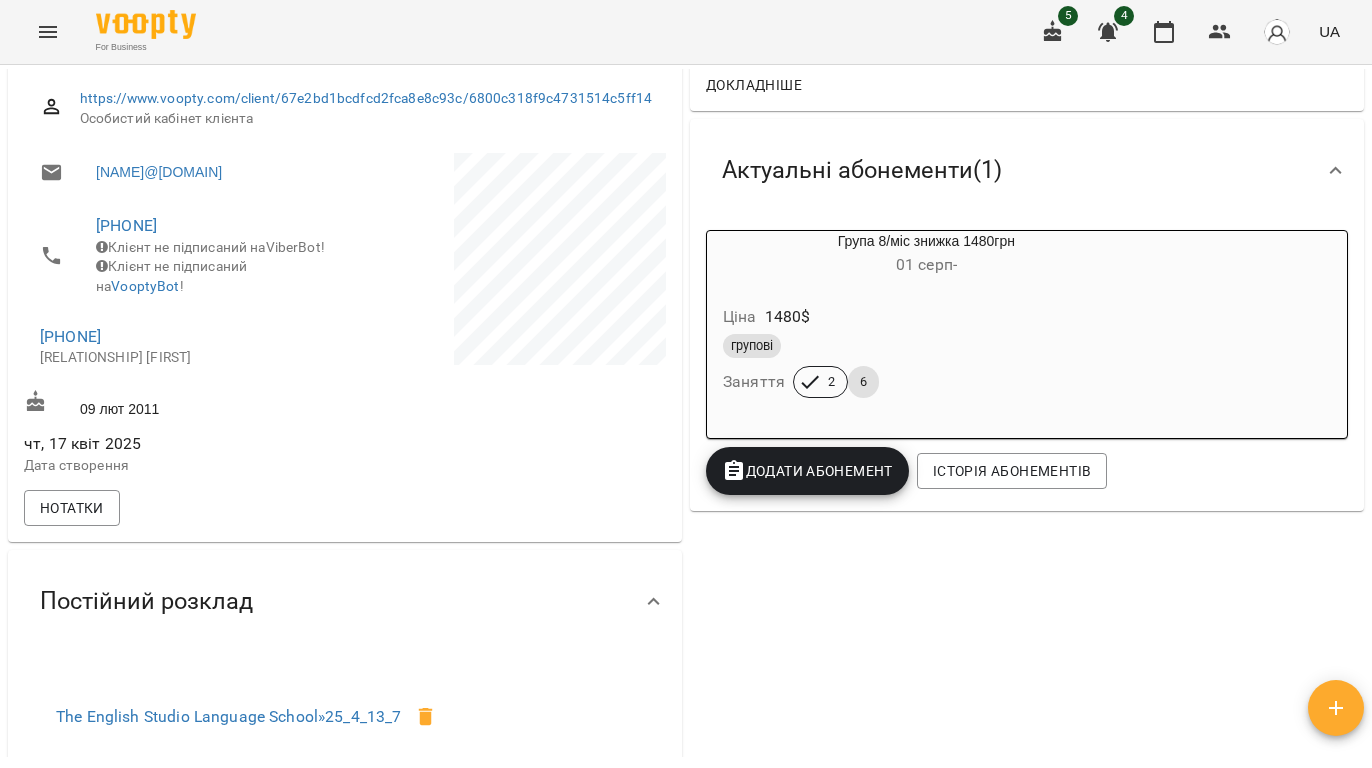 click on "чт, 17 квіт 2025" at bounding box center [182, 444] 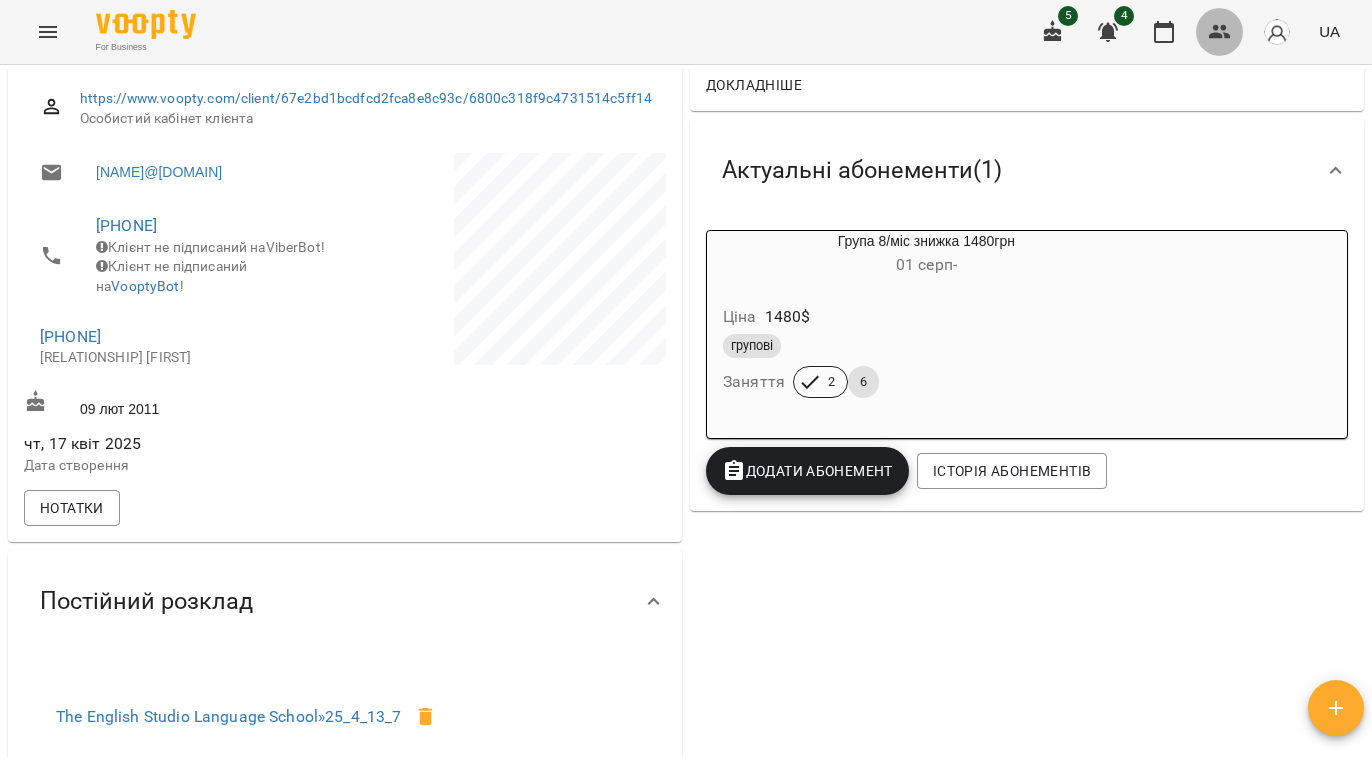click 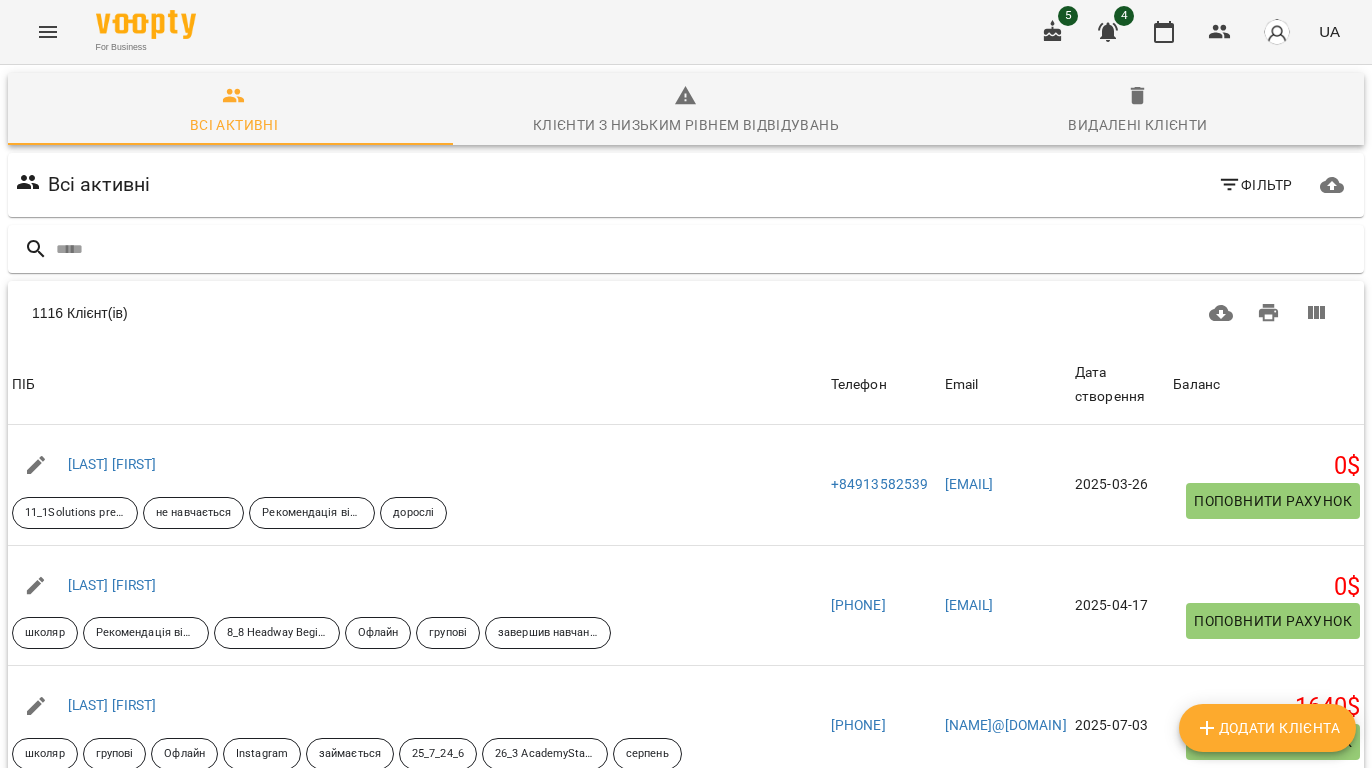 click on "Фільтр" at bounding box center (1255, 185) 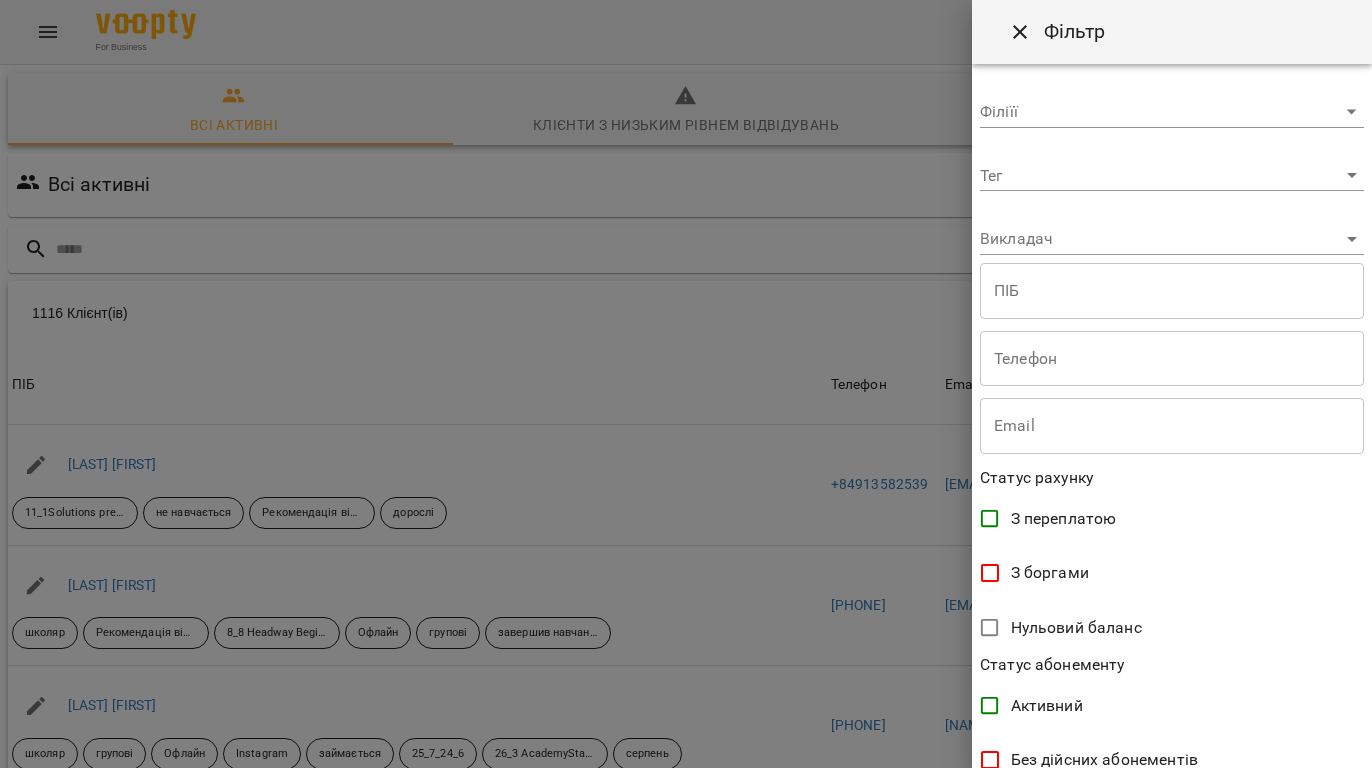 click at bounding box center (1172, 359) 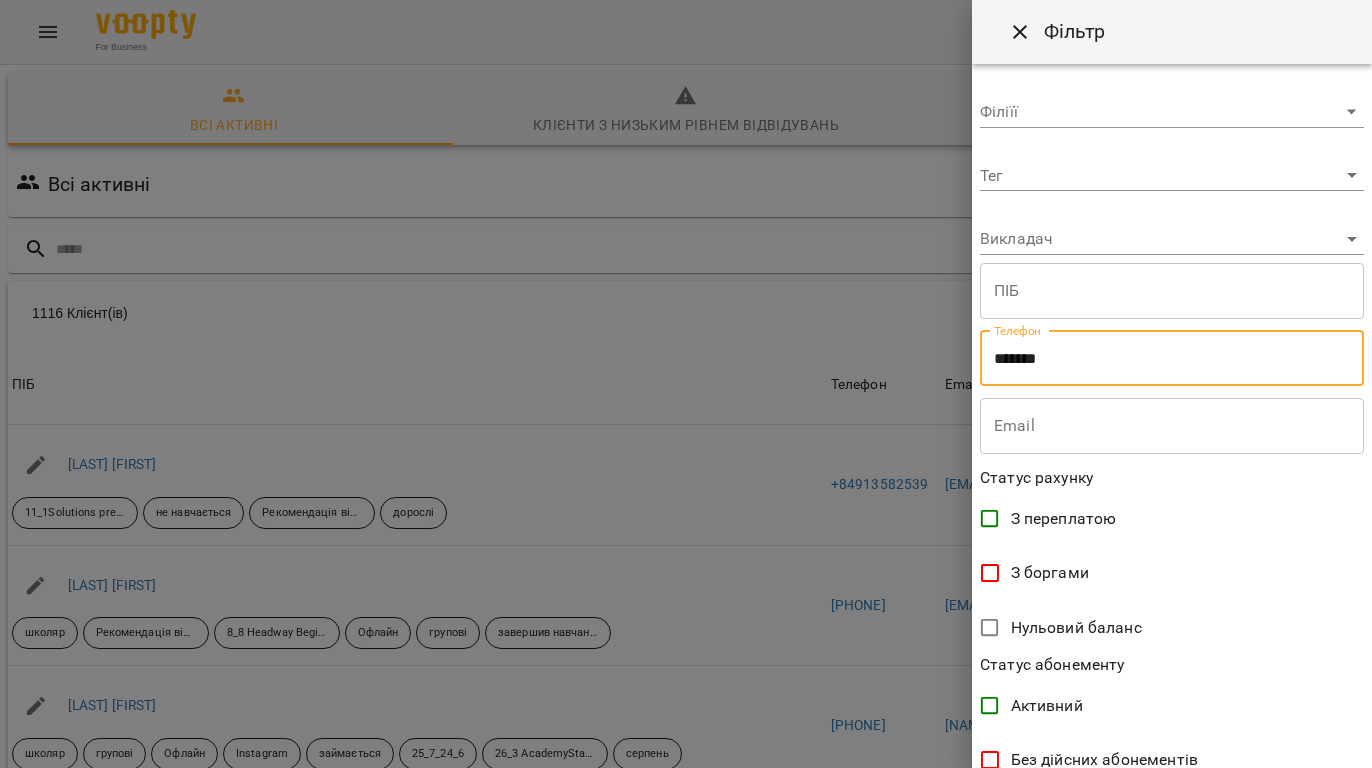 drag, startPoint x: 1021, startPoint y: 368, endPoint x: 1021, endPoint y: 380, distance: 12 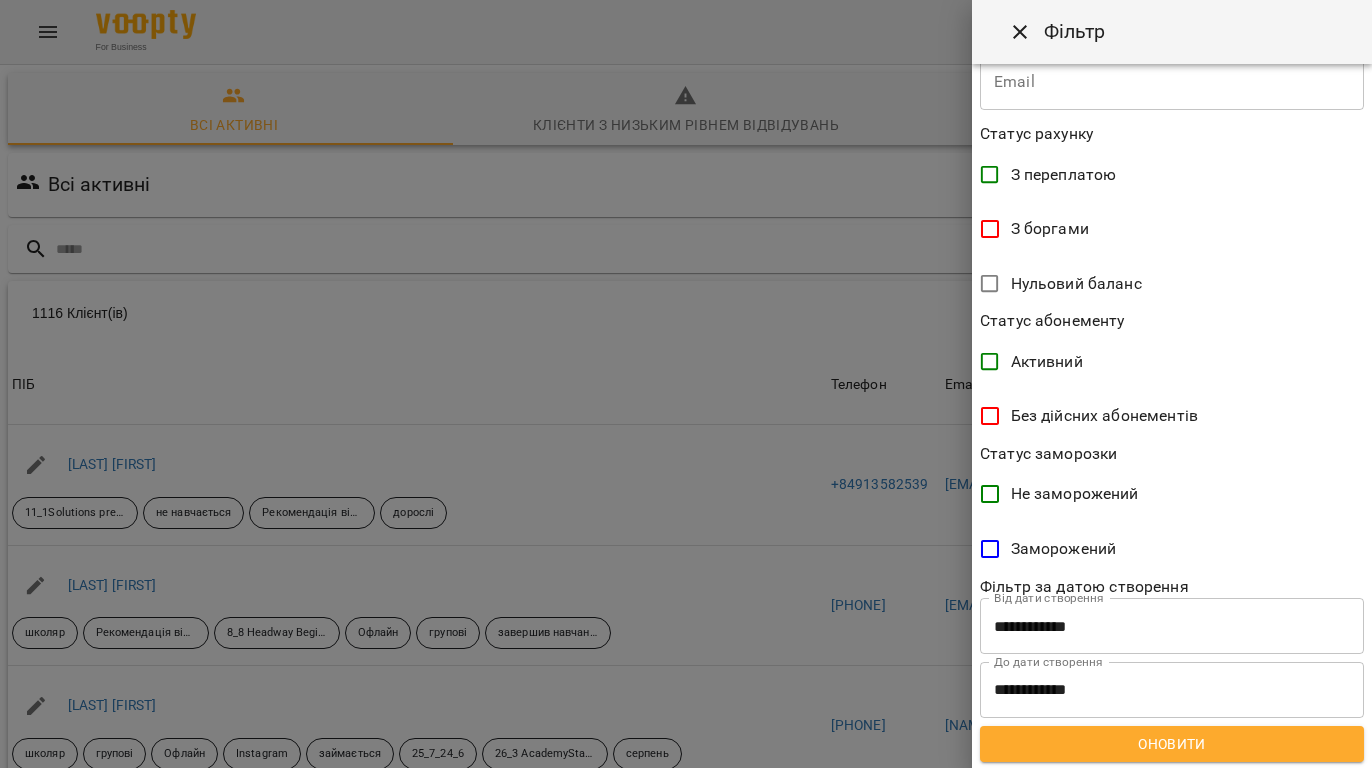scroll, scrollTop: 345, scrollLeft: 0, axis: vertical 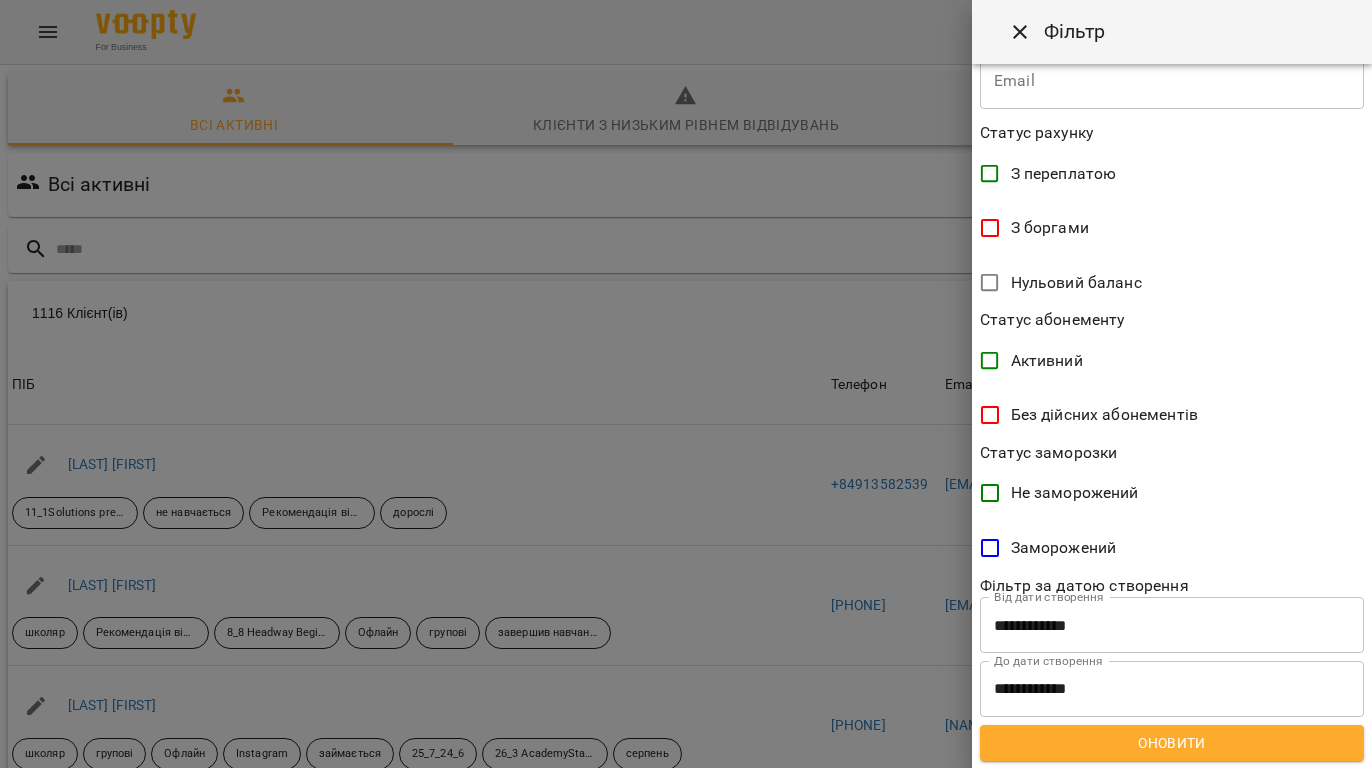 type on "**********" 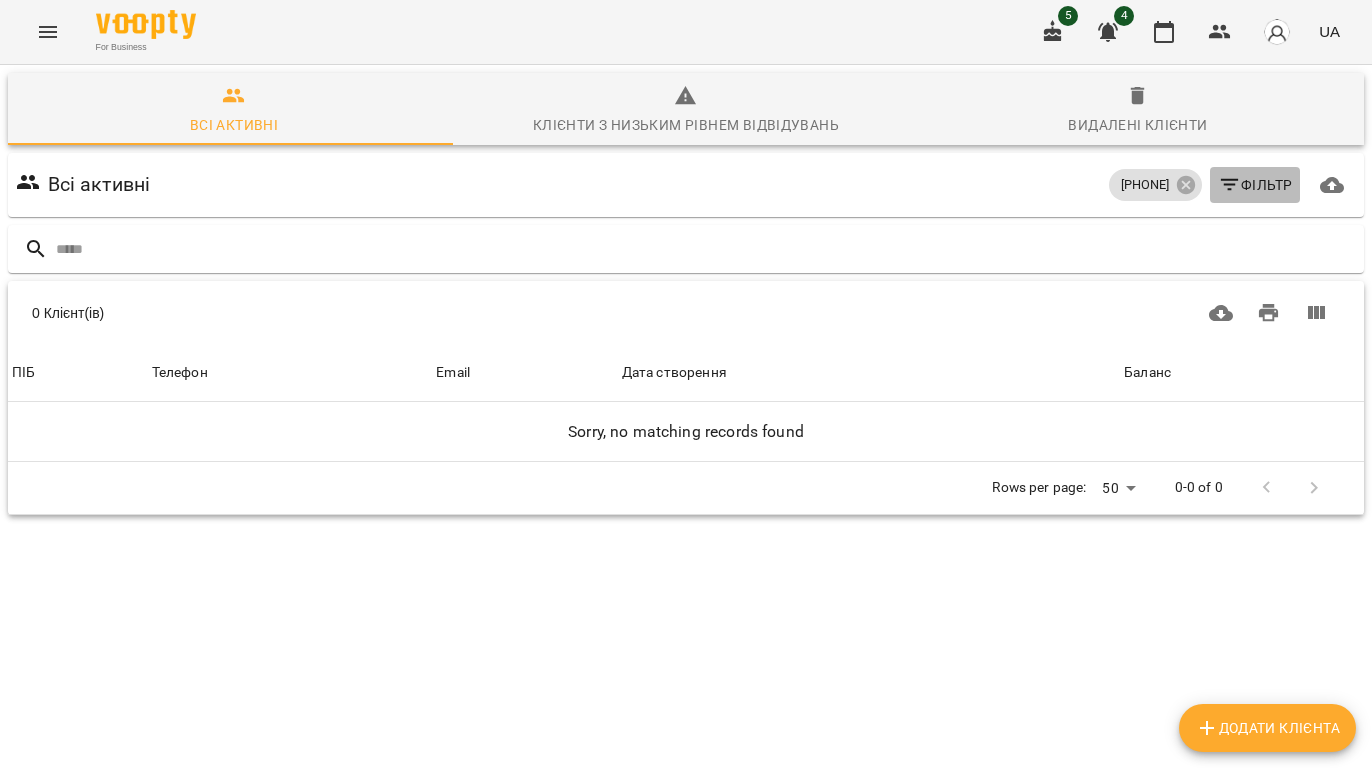 click on "Фільтр" at bounding box center (1255, 185) 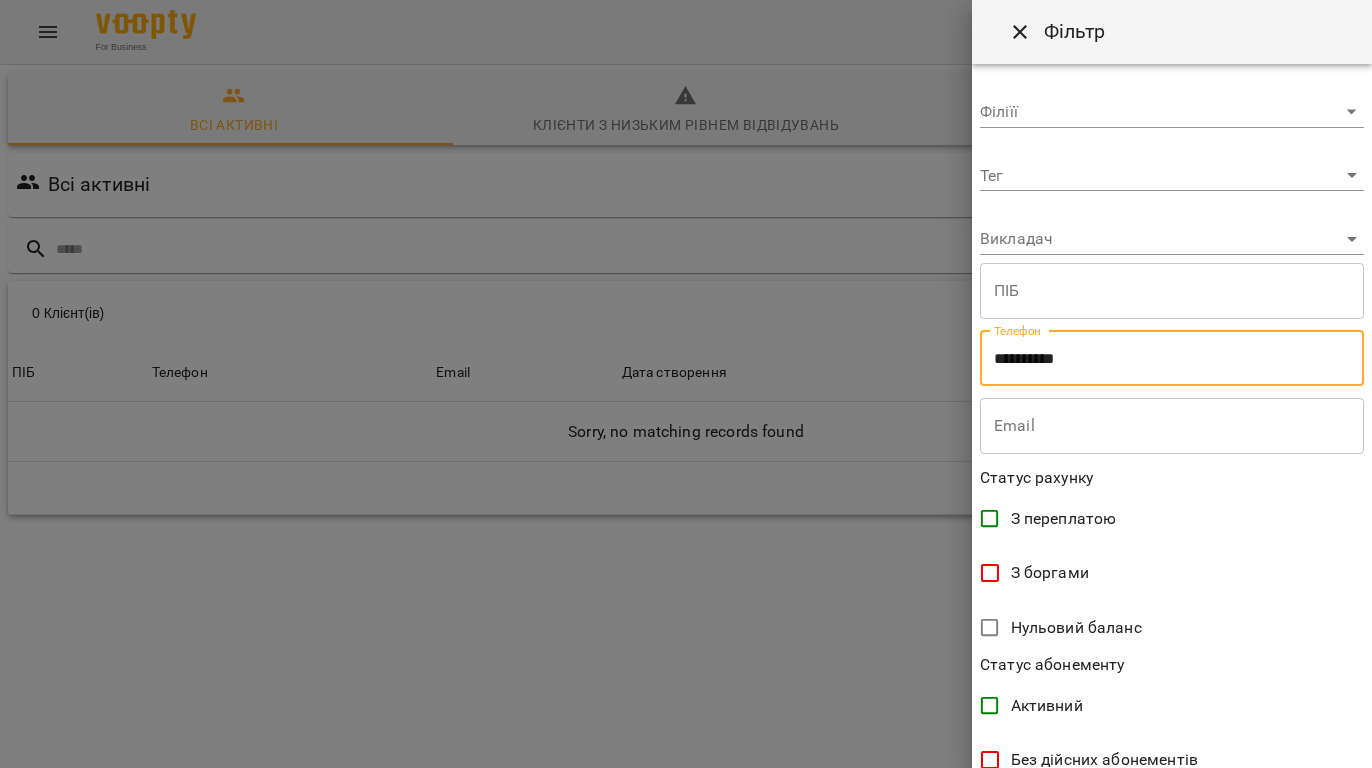 drag, startPoint x: 1093, startPoint y: 356, endPoint x: 1022, endPoint y: 353, distance: 71.063354 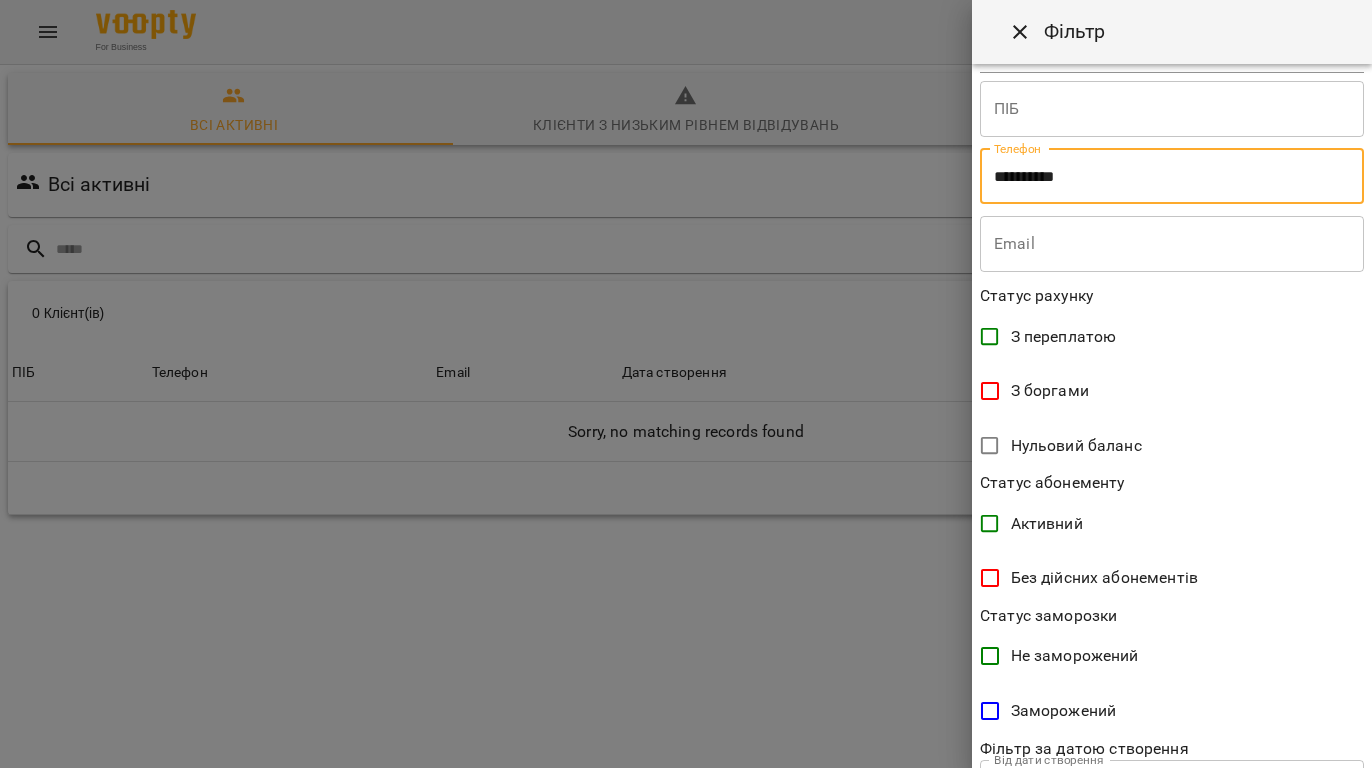 scroll, scrollTop: 345, scrollLeft: 0, axis: vertical 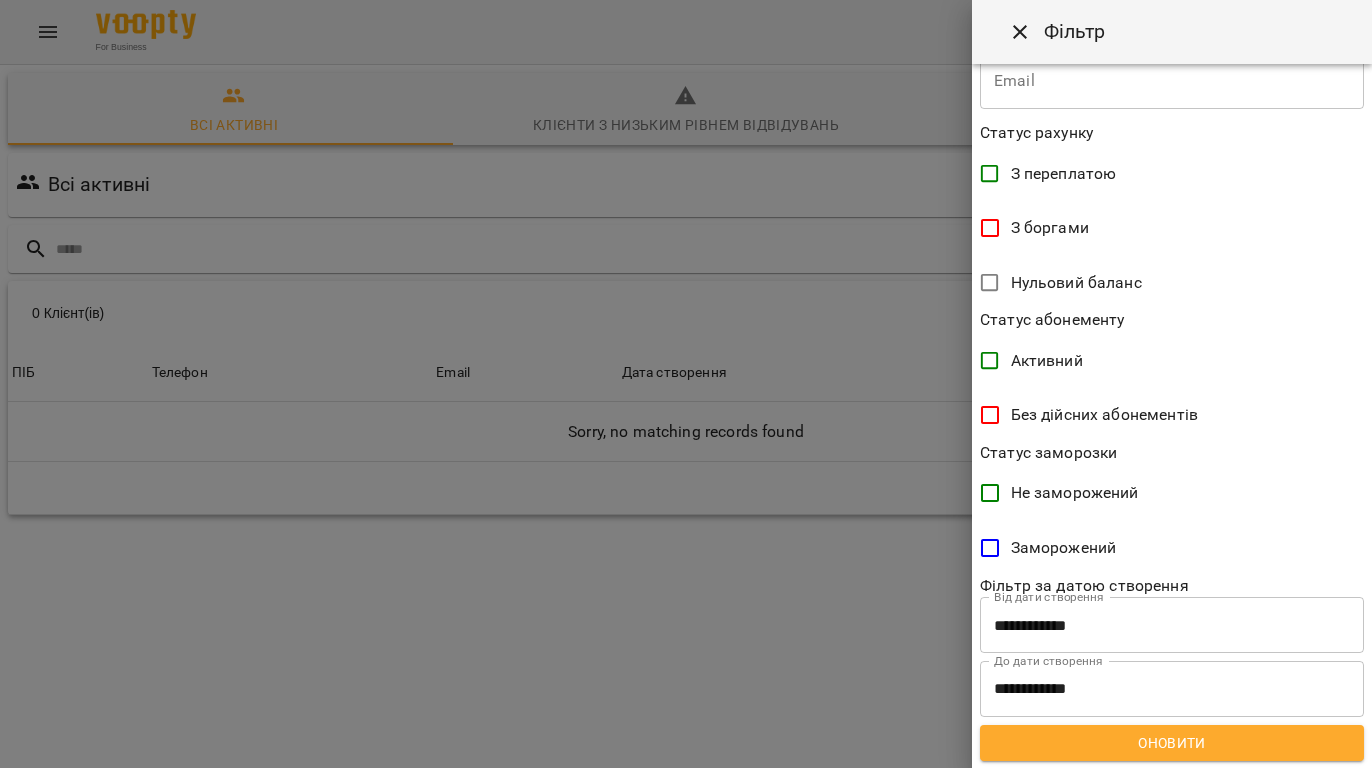 type on "**********" 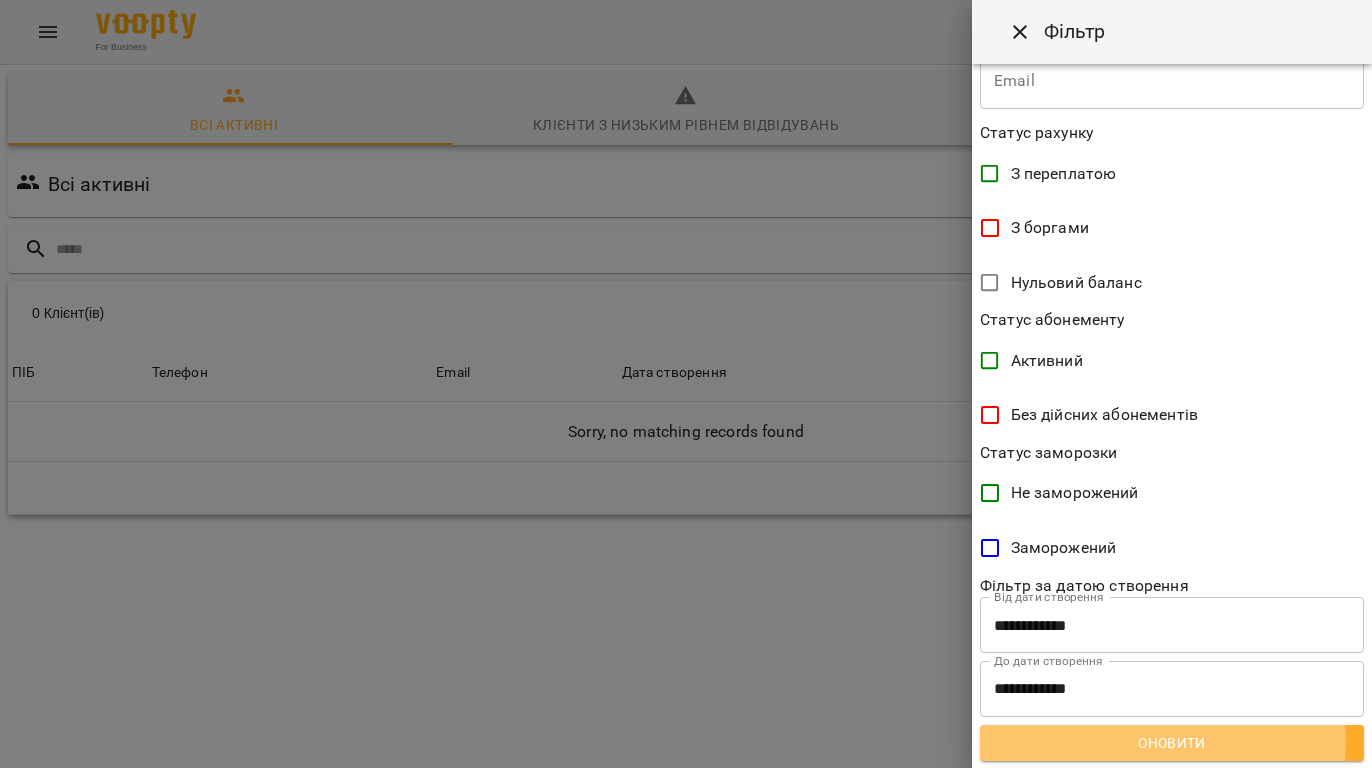 click on "Оновити" at bounding box center (1172, 743) 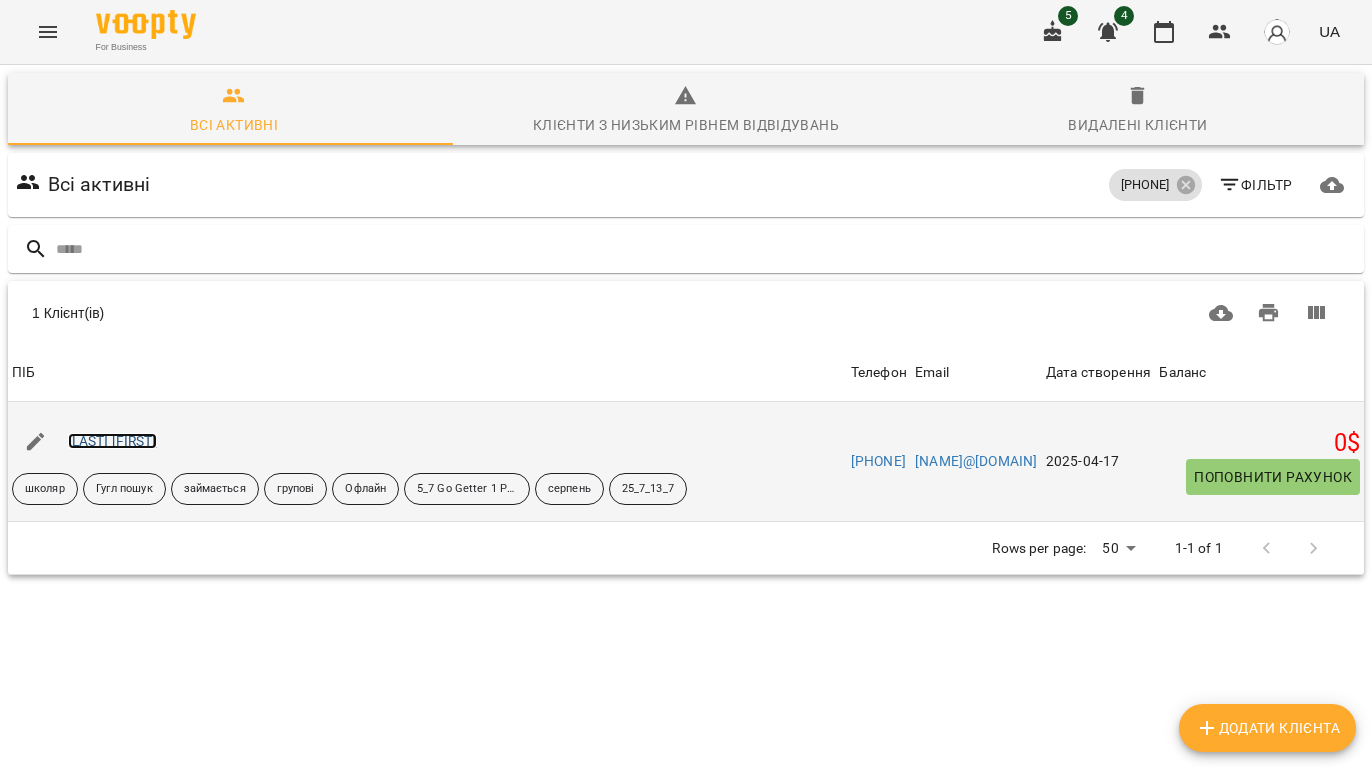 click on "[LAST] [FIRST]" at bounding box center (112, 441) 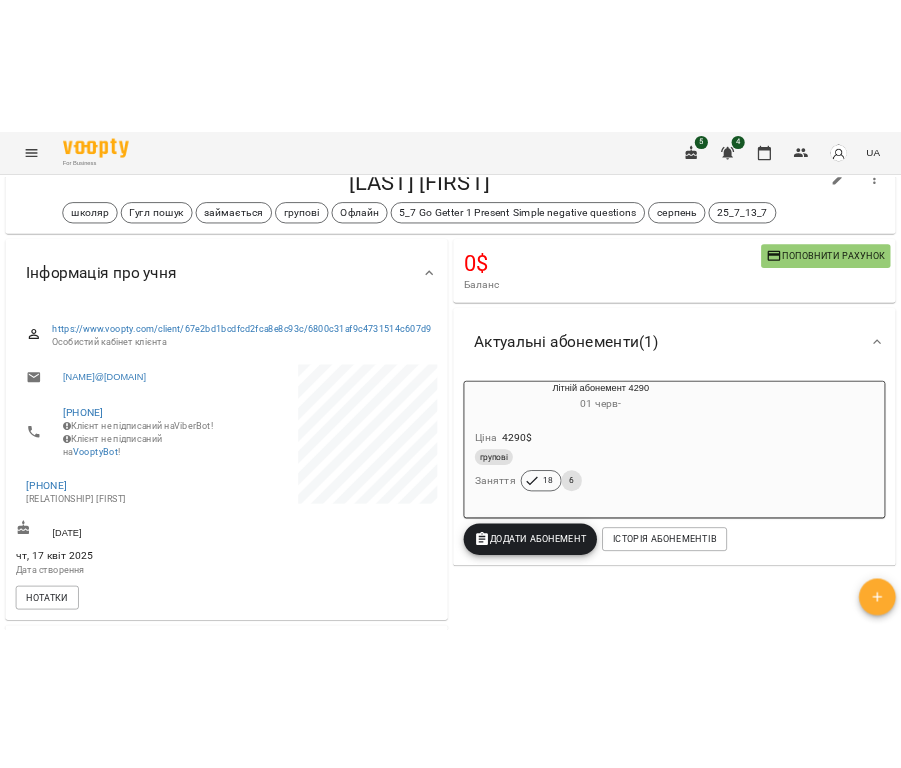 scroll, scrollTop: 0, scrollLeft: 0, axis: both 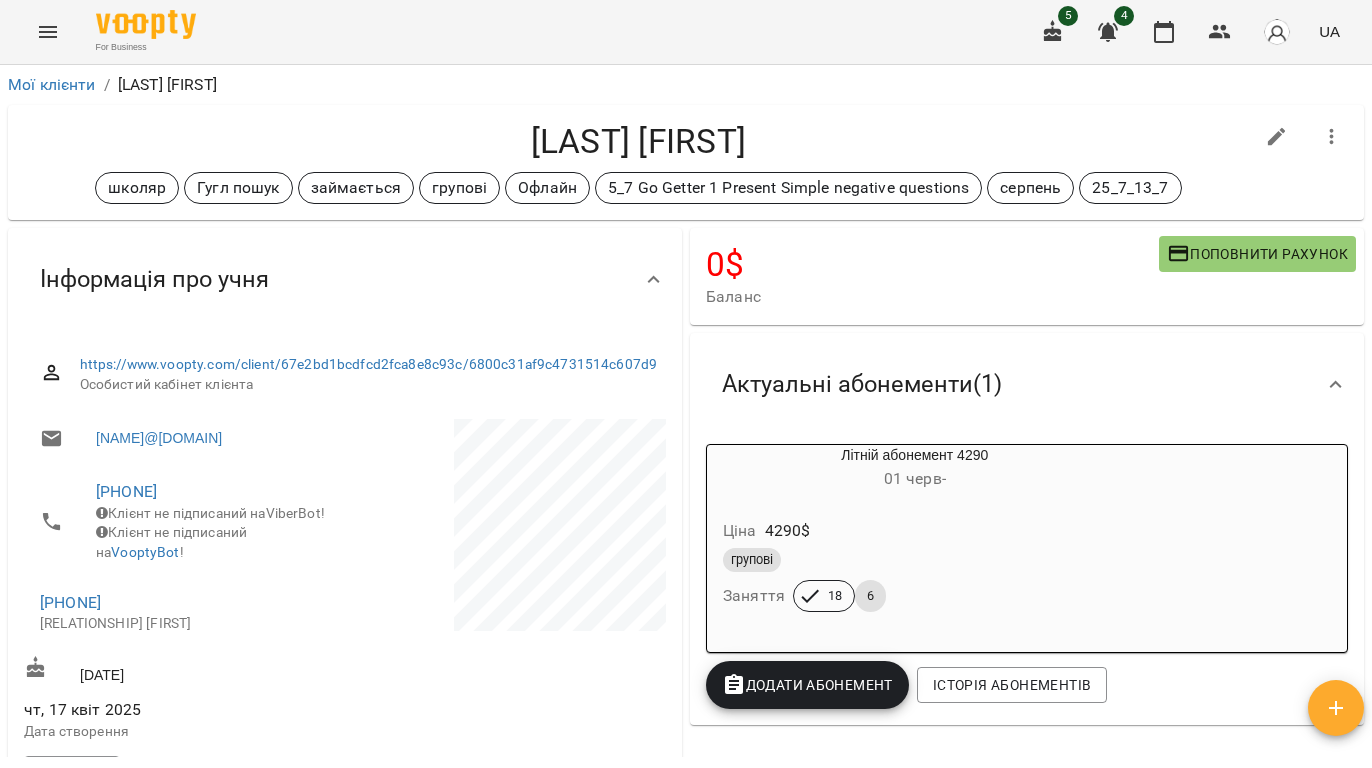 drag, startPoint x: 822, startPoint y: 136, endPoint x: 448, endPoint y: 150, distance: 374.26193 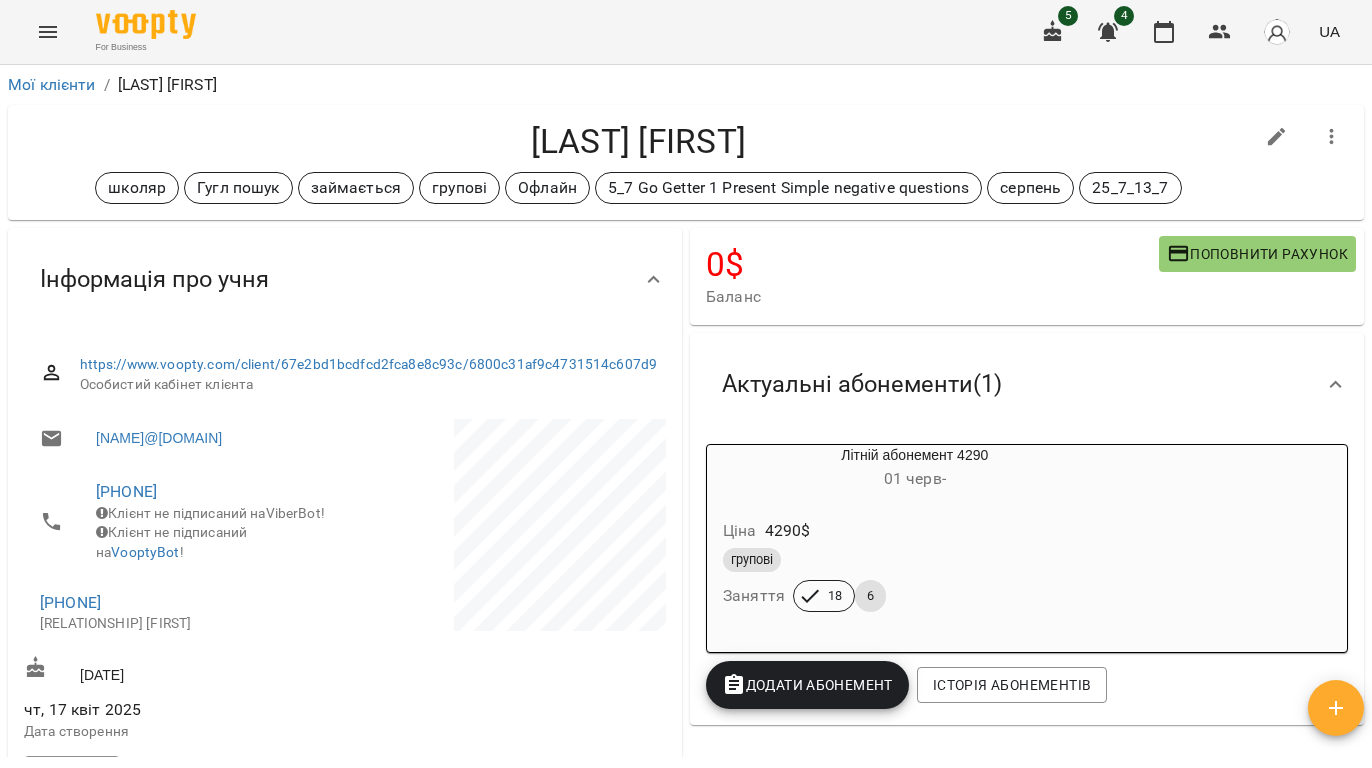 drag, startPoint x: 1337, startPoint y: 710, endPoint x: 172, endPoint y: 12, distance: 1358.0975 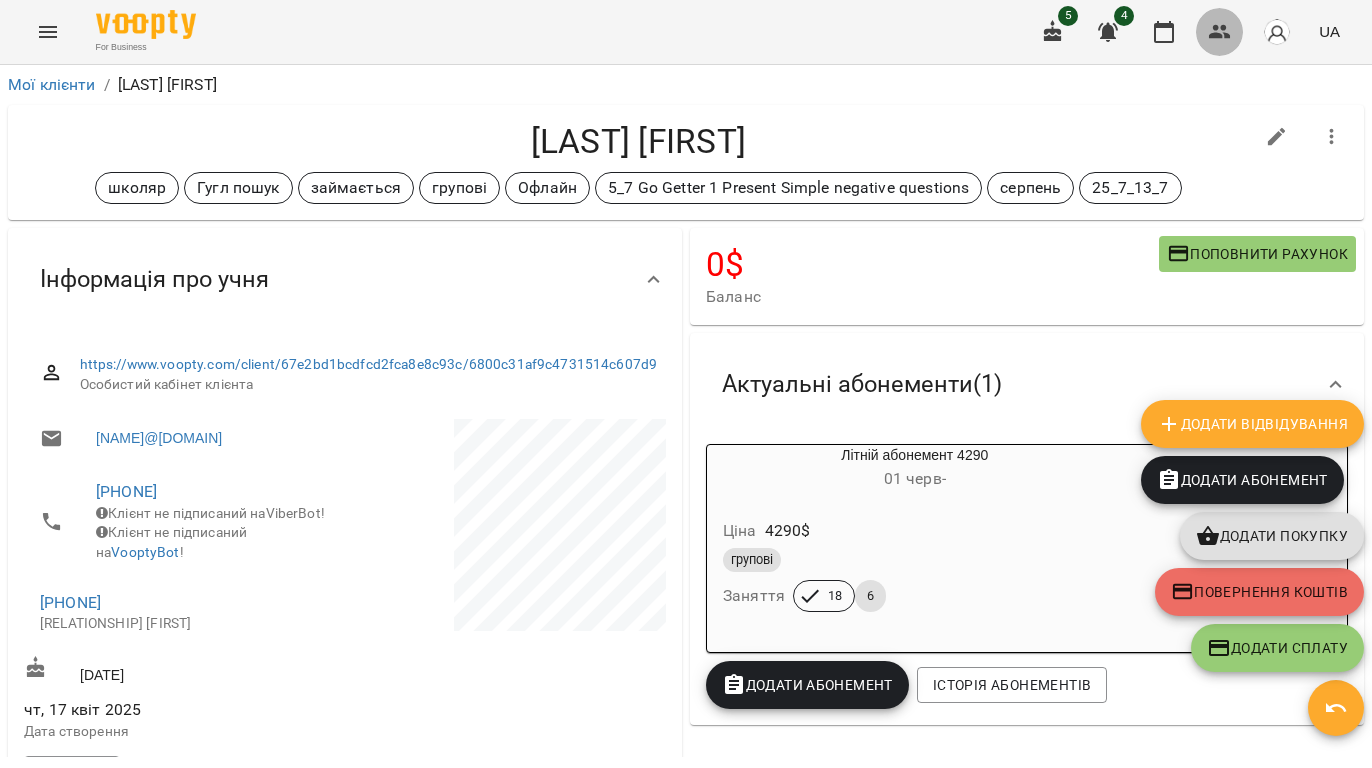 click 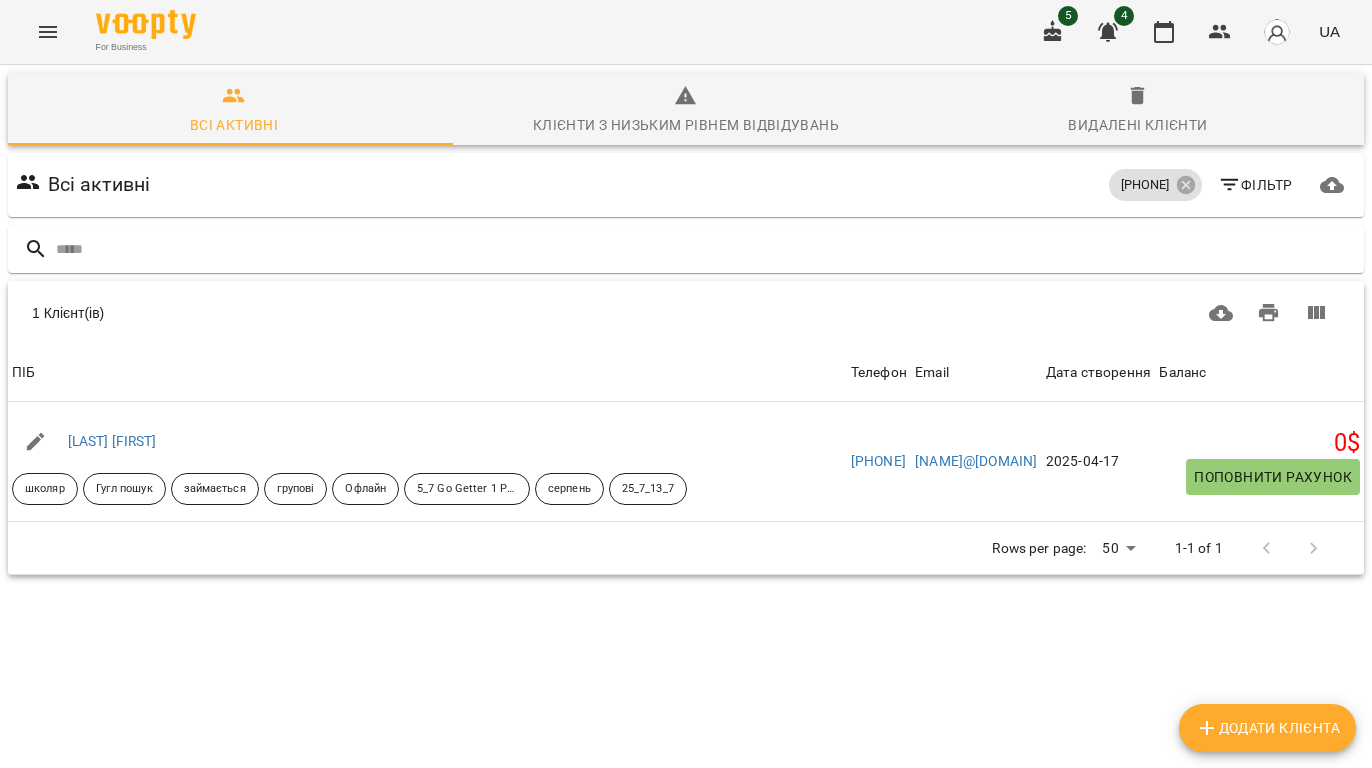 click on "Додати клієнта" at bounding box center [1267, 728] 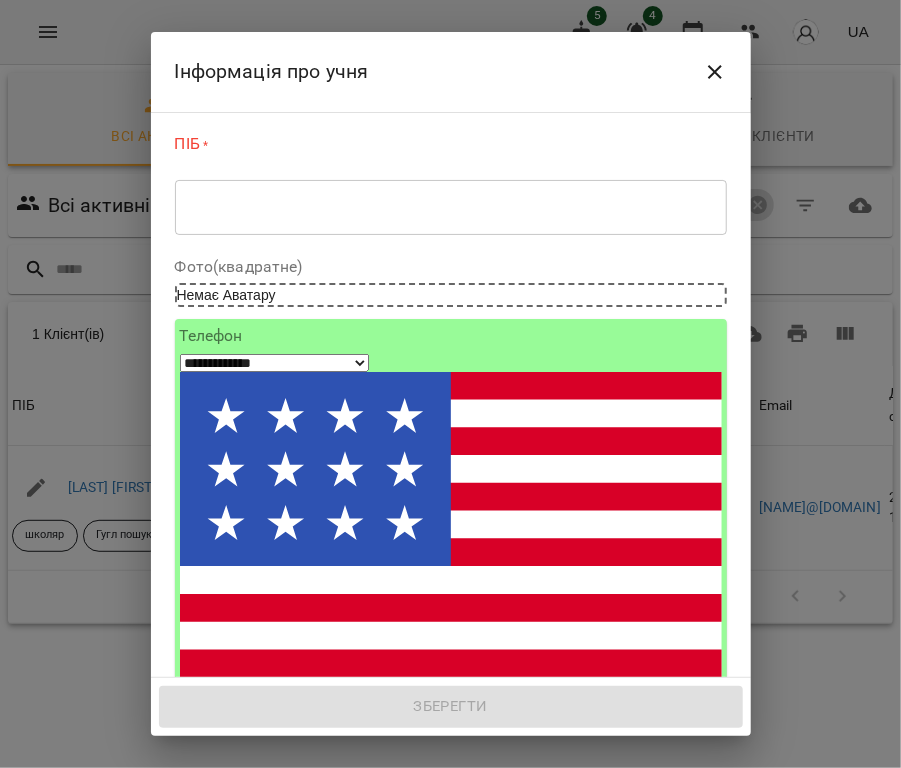 click on "* ​" at bounding box center [451, 207] 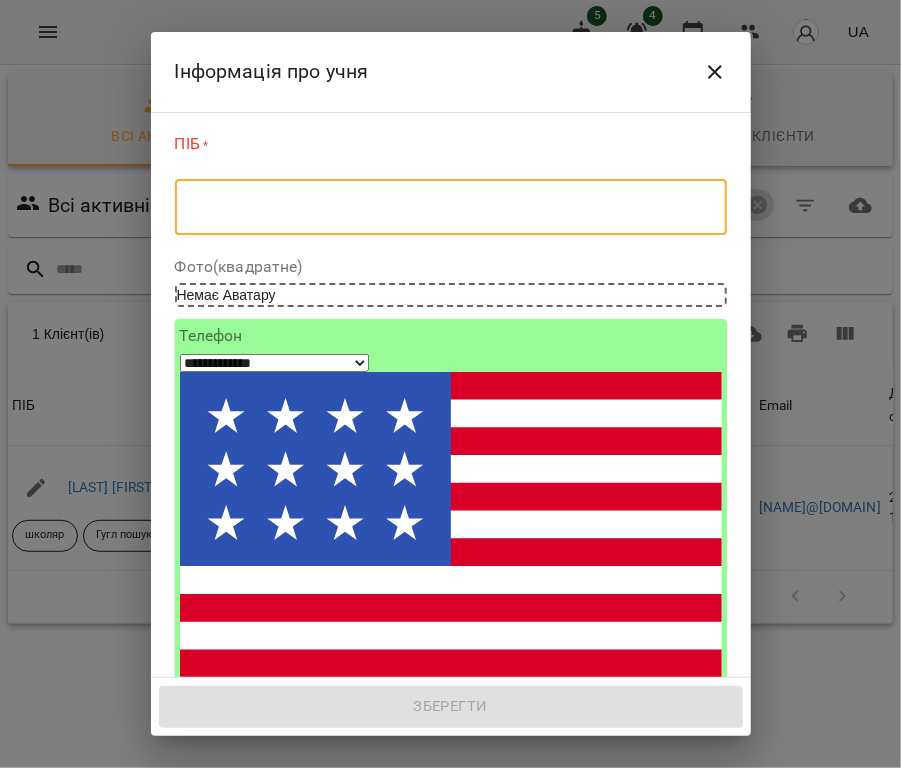 paste on "**********" 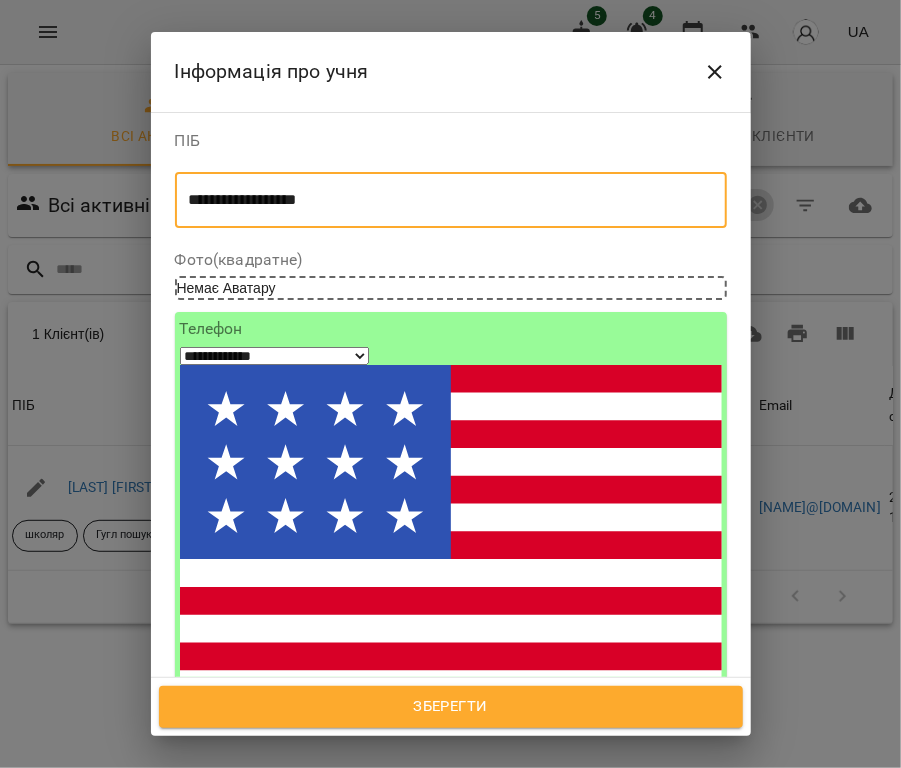 type on "**********" 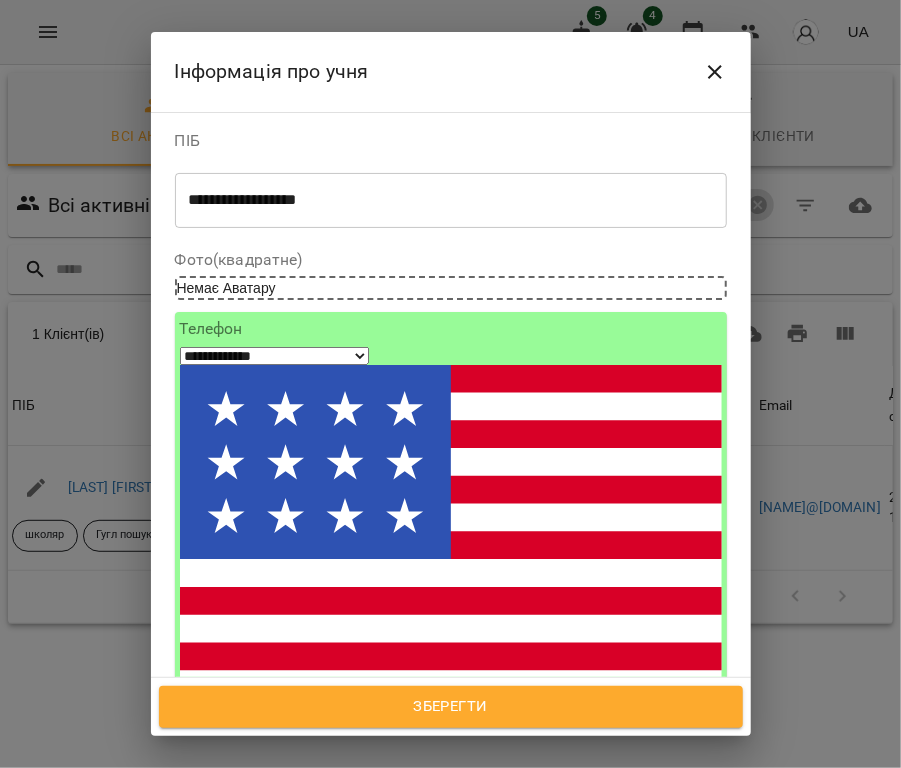 click on "**********" at bounding box center (274, 356) 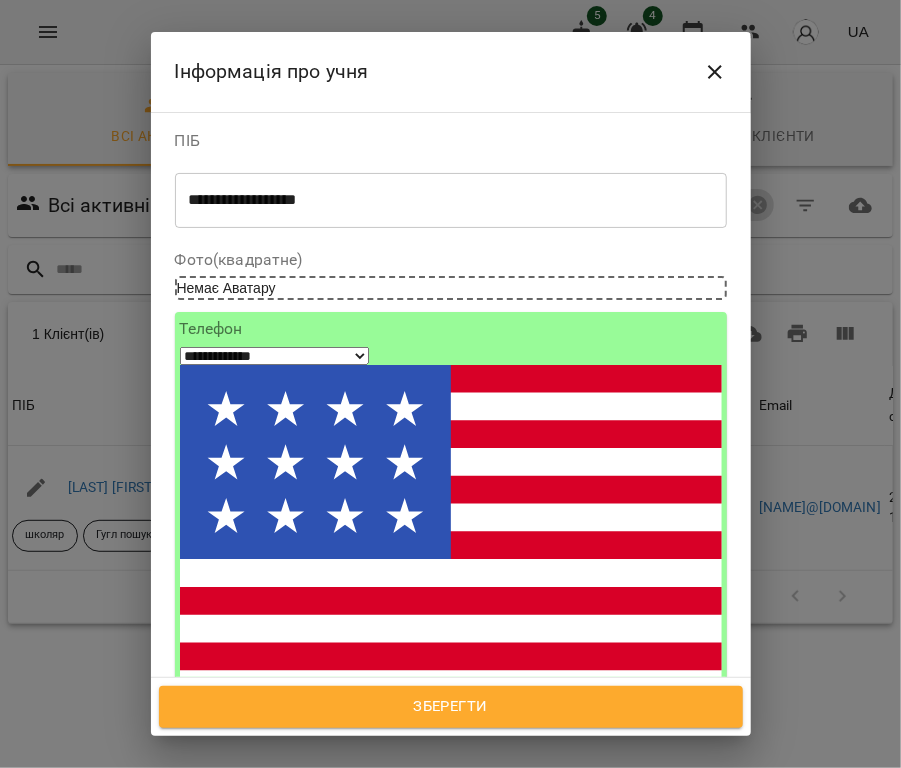 select on "**" 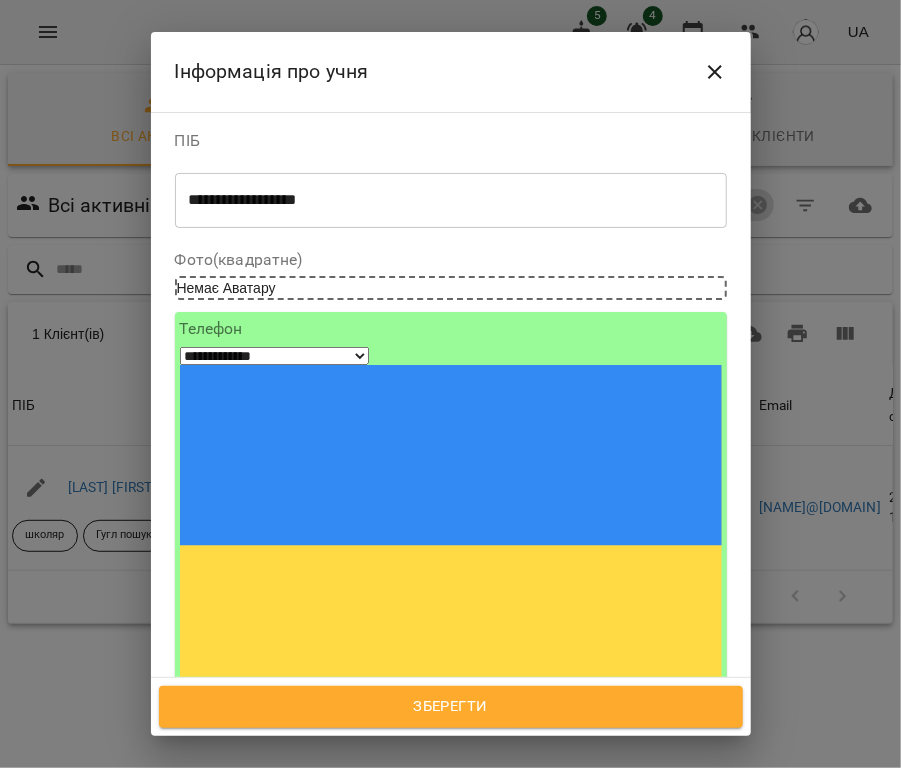 click at bounding box center [254, 739] 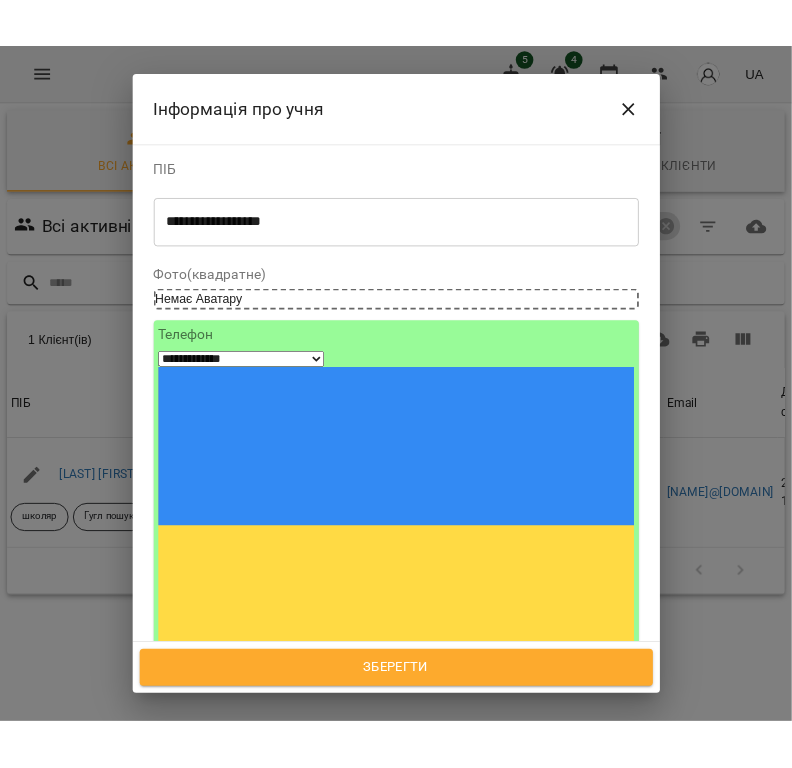 scroll, scrollTop: 133, scrollLeft: 0, axis: vertical 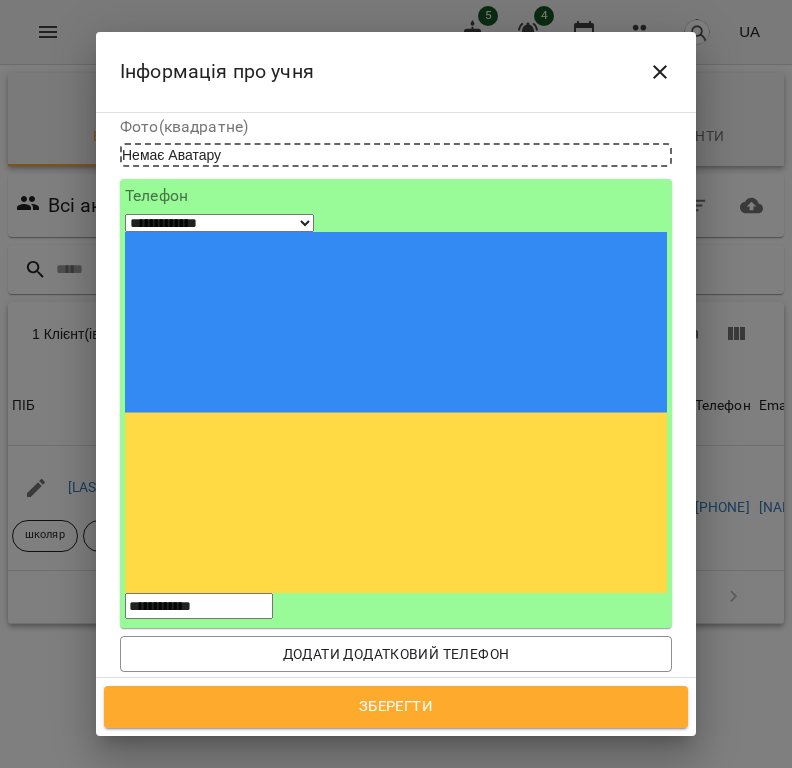 click on "Надрукуйте або оберіть..." at bounding box center [214, 846] 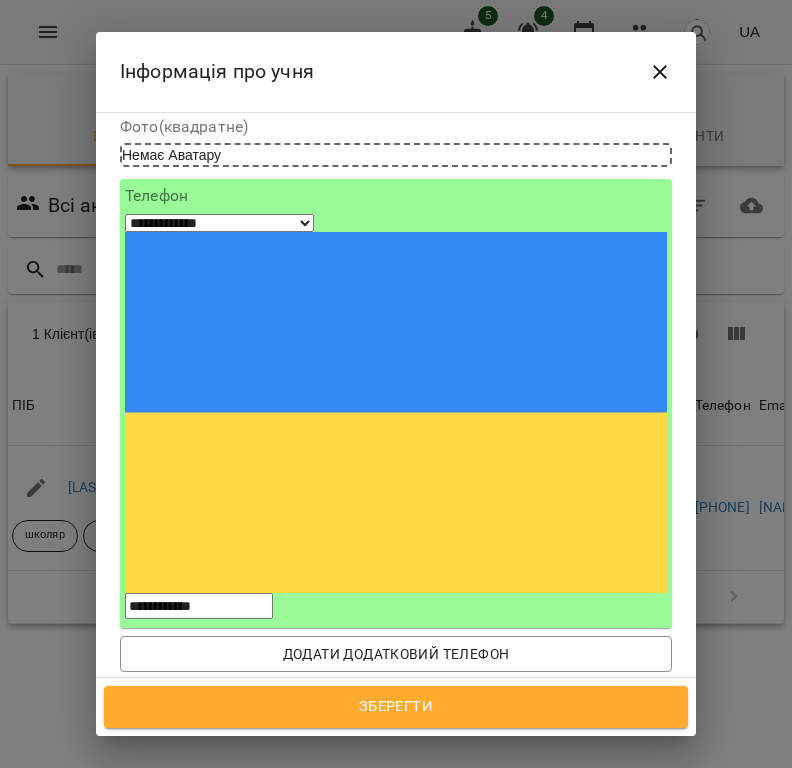 type on "****" 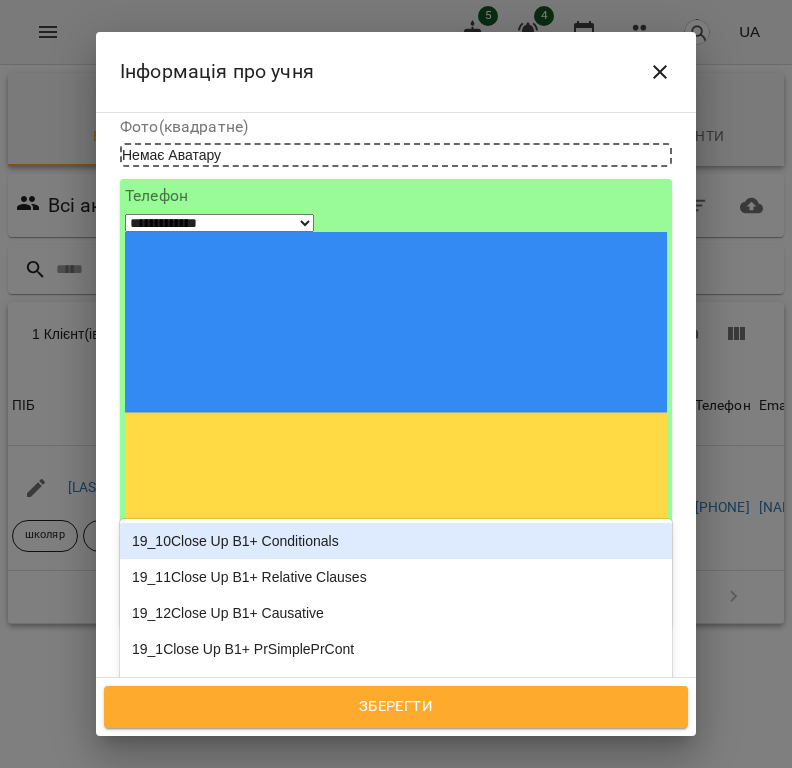 type on "***" 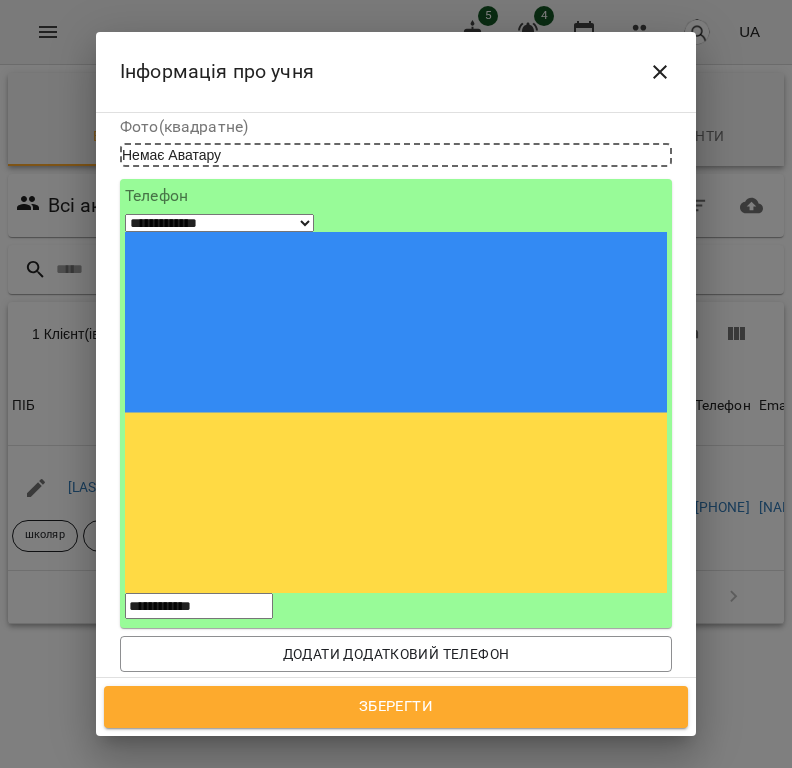click on "9_7Headway elementary Past S" at bounding box center (396, 761) 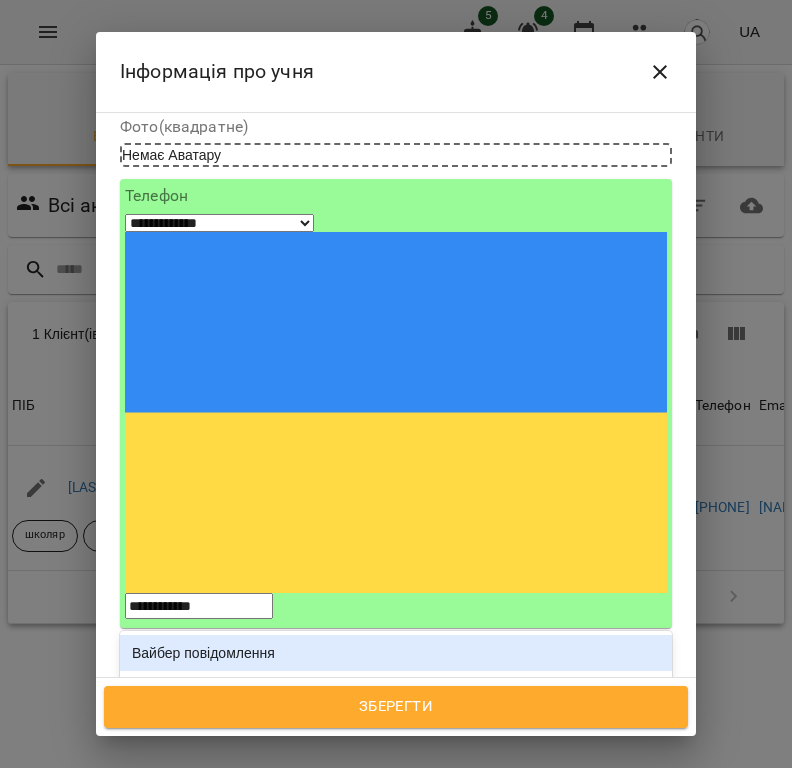 type on "****" 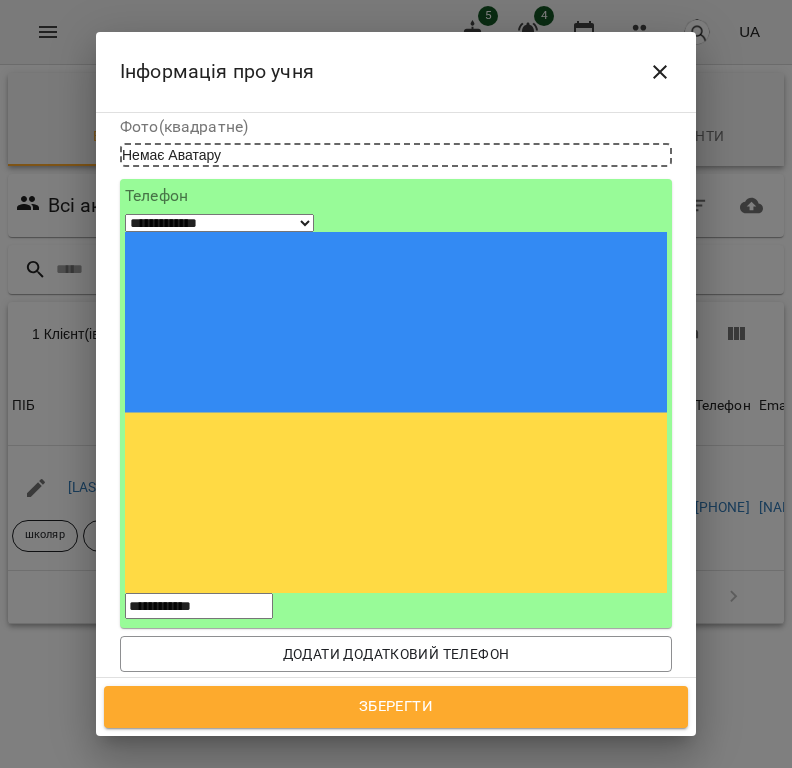 click on "дорослі" at bounding box center (396, 761) 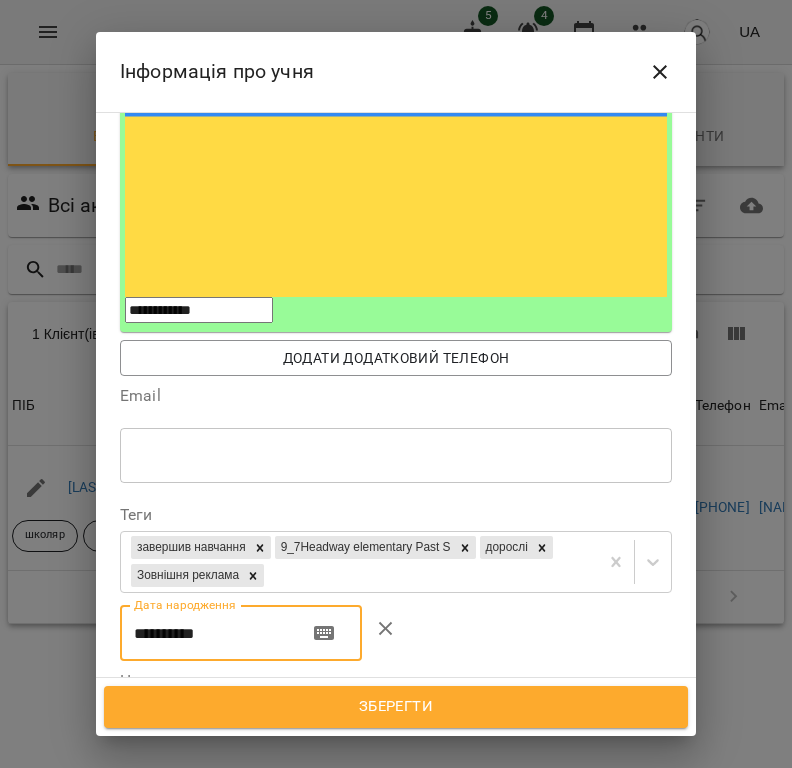 scroll, scrollTop: 537, scrollLeft: 0, axis: vertical 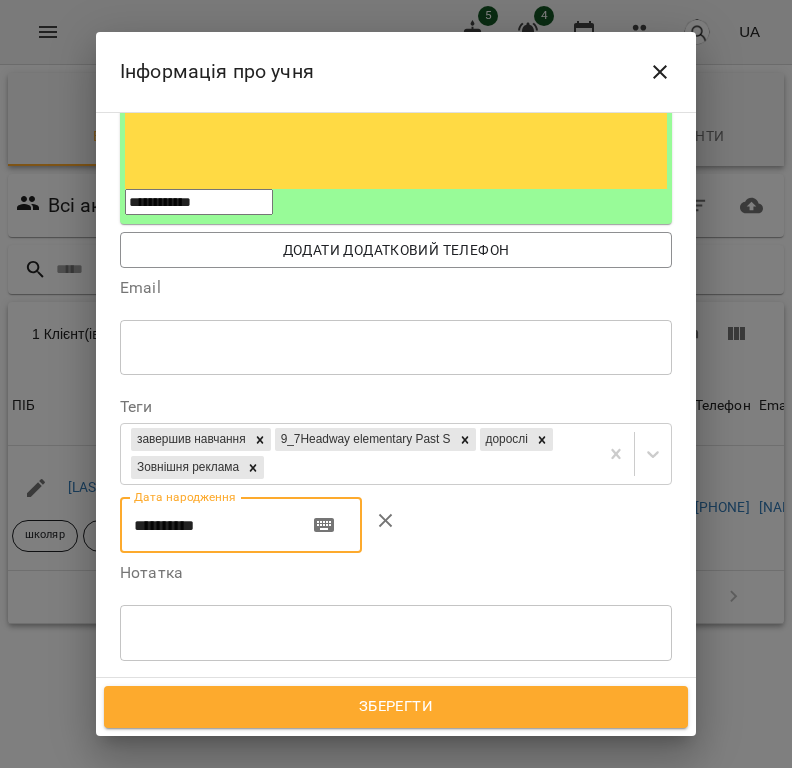 type on "**********" 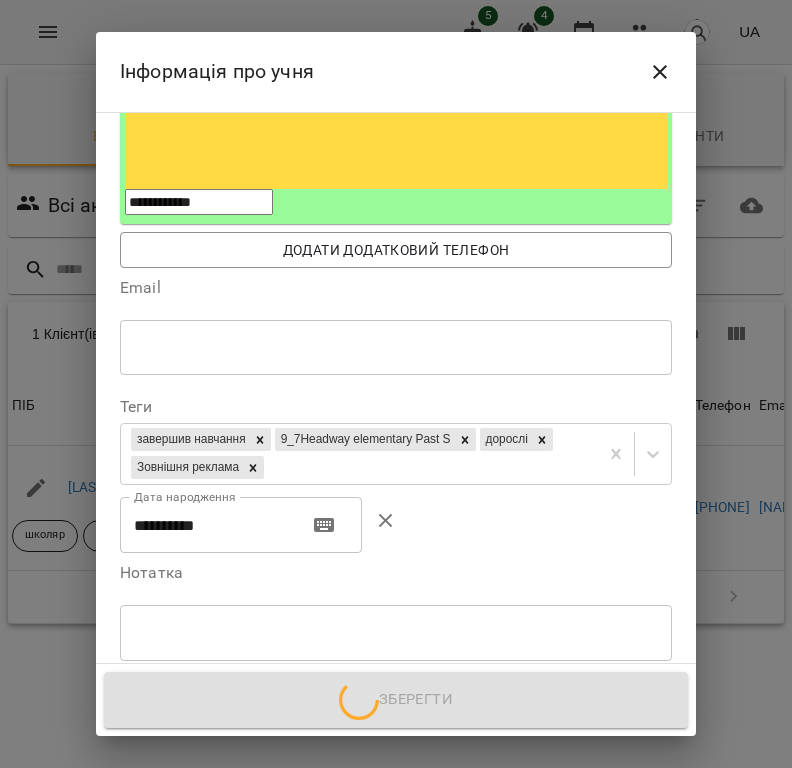 scroll, scrollTop: 540, scrollLeft: 0, axis: vertical 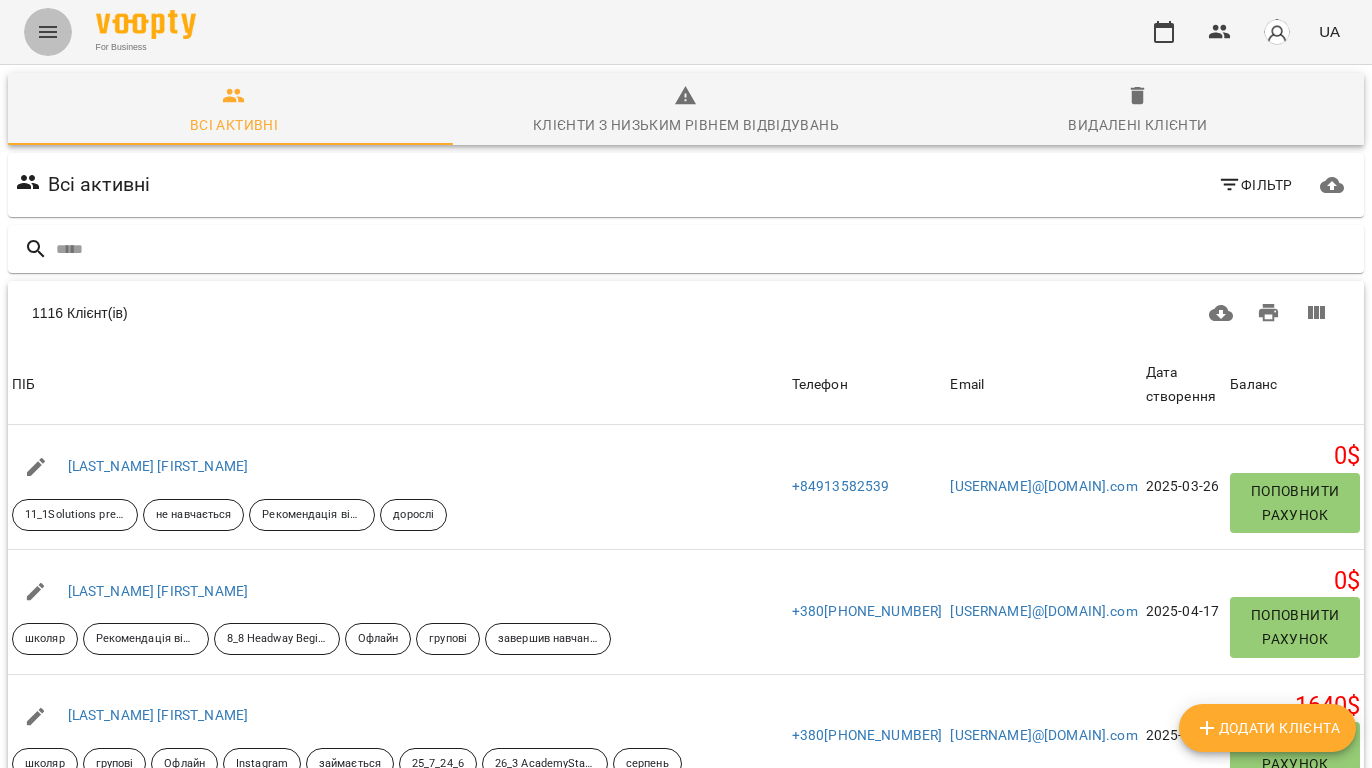 click at bounding box center (48, 32) 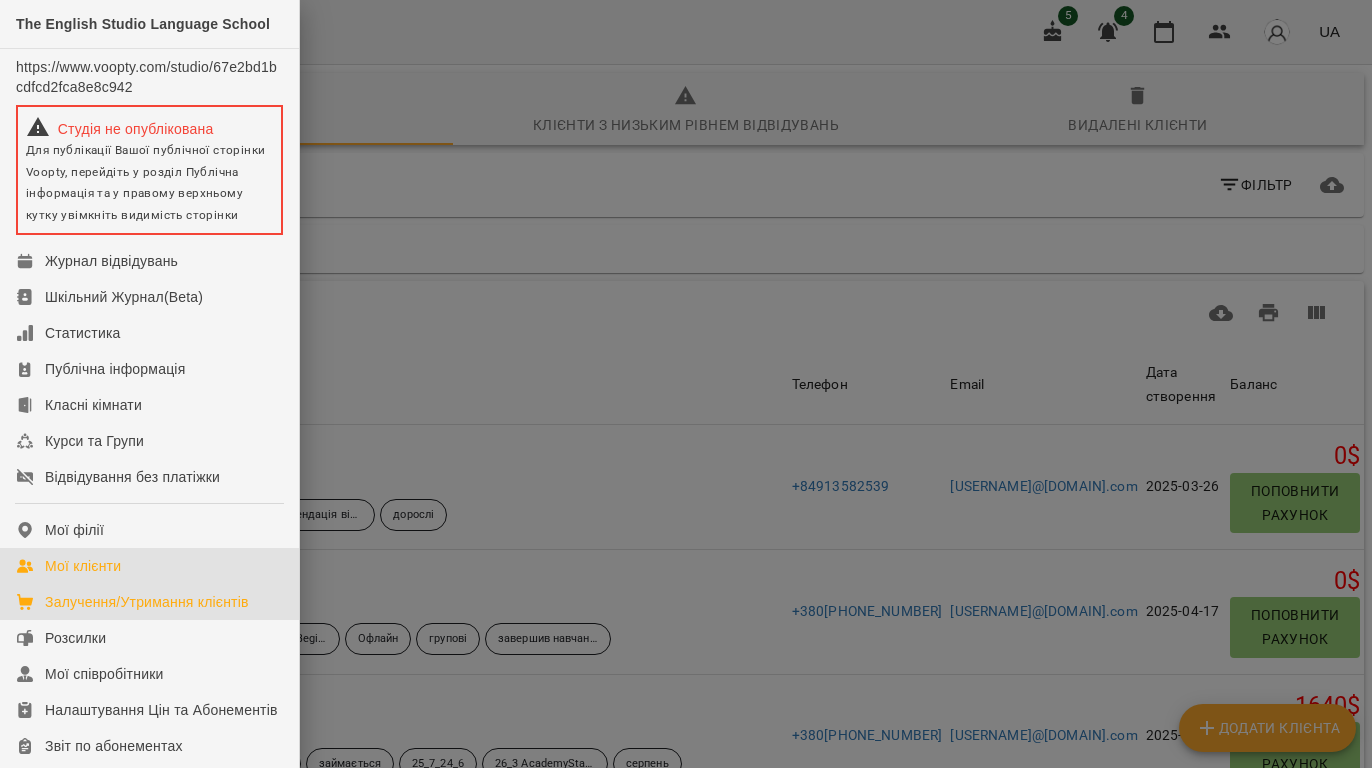click on "Залучення/Утримання клієнтів" at bounding box center (147, 602) 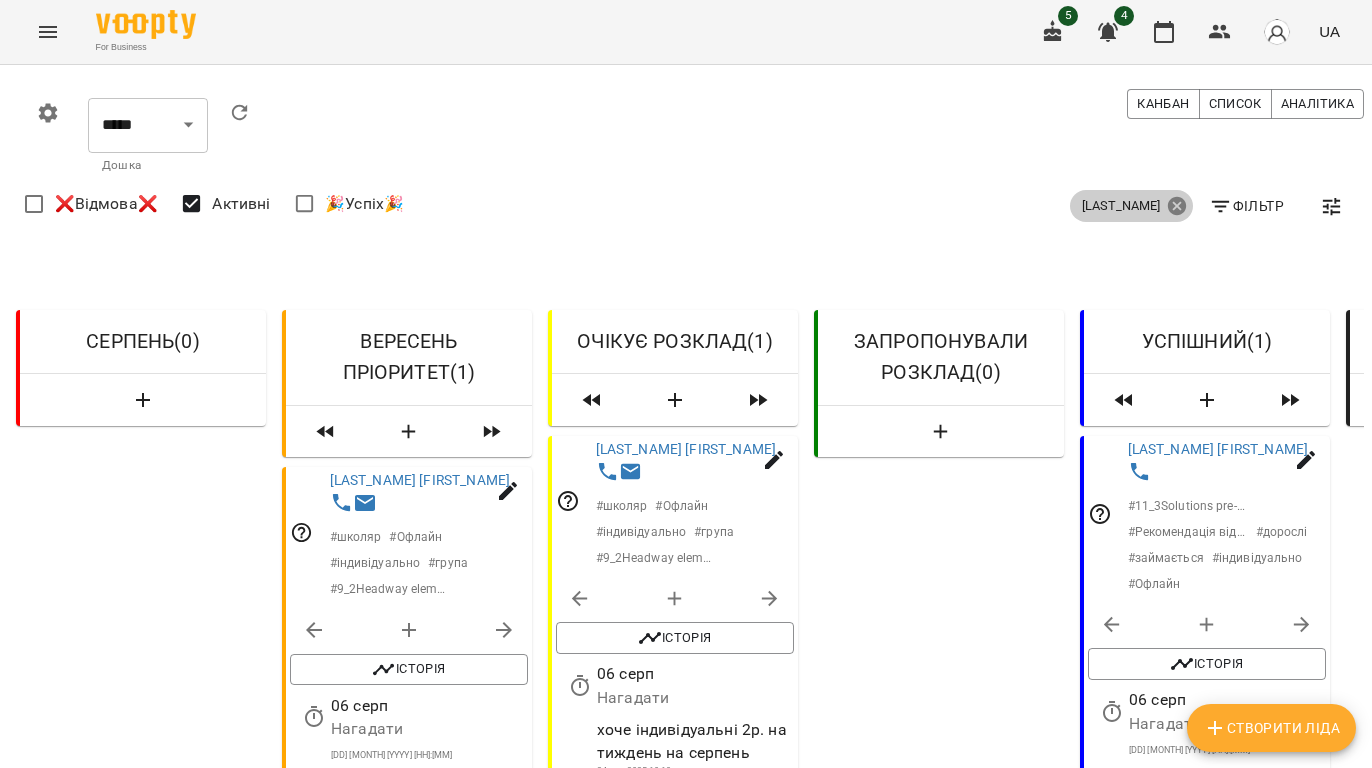 click 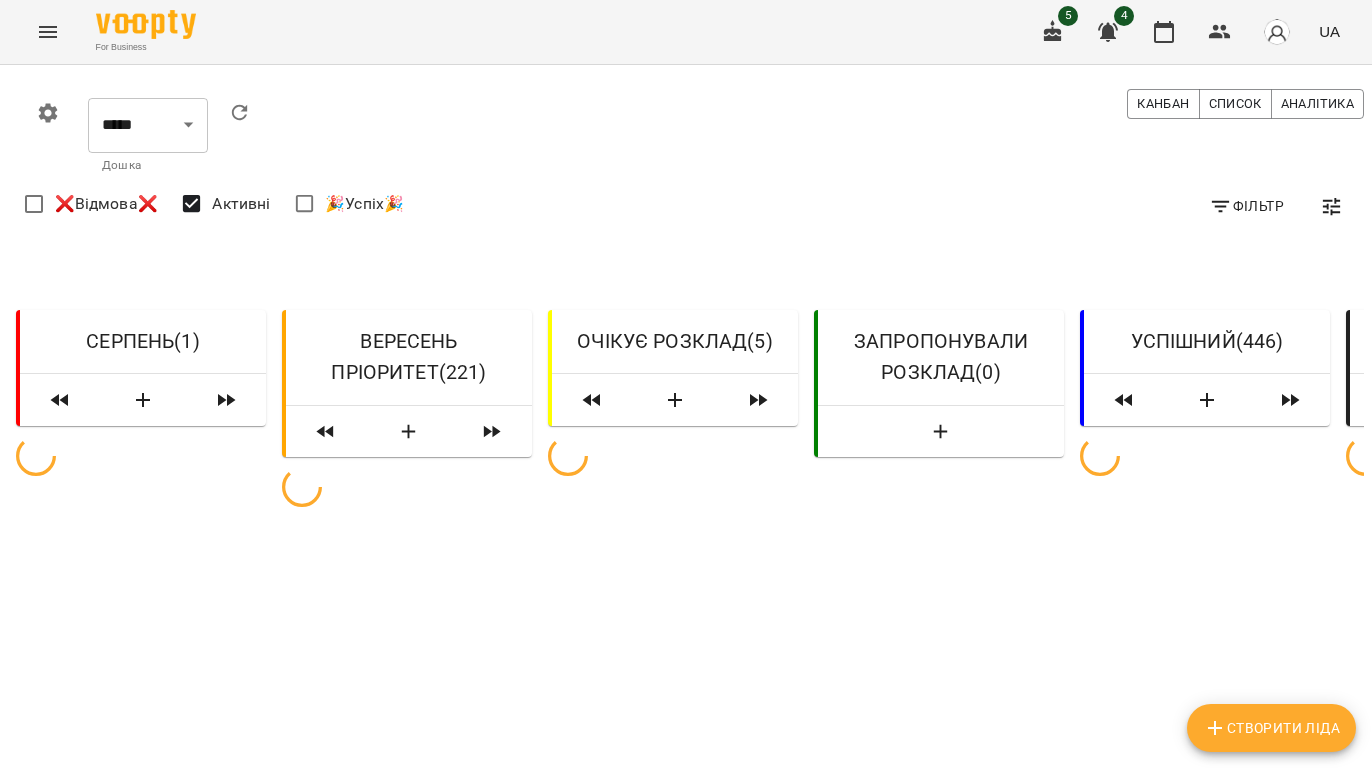 click on "Фільтр" at bounding box center [1246, 206] 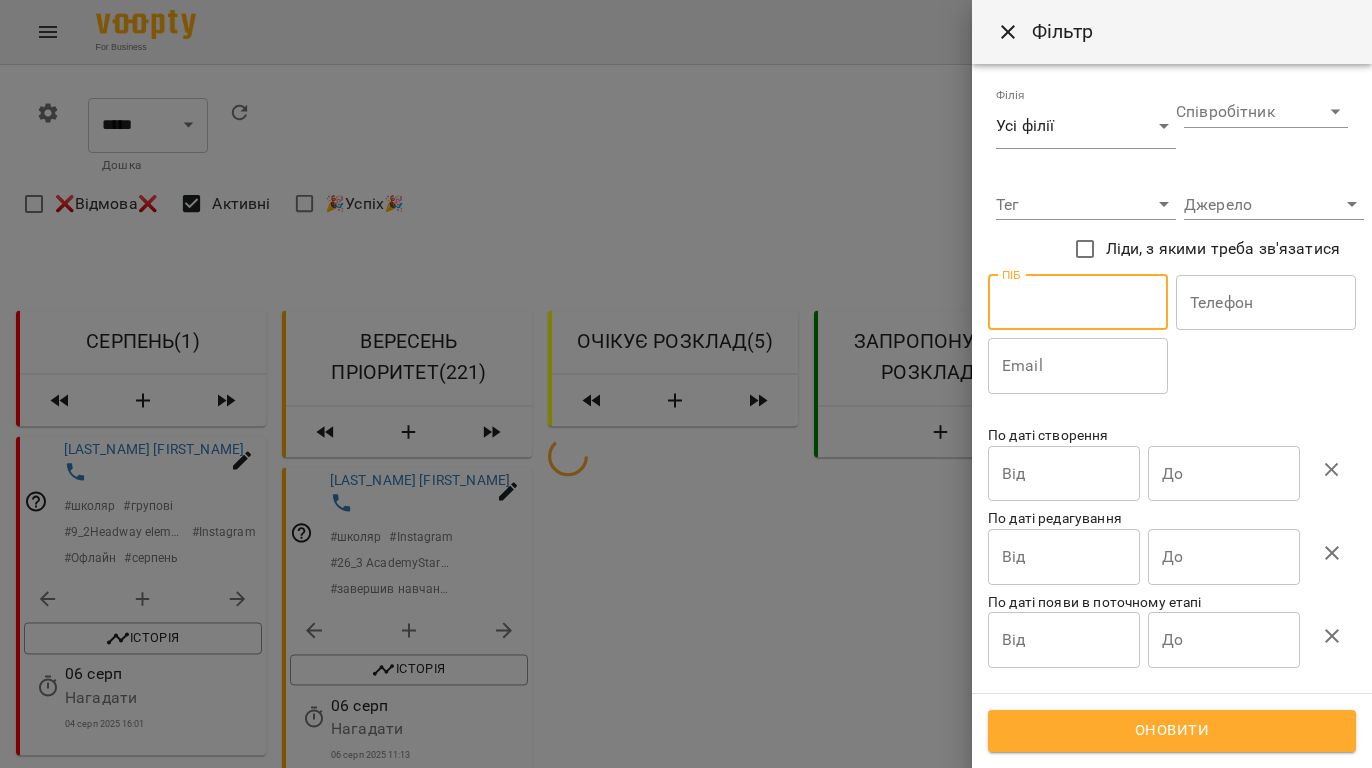 click at bounding box center (1078, 303) 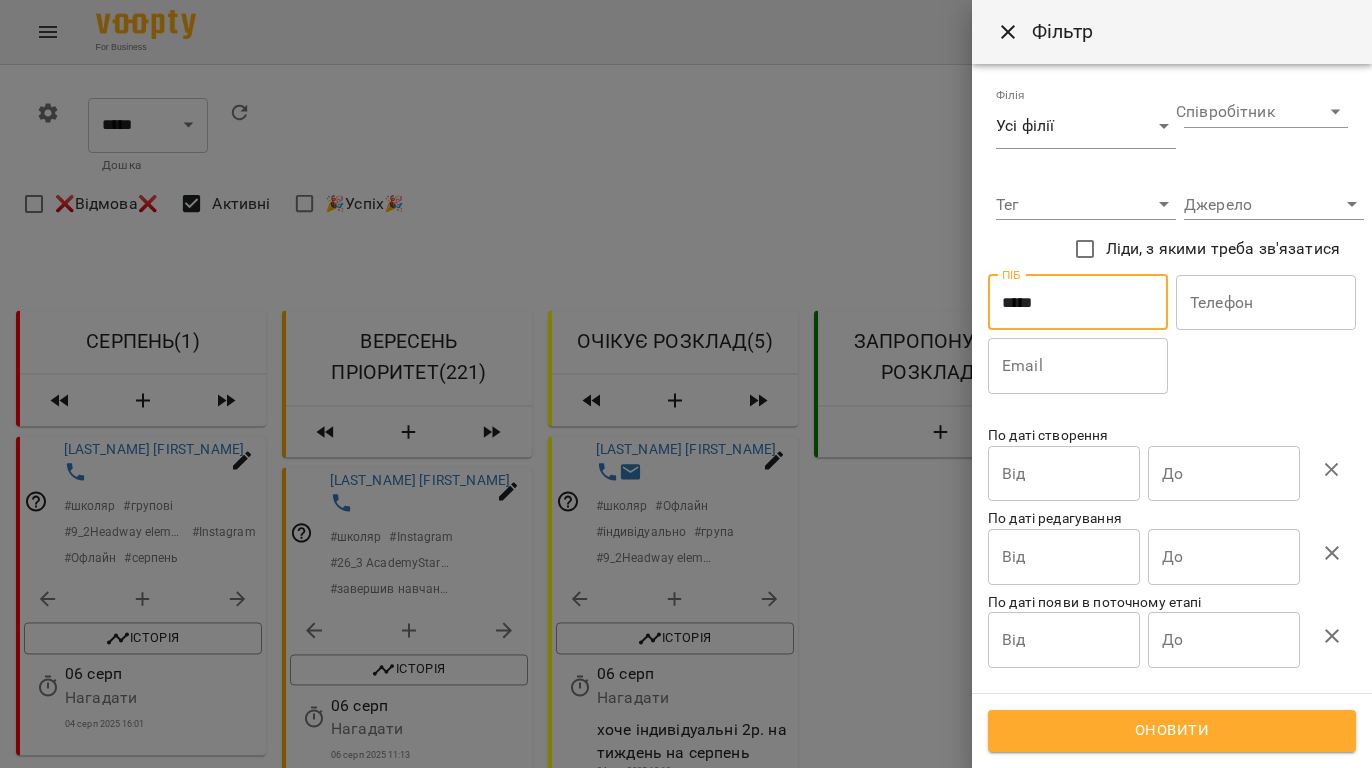 type on "*****" 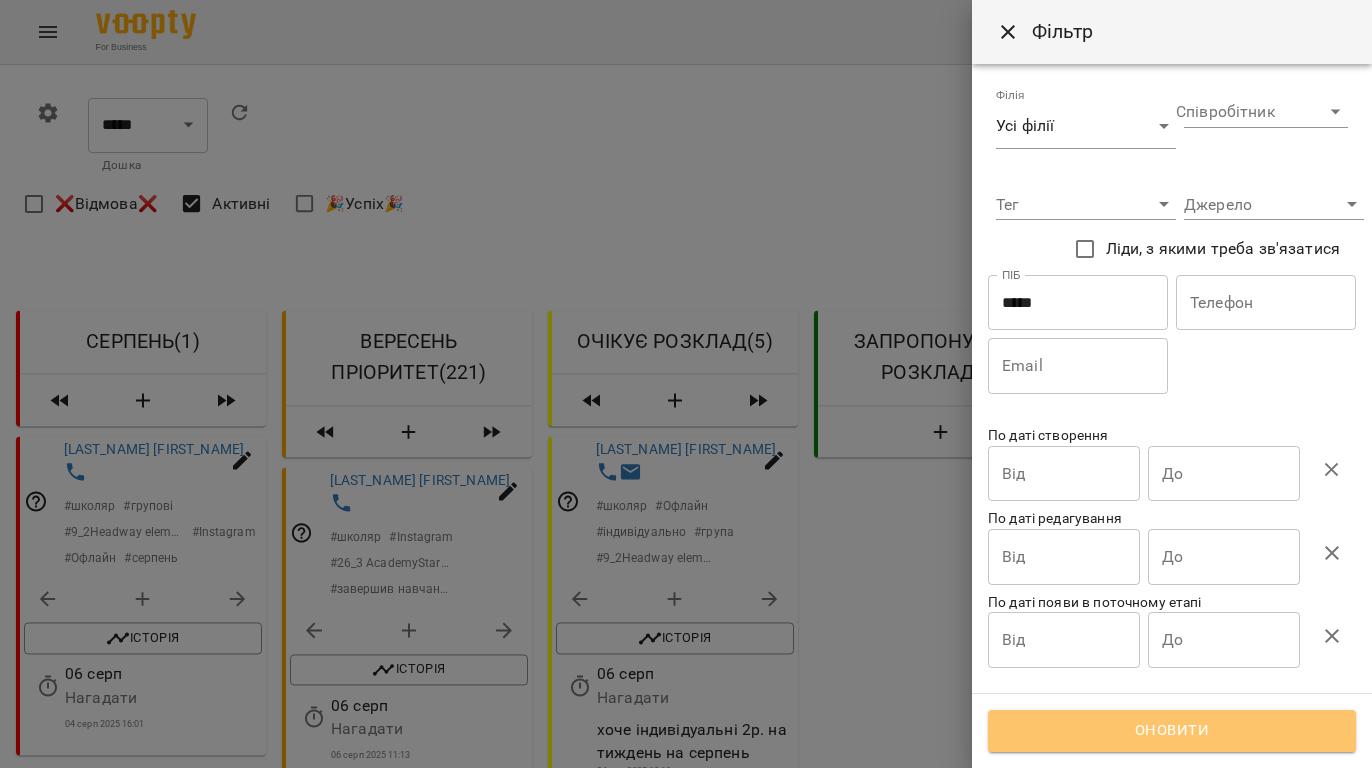 click on "Оновити" at bounding box center (1172, 731) 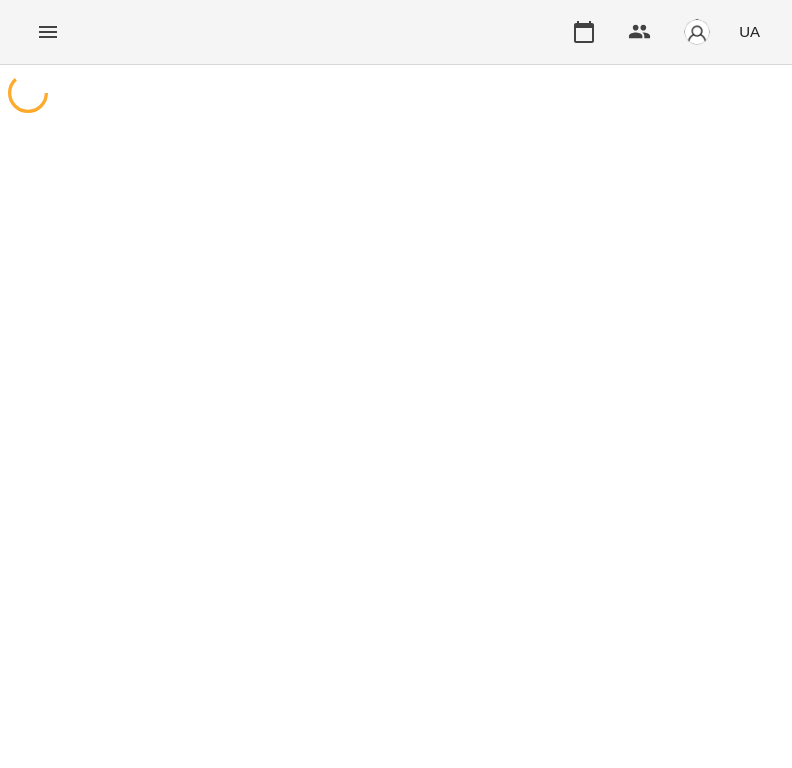 scroll, scrollTop: 0, scrollLeft: 0, axis: both 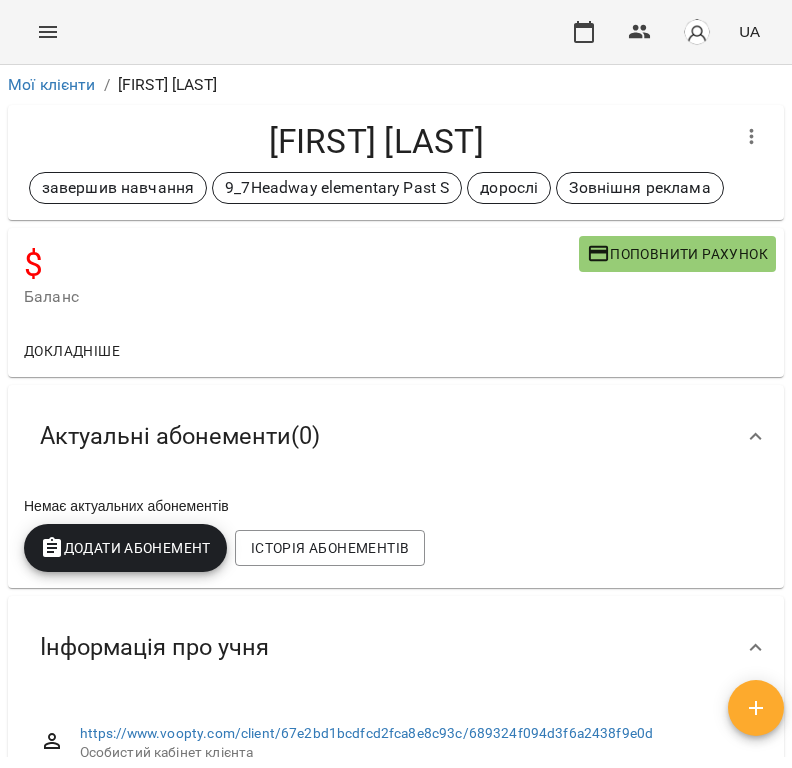 click 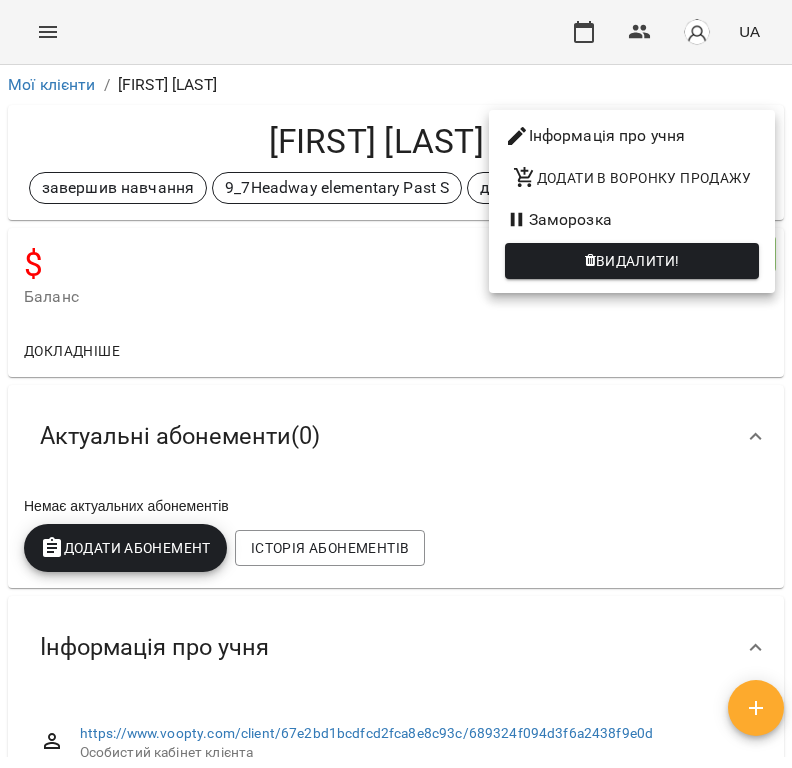click on "Інформація про учня" at bounding box center [632, 136] 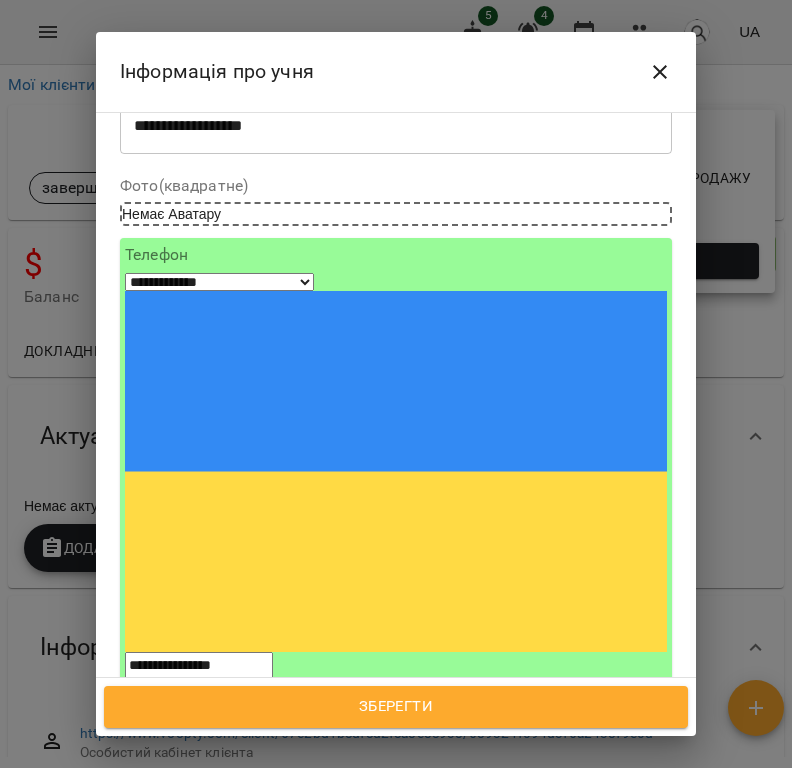 scroll, scrollTop: 266, scrollLeft: 0, axis: vertical 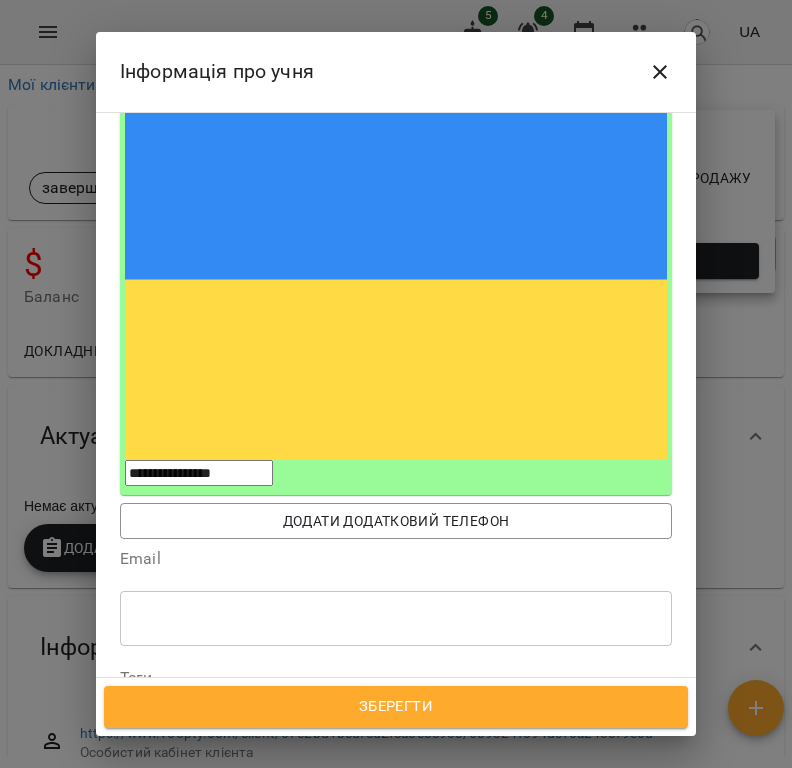 drag, startPoint x: 256, startPoint y: 441, endPoint x: 29, endPoint y: 438, distance: 227.01982 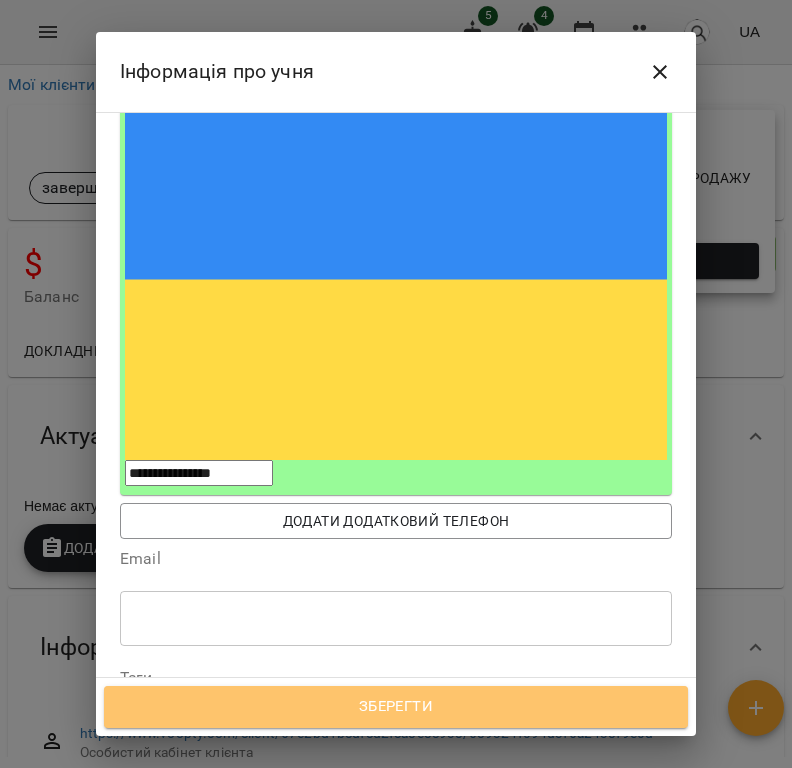 drag, startPoint x: 392, startPoint y: 702, endPoint x: 188, endPoint y: 576, distance: 239.77489 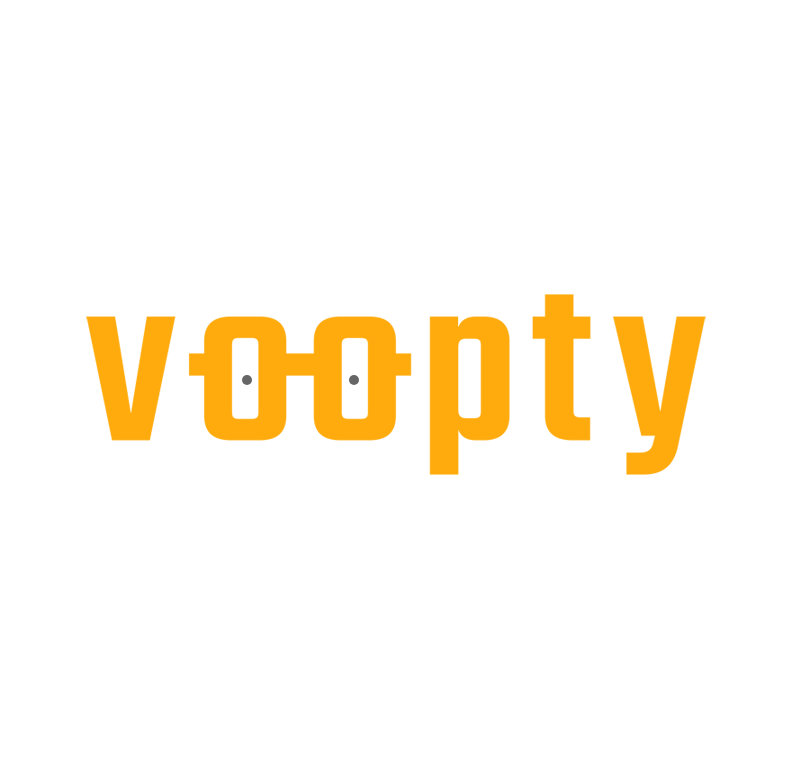 click at bounding box center [396, 0] 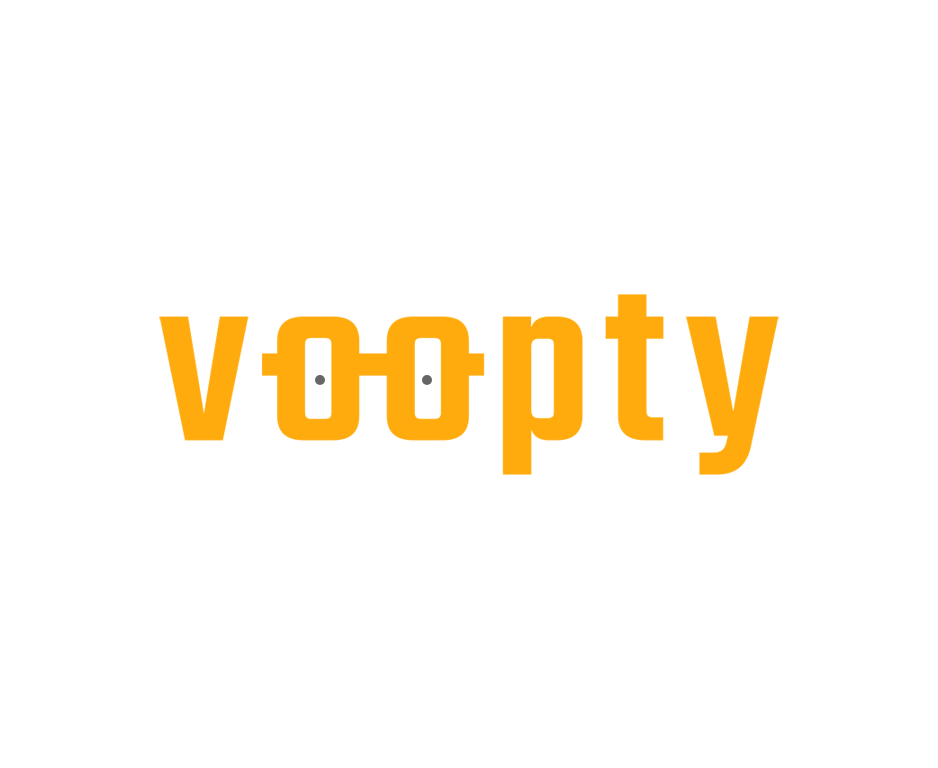 scroll, scrollTop: 0, scrollLeft: 0, axis: both 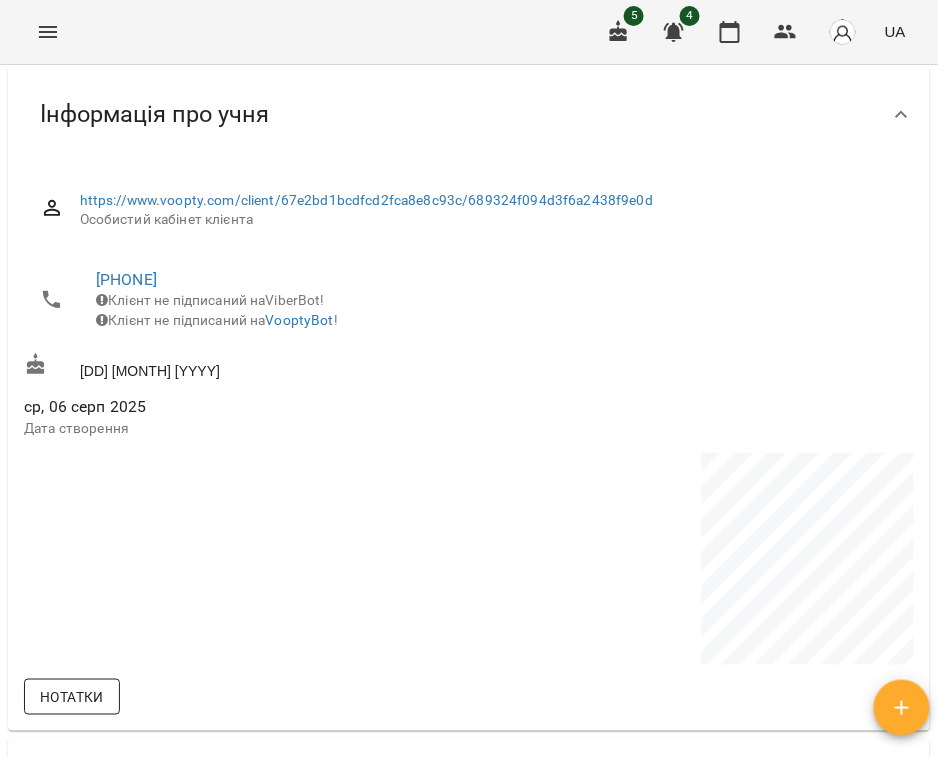 click on "Нотатки" at bounding box center (72, 697) 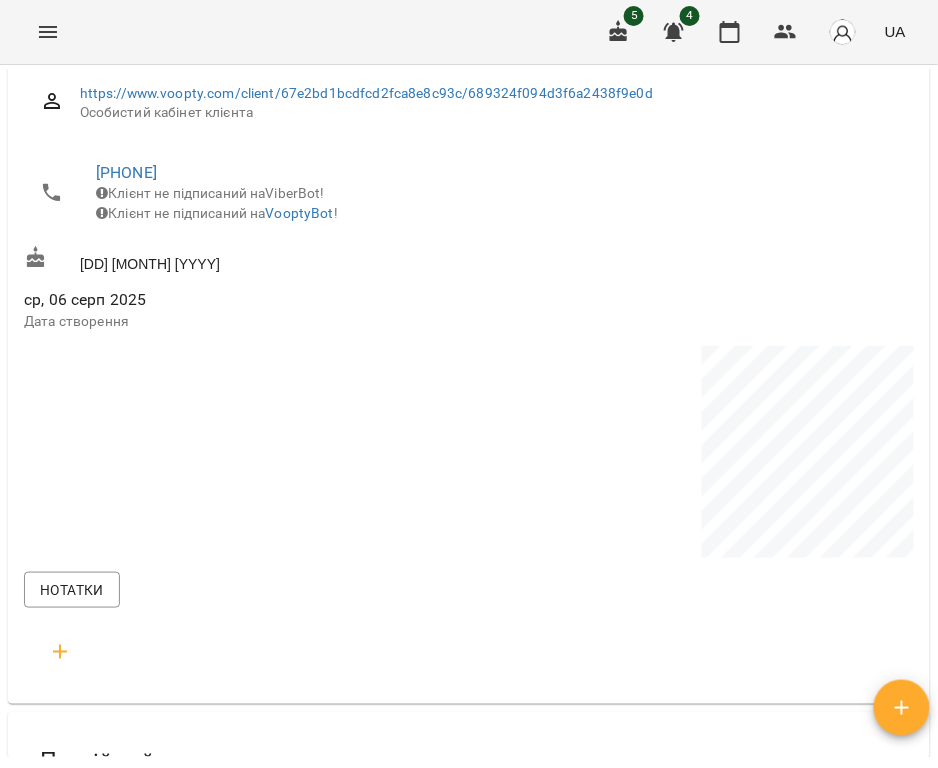 scroll, scrollTop: 800, scrollLeft: 0, axis: vertical 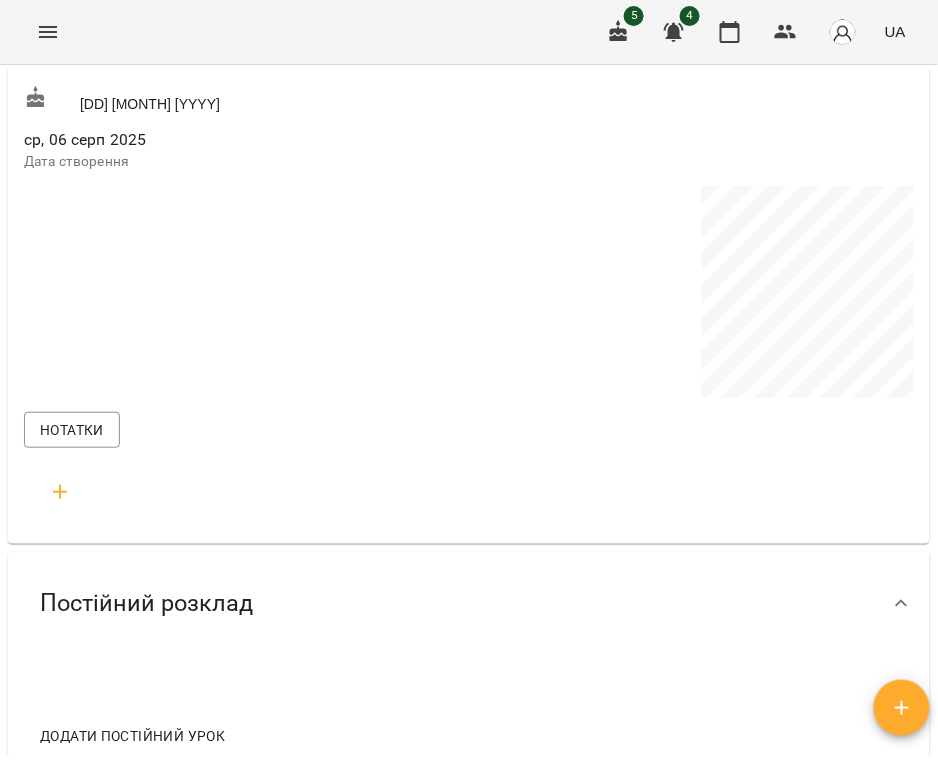 click 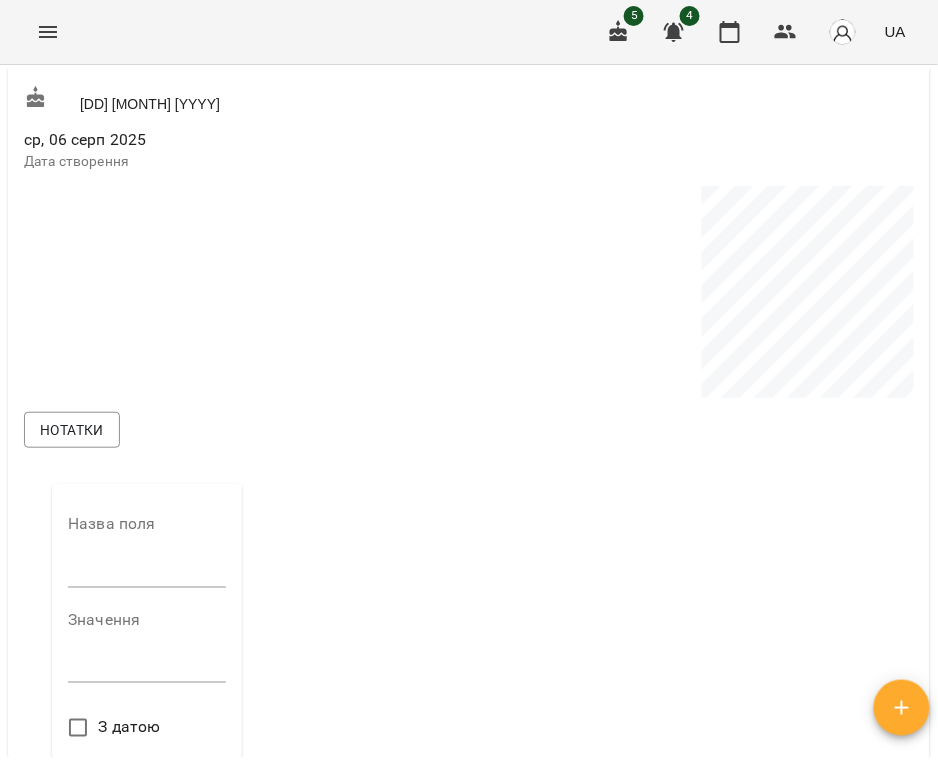 click at bounding box center [147, 572] 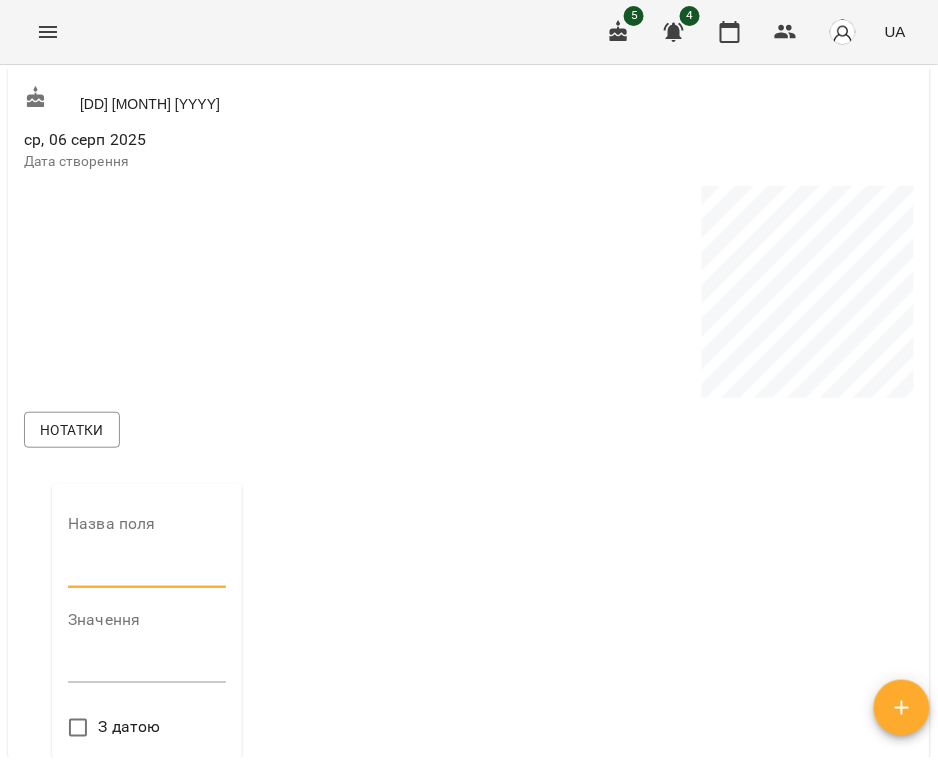 type on "**********" 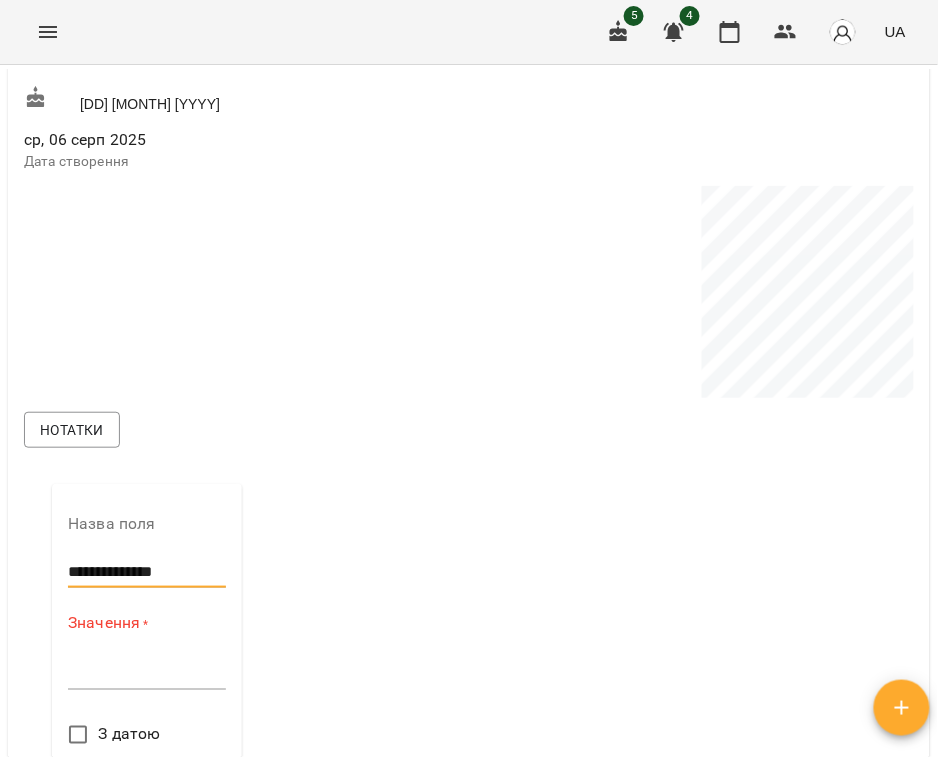 click at bounding box center [147, 673] 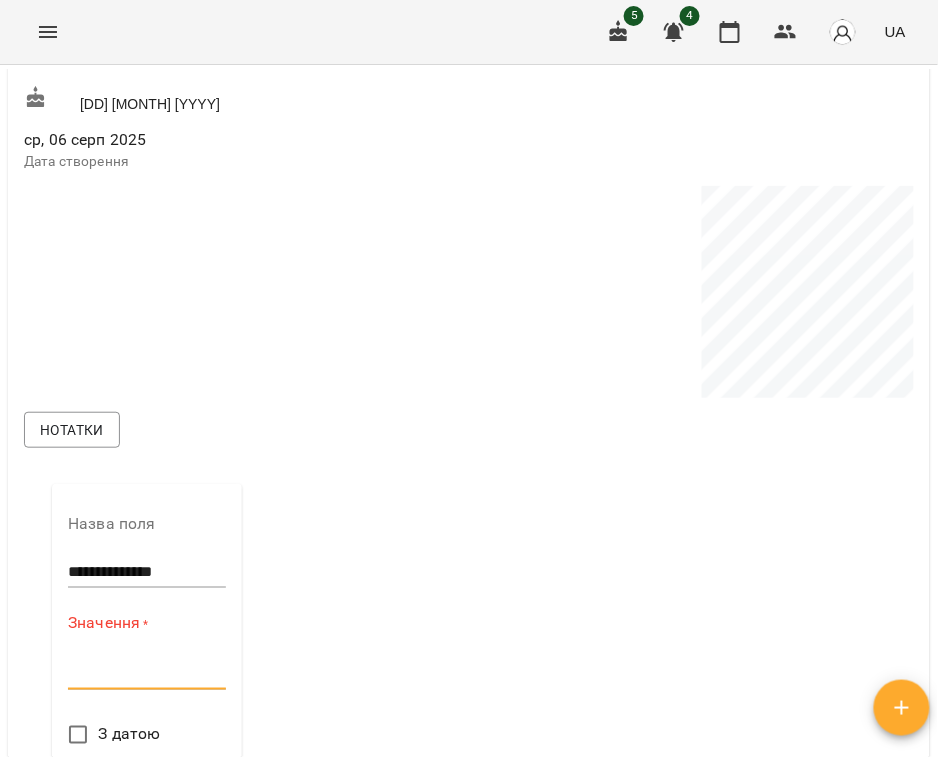 paste on "**********" 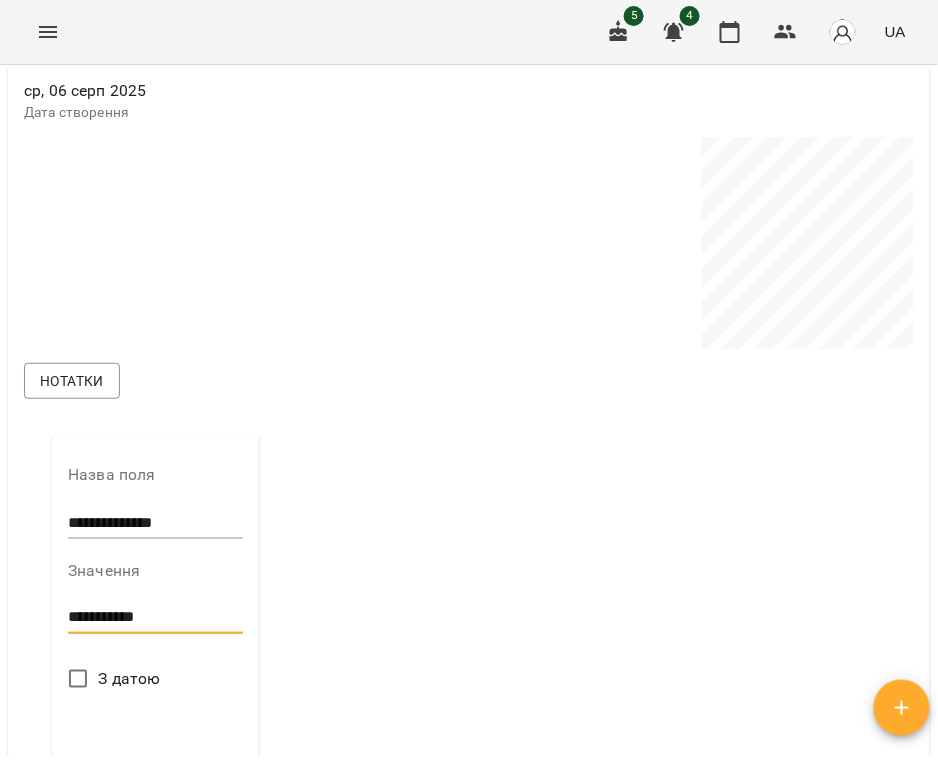 scroll, scrollTop: 1066, scrollLeft: 0, axis: vertical 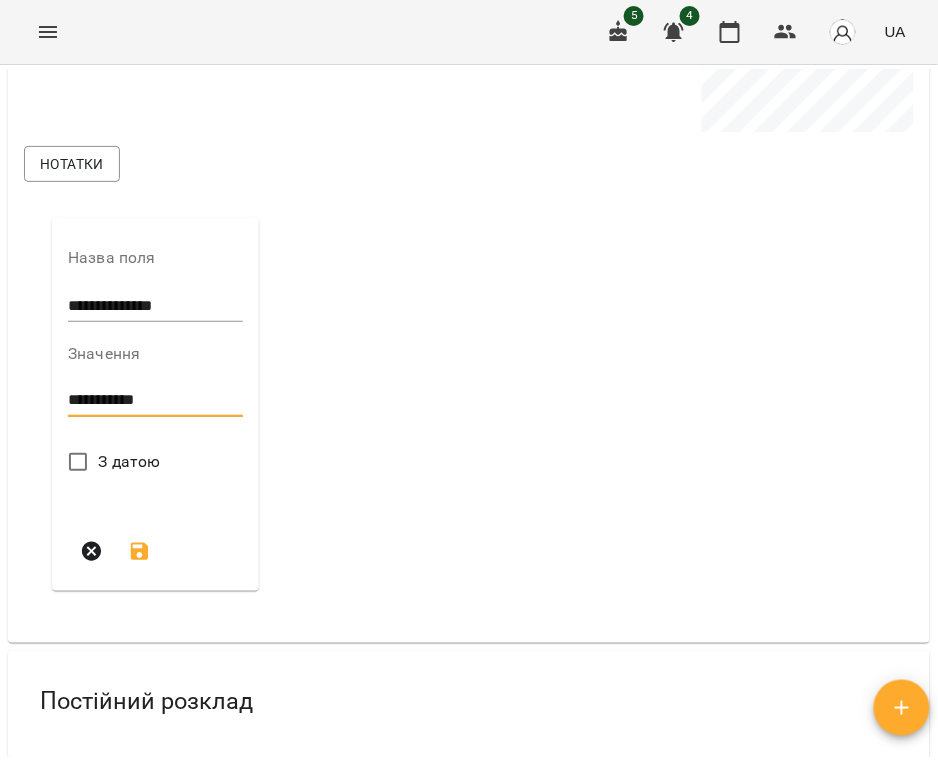 type on "**********" 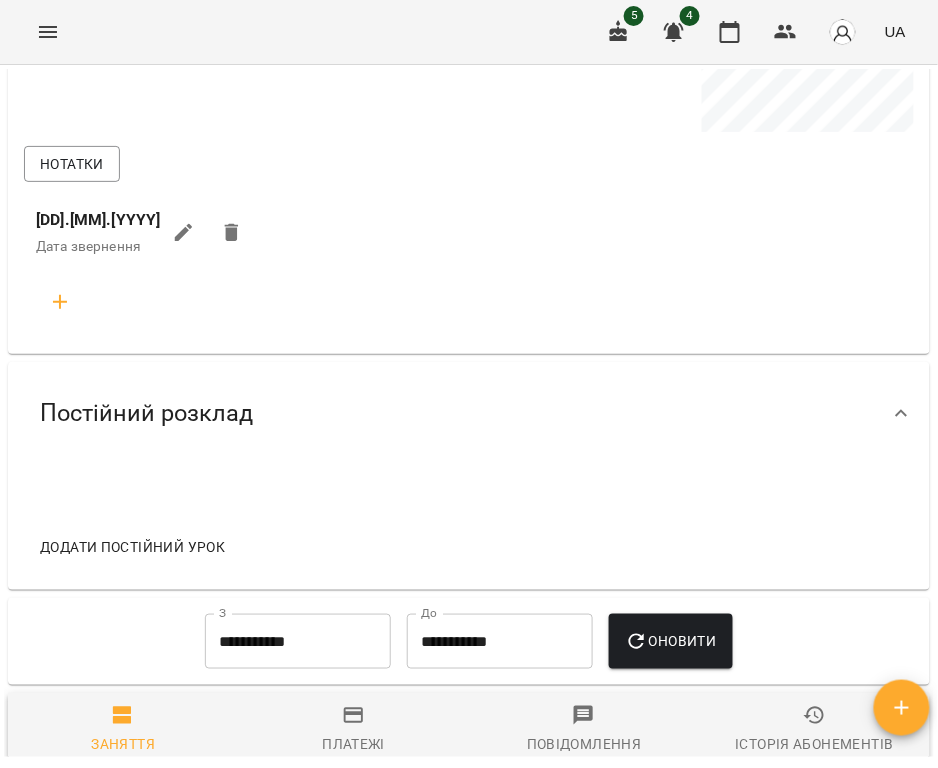click at bounding box center [469, 29] 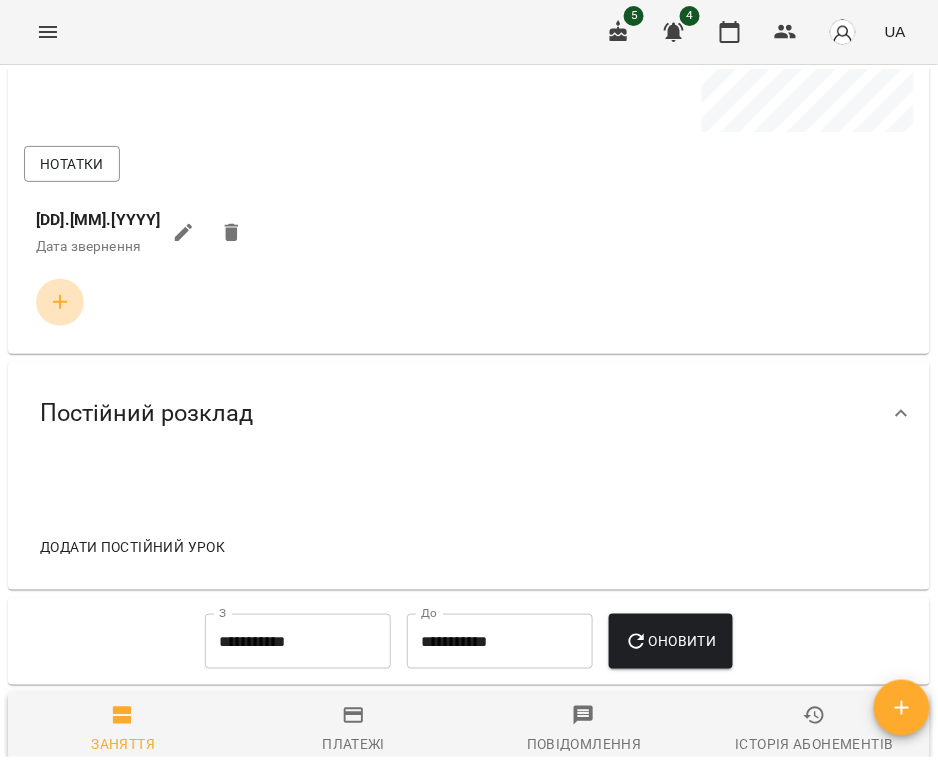 click 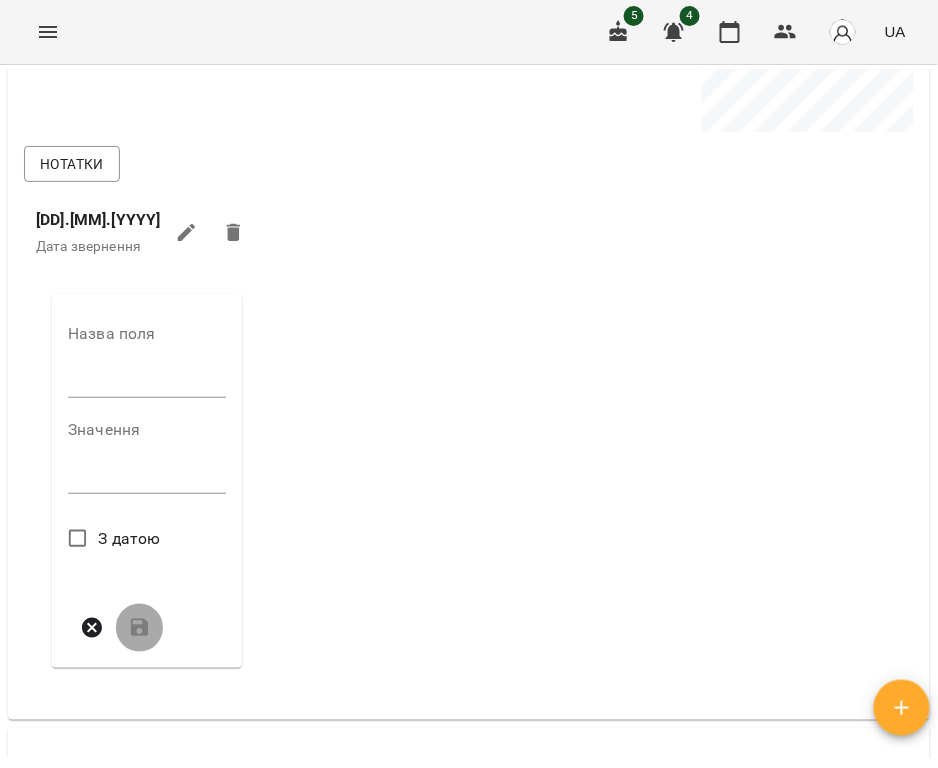 click at bounding box center [147, 382] 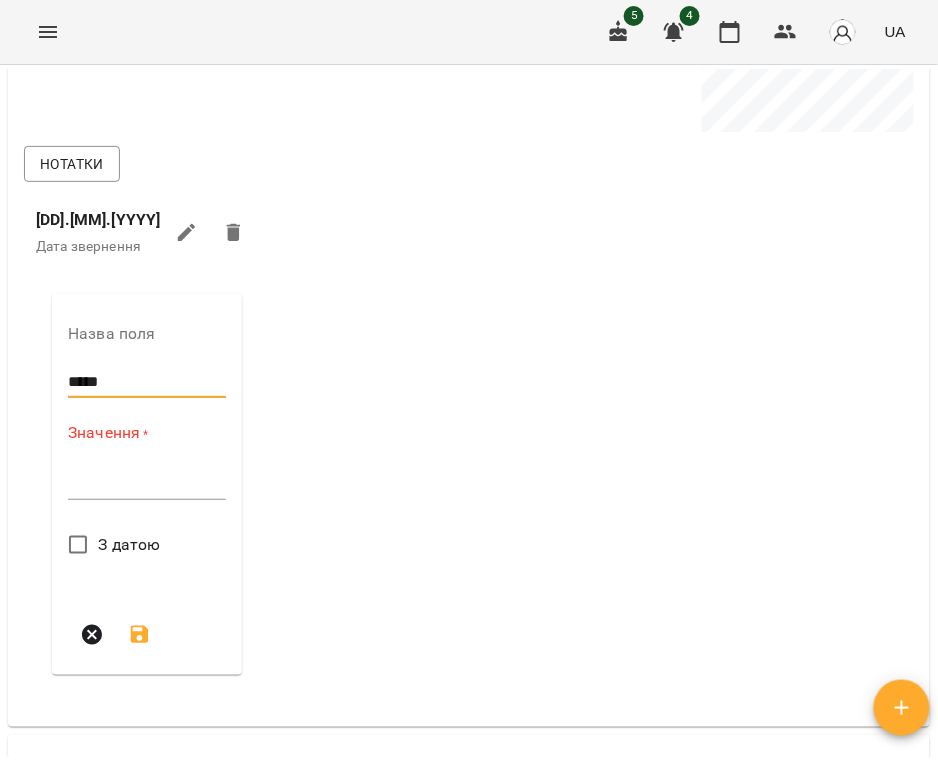 type on "*****" 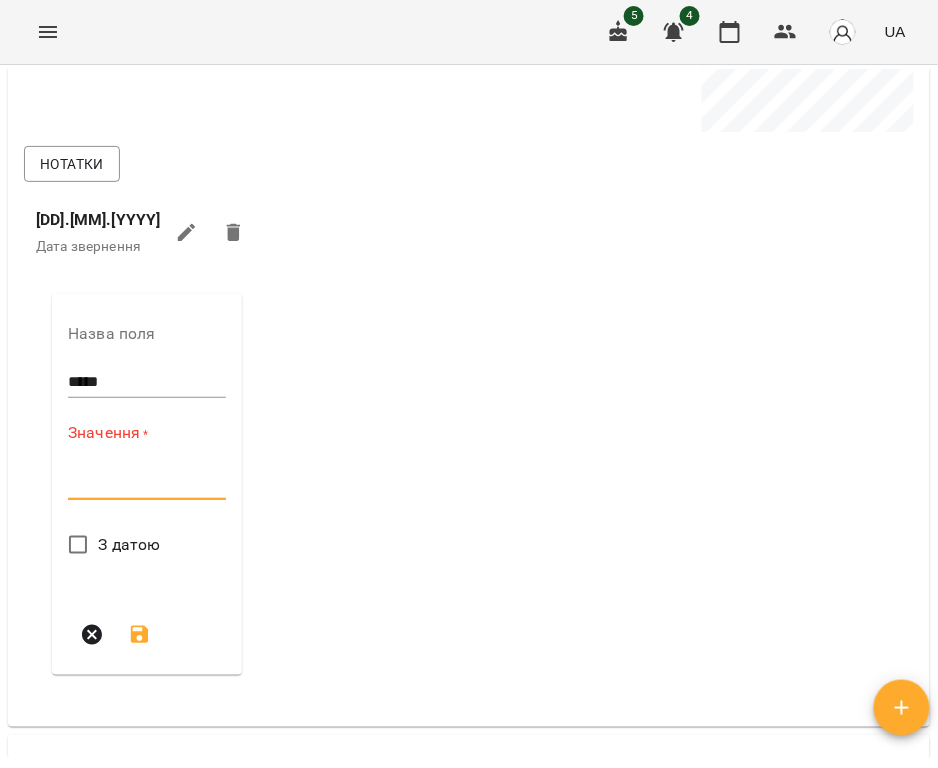 paste on "**********" 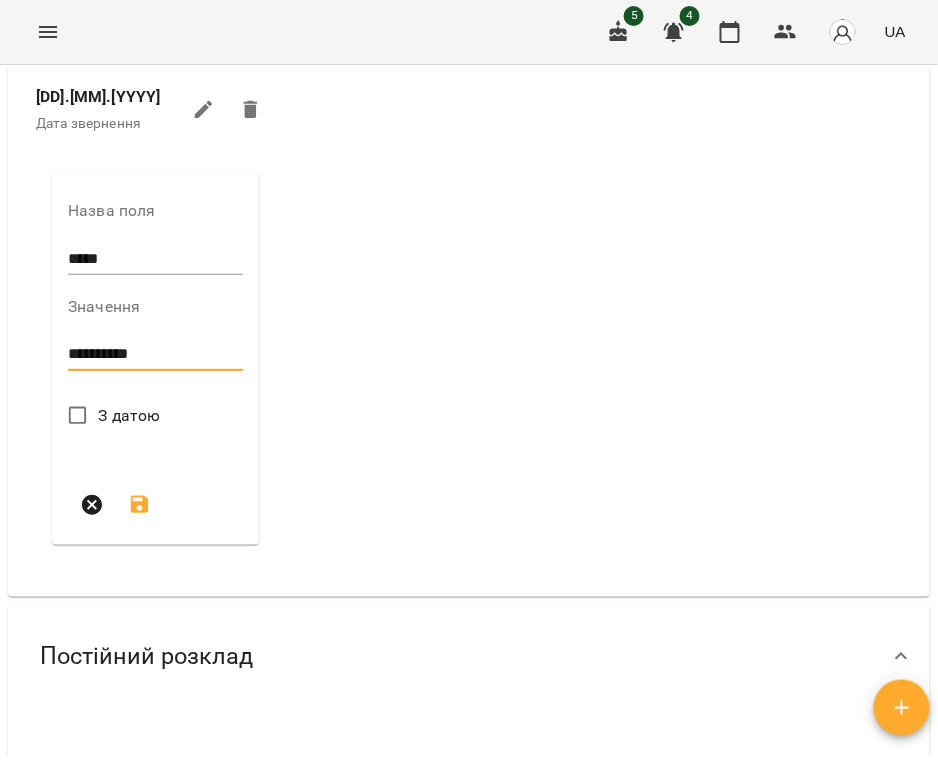 scroll, scrollTop: 1333, scrollLeft: 0, axis: vertical 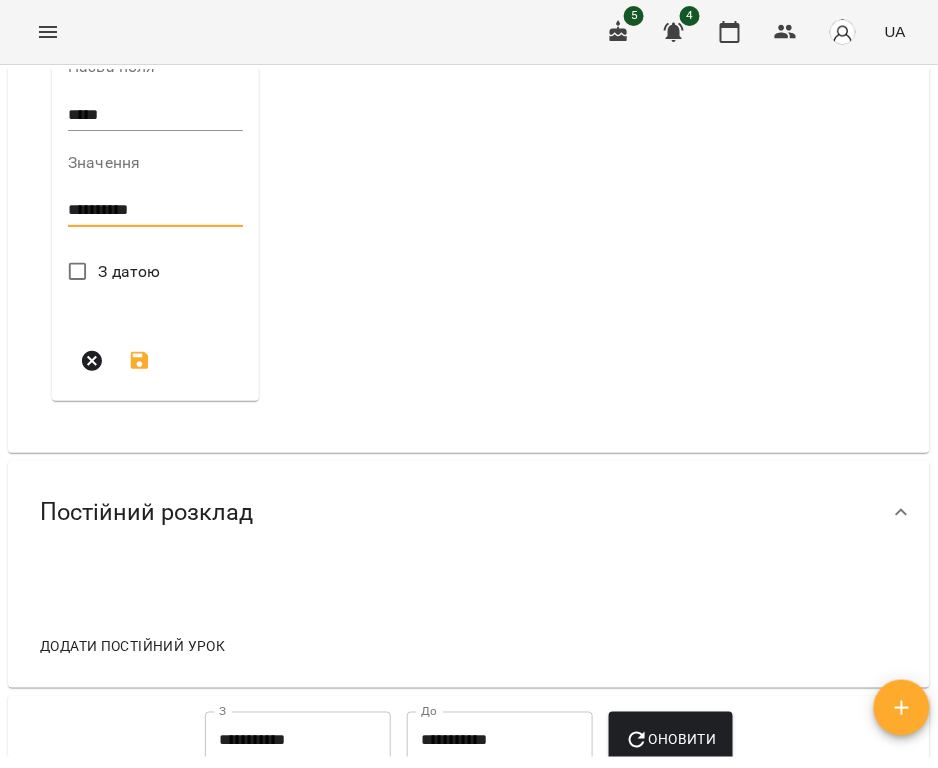 type on "**********" 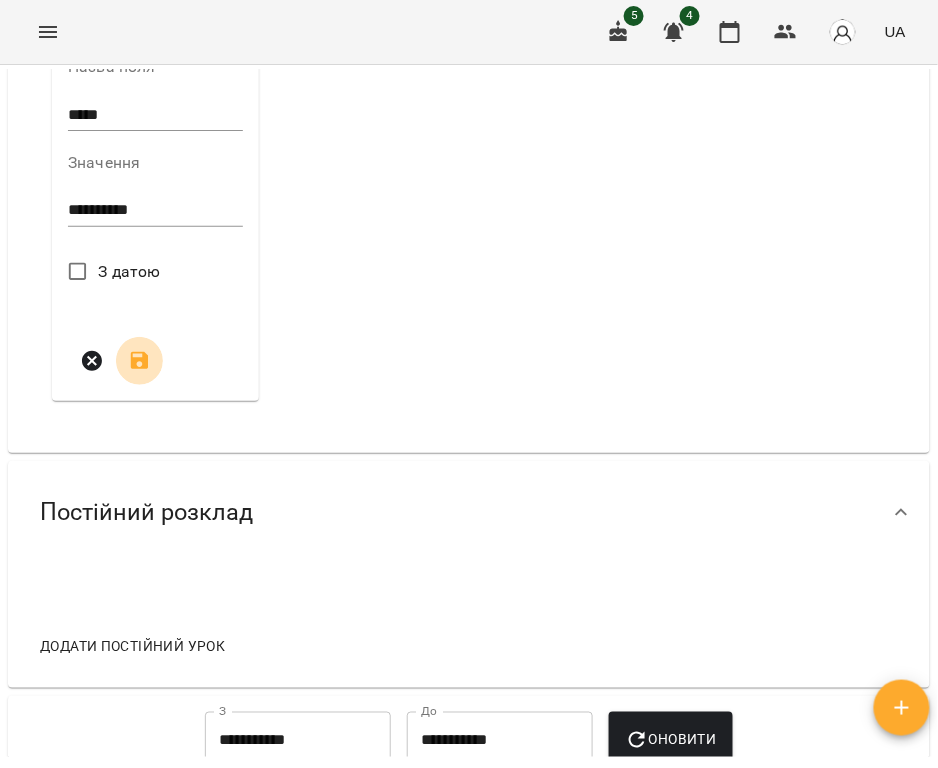click 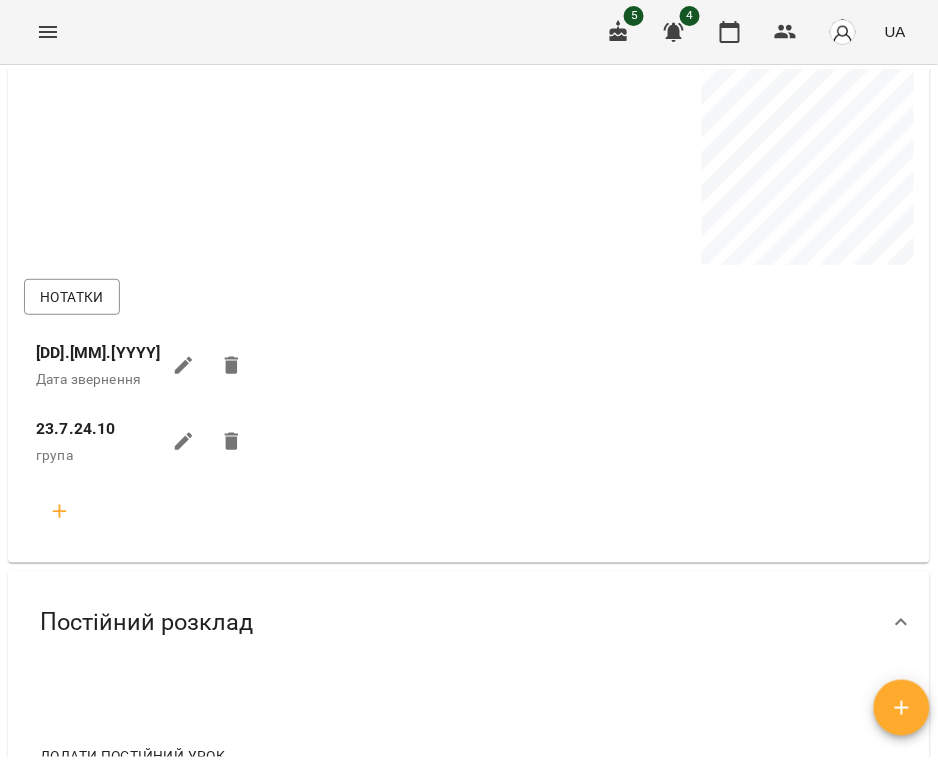 scroll, scrollTop: 0, scrollLeft: 0, axis: both 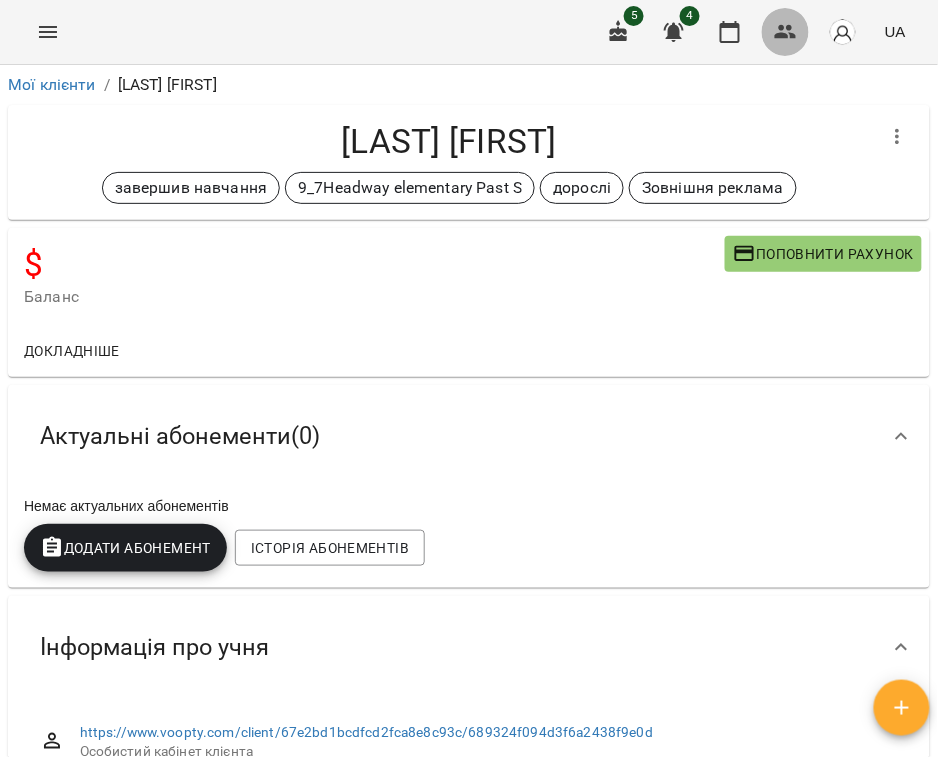 click 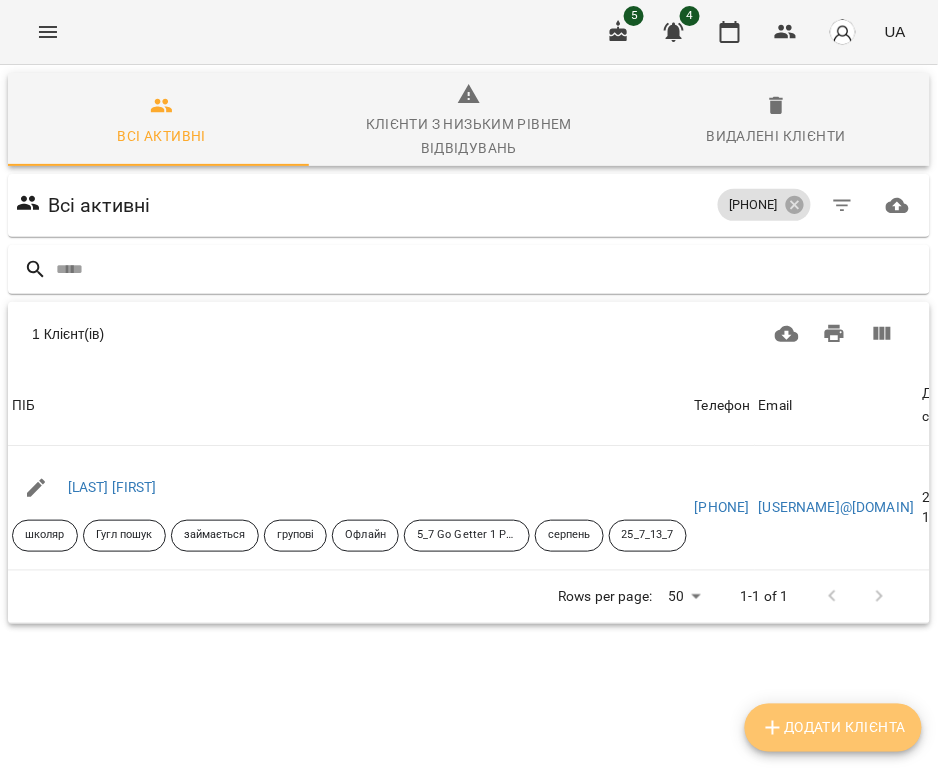 click on "Додати клієнта" at bounding box center [833, 728] 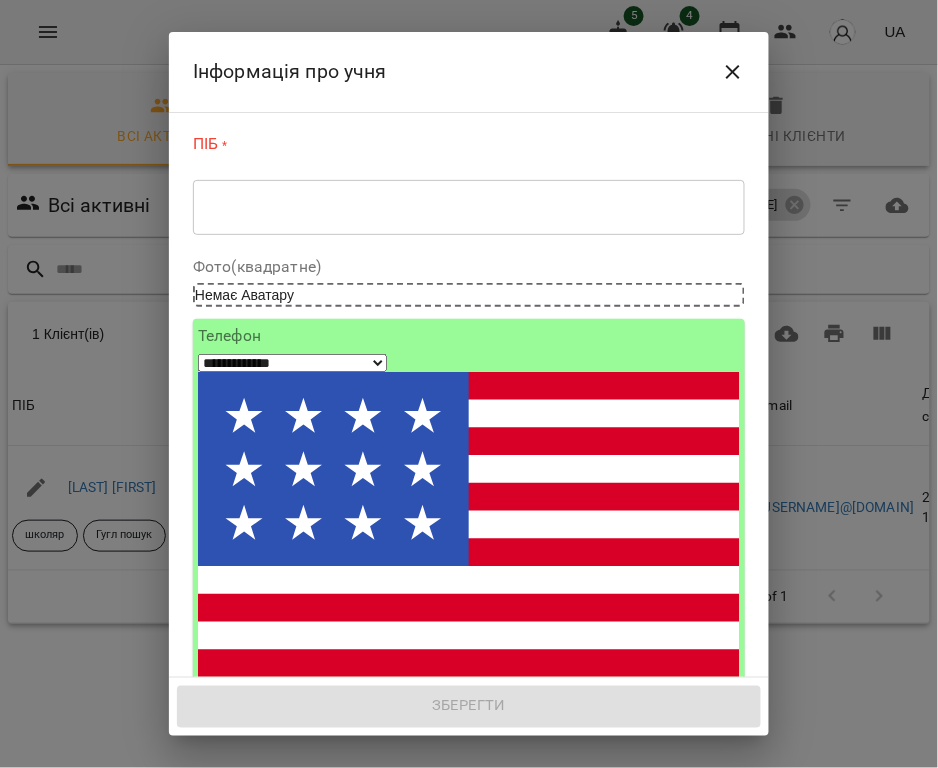 click at bounding box center [469, 207] 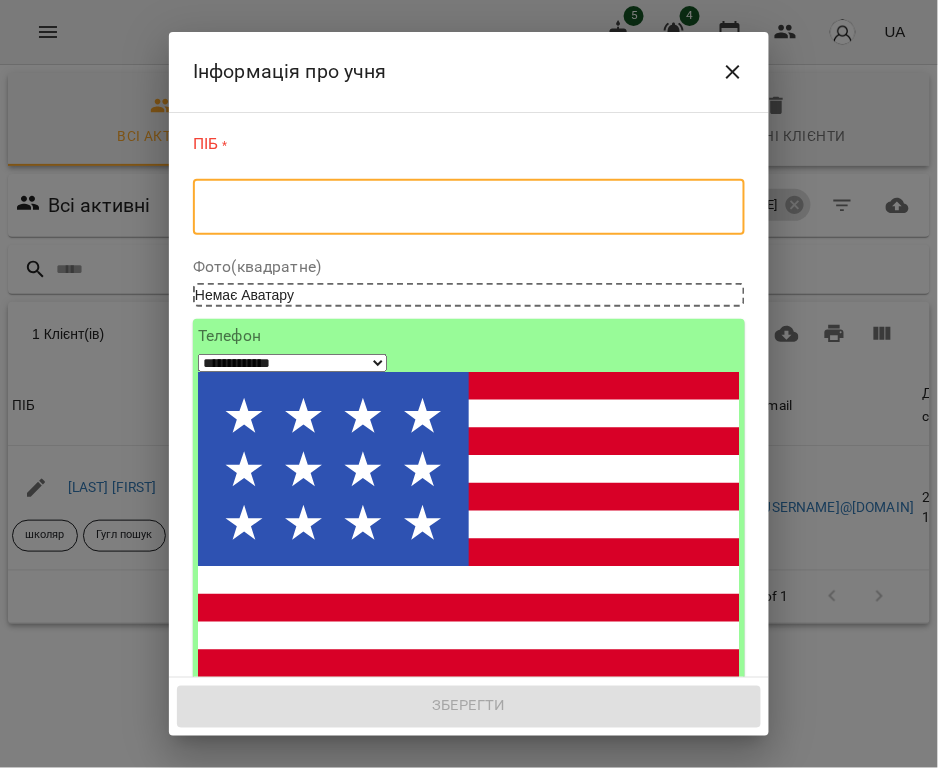 paste on "**********" 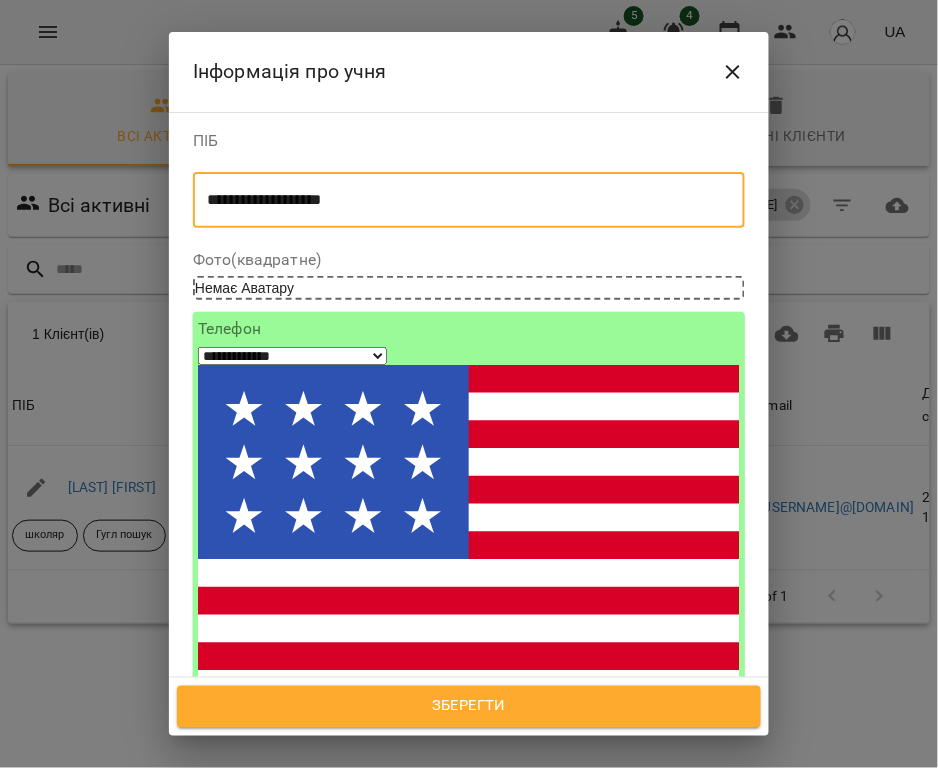 type on "**********" 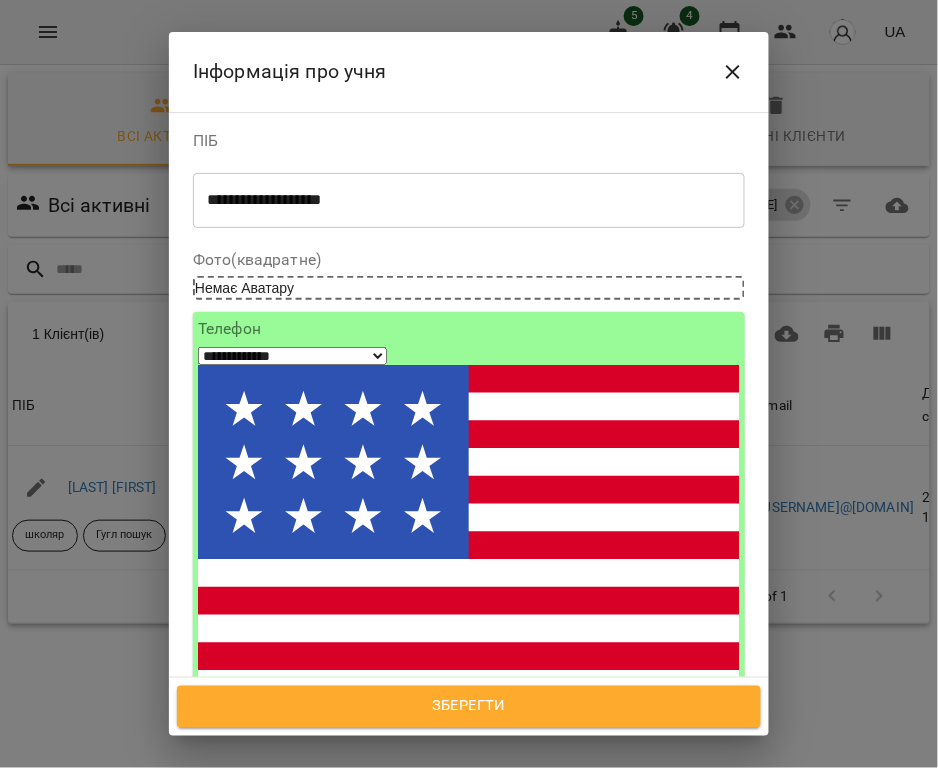 click on "**********" at bounding box center (292, 356) 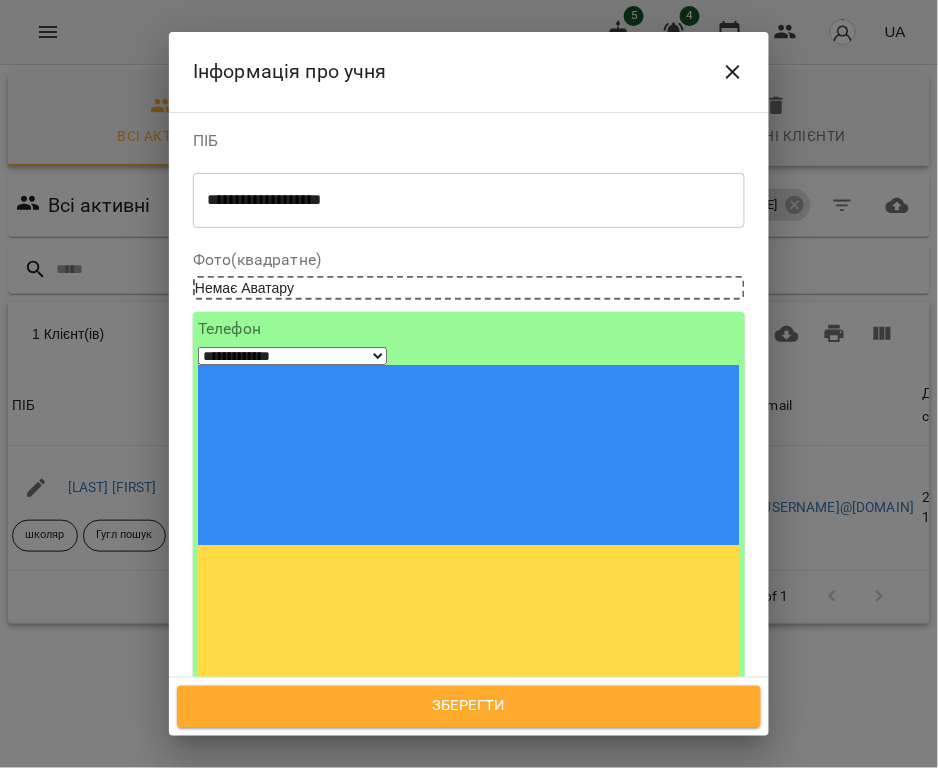 click at bounding box center [272, 739] 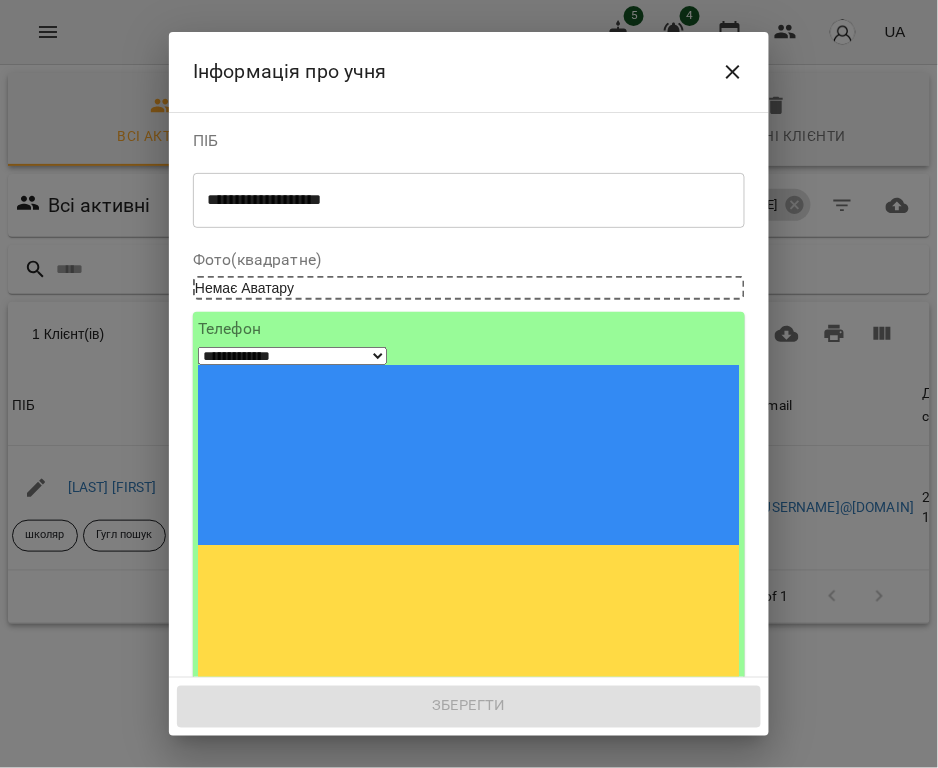 click on "**********" at bounding box center [292, 820] 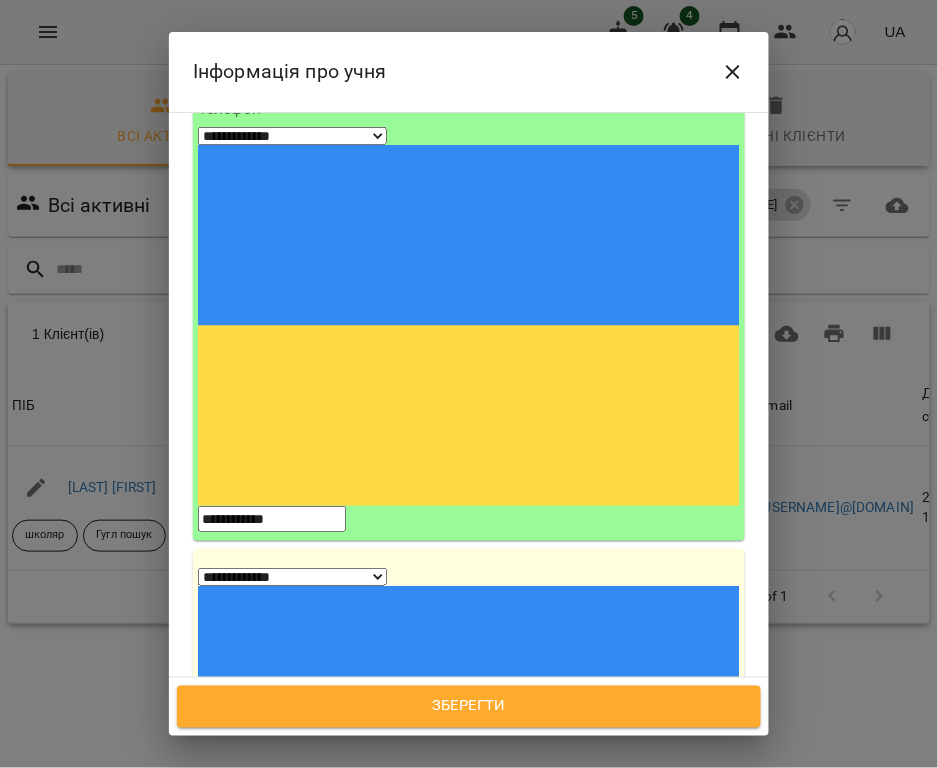 scroll, scrollTop: 266, scrollLeft: 0, axis: vertical 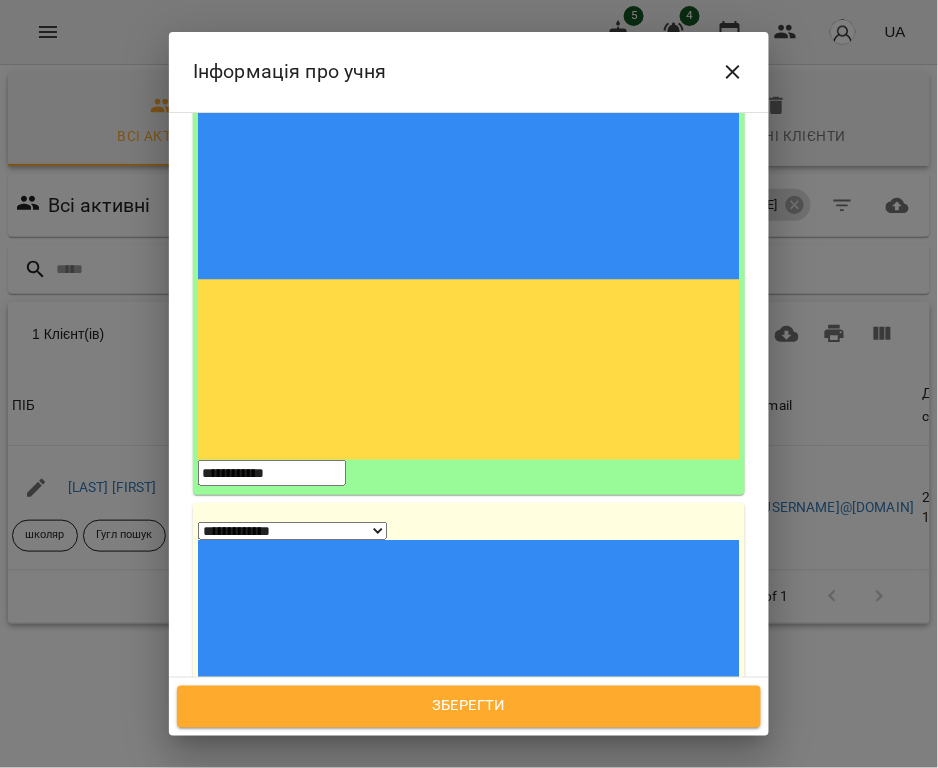 type on "**********" 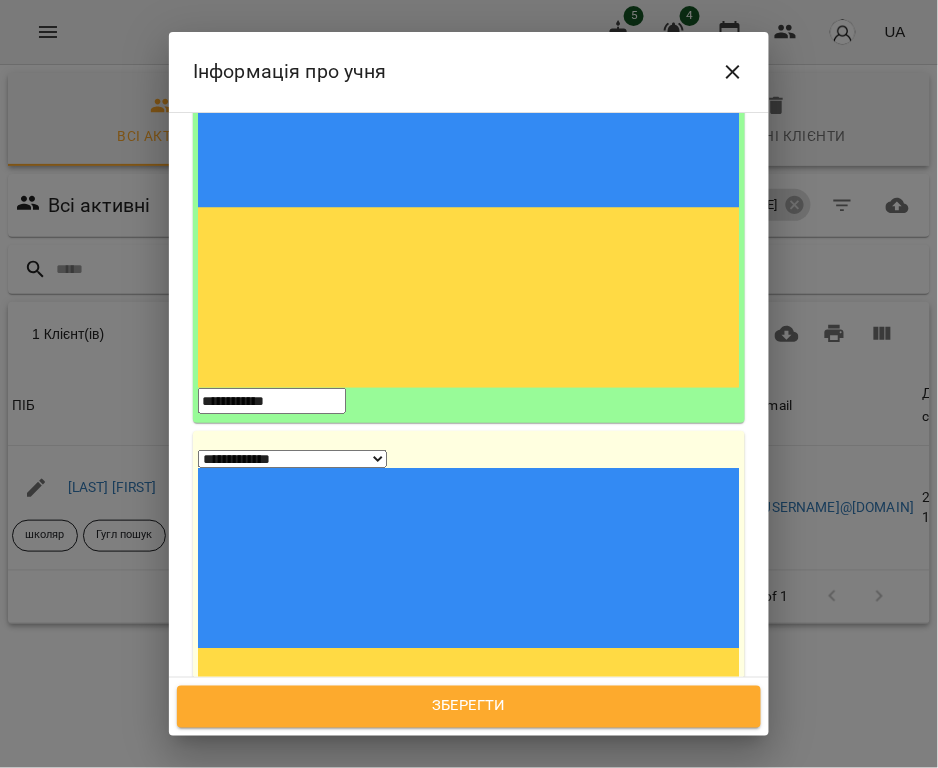 scroll, scrollTop: 400, scrollLeft: 0, axis: vertical 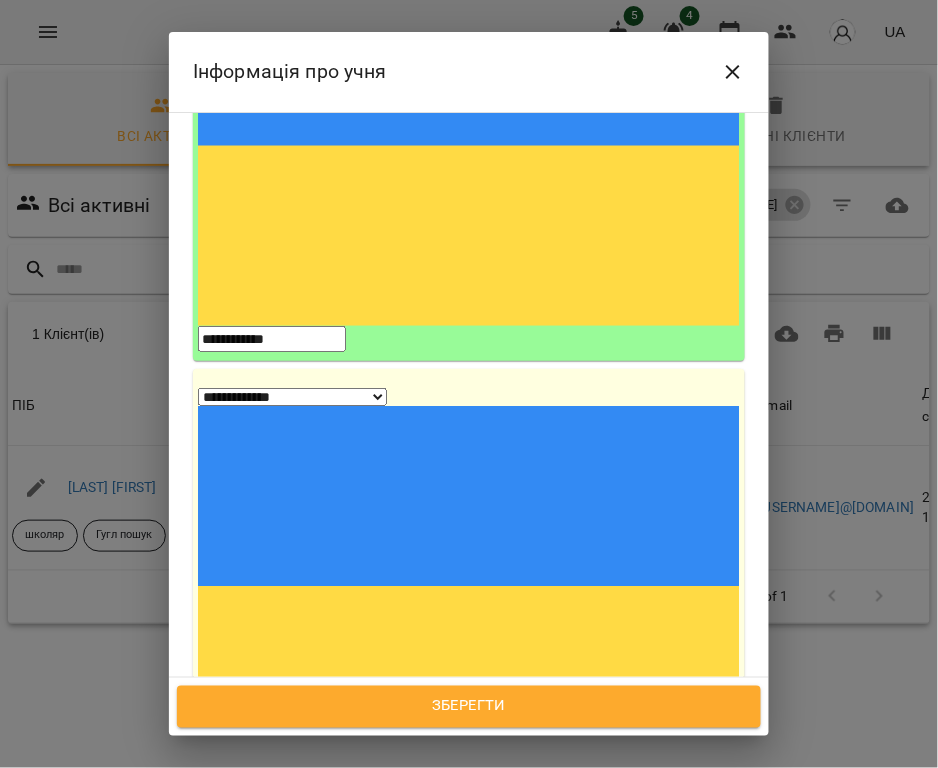 click on "Дата народження" at bounding box center [469, 1217] 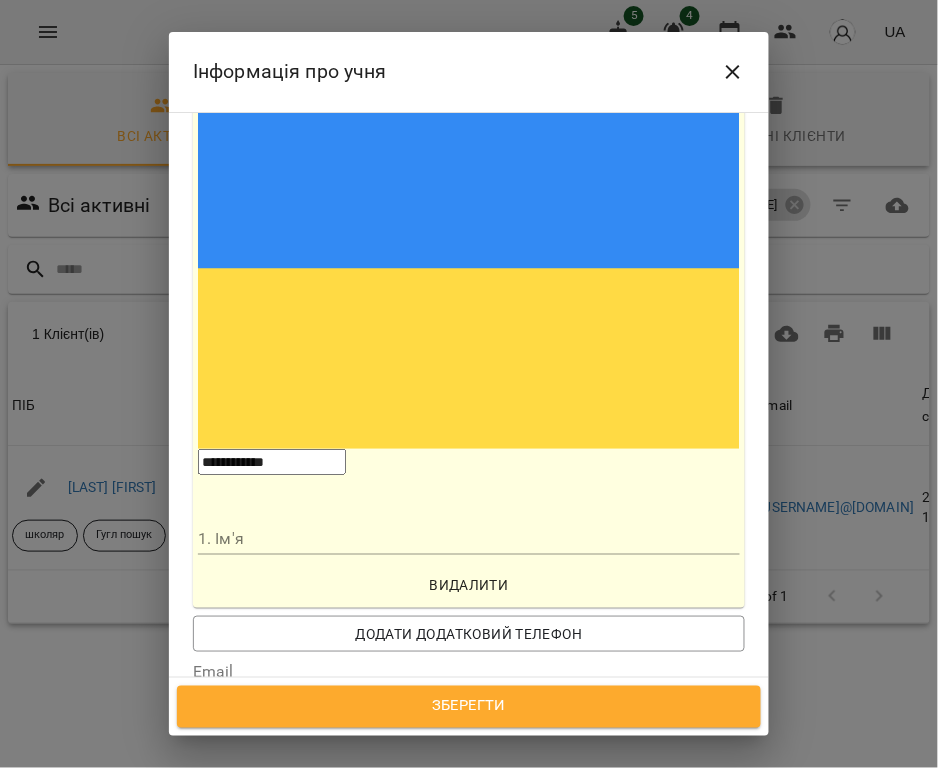 scroll, scrollTop: 746, scrollLeft: 0, axis: vertical 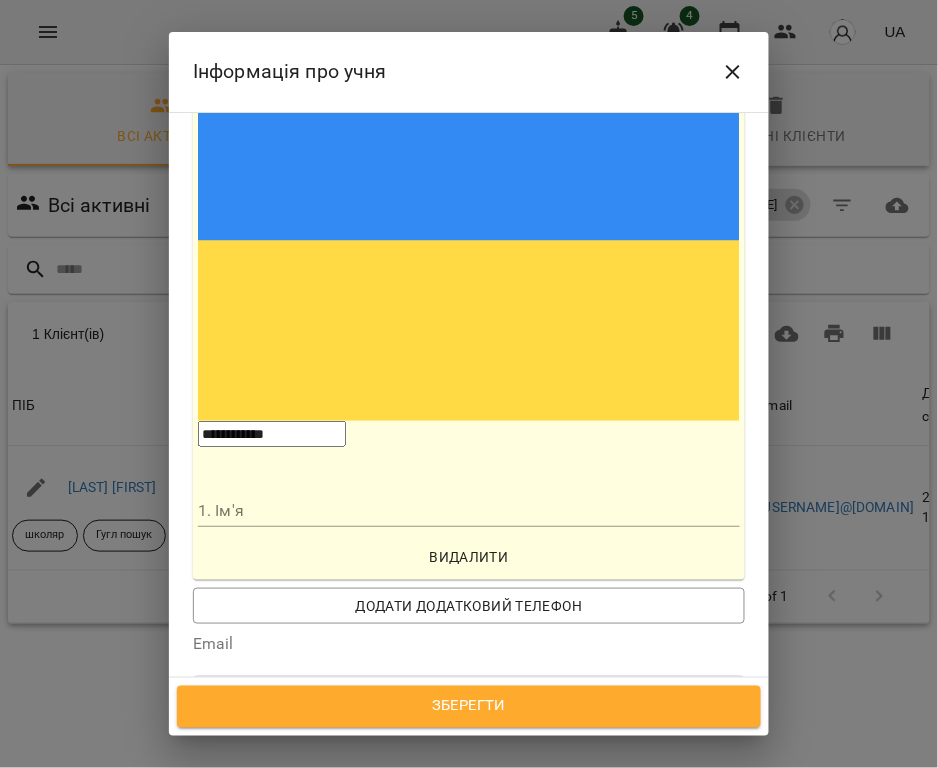 type on "**********" 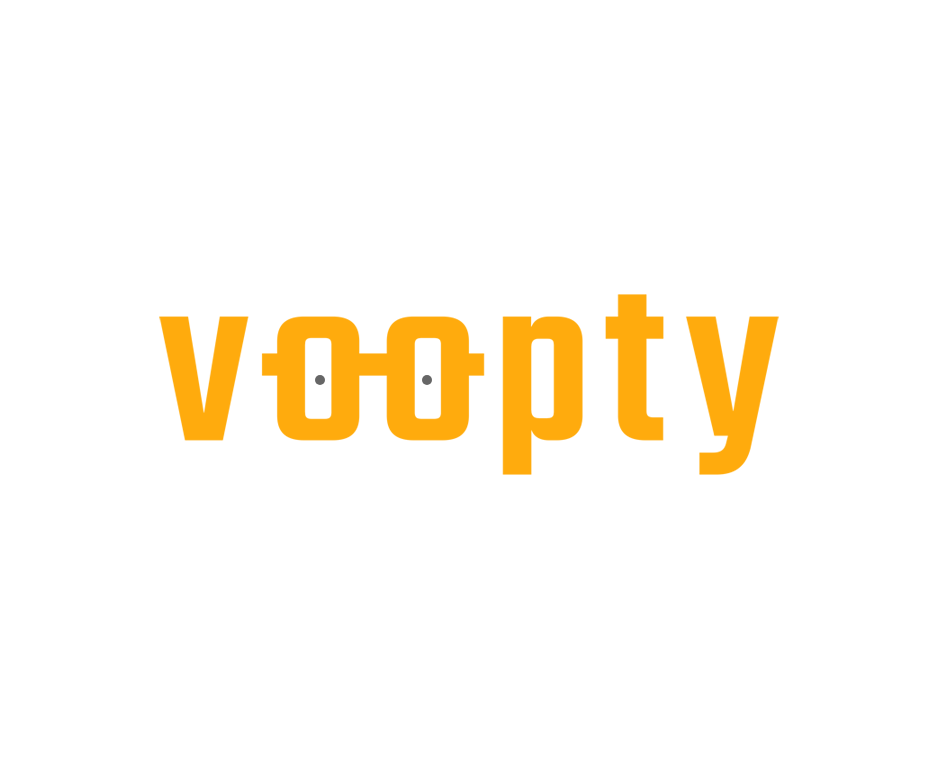 scroll, scrollTop: 0, scrollLeft: 0, axis: both 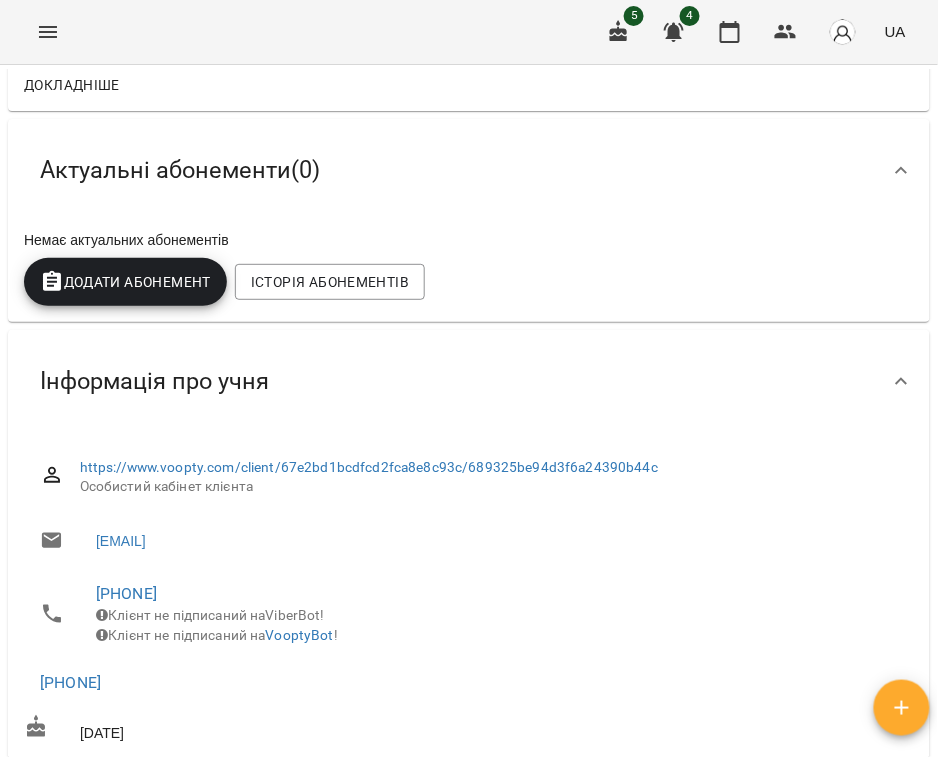 drag, startPoint x: 676, startPoint y: 185, endPoint x: 668, endPoint y: 205, distance: 21.540659 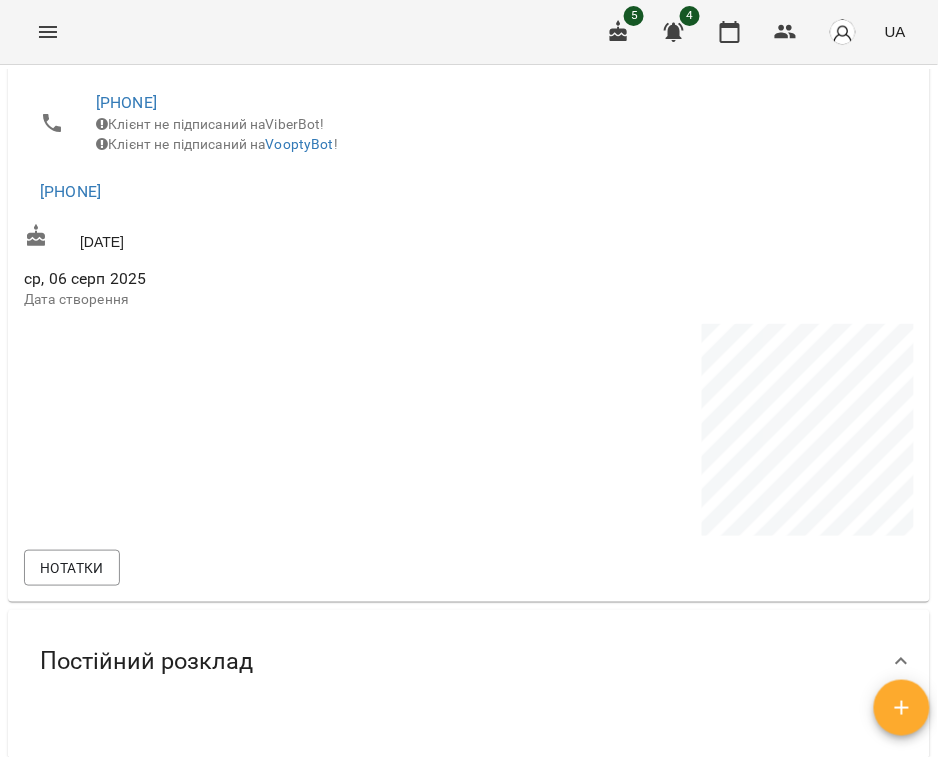 scroll, scrollTop: 800, scrollLeft: 0, axis: vertical 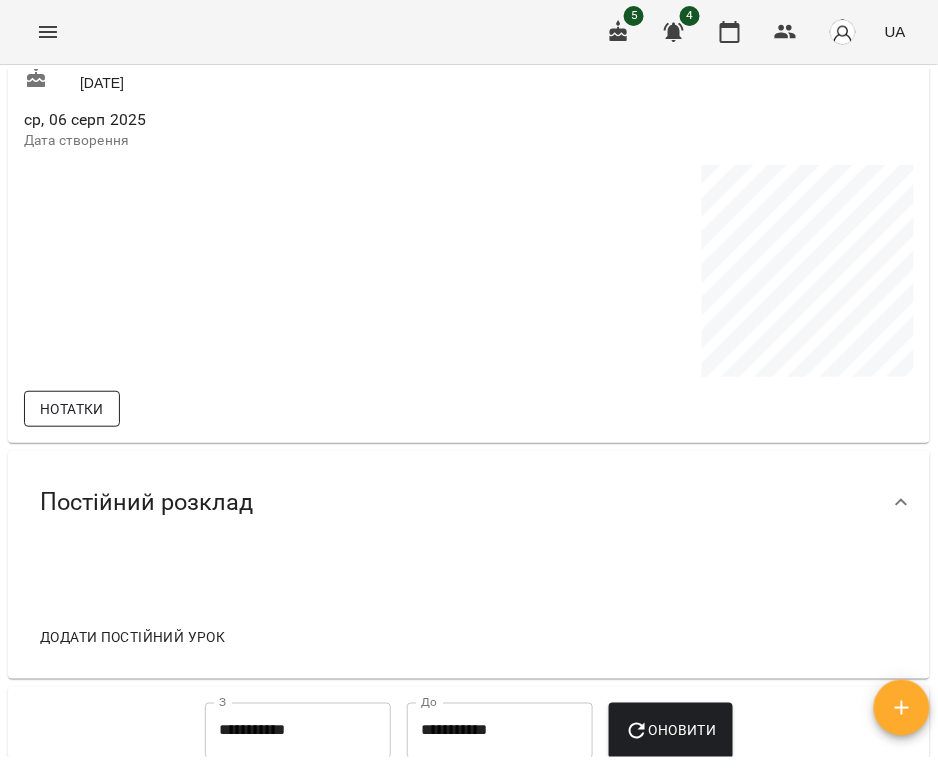 click on "Нотатки" at bounding box center (72, 409) 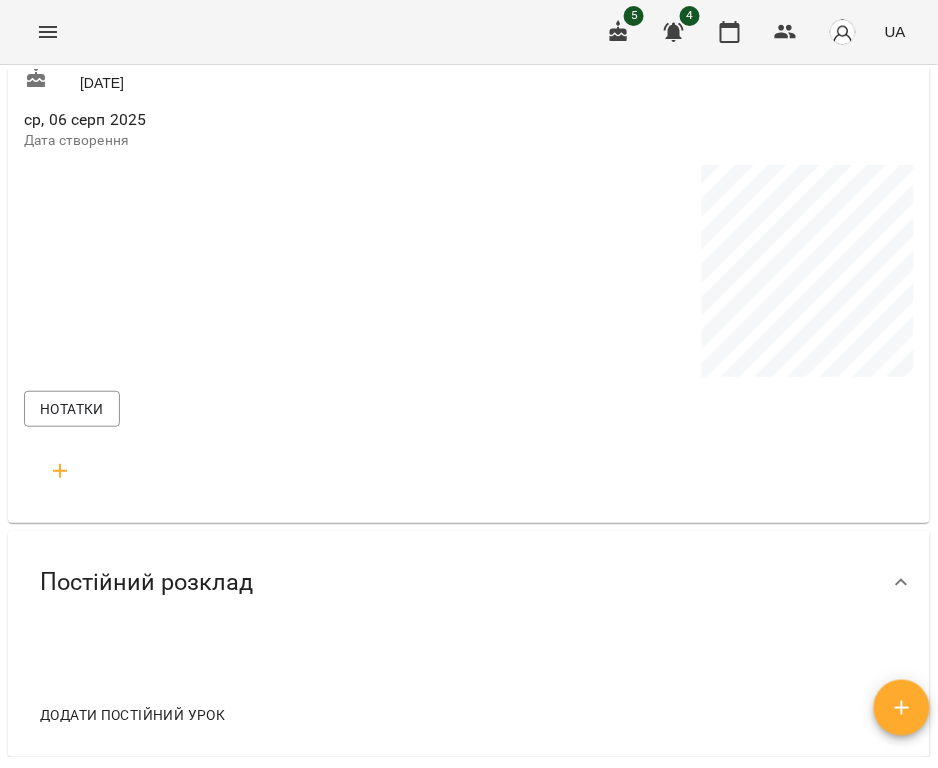 click 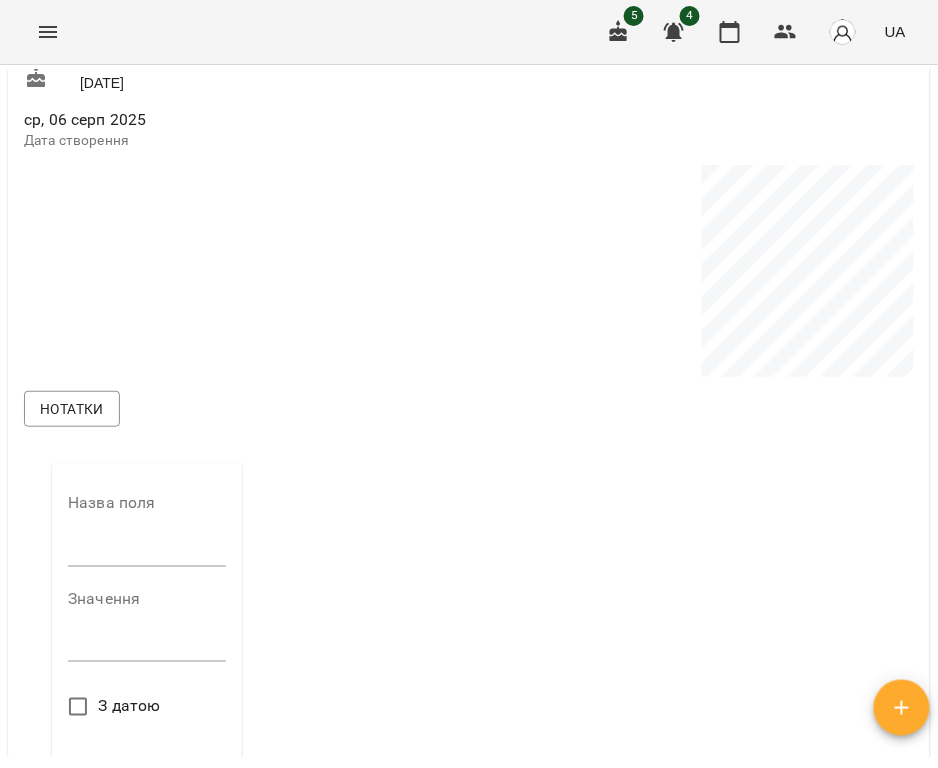 click on "Назва поля" at bounding box center (147, 534) 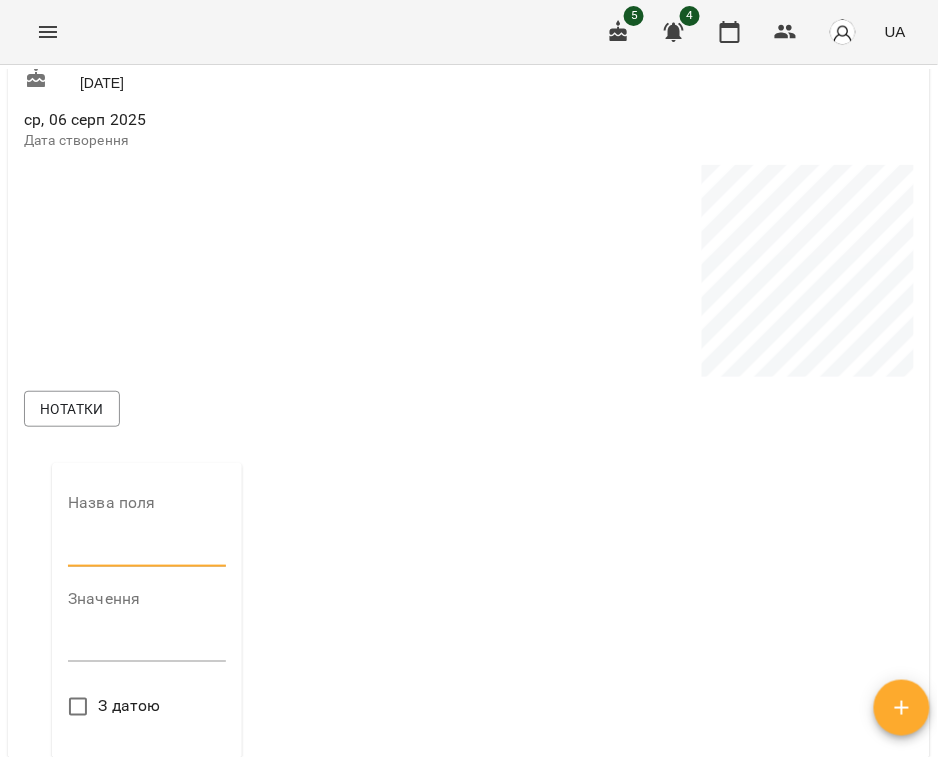 type on "**********" 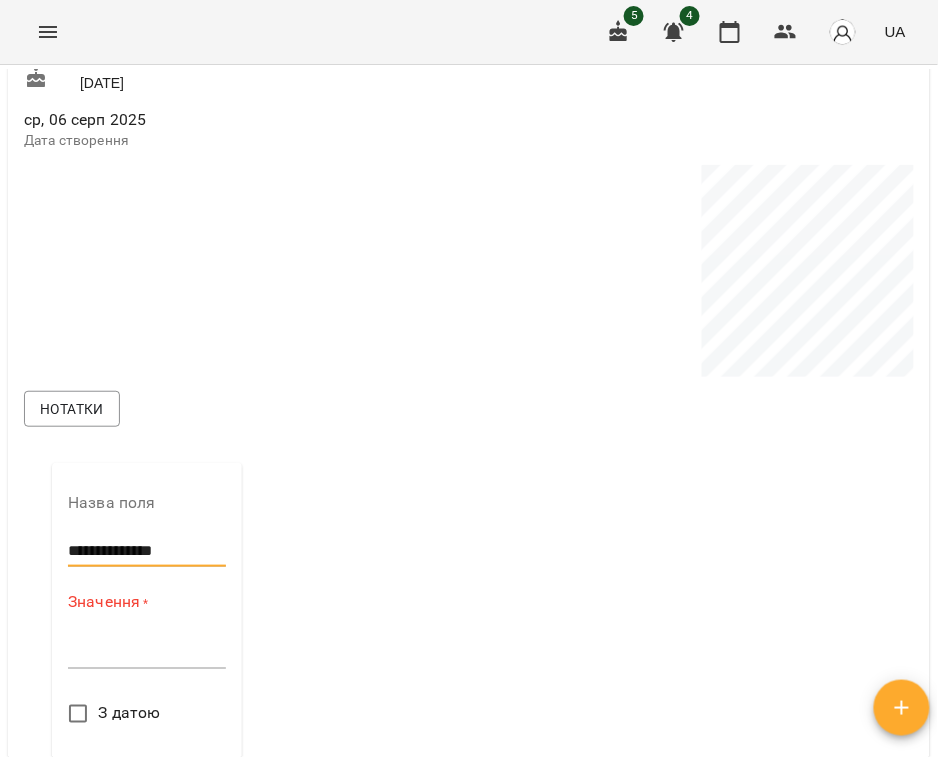click at bounding box center [147, 652] 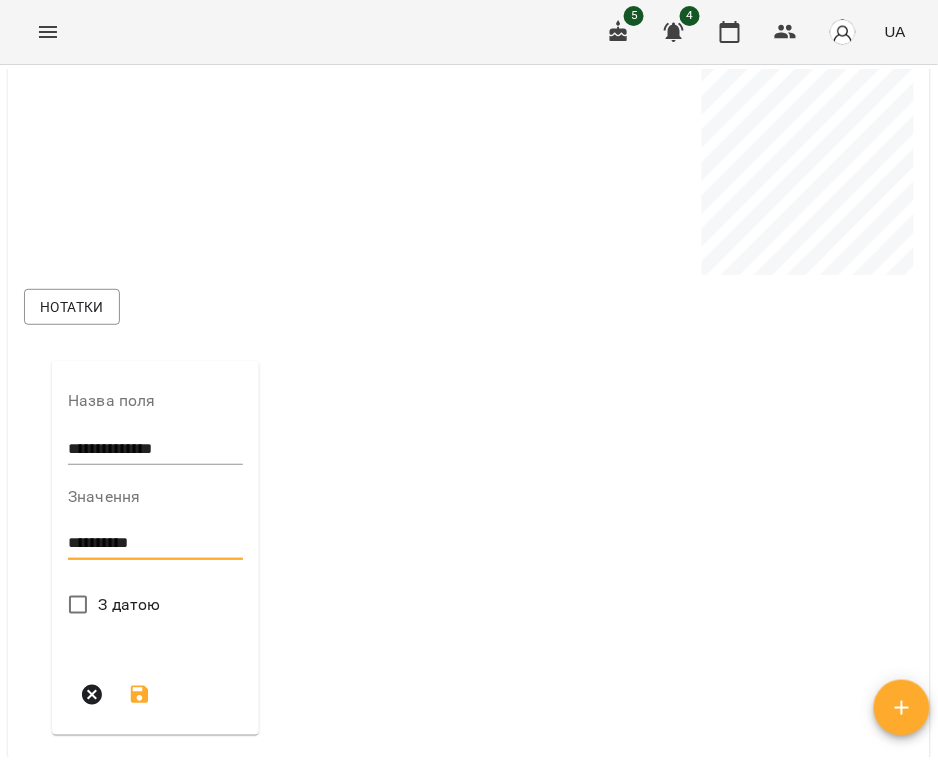 scroll, scrollTop: 1066, scrollLeft: 0, axis: vertical 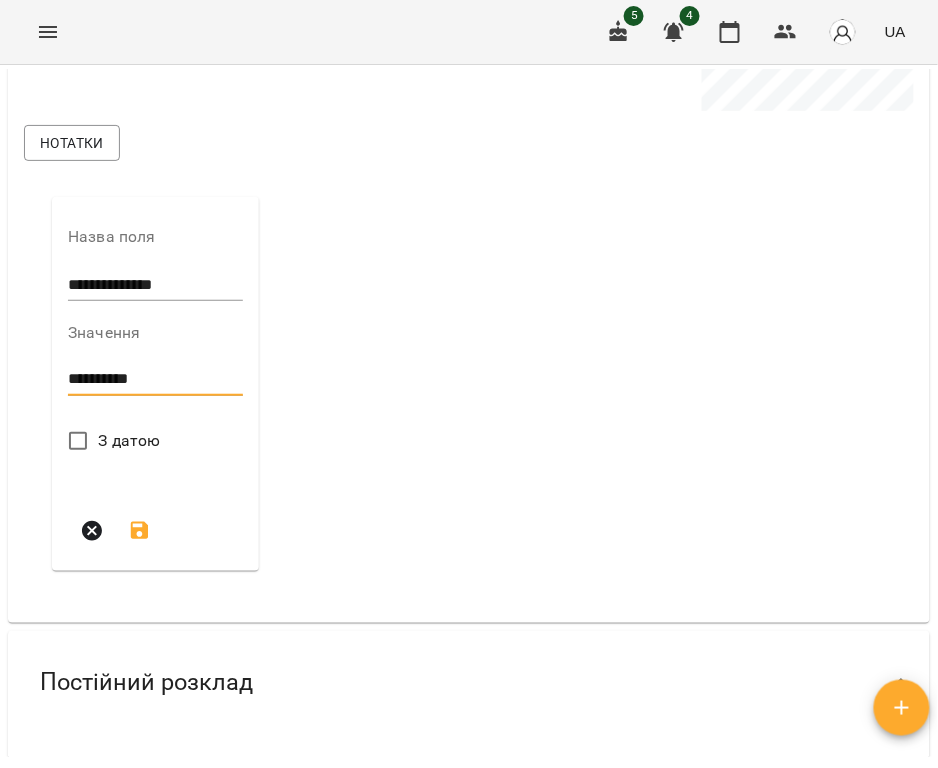 type on "**********" 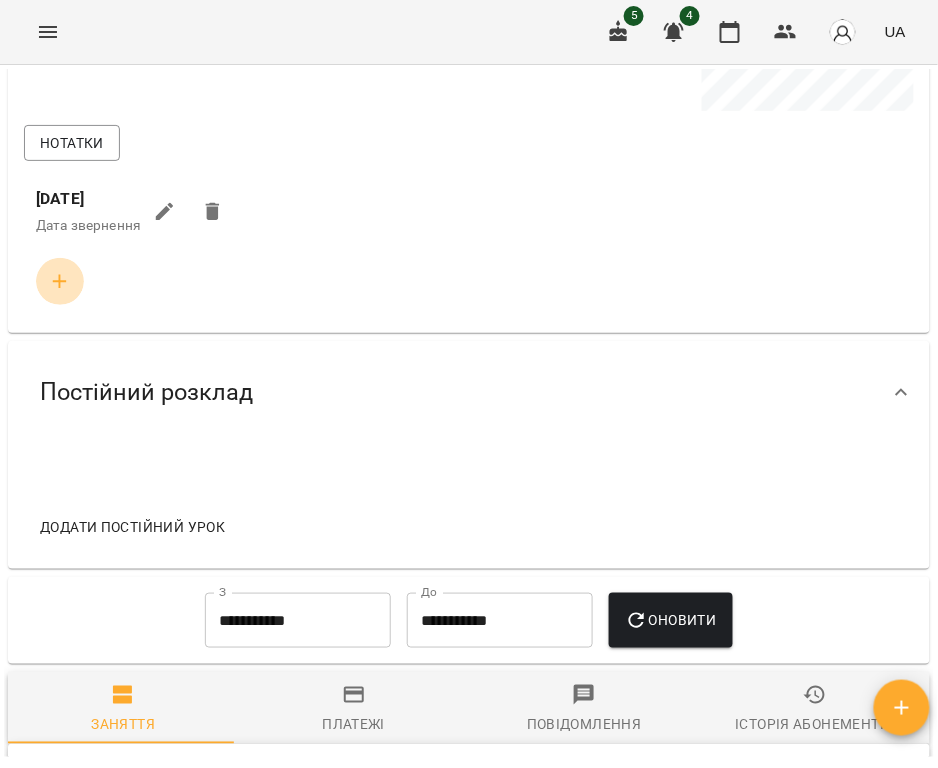 click 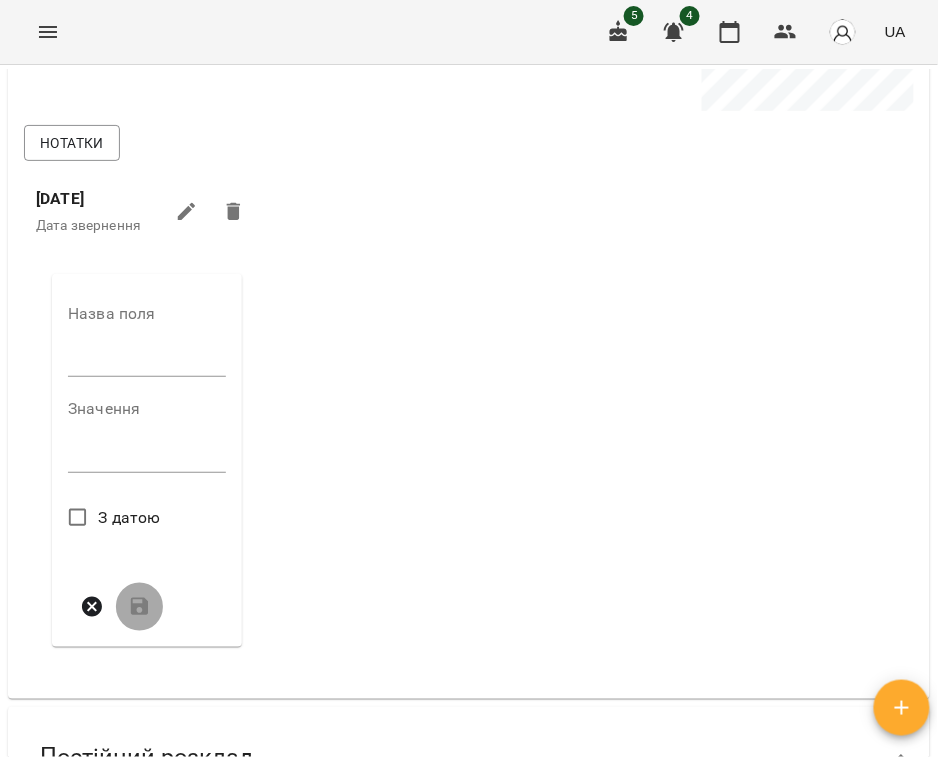 click at bounding box center (147, 361) 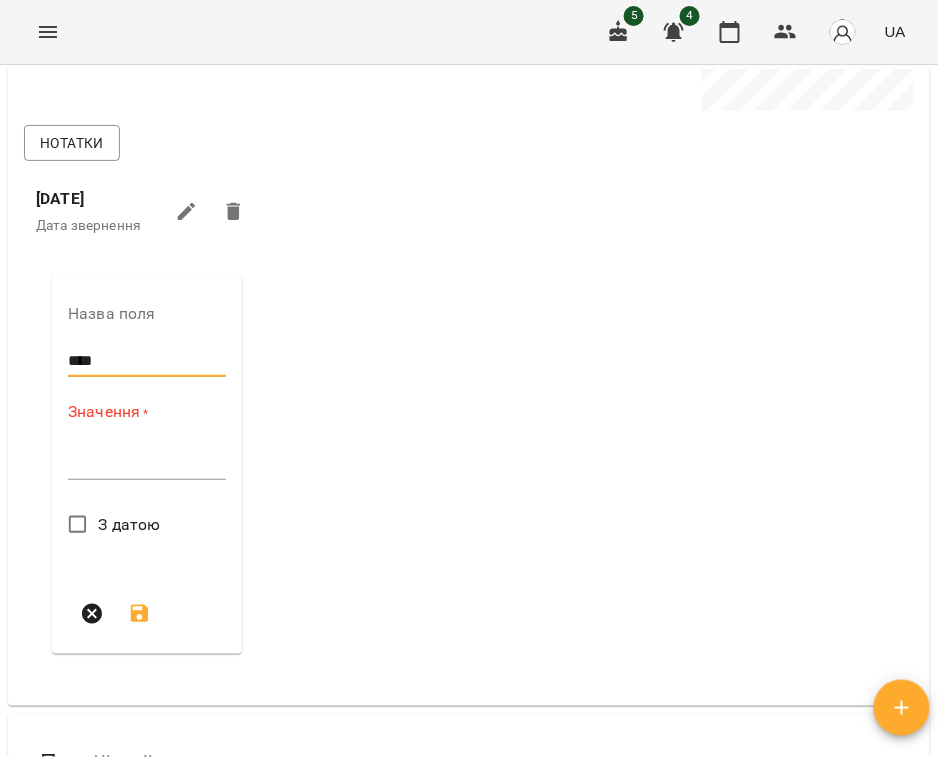 type on "**********" 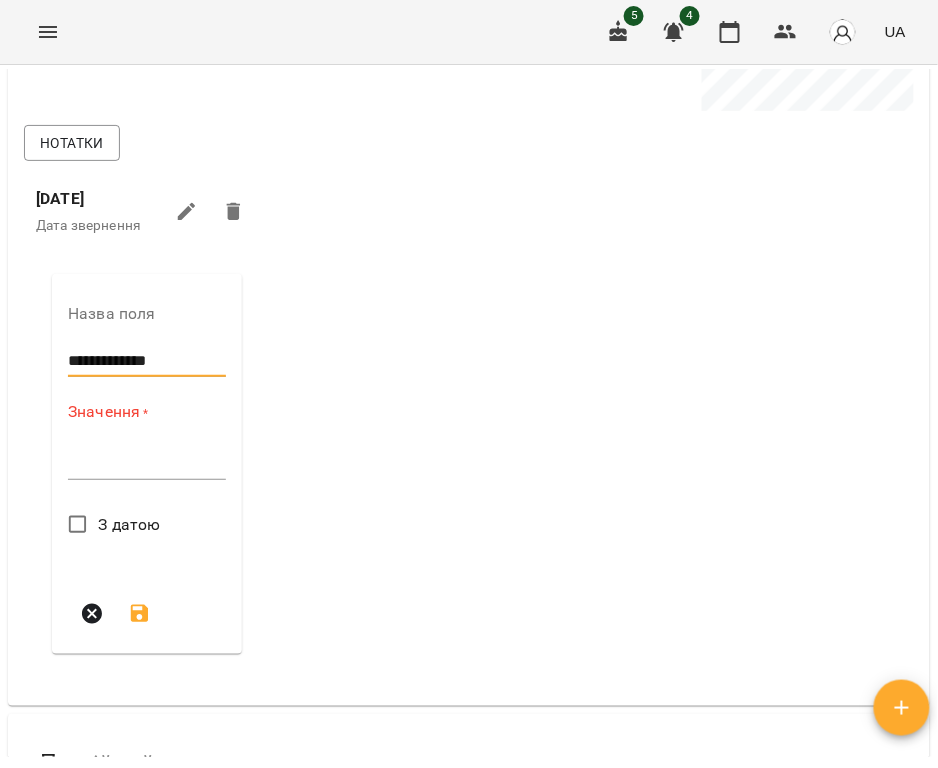 click at bounding box center [147, 463] 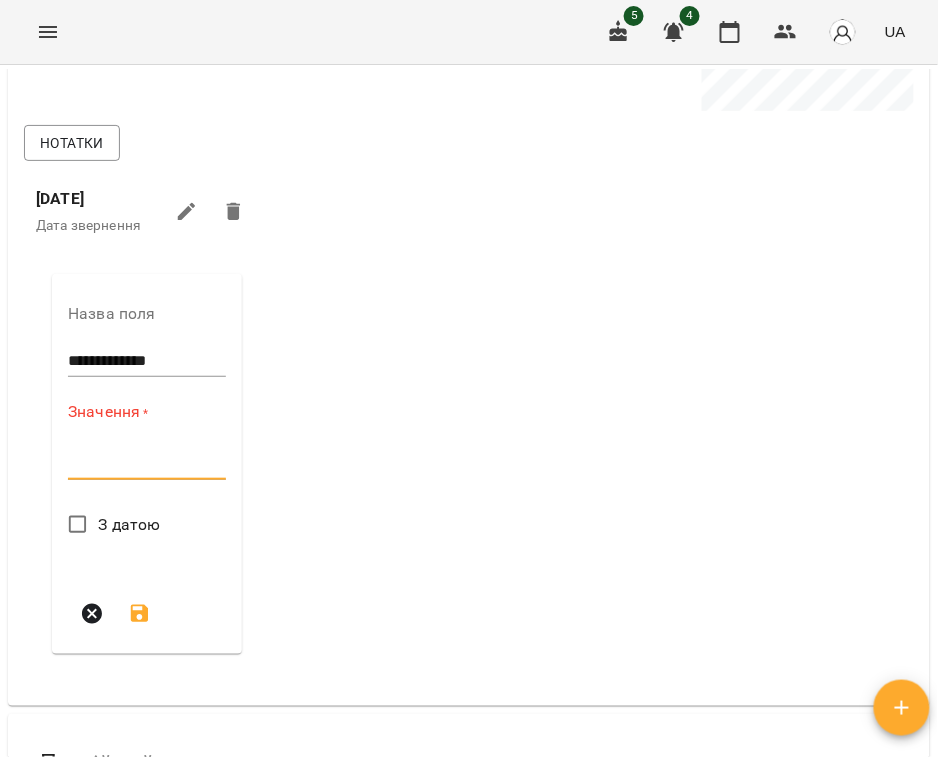 paste on "**********" 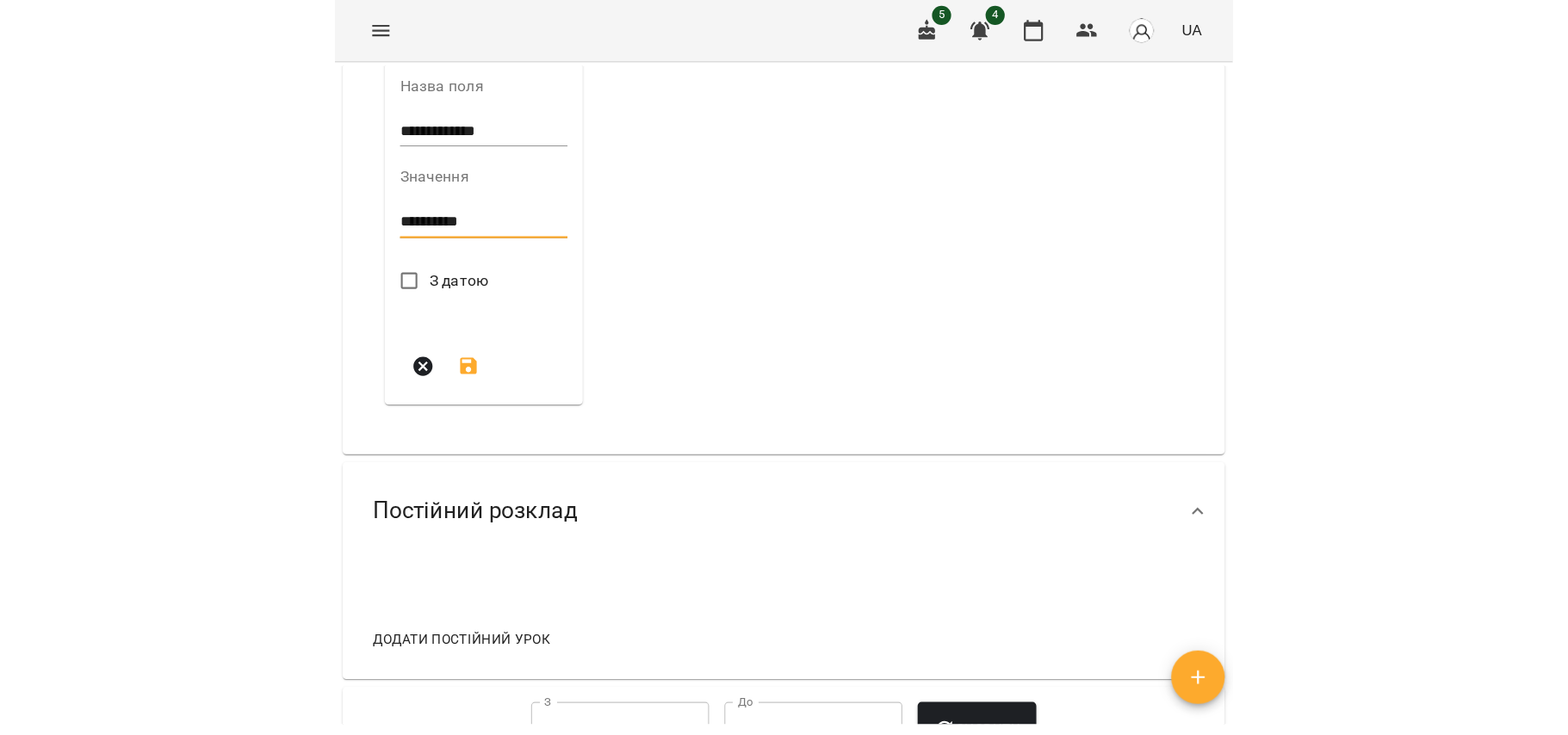 scroll, scrollTop: 1147, scrollLeft: 0, axis: vertical 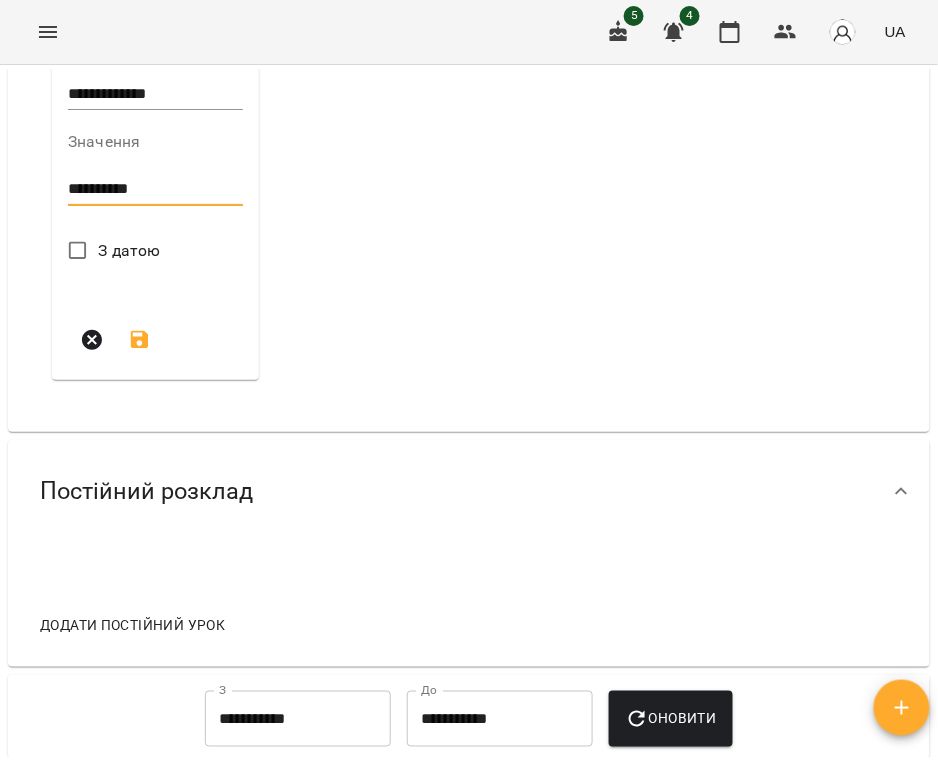 type on "**********" 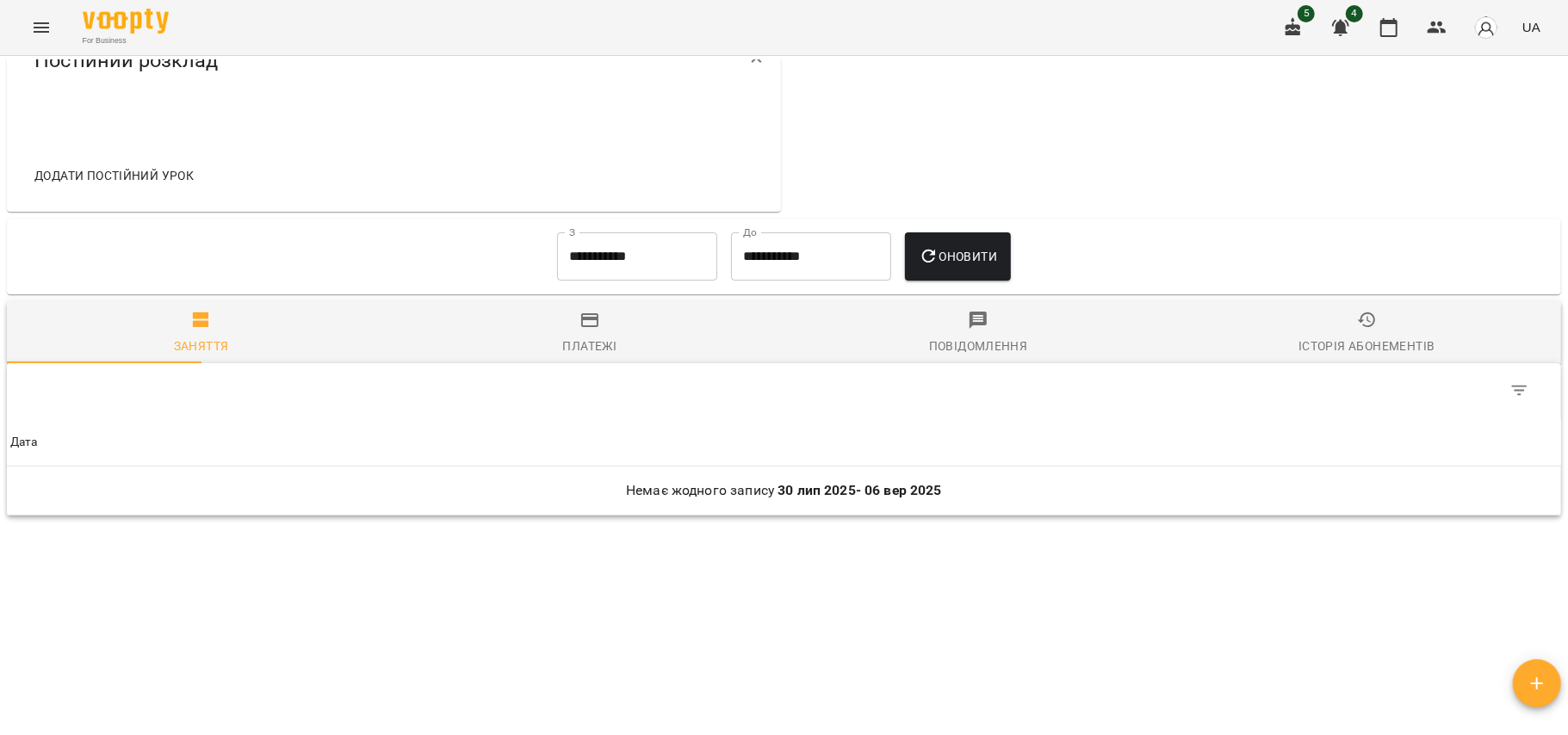 scroll, scrollTop: 862, scrollLeft: 0, axis: vertical 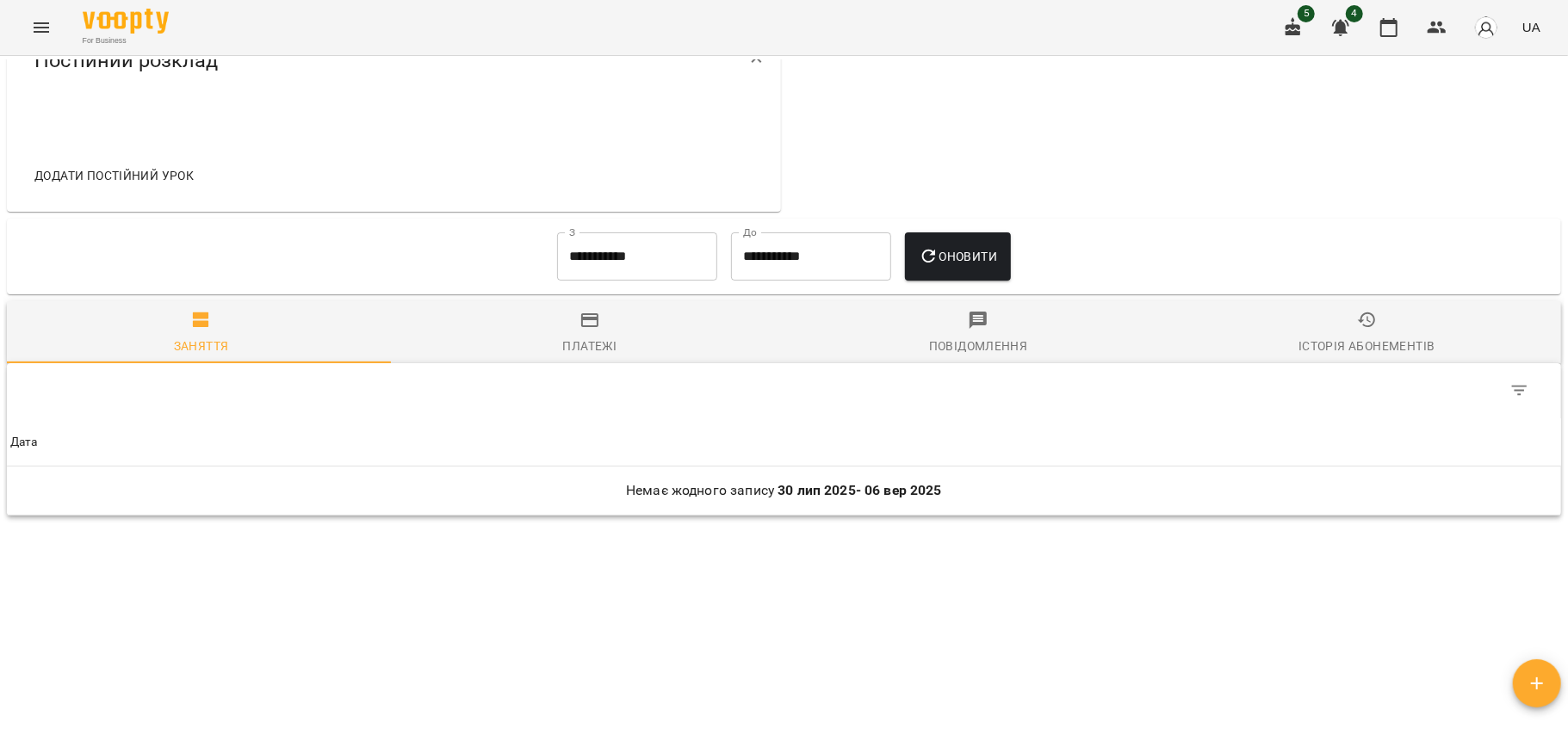 drag, startPoint x: 284, startPoint y: 287, endPoint x: 152, endPoint y: 276, distance: 132.45754 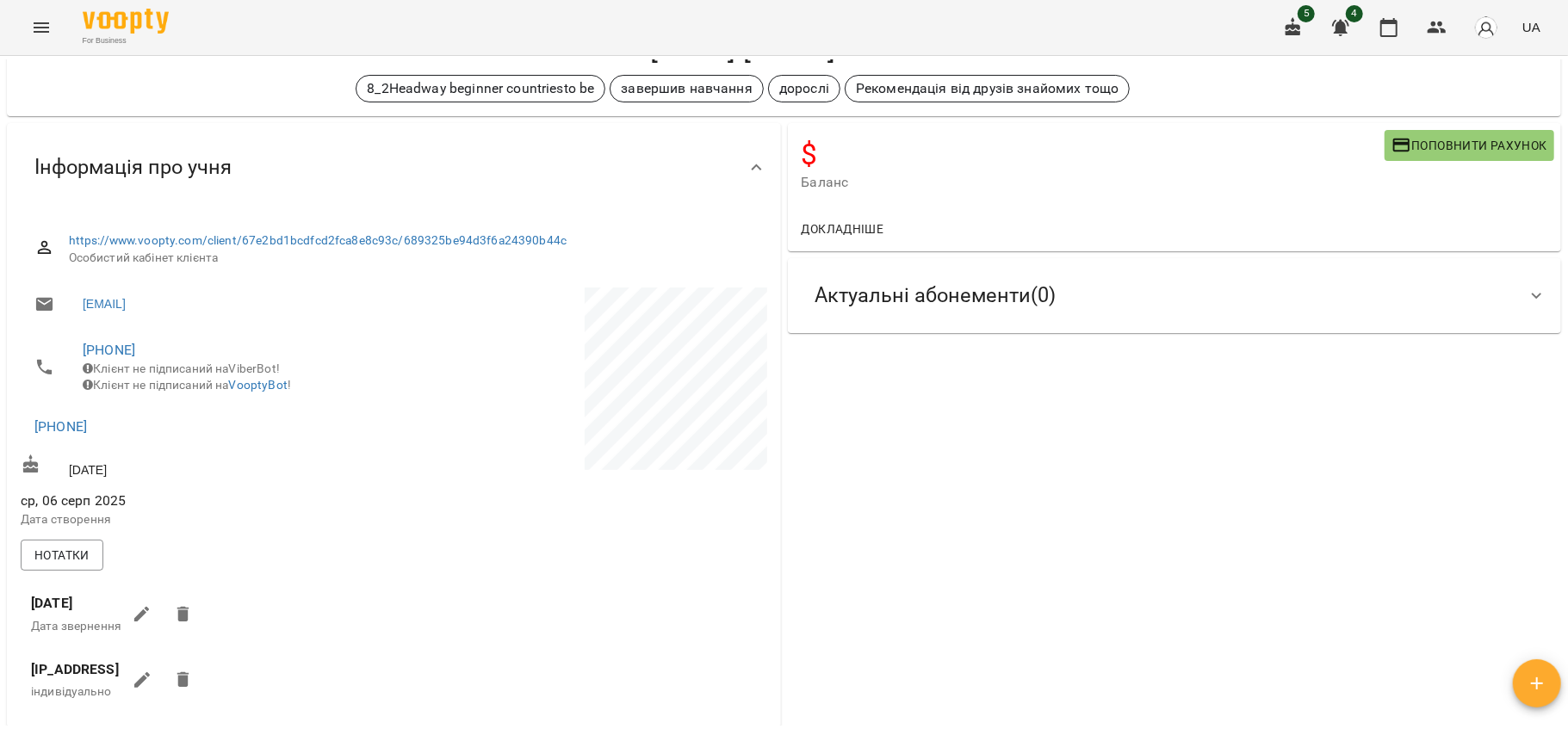 scroll, scrollTop: 0, scrollLeft: 0, axis: both 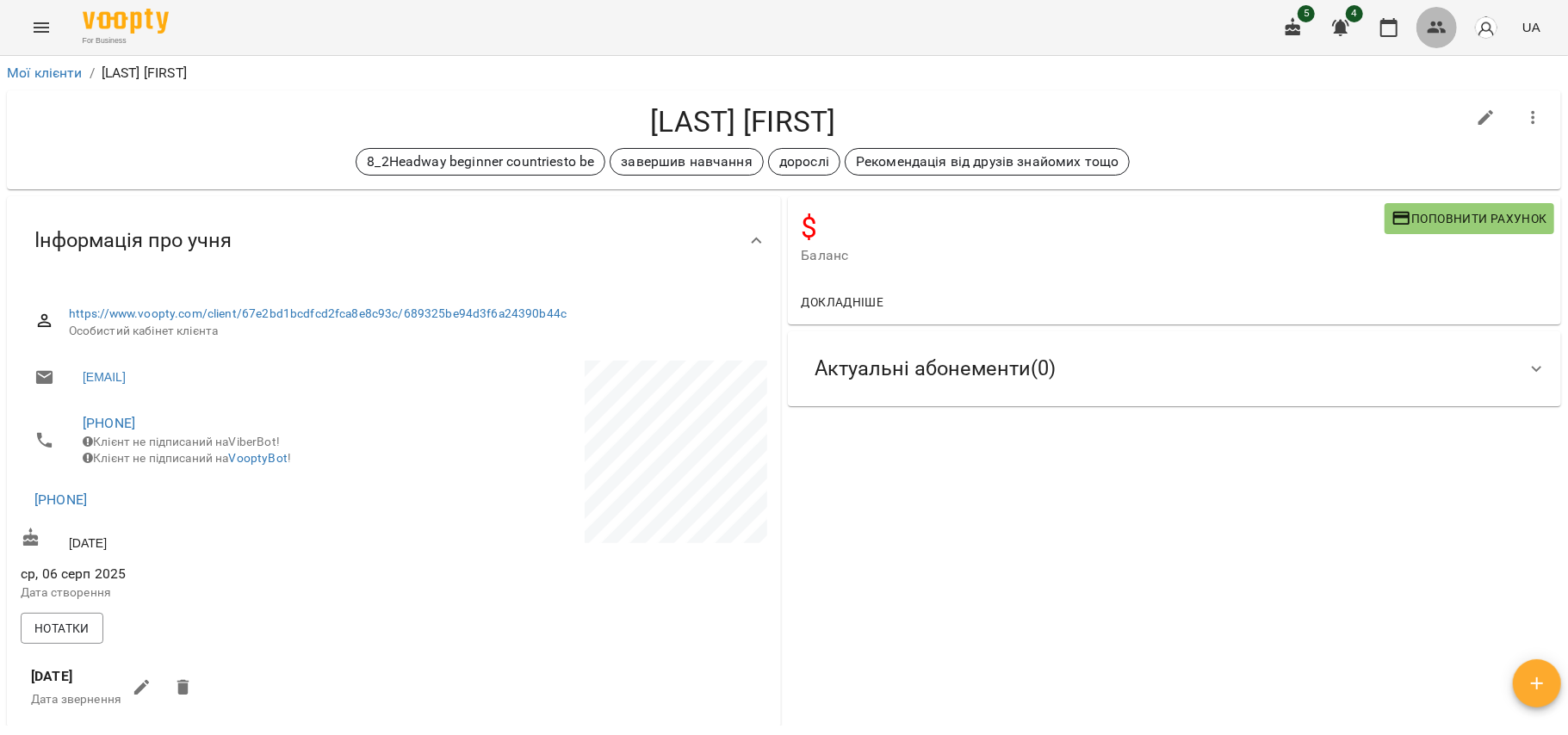 click at bounding box center [1437, 28] 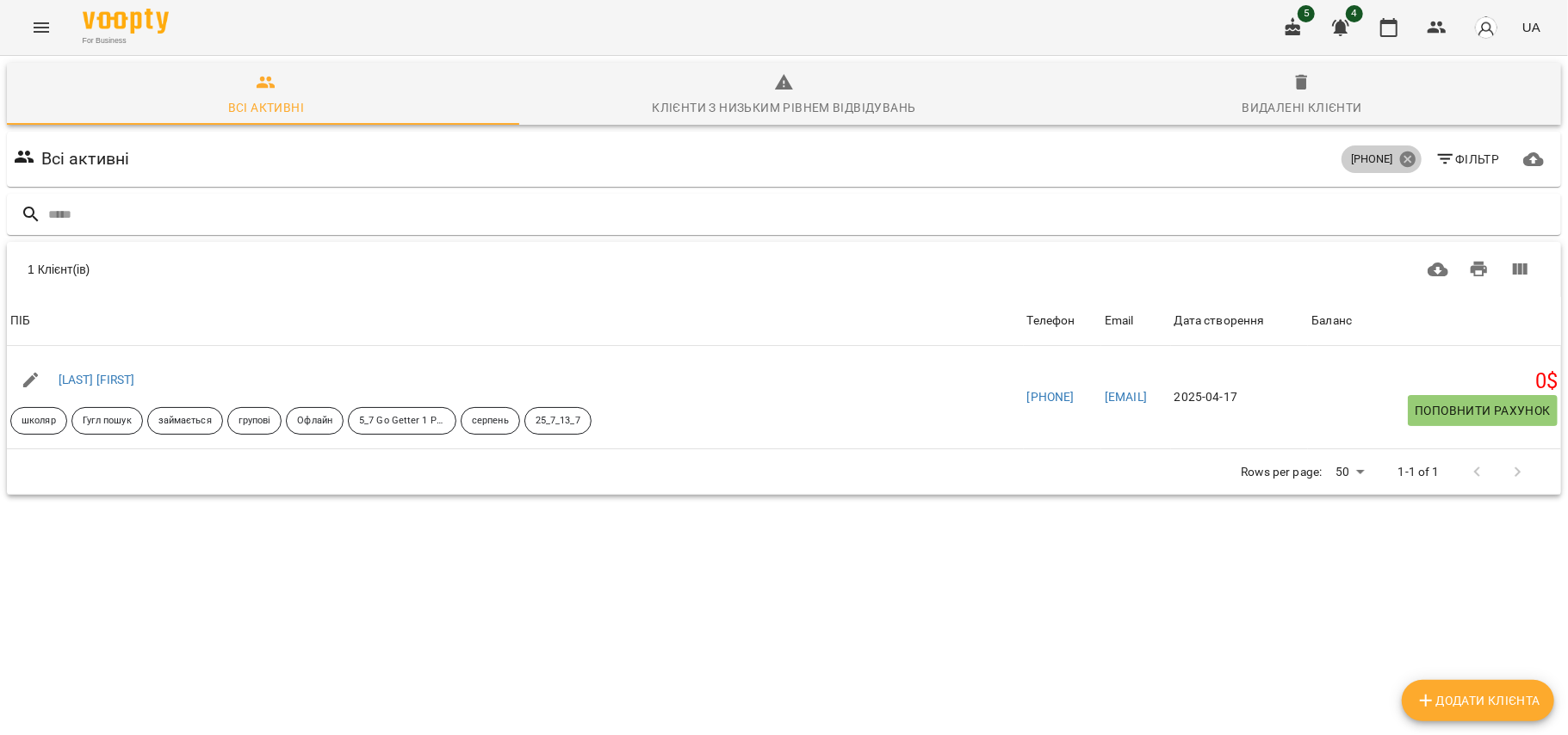 click 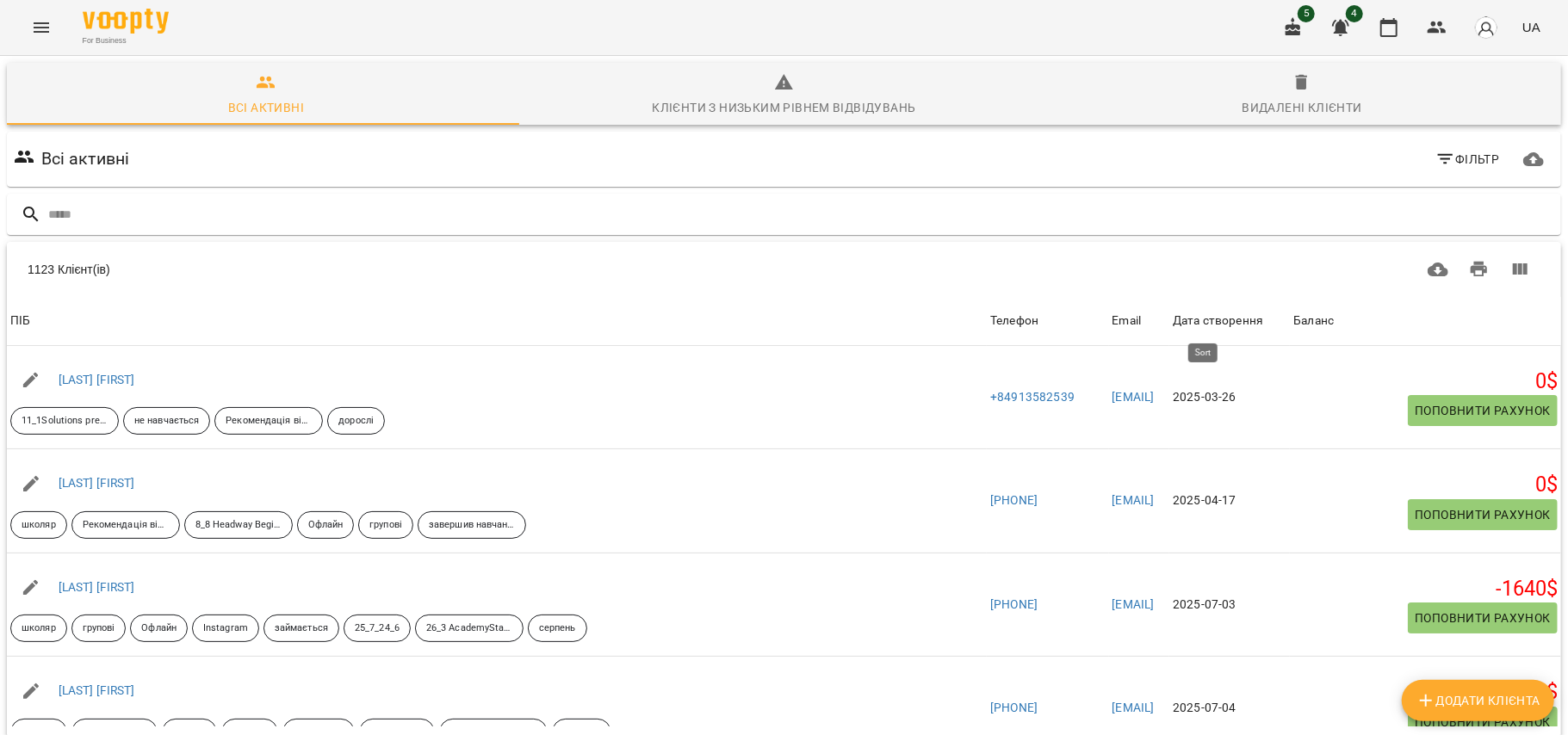 click on "Дата створення" at bounding box center (1218, 321) 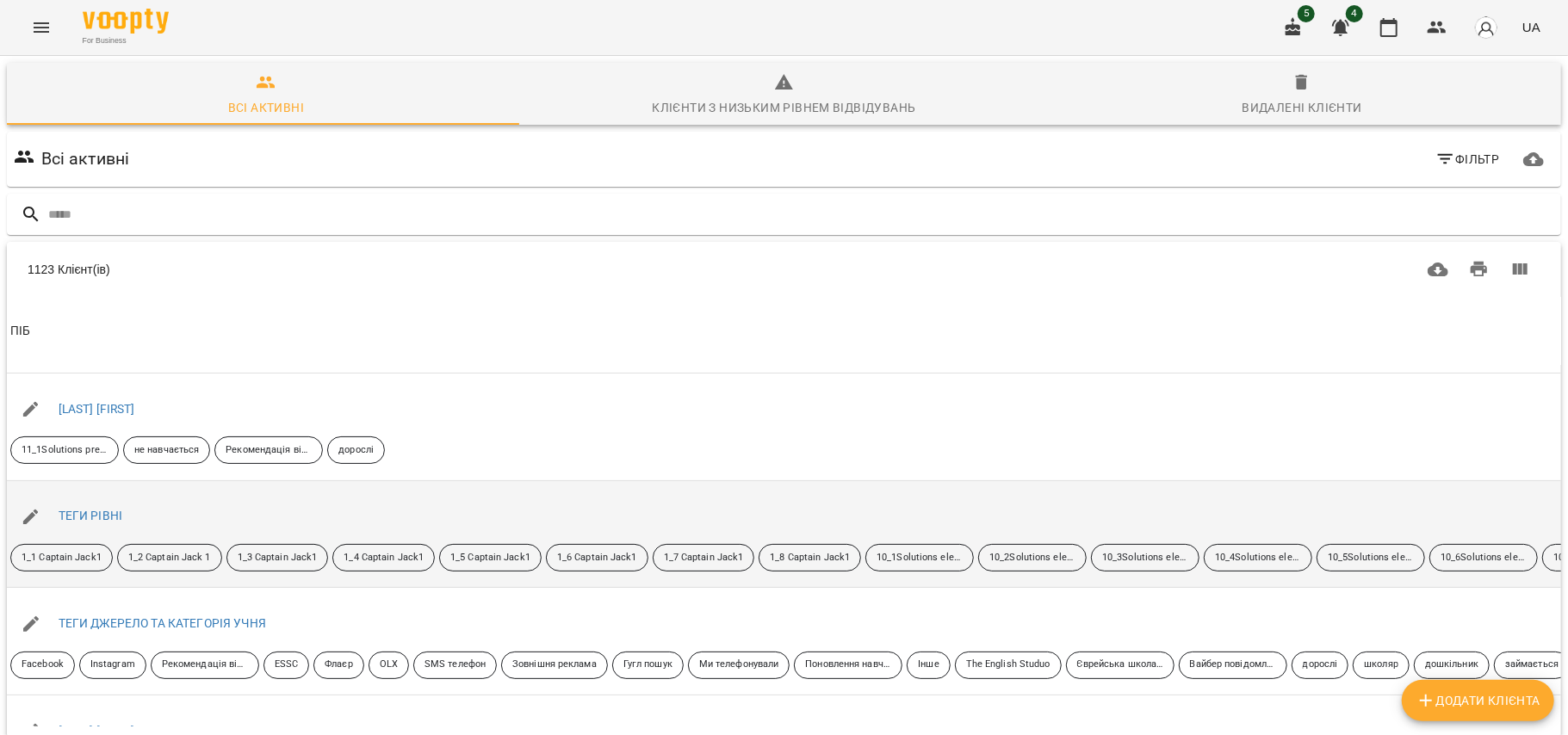 scroll, scrollTop: 0, scrollLeft: 0, axis: both 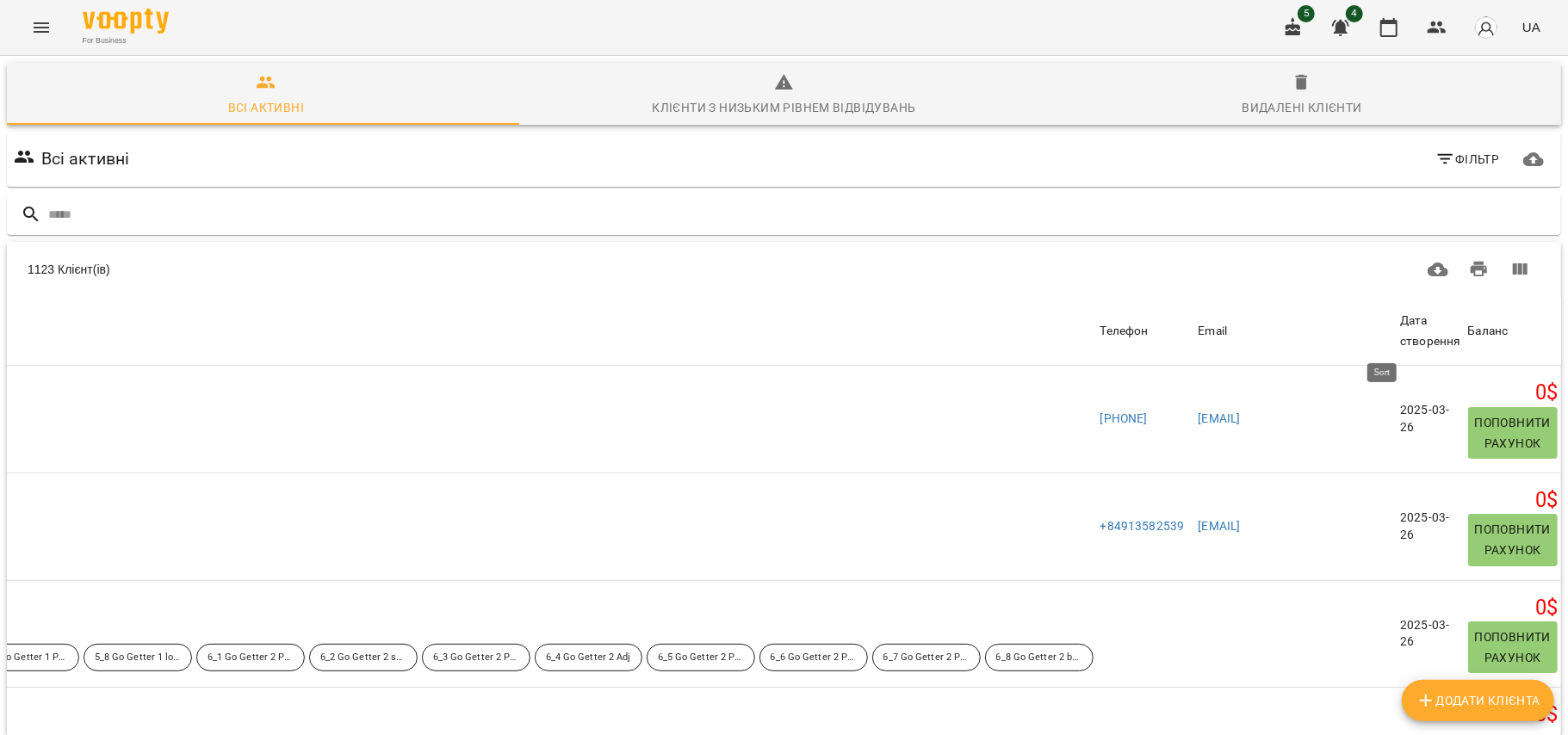 click on "Дата створення" at bounding box center [1430, 330] 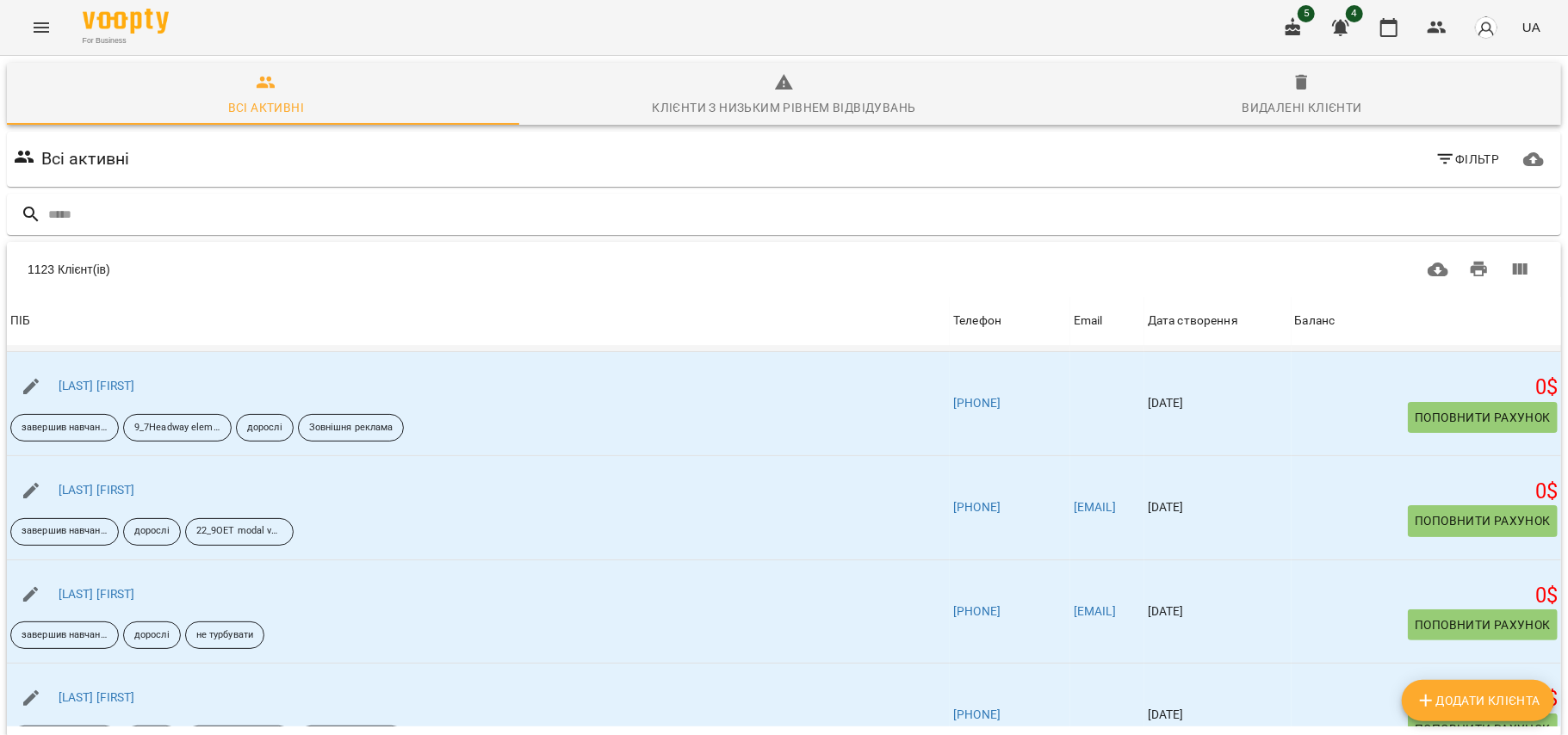 scroll, scrollTop: 344, scrollLeft: 0, axis: vertical 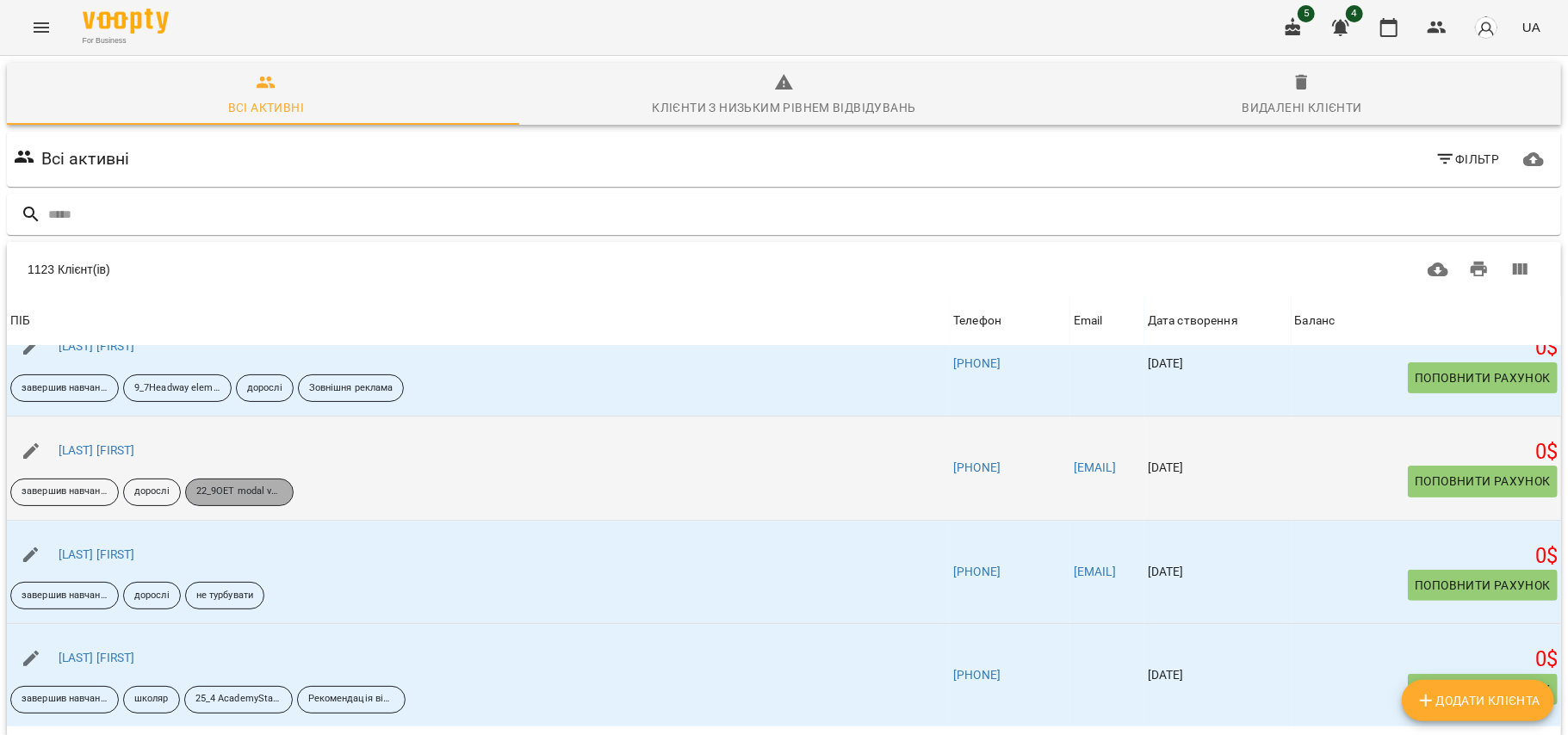 click on "22_9OET modal verbsreflexive pronouns" at bounding box center (239, 491) 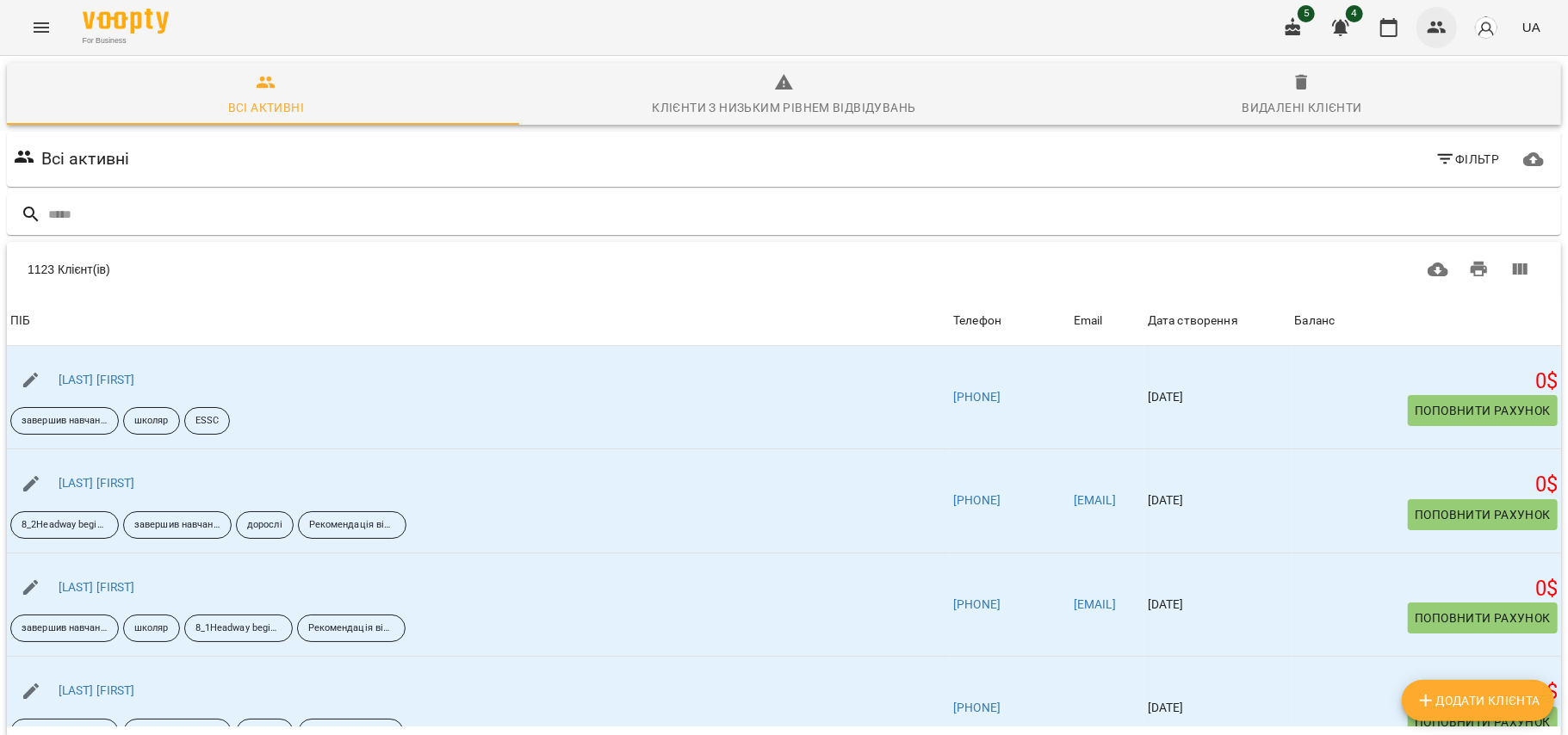 click 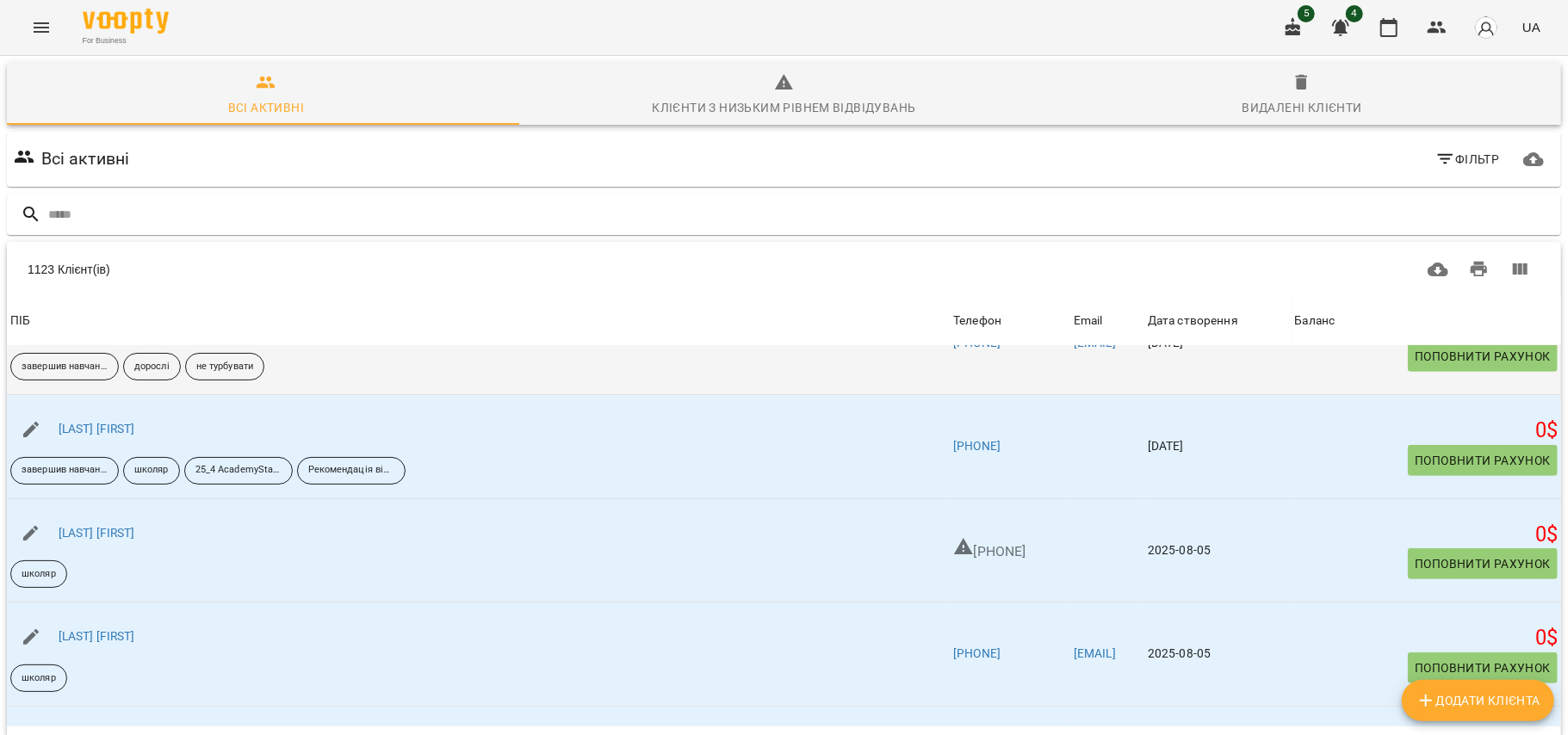 scroll, scrollTop: 689, scrollLeft: 0, axis: vertical 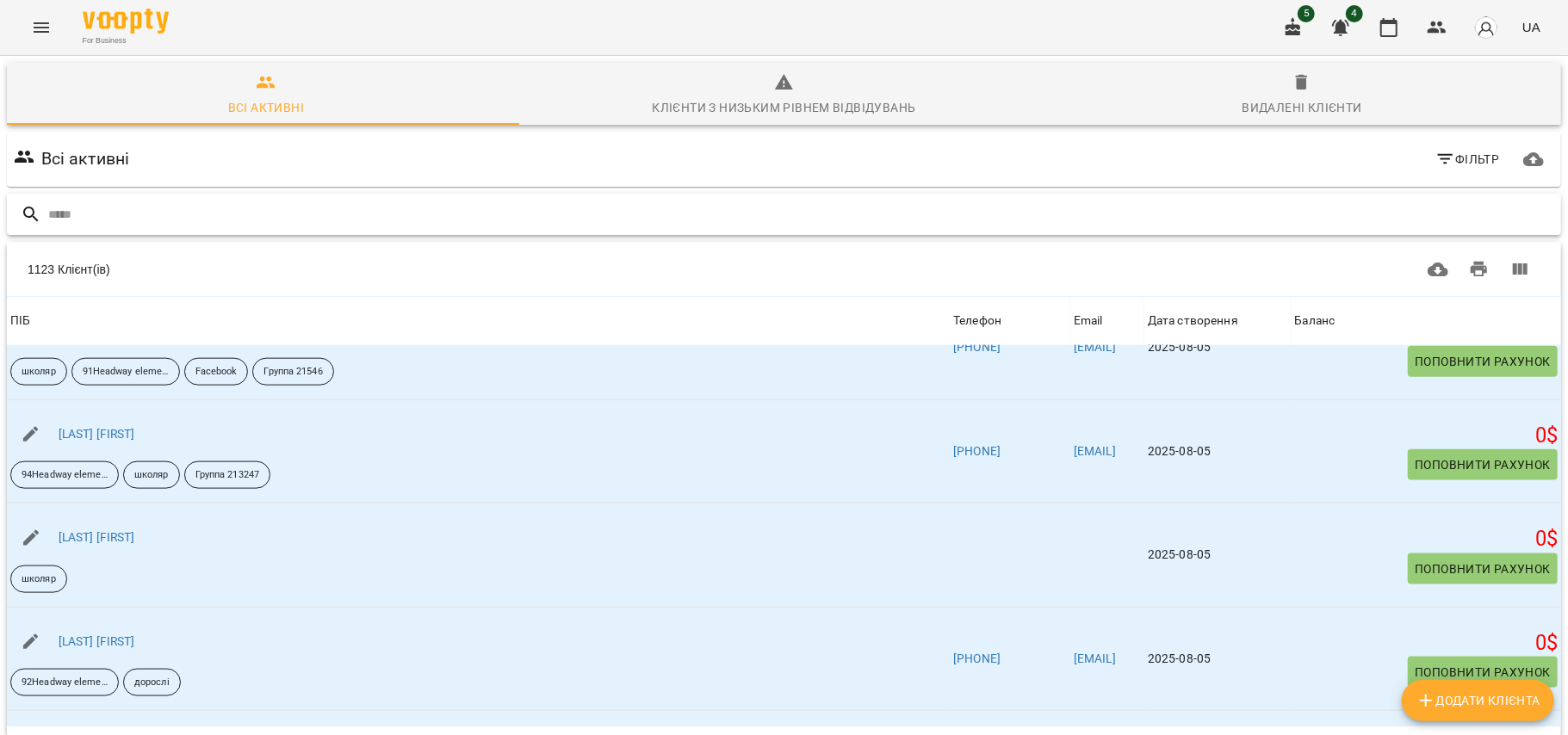 click at bounding box center (801, 214) 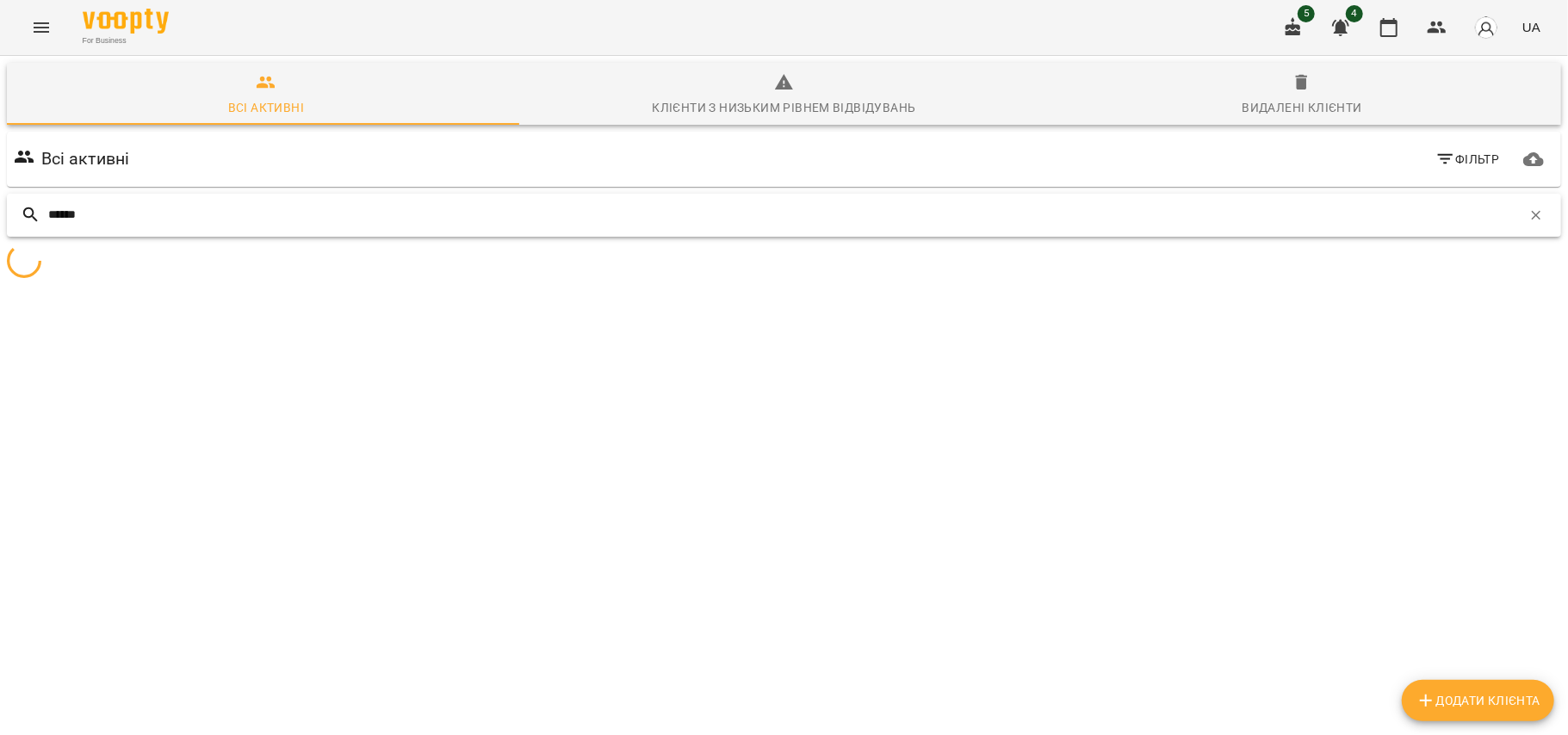 scroll, scrollTop: 76, scrollLeft: 0, axis: vertical 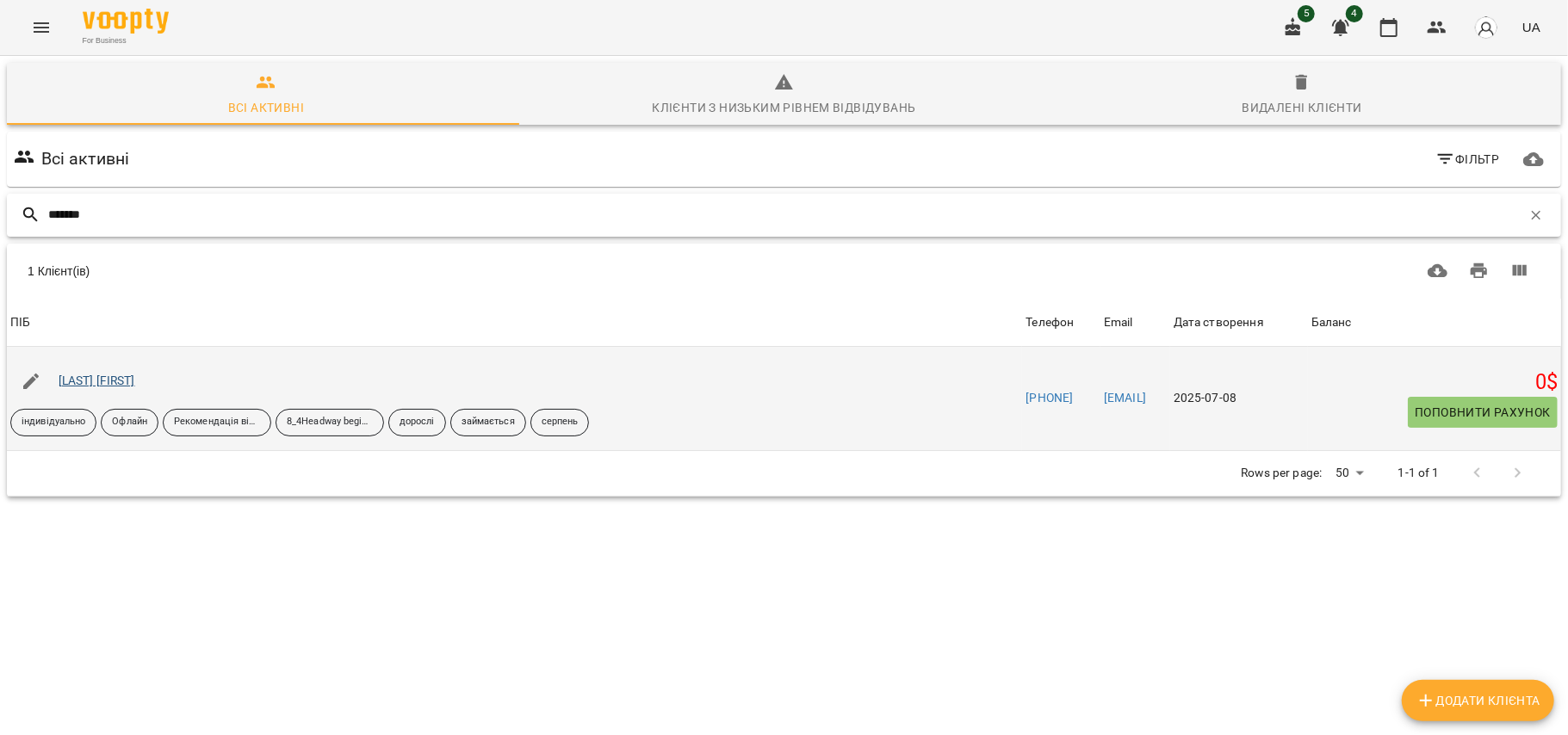 type on "*******" 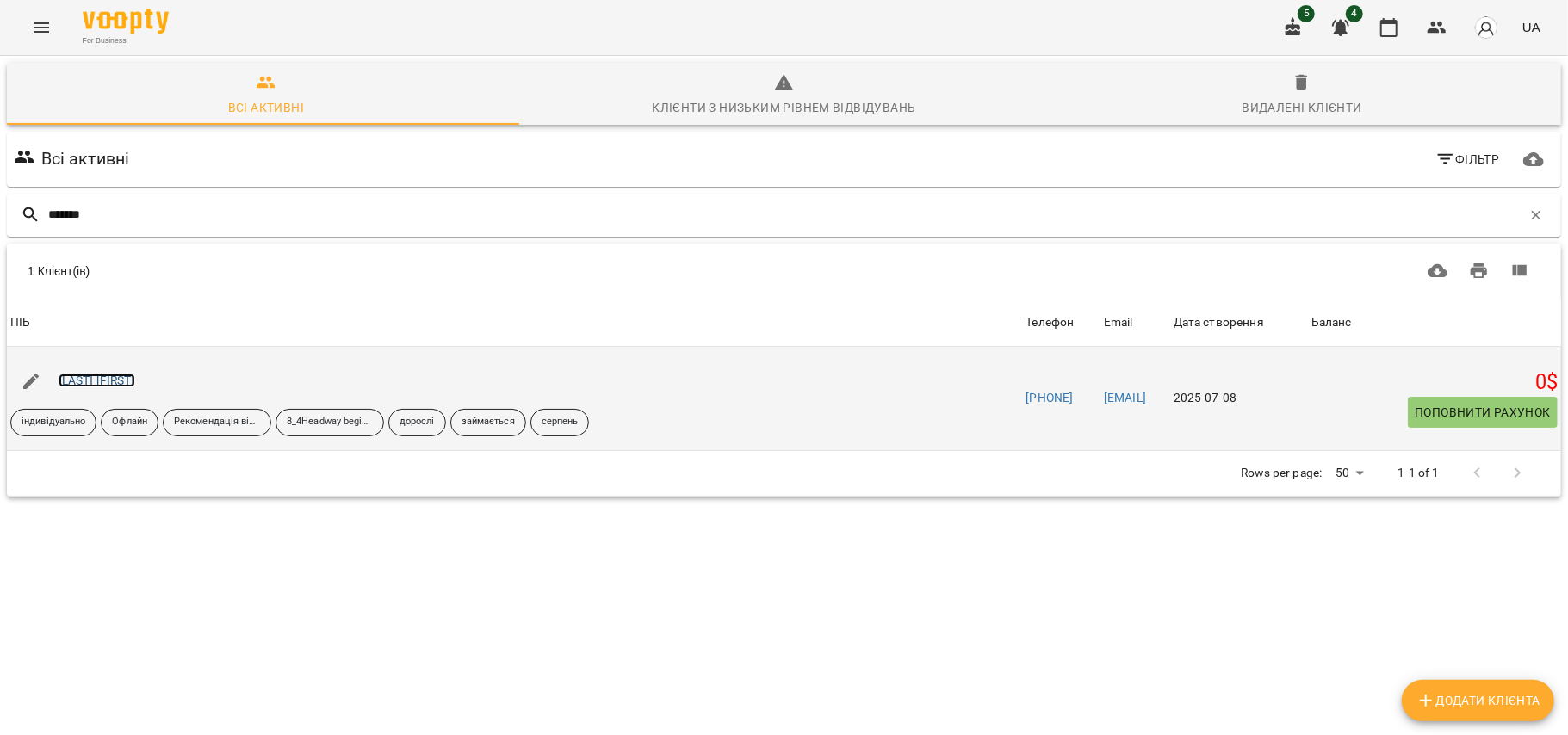 click on "[LAST] [FIRST]" at bounding box center (96, 380) 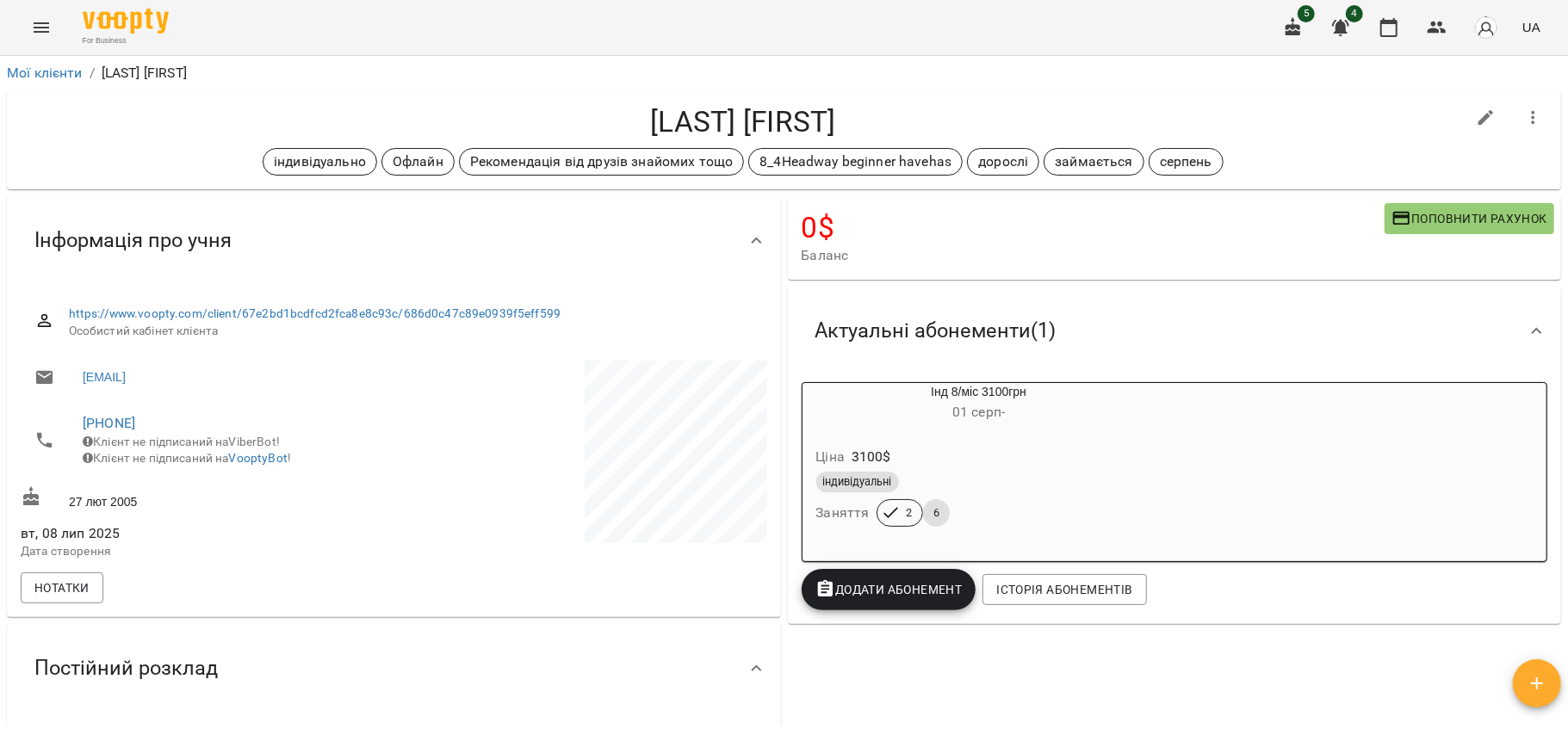 drag, startPoint x: 889, startPoint y: 119, endPoint x: 590, endPoint y: 122, distance: 299.01505 